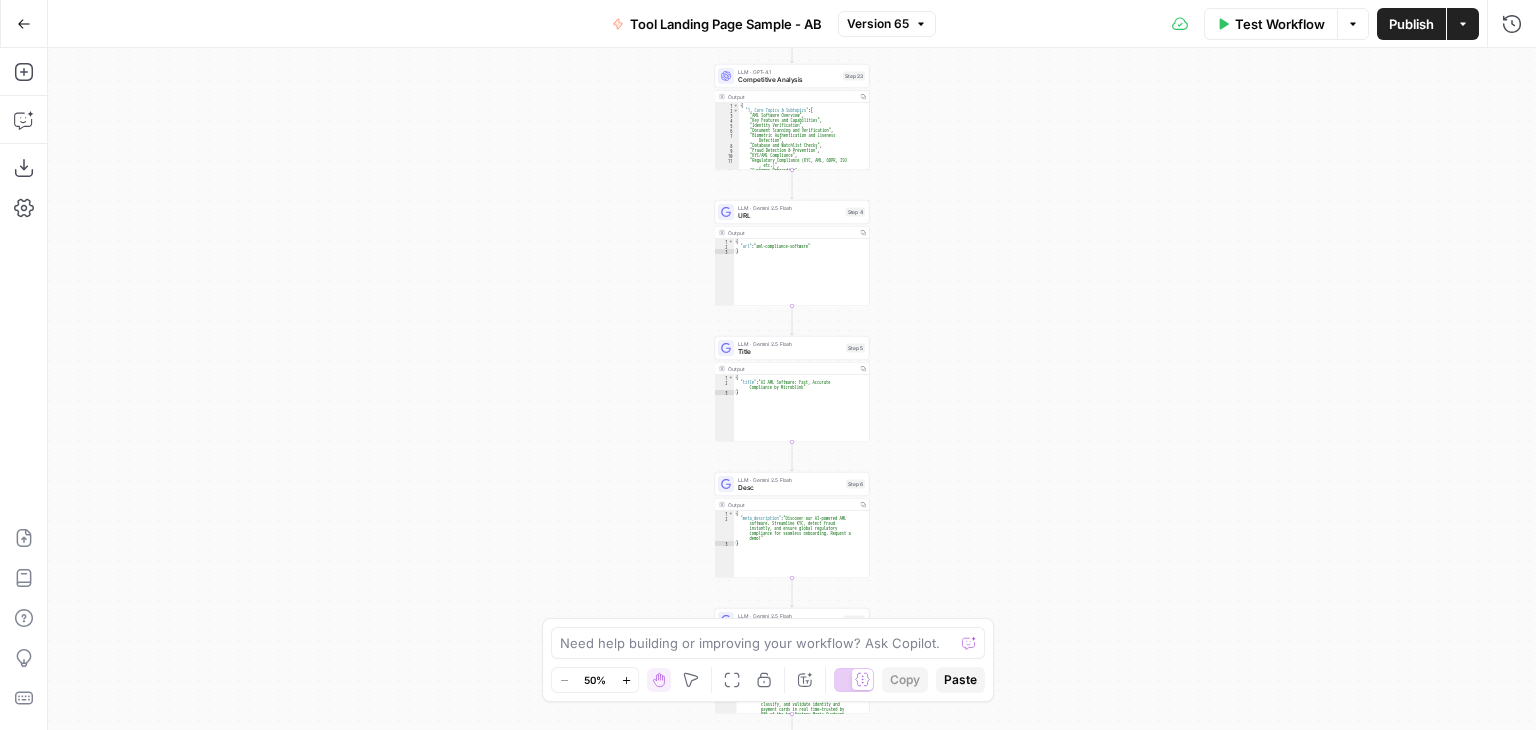 scroll, scrollTop: 0, scrollLeft: 0, axis: both 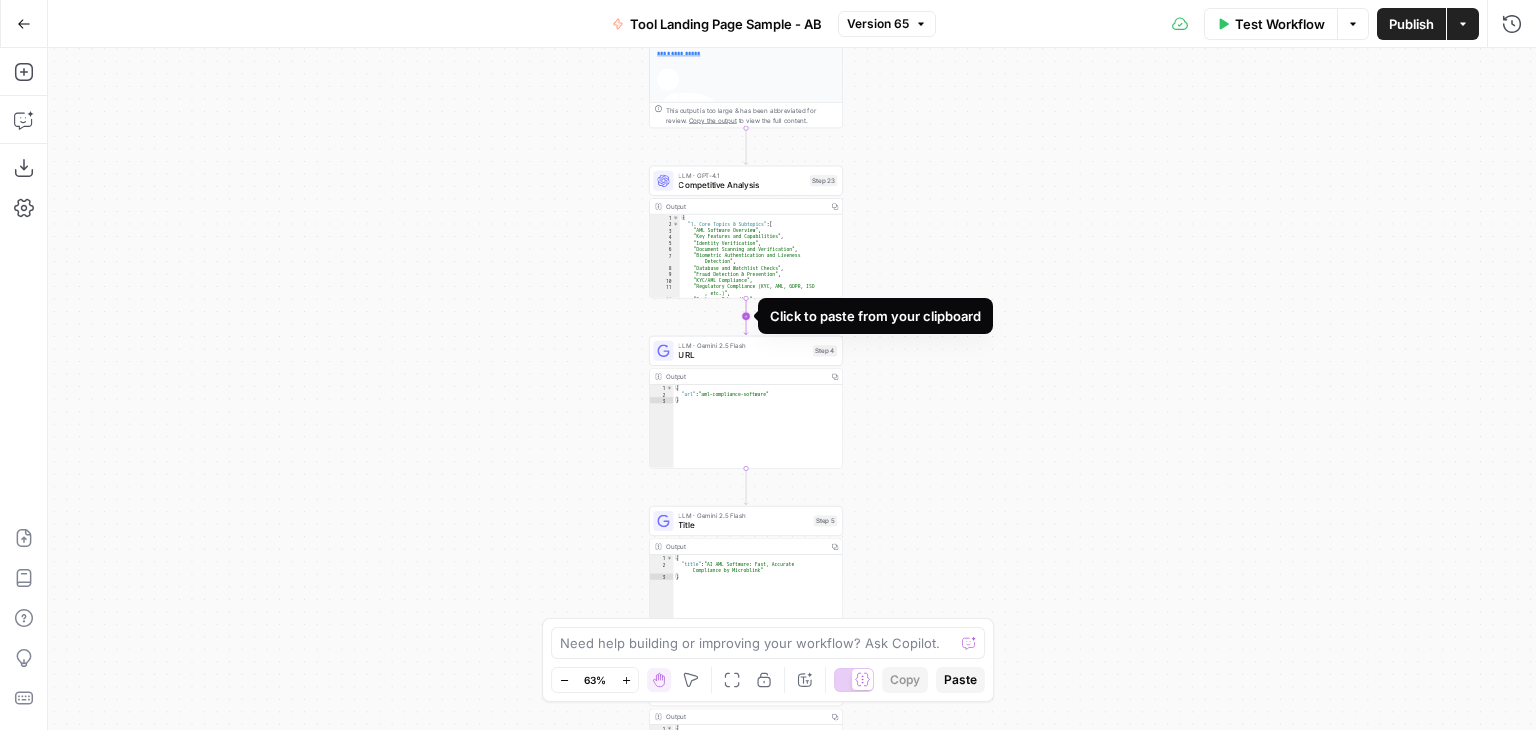 click 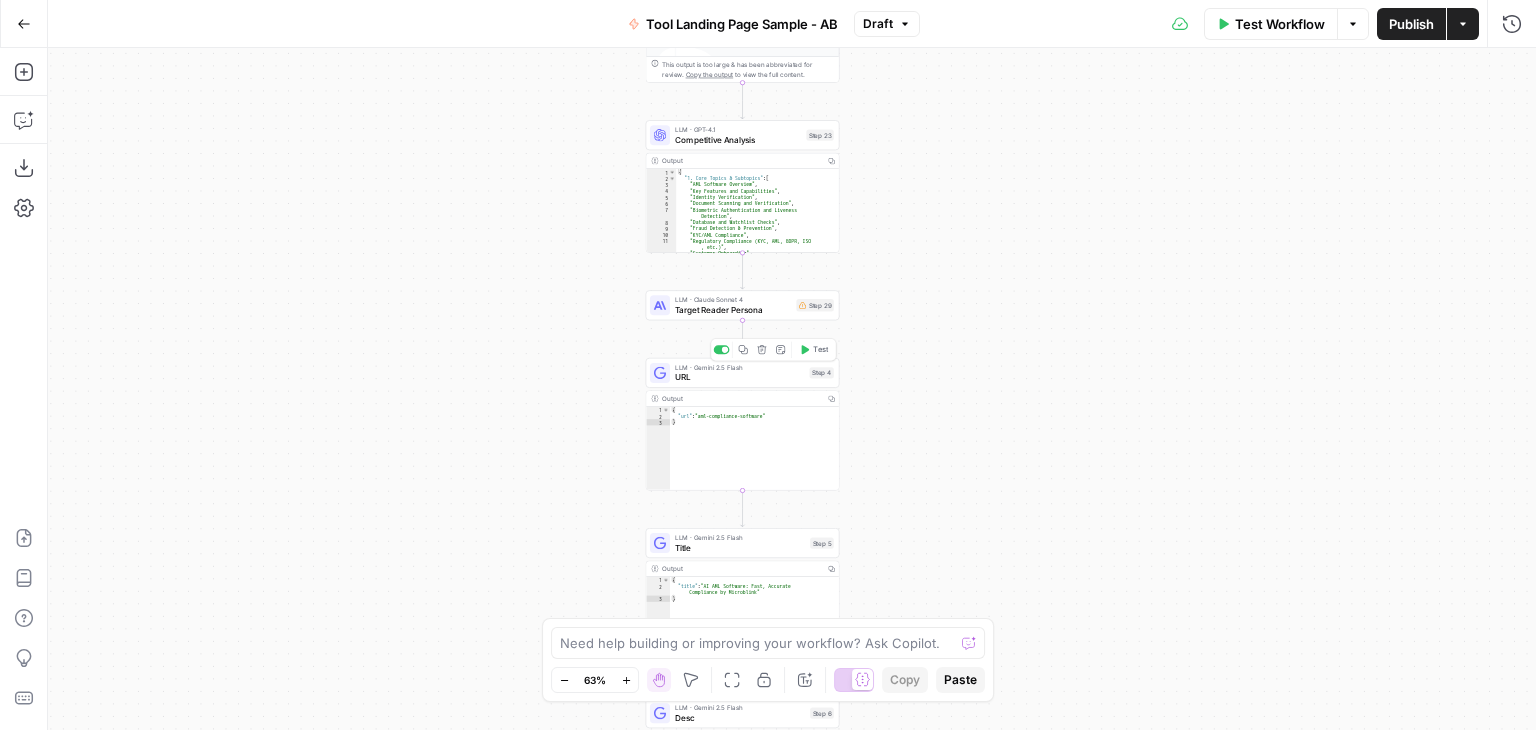 click on "URL" at bounding box center [739, 377] 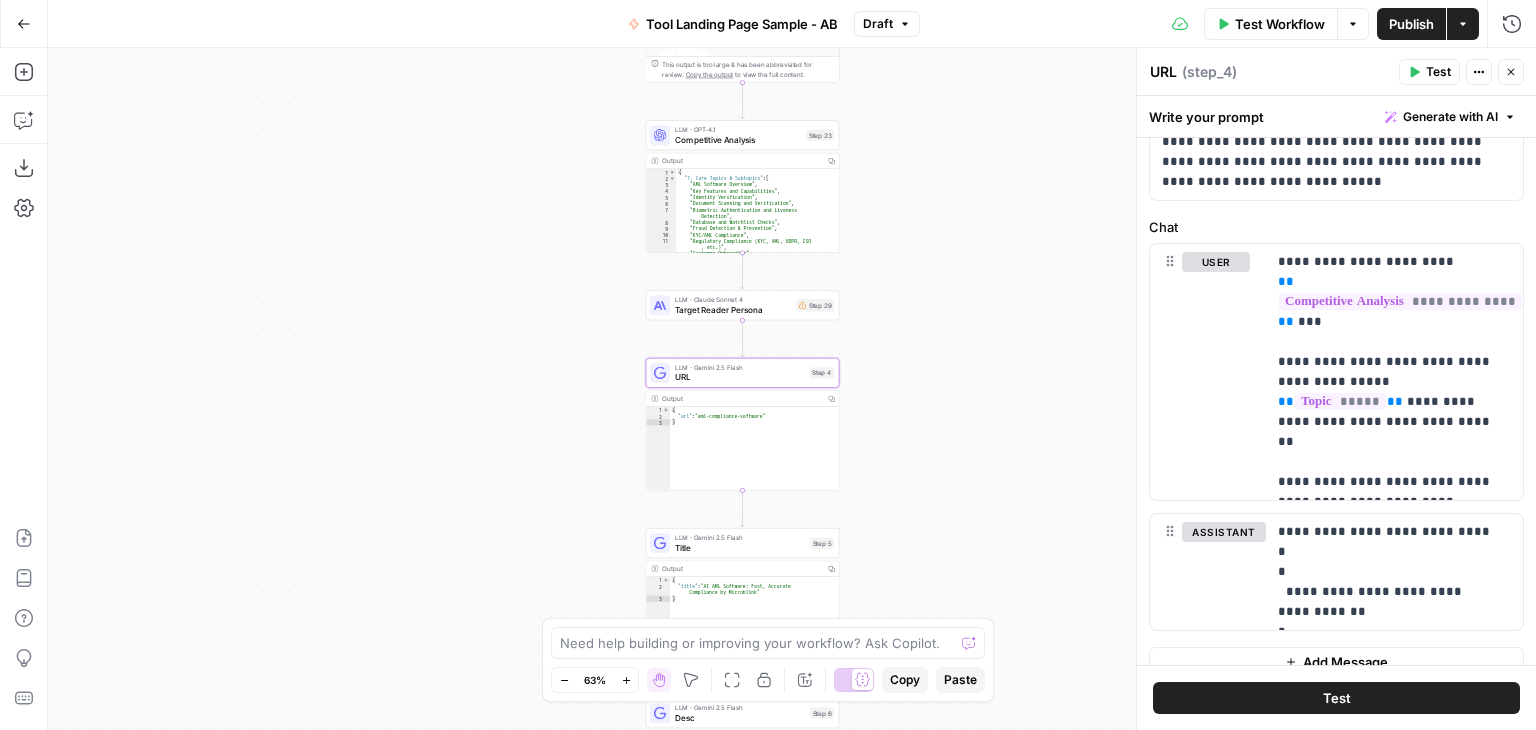 scroll, scrollTop: 0, scrollLeft: 0, axis: both 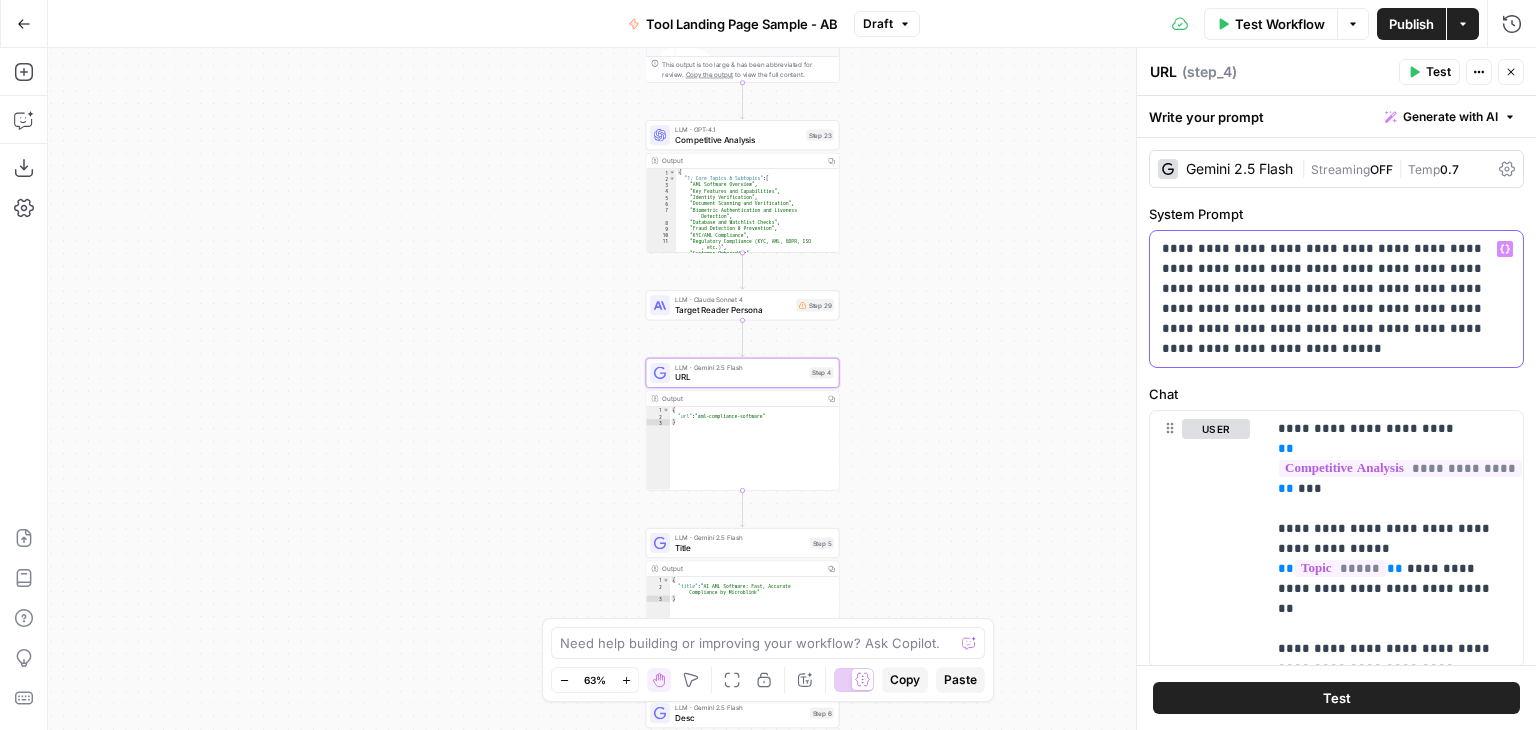 click on "**********" at bounding box center (1329, 299) 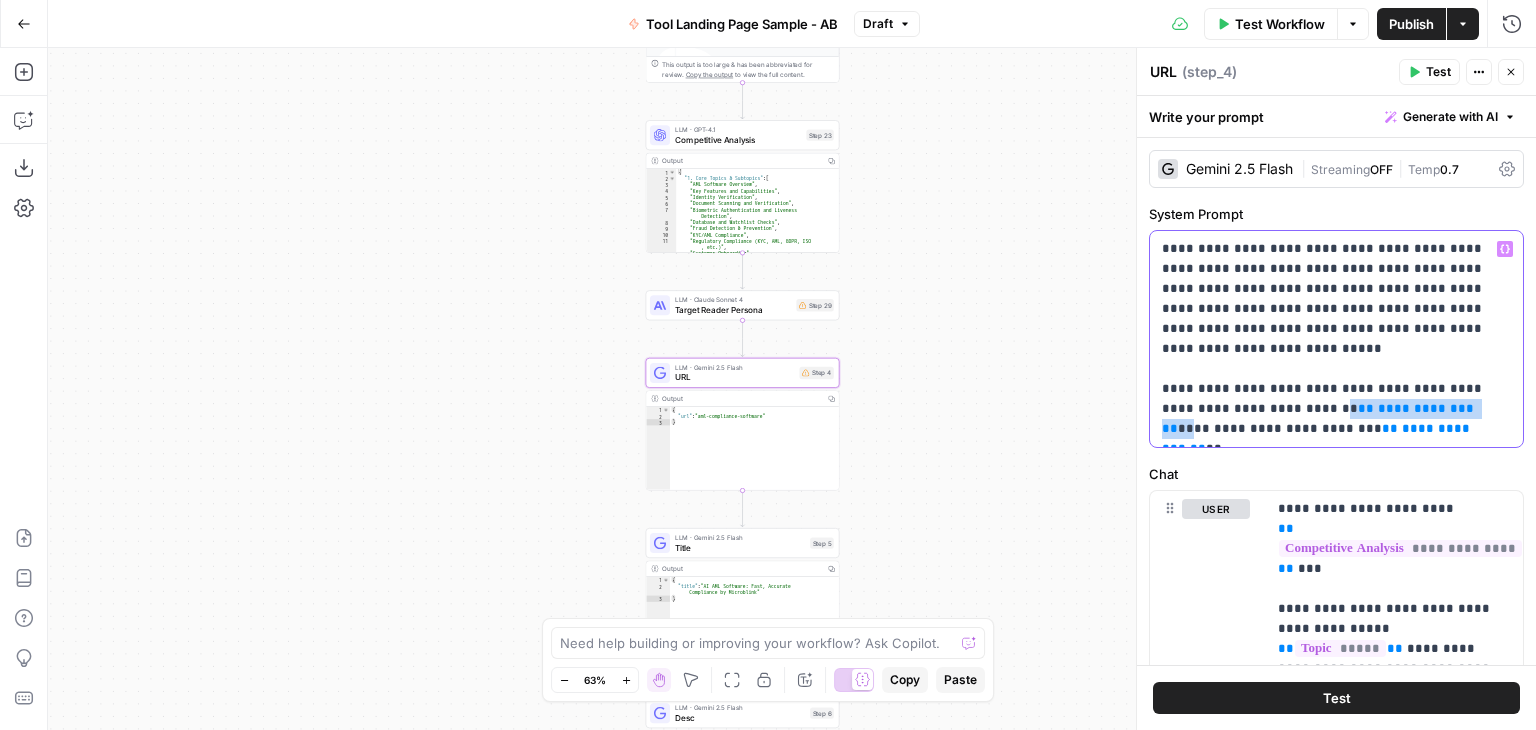 drag, startPoint x: 1485, startPoint y: 408, endPoint x: 1354, endPoint y: 409, distance: 131.00381 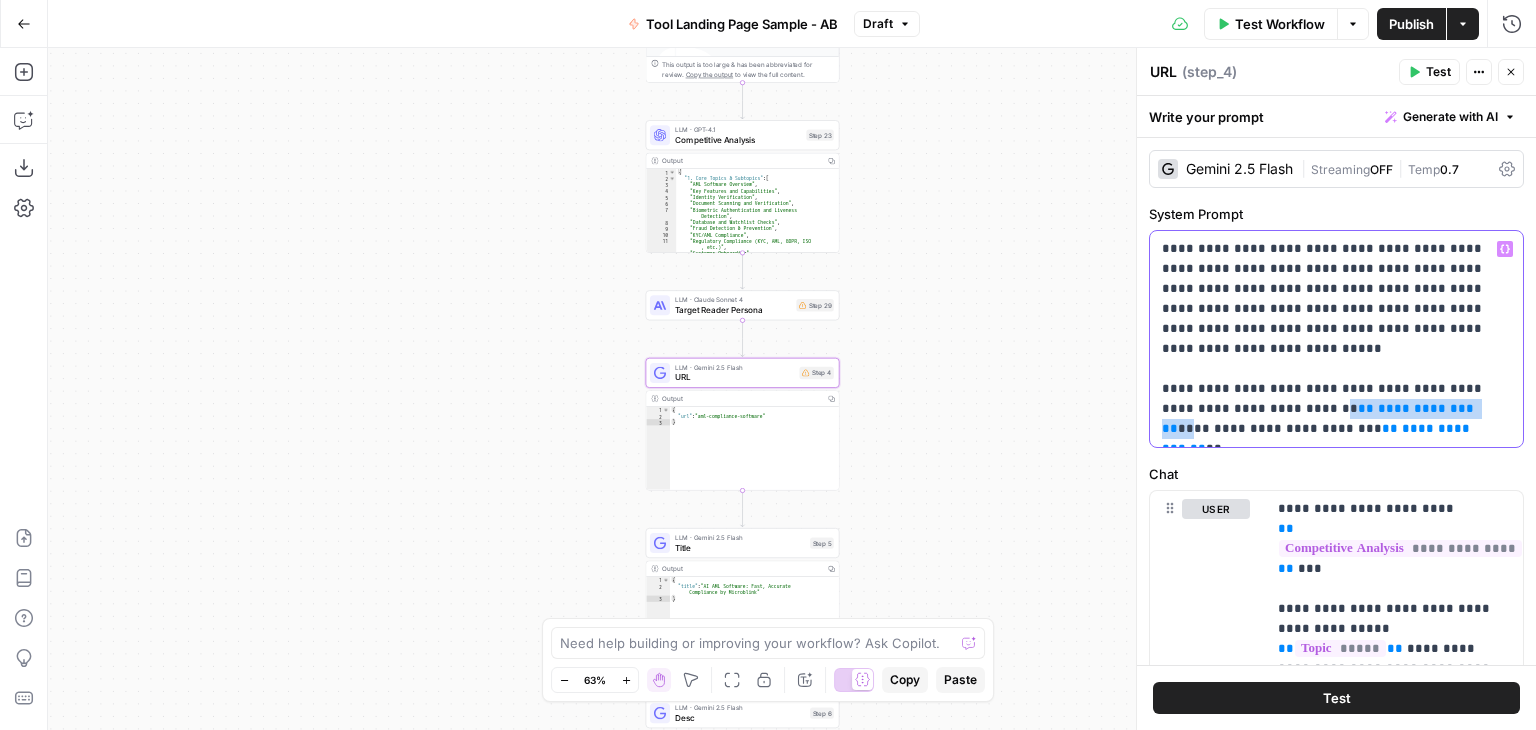 click on "**********" at bounding box center (1329, 339) 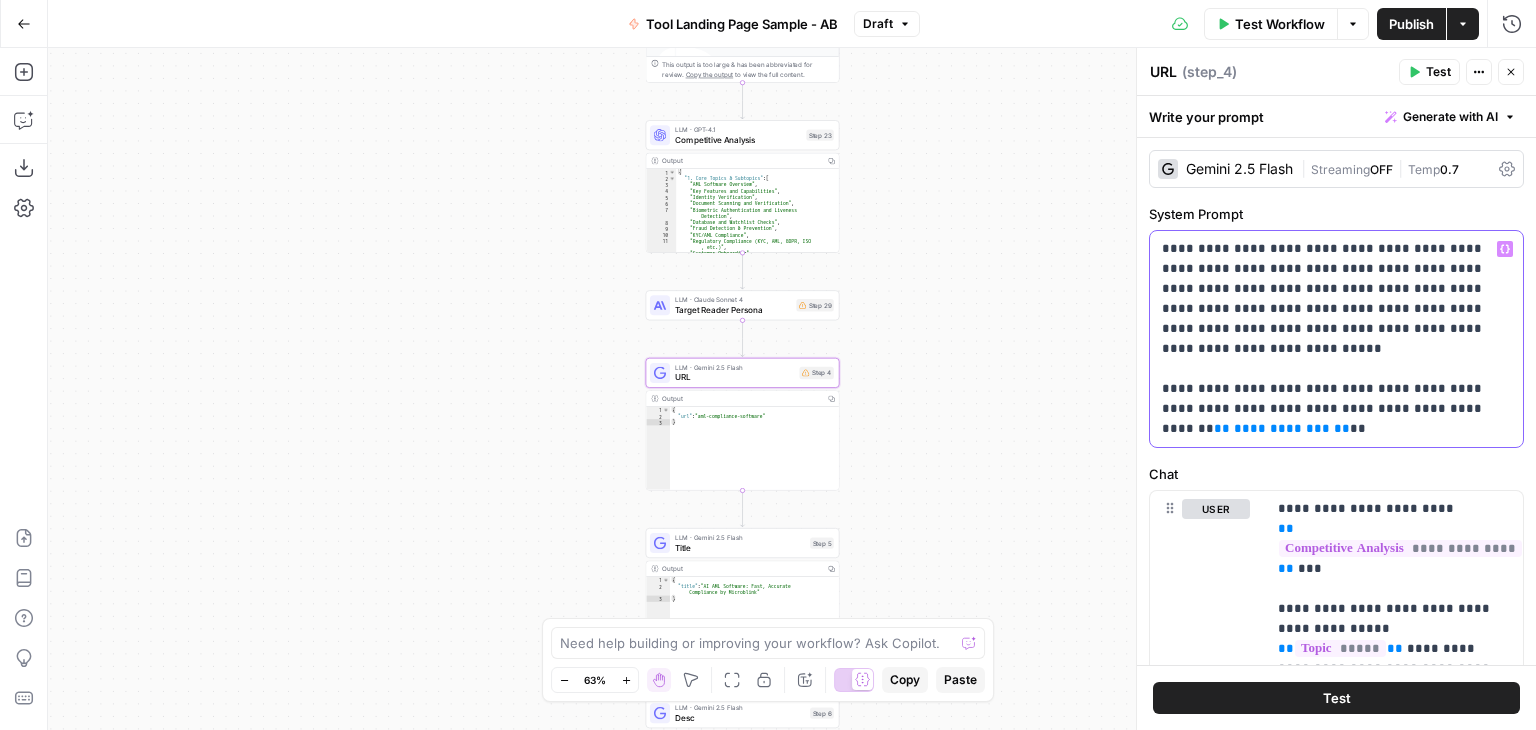 click on "Variables Menu" at bounding box center [1505, 249] 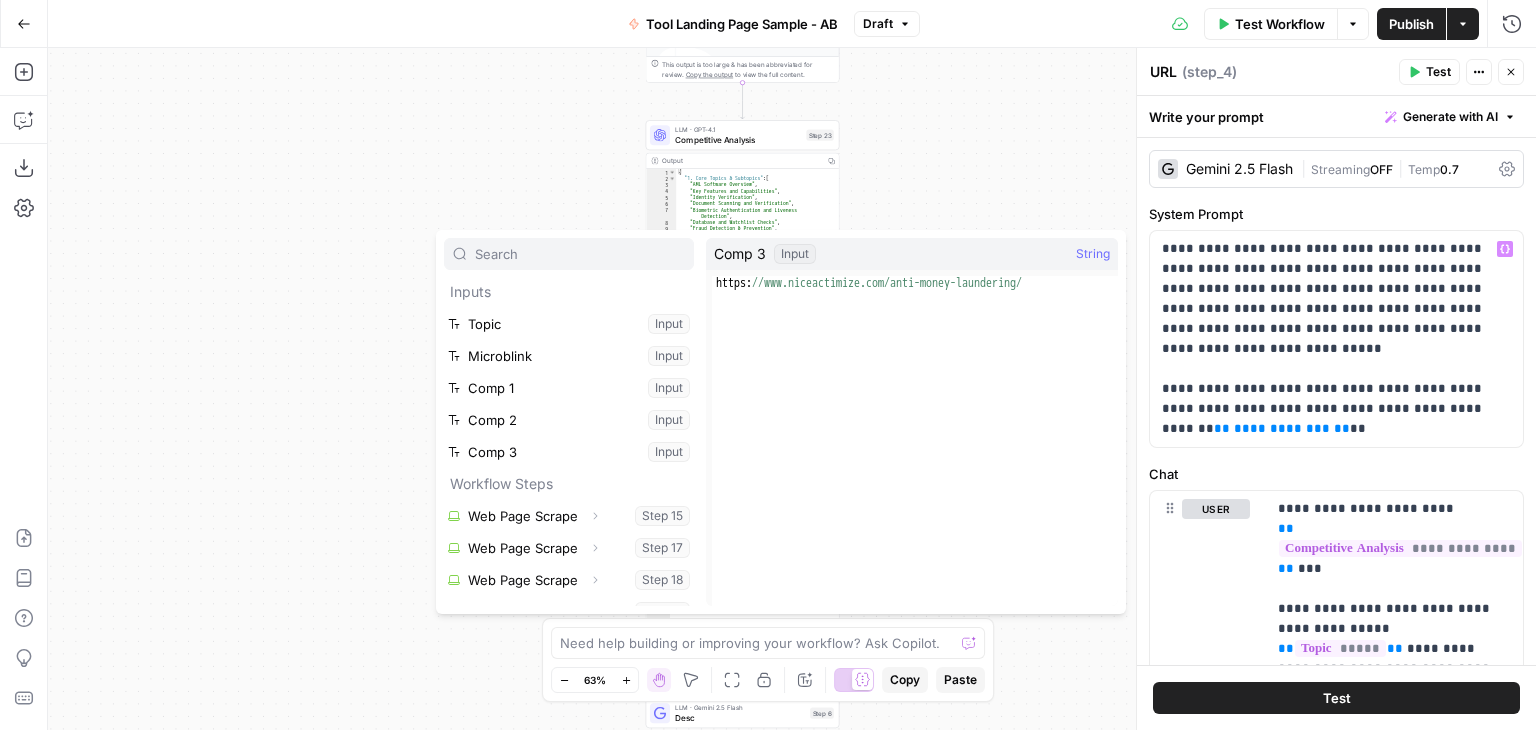 scroll, scrollTop: 85, scrollLeft: 0, axis: vertical 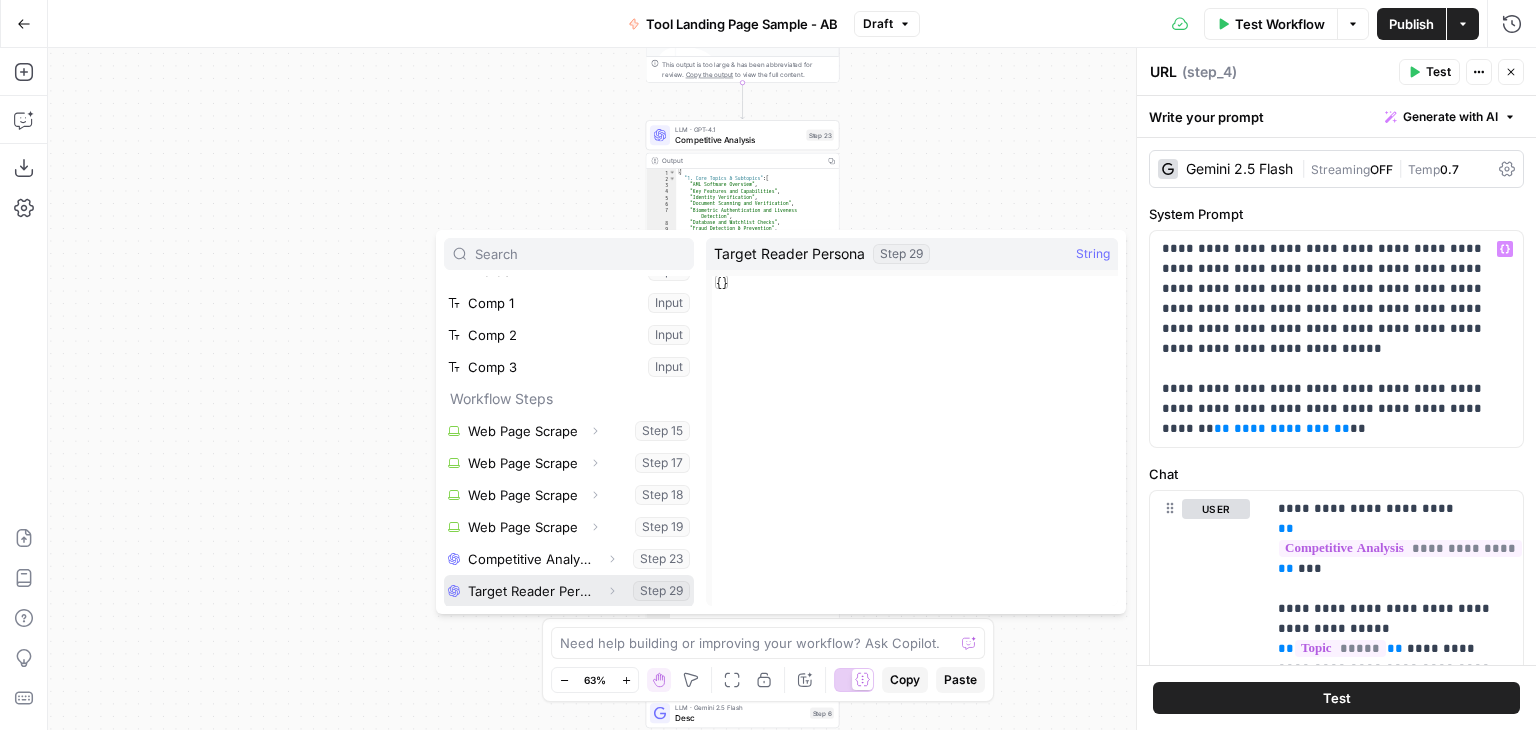 click 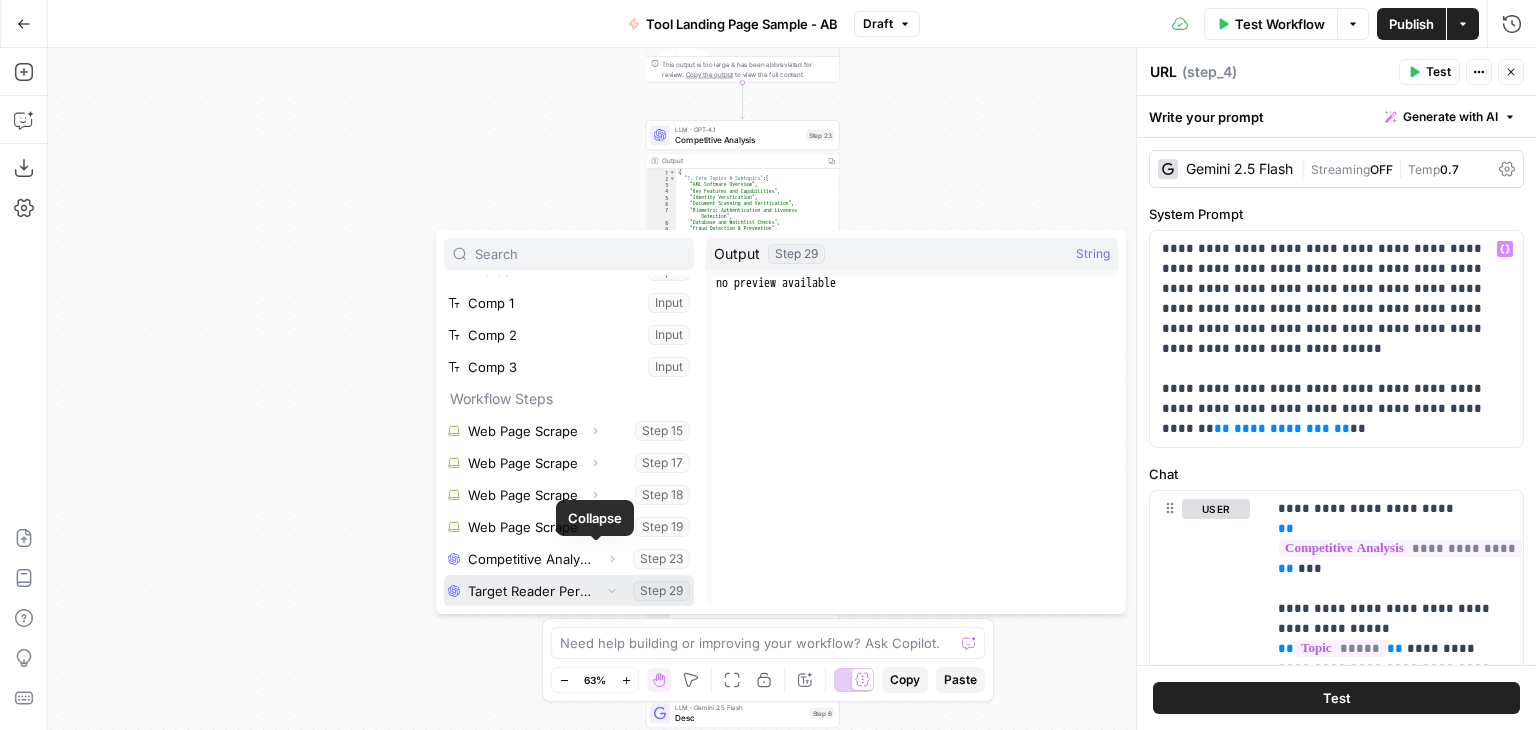 scroll, scrollTop: 117, scrollLeft: 0, axis: vertical 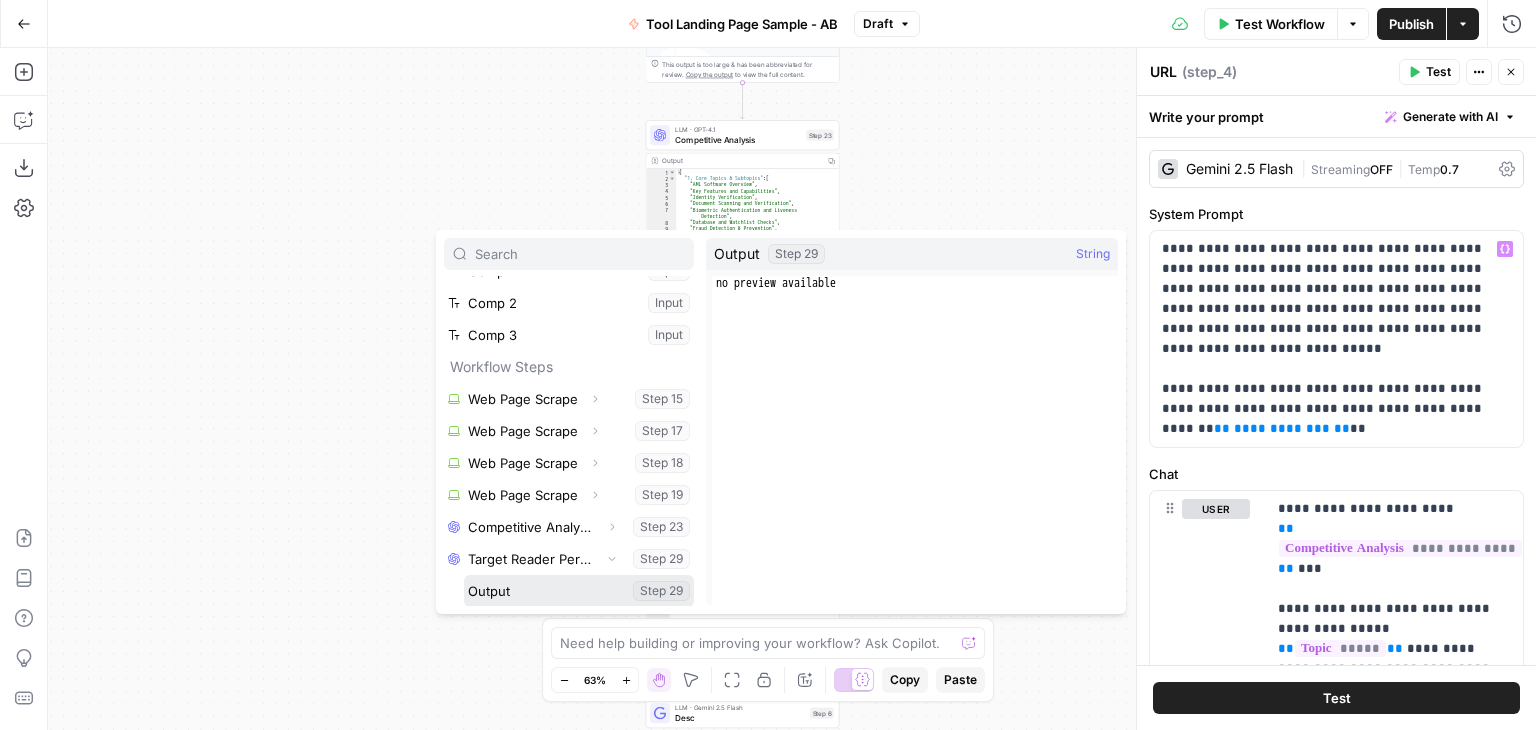 click at bounding box center [579, 591] 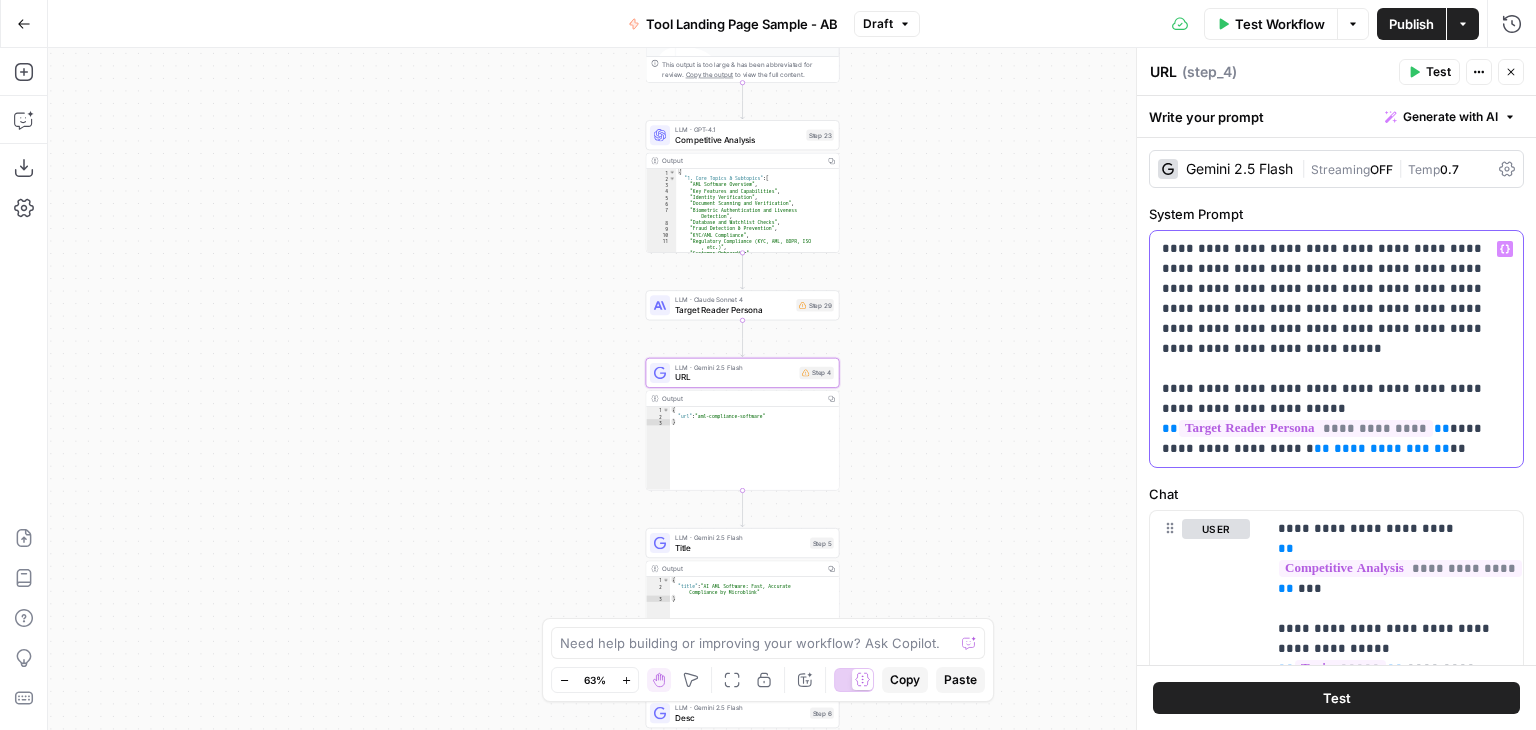 drag, startPoint x: 1433, startPoint y: 447, endPoint x: 1288, endPoint y: 470, distance: 146.8128 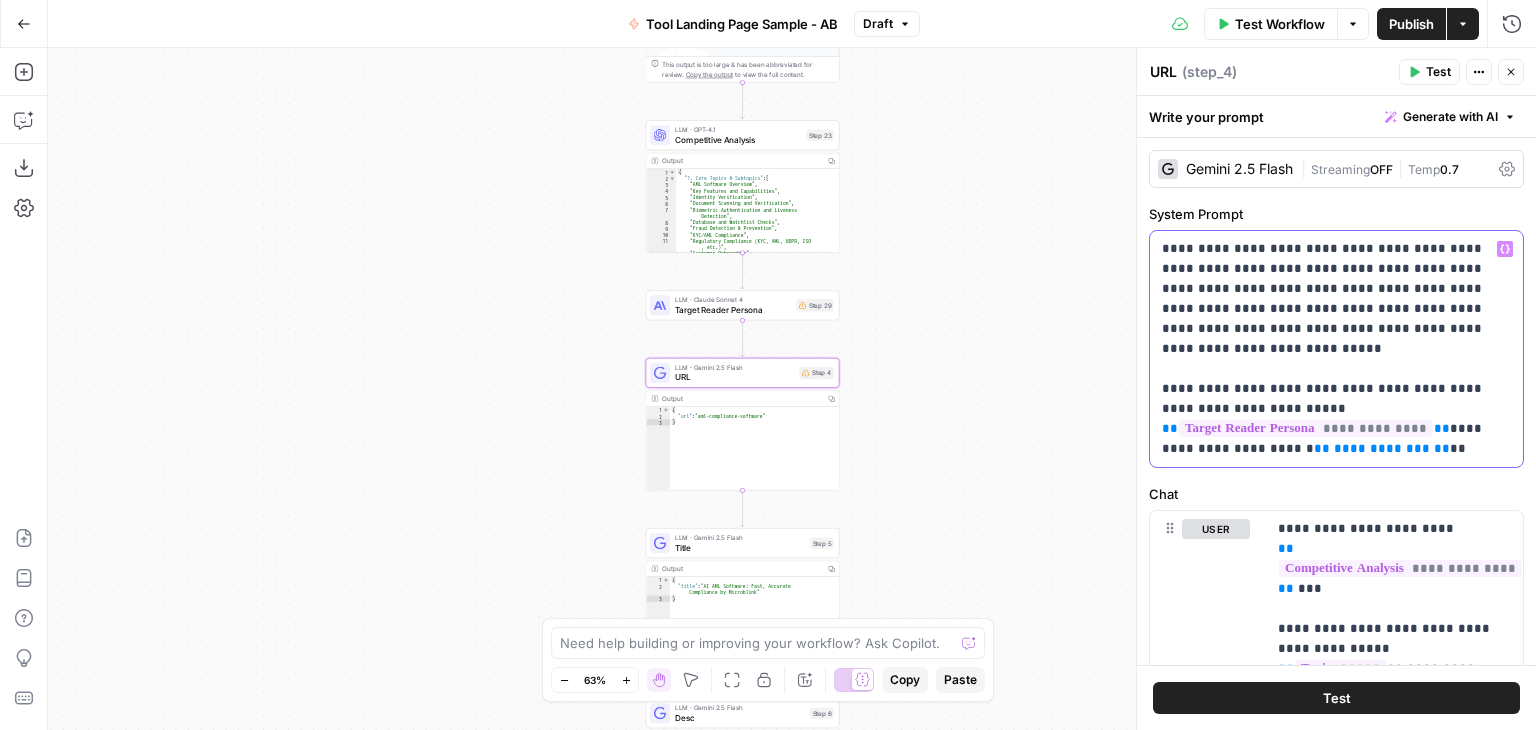 click on "**********" at bounding box center (1336, 401) 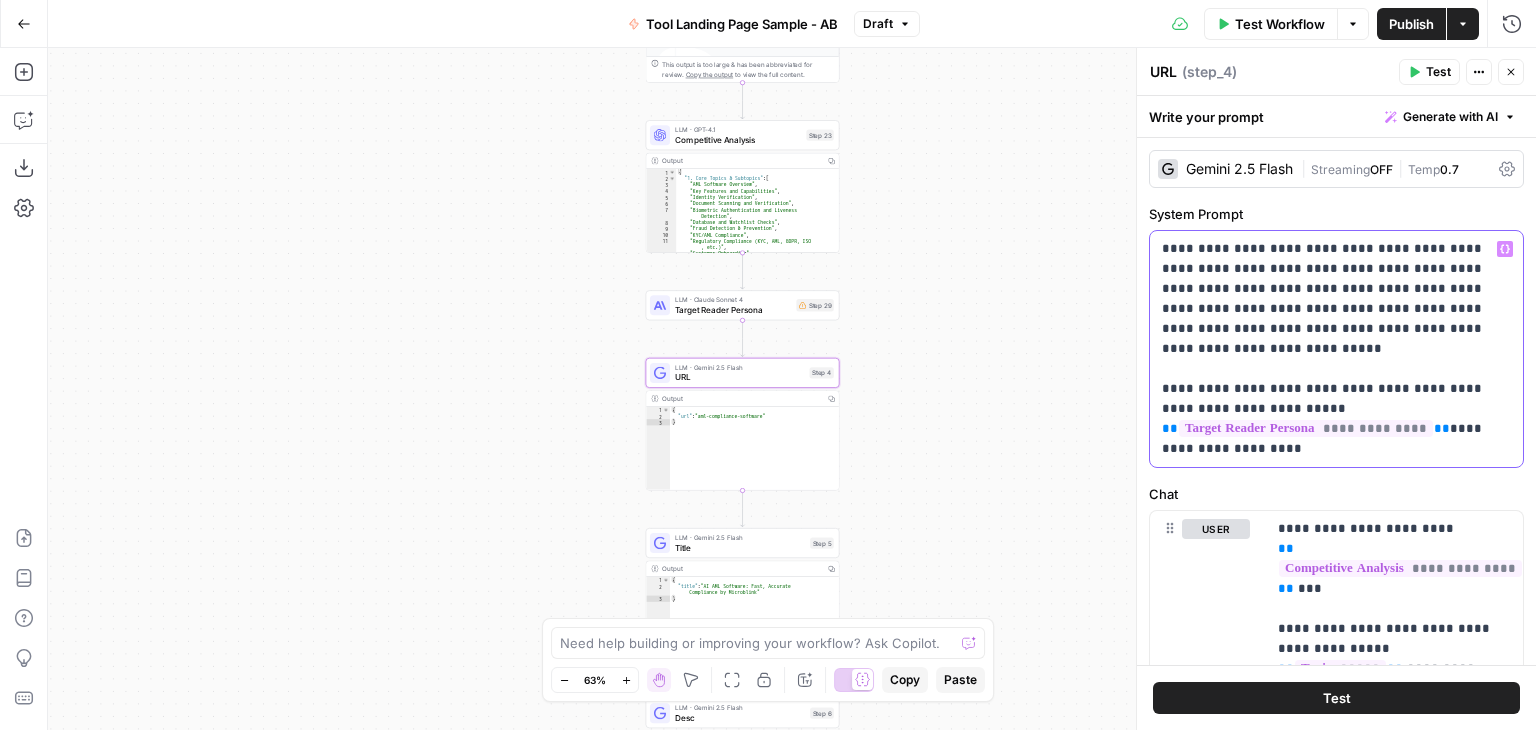 click 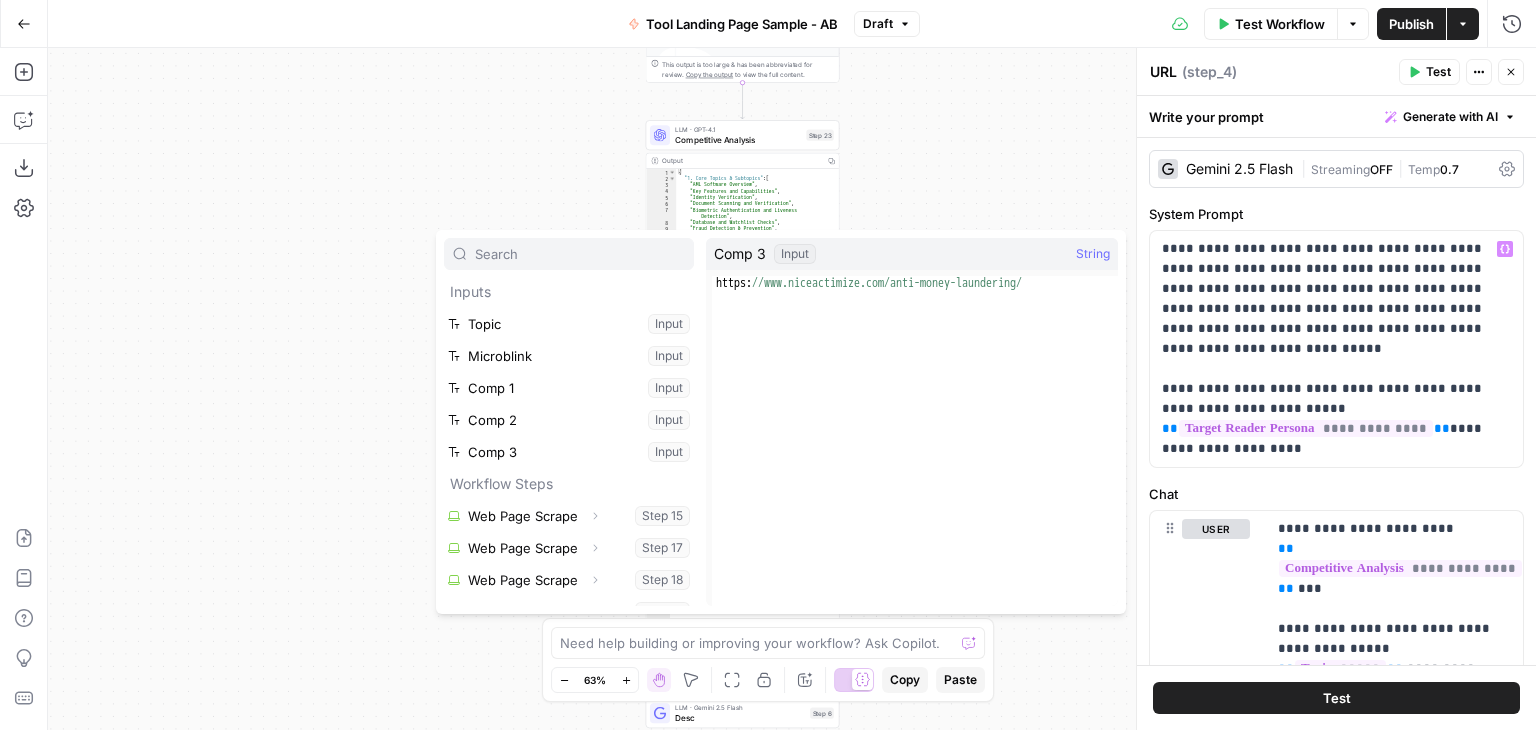 scroll, scrollTop: 85, scrollLeft: 0, axis: vertical 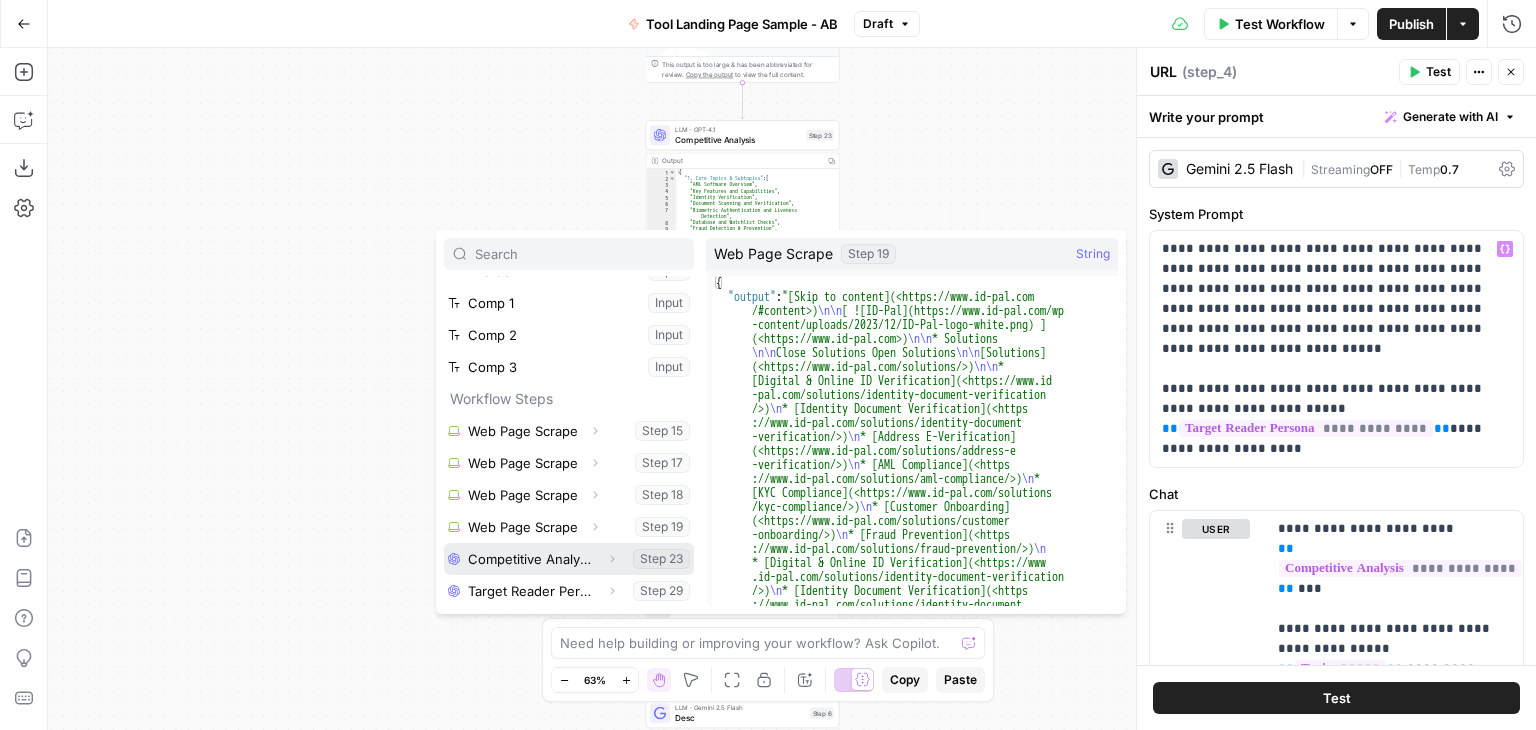 click 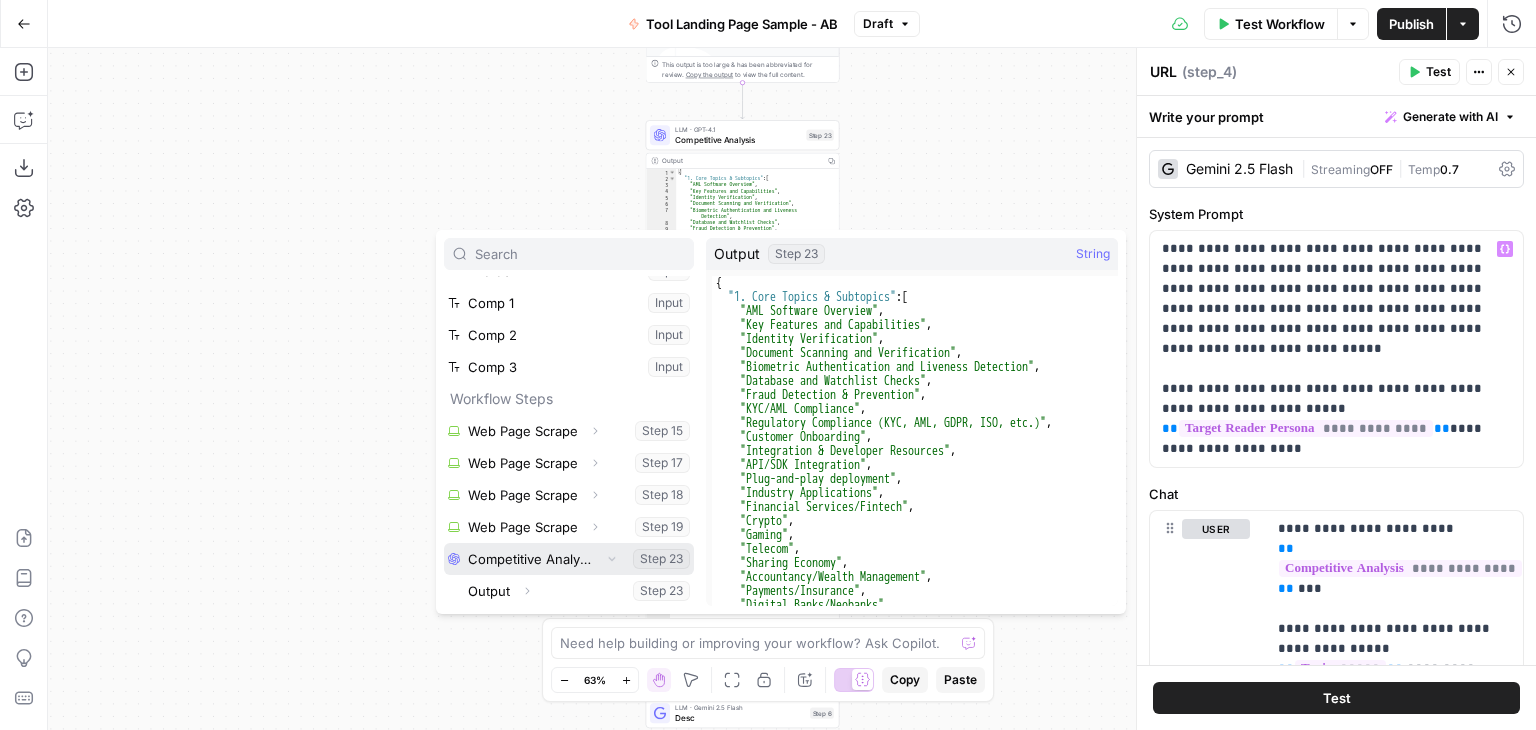 scroll, scrollTop: 117, scrollLeft: 0, axis: vertical 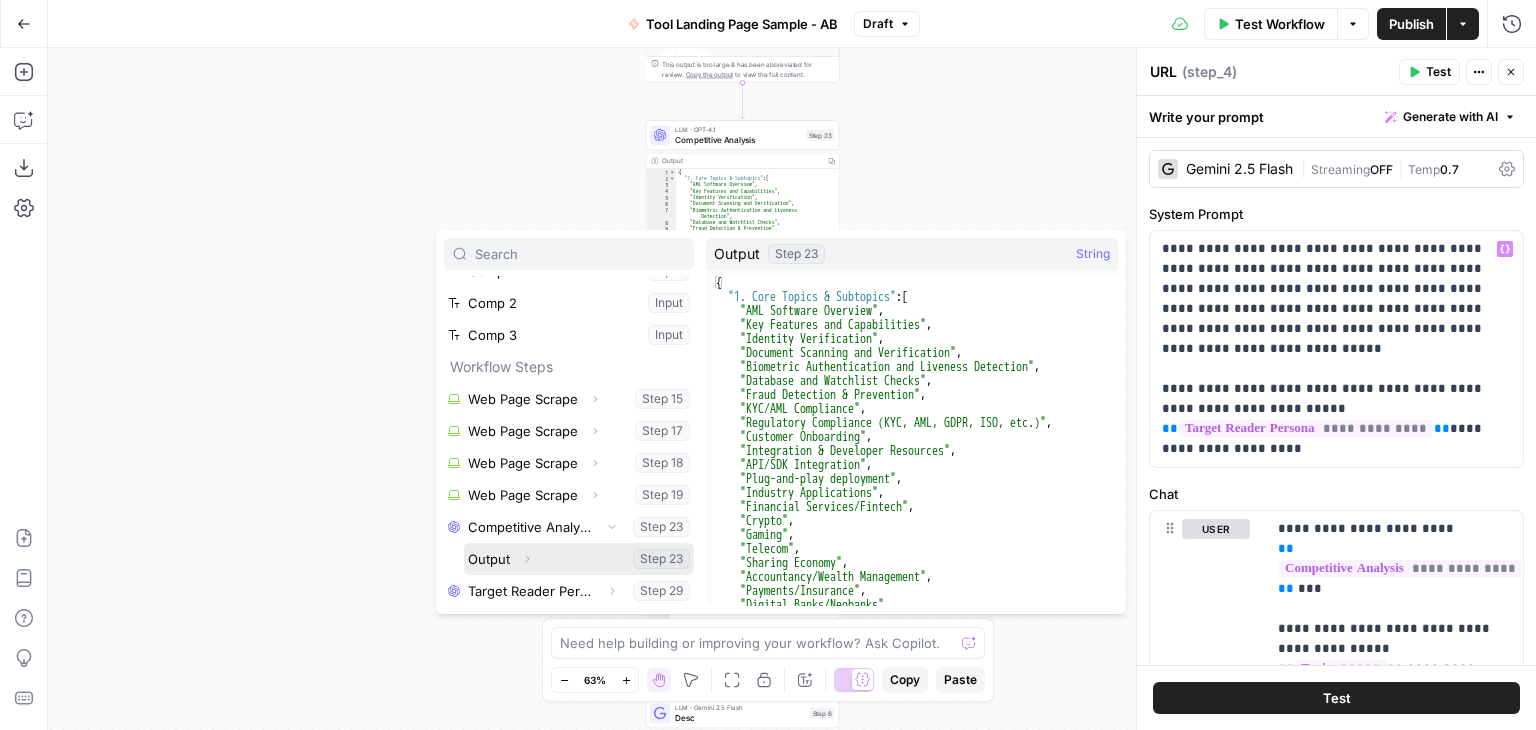 click 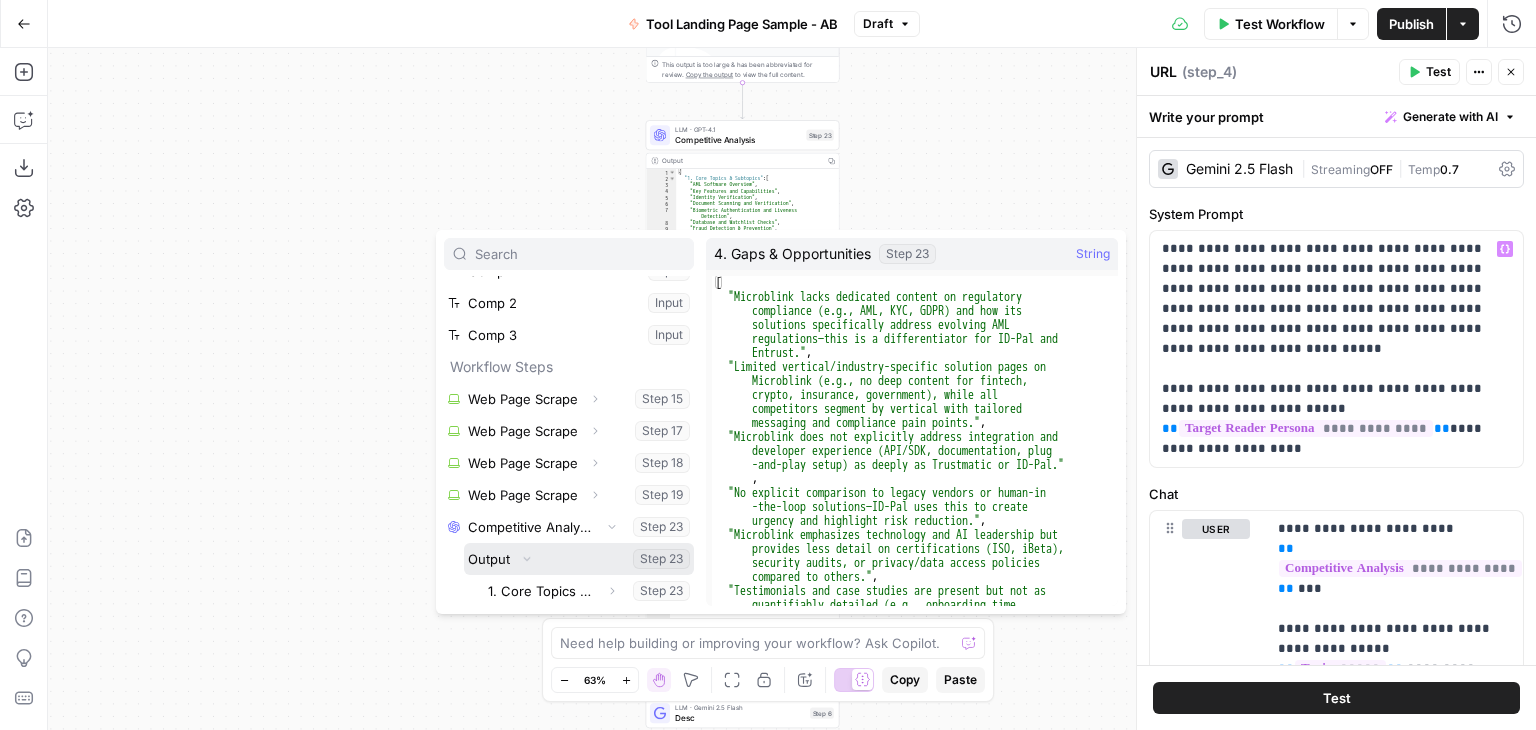 scroll, scrollTop: 245, scrollLeft: 0, axis: vertical 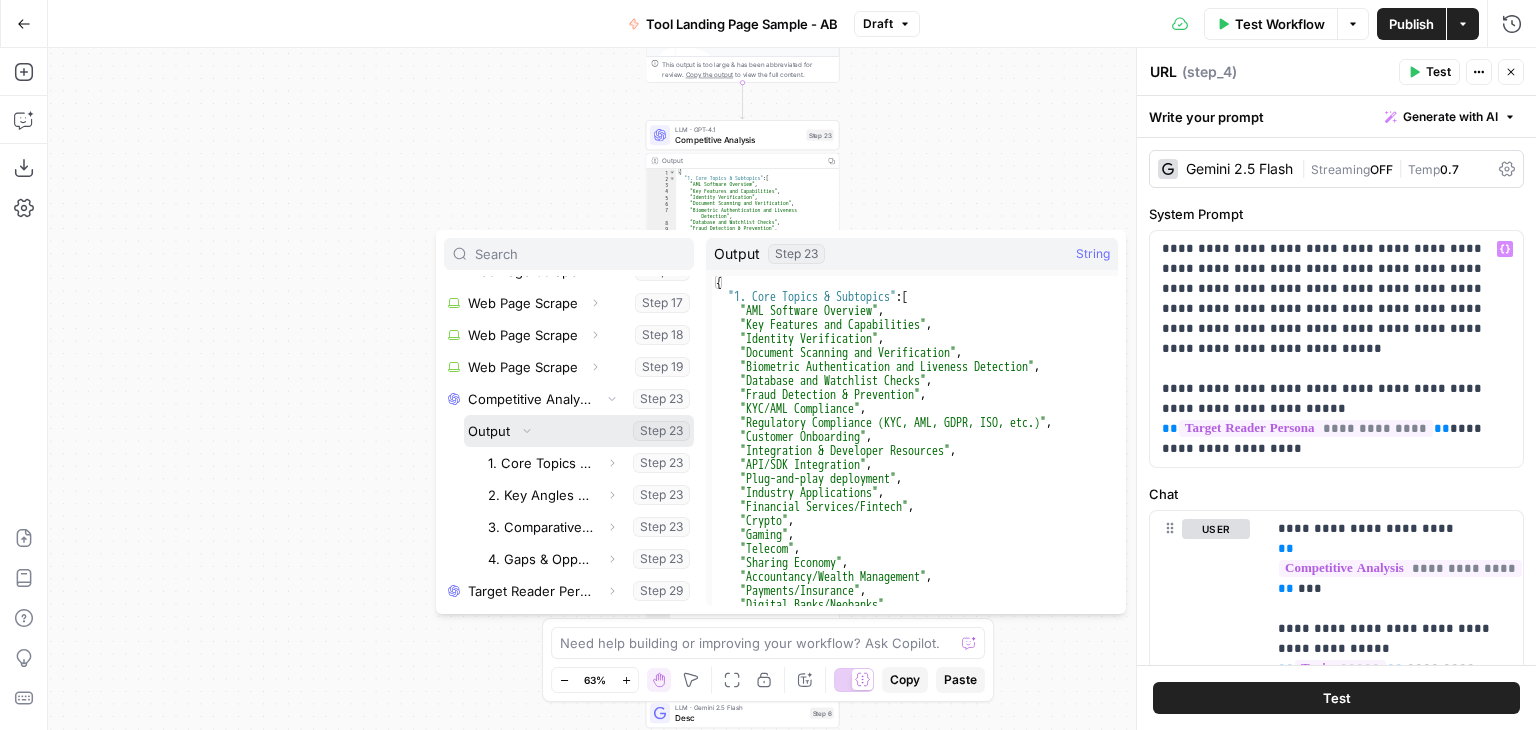 click at bounding box center [579, 431] 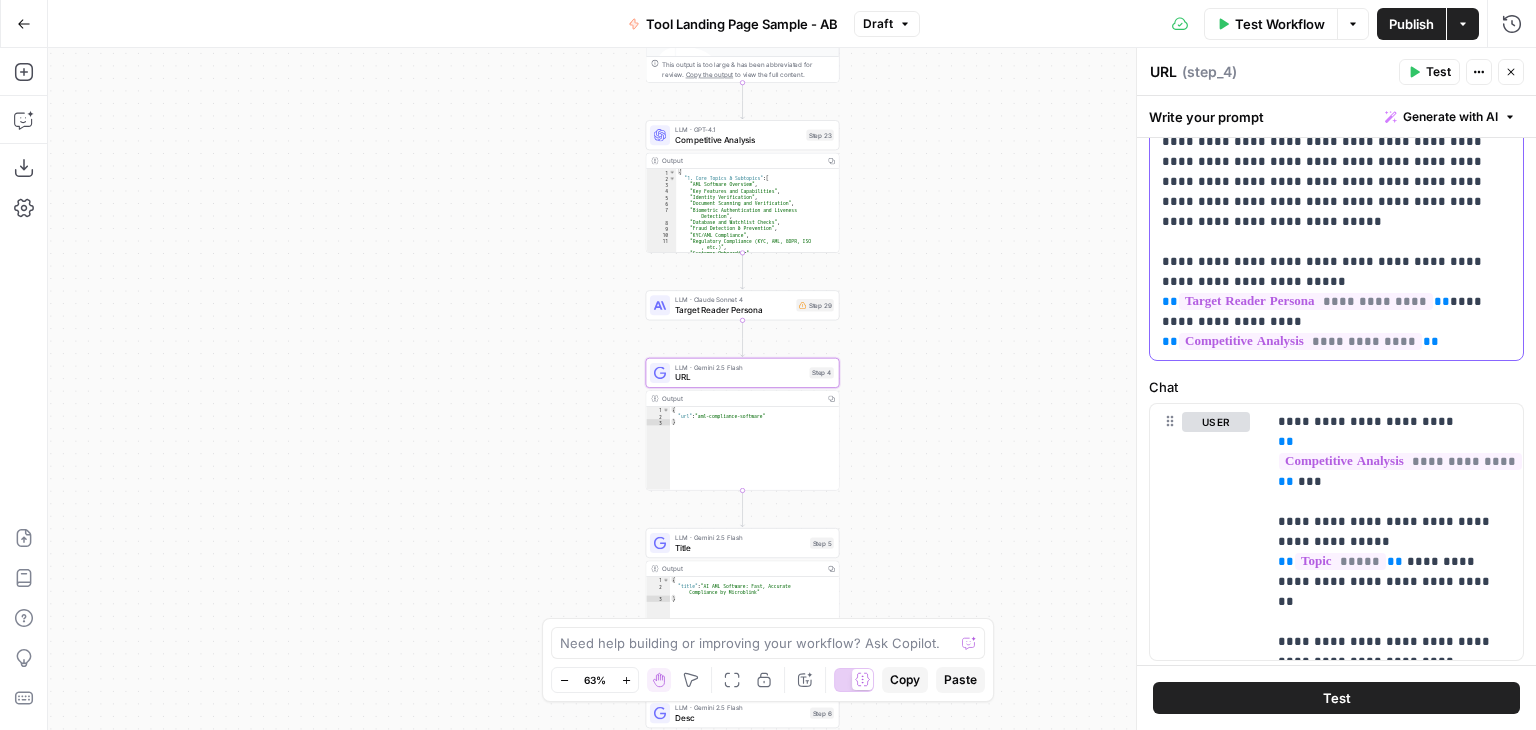 scroll, scrollTop: 128, scrollLeft: 0, axis: vertical 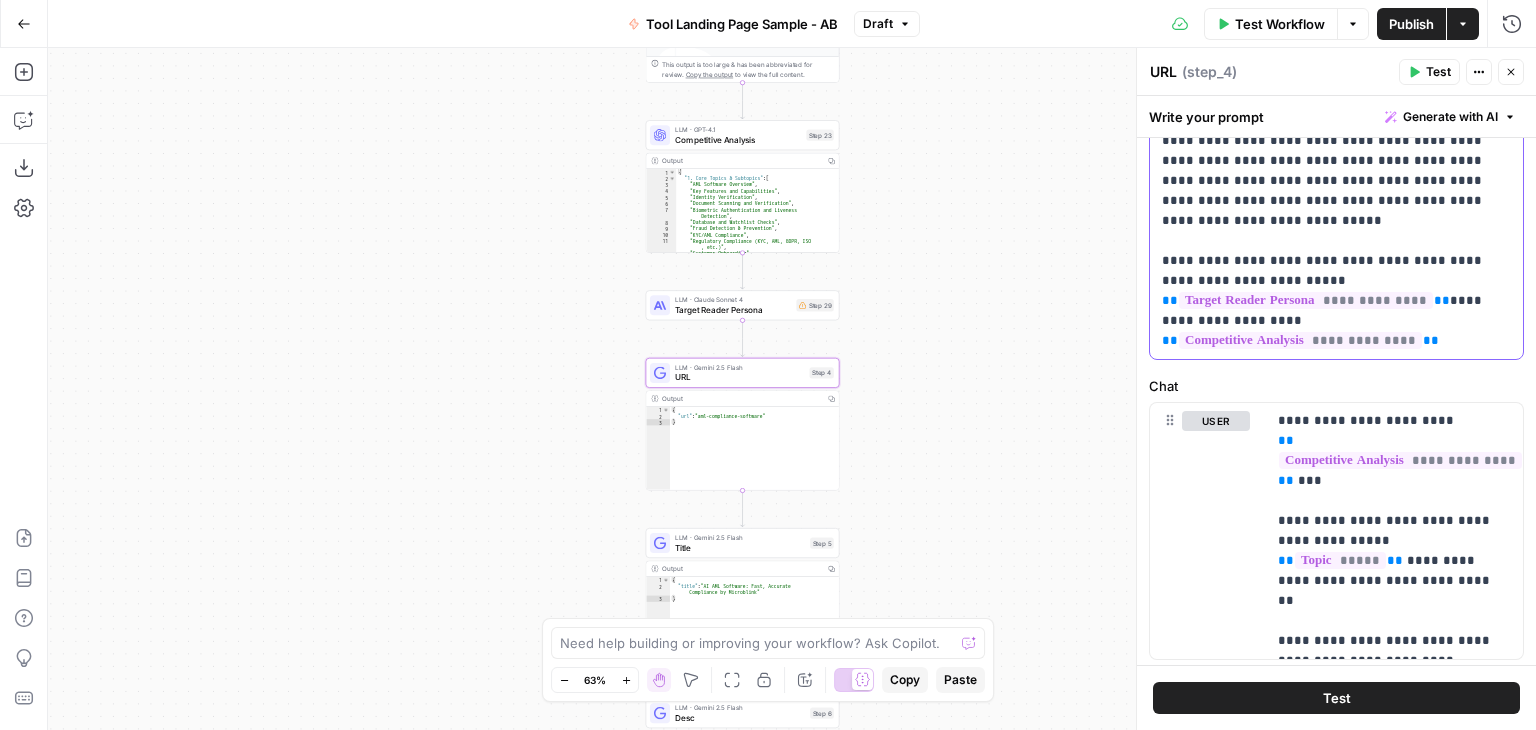 drag, startPoint x: 1455, startPoint y: 340, endPoint x: 1126, endPoint y: 262, distance: 338.1198 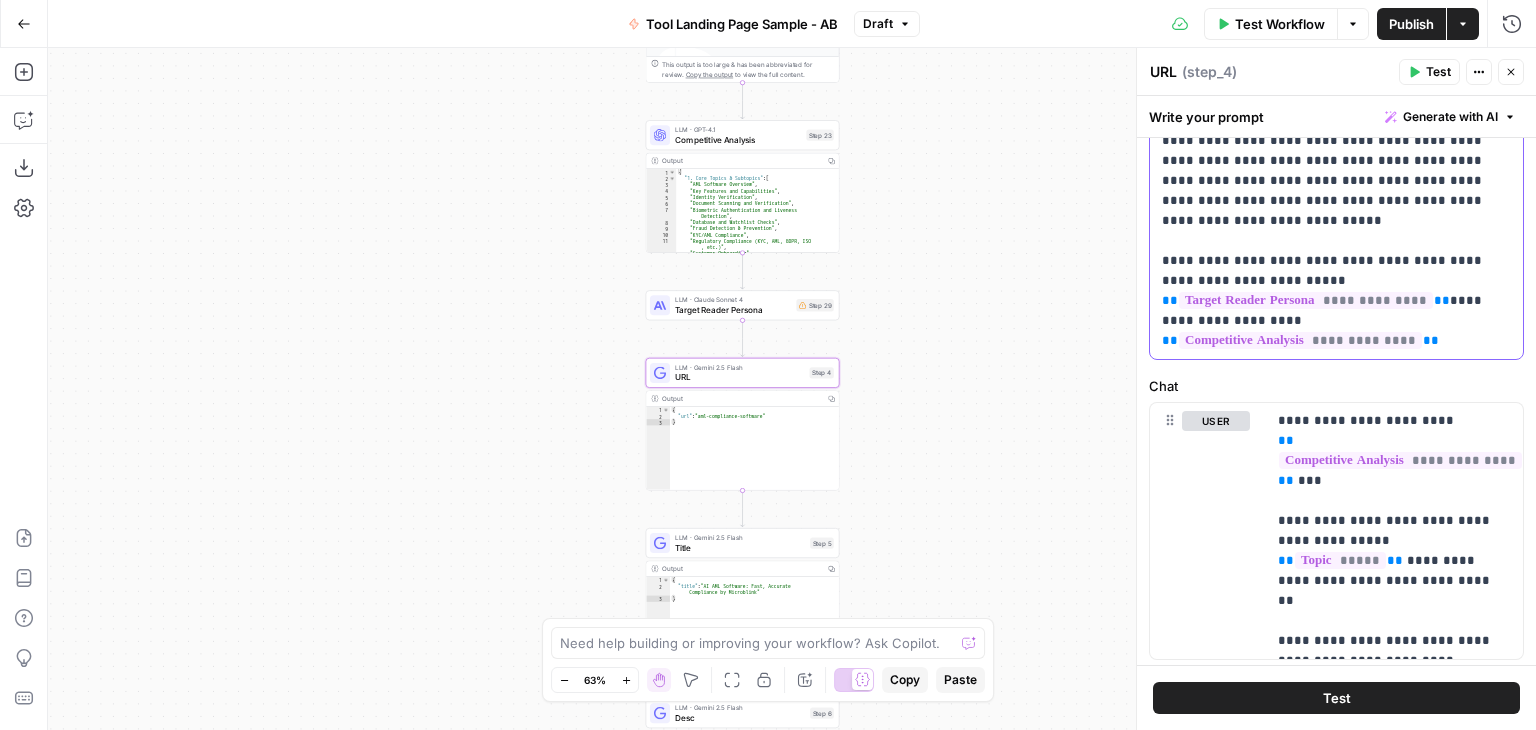 click on "**********" at bounding box center [1336, 389] 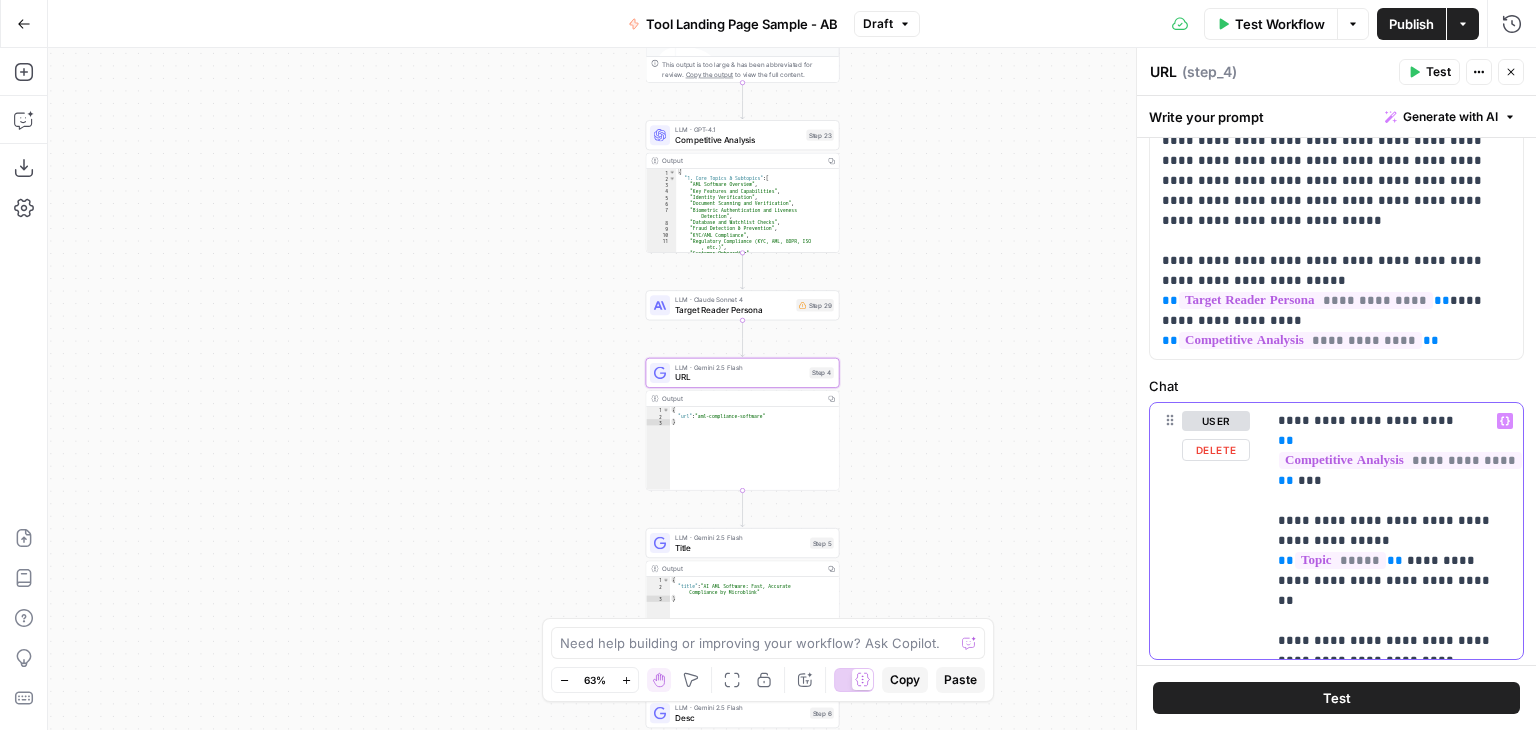 drag, startPoint x: 1385, startPoint y: 473, endPoint x: 1246, endPoint y: 409, distance: 153.02614 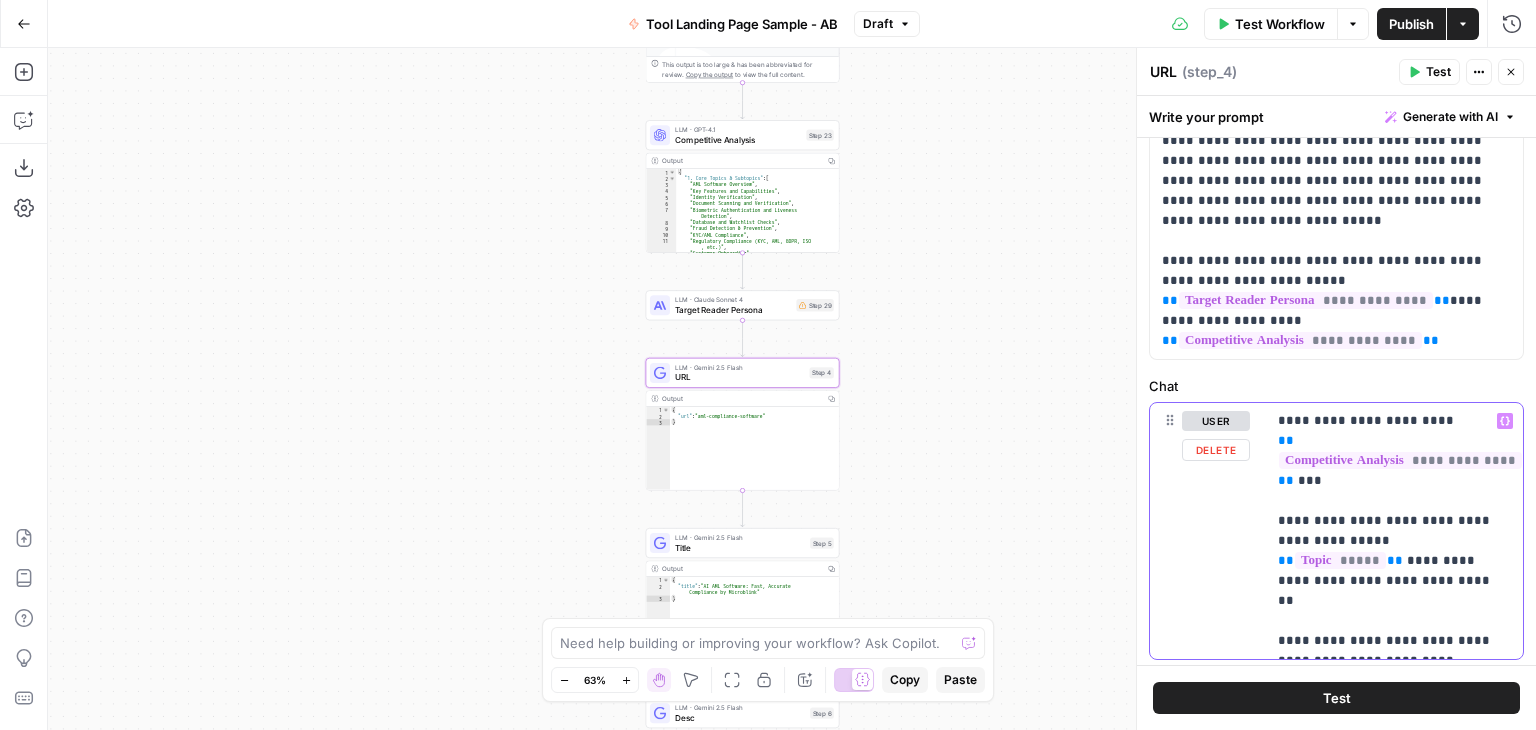 click on "**********" at bounding box center (1336, 531) 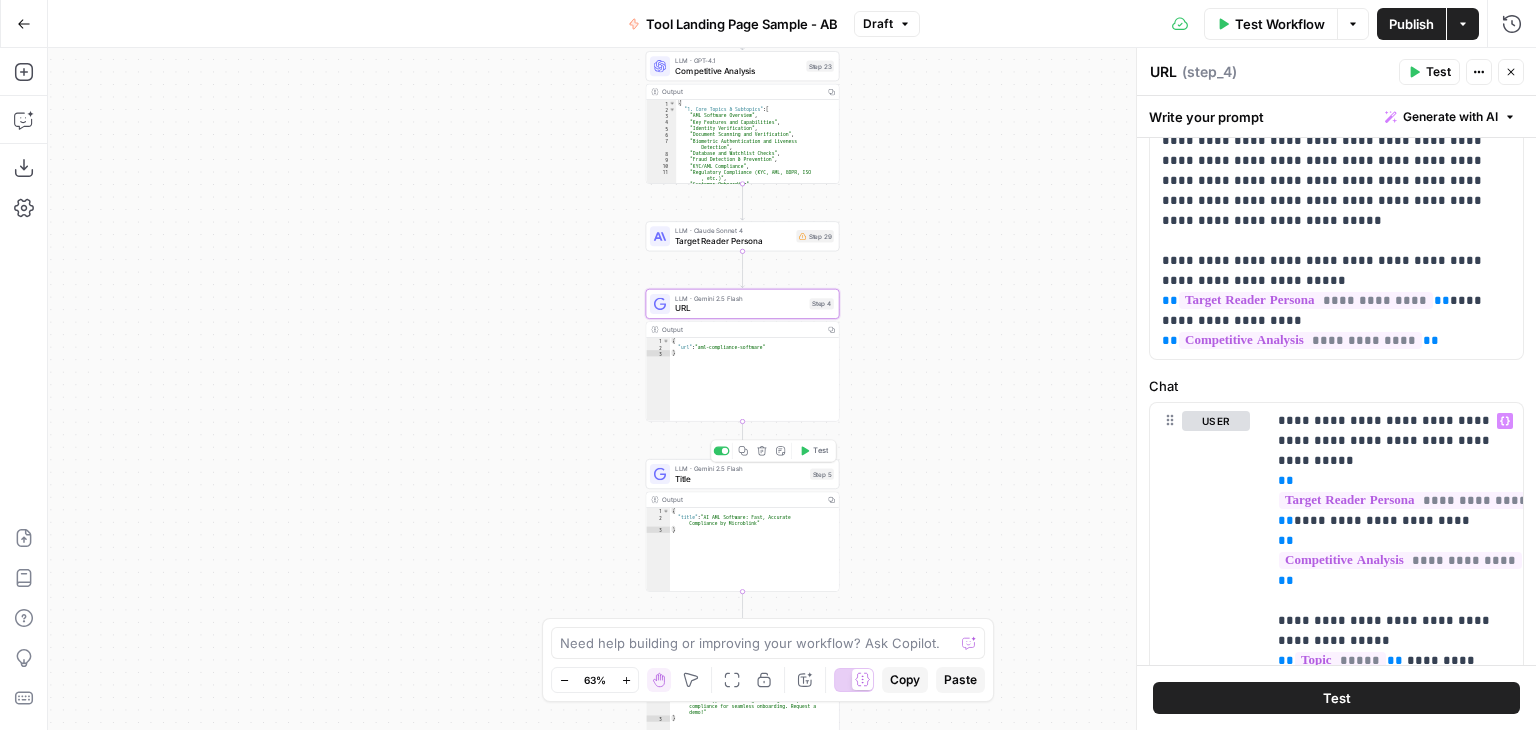 click on "Title" at bounding box center (740, 478) 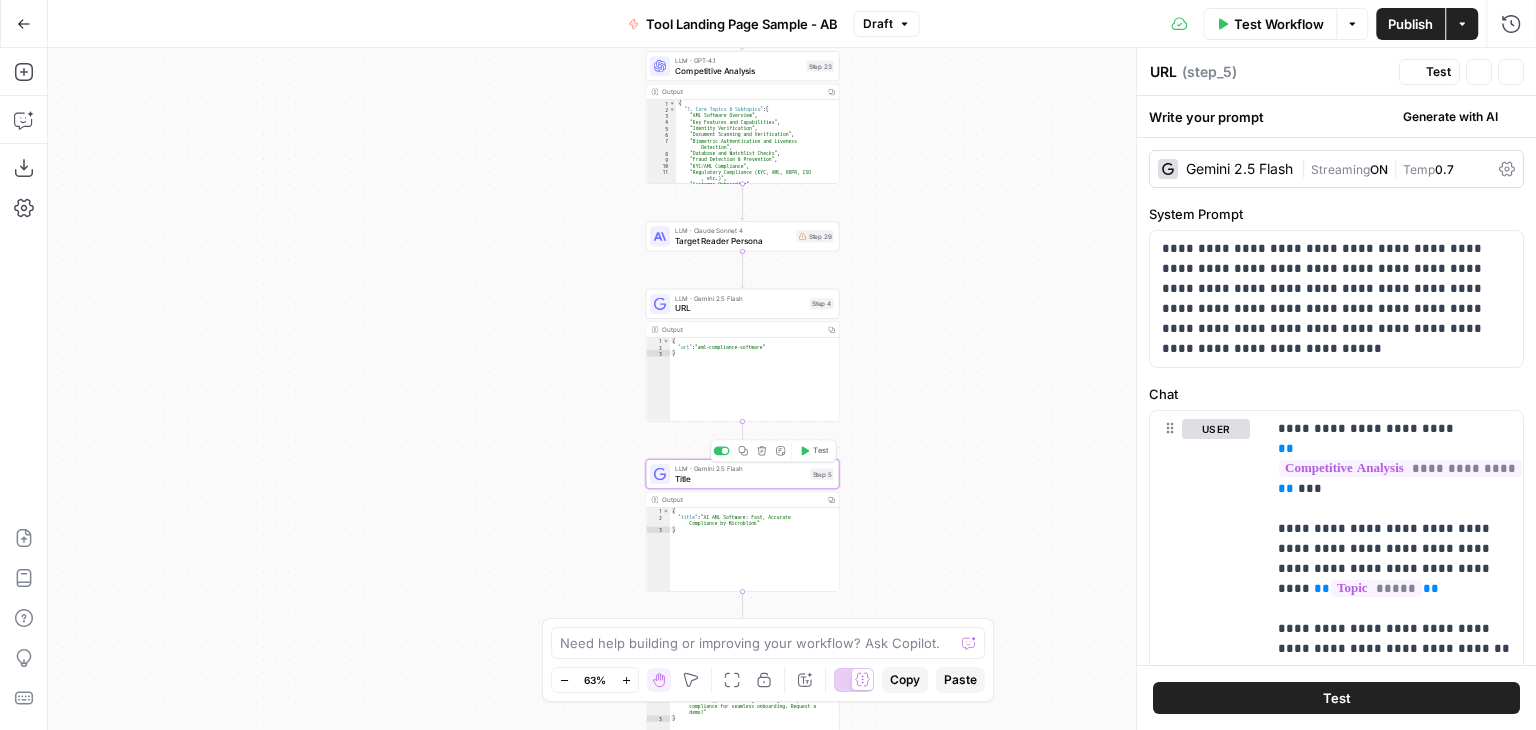 type on "Title" 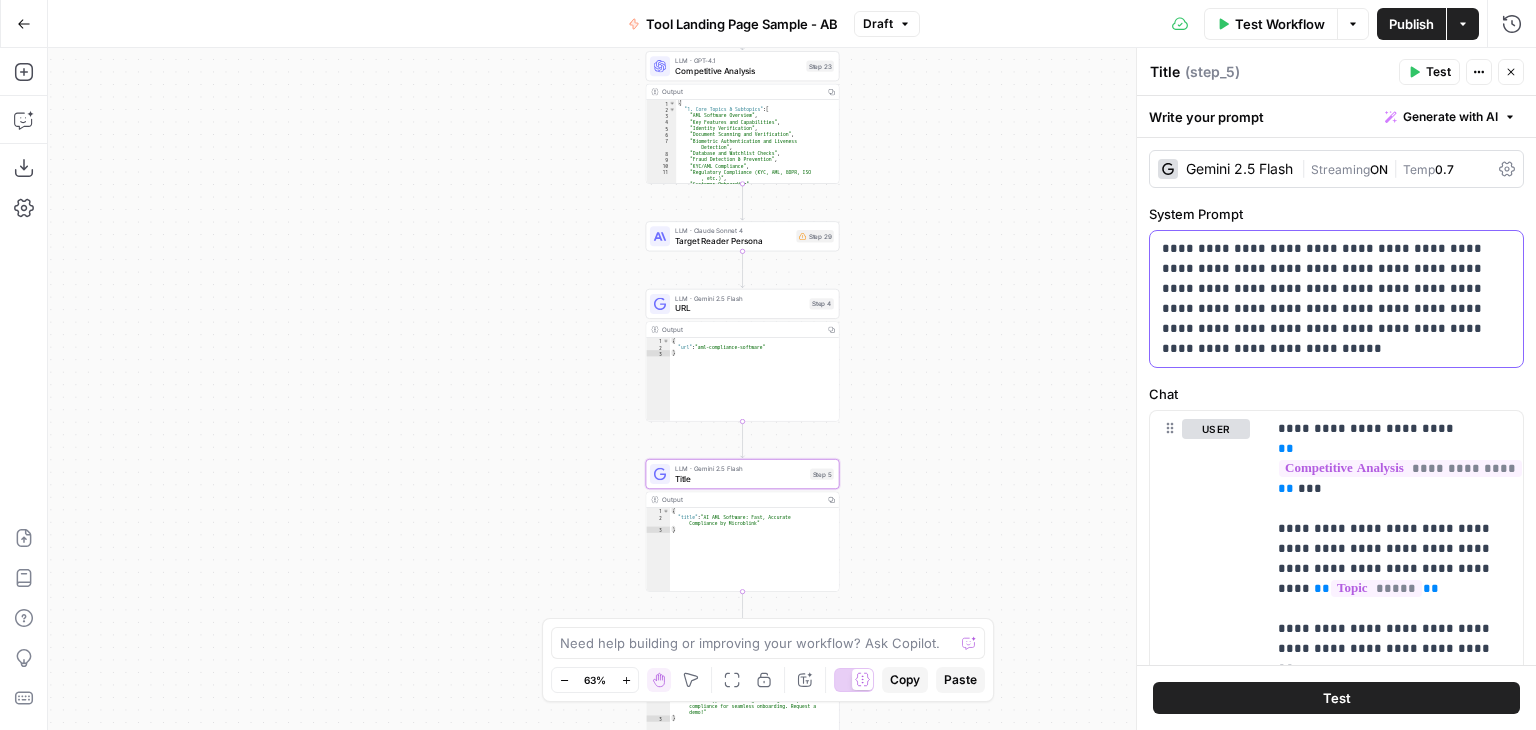 click on "**********" at bounding box center (1329, 299) 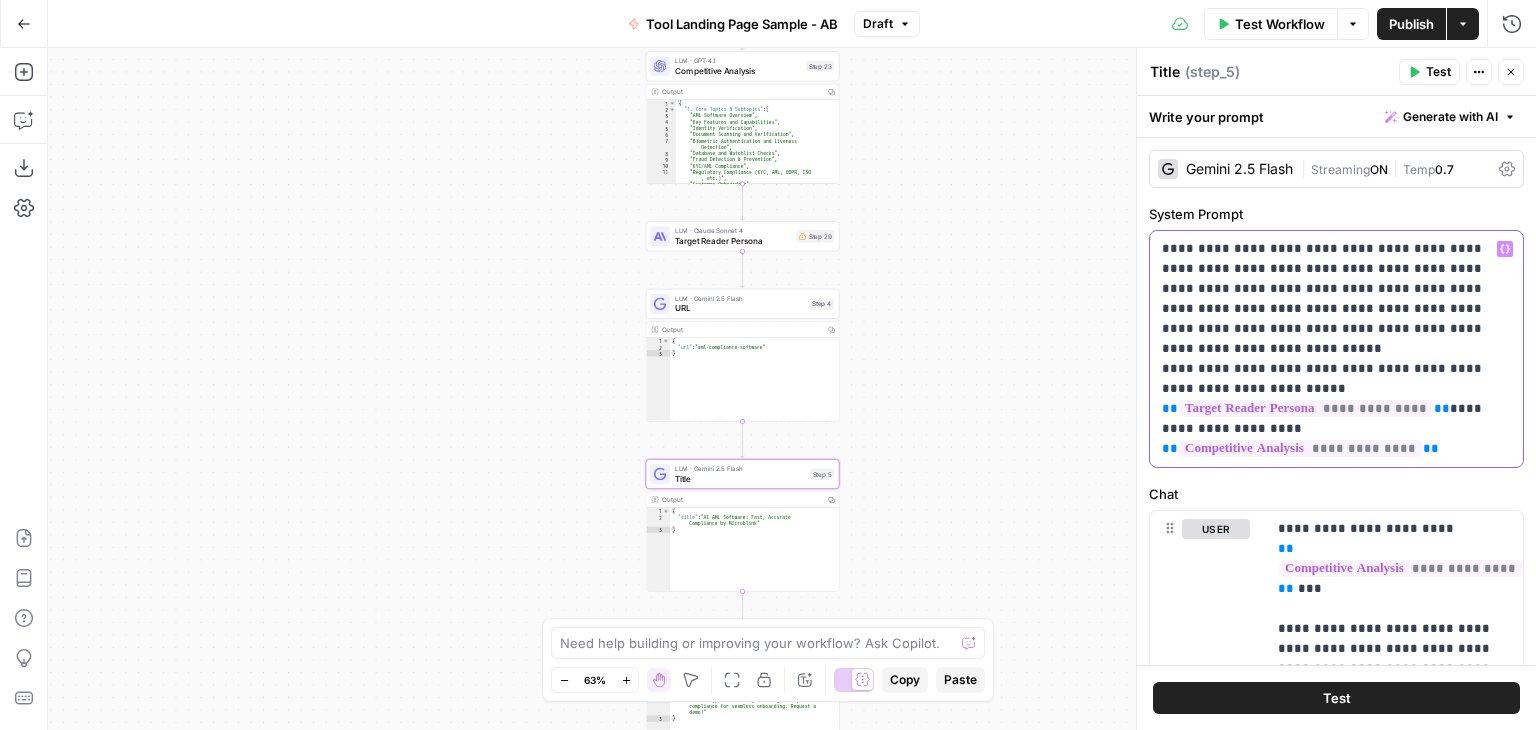 click on "**********" at bounding box center (1329, 349) 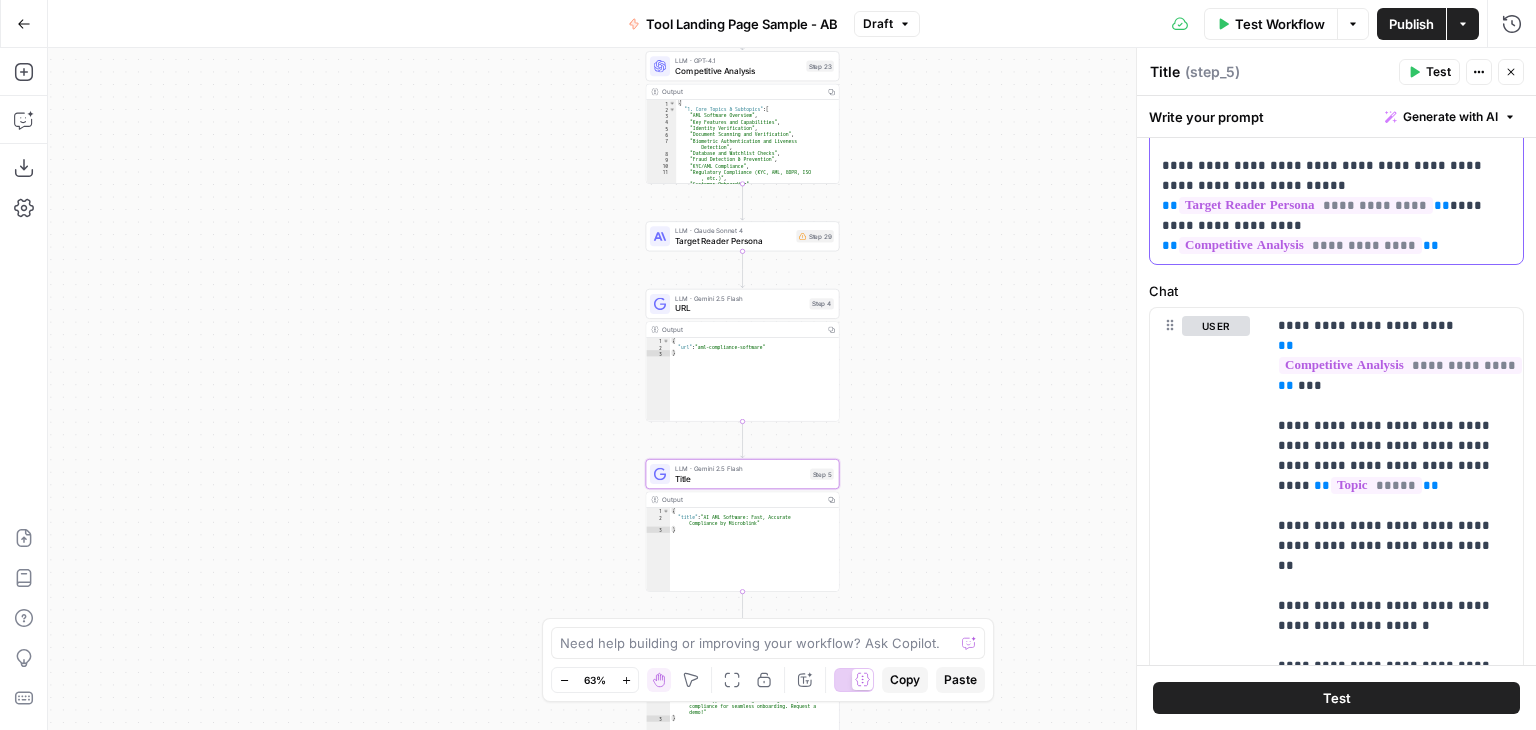 scroll, scrollTop: 224, scrollLeft: 0, axis: vertical 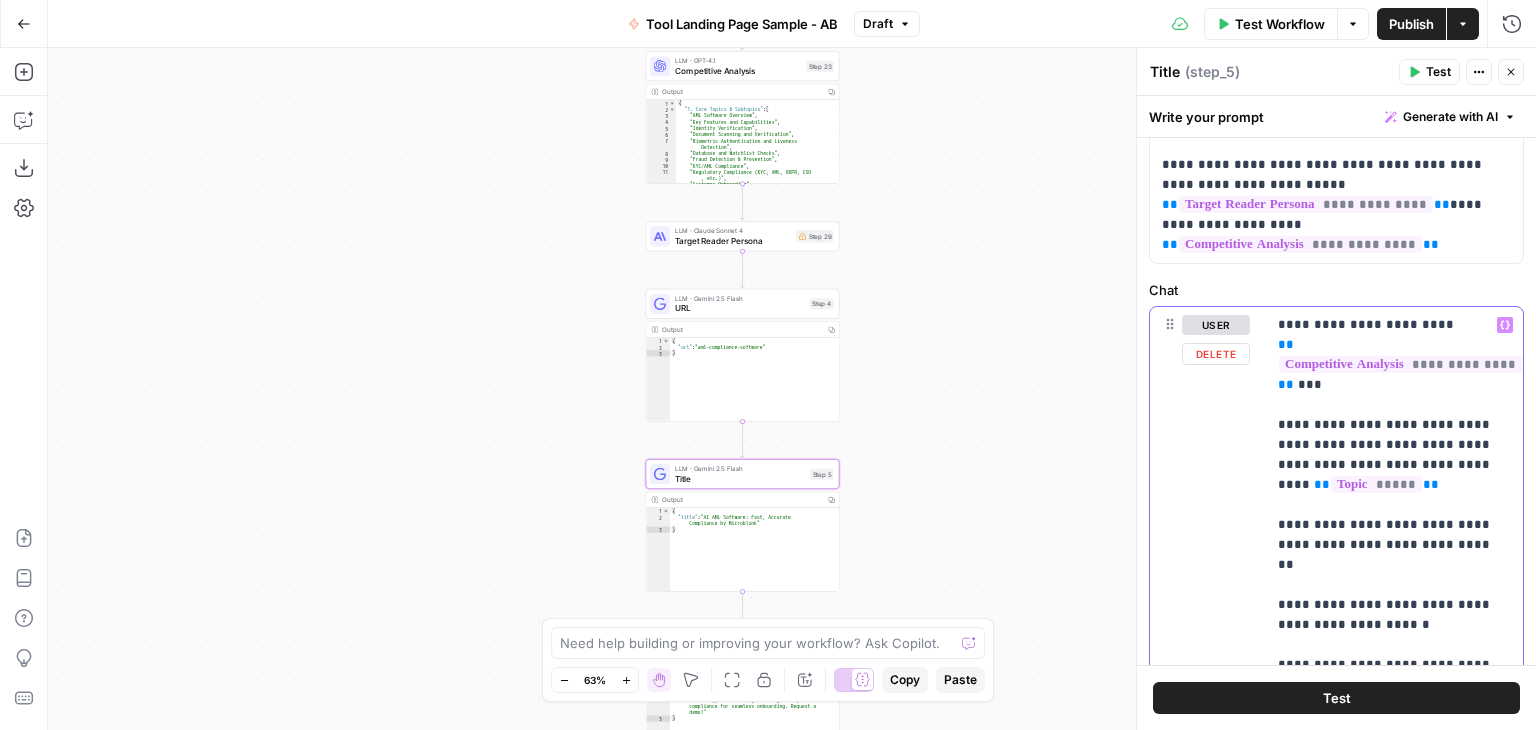 drag, startPoint x: 1334, startPoint y: 394, endPoint x: 1228, endPoint y: 278, distance: 157.13689 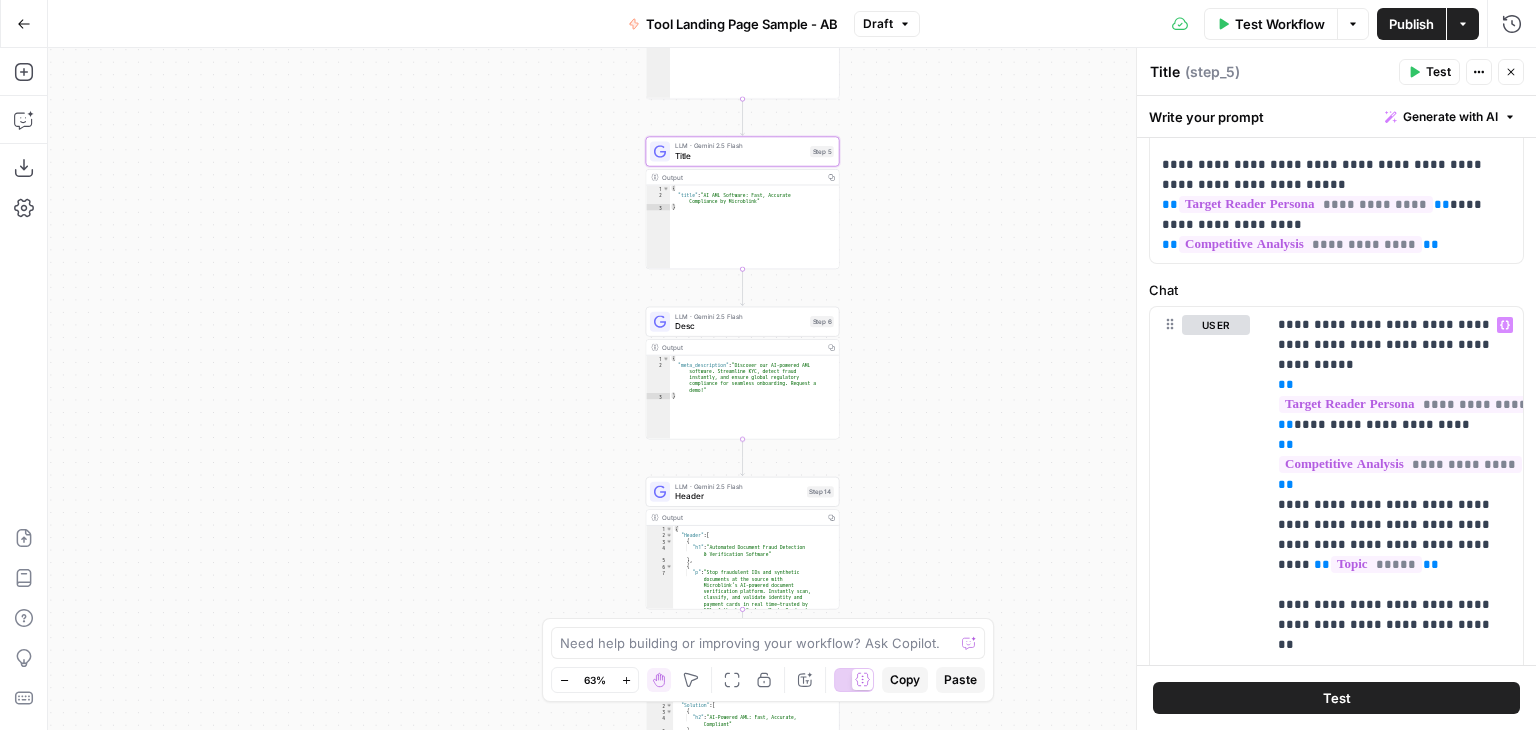 click on "Desc" at bounding box center (740, 326) 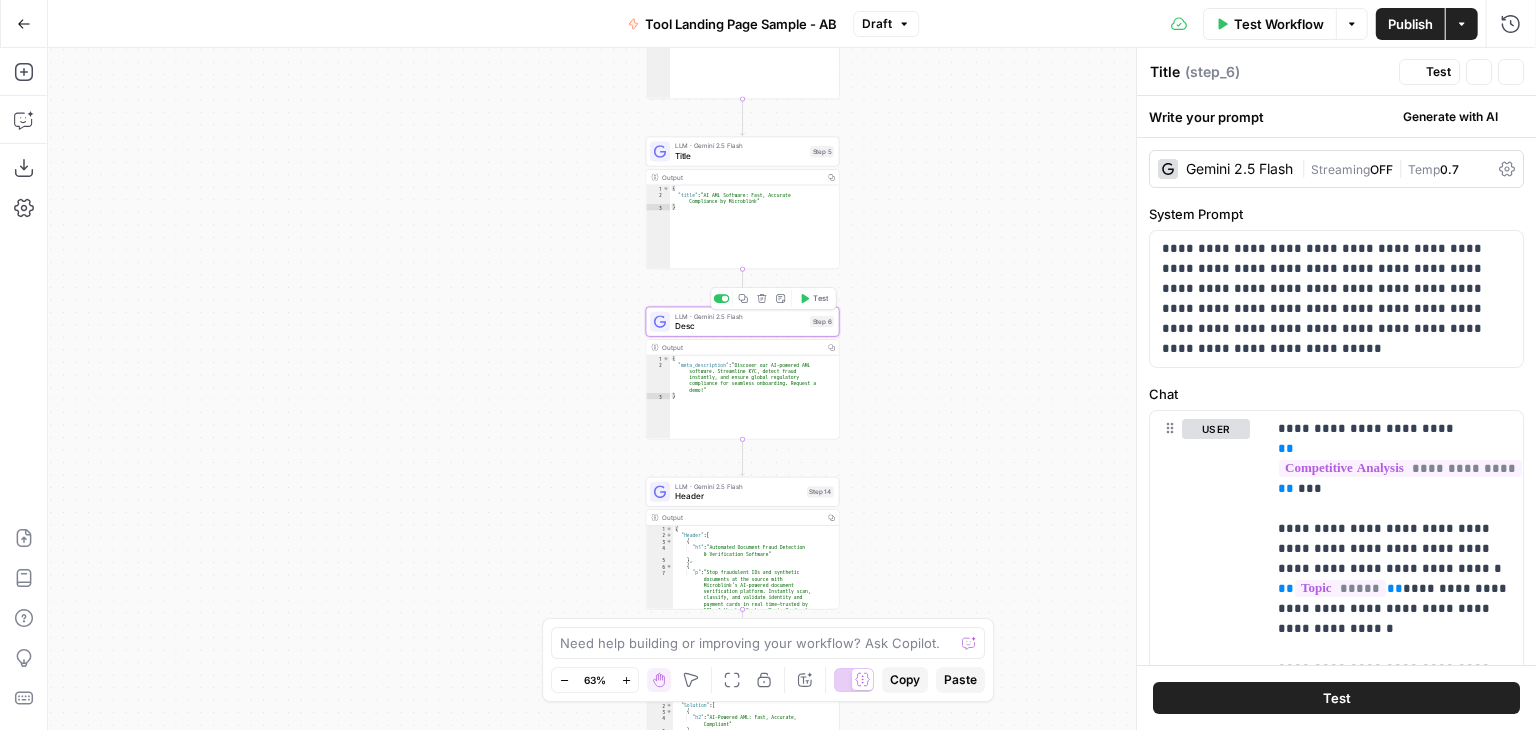 type on "Desc" 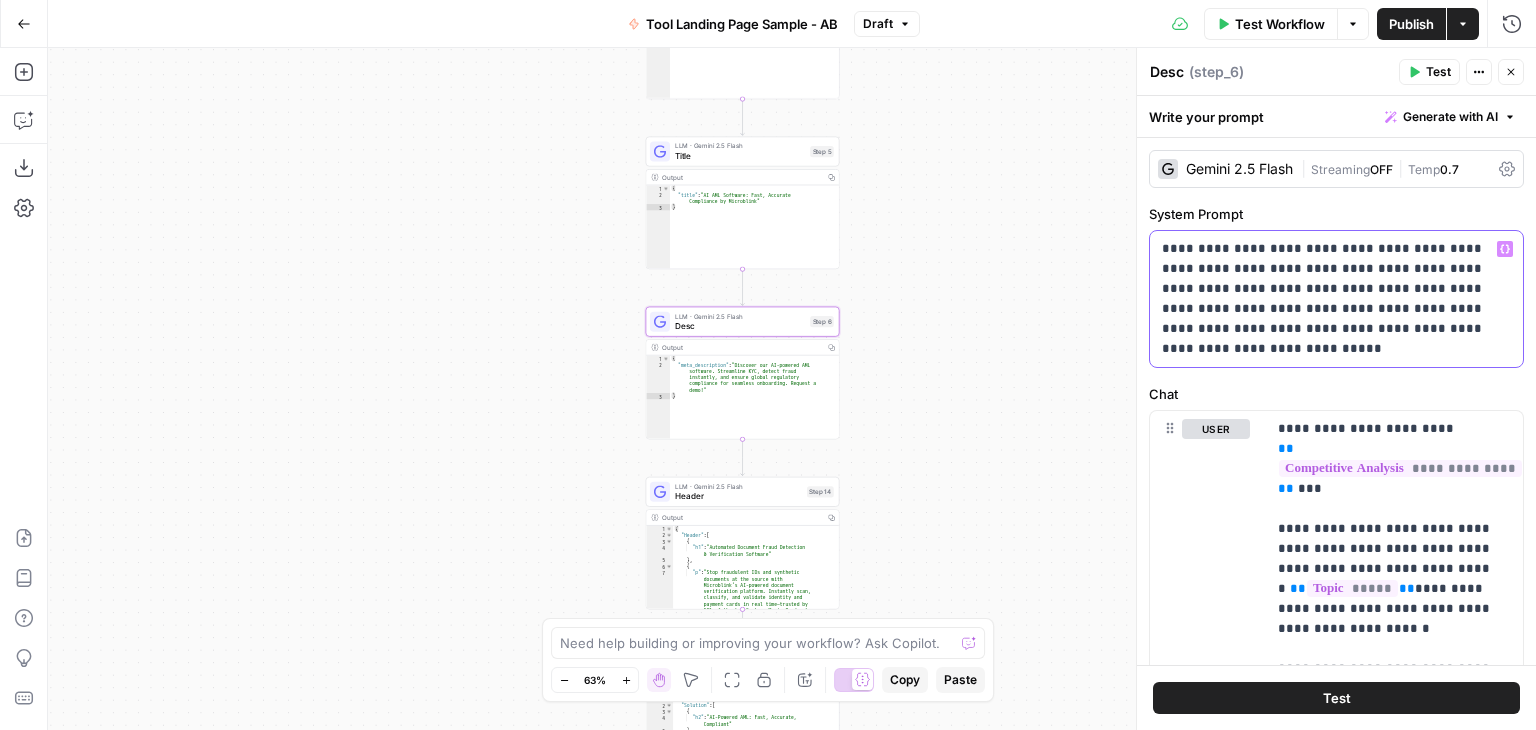 click on "**********" at bounding box center (1336, 299) 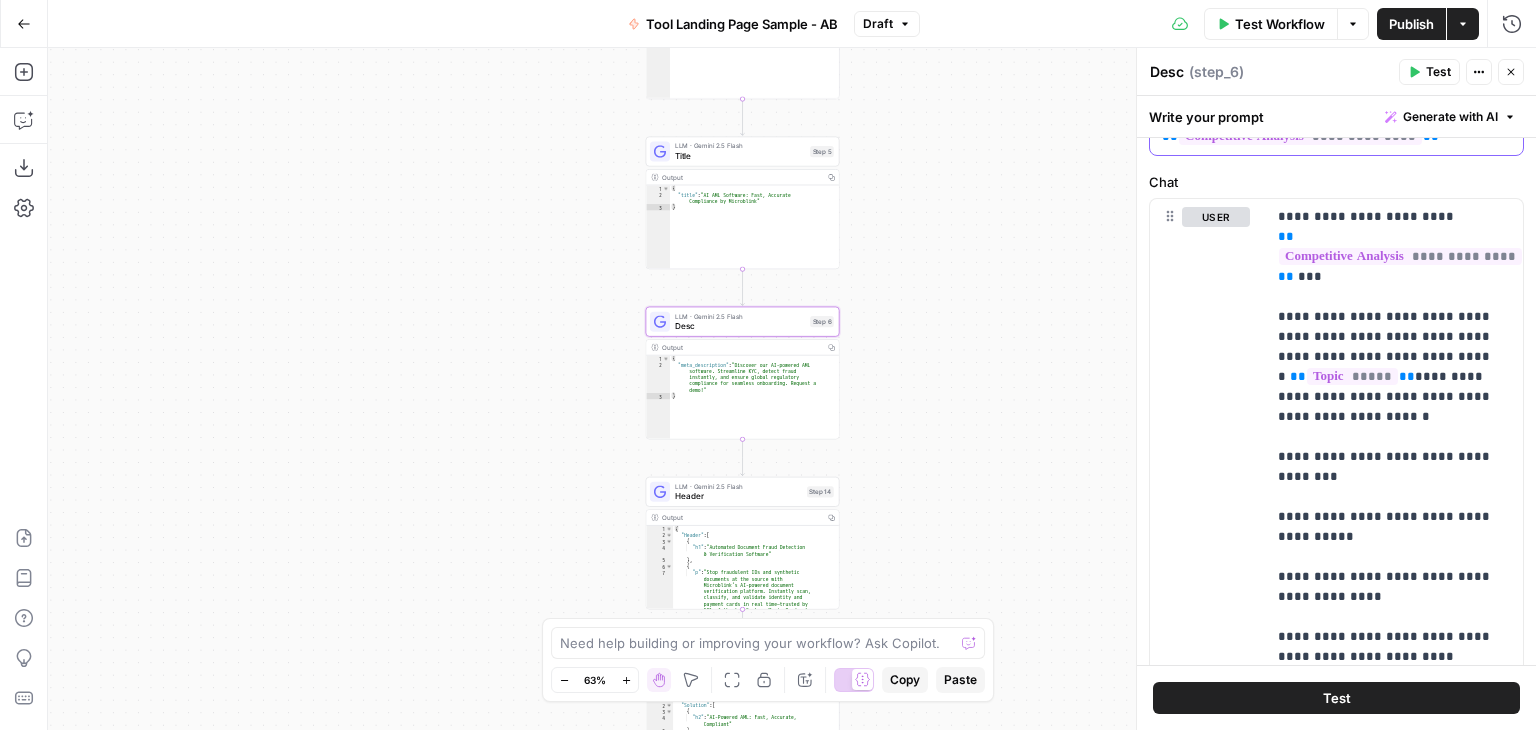 scroll, scrollTop: 316, scrollLeft: 0, axis: vertical 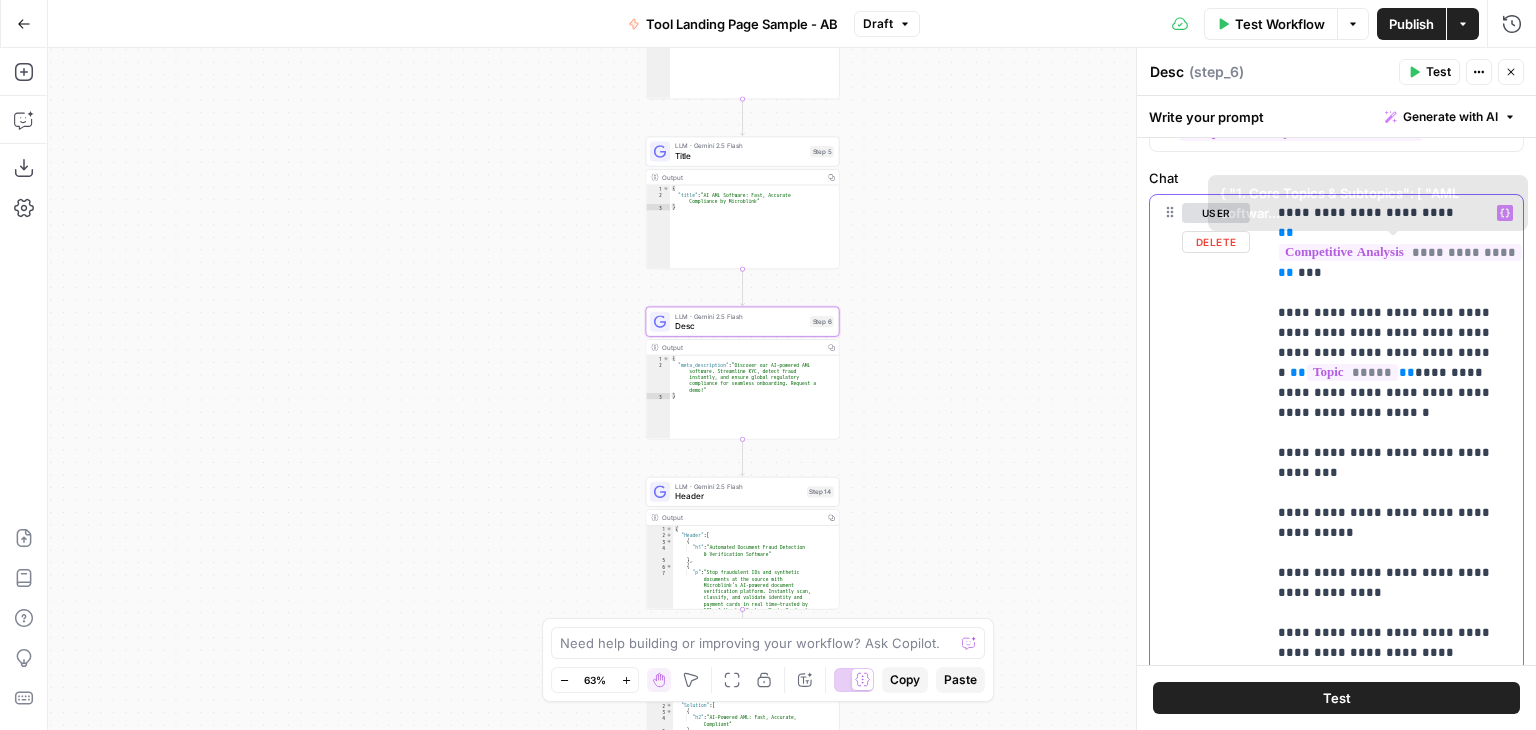 drag, startPoint x: 1348, startPoint y: 283, endPoint x: 1269, endPoint y: 195, distance: 118.258194 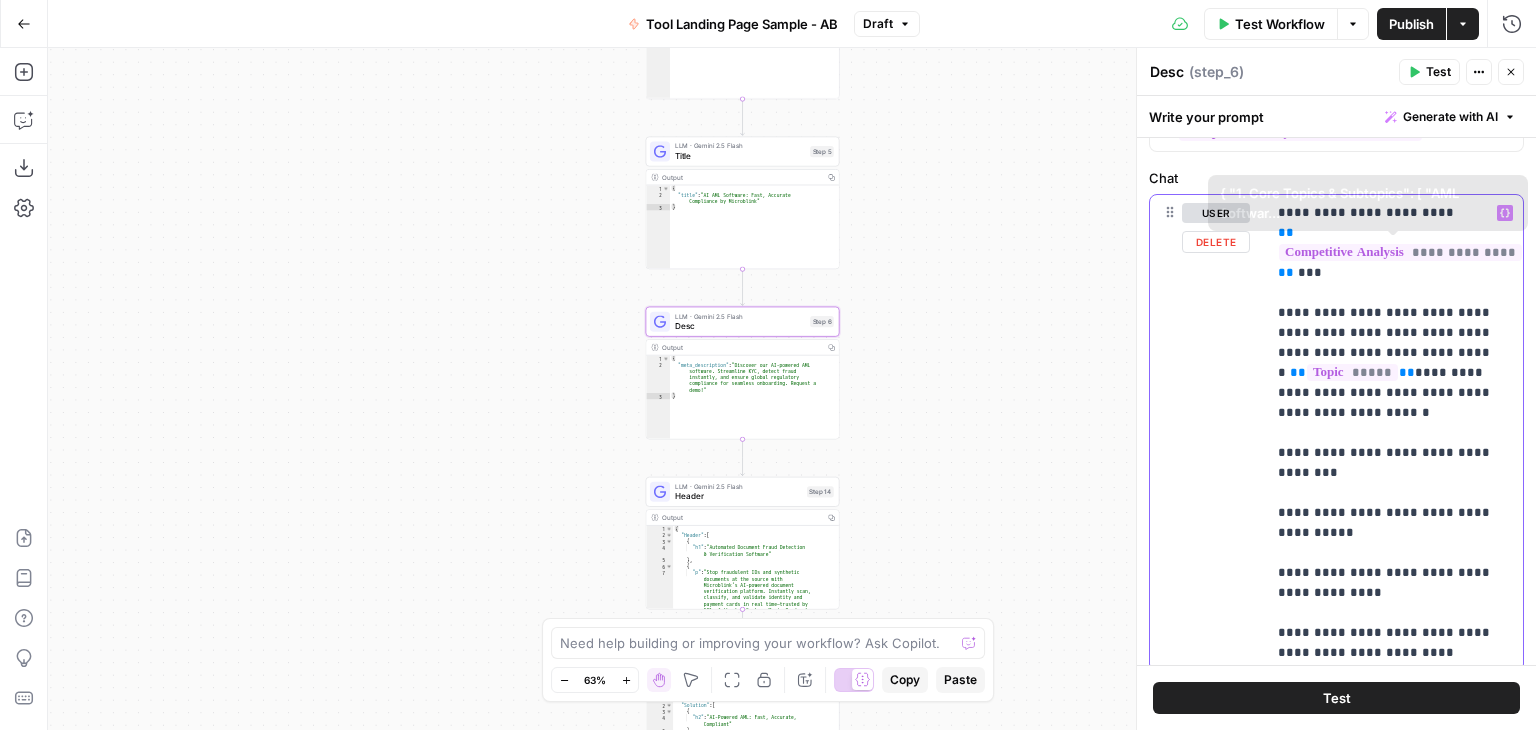 click on "**********" at bounding box center (1394, 433) 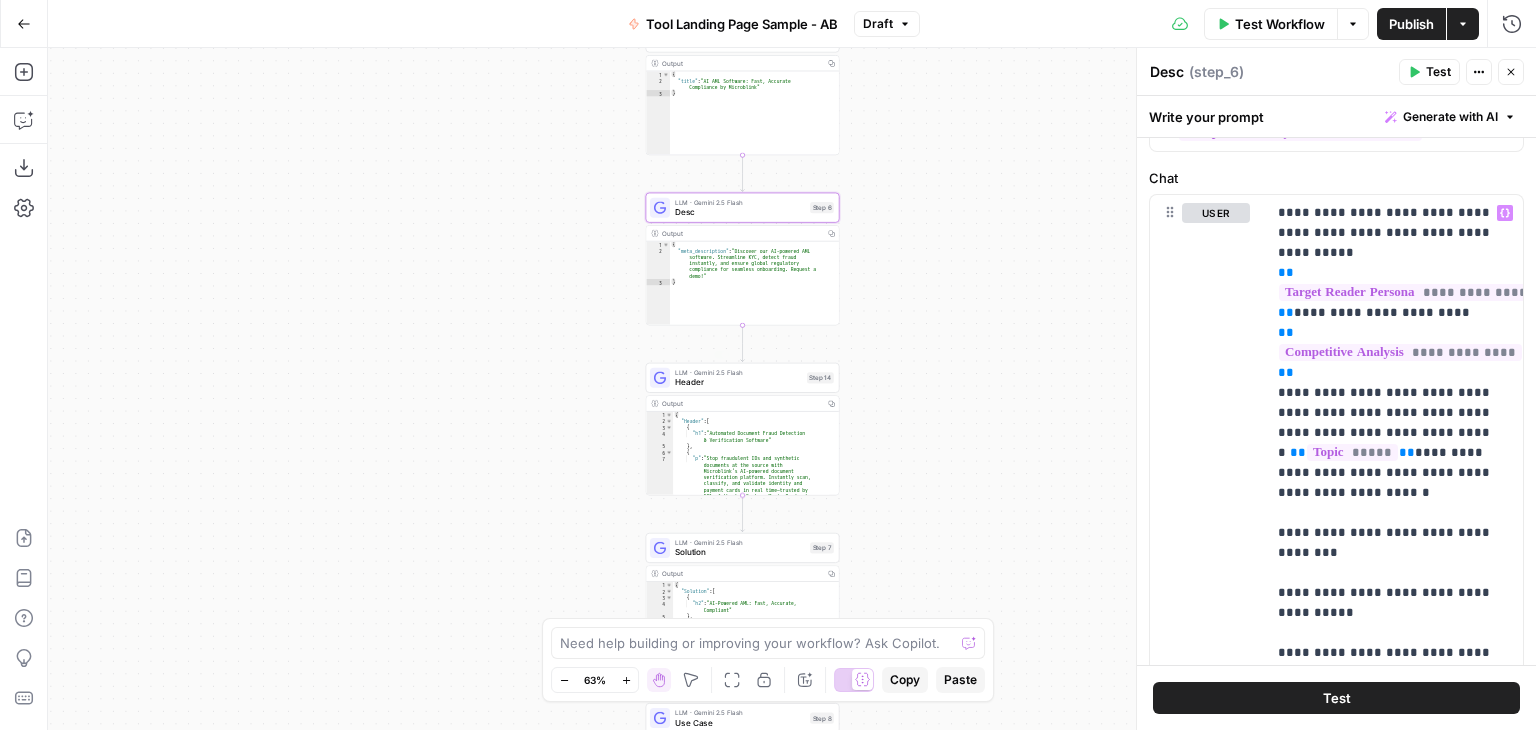 click on "Header" at bounding box center [738, 382] 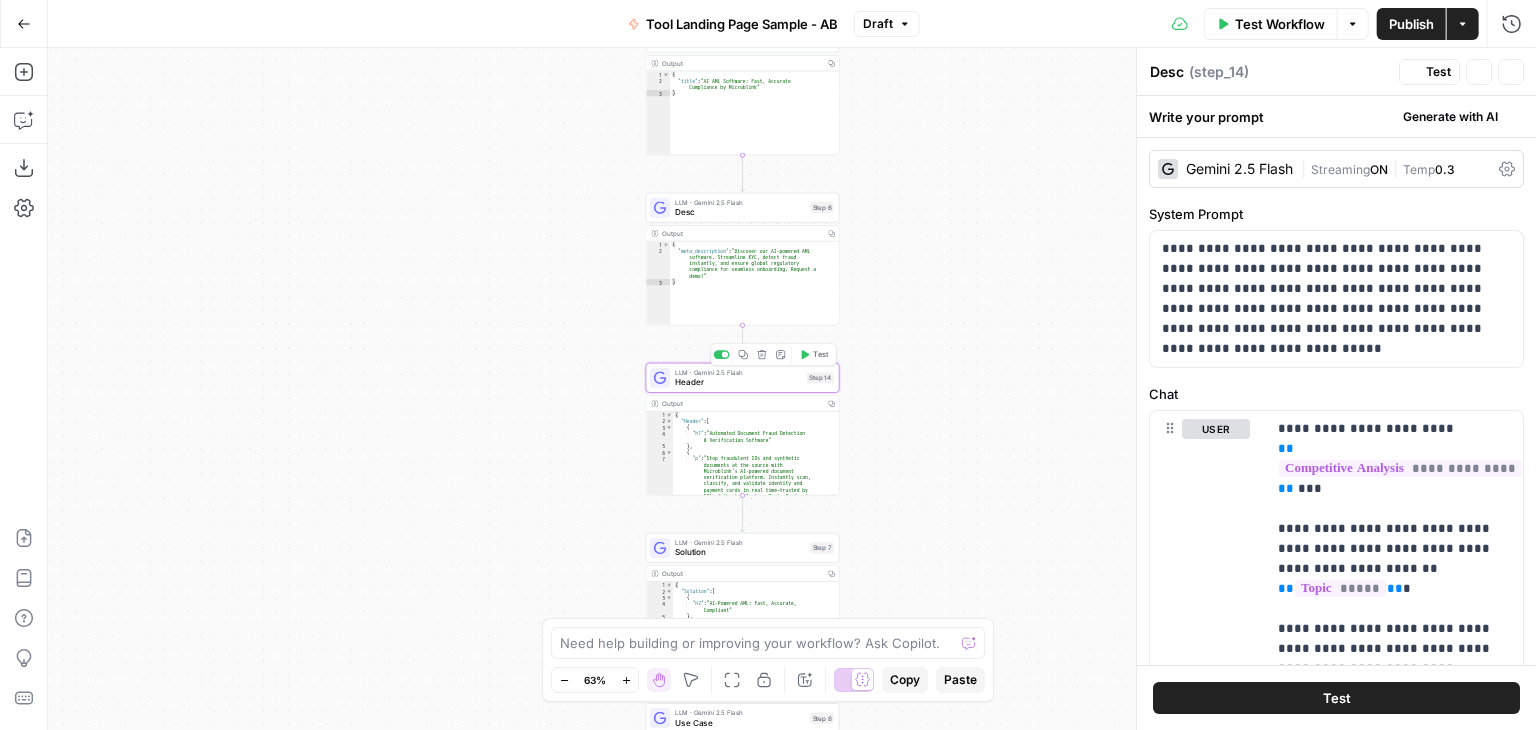 type on "Header" 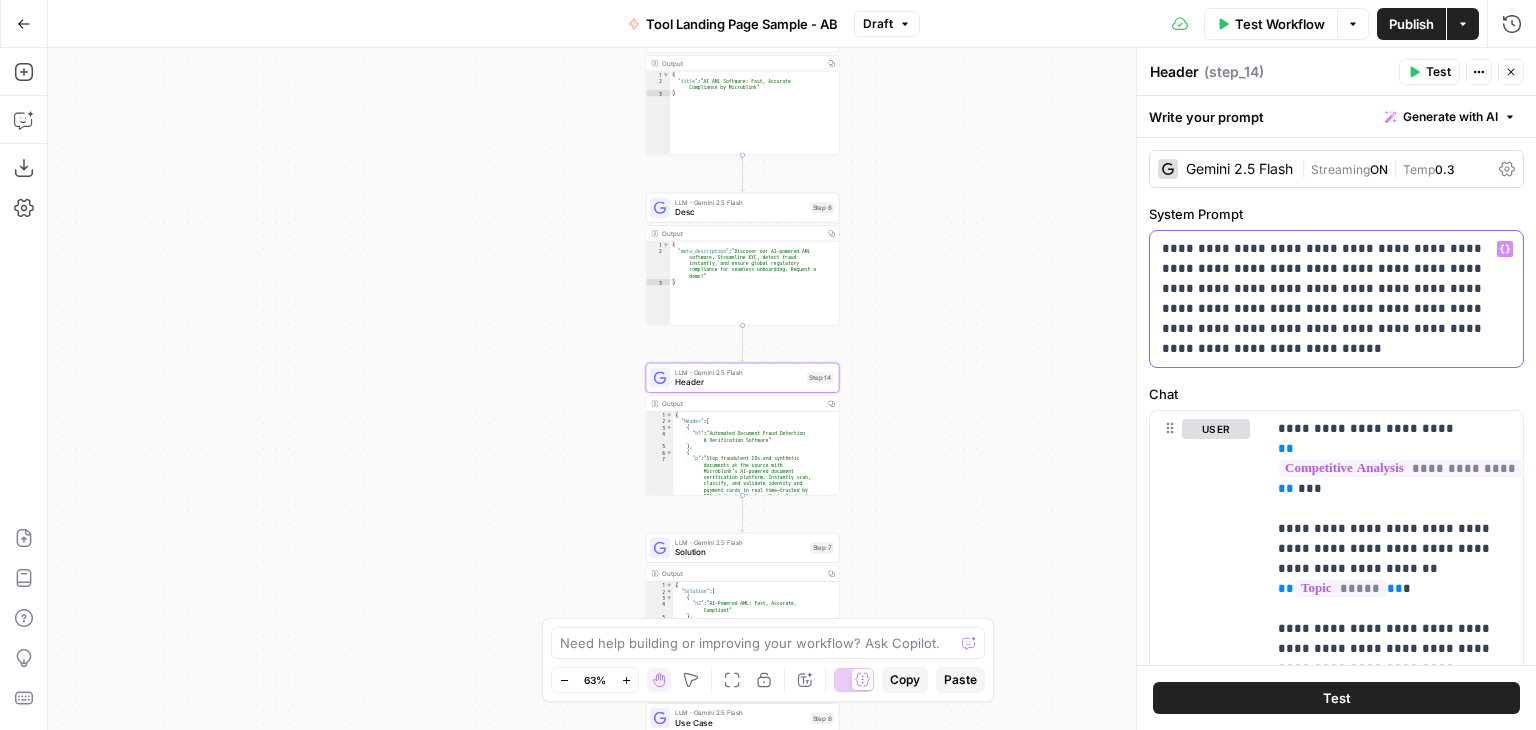 click on "**********" at bounding box center [1329, 299] 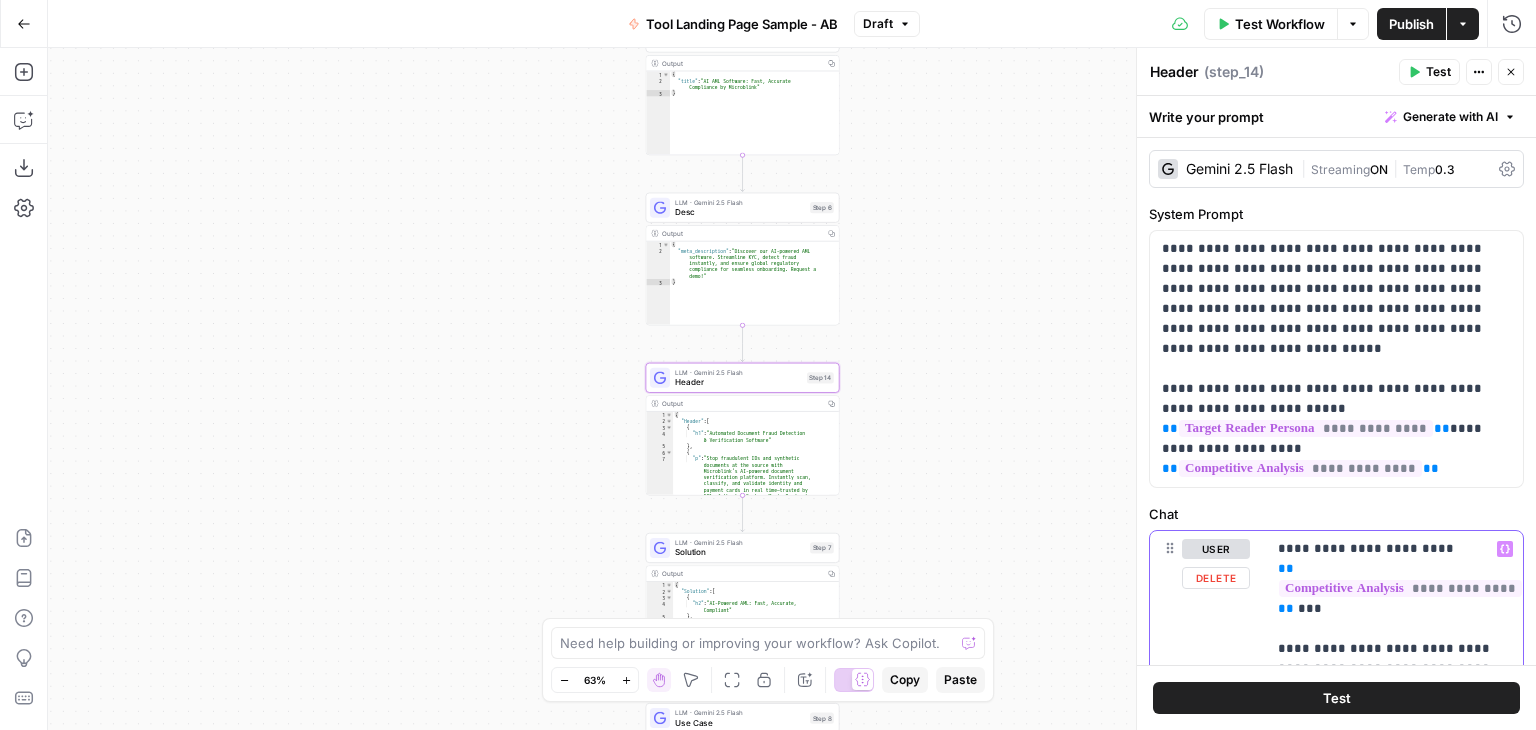 drag, startPoint x: 1324, startPoint y: 629, endPoint x: 1231, endPoint y: 501, distance: 158.2182 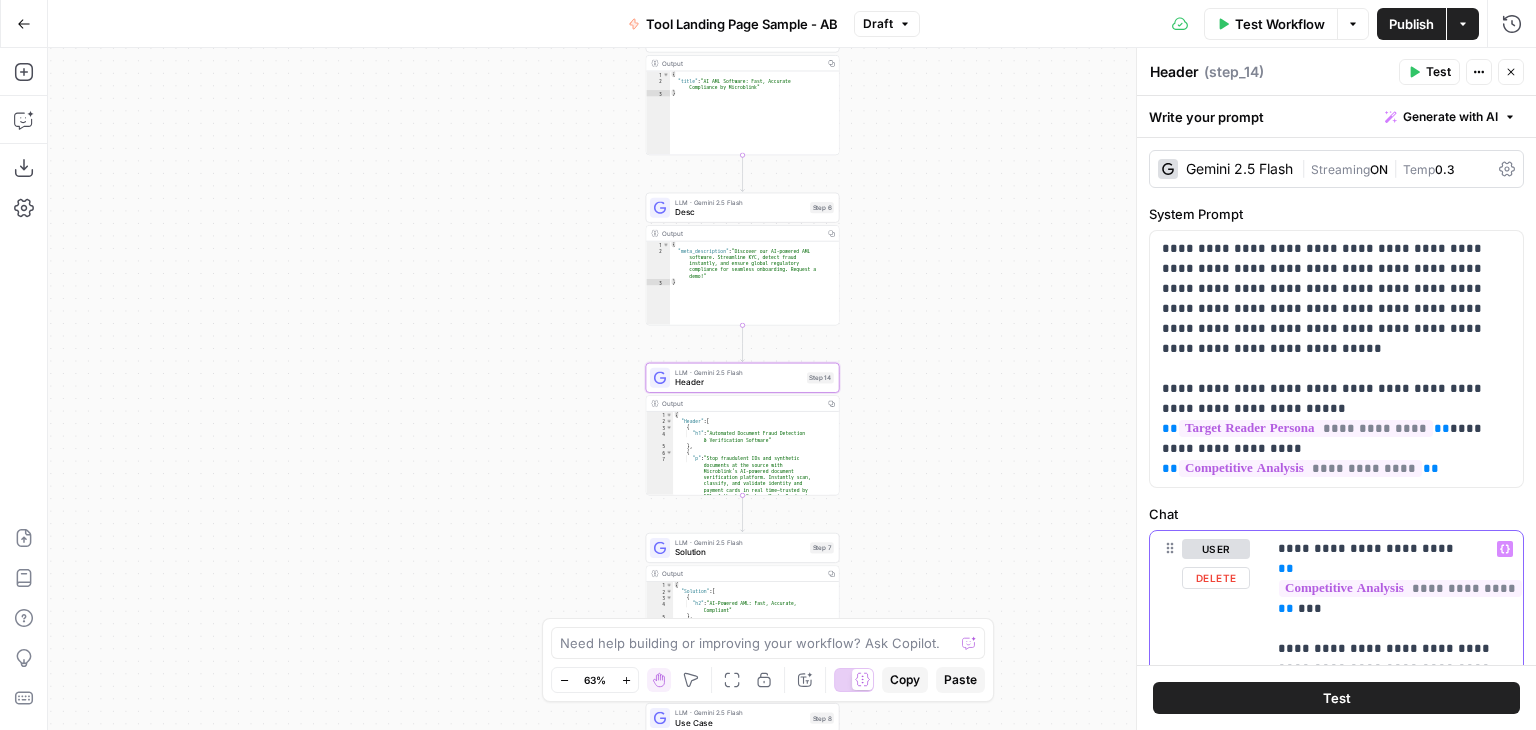 click on "**********" at bounding box center (1336, 401) 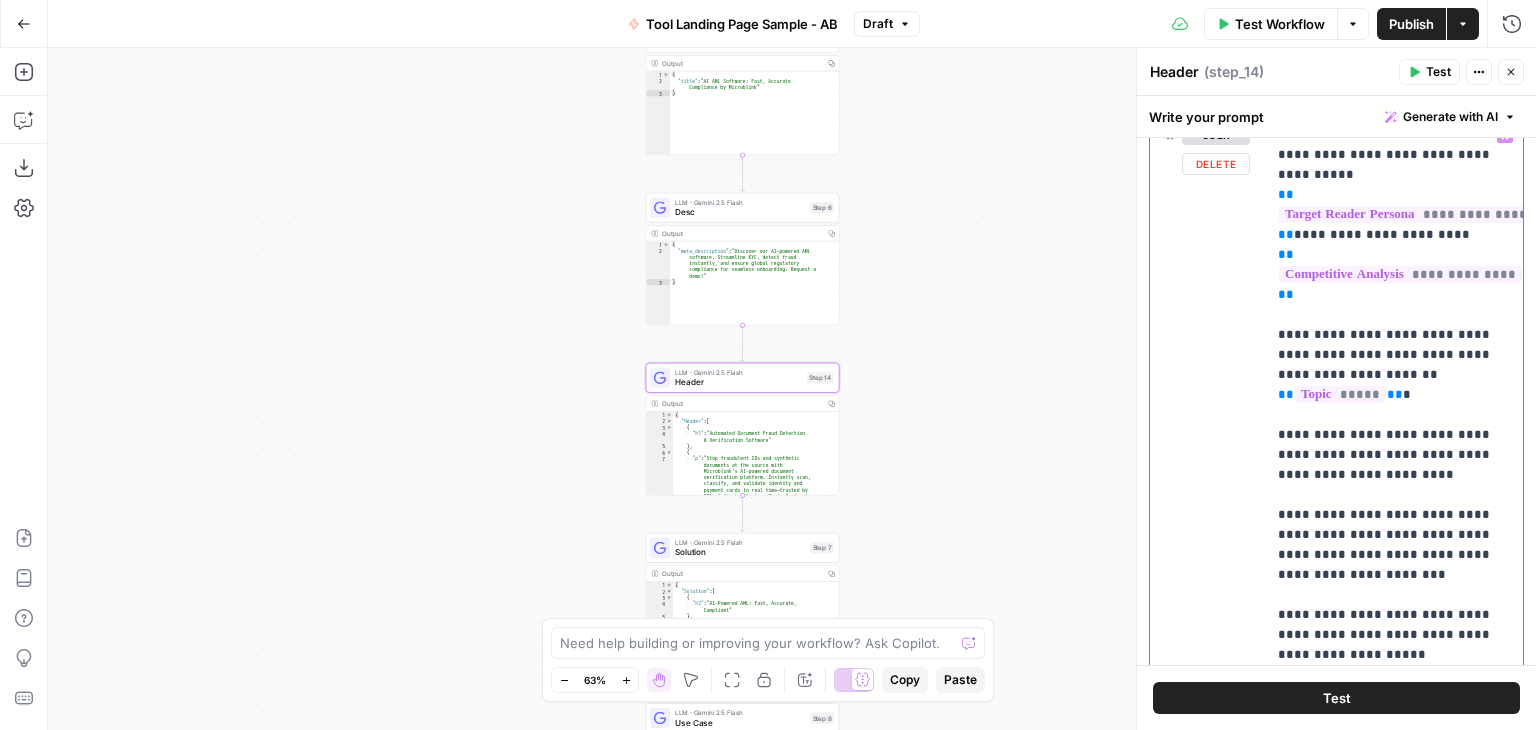 scroll, scrollTop: 415, scrollLeft: 0, axis: vertical 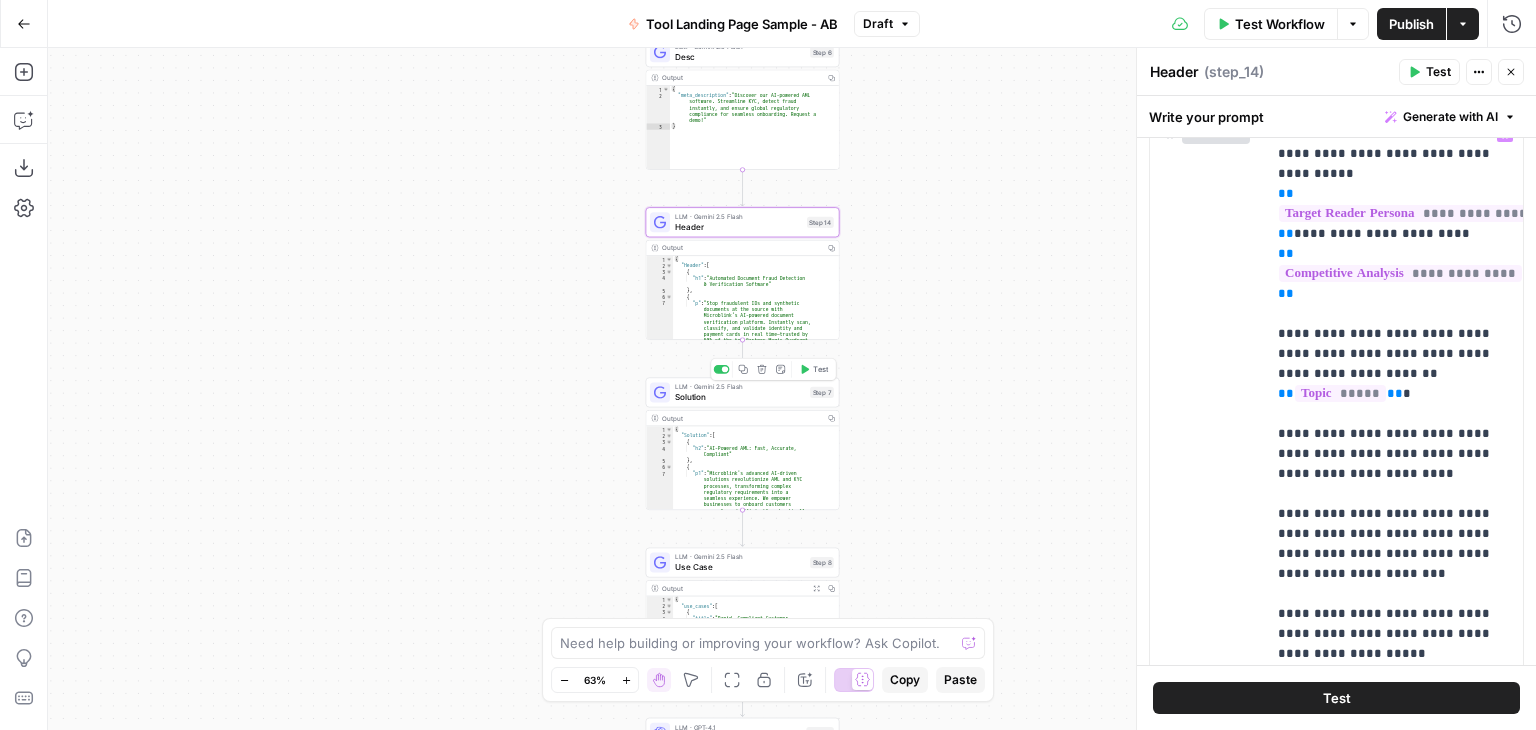click on "Solution" at bounding box center (740, 397) 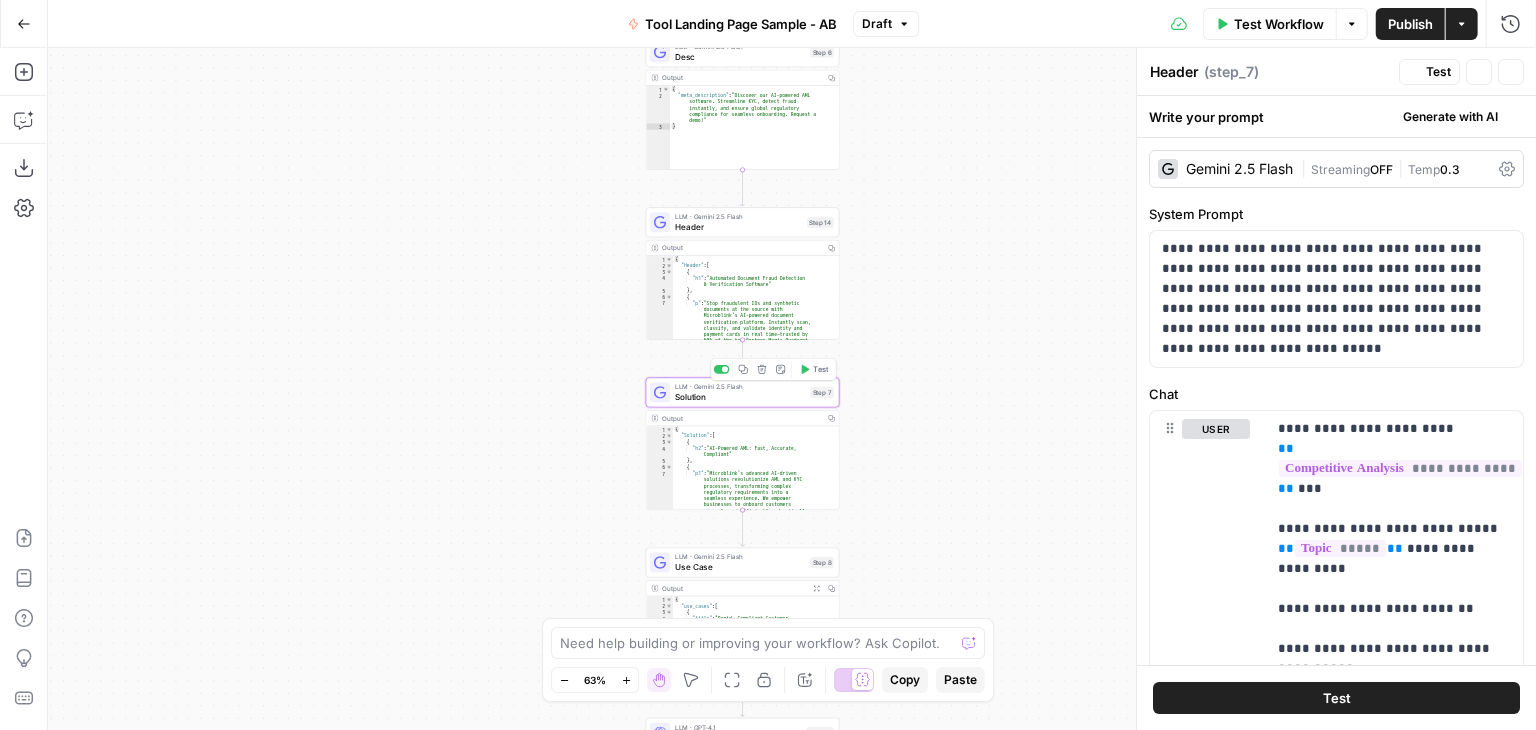type on "Solution" 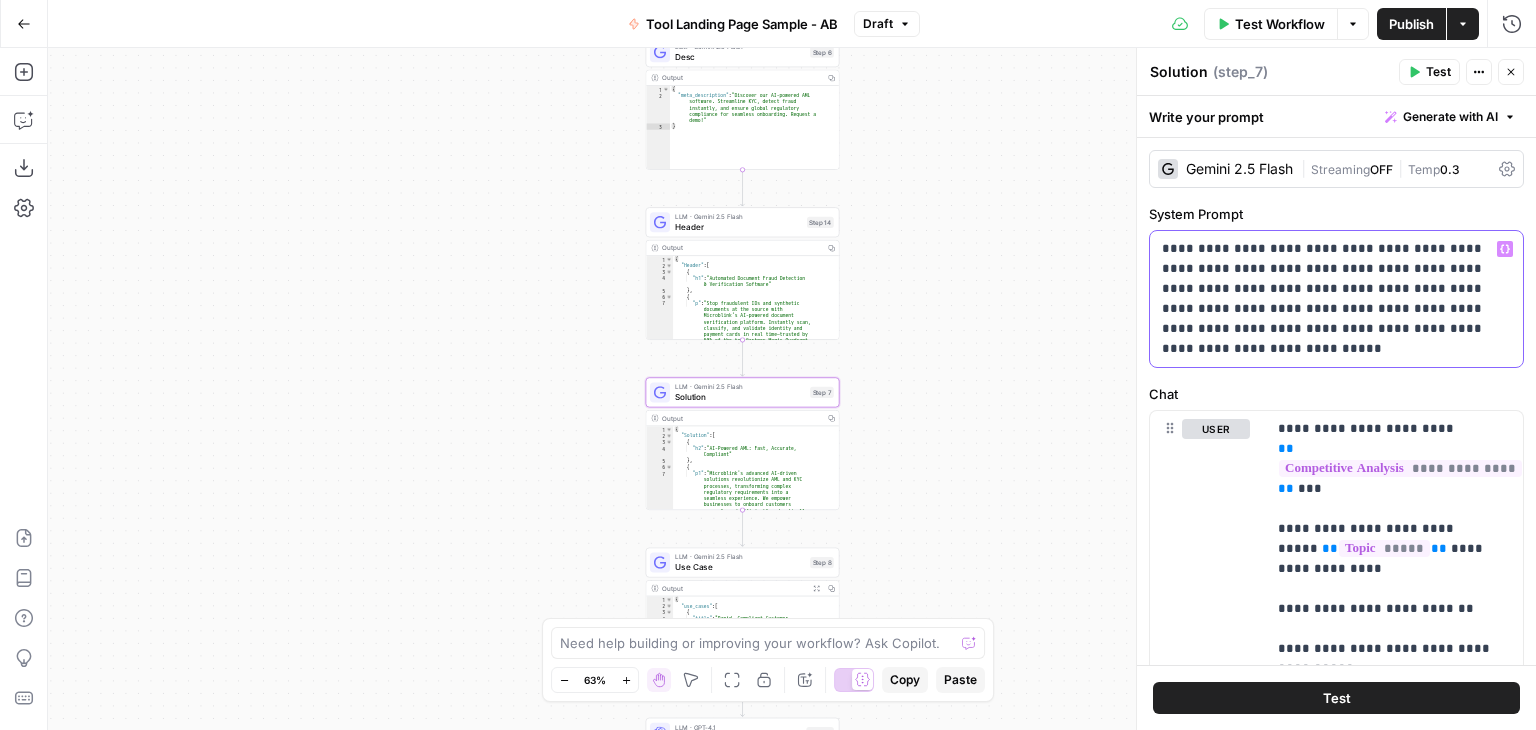 click on "**********" at bounding box center (1329, 299) 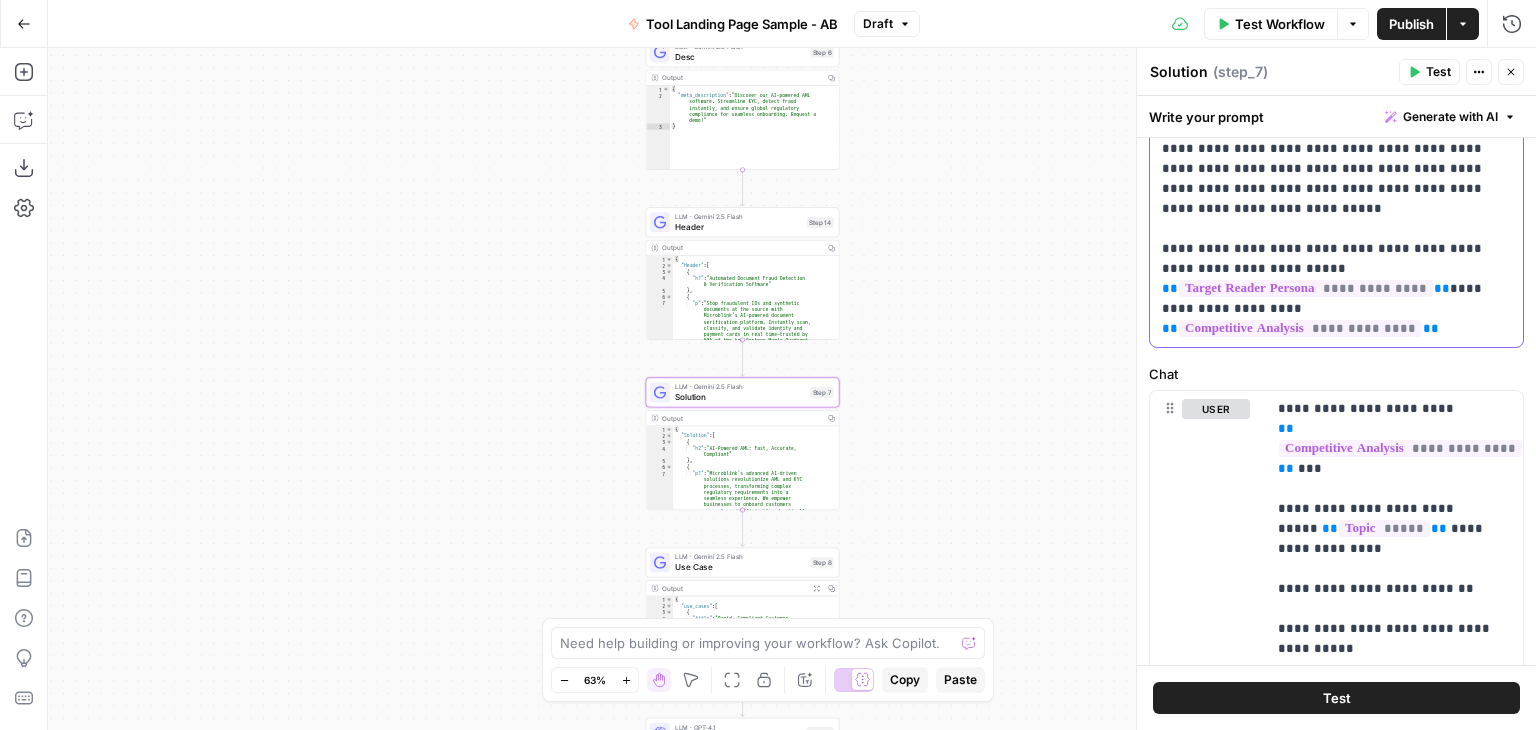 scroll, scrollTop: 148, scrollLeft: 0, axis: vertical 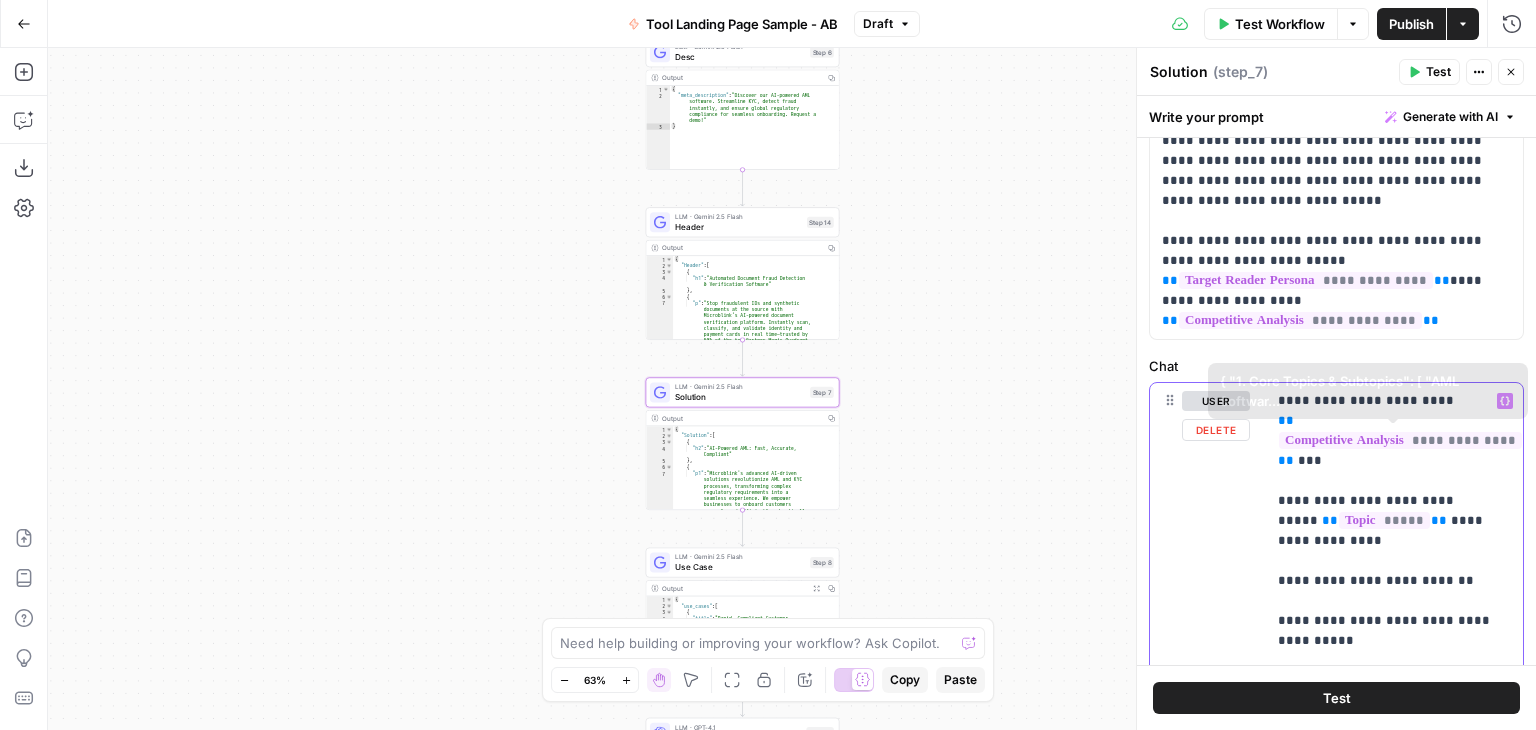 drag, startPoint x: 1319, startPoint y: 472, endPoint x: 1244, endPoint y: 370, distance: 126.60569 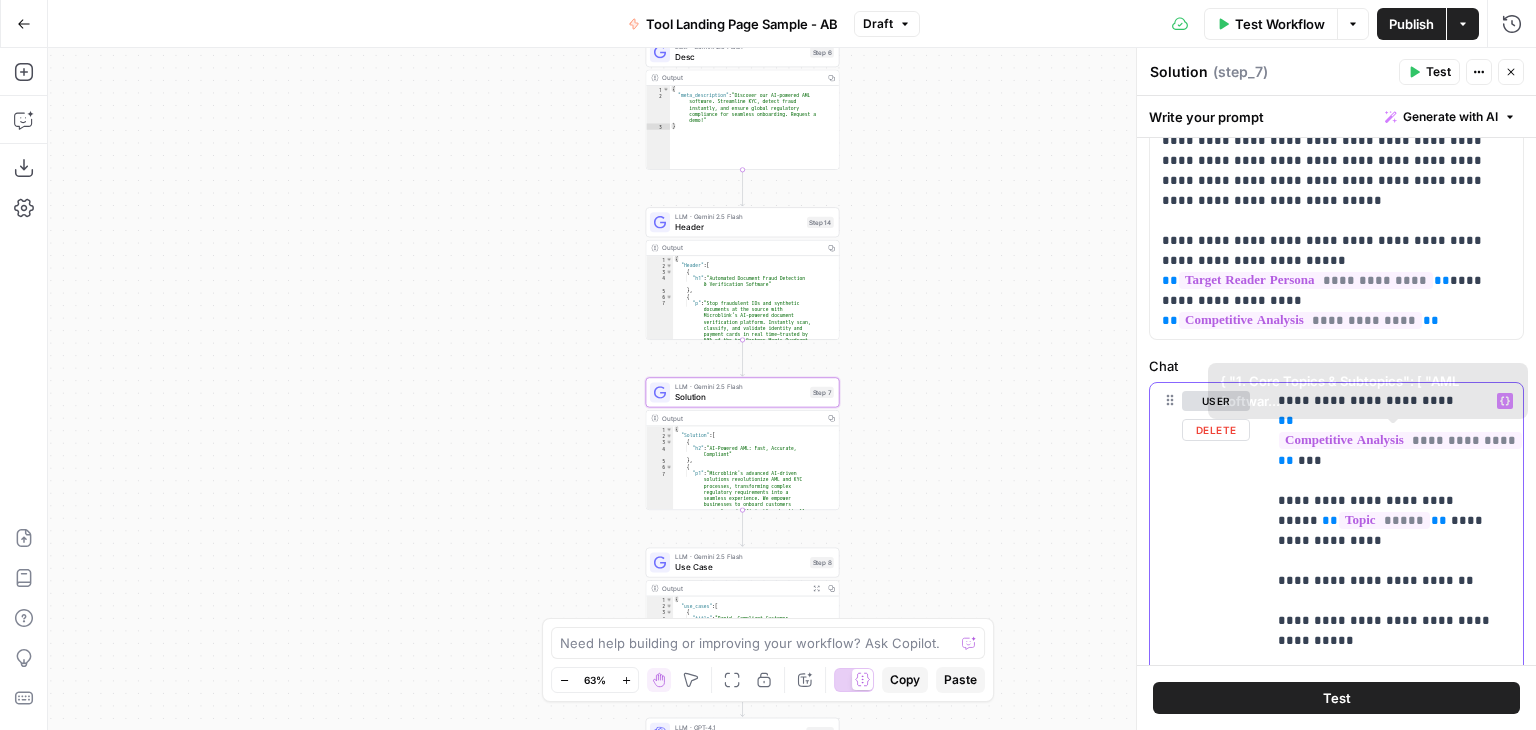 click on "**********" at bounding box center (1336, 926) 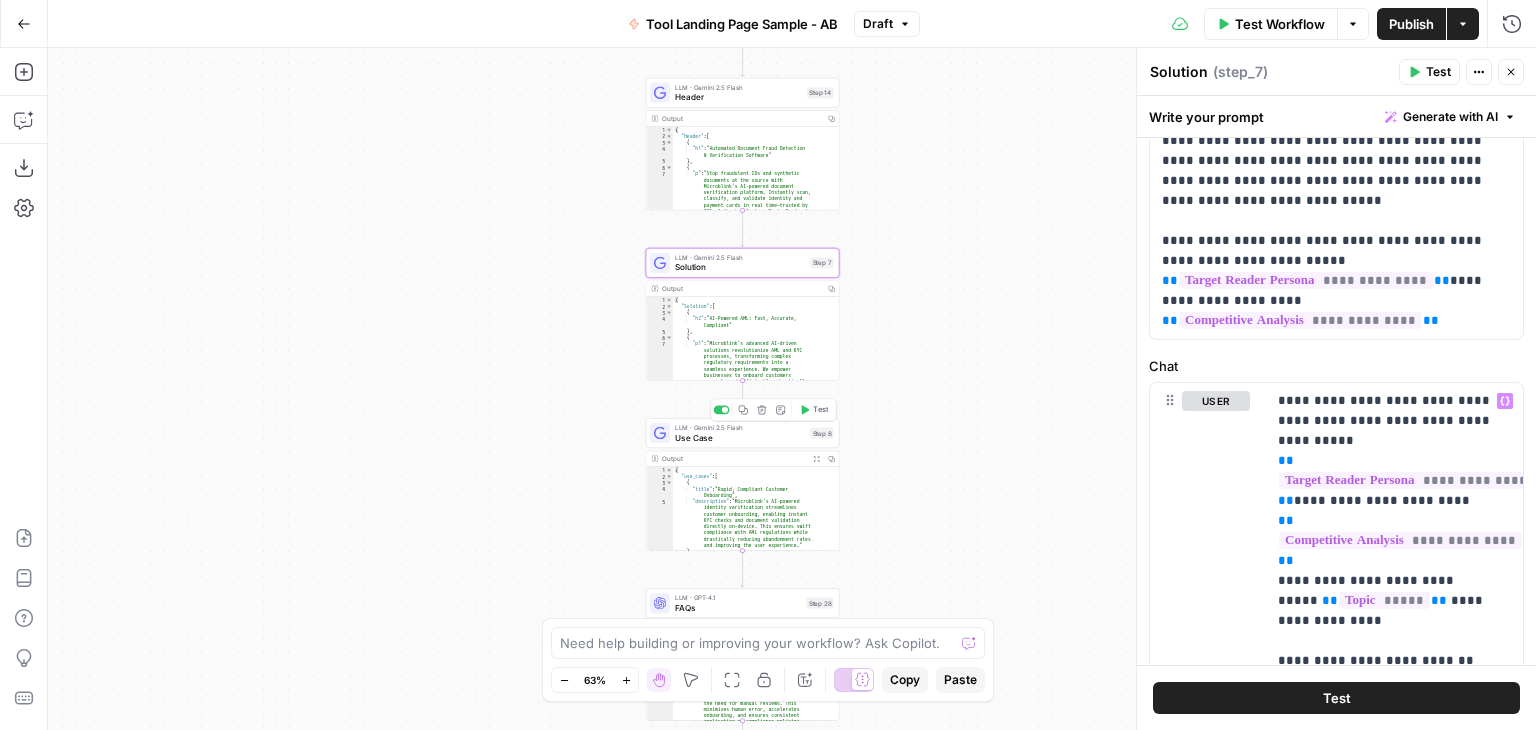 click on "Use Case" at bounding box center [740, 437] 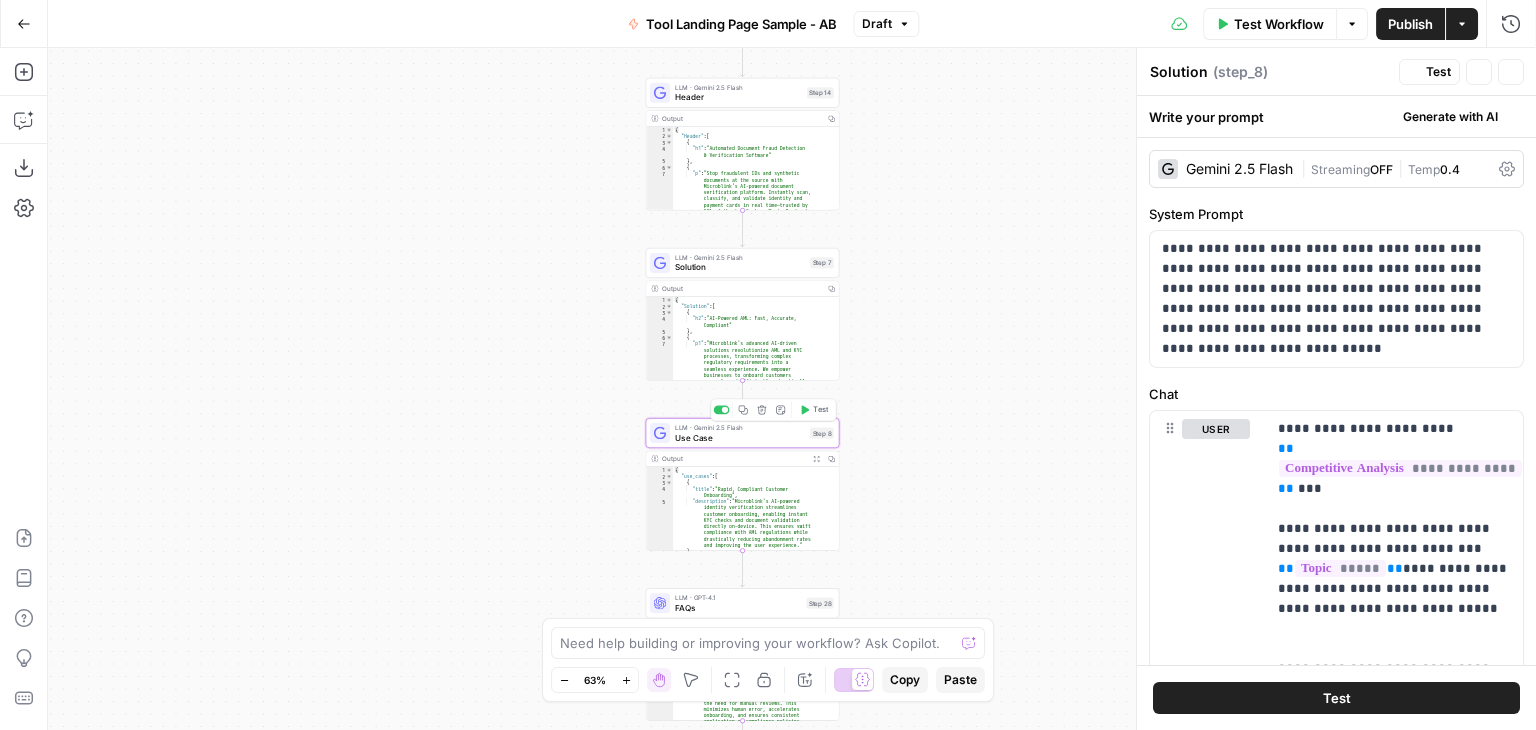 type on "Use Case" 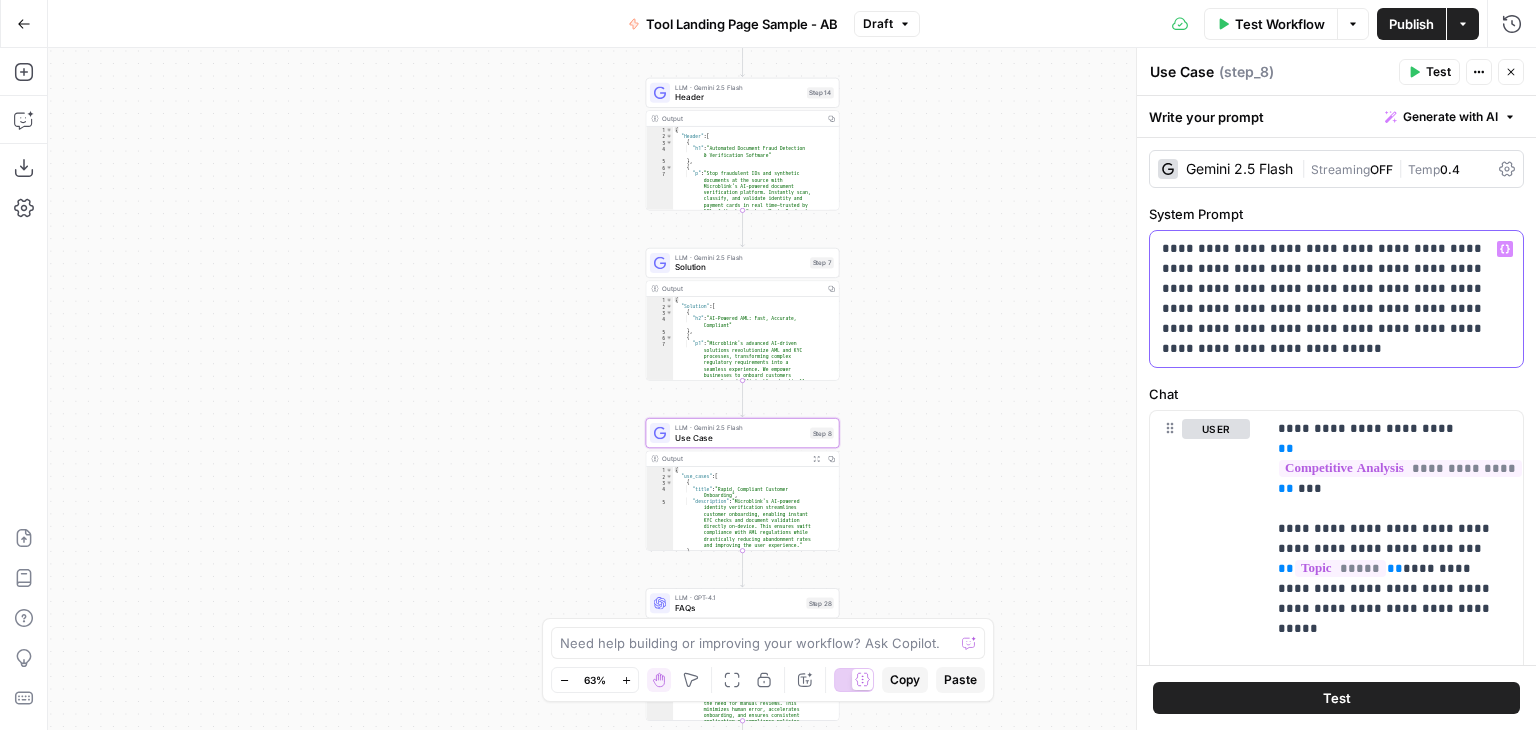 click on "**********" at bounding box center (1329, 299) 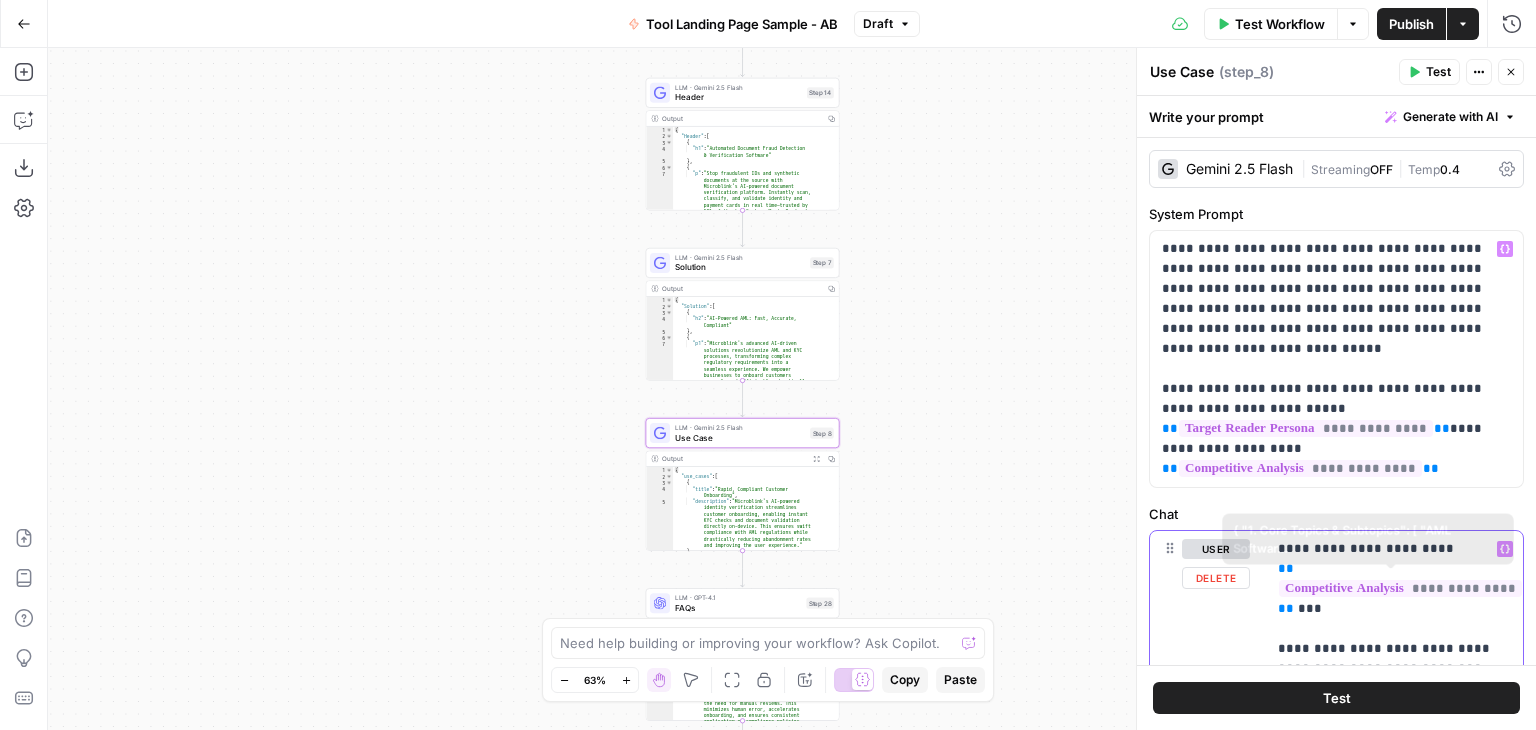 drag, startPoint x: 1341, startPoint y: 609, endPoint x: 1235, endPoint y: 479, distance: 167.73788 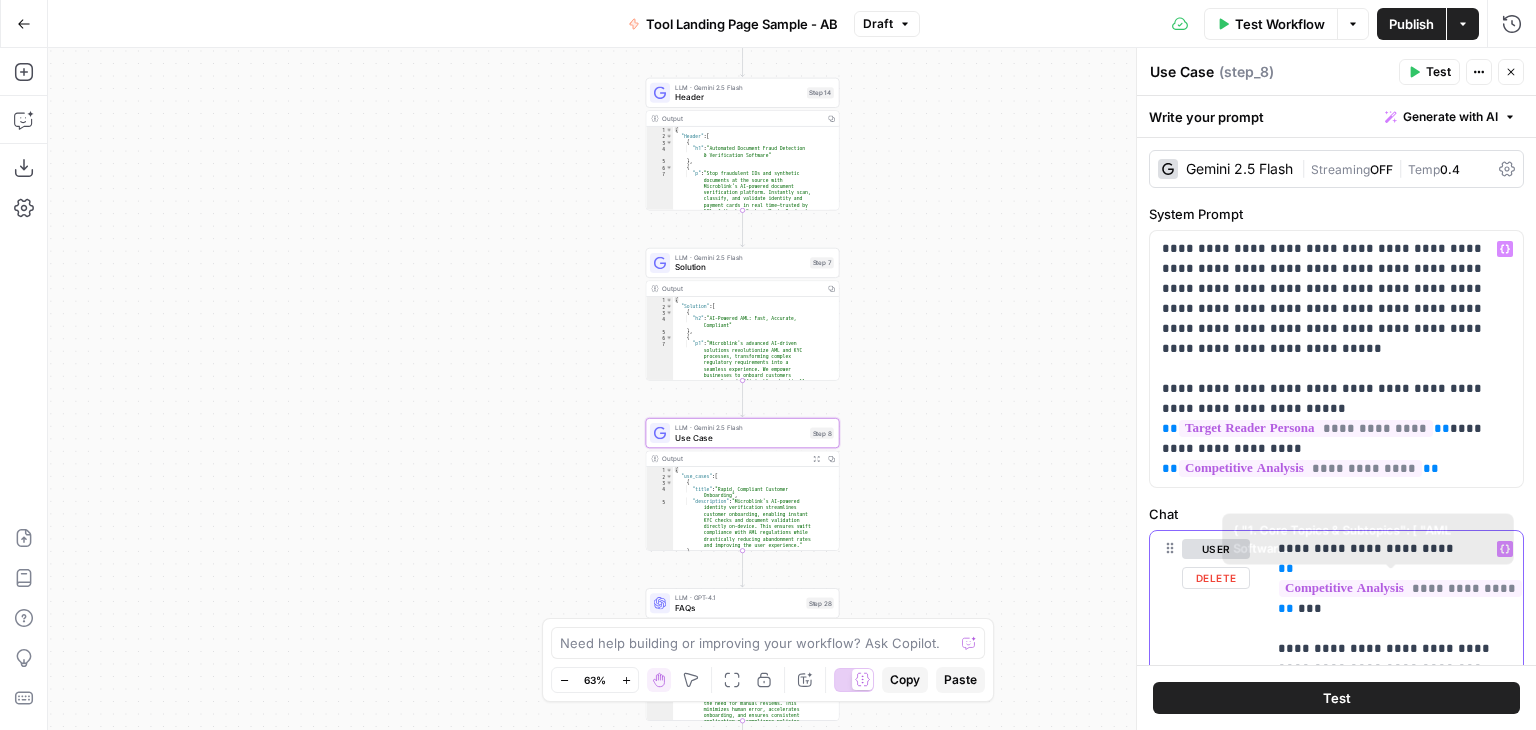 click on "**********" at bounding box center [1336, 401] 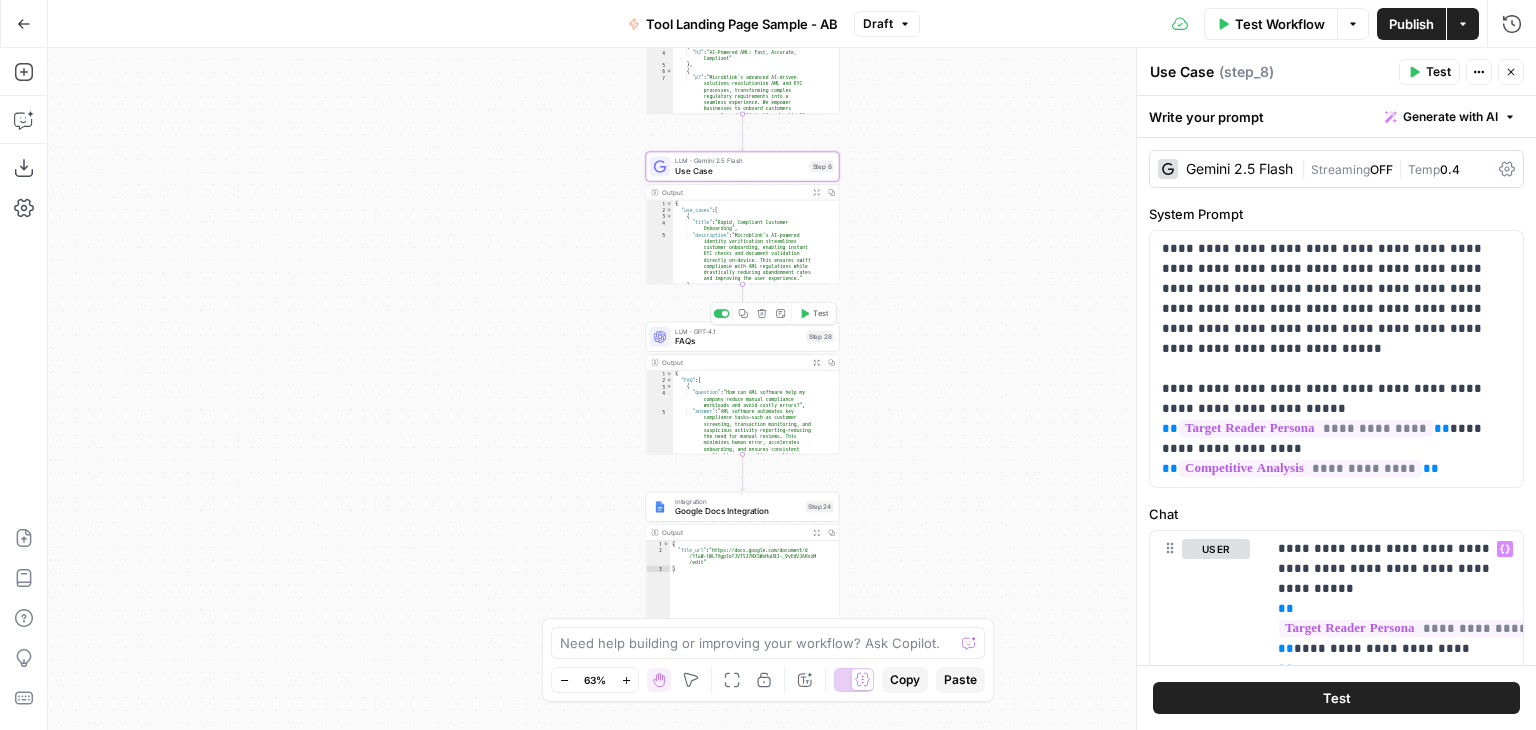 click on "FAQs" at bounding box center [738, 341] 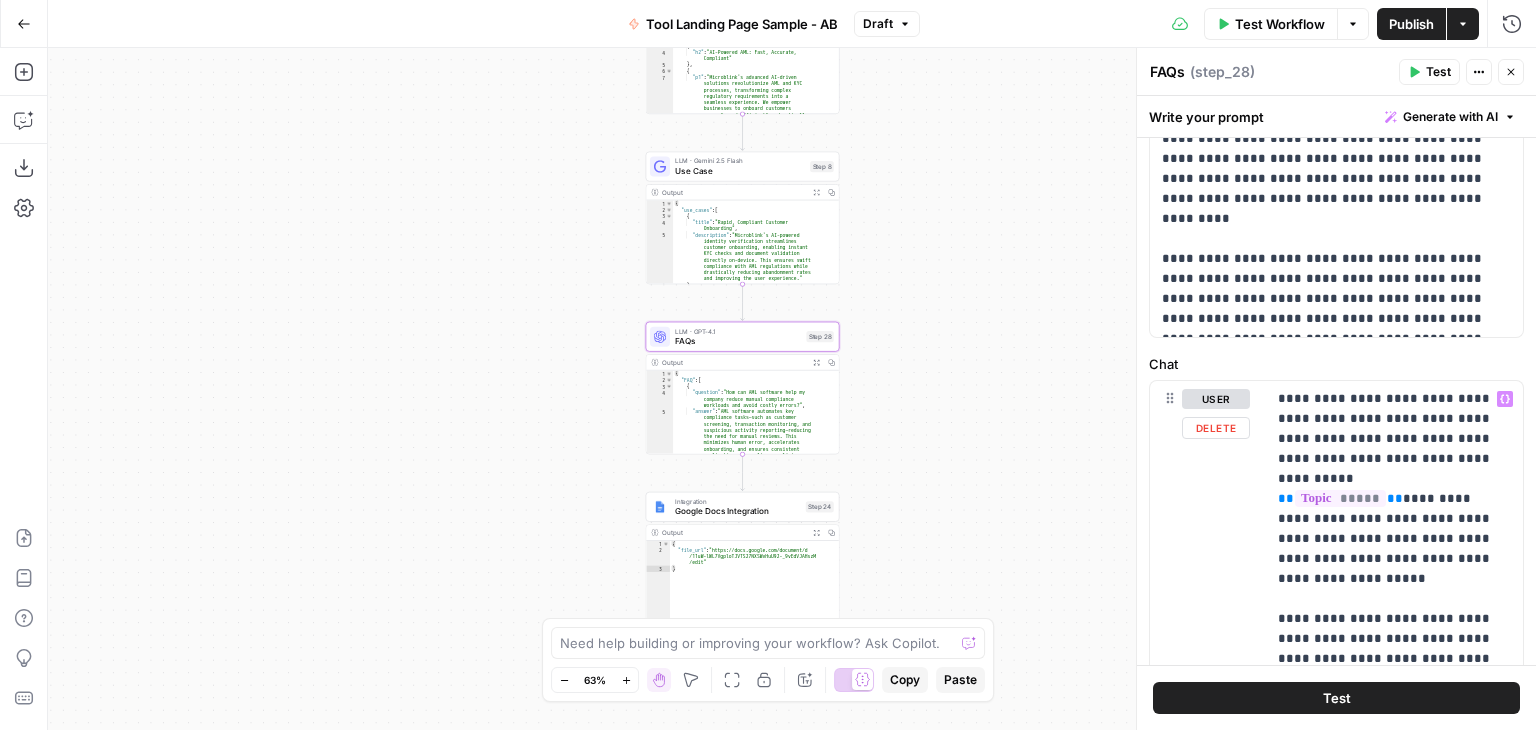 scroll, scrollTop: 648, scrollLeft: 0, axis: vertical 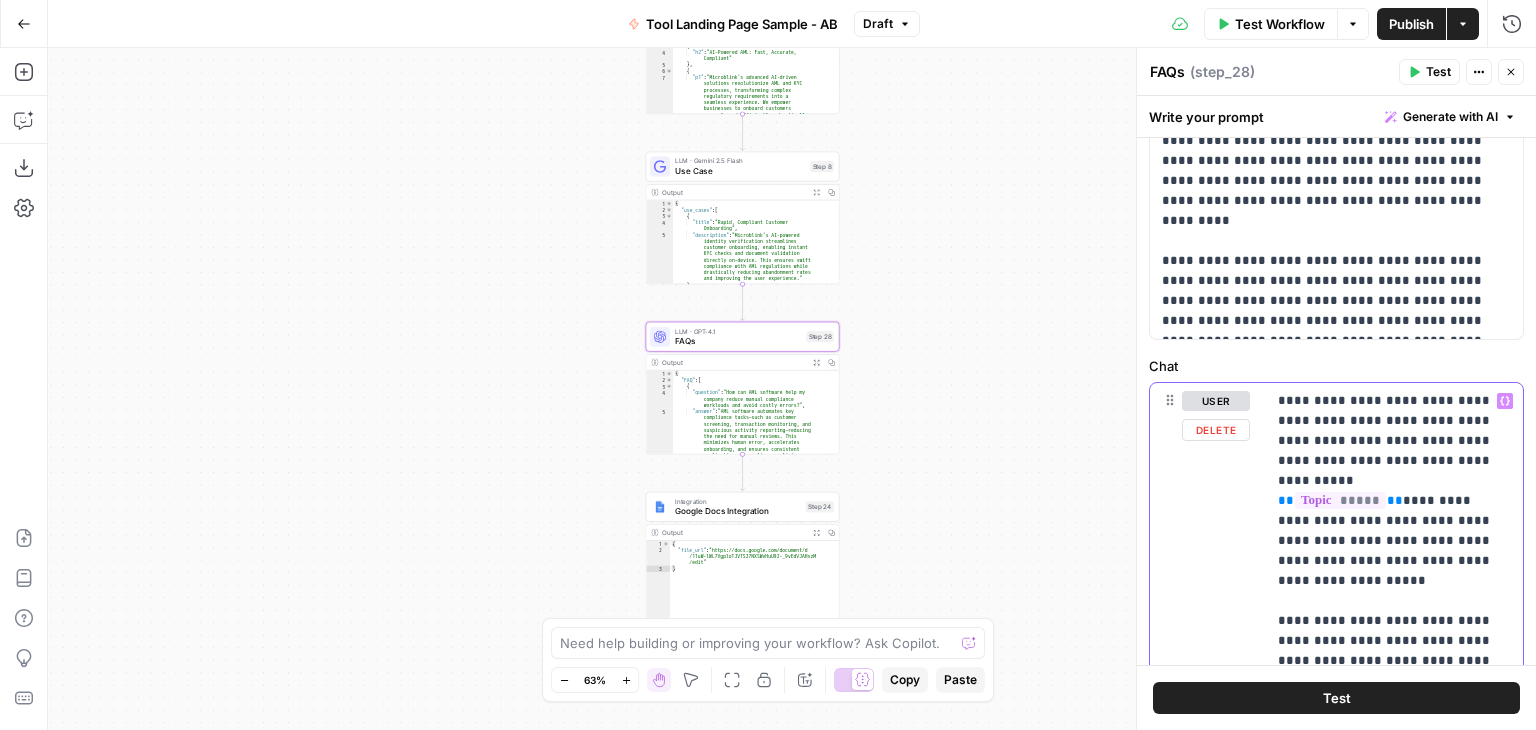 click on "**********" at bounding box center (1387, 611) 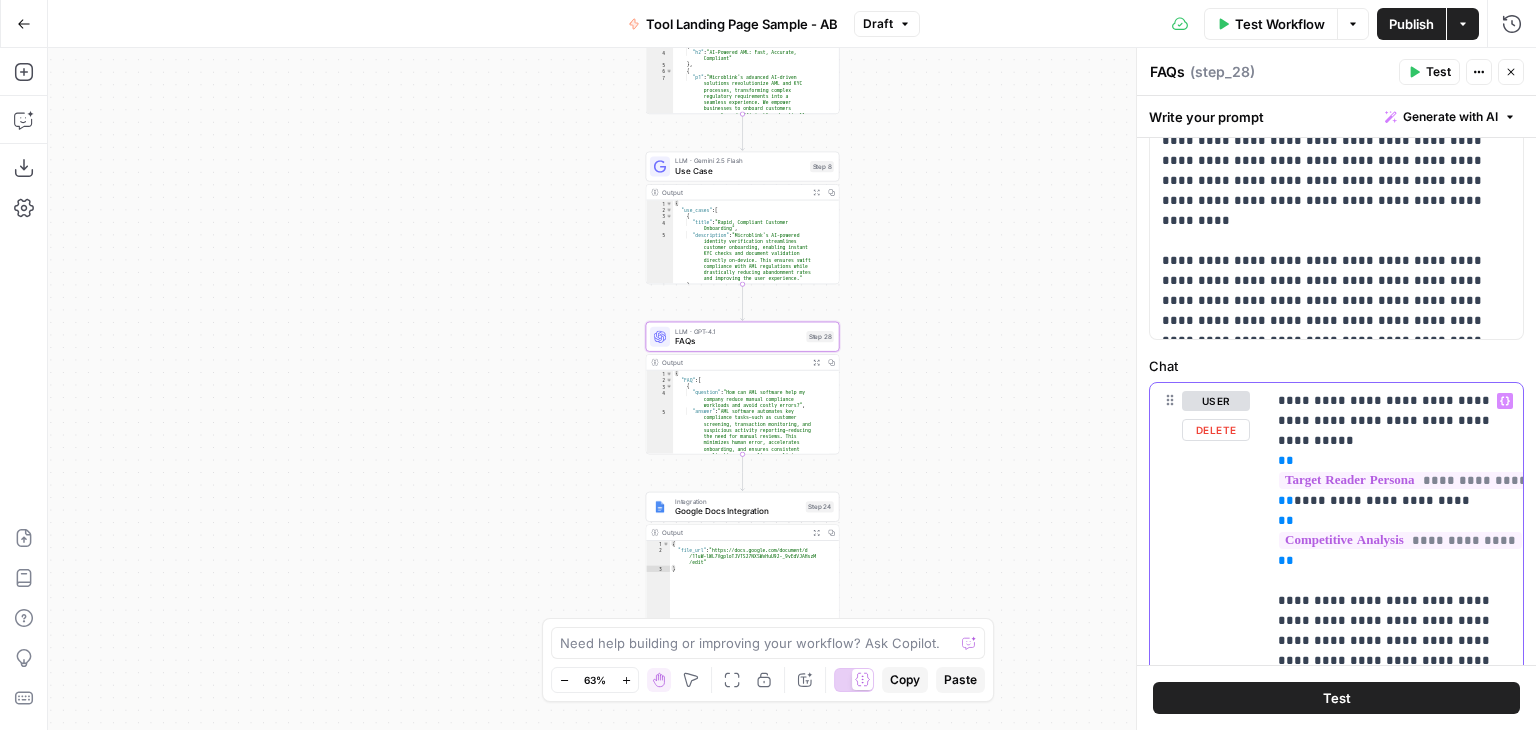 type 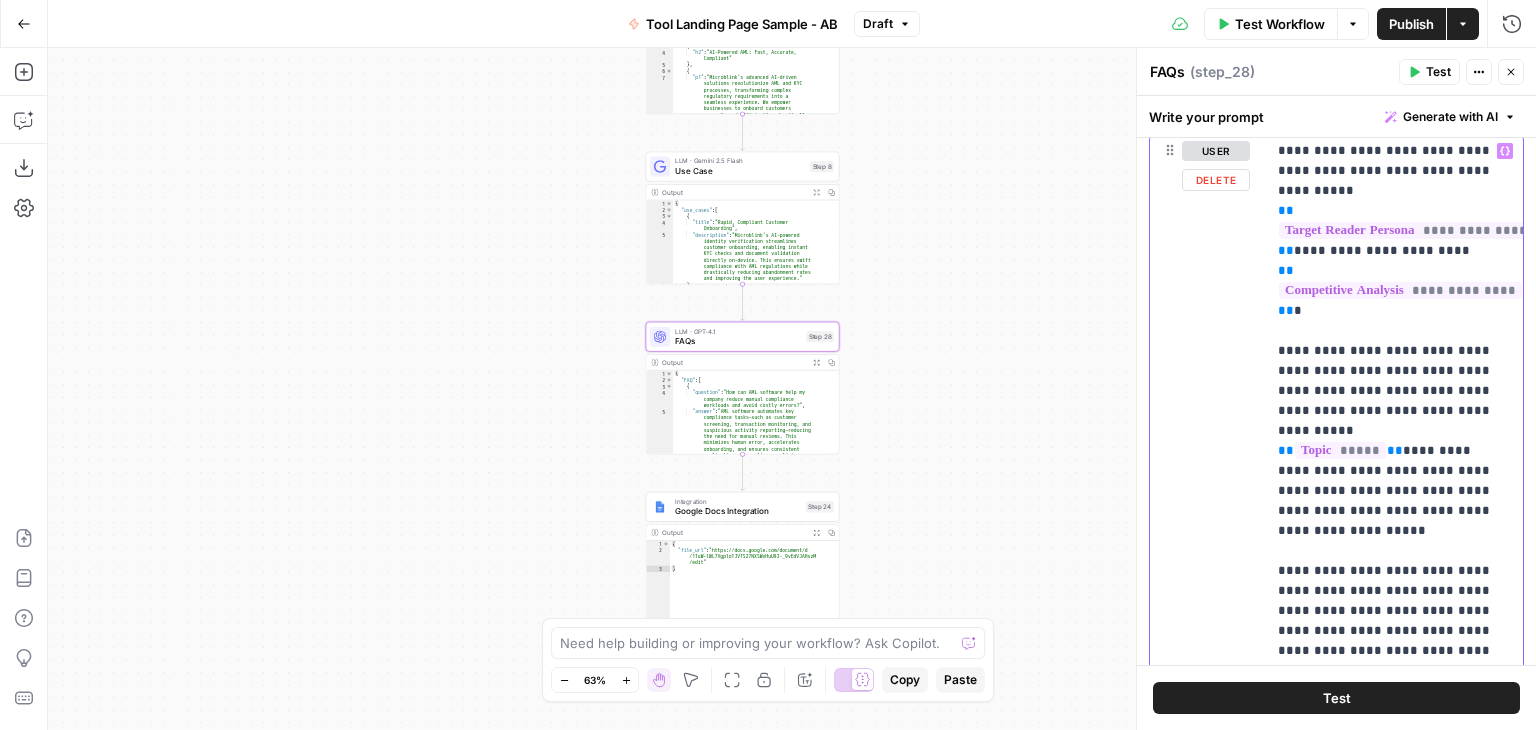 scroll, scrollTop: 899, scrollLeft: 0, axis: vertical 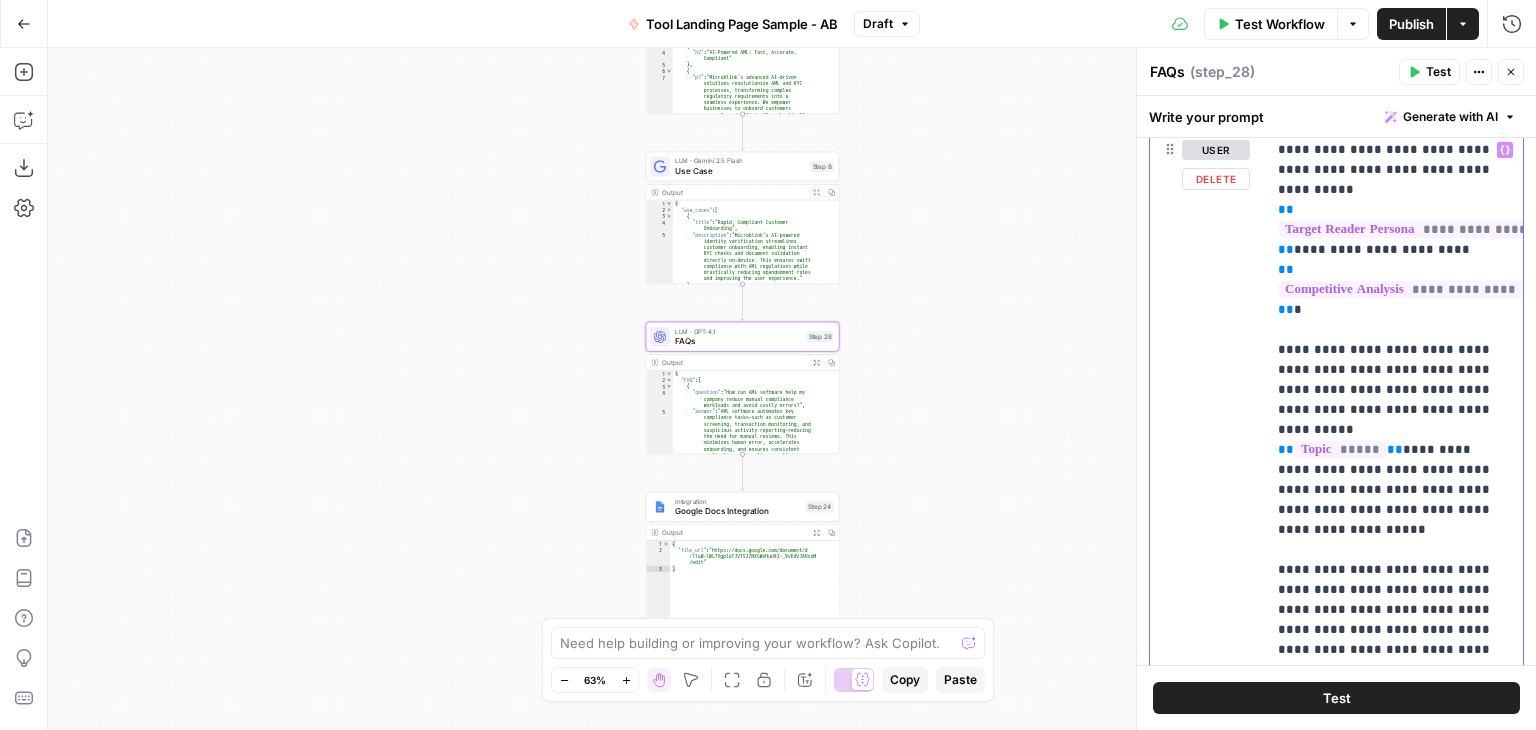click on "**********" at bounding box center (1387, 460) 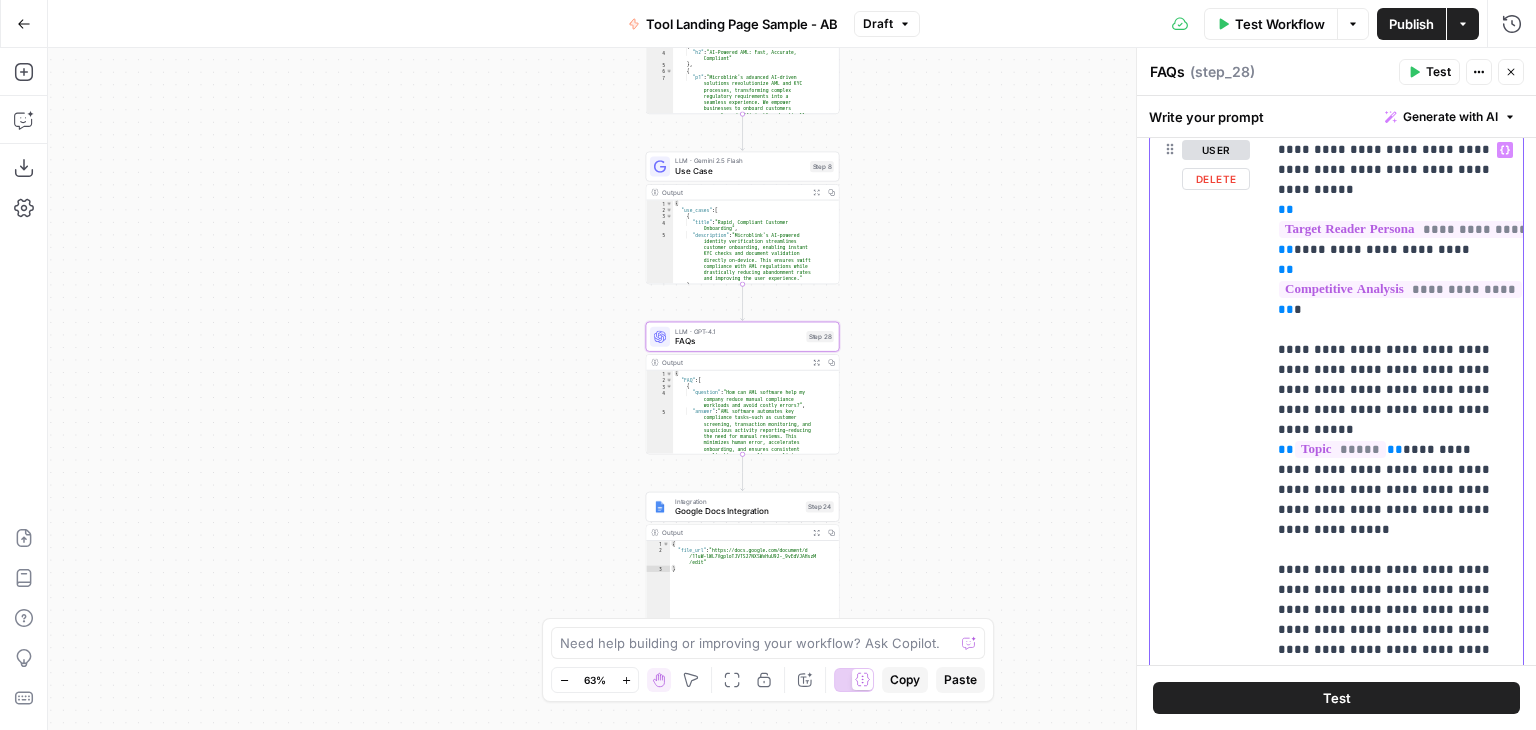 click on "**********" at bounding box center (1394, 450) 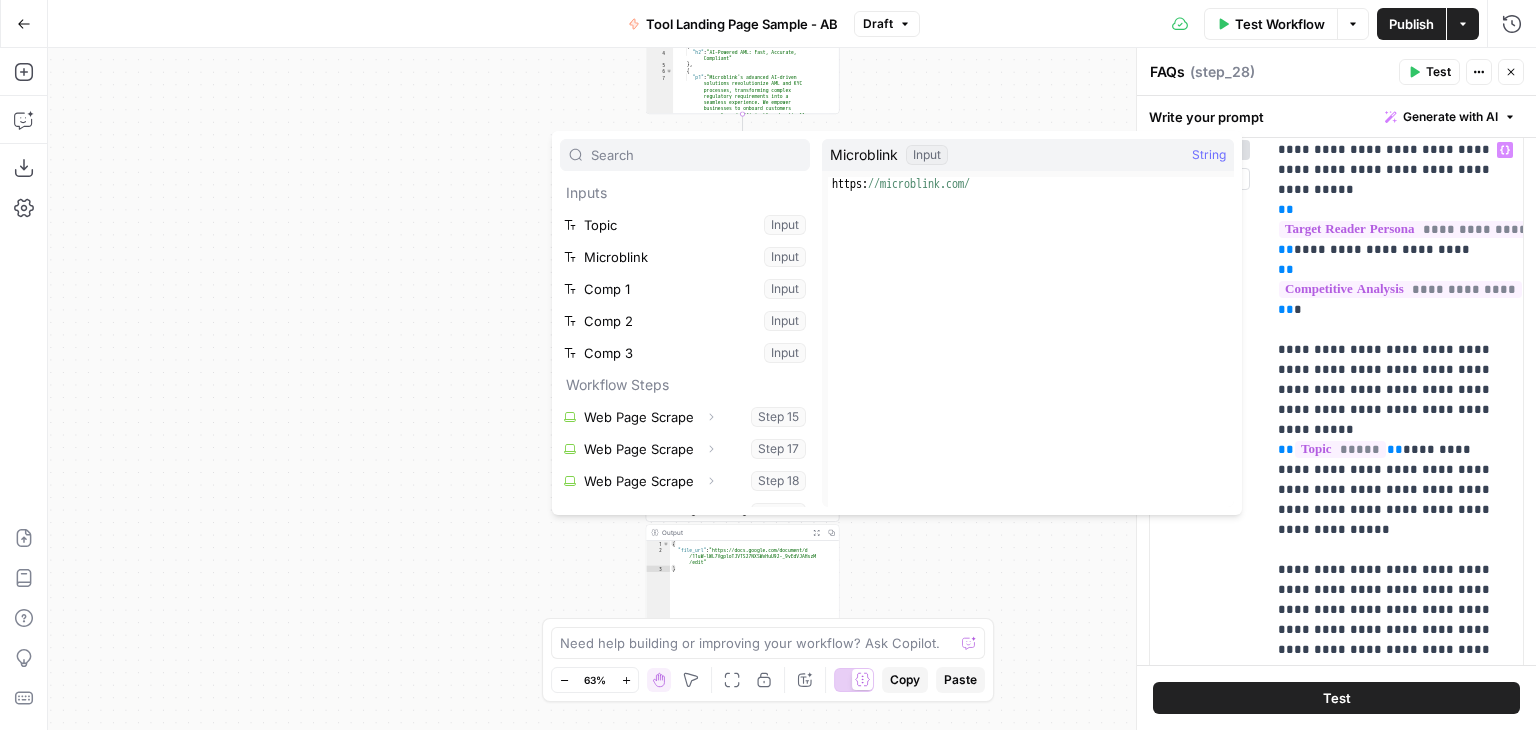 scroll, scrollTop: 277, scrollLeft: 0, axis: vertical 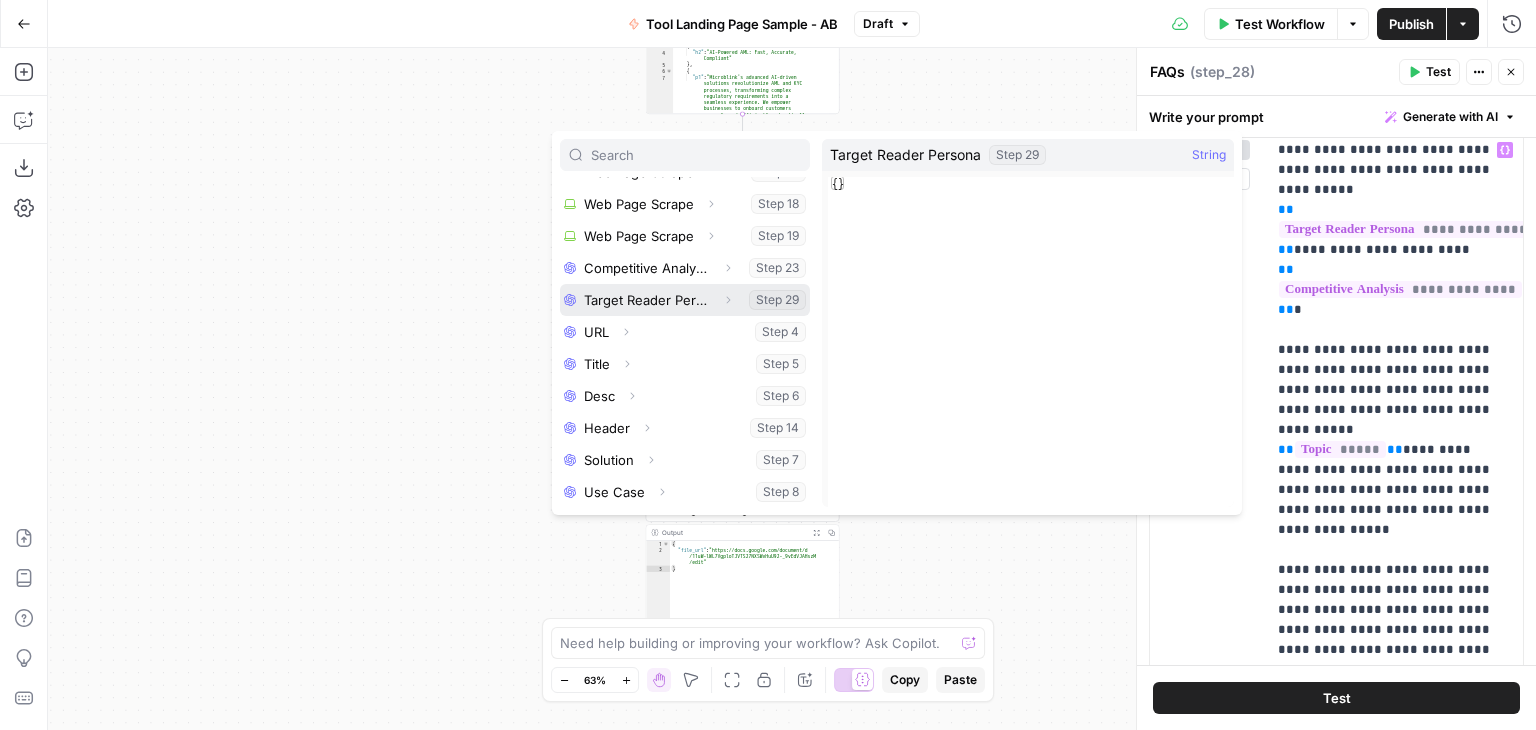 click 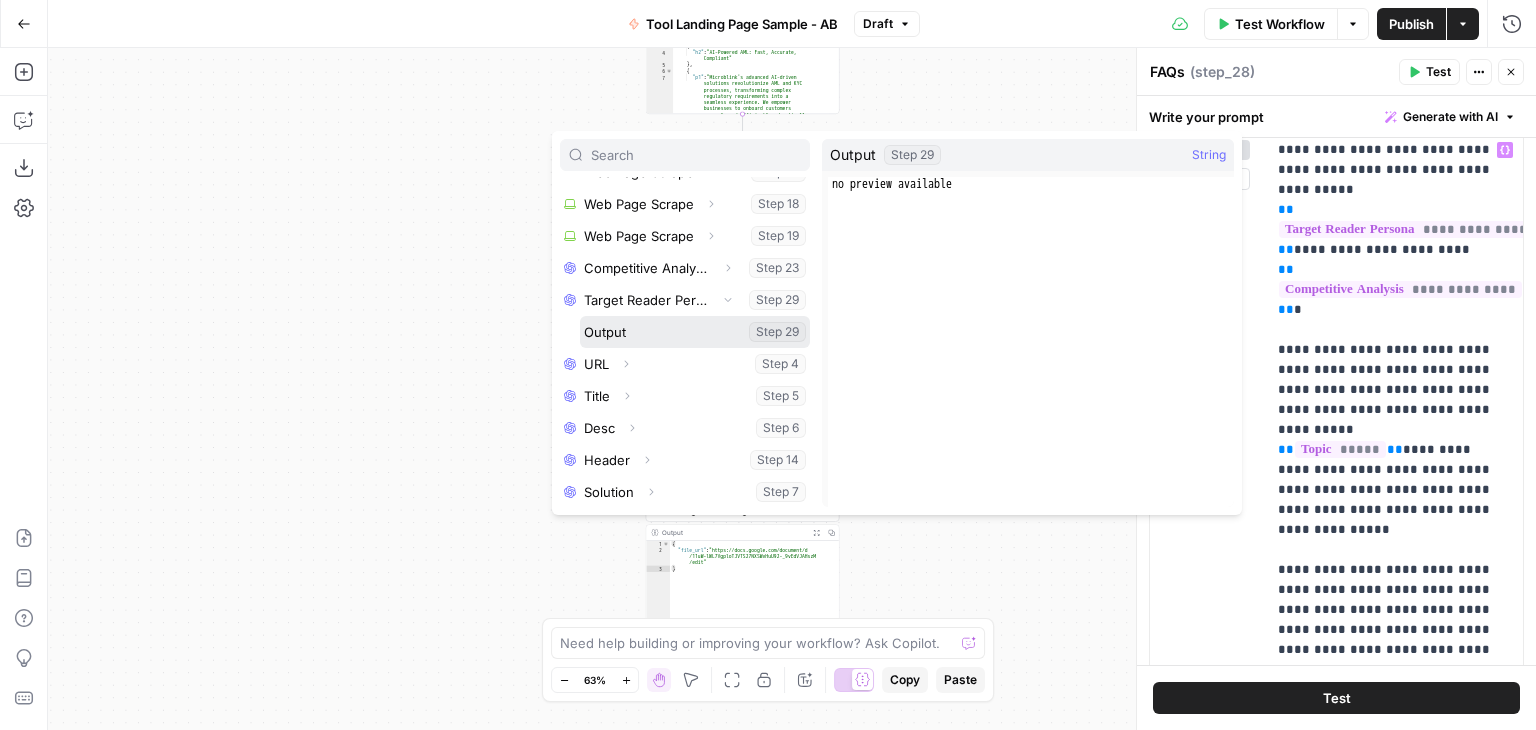 click at bounding box center [695, 332] 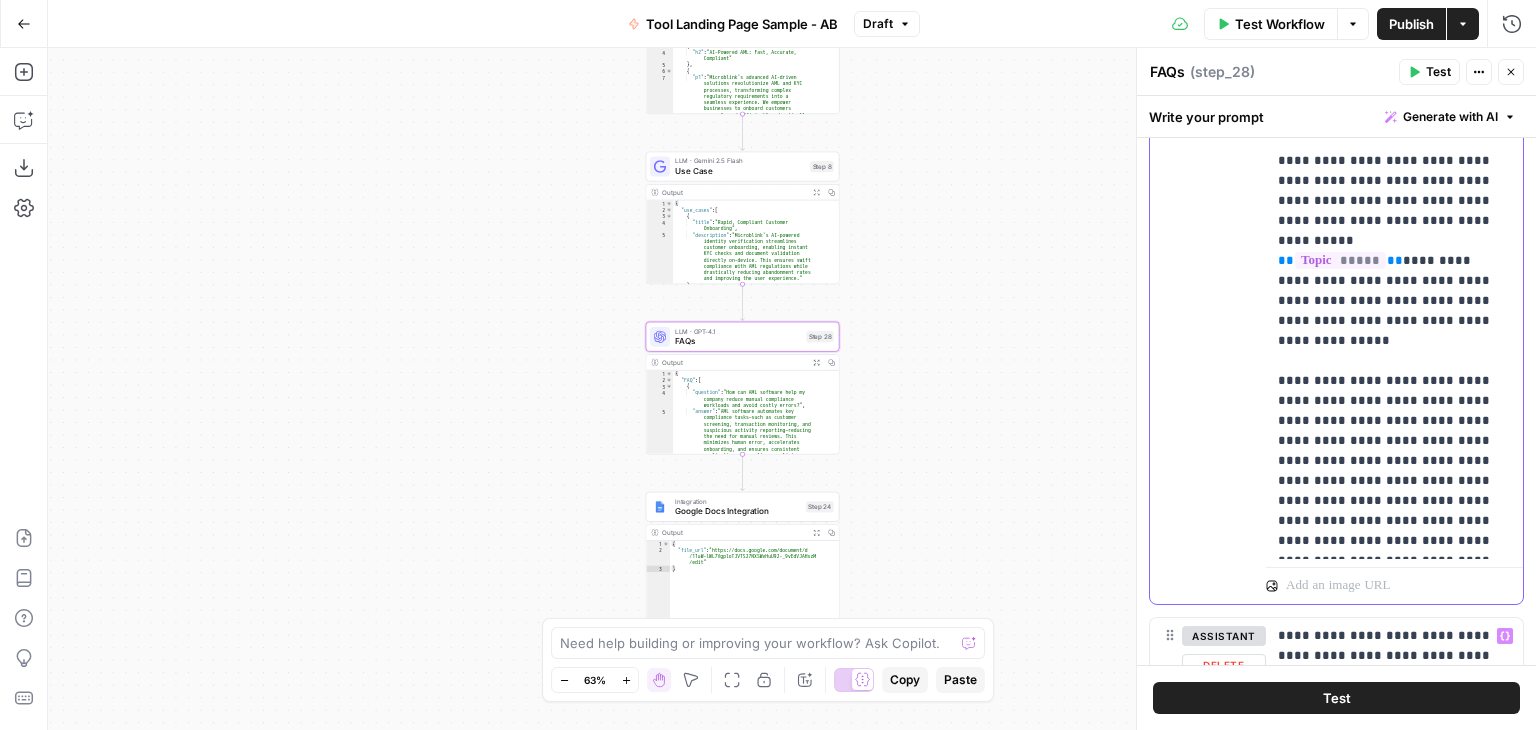 scroll, scrollTop: 1148, scrollLeft: 0, axis: vertical 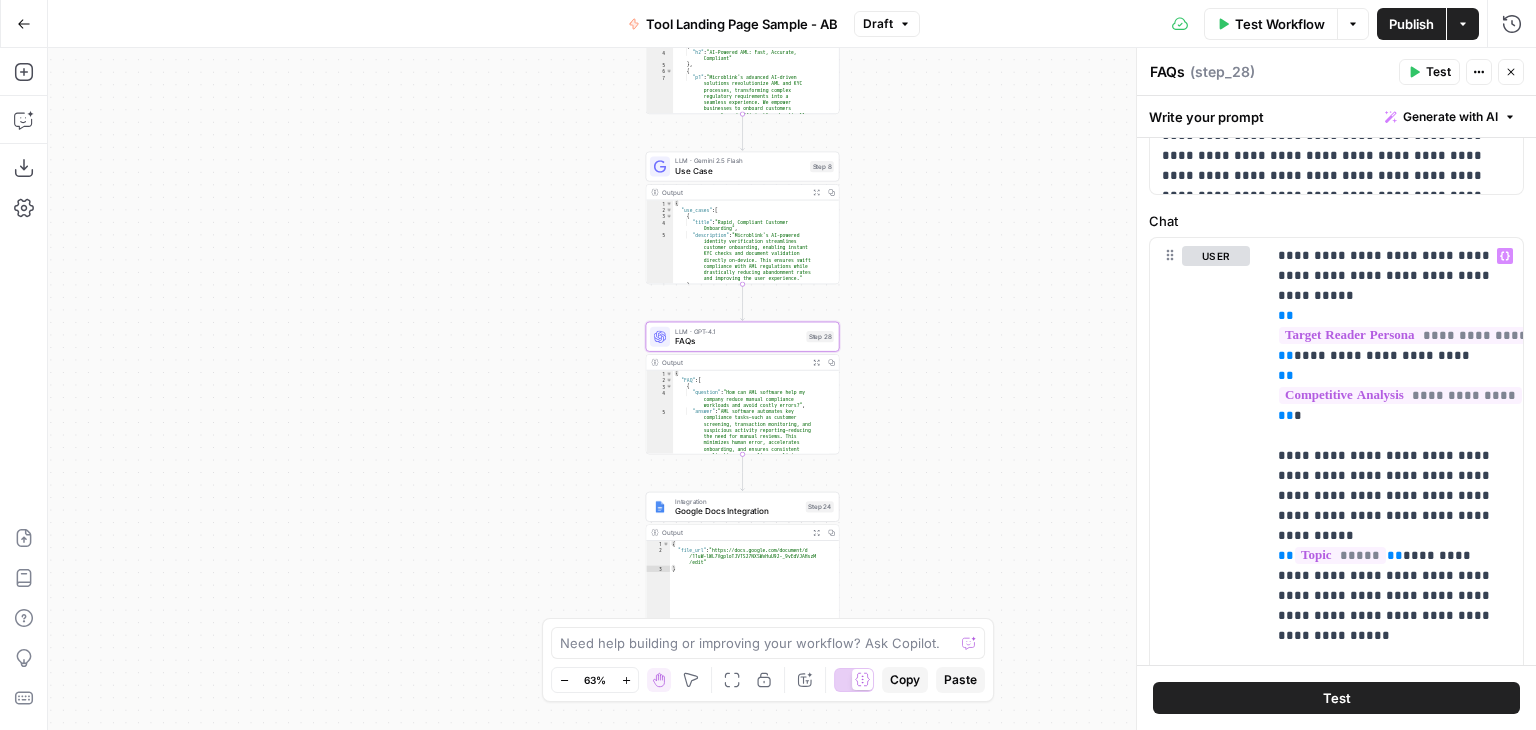 drag, startPoint x: 1526, startPoint y: 229, endPoint x: 1453, endPoint y: 208, distance: 75.96052 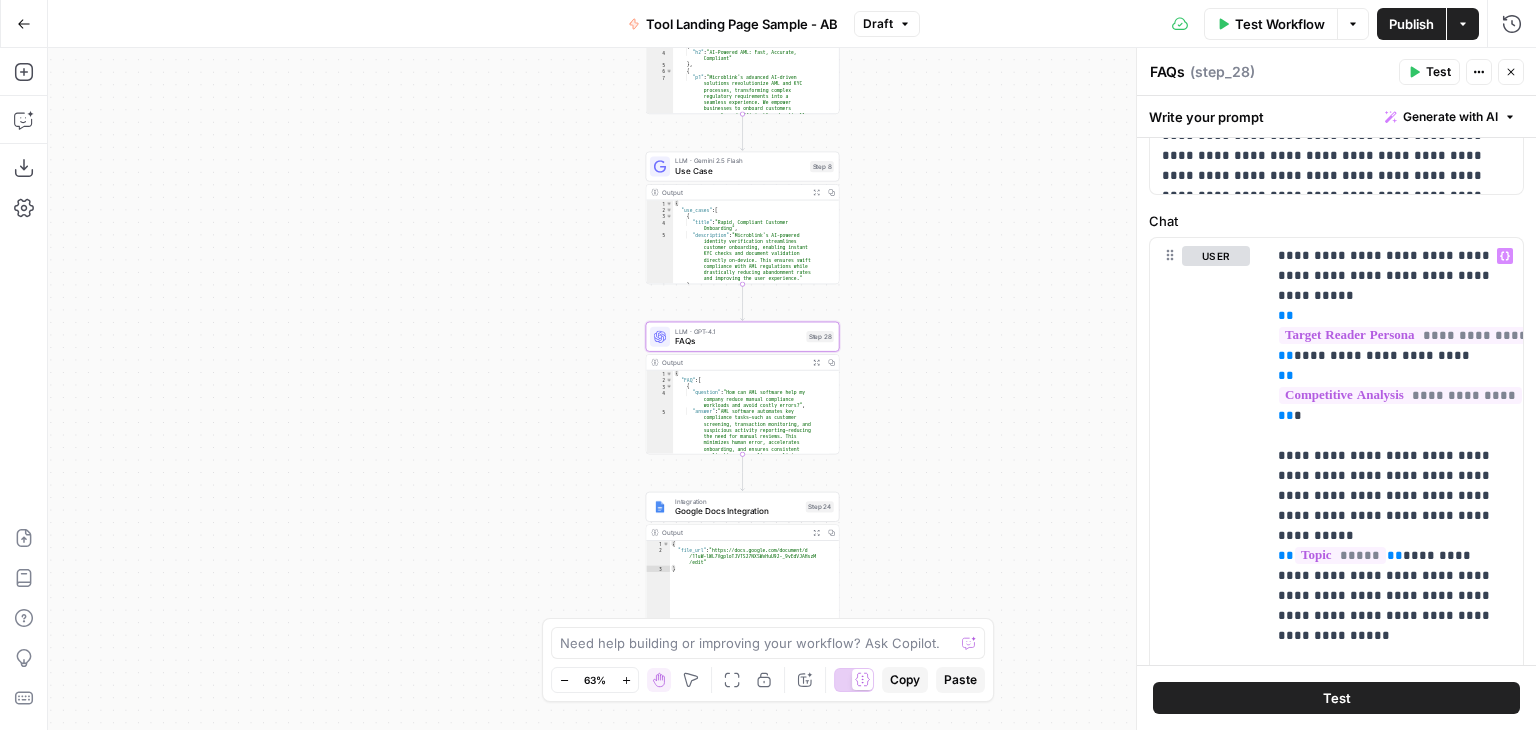 click on "**********" at bounding box center [1336, 401] 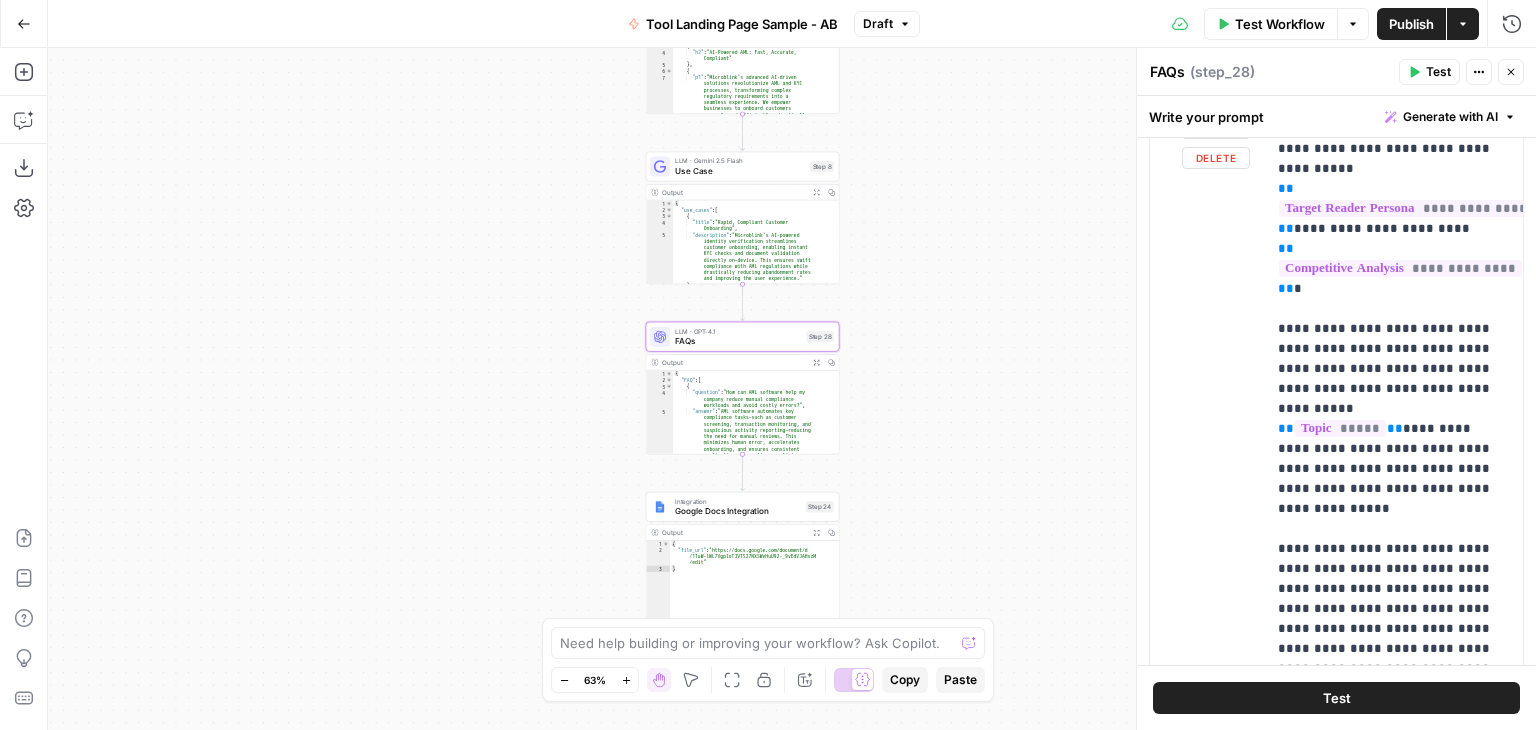 scroll, scrollTop: 919, scrollLeft: 0, axis: vertical 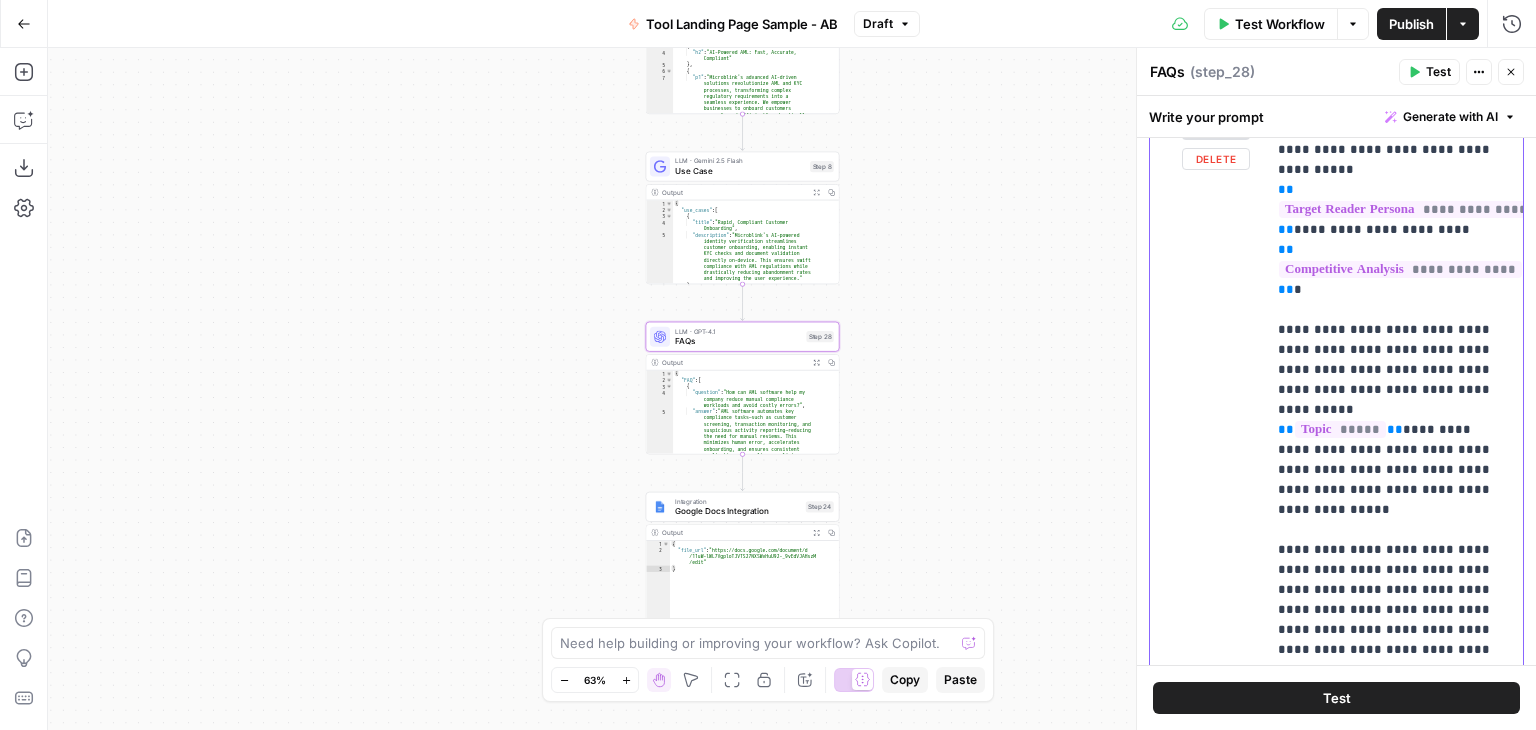 click on "**********" at bounding box center [1387, 430] 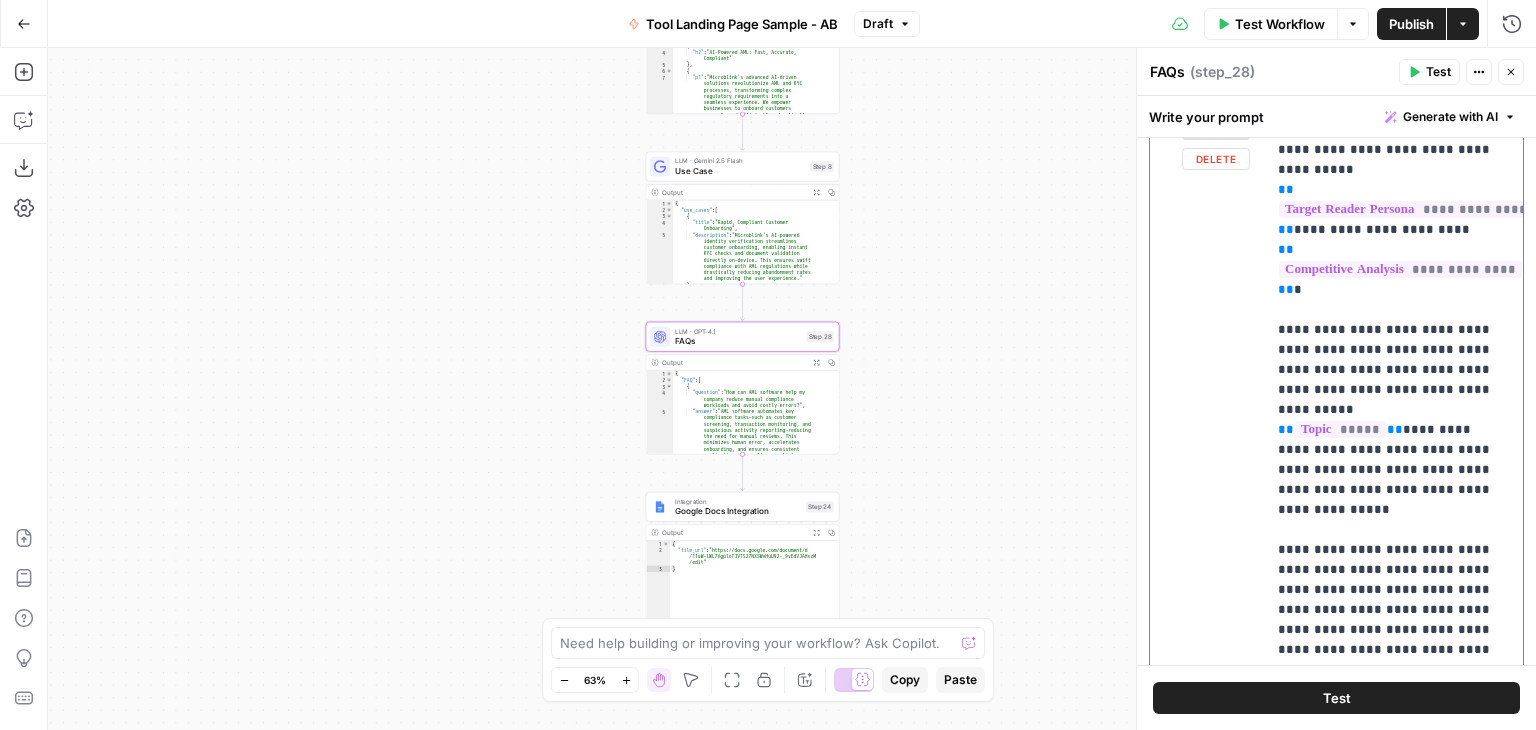 drag, startPoint x: 1316, startPoint y: 429, endPoint x: 1372, endPoint y: 425, distance: 56.142673 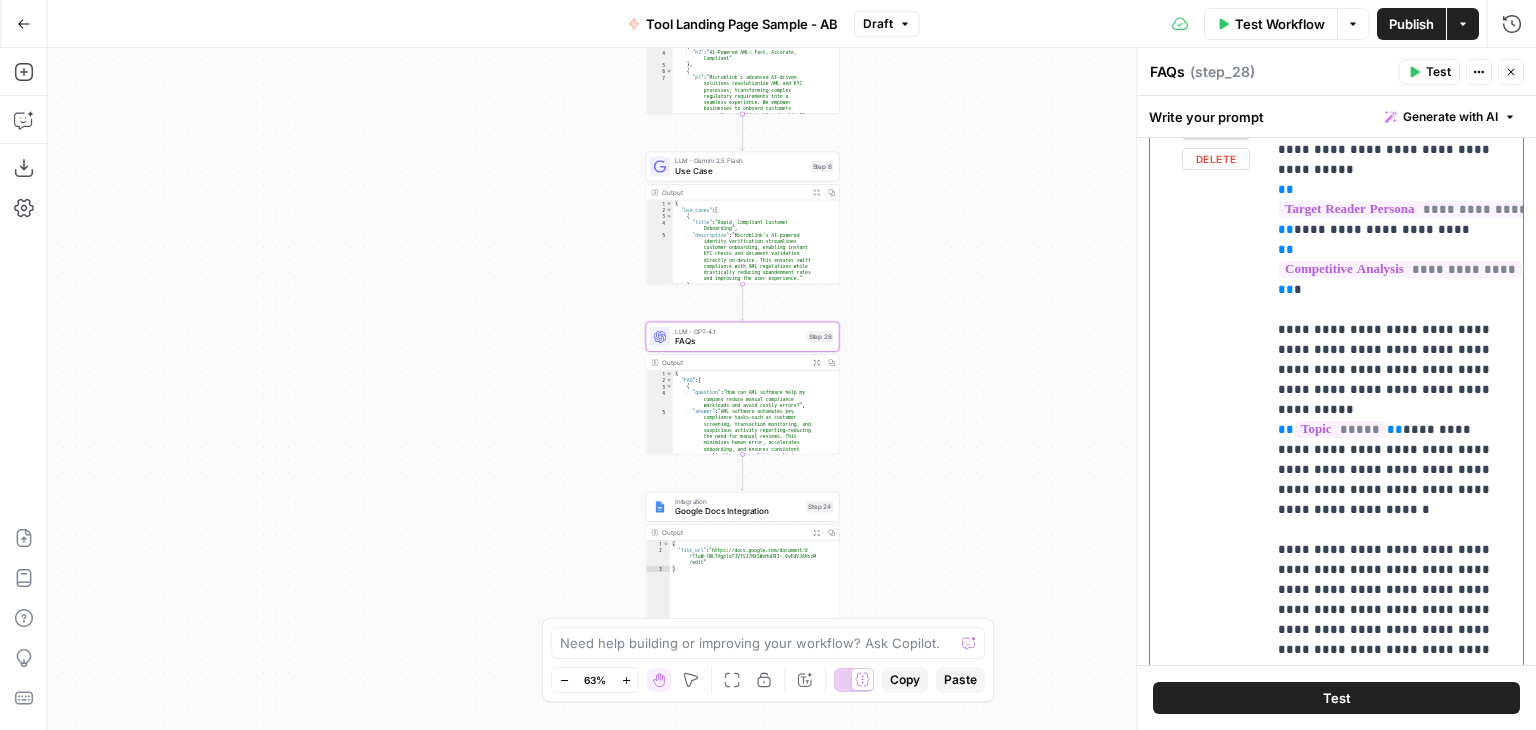 drag, startPoint x: 1412, startPoint y: 425, endPoint x: 1471, endPoint y: 435, distance: 59.841457 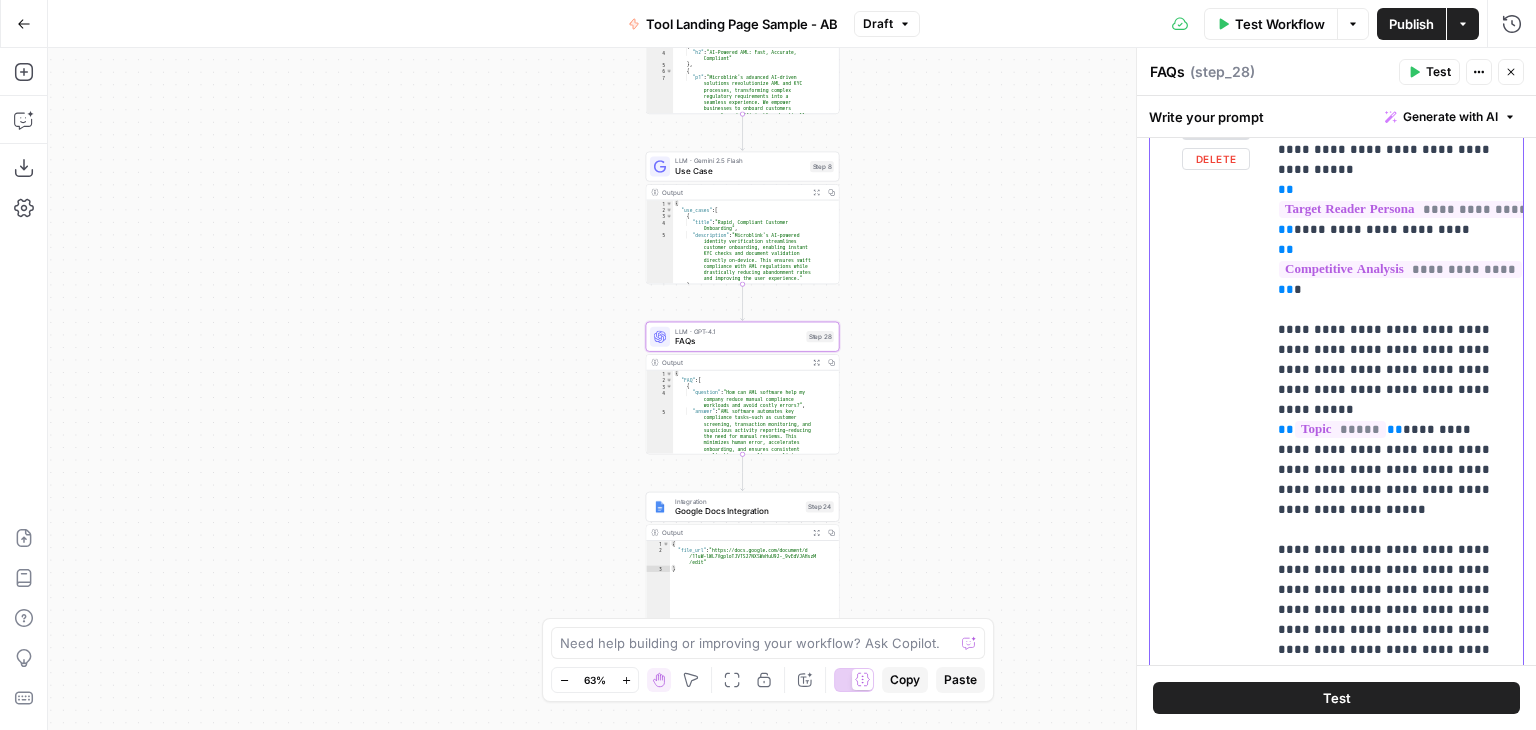 click on "**********" at bounding box center [1387, 430] 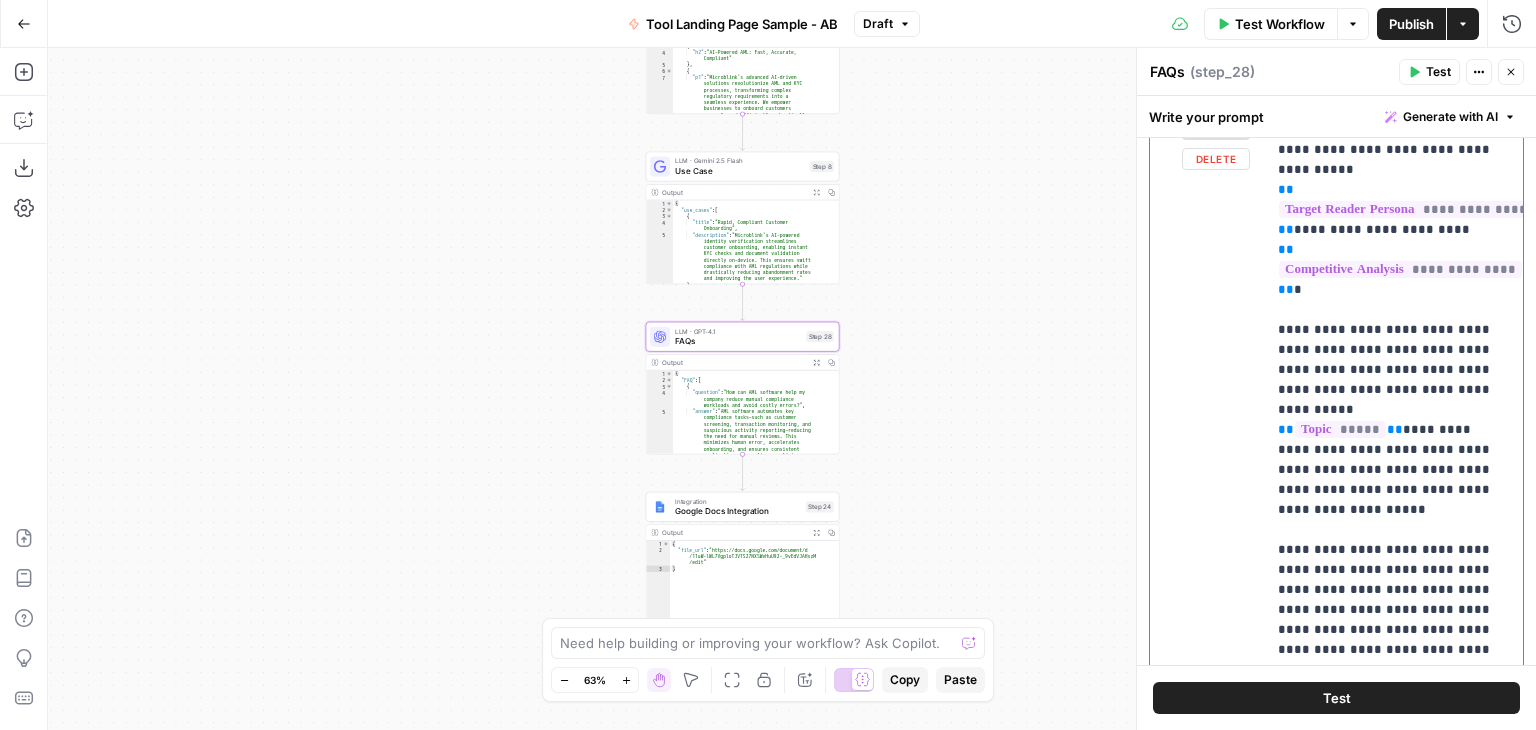 drag, startPoint x: 1400, startPoint y: 429, endPoint x: 1388, endPoint y: 449, distance: 23.323807 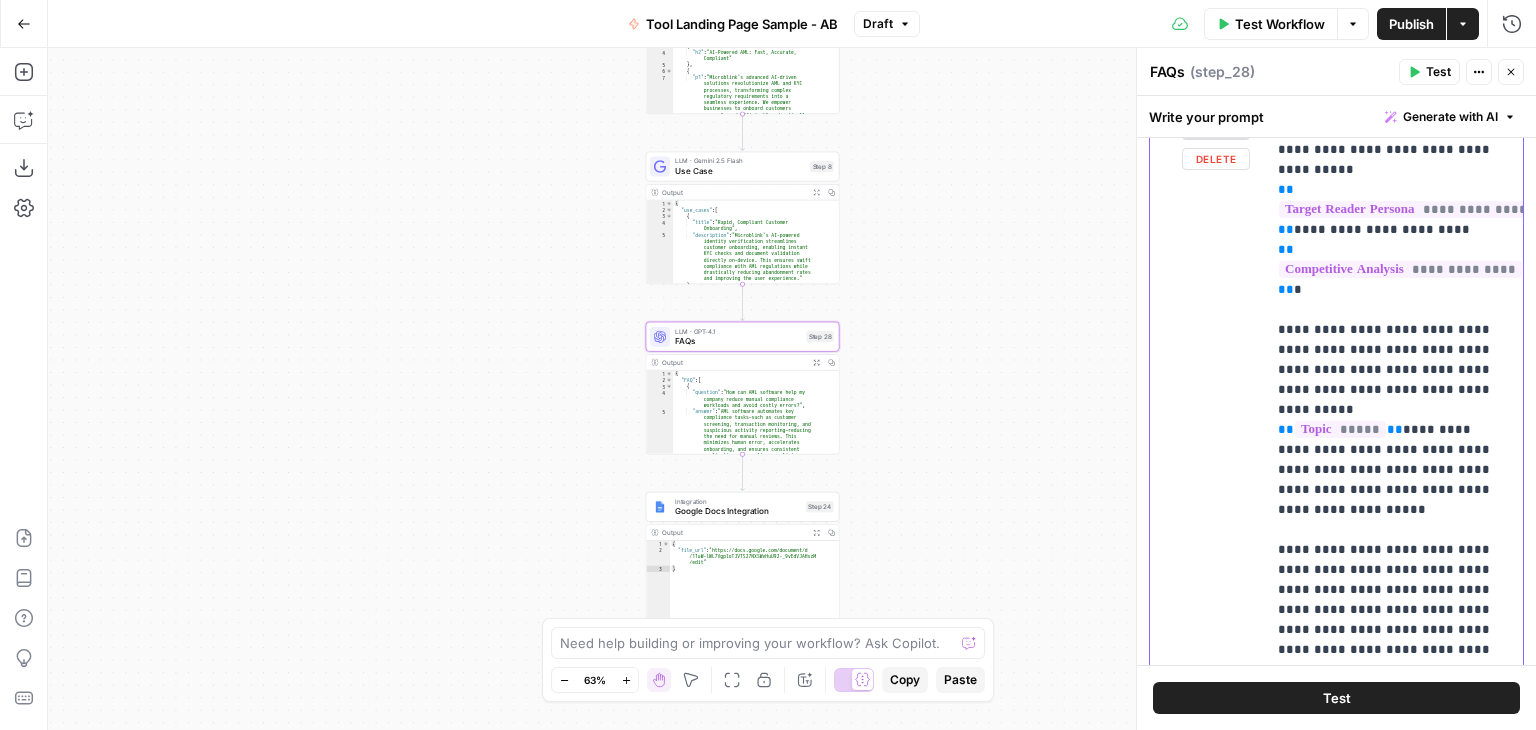 drag, startPoint x: 1329, startPoint y: 424, endPoint x: 1392, endPoint y: 446, distance: 66.730804 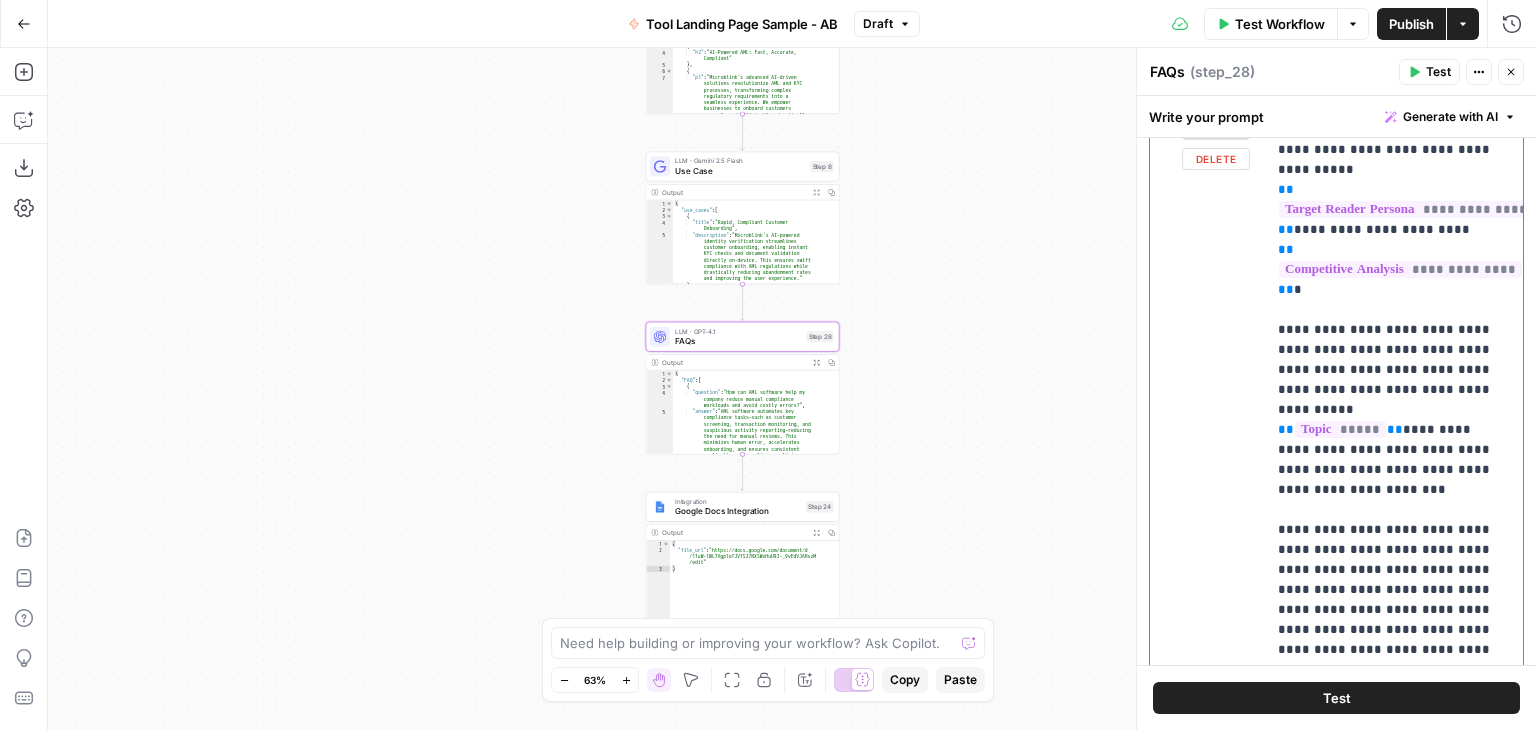 click on "**********" at bounding box center [1387, 430] 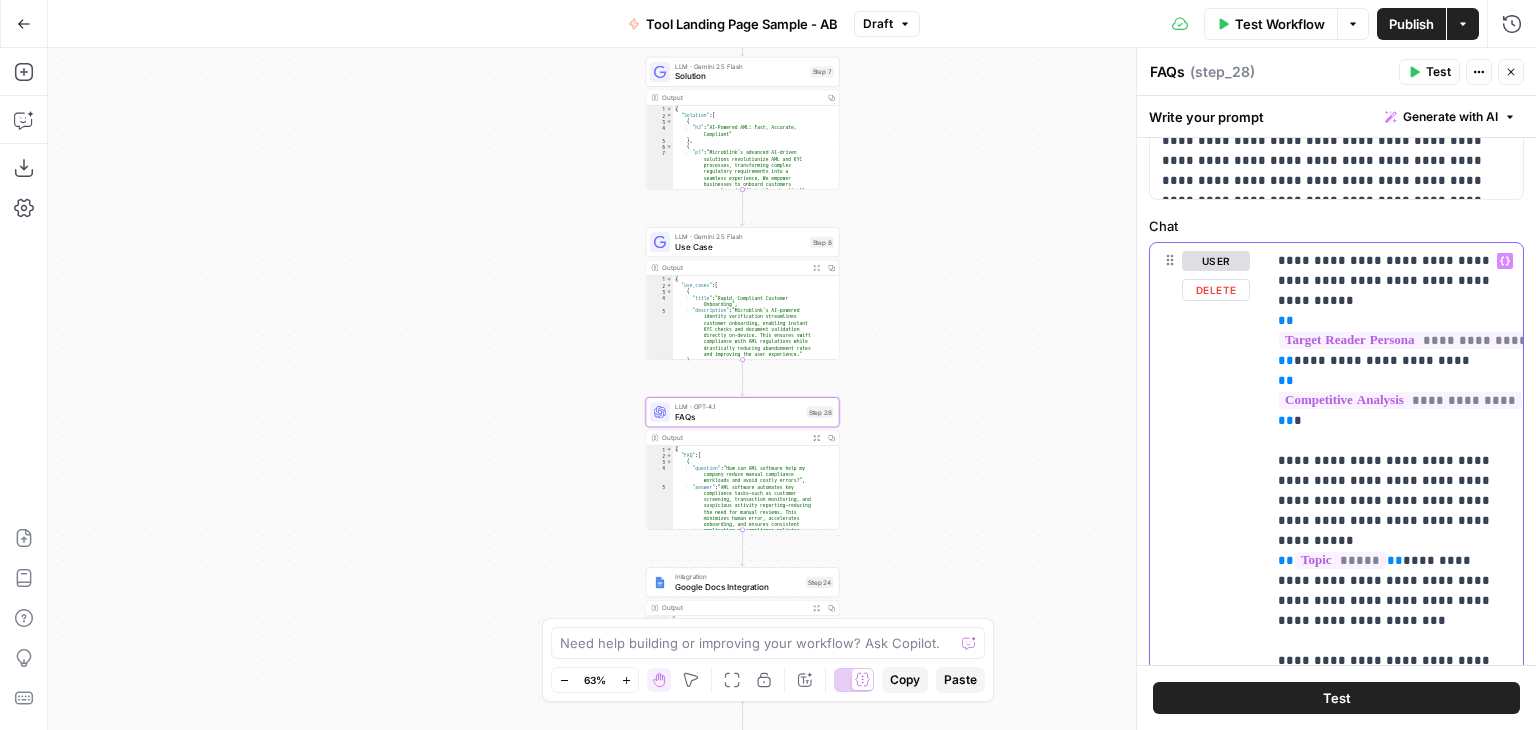 scroll, scrollTop: 788, scrollLeft: 0, axis: vertical 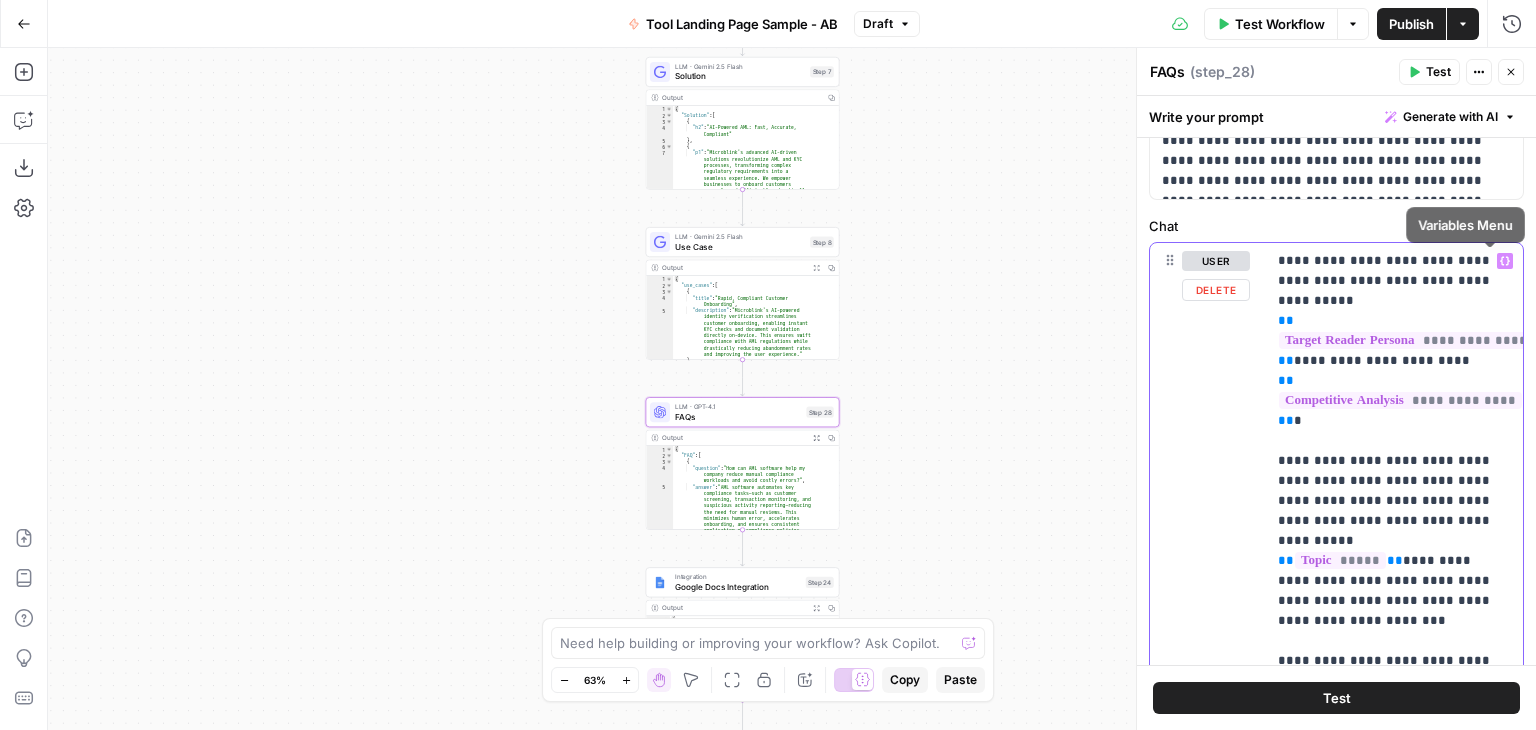 click 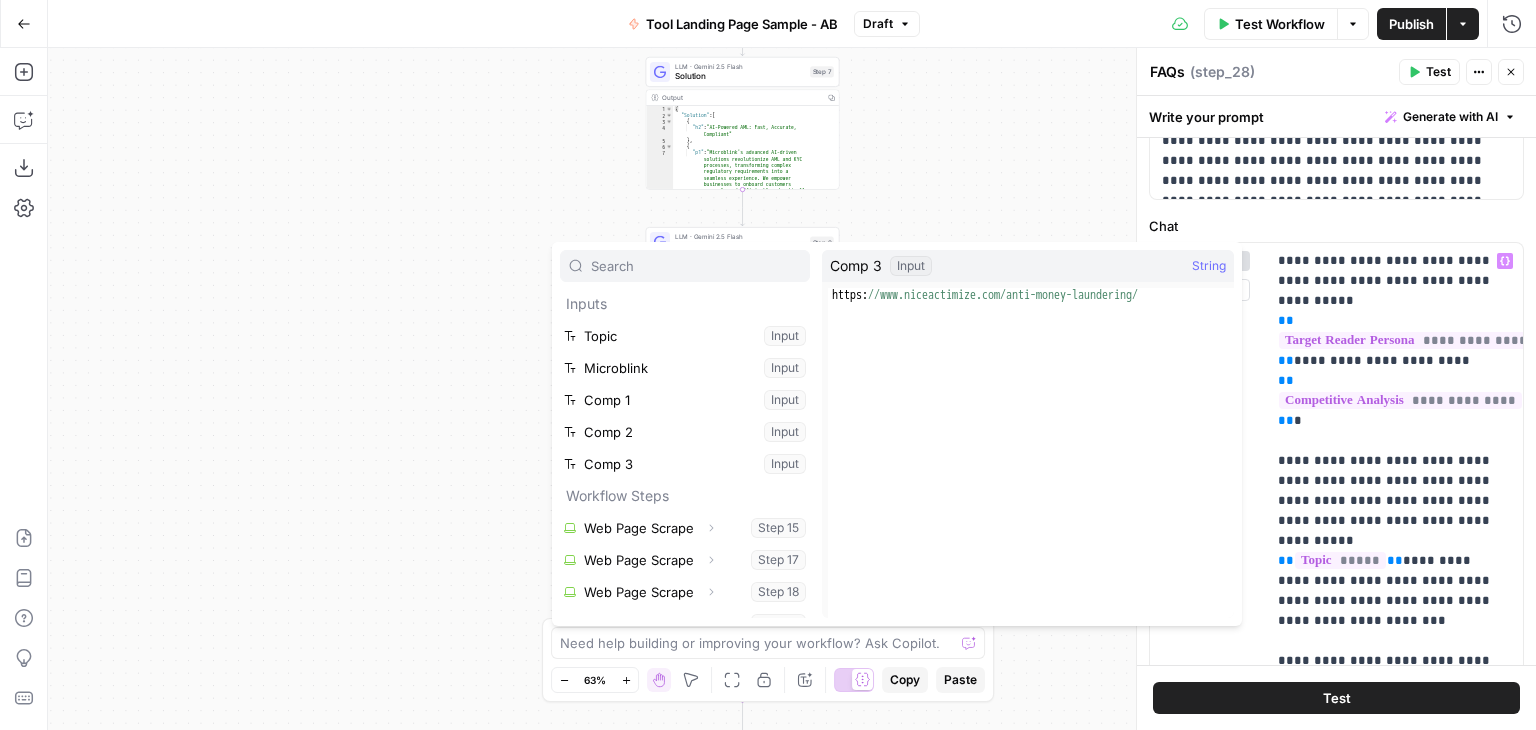 scroll, scrollTop: 277, scrollLeft: 0, axis: vertical 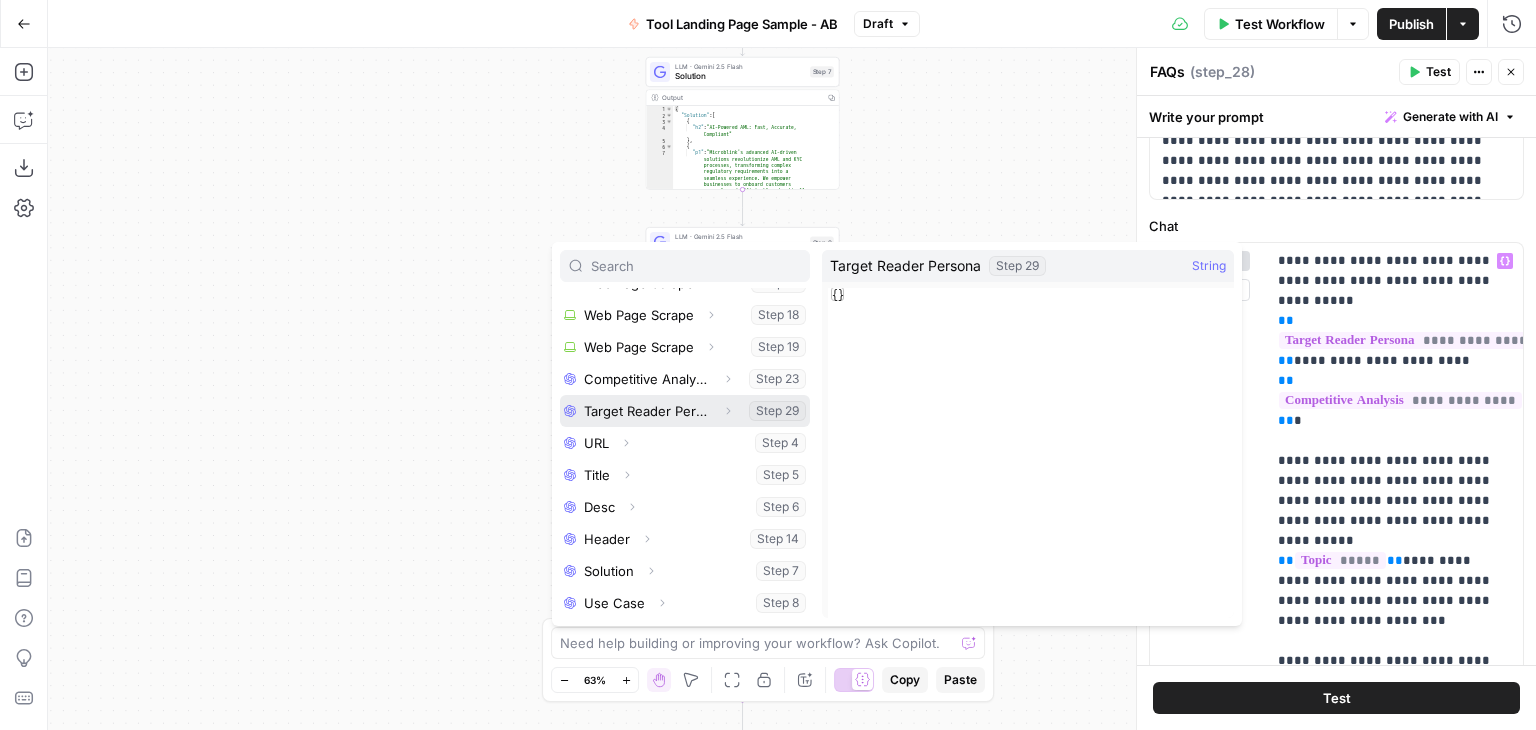 click 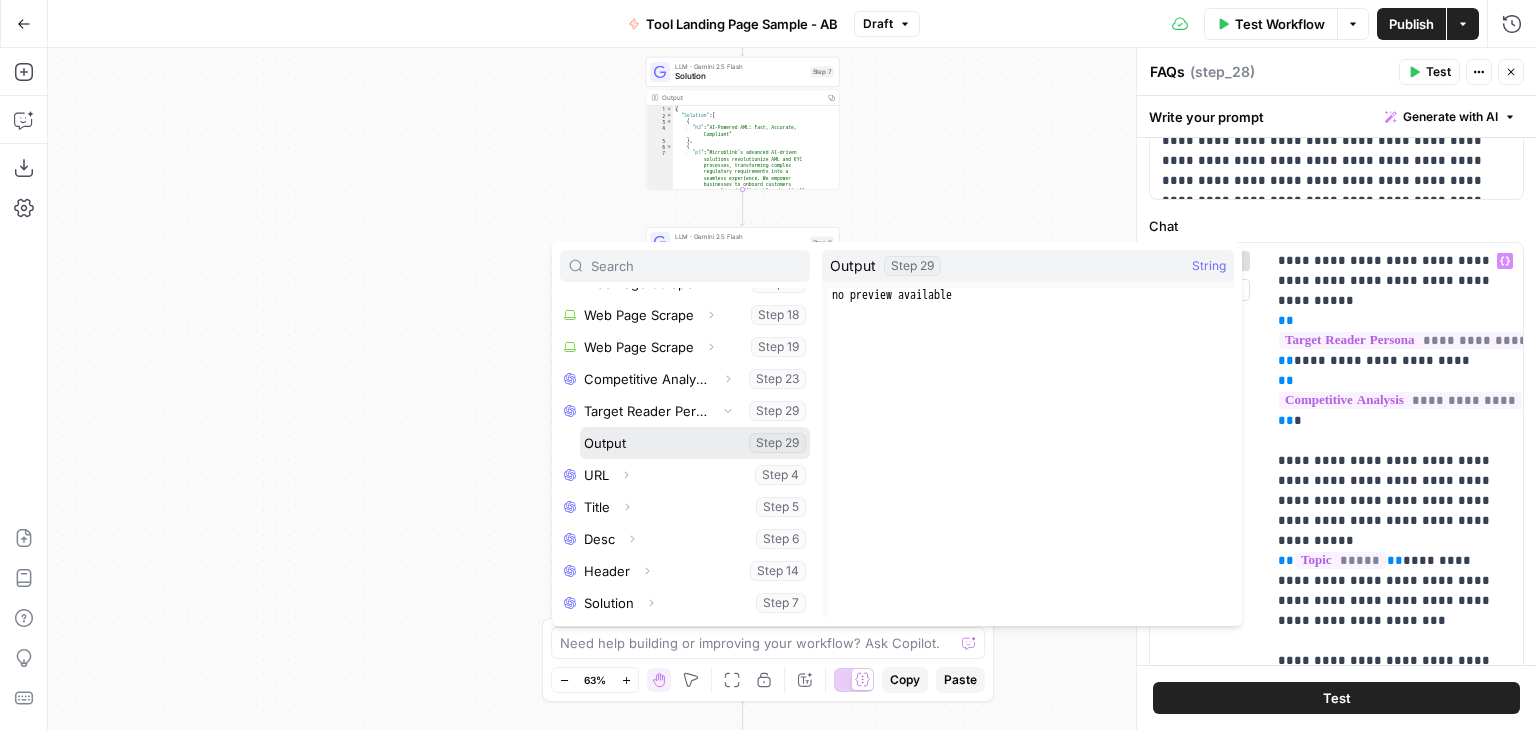 click at bounding box center [695, 443] 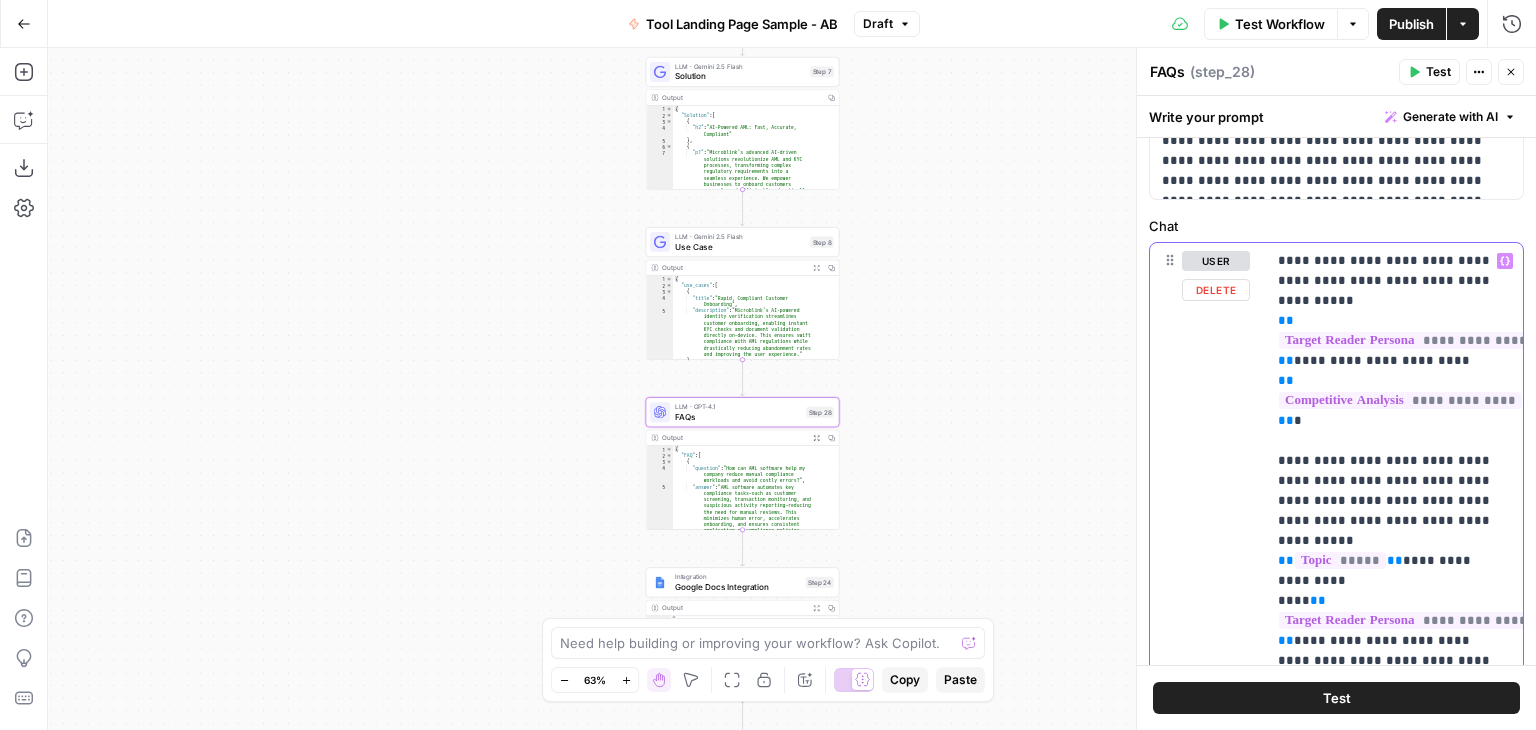 click on "**********" at bounding box center (1387, 591) 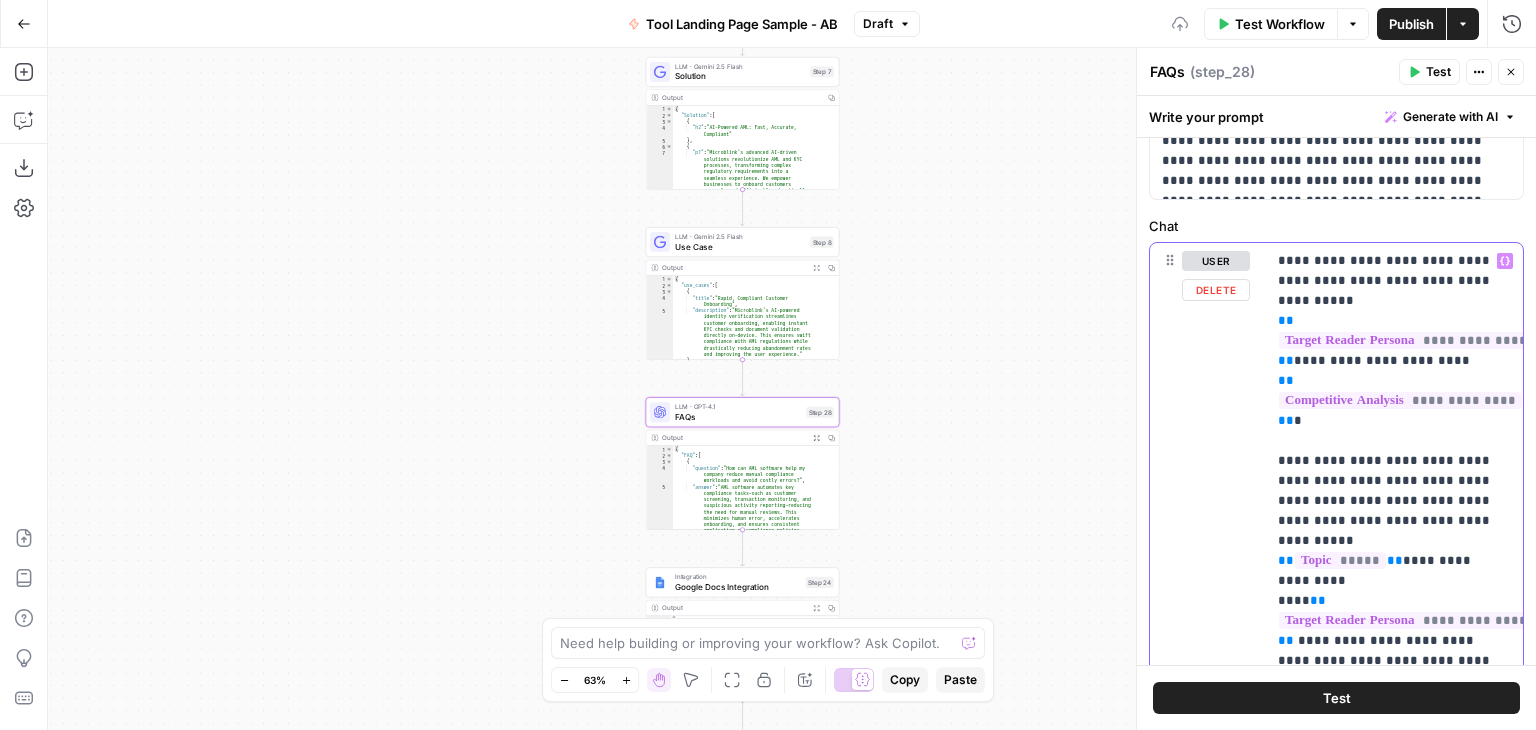 click on "**********" at bounding box center [1387, 581] 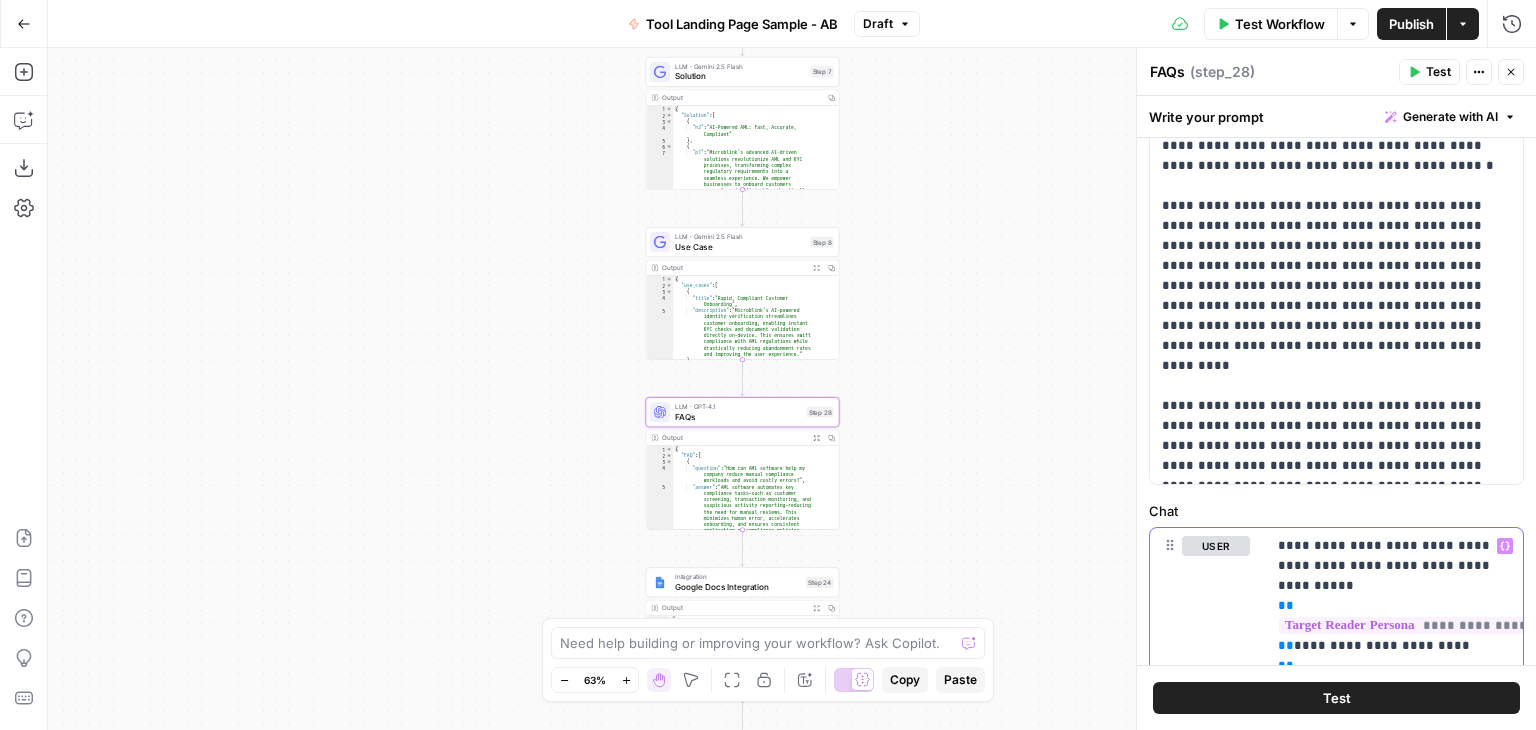 scroll, scrollTop: 504, scrollLeft: 0, axis: vertical 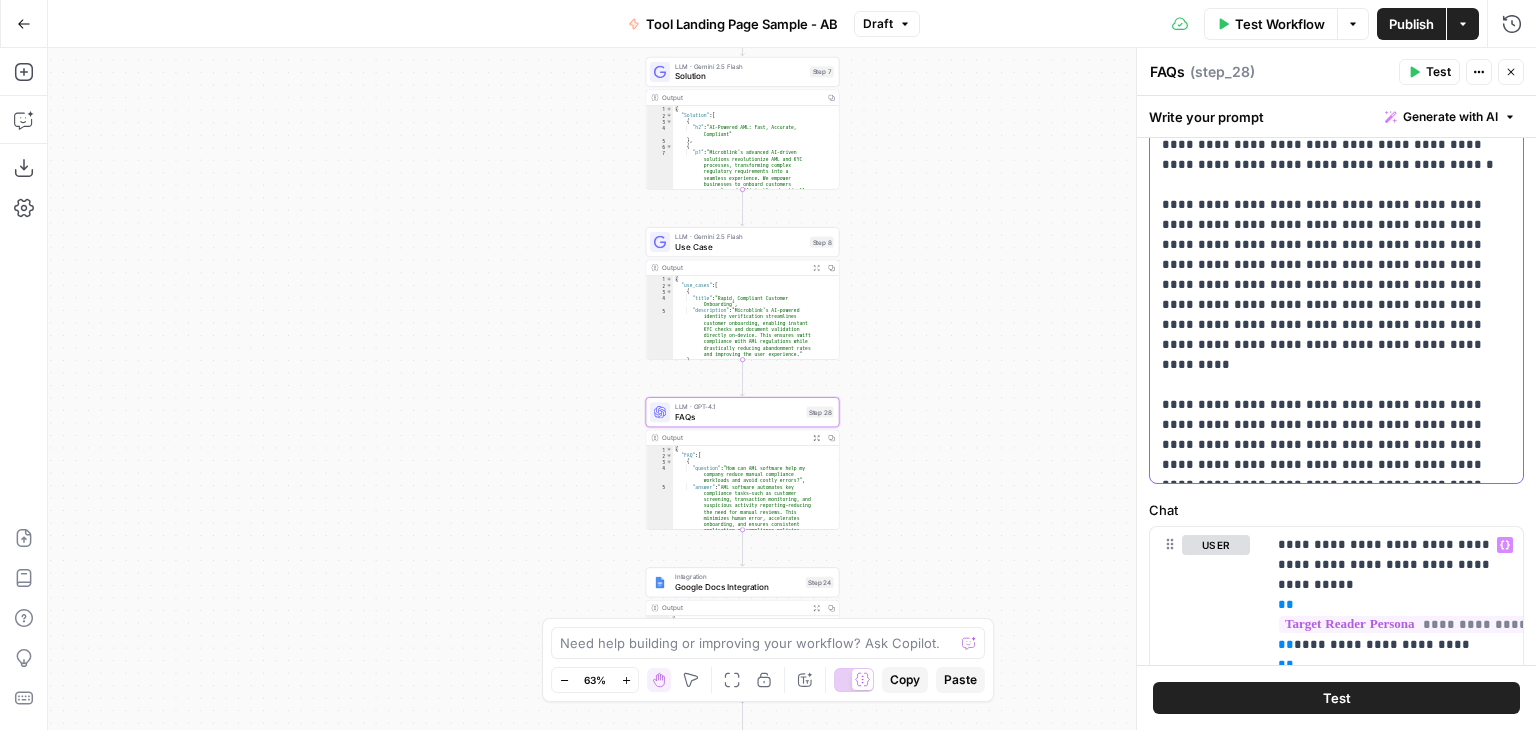 click on "**********" at bounding box center [1329, 105] 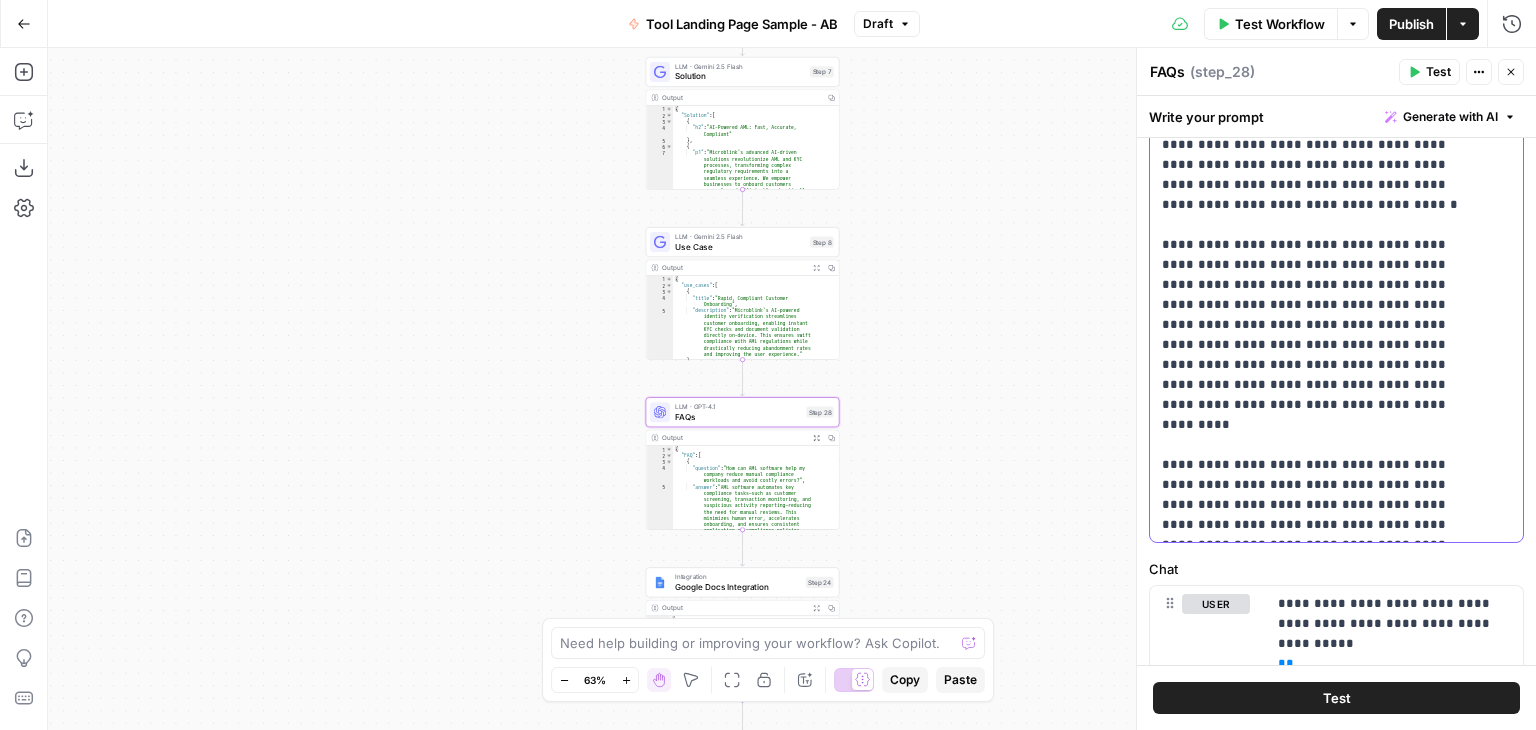scroll, scrollTop: 61, scrollLeft: 0, axis: vertical 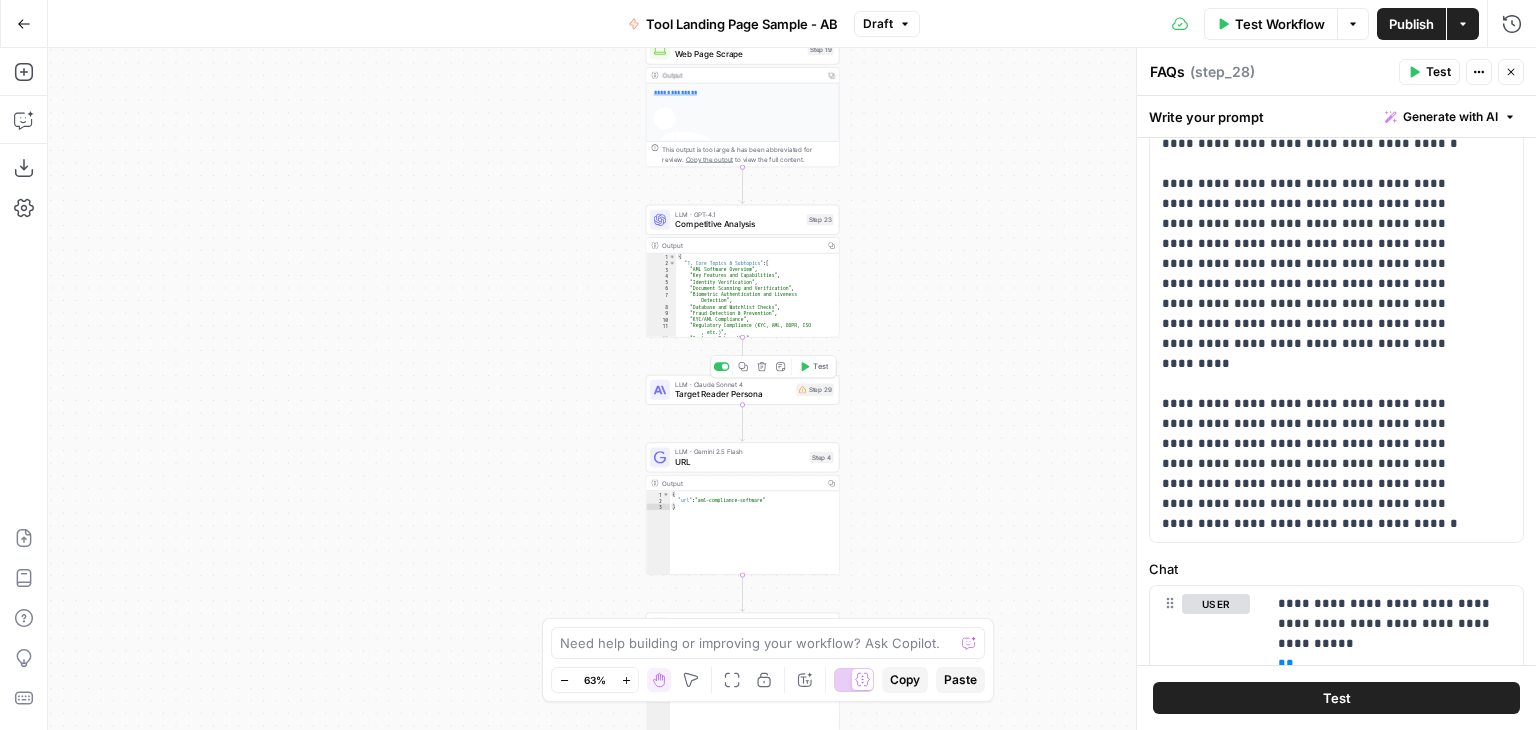 click on "Target Reader Persona" at bounding box center (733, 394) 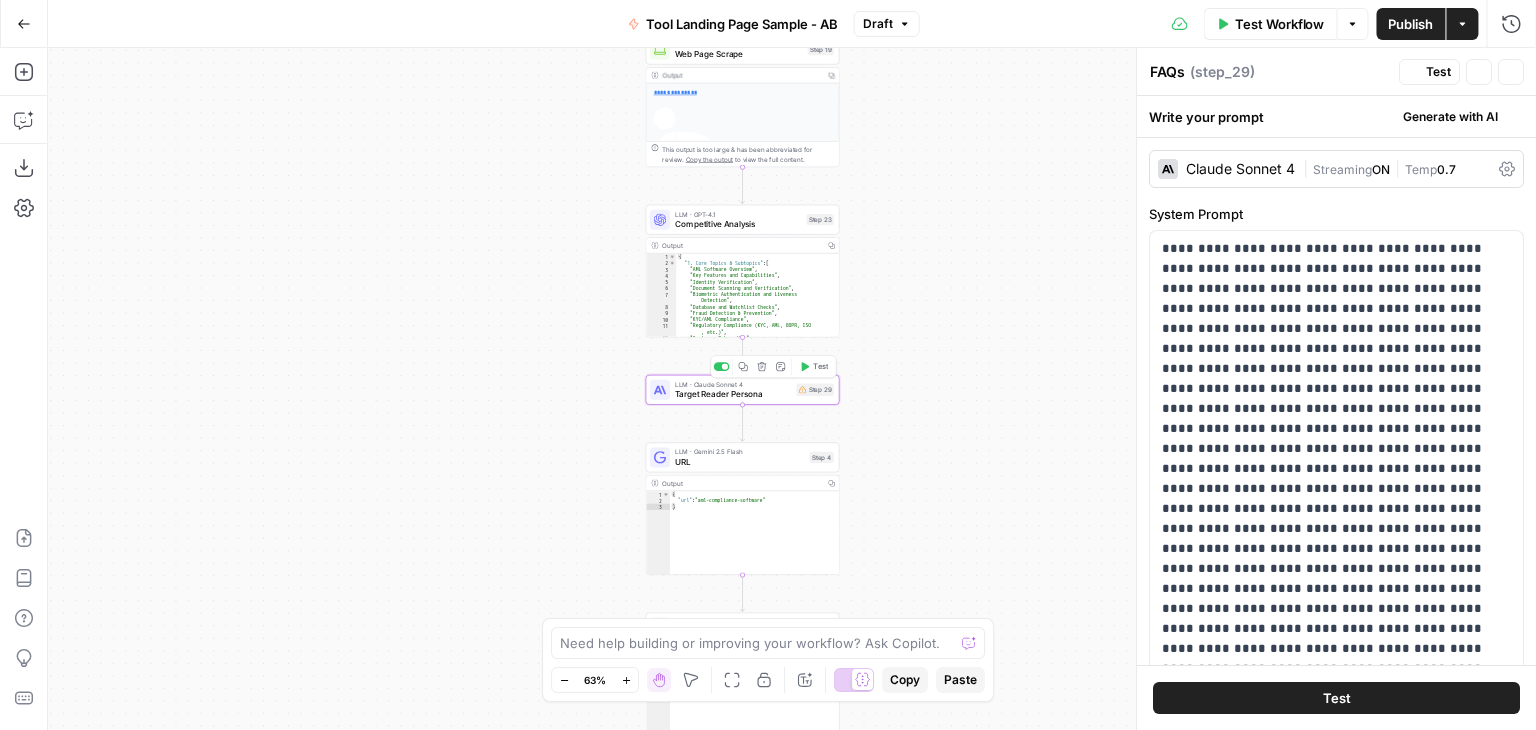 type on "Target Reader Persona" 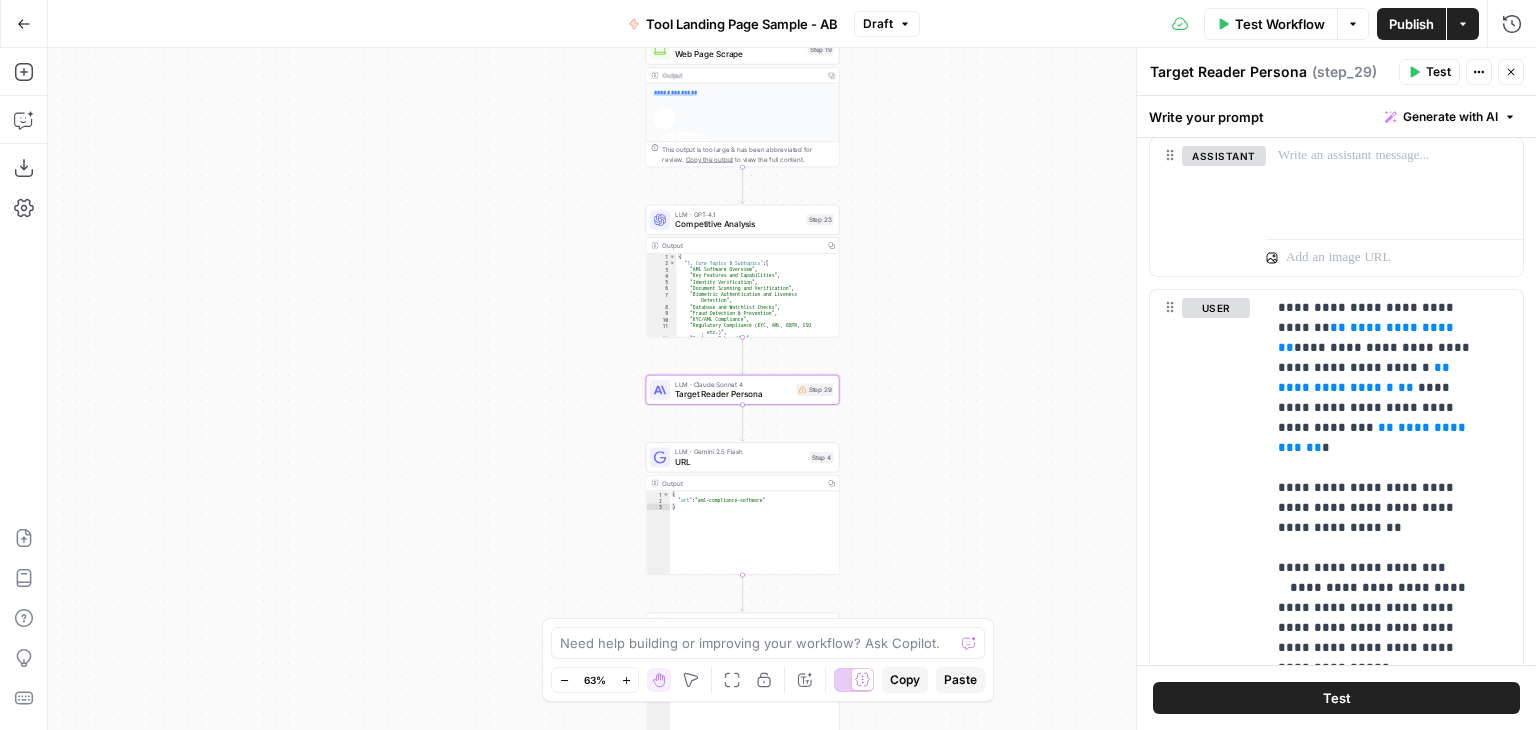 scroll, scrollTop: 884, scrollLeft: 0, axis: vertical 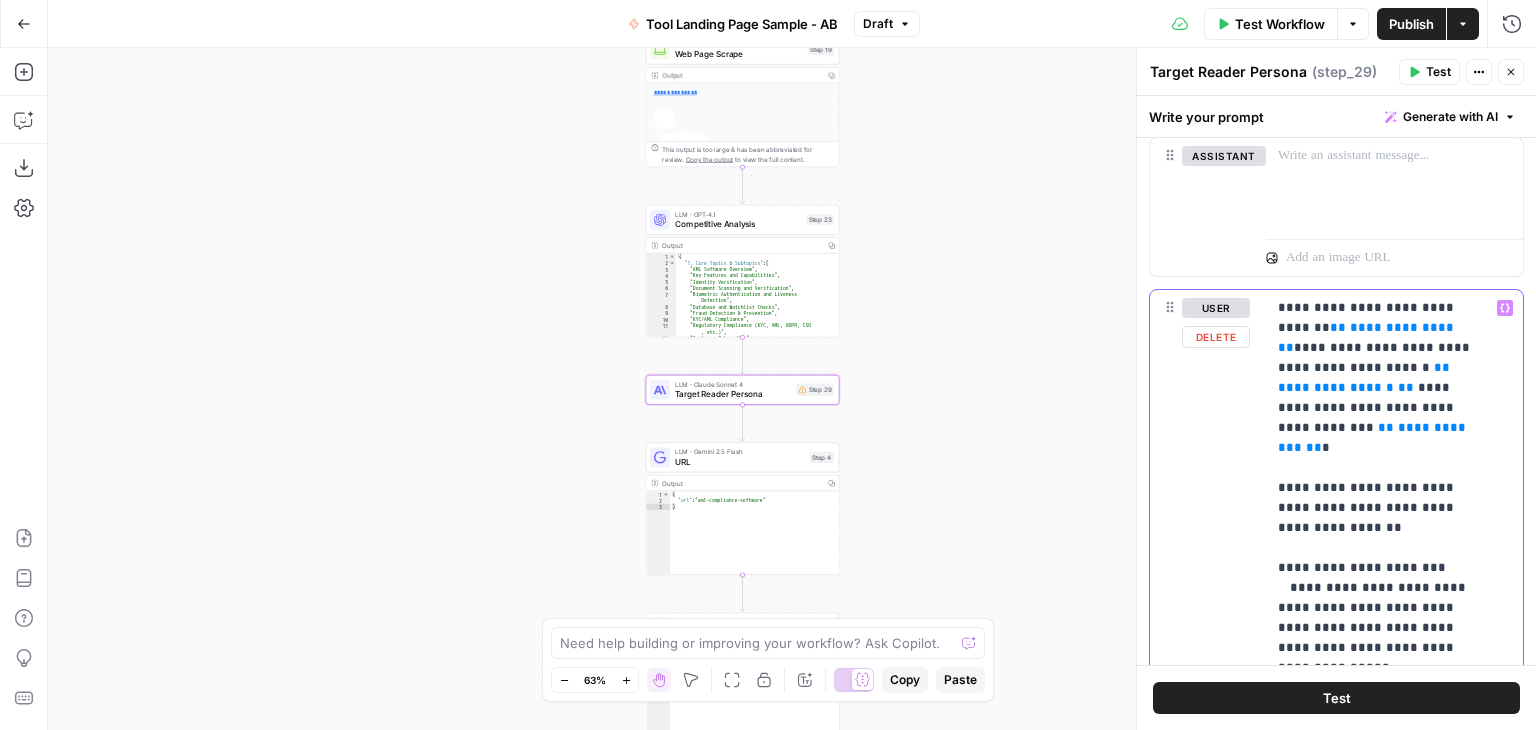 click on "**********" at bounding box center (1379, 1278) 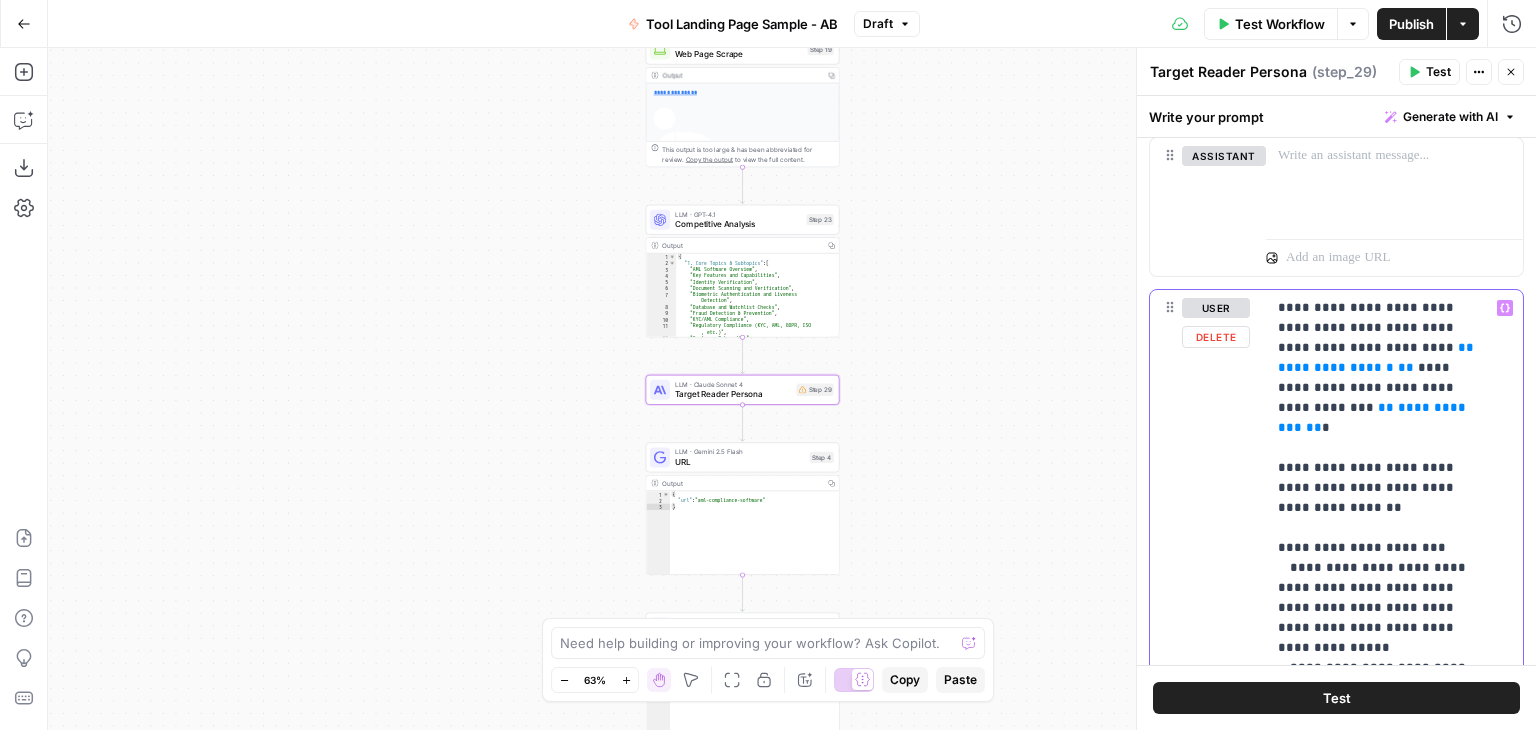 type 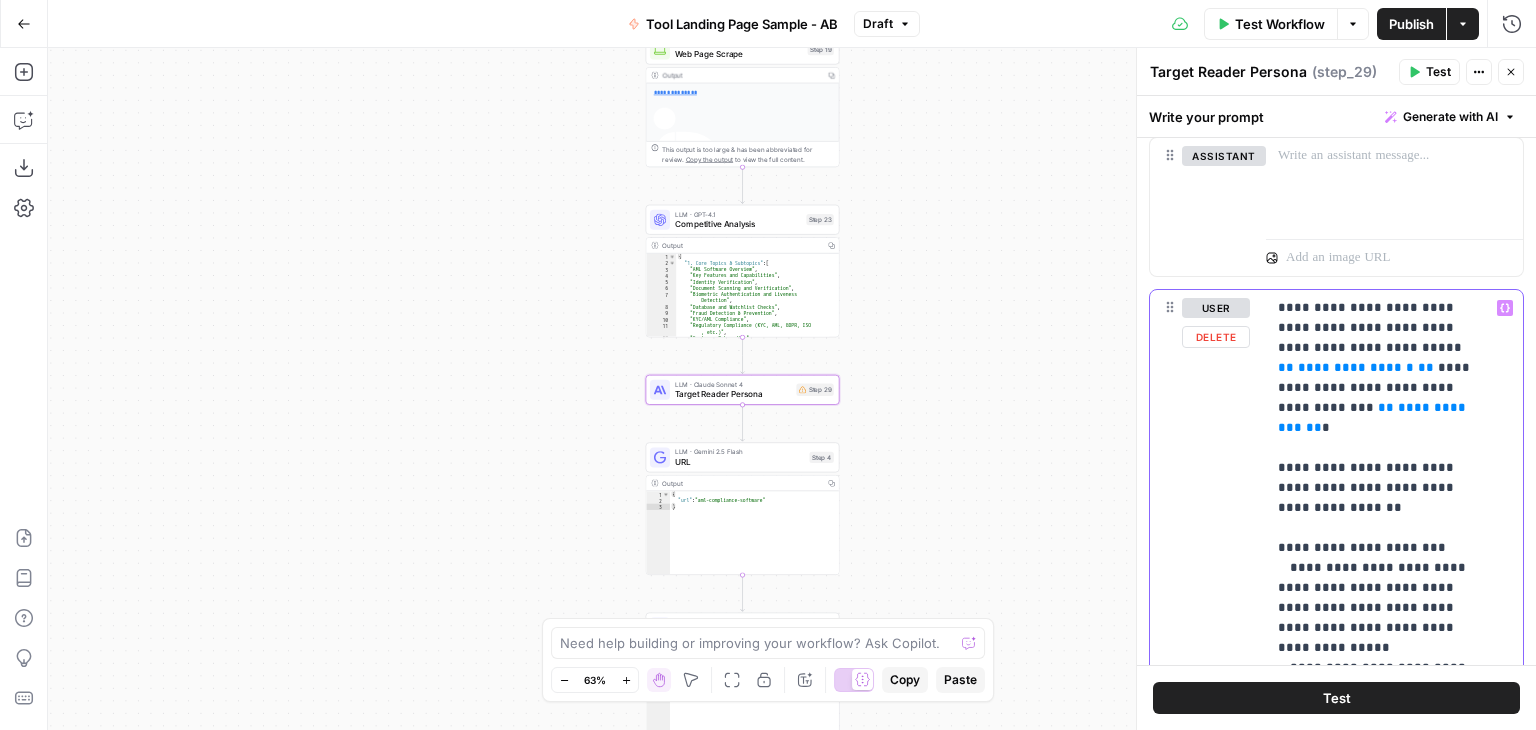 click 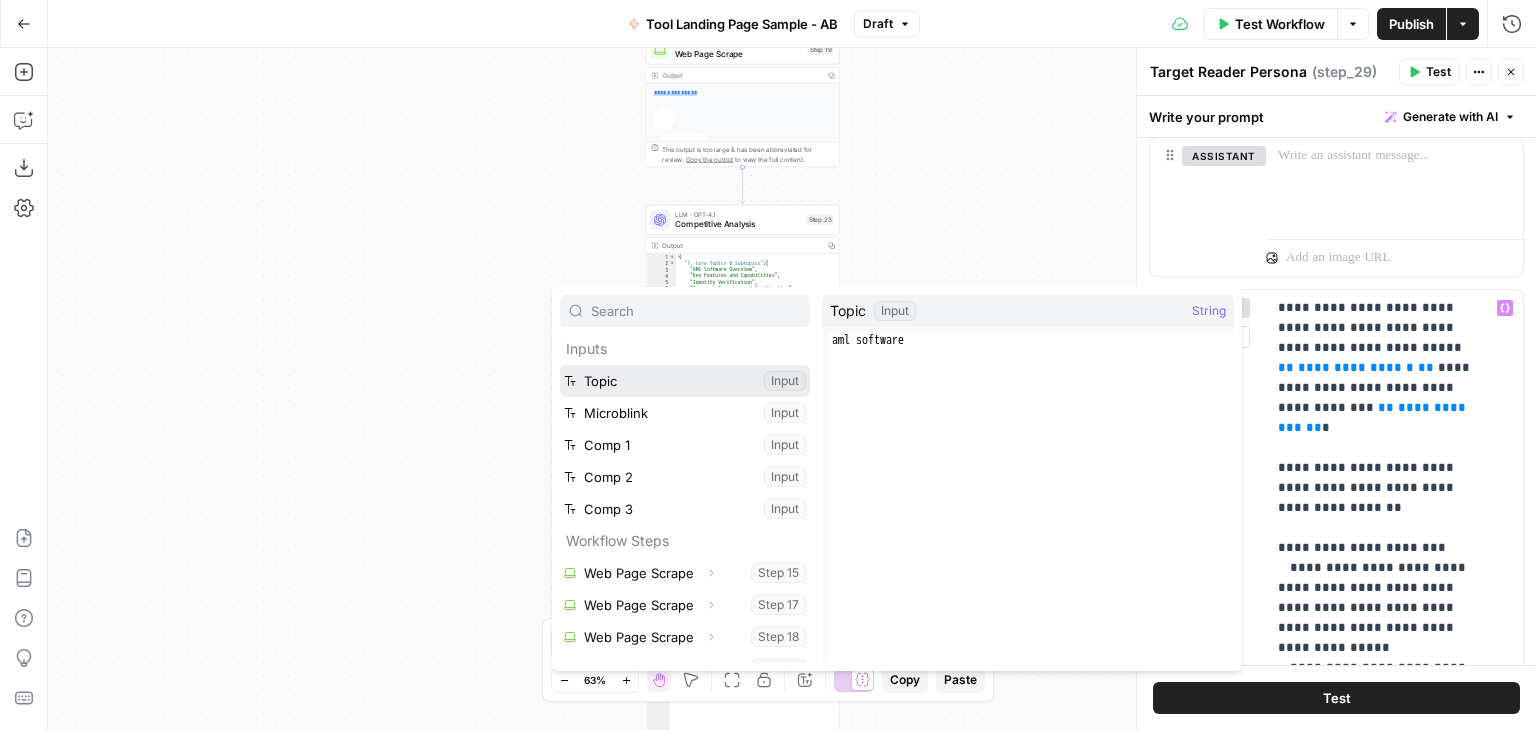 click at bounding box center (685, 381) 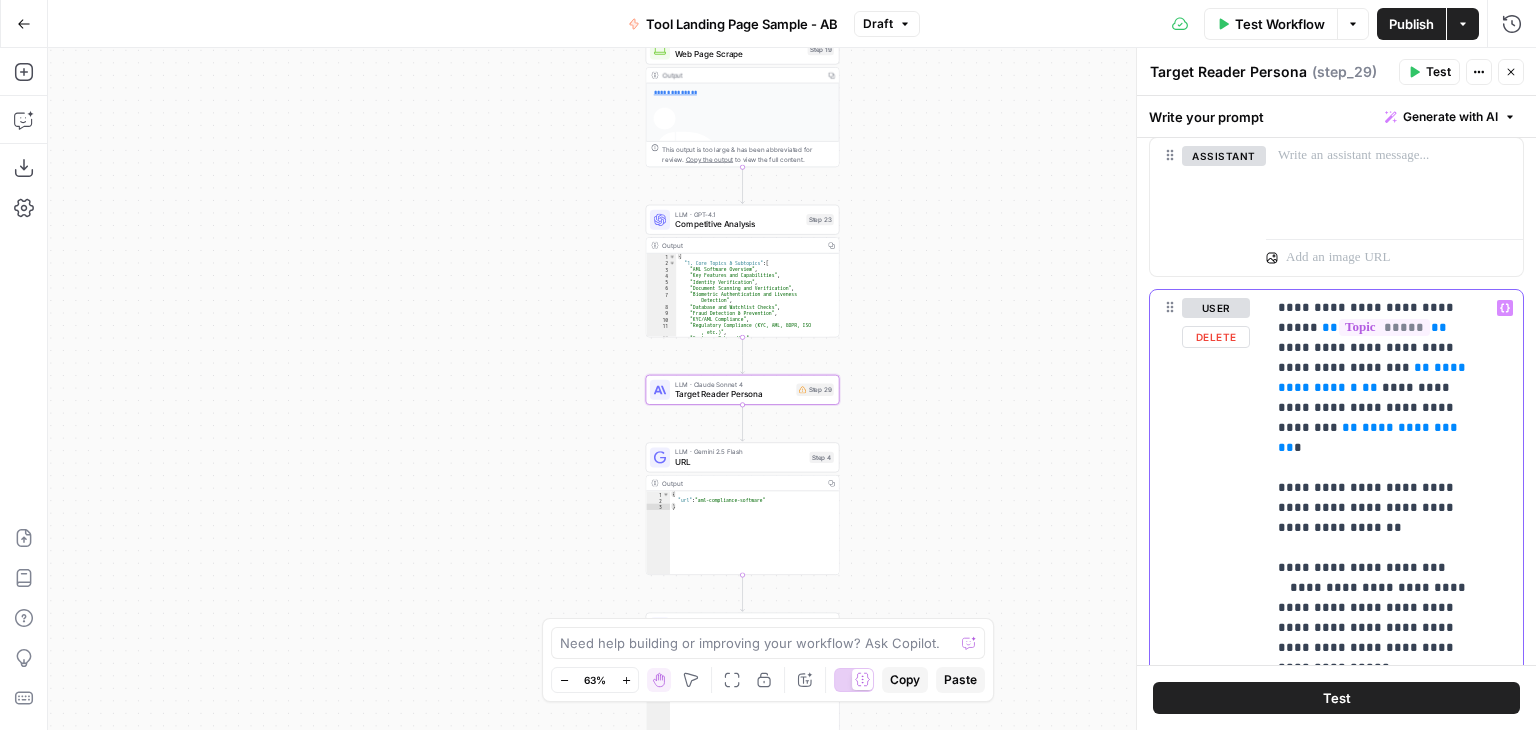 drag, startPoint x: 1432, startPoint y: 365, endPoint x: 1276, endPoint y: 366, distance: 156.0032 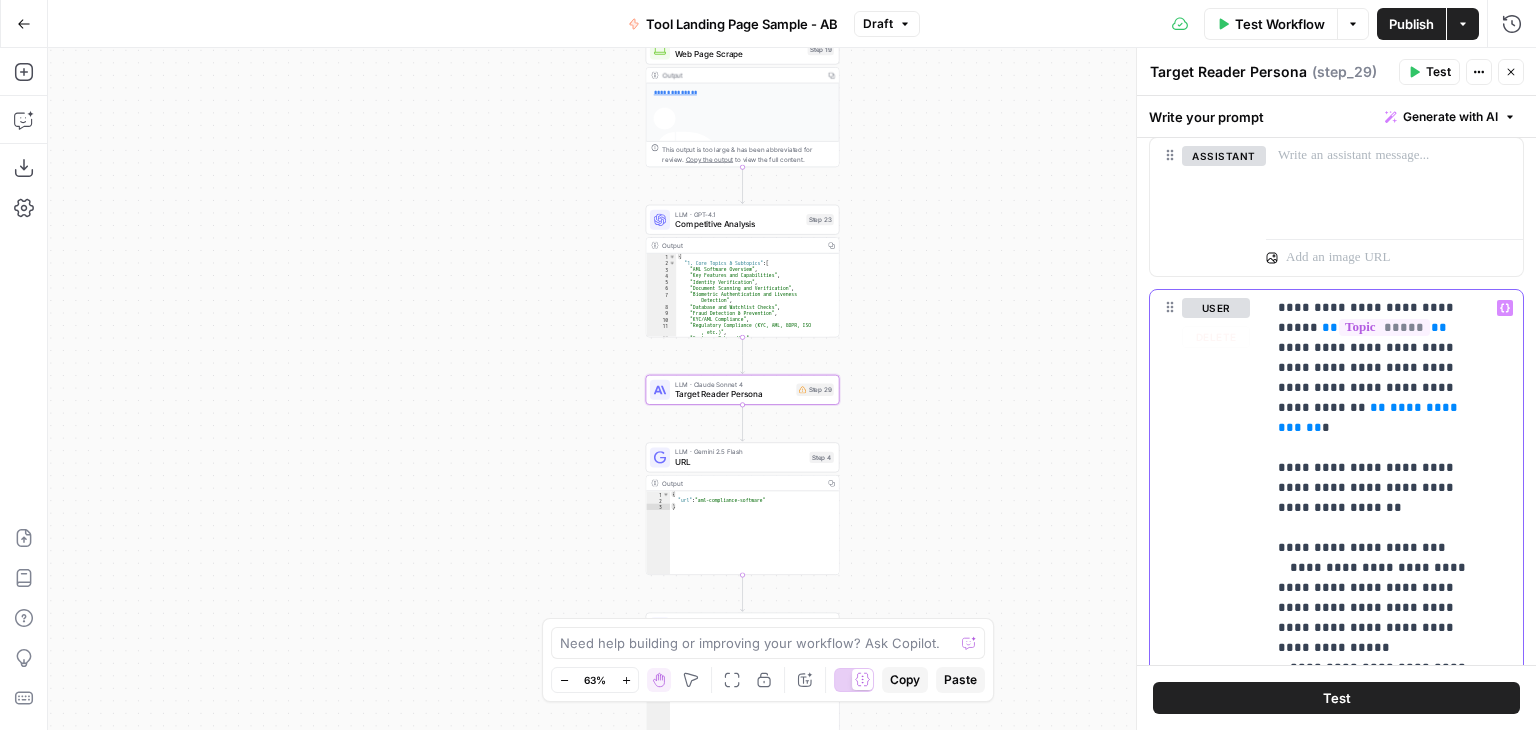 click 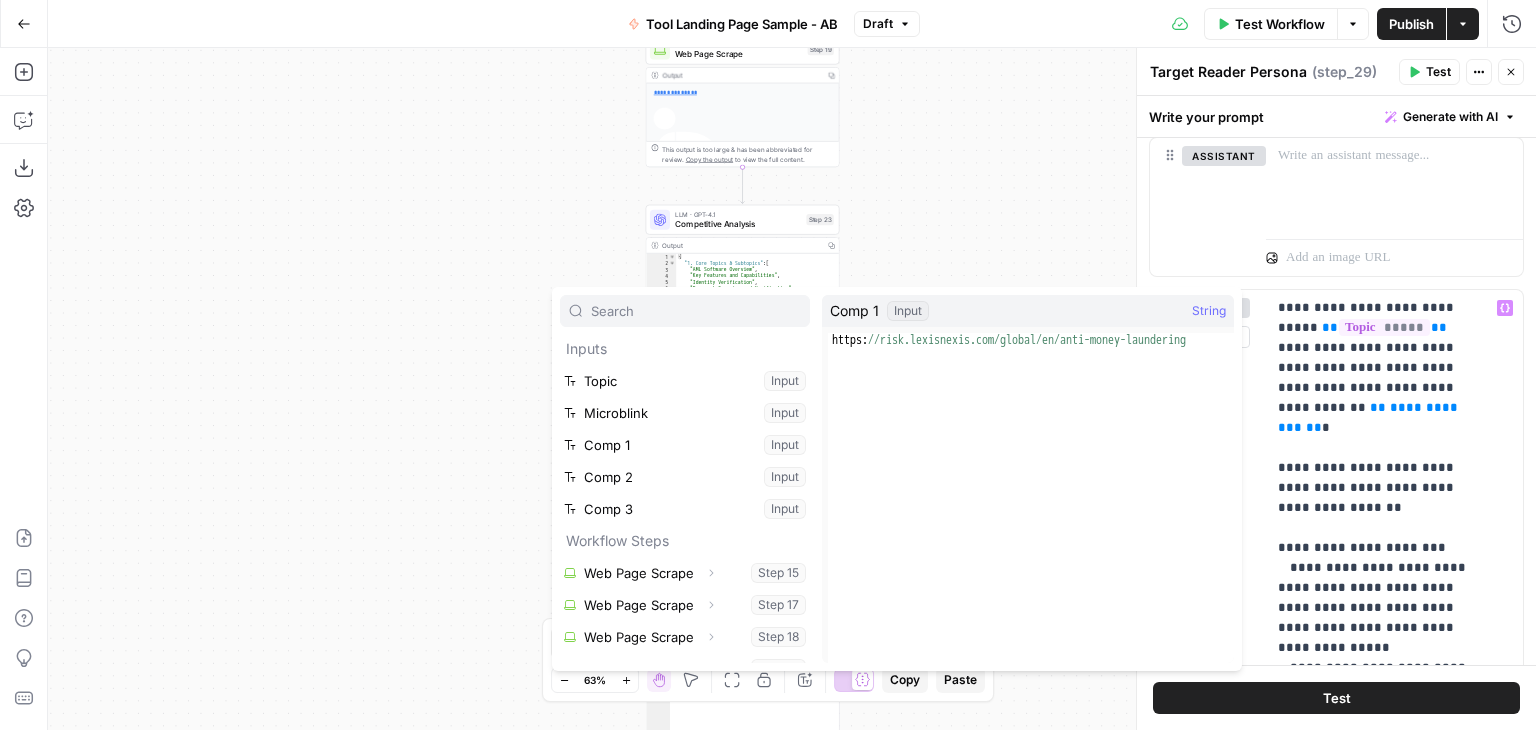scroll, scrollTop: 53, scrollLeft: 0, axis: vertical 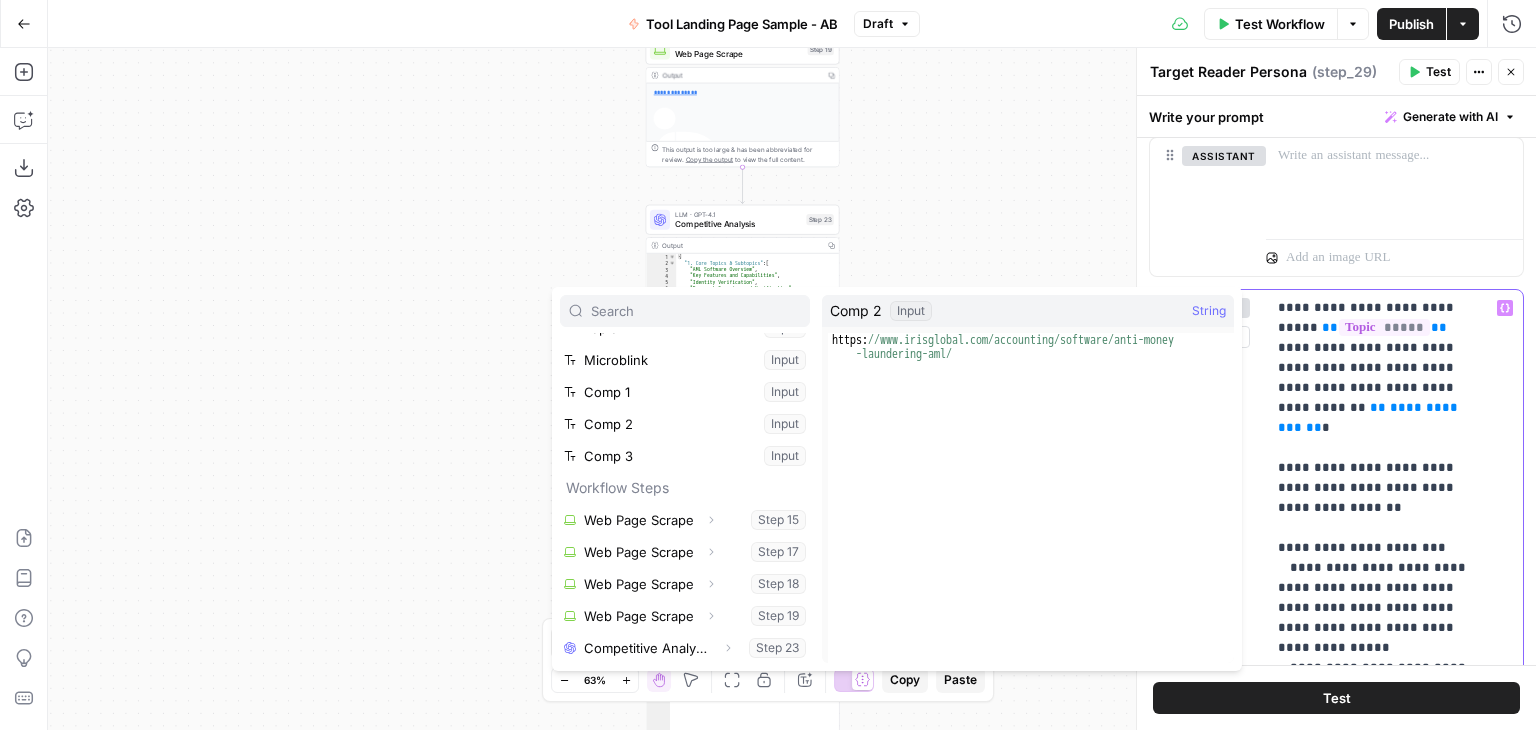 click on "**********" at bounding box center [1379, 1258] 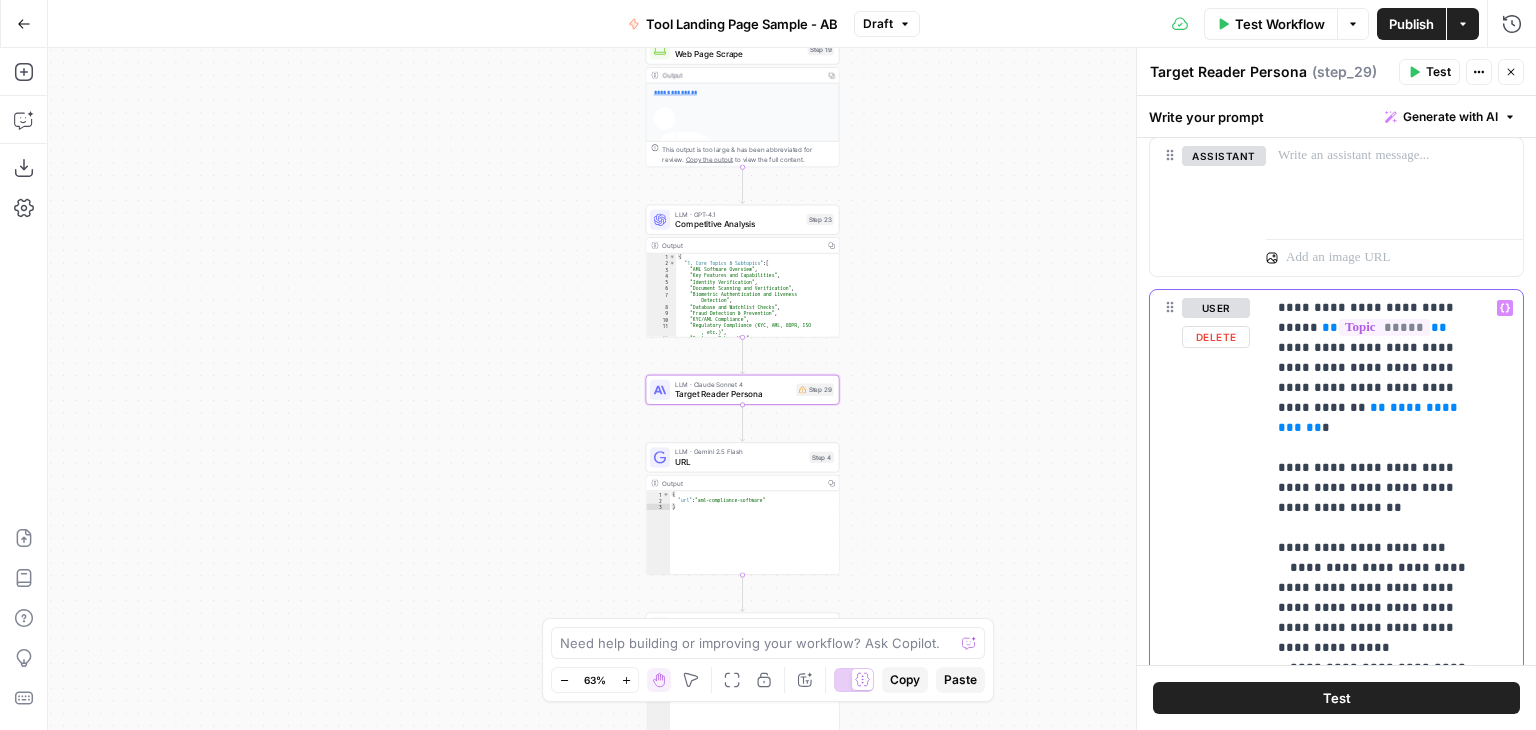 click on "**********" at bounding box center (1379, 1258) 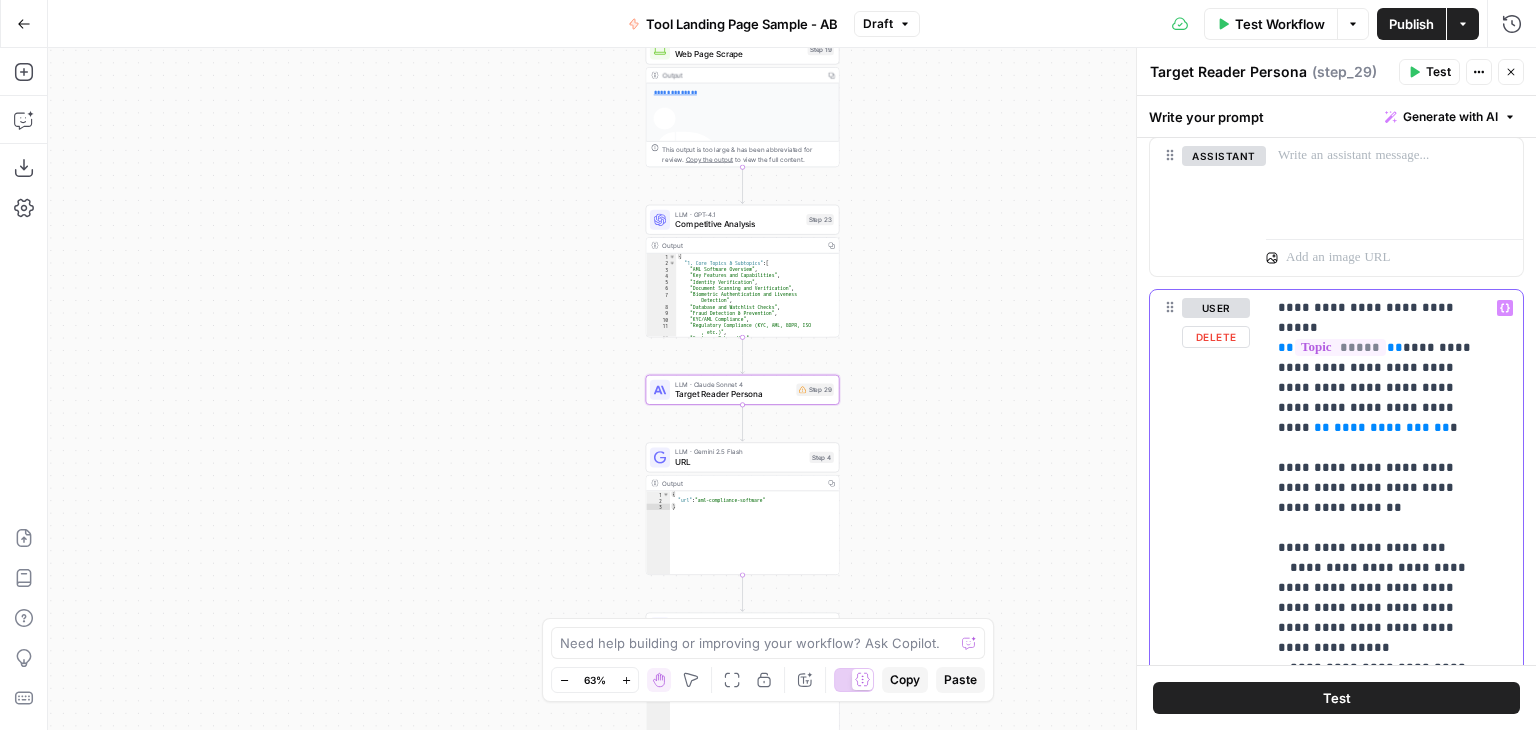 drag, startPoint x: 1284, startPoint y: 369, endPoint x: 1298, endPoint y: 366, distance: 14.3178215 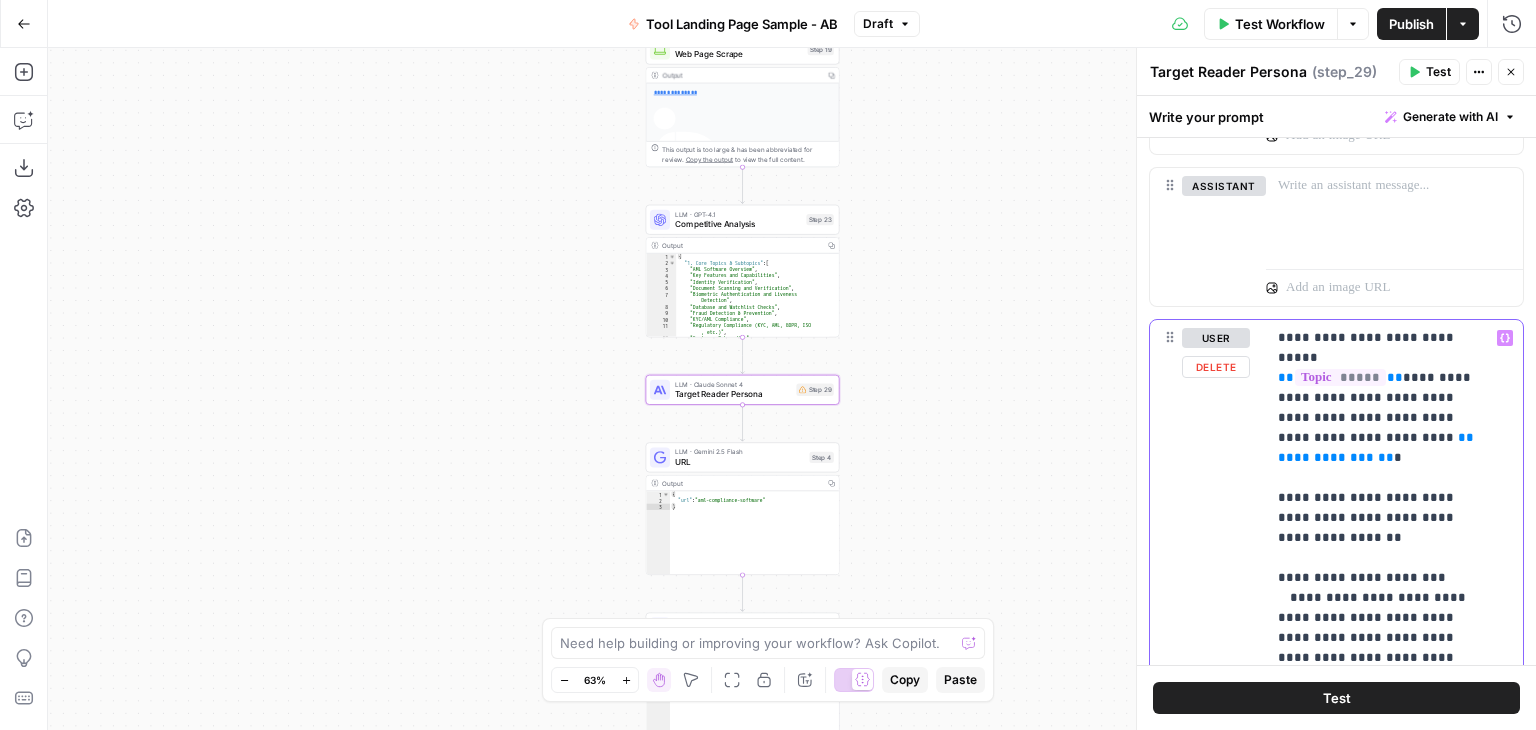 scroll, scrollTop: 856, scrollLeft: 0, axis: vertical 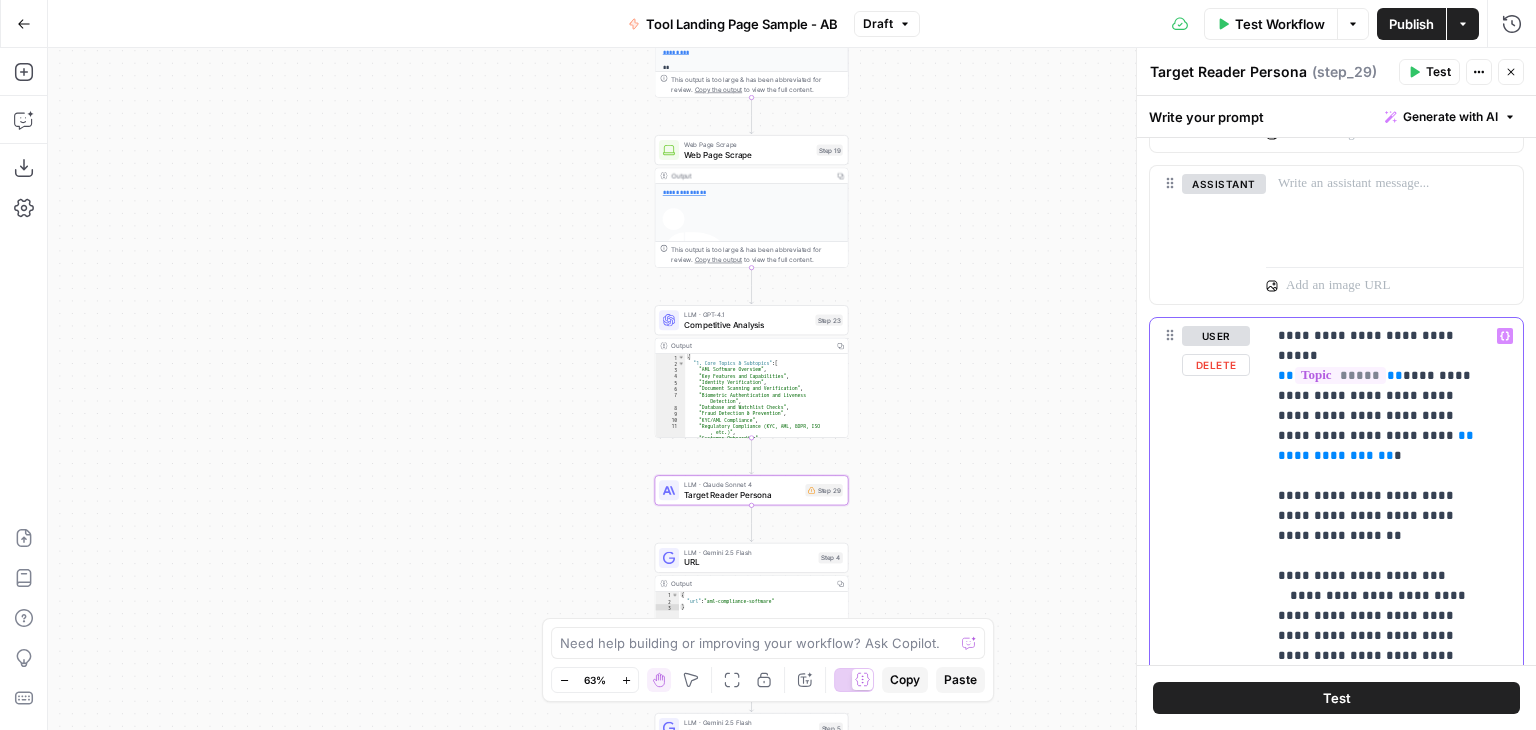 drag, startPoint x: 1363, startPoint y: 409, endPoint x: 1490, endPoint y: 412, distance: 127.03543 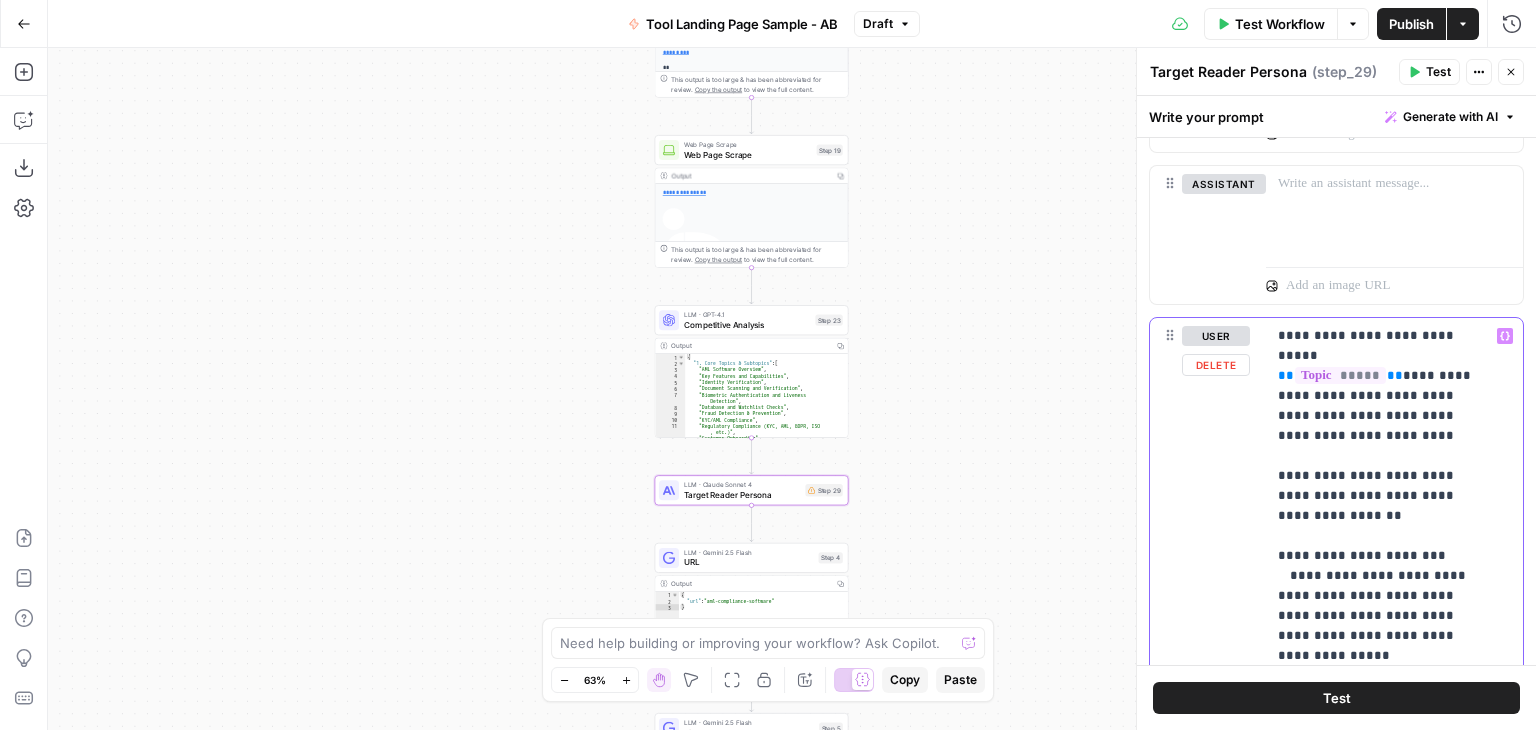 click 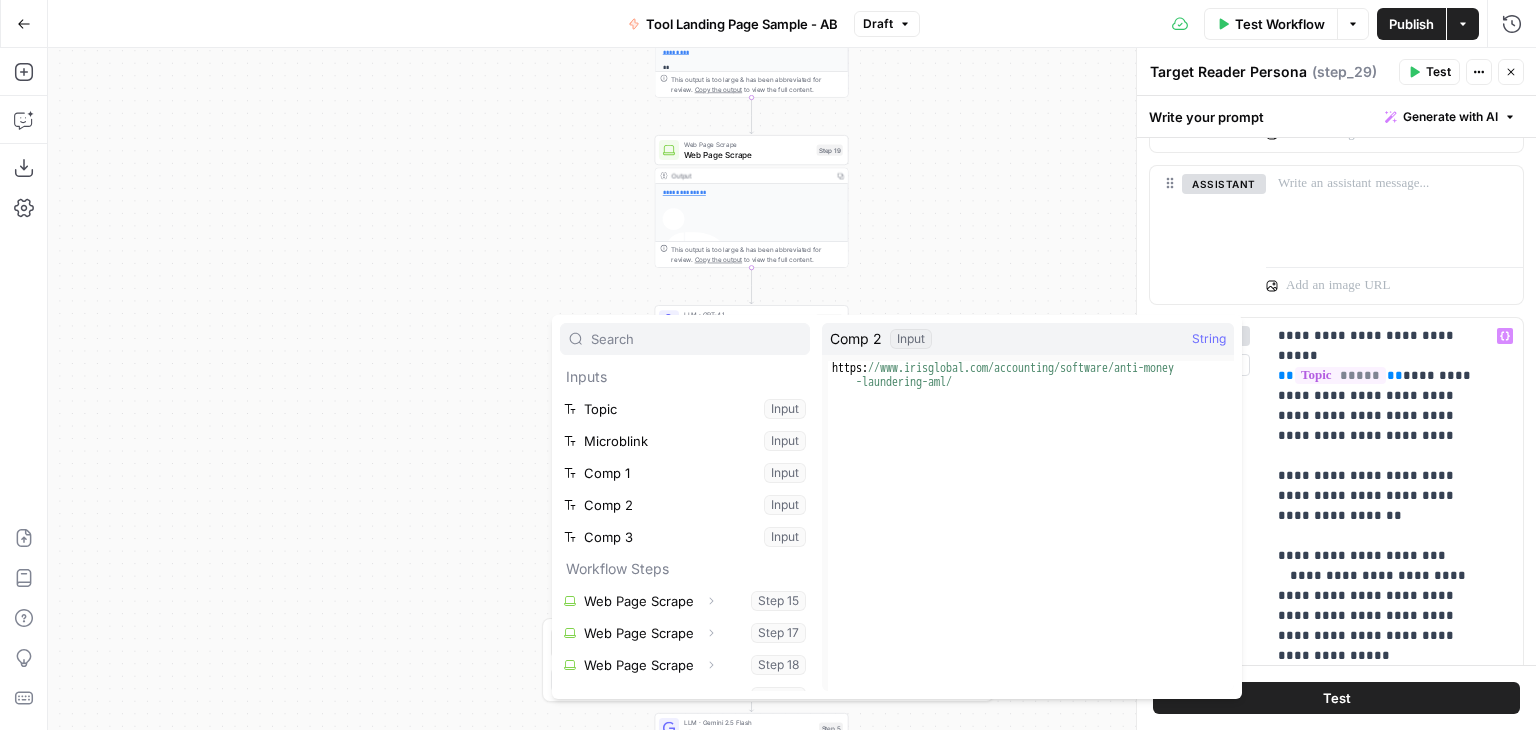 scroll, scrollTop: 53, scrollLeft: 0, axis: vertical 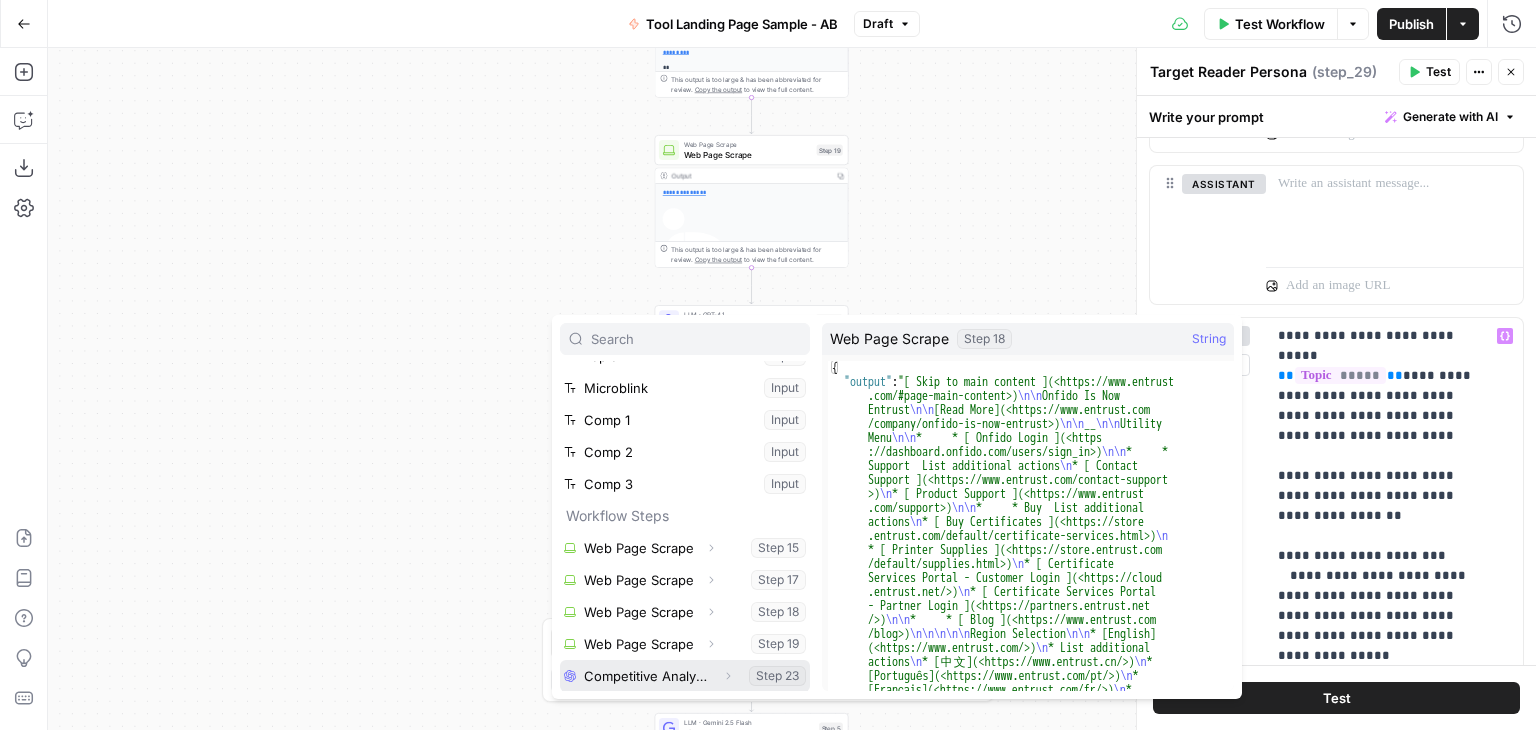 click 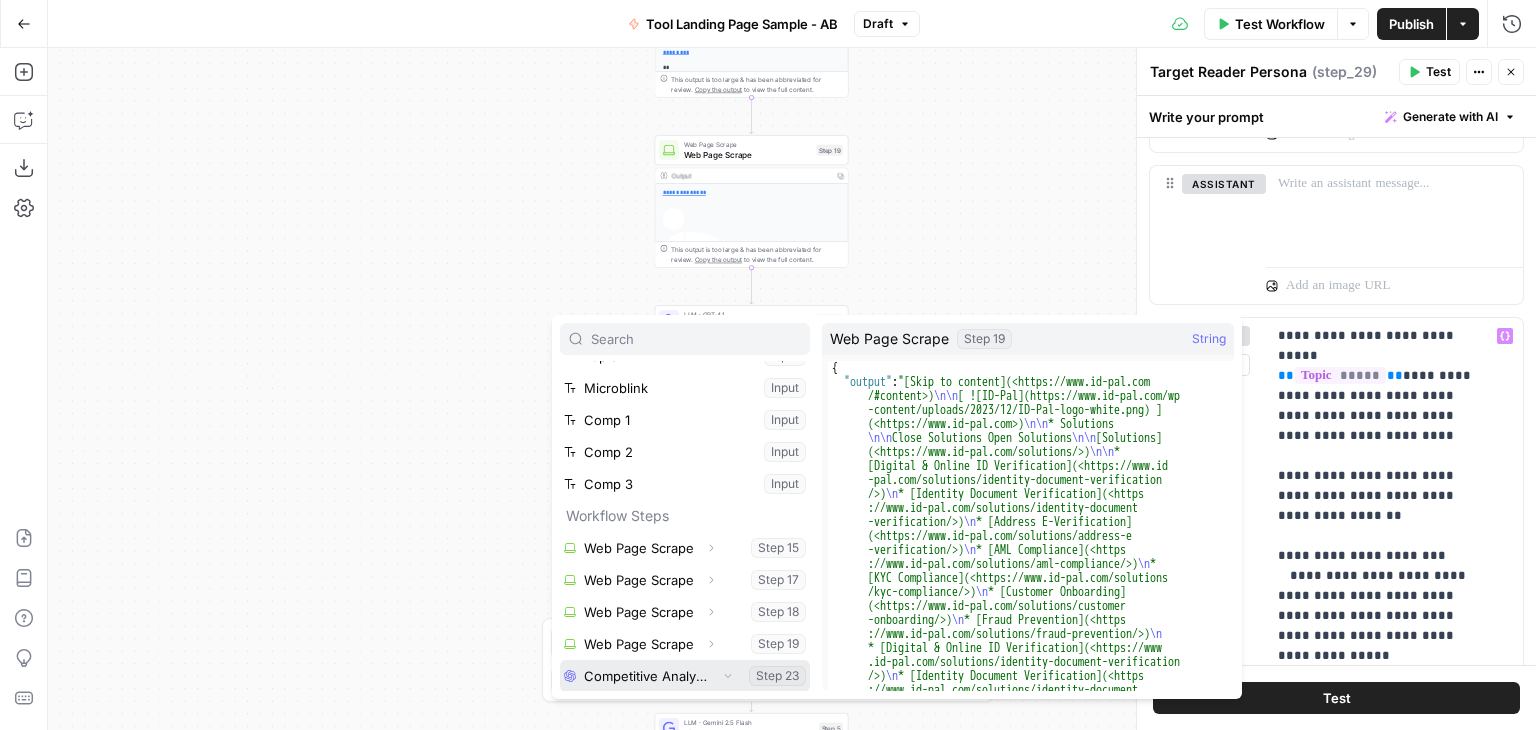 scroll, scrollTop: 85, scrollLeft: 0, axis: vertical 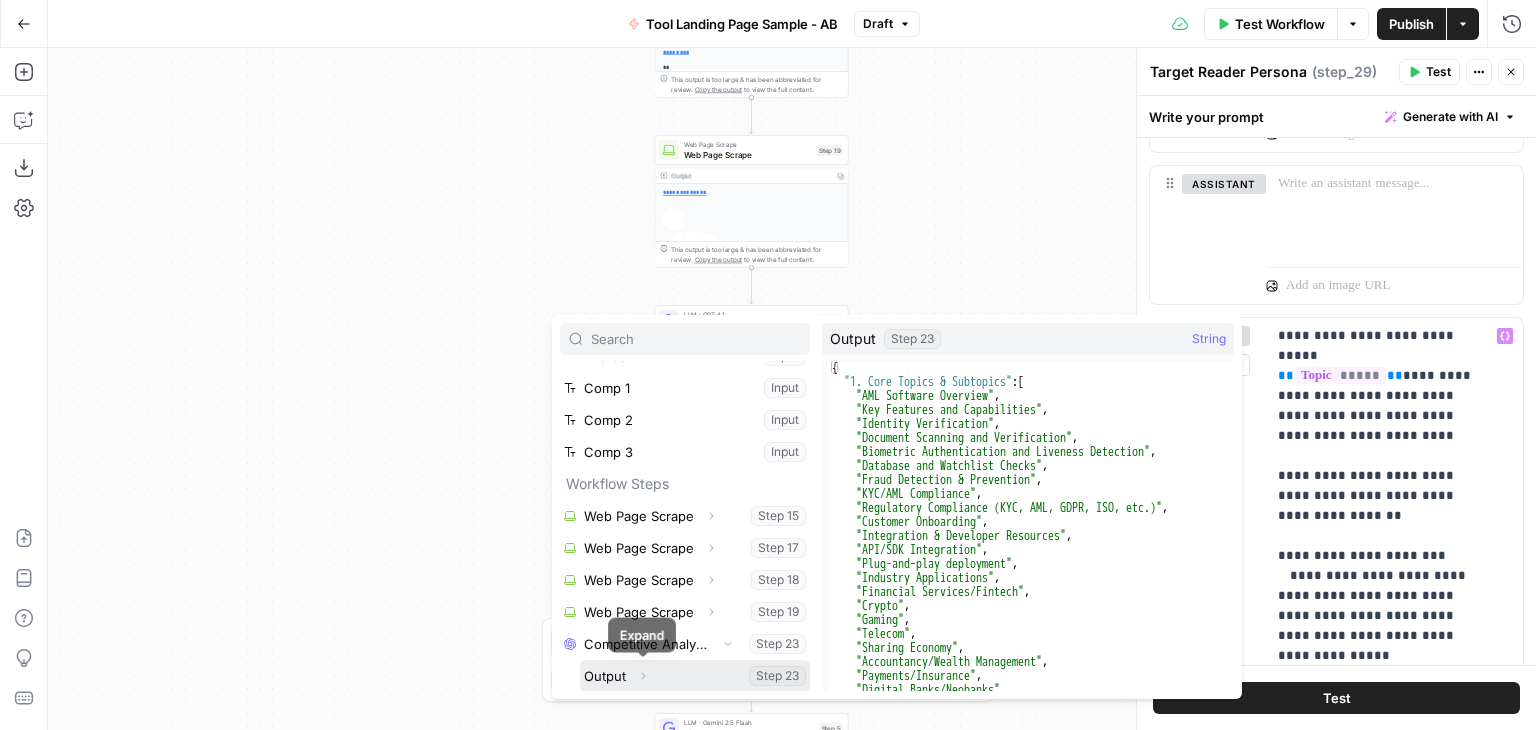 click 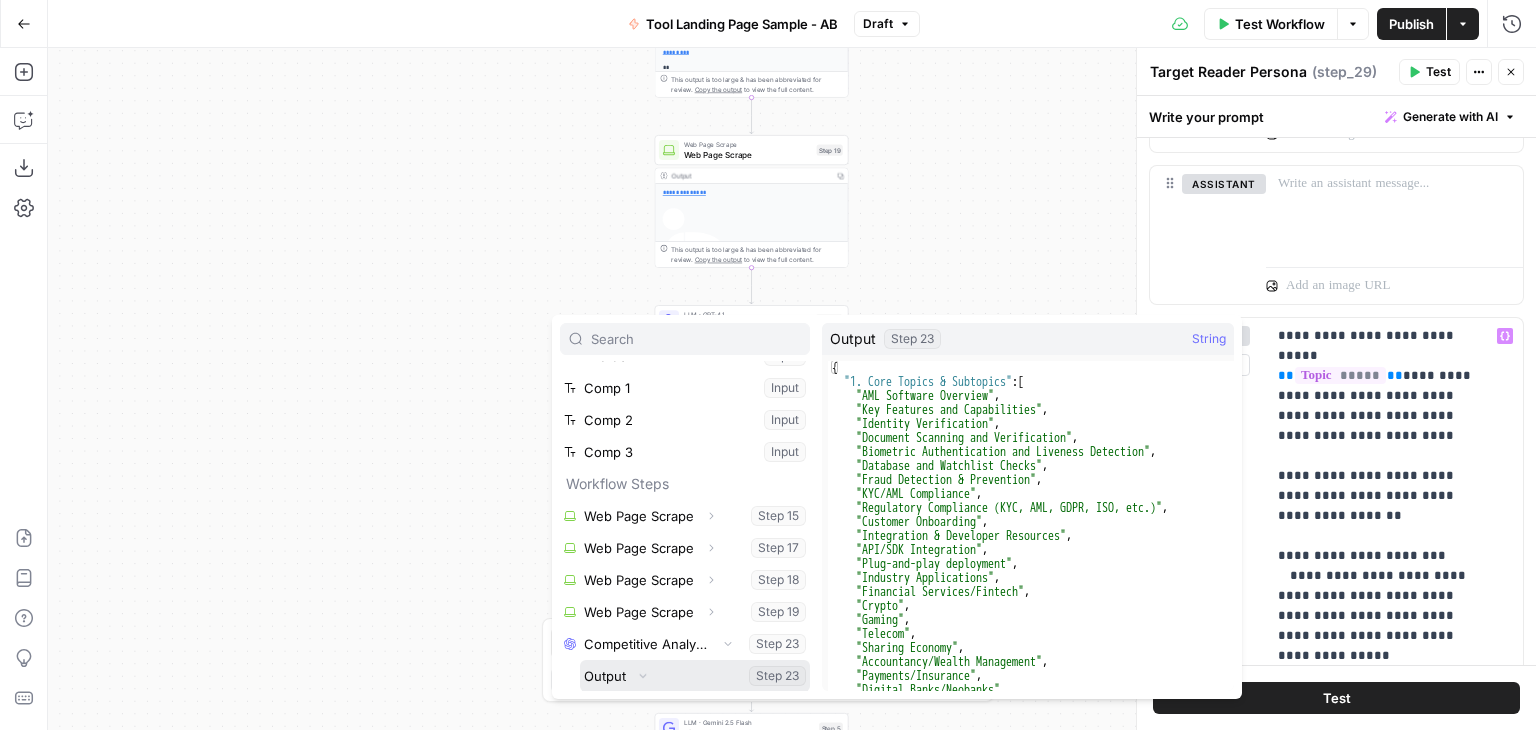 click at bounding box center (695, 676) 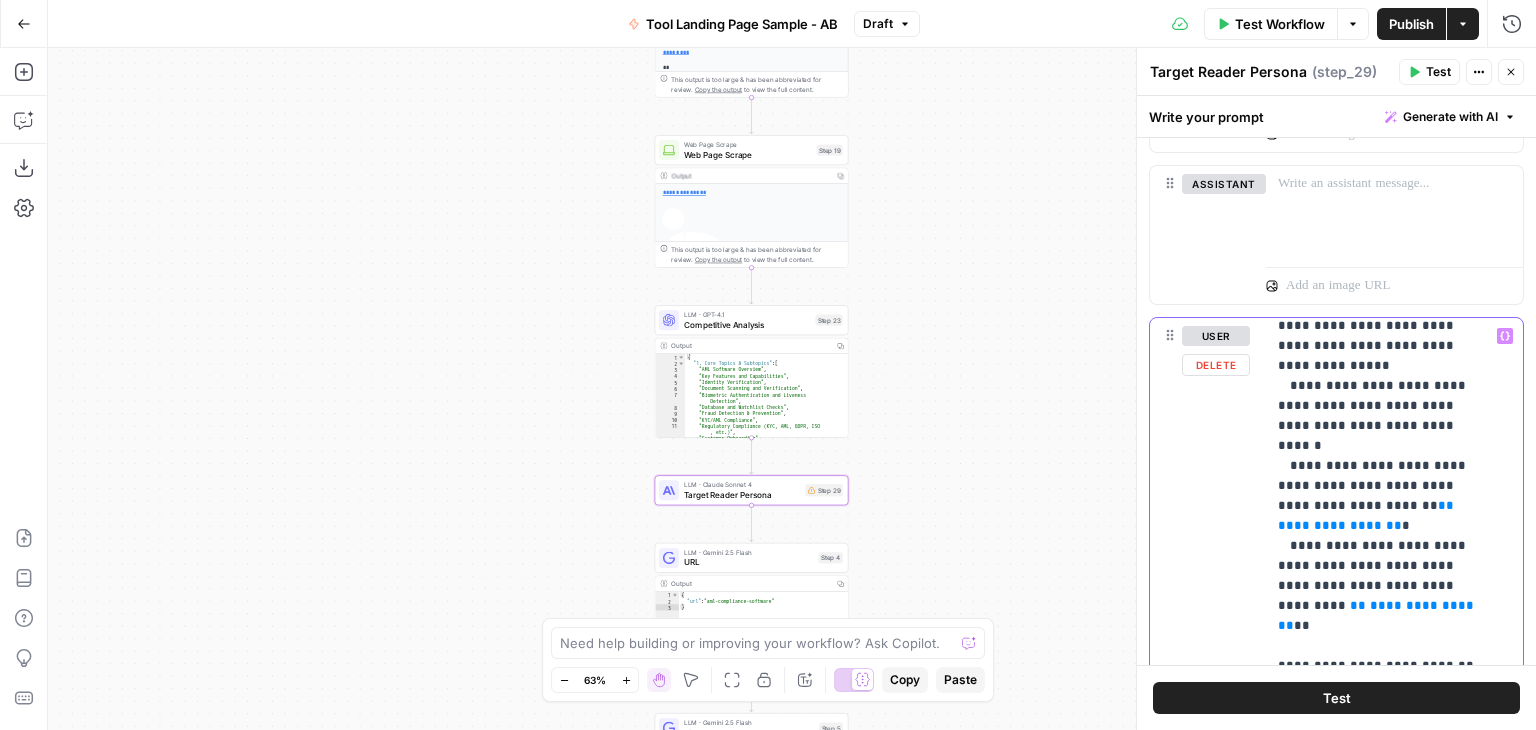 scroll, scrollTop: 334, scrollLeft: 0, axis: vertical 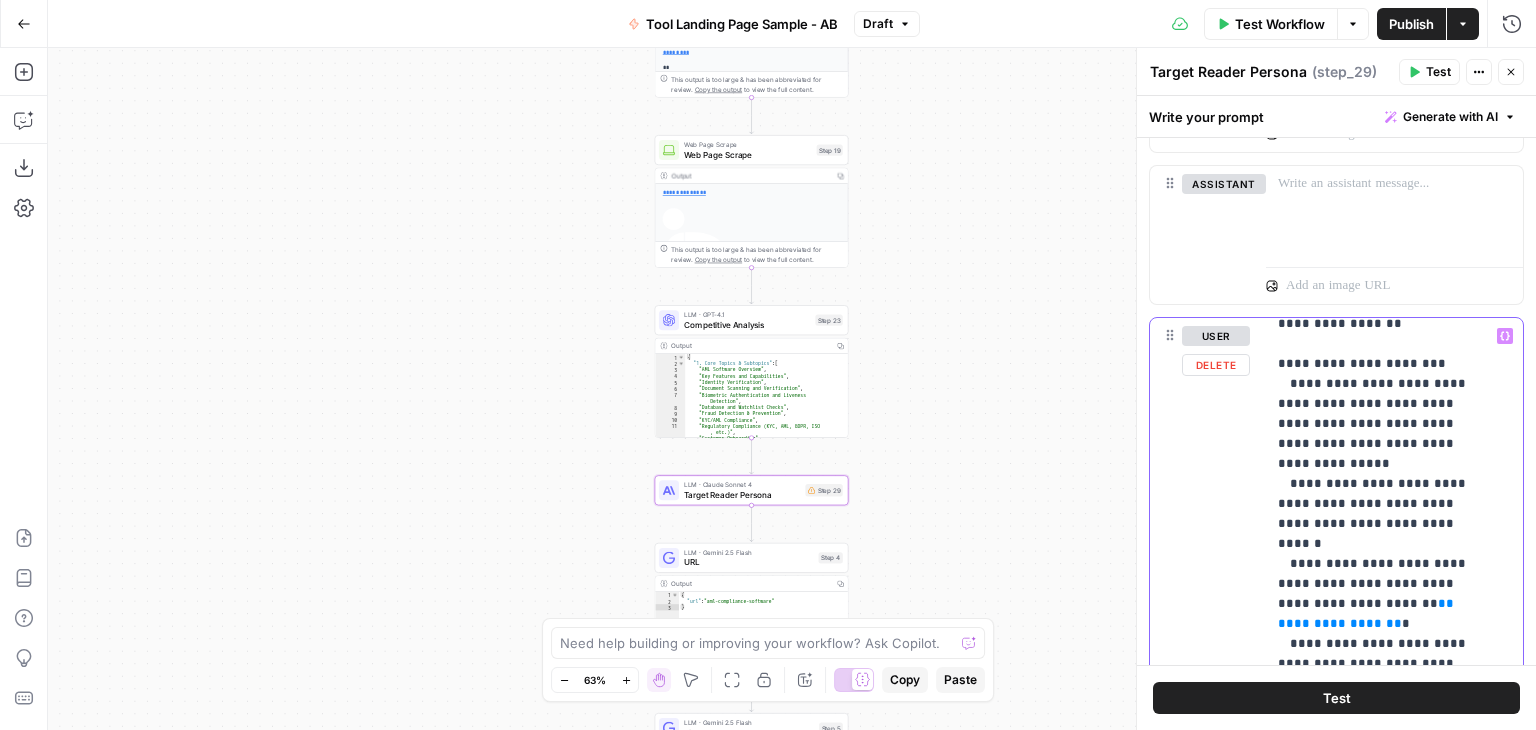 drag, startPoint x: 1479, startPoint y: 537, endPoint x: 1352, endPoint y: 544, distance: 127.192764 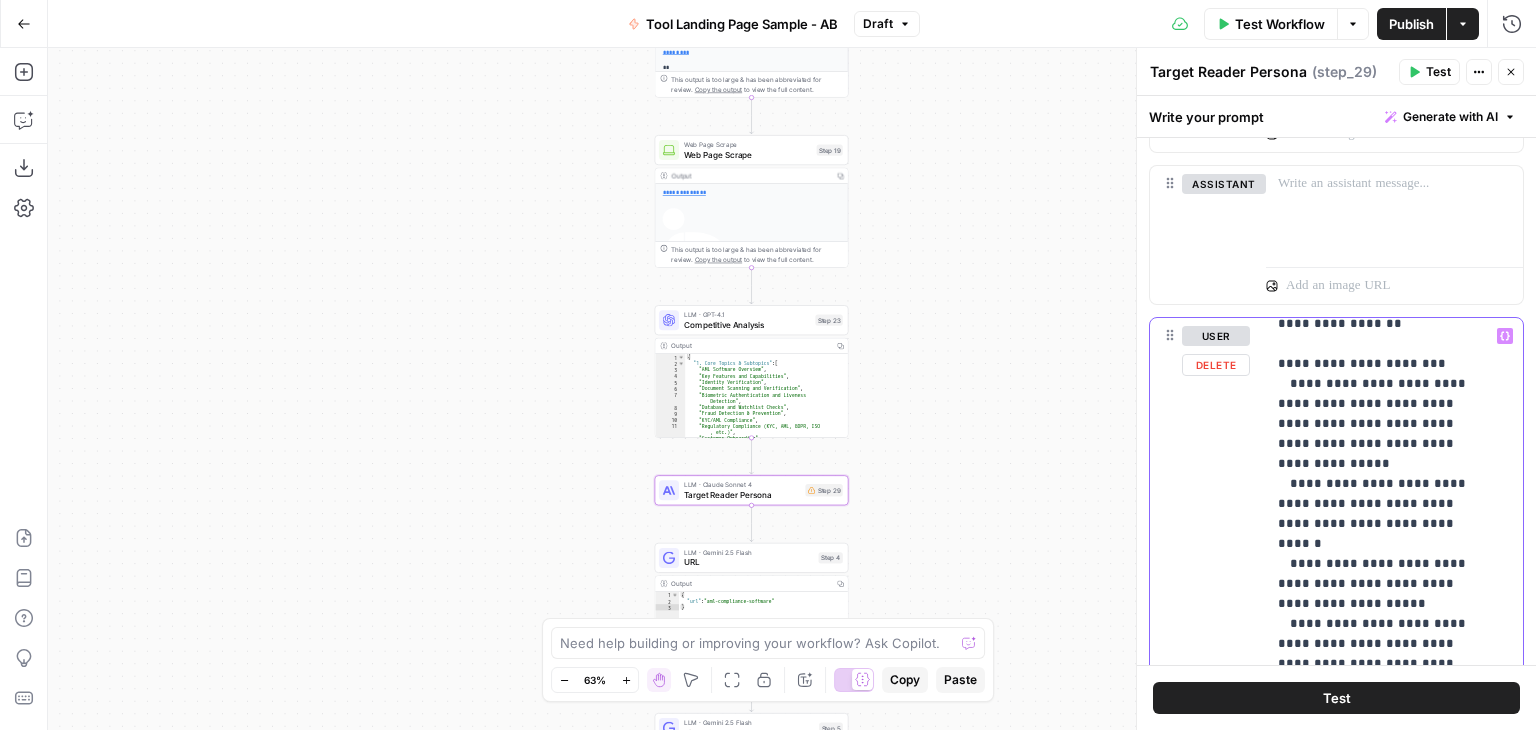 click 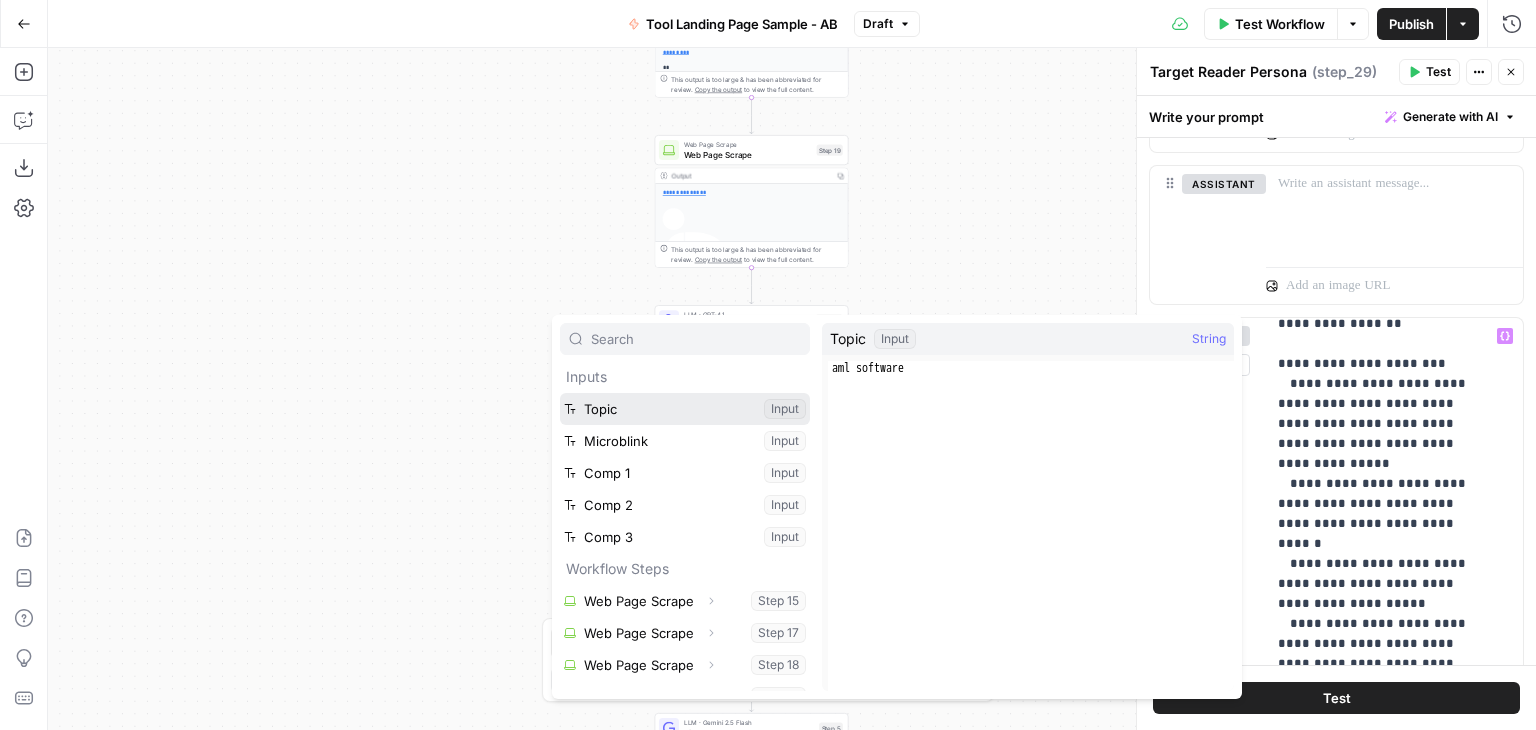 click at bounding box center [685, 409] 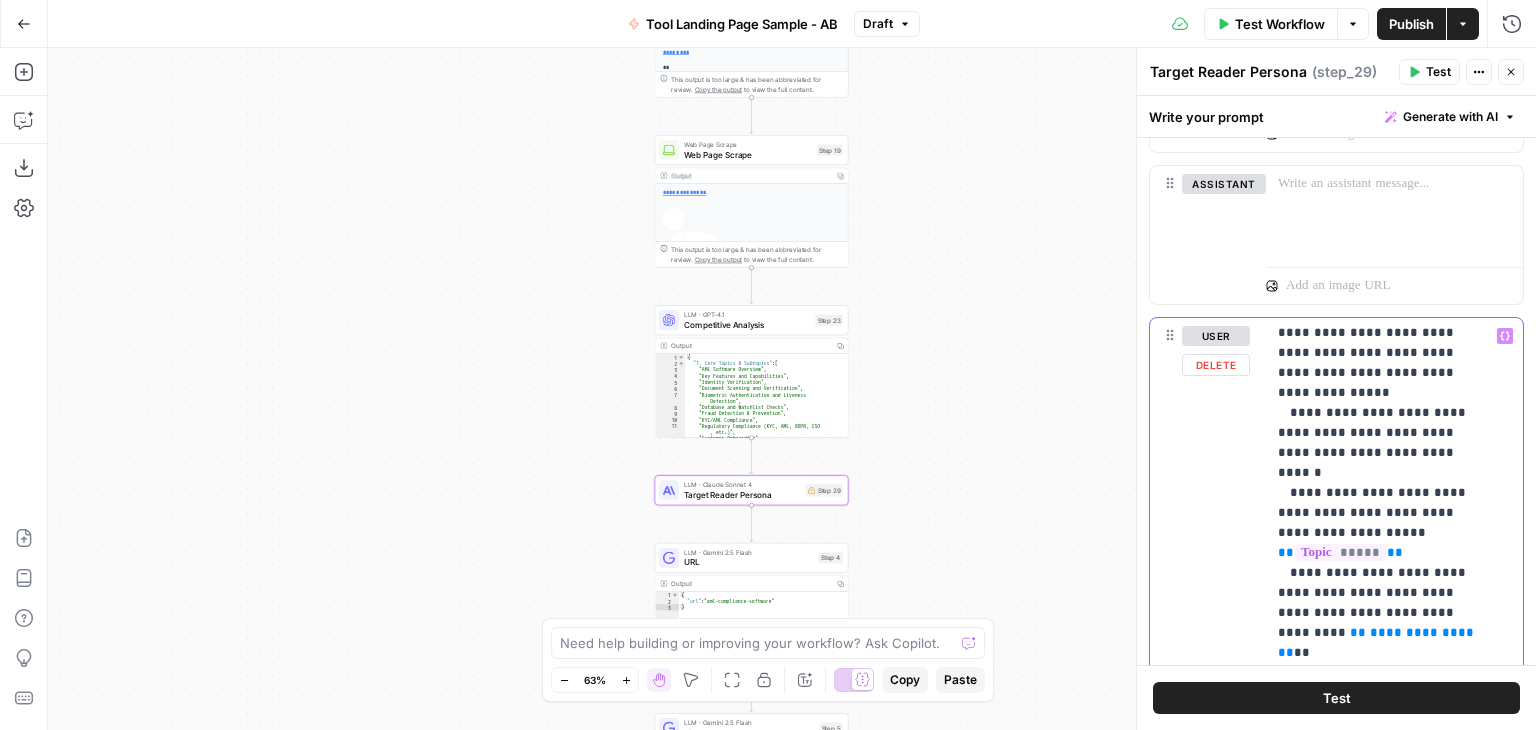 scroll, scrollTop: 324, scrollLeft: 0, axis: vertical 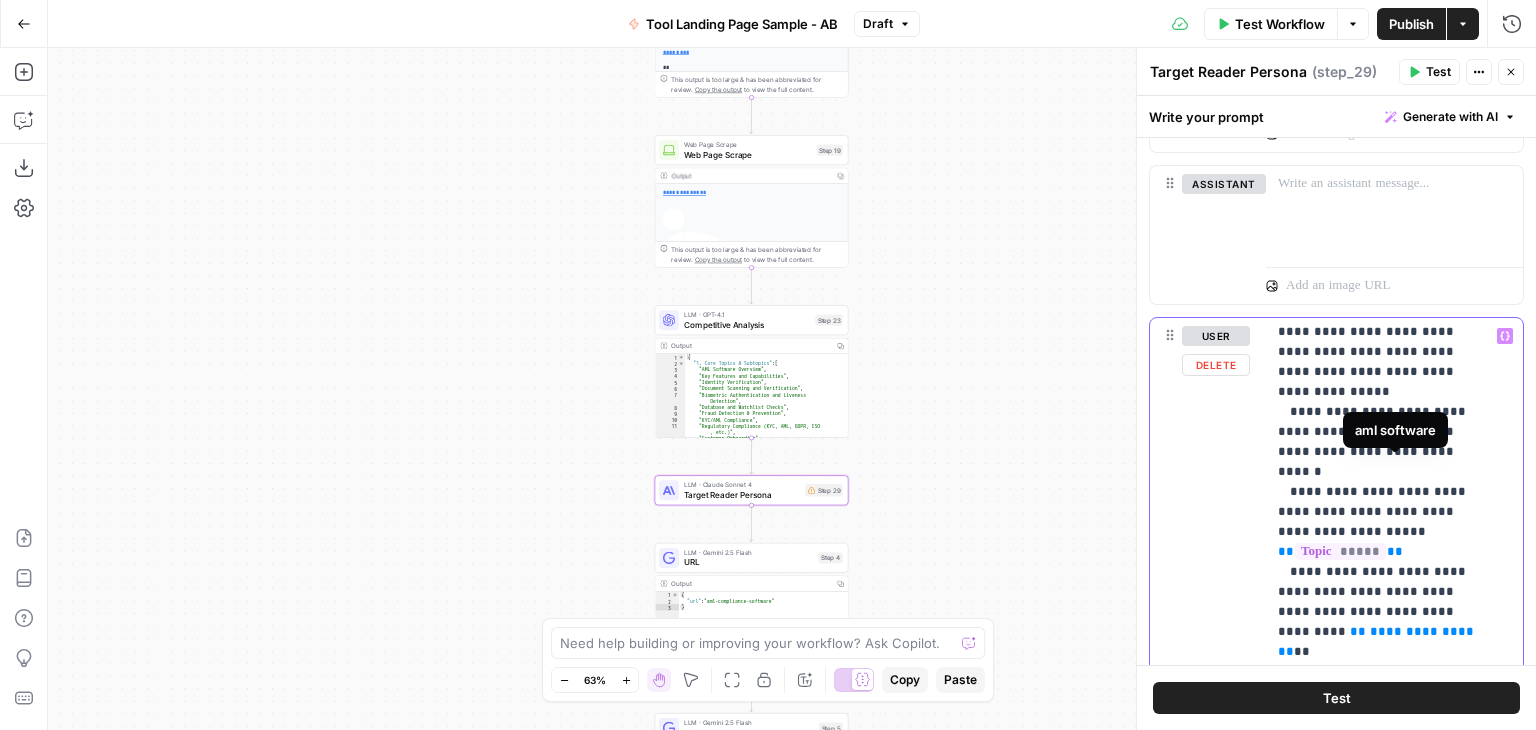 drag, startPoint x: 1436, startPoint y: 461, endPoint x: 1356, endPoint y: 469, distance: 80.399 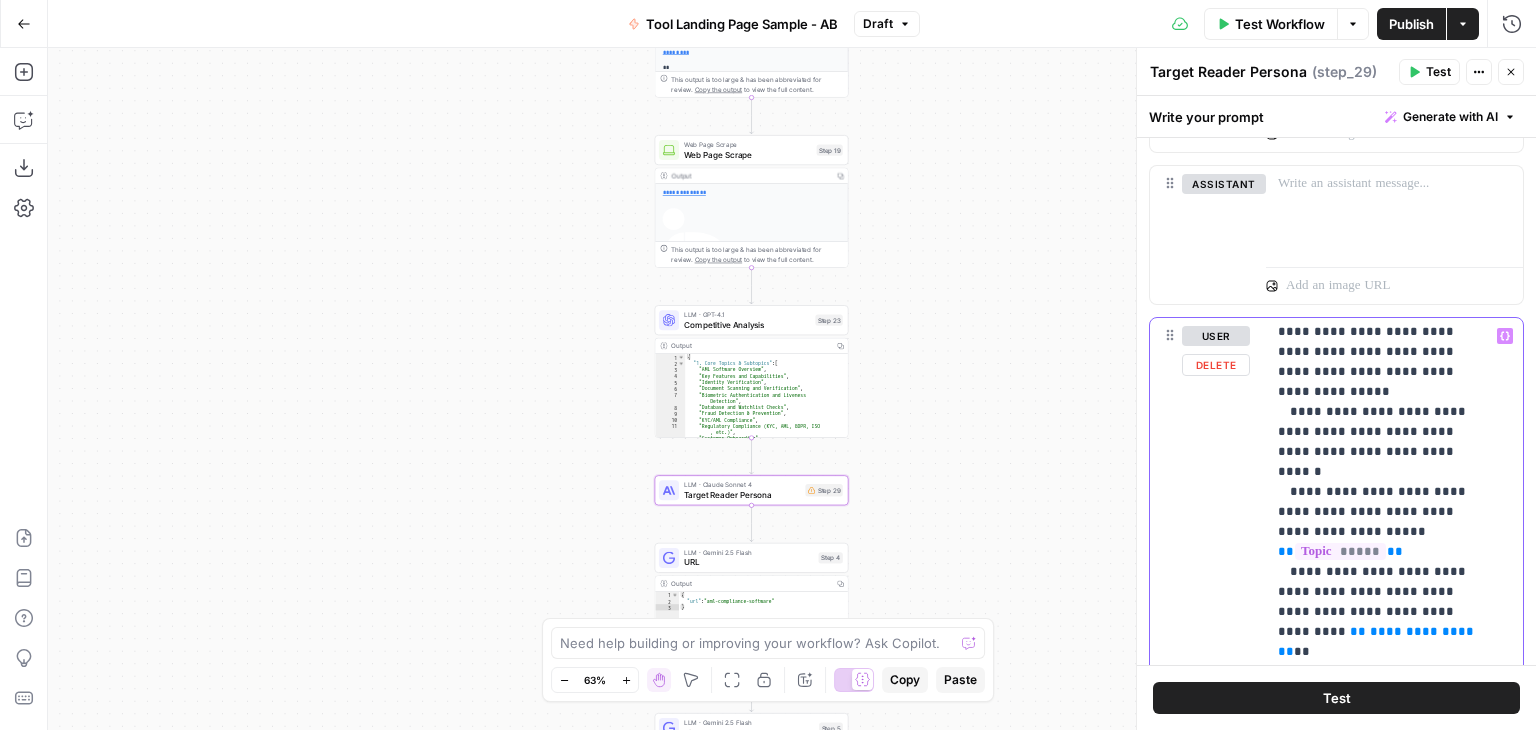drag, startPoint x: 1376, startPoint y: 553, endPoint x: 1456, endPoint y: 529, distance: 83.52245 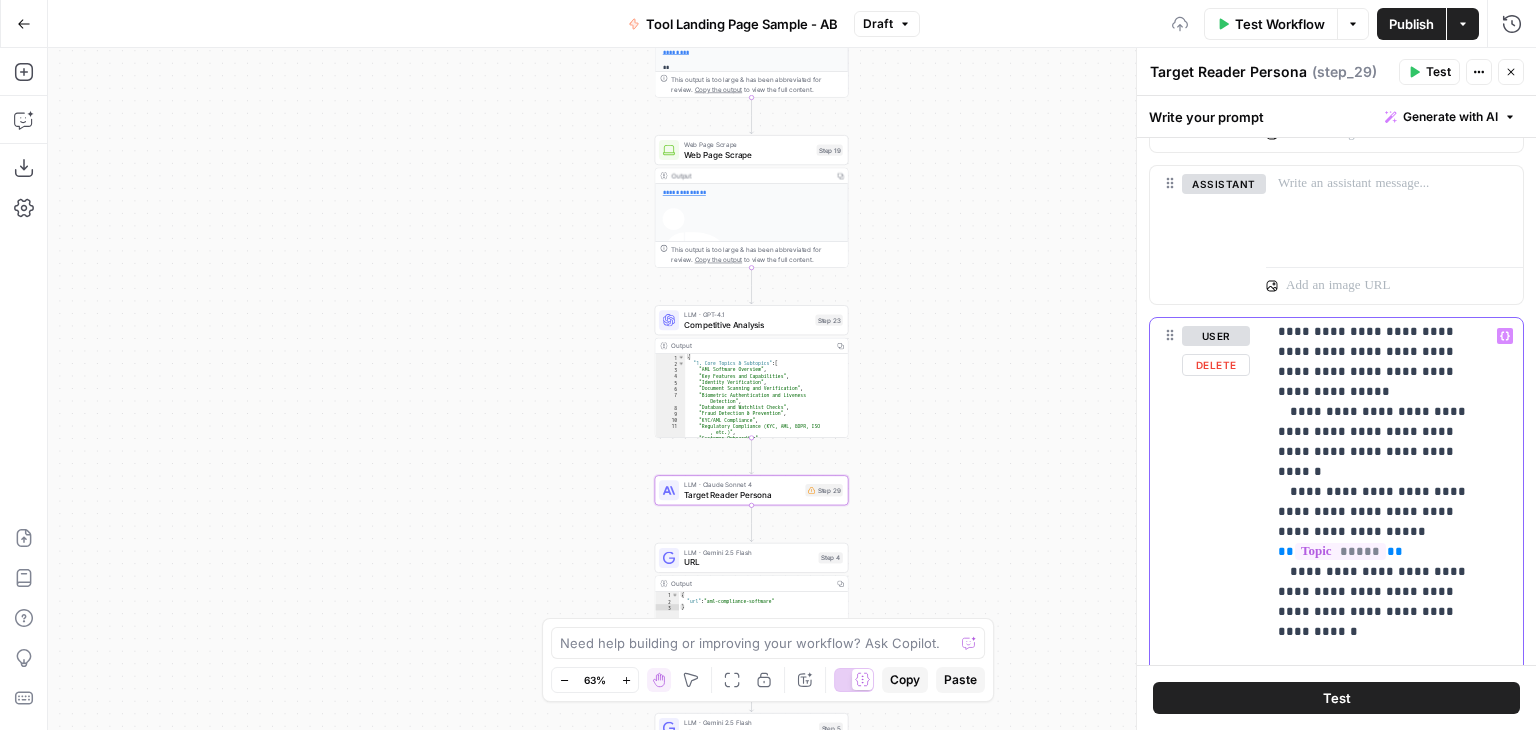 click 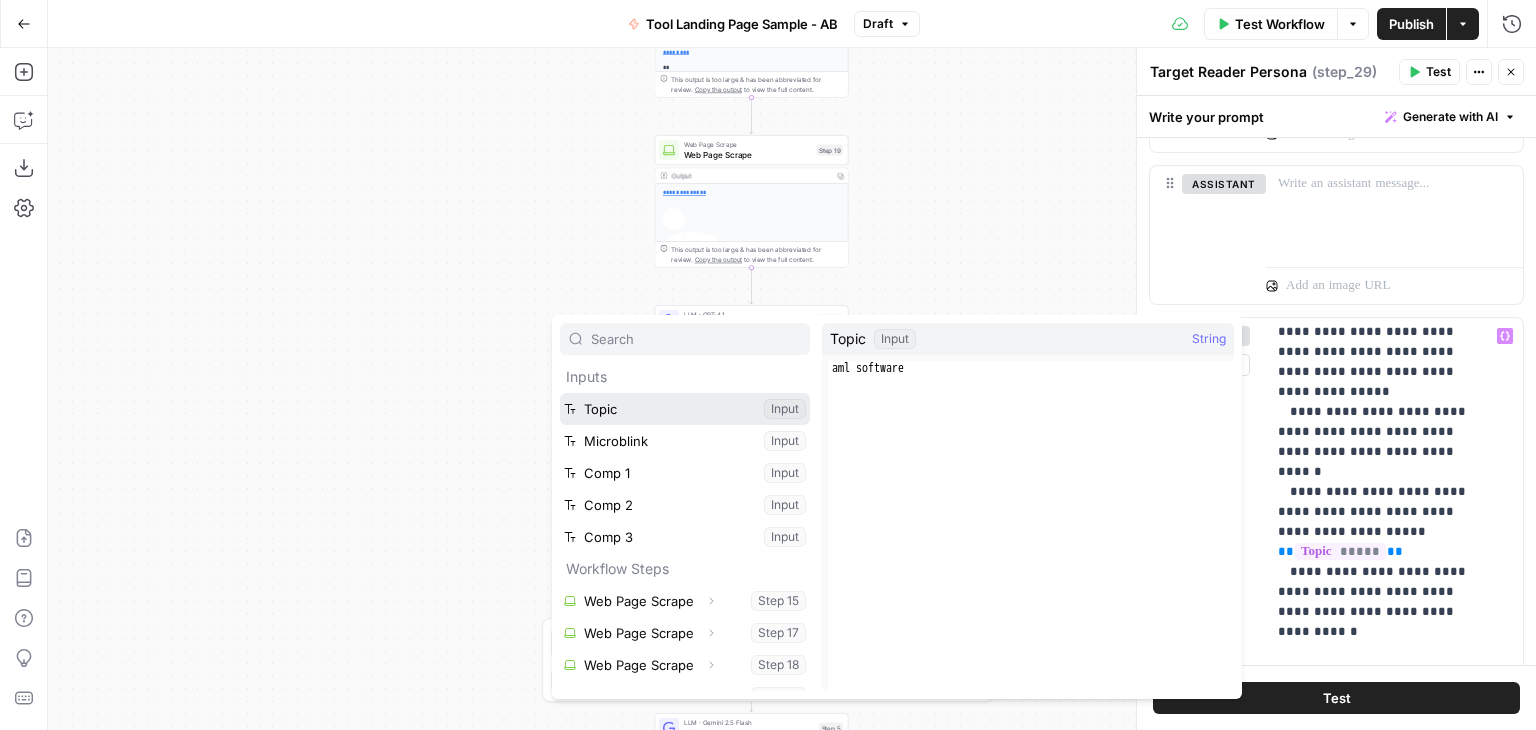 click at bounding box center (685, 409) 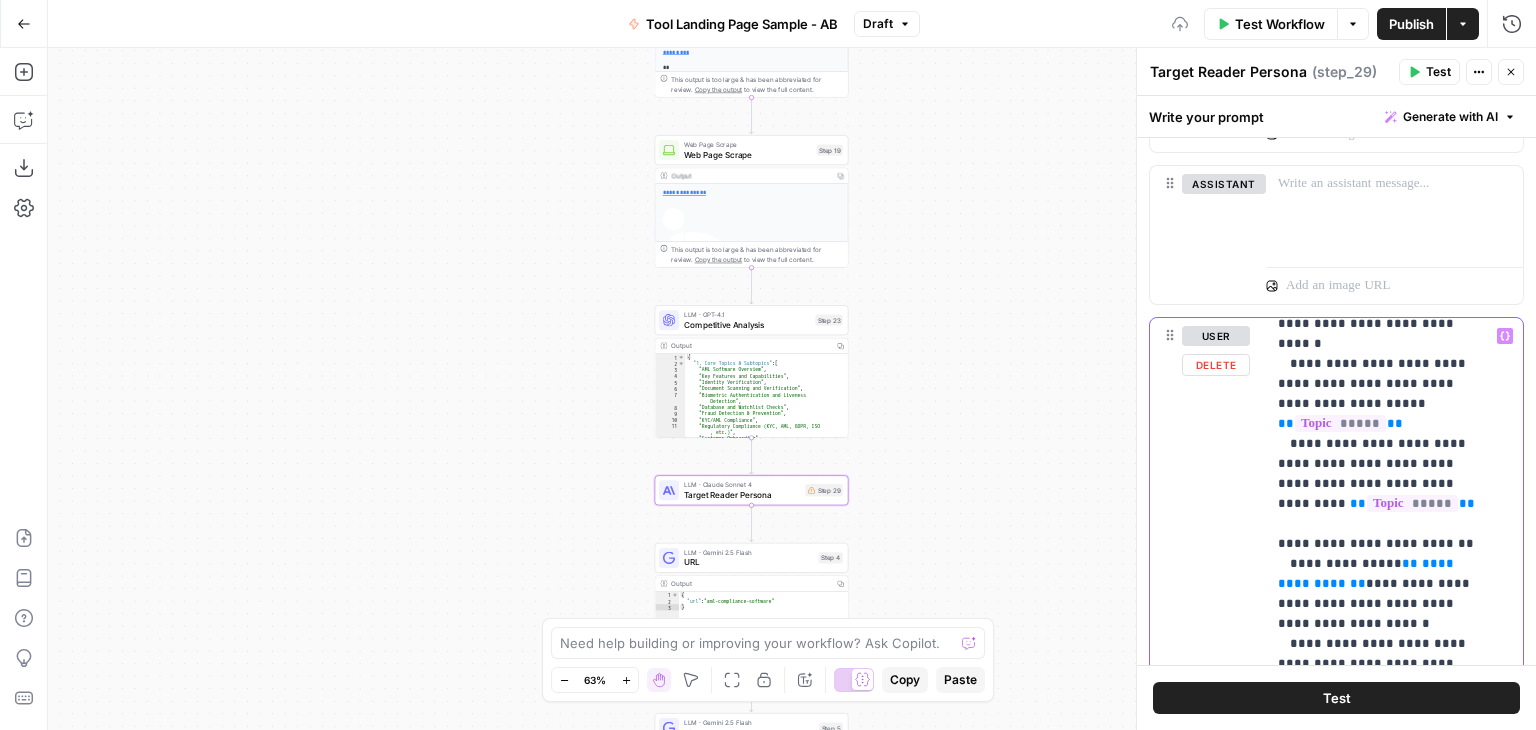 scroll, scrollTop: 454, scrollLeft: 0, axis: vertical 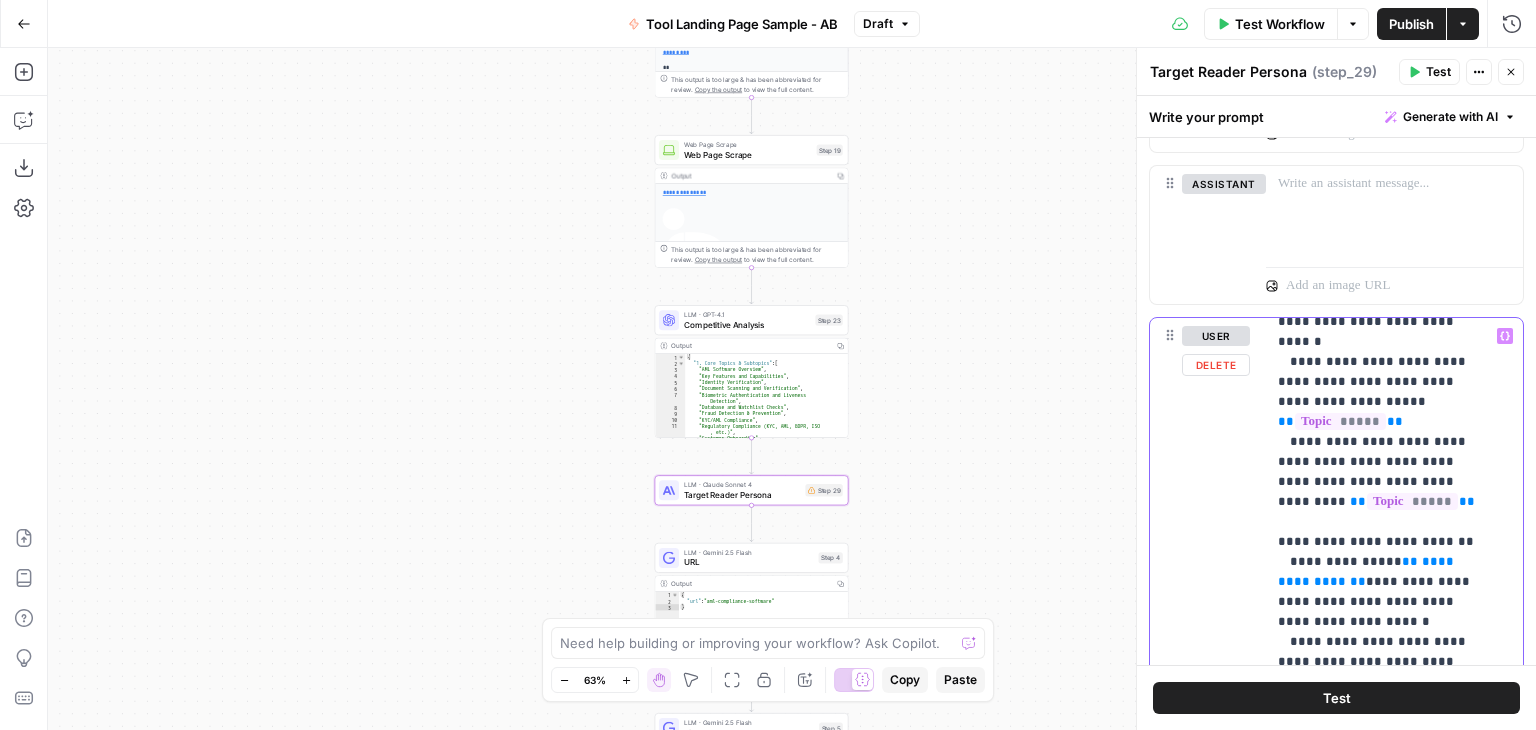 drag, startPoint x: 1412, startPoint y: 418, endPoint x: 1259, endPoint y: 413, distance: 153.08168 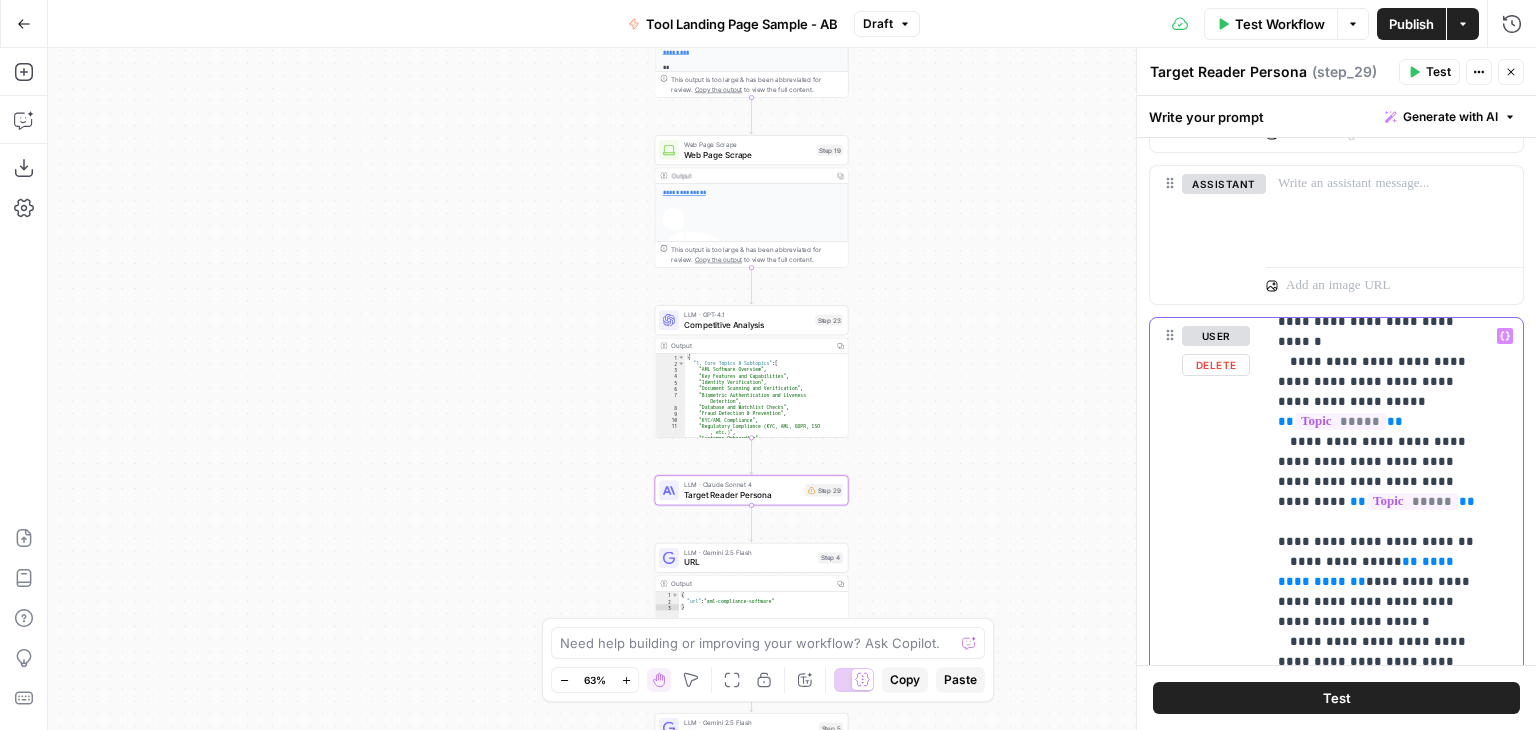 click on "**********" at bounding box center (1336, 748) 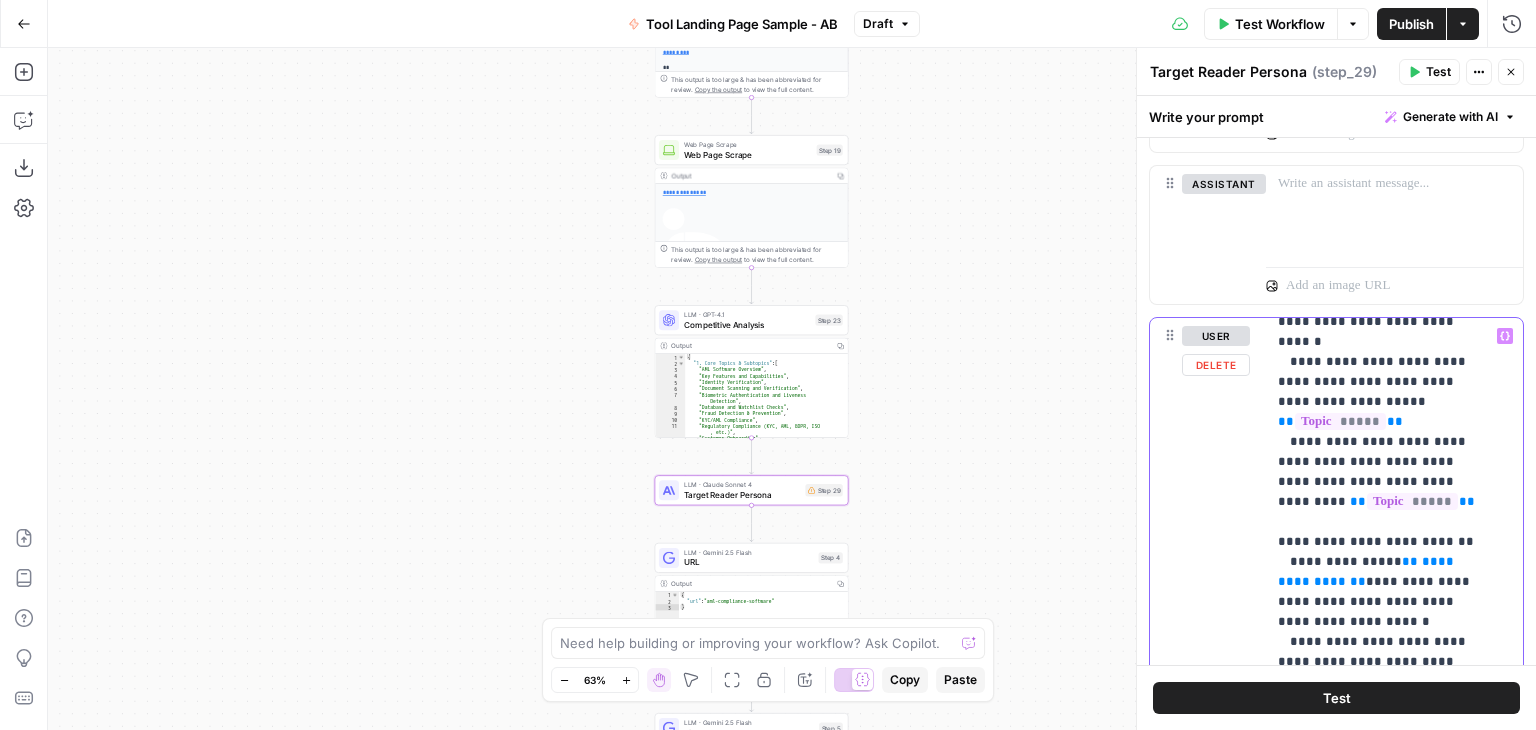 drag, startPoint x: 1394, startPoint y: 502, endPoint x: 1374, endPoint y: 481, distance: 29 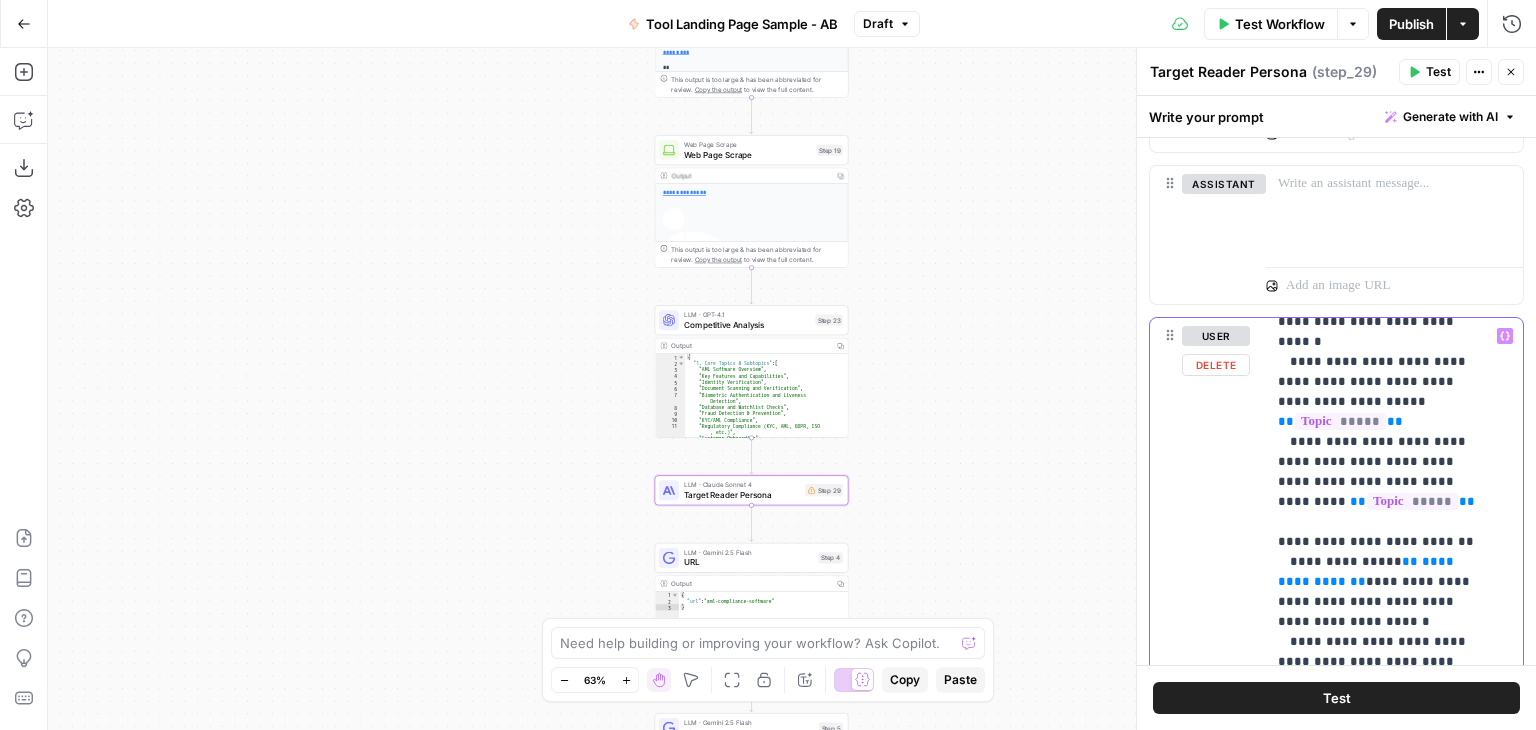 click on "**********" at bounding box center [1379, 862] 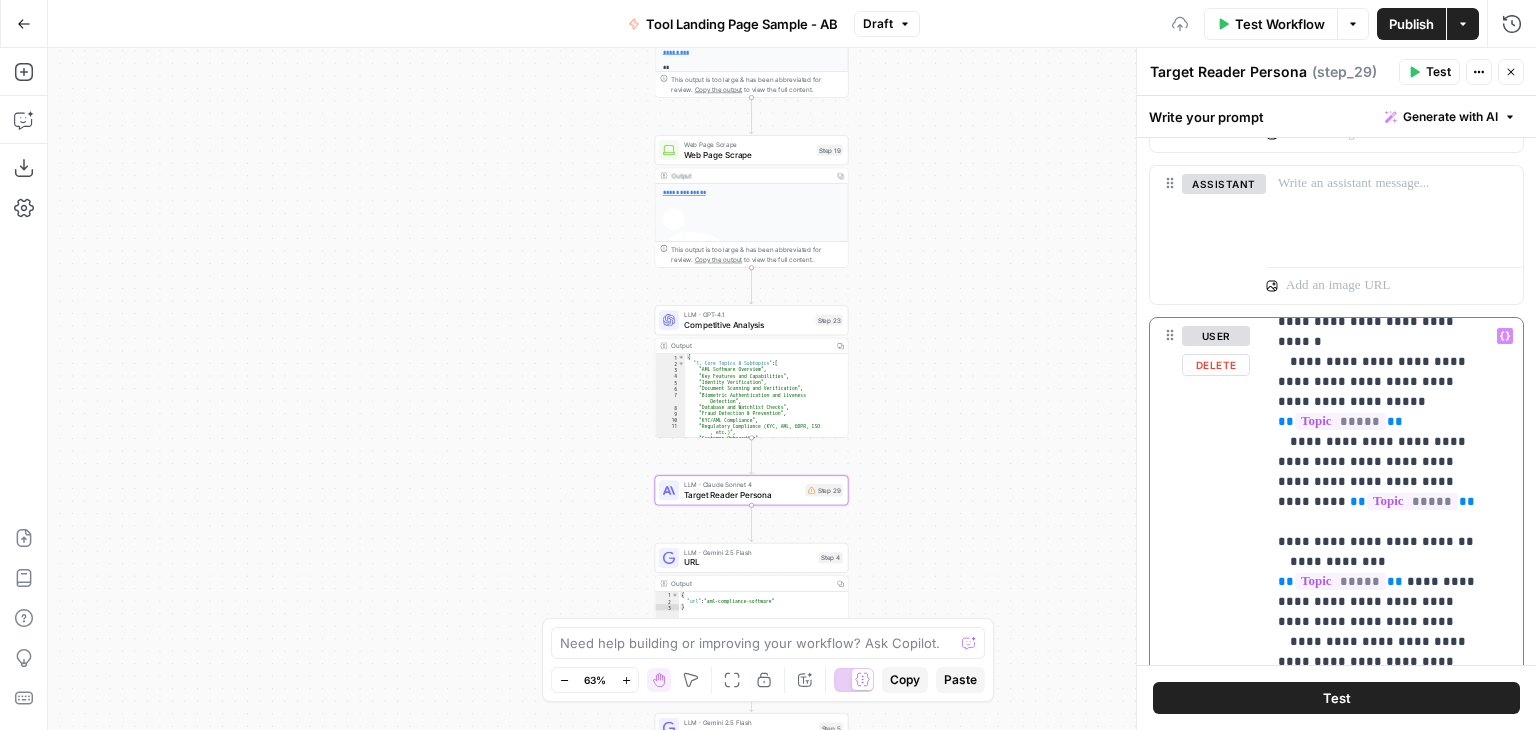 scroll, scrollTop: 543, scrollLeft: 0, axis: vertical 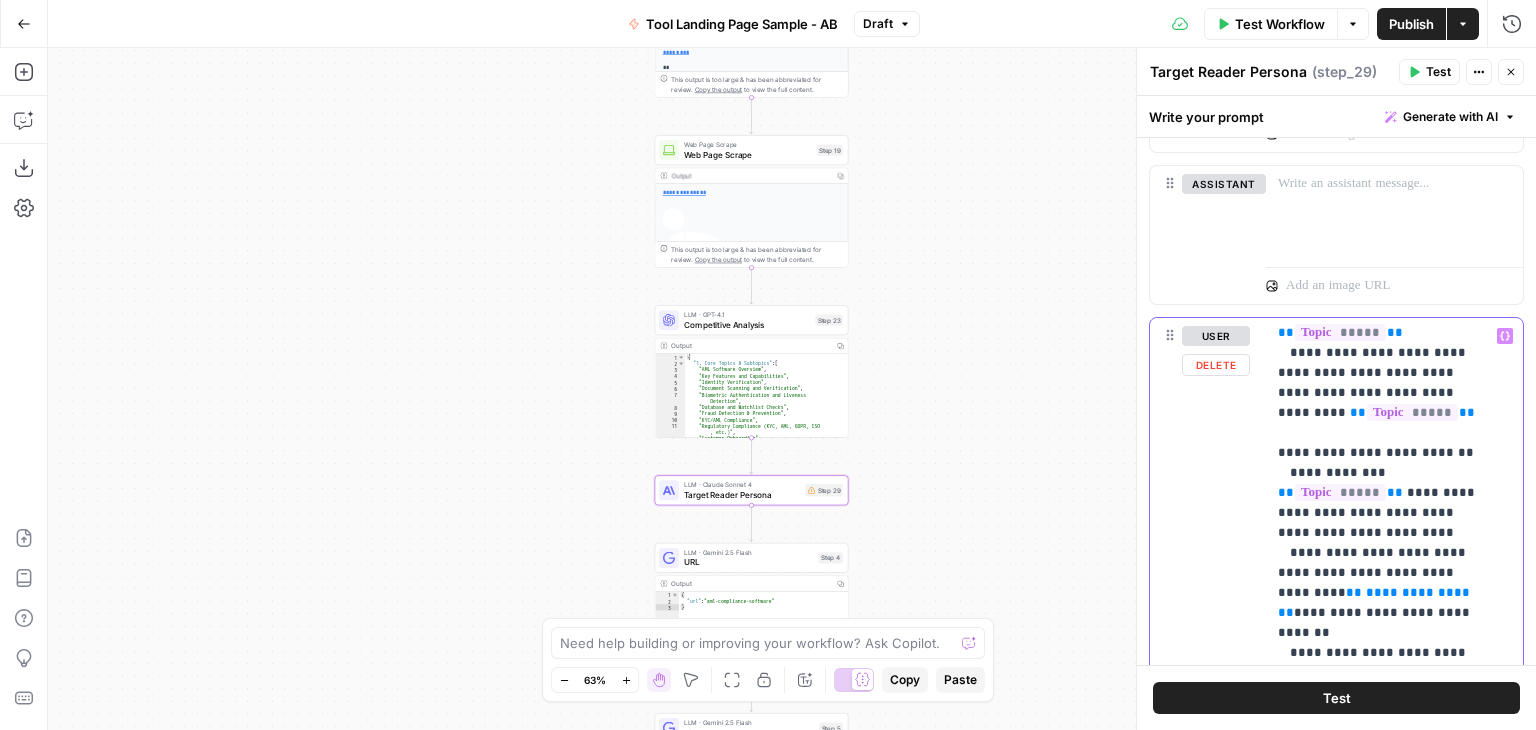 drag, startPoint x: 1394, startPoint y: 508, endPoint x: 1450, endPoint y: 488, distance: 59.464275 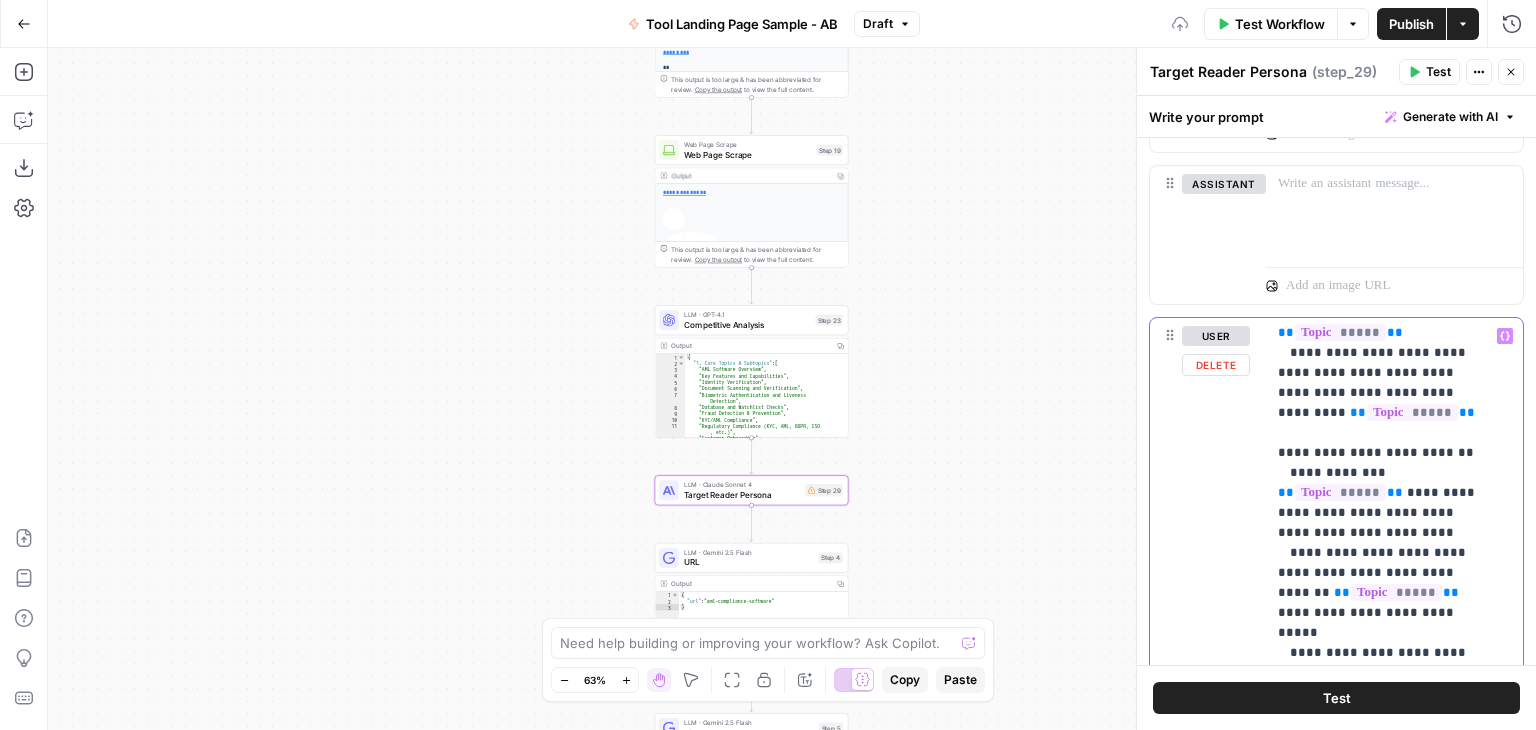scroll, scrollTop: 604, scrollLeft: 0, axis: vertical 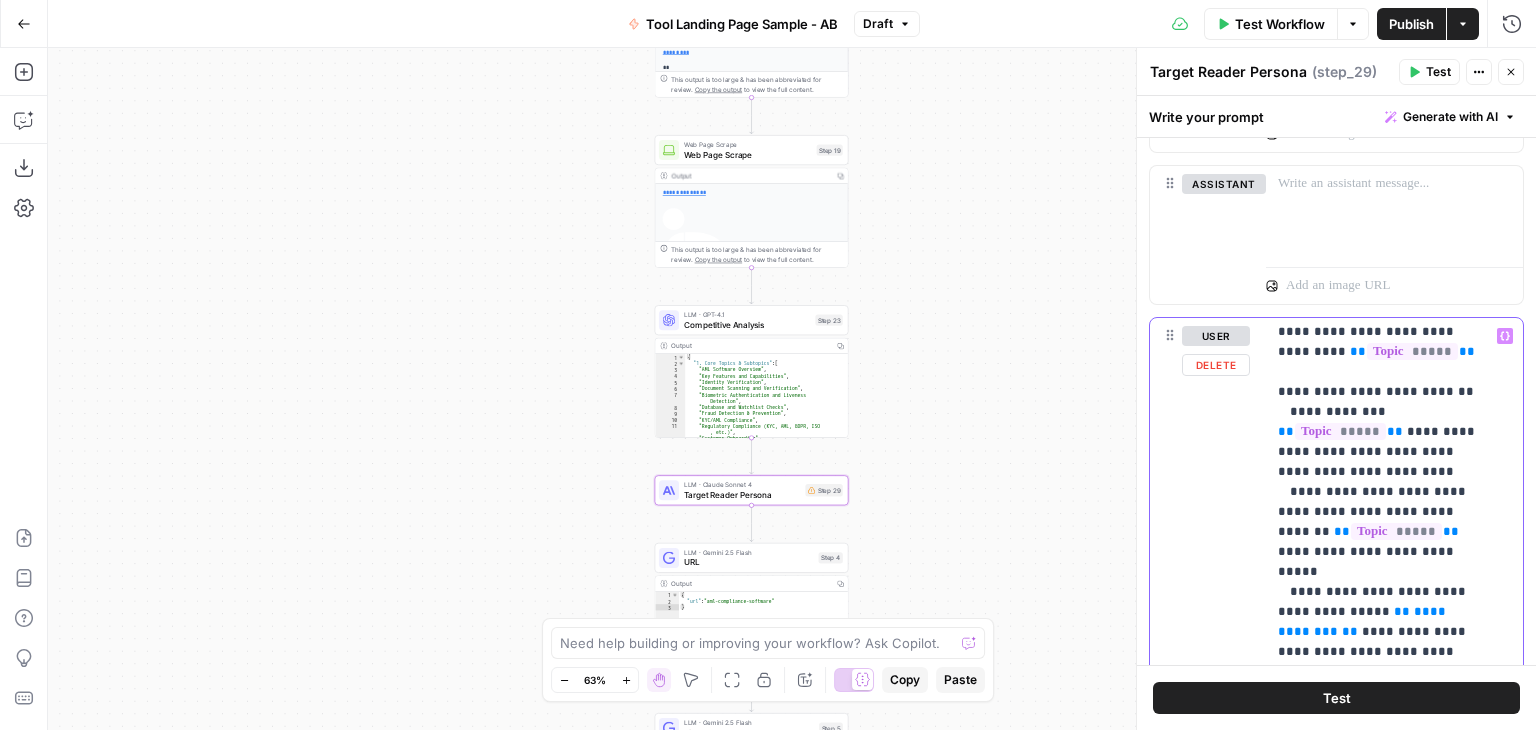 drag, startPoint x: 1471, startPoint y: 508, endPoint x: 1355, endPoint y: 505, distance: 116.03879 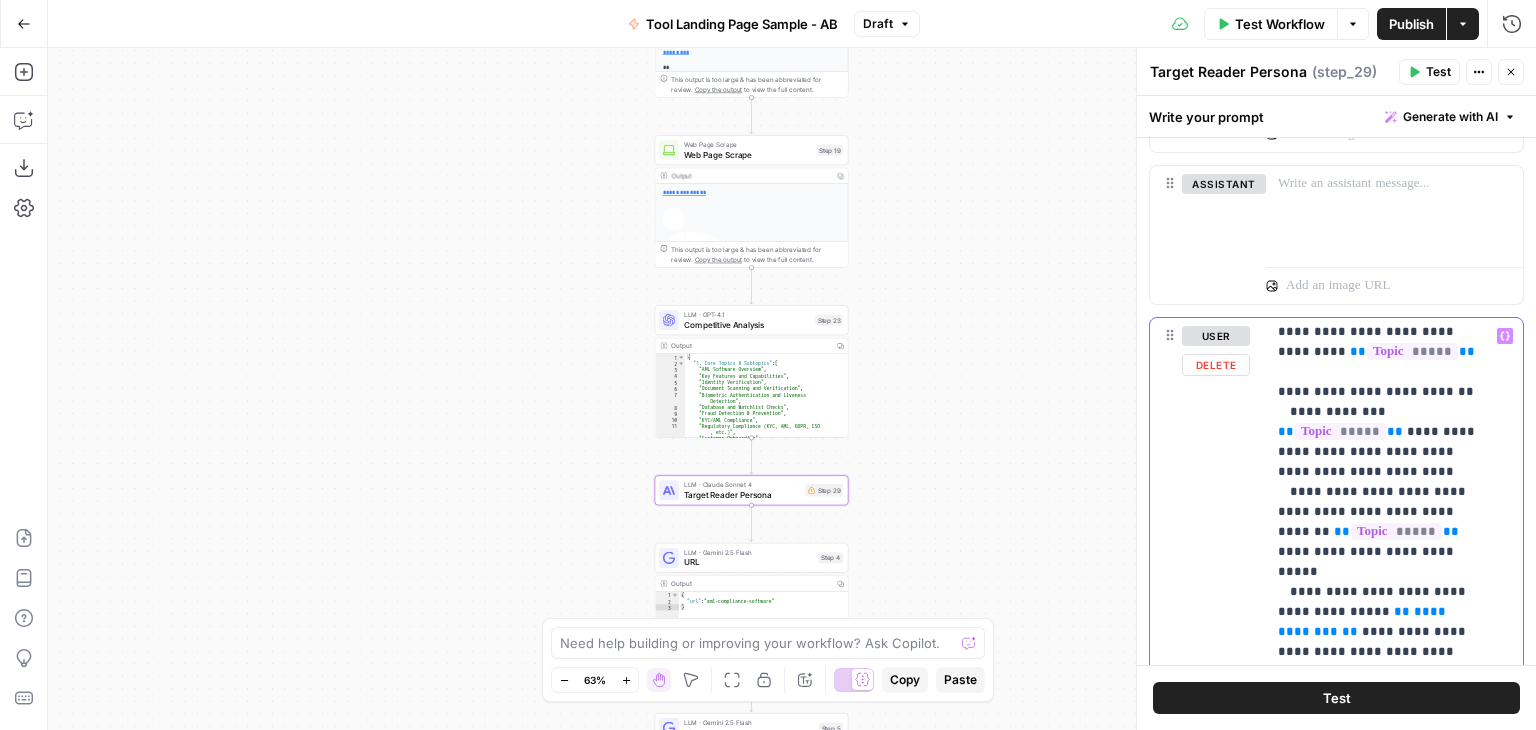 drag, startPoint x: 1476, startPoint y: 513, endPoint x: 1352, endPoint y: 513, distance: 124 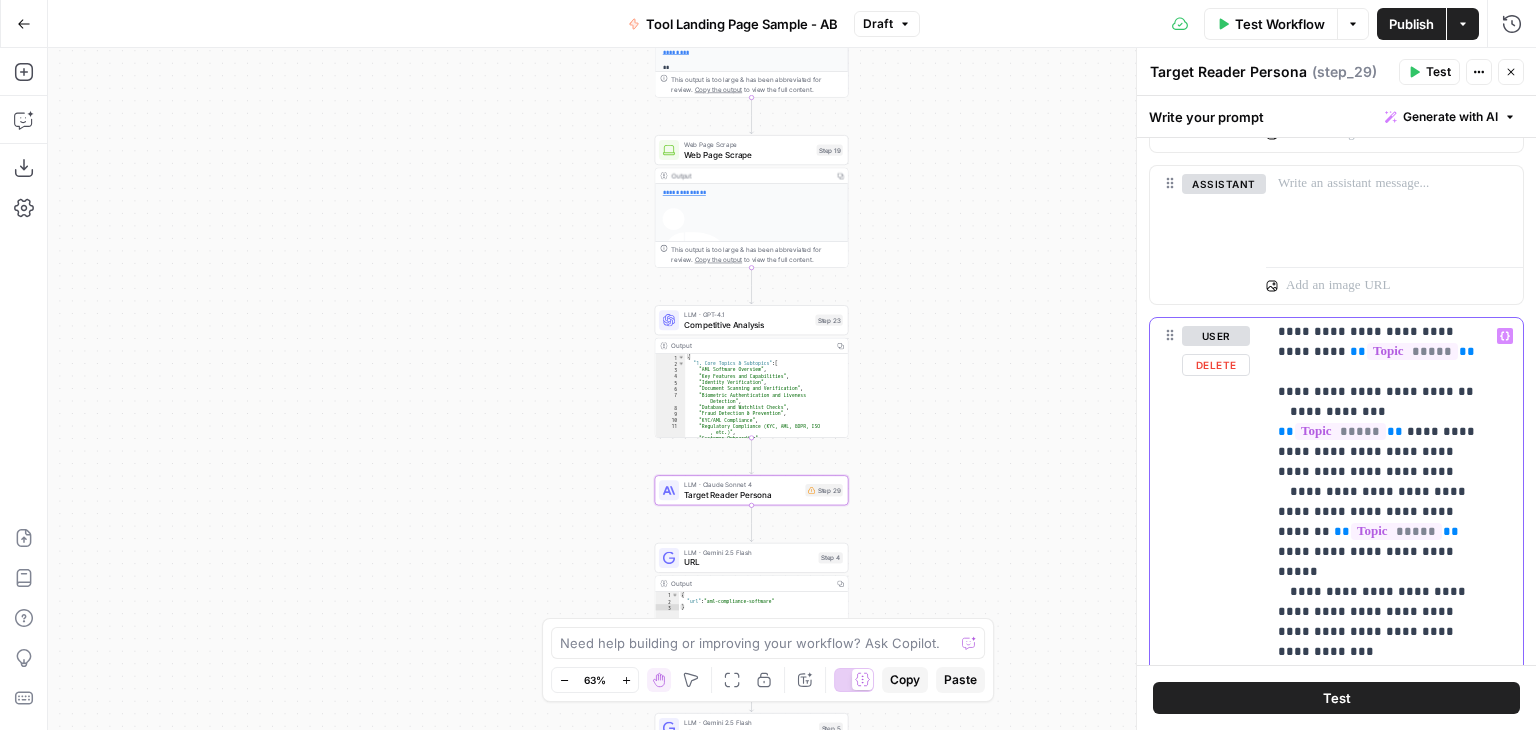 click on "**********" at bounding box center [1379, 702] 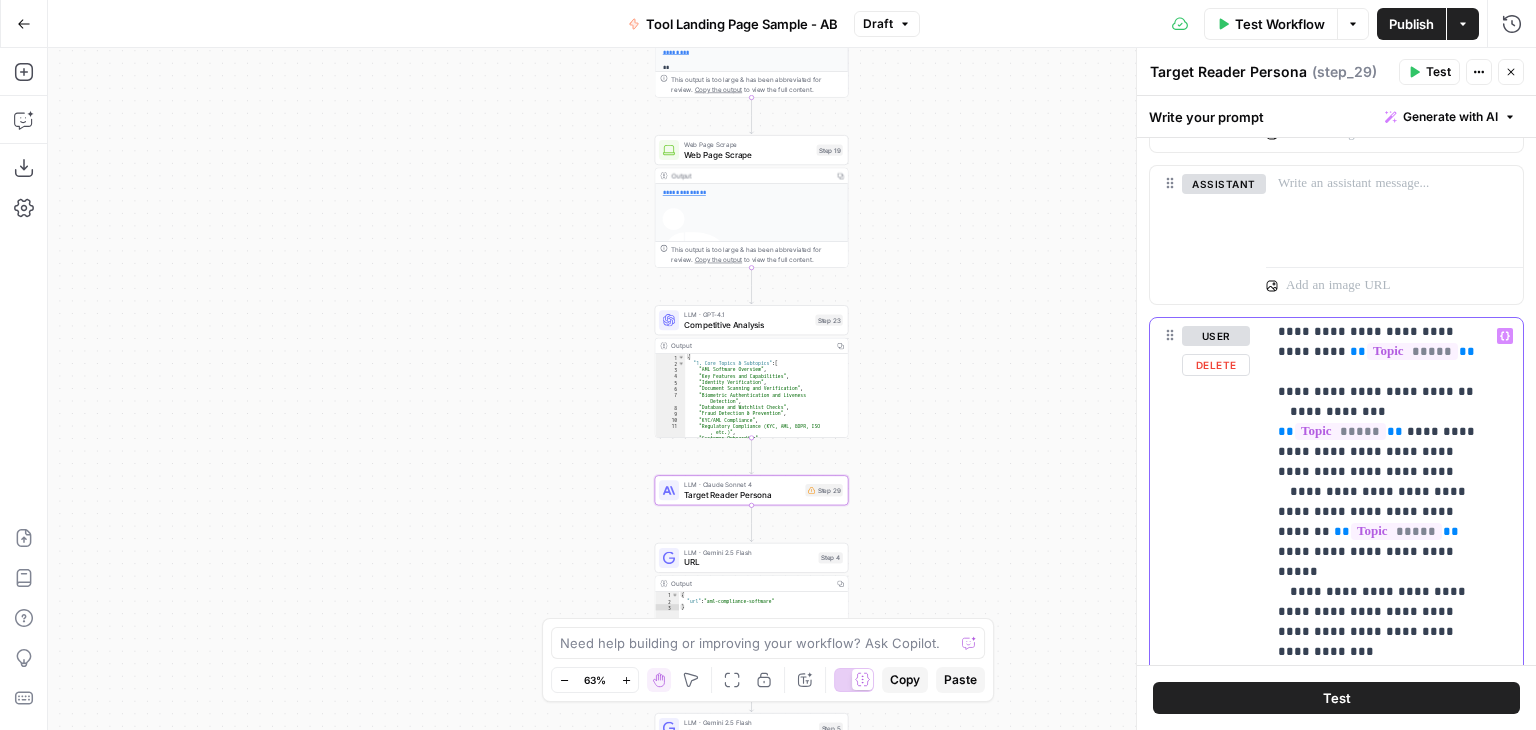click 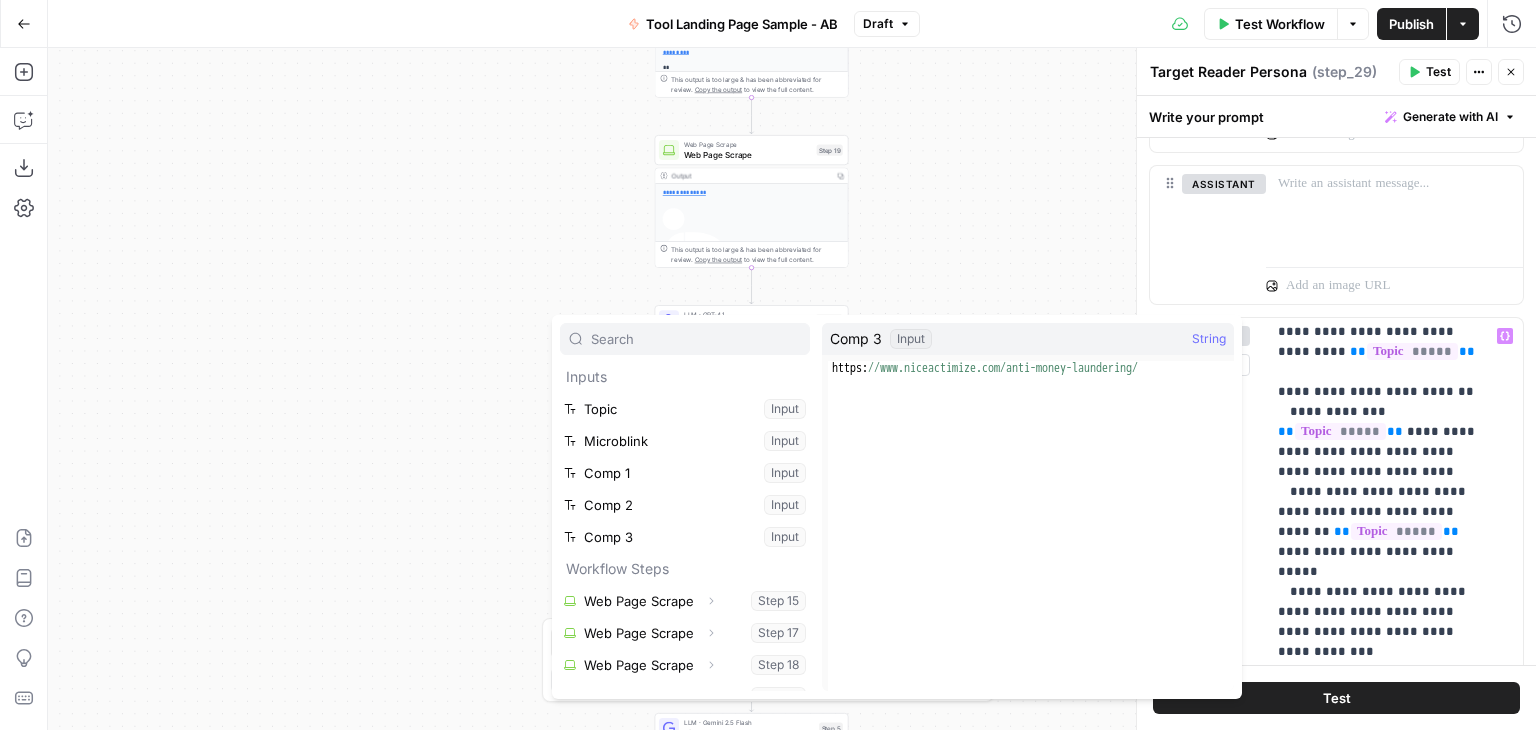 scroll, scrollTop: 53, scrollLeft: 0, axis: vertical 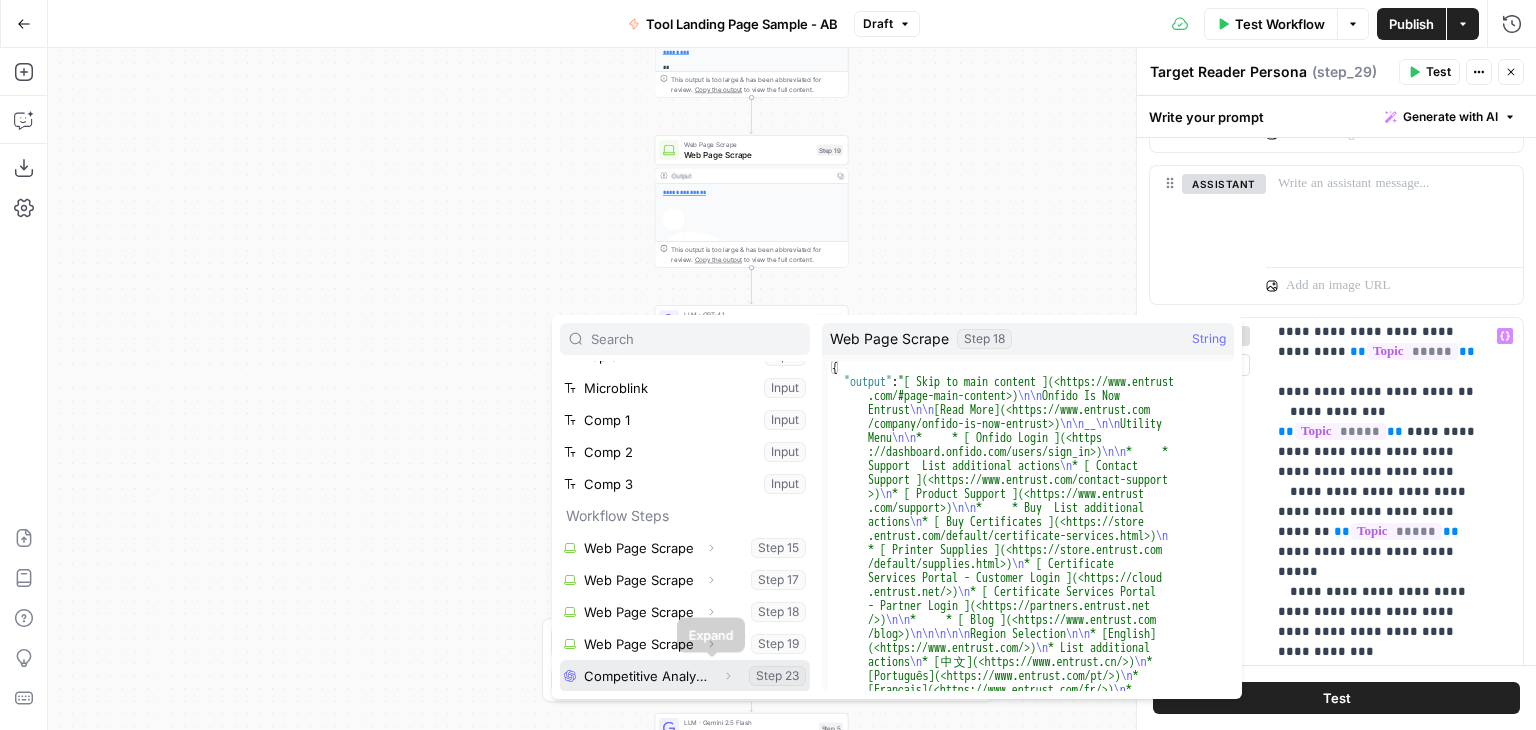 click on "Expand" at bounding box center [728, 676] 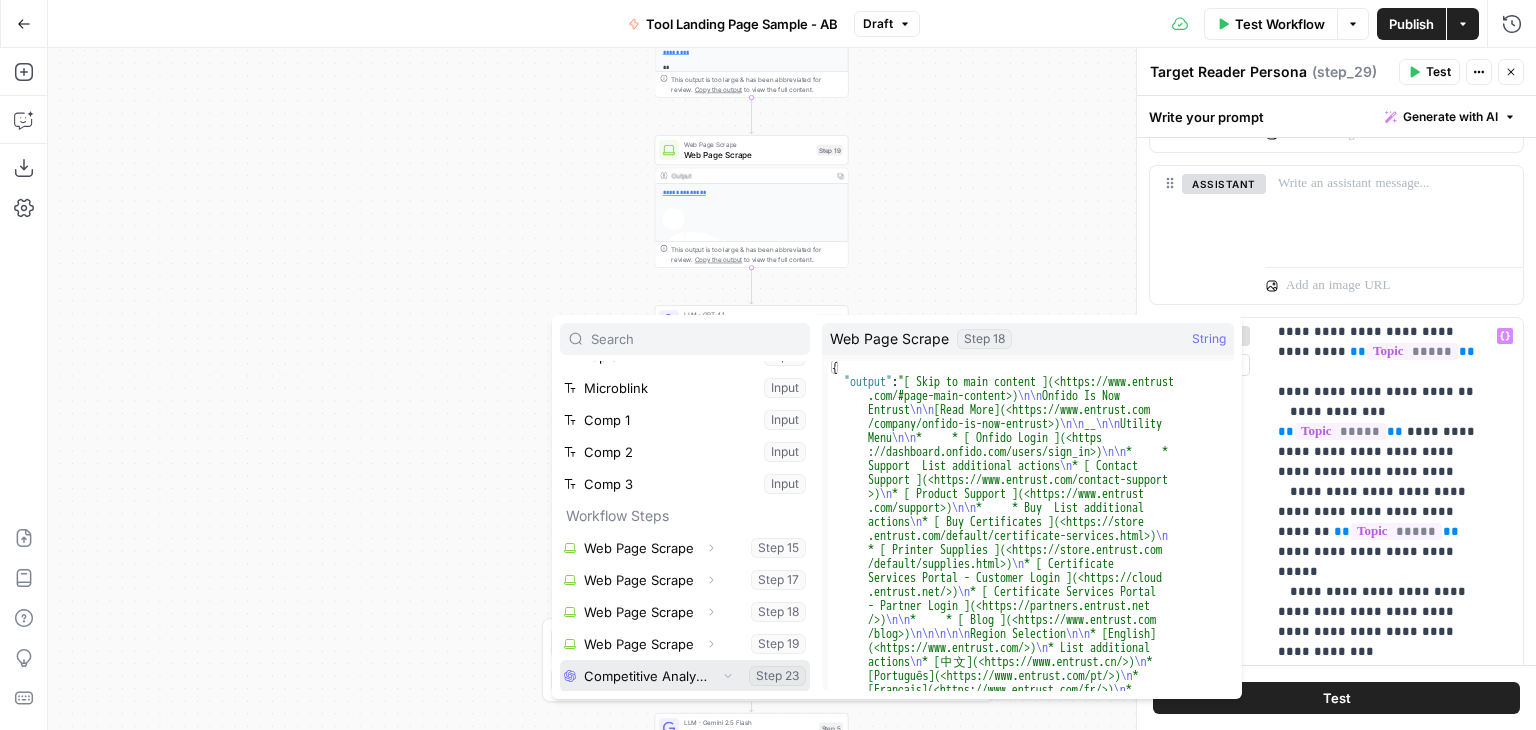 scroll, scrollTop: 85, scrollLeft: 0, axis: vertical 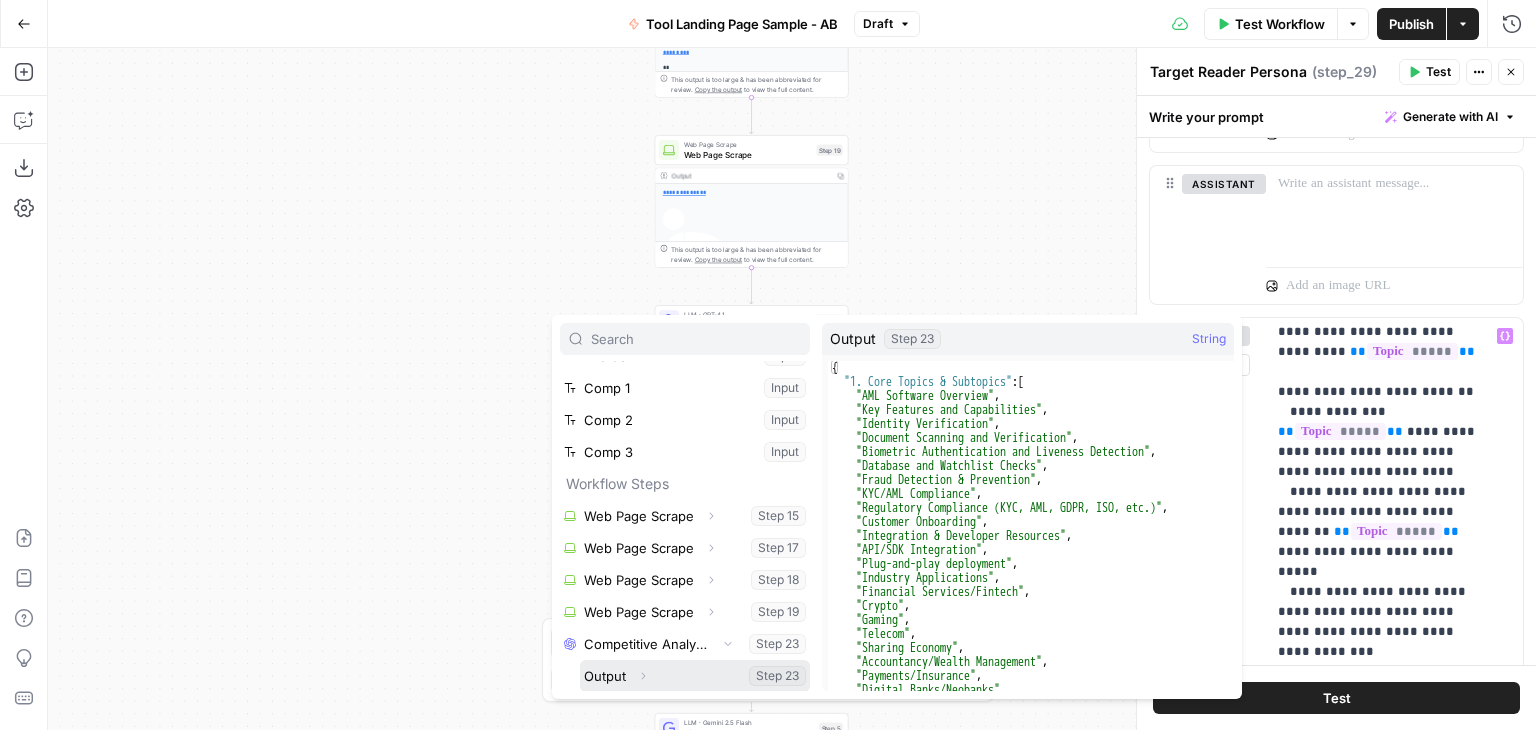 click 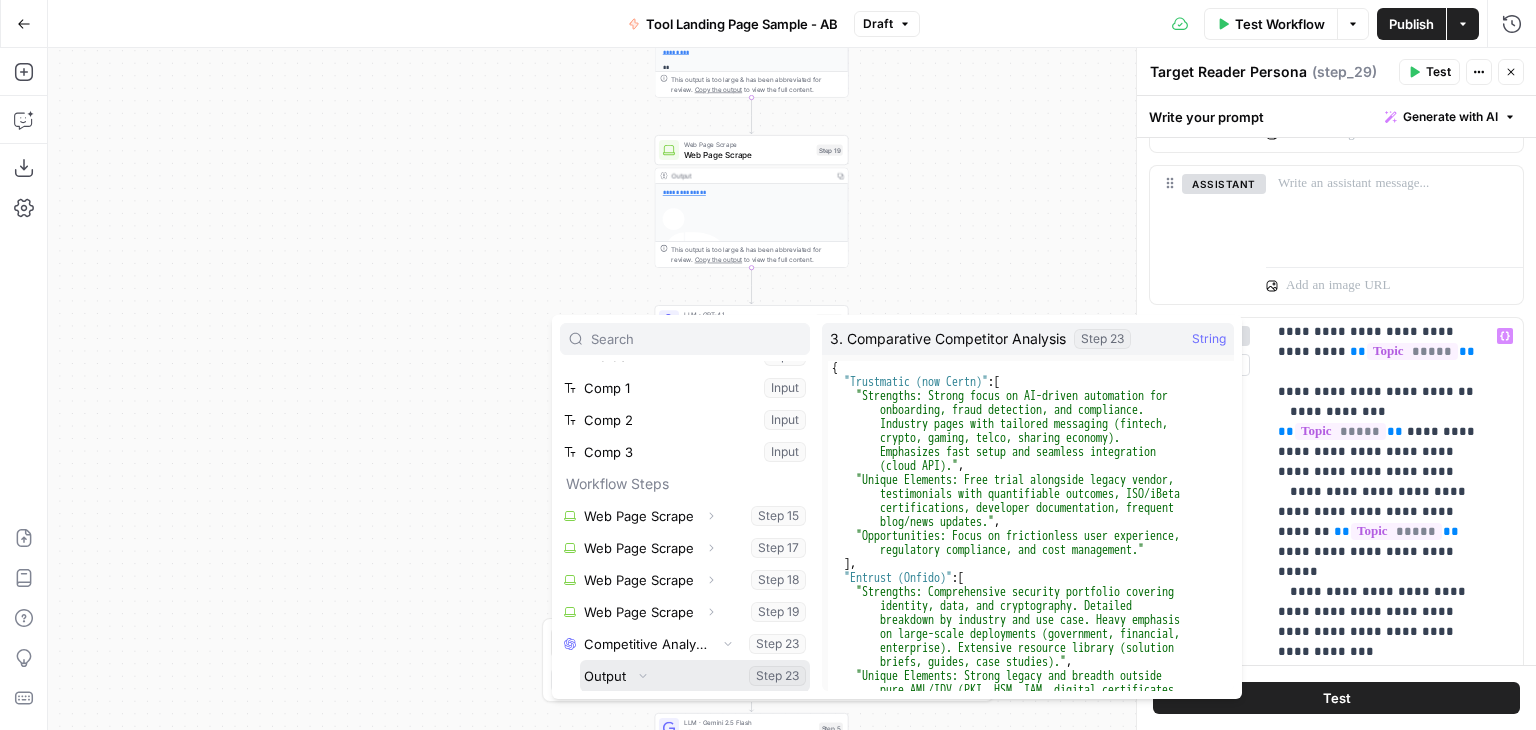 scroll, scrollTop: 213, scrollLeft: 0, axis: vertical 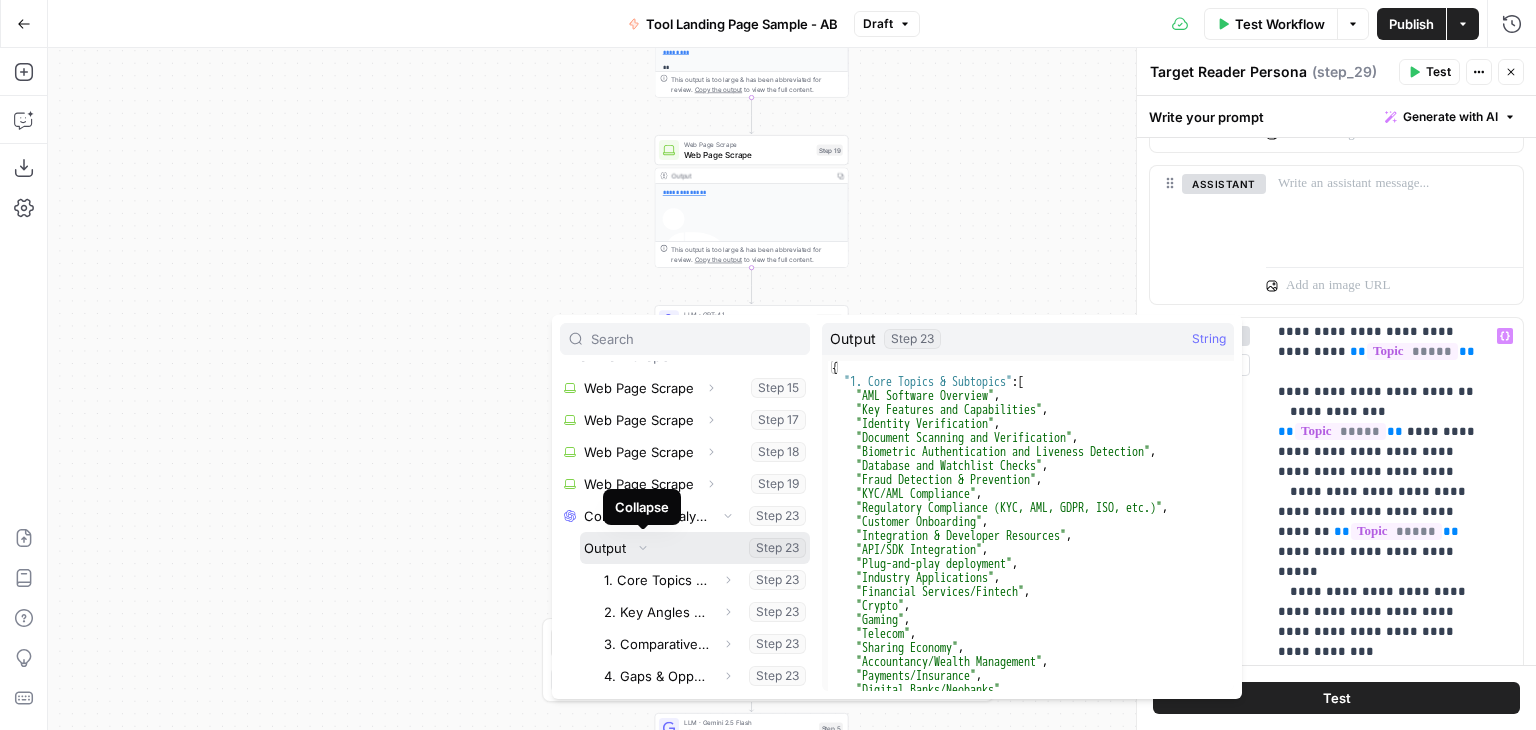 click at bounding box center (695, 548) 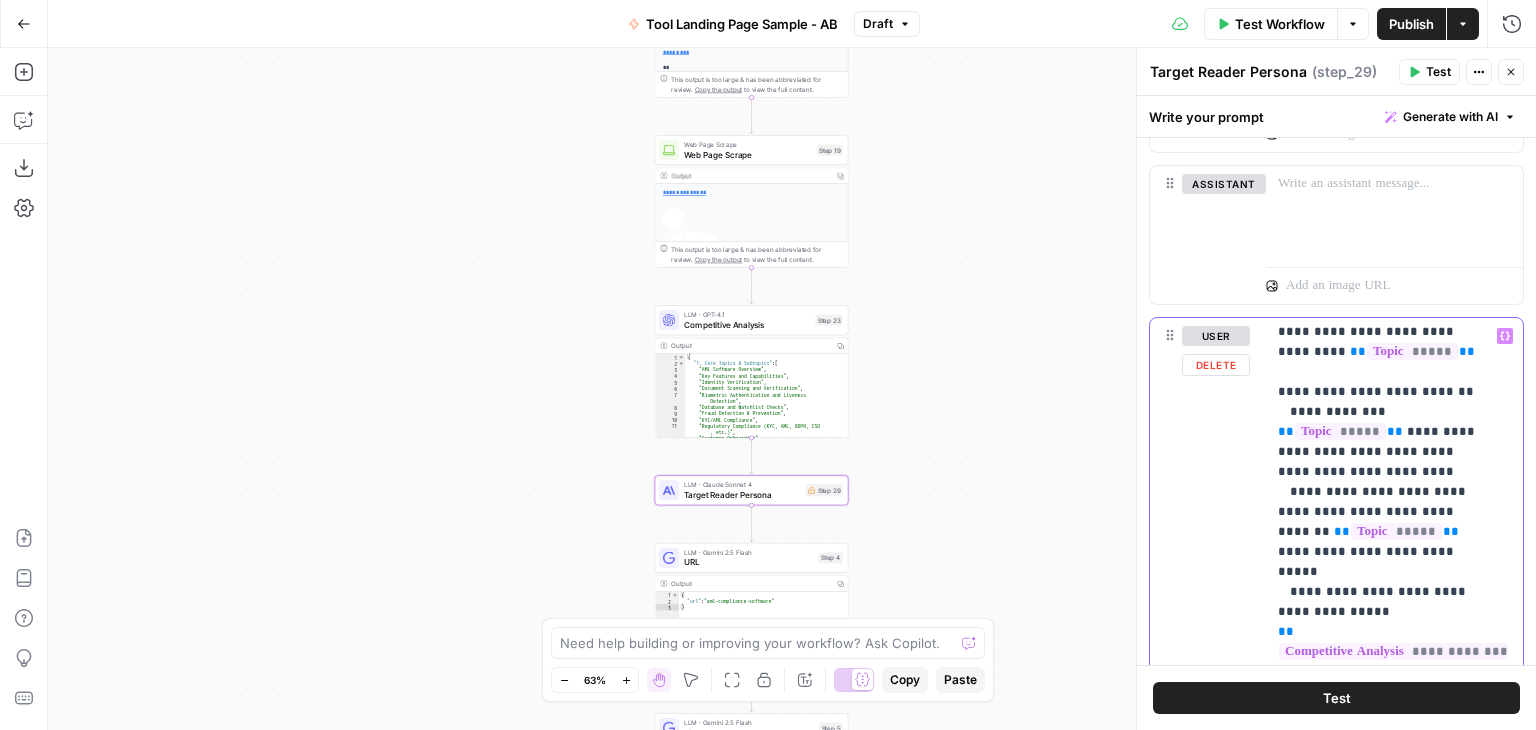 scroll, scrollTop: 707, scrollLeft: 0, axis: vertical 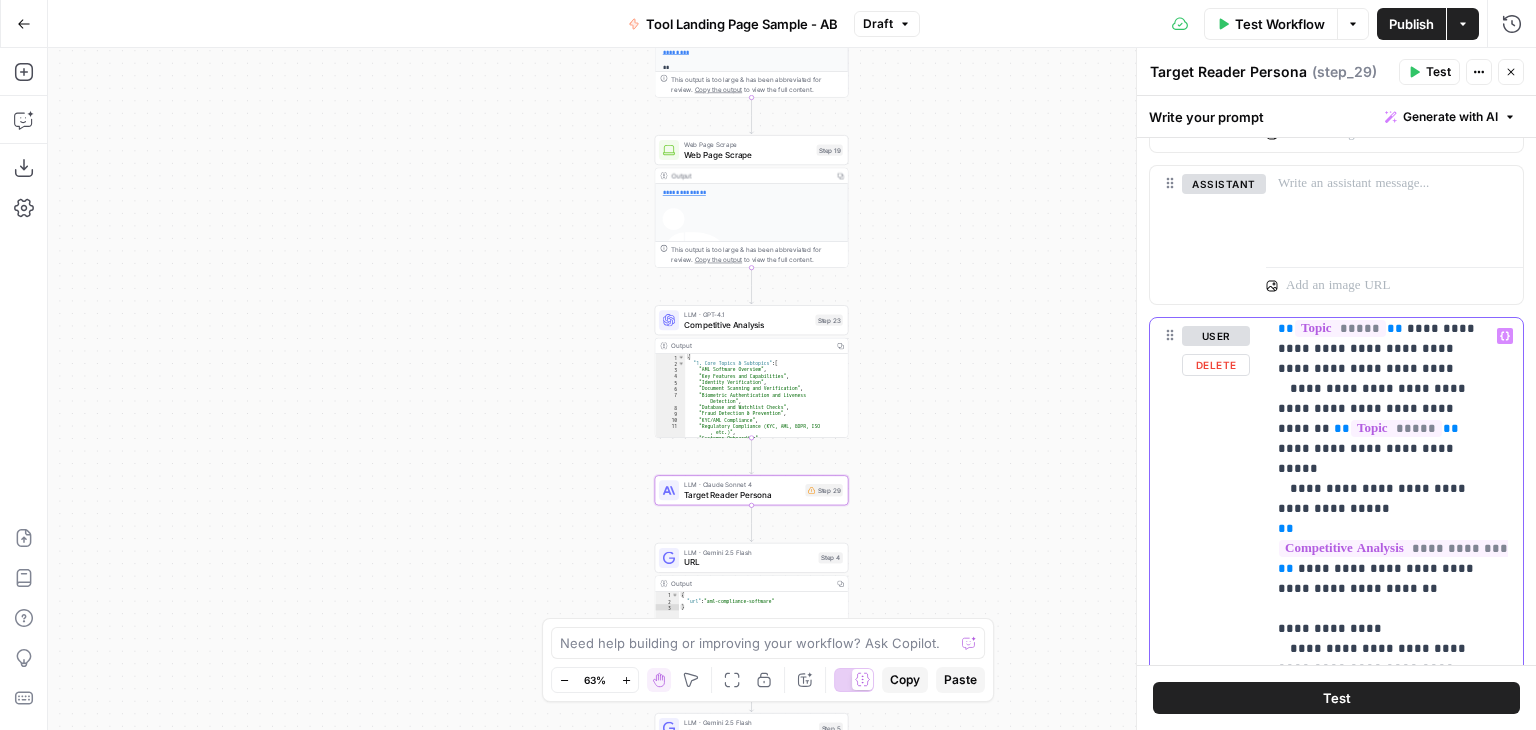 click on "**********" at bounding box center (1379, 629) 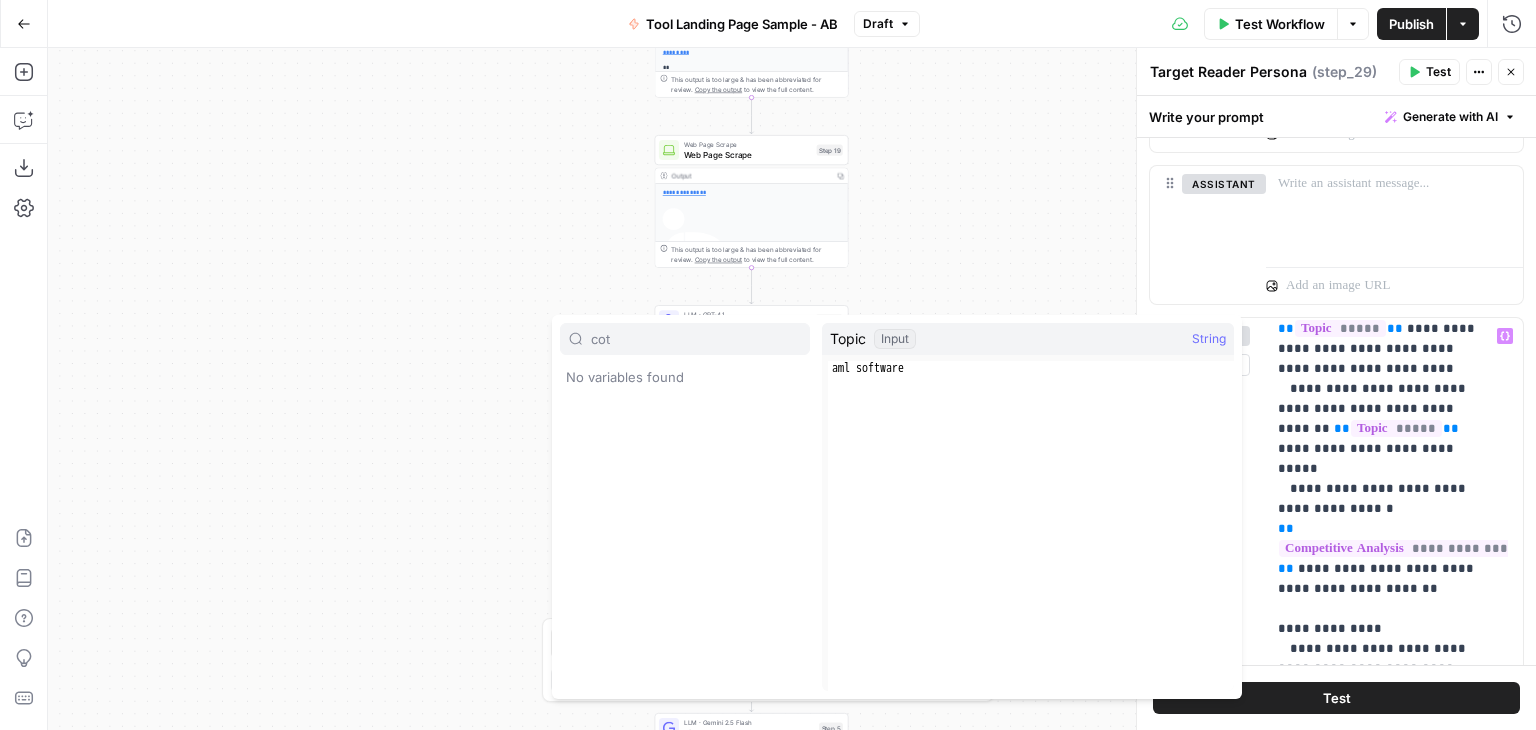 type on "cot" 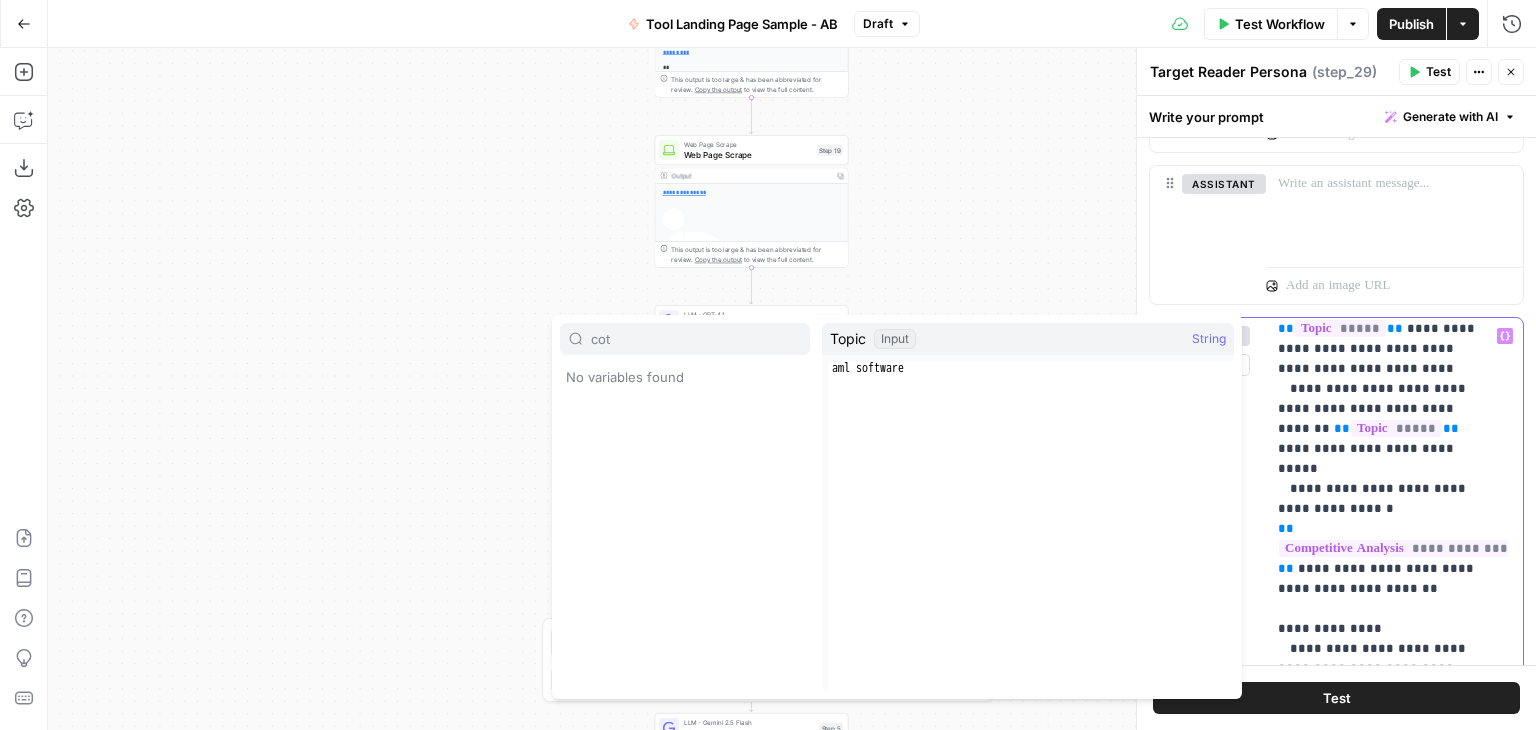 click on "**********" at bounding box center (1379, 629) 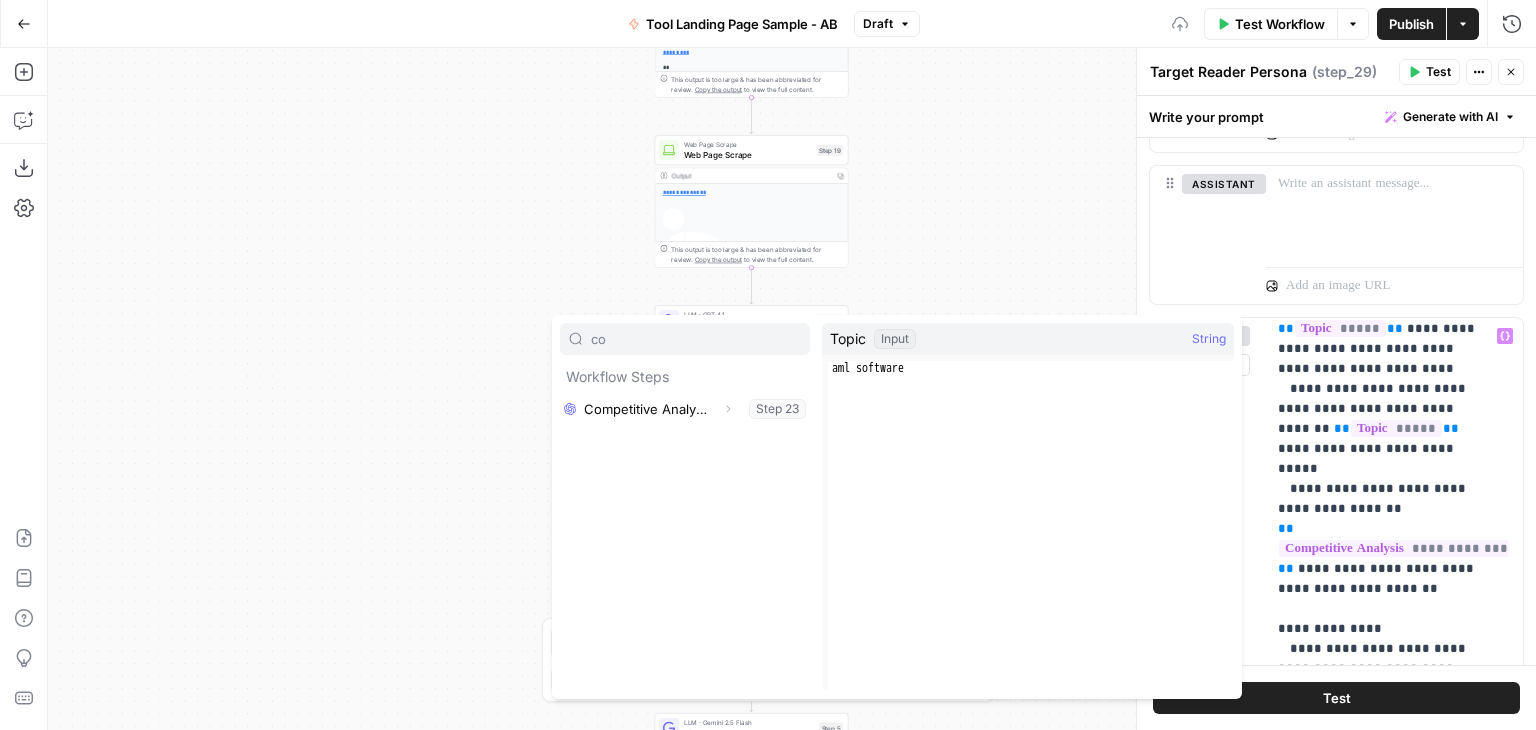 type on "co" 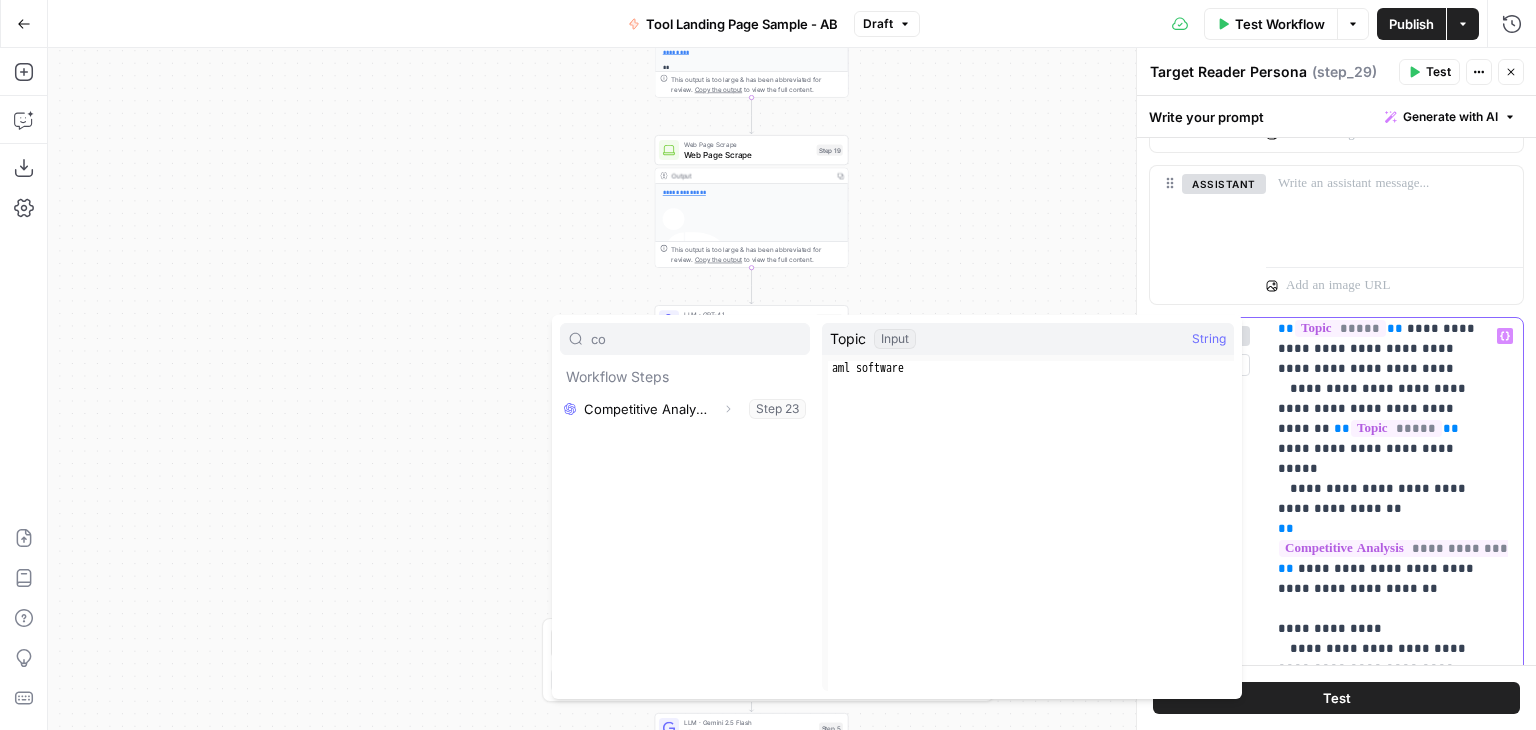 click on "**********" at bounding box center (1379, 629) 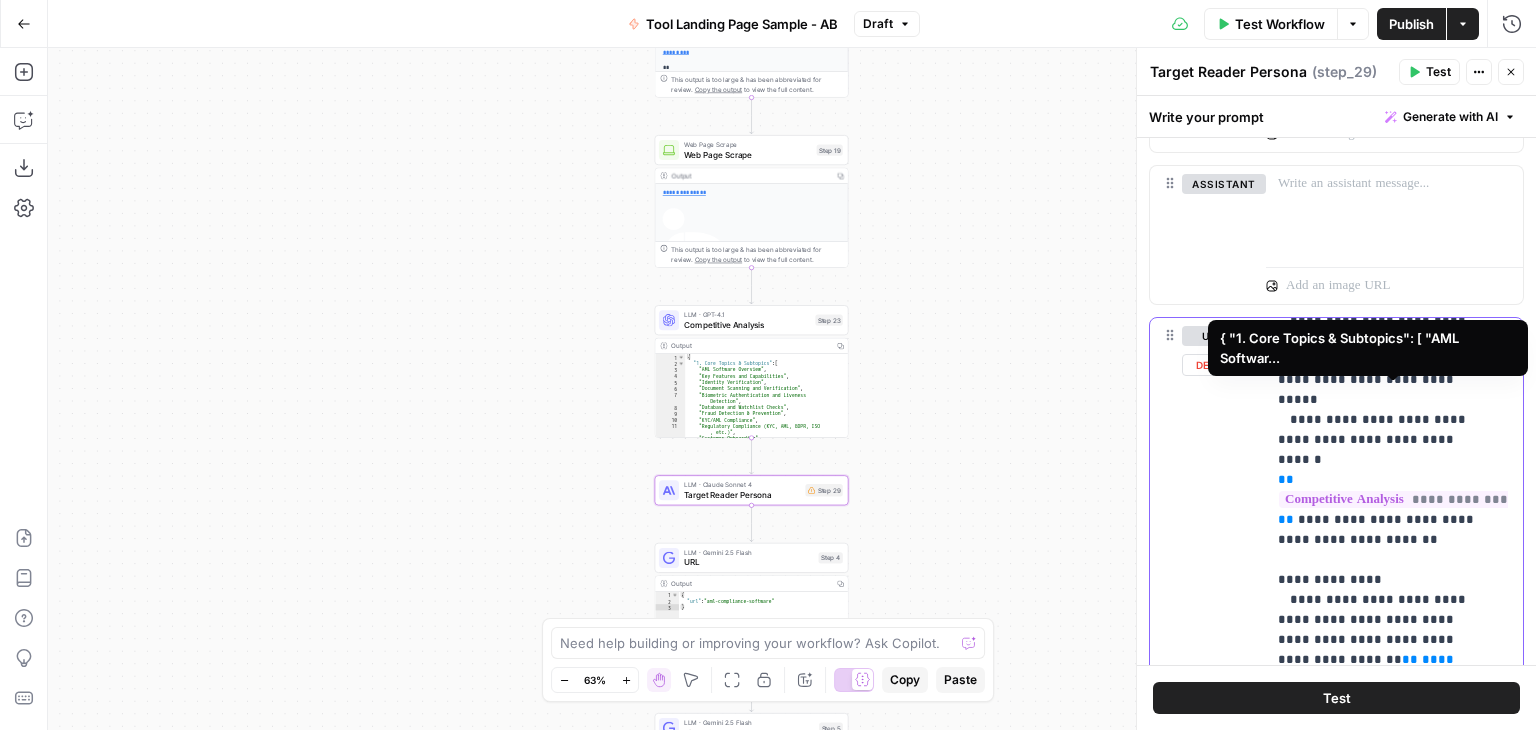 scroll, scrollTop: 776, scrollLeft: 0, axis: vertical 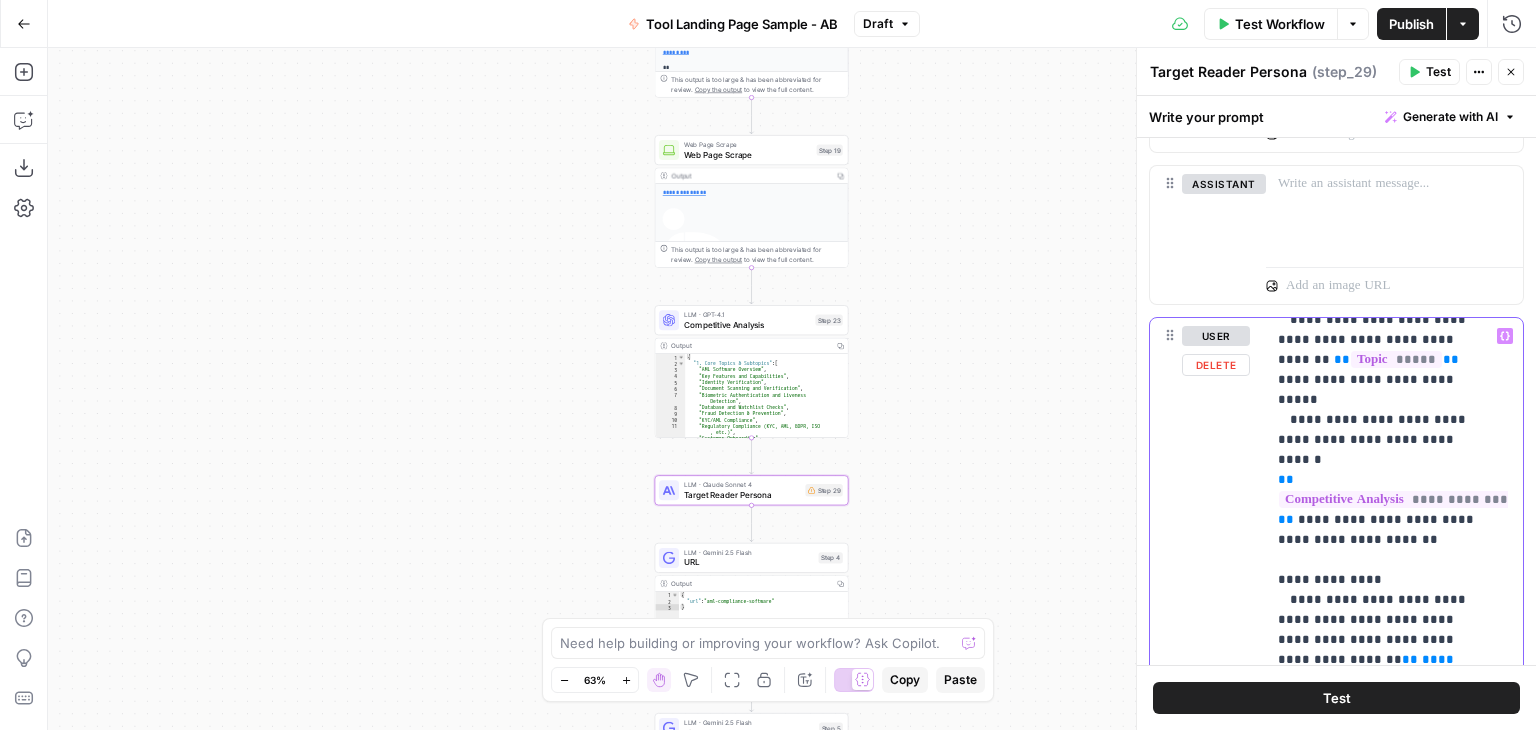 drag, startPoint x: 1438, startPoint y: 535, endPoint x: 1301, endPoint y: 537, distance: 137.0146 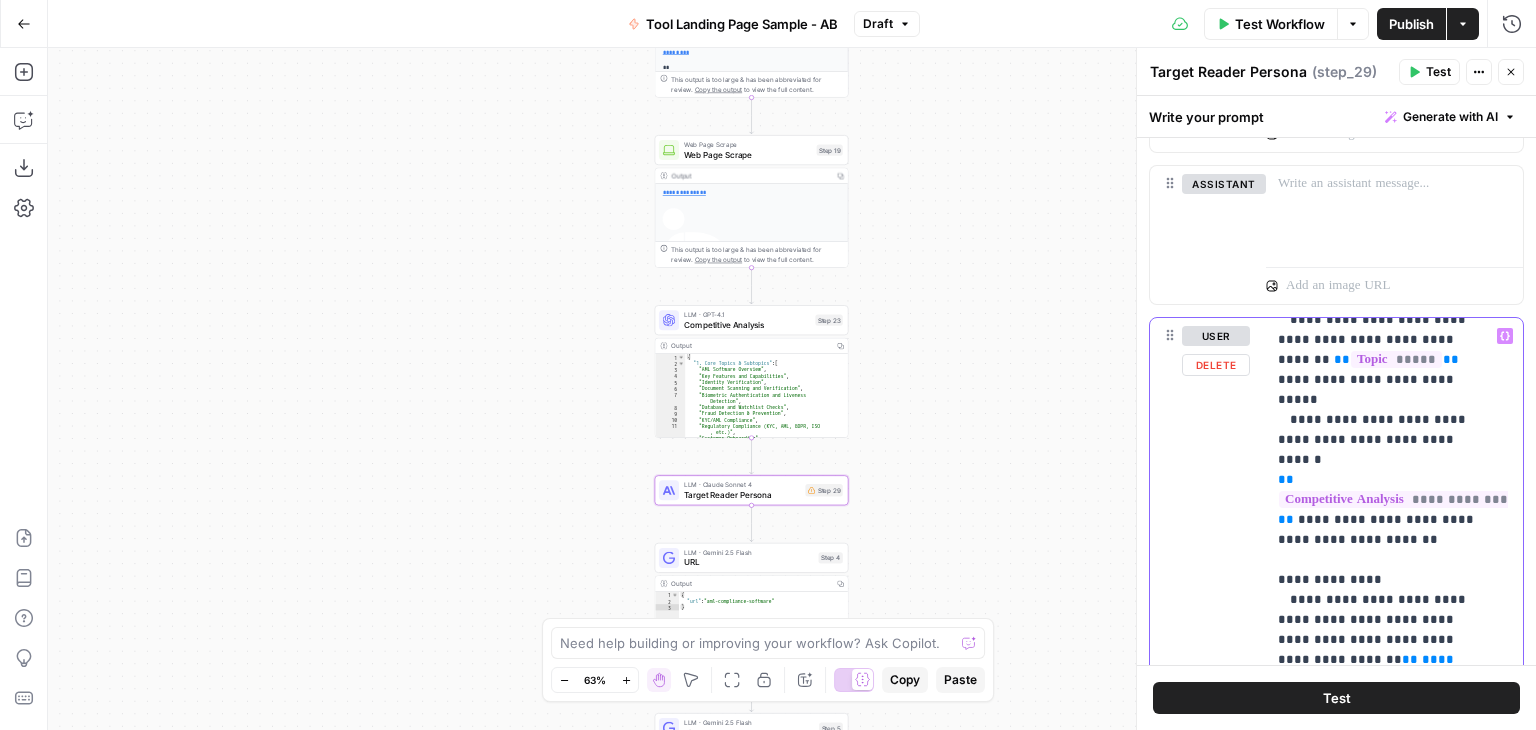 drag, startPoint x: 1303, startPoint y: 536, endPoint x: 1428, endPoint y: 532, distance: 125.06398 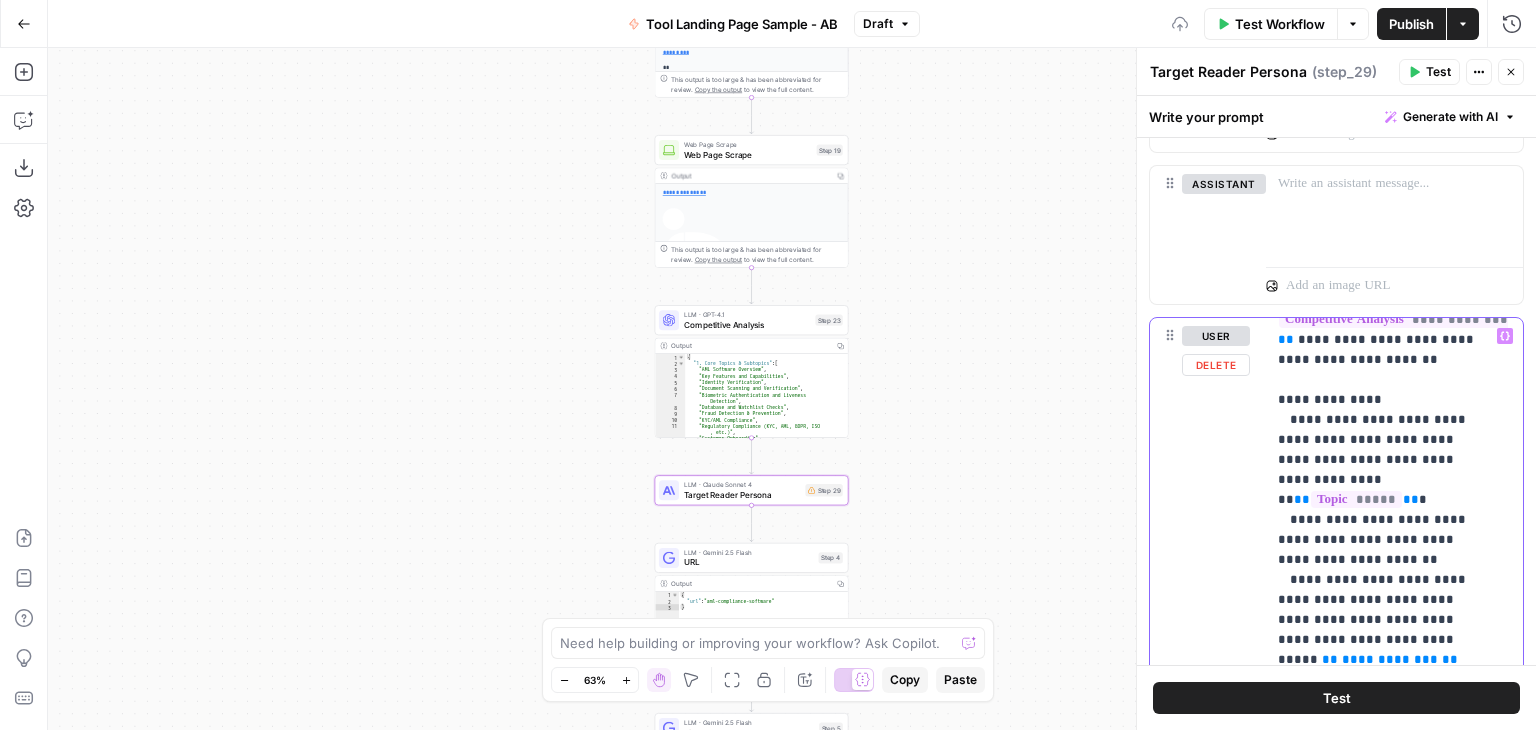 scroll, scrollTop: 994, scrollLeft: 0, axis: vertical 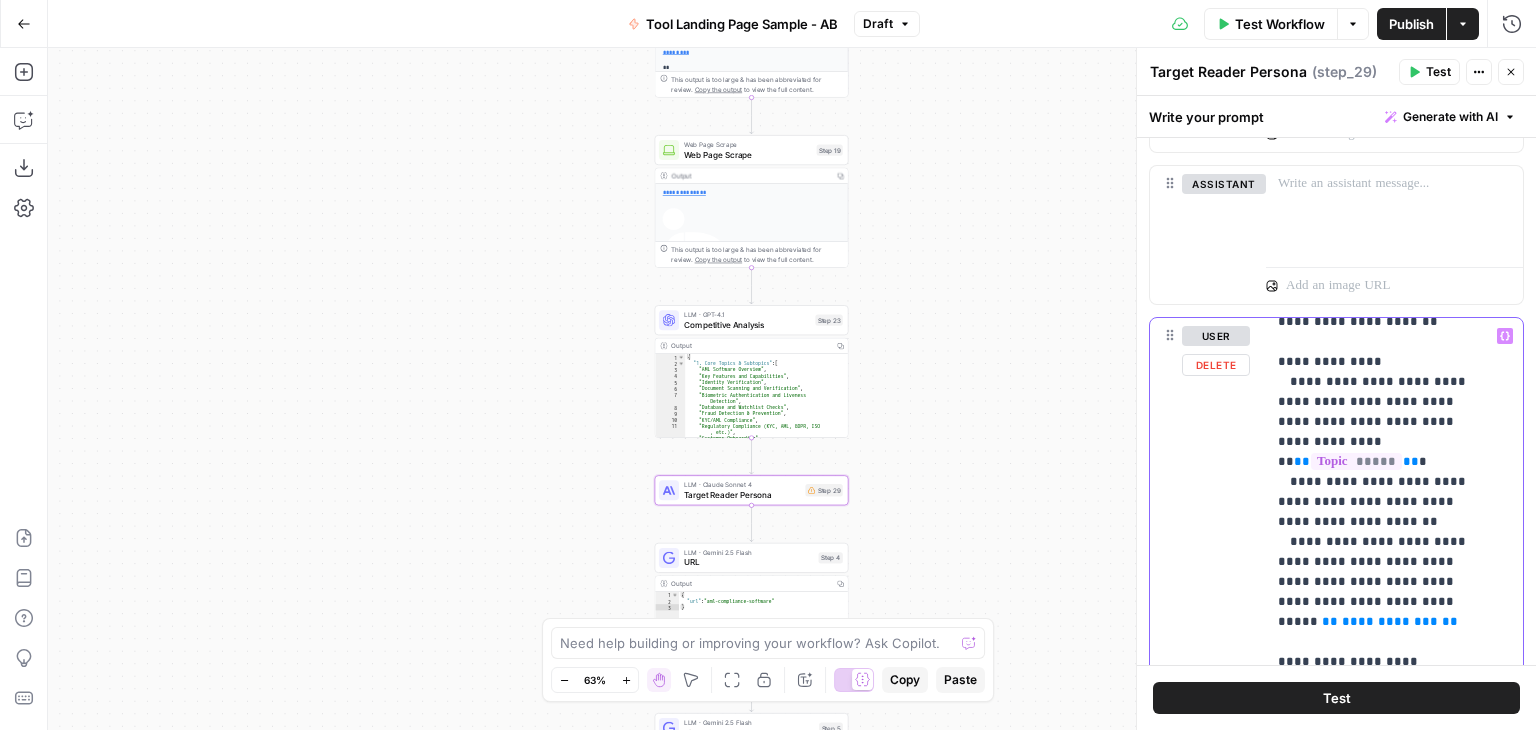 drag, startPoint x: 1476, startPoint y: 458, endPoint x: 1362, endPoint y: 454, distance: 114.07015 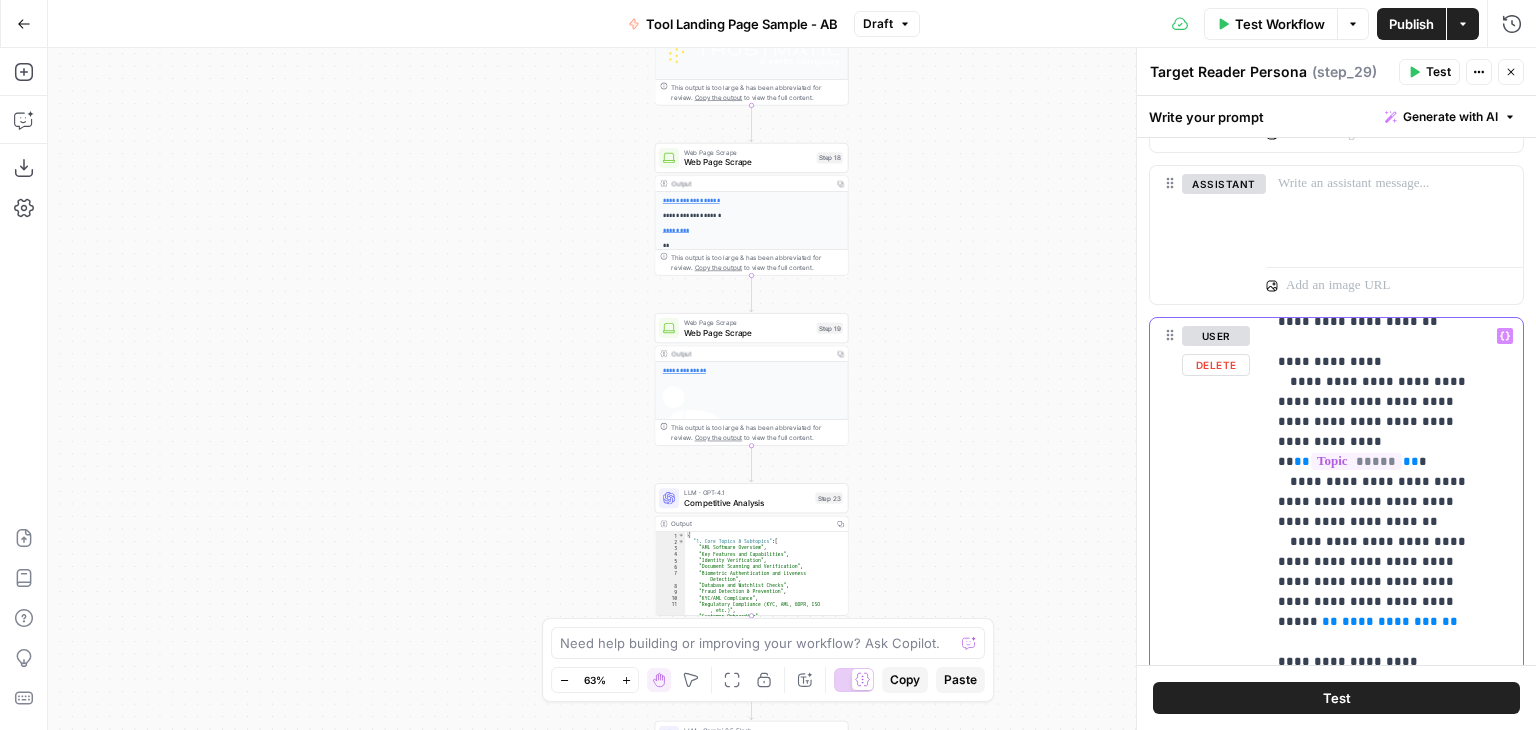 drag, startPoint x: 1362, startPoint y: 454, endPoint x: 1486, endPoint y: 486, distance: 128.06248 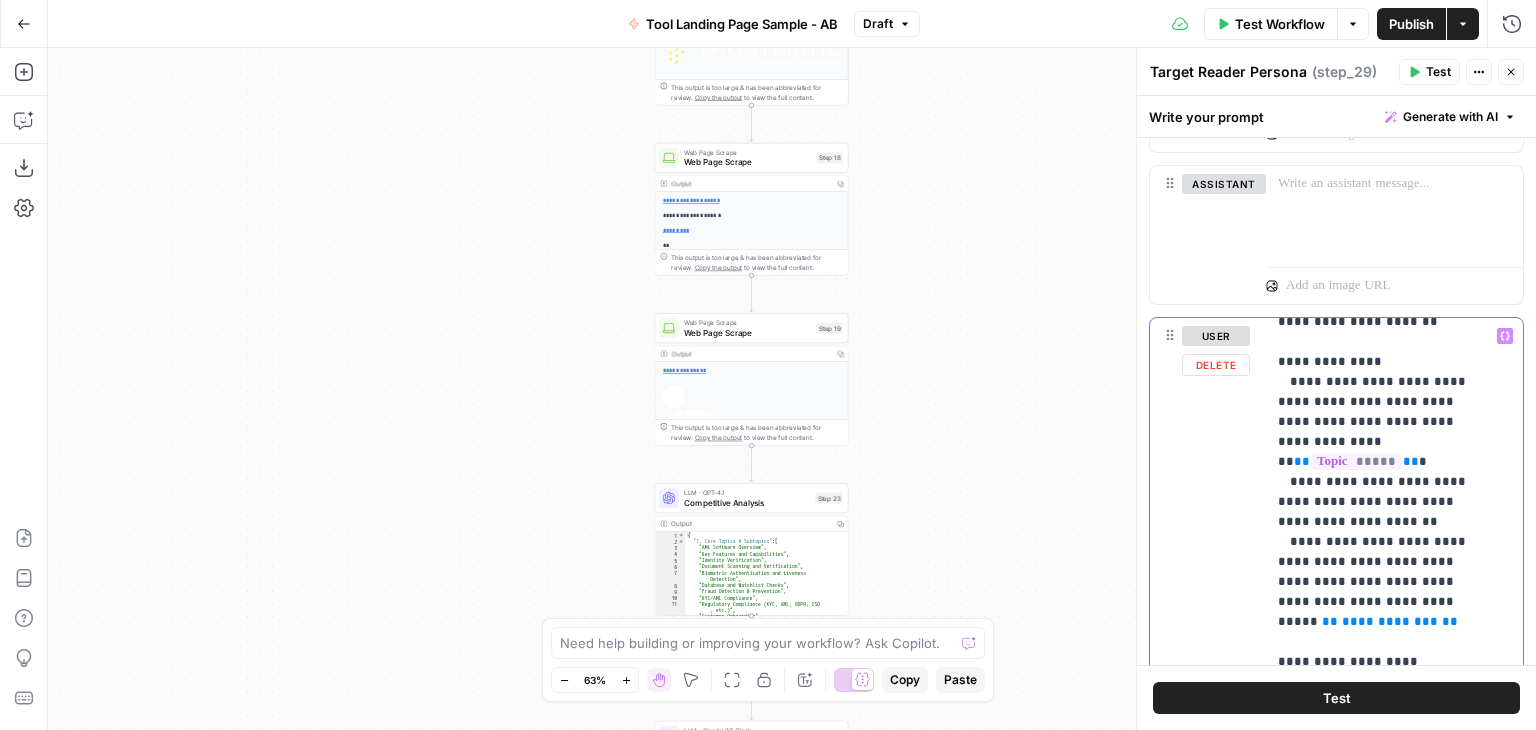 drag, startPoint x: 1490, startPoint y: 463, endPoint x: 1276, endPoint y: 463, distance: 214 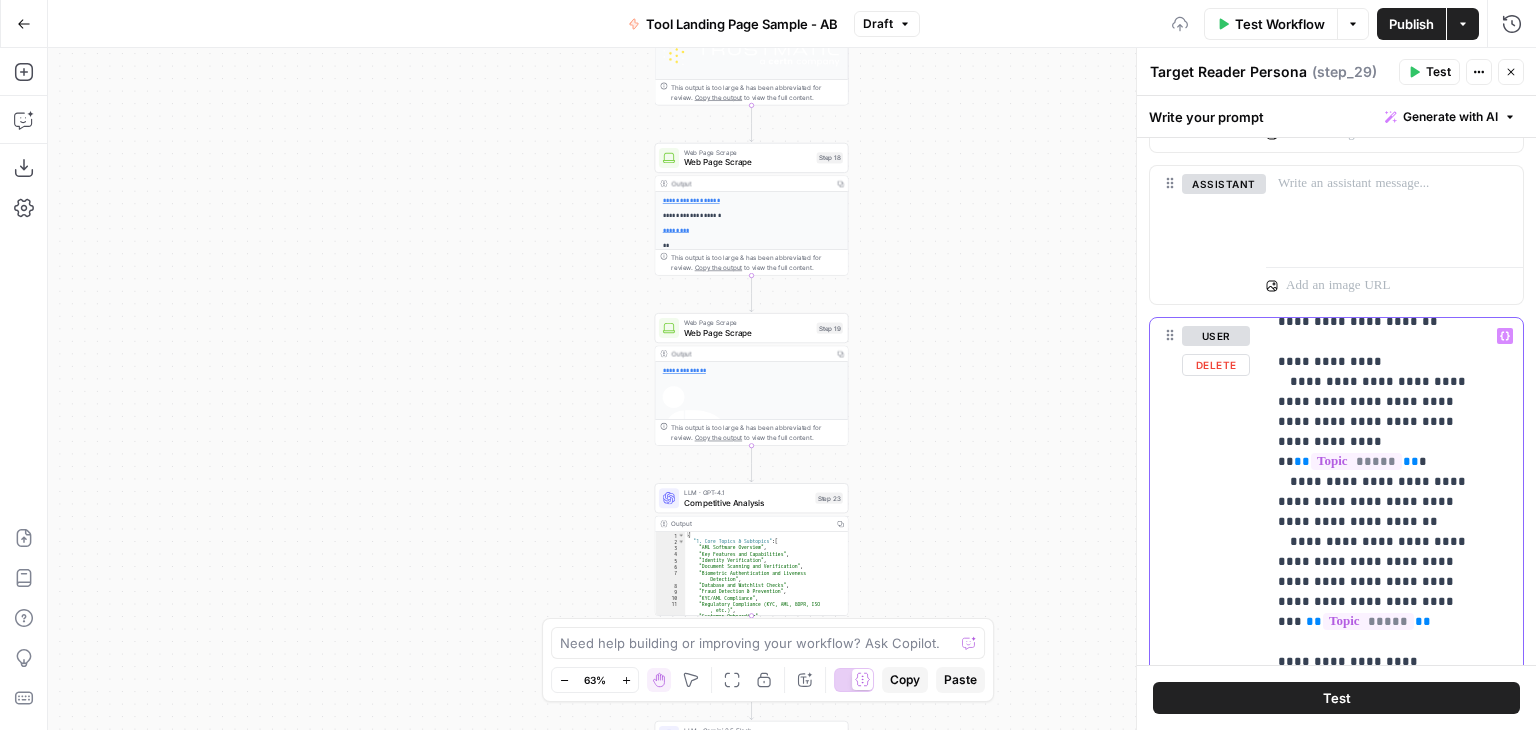 scroll, scrollTop: 1236, scrollLeft: 0, axis: vertical 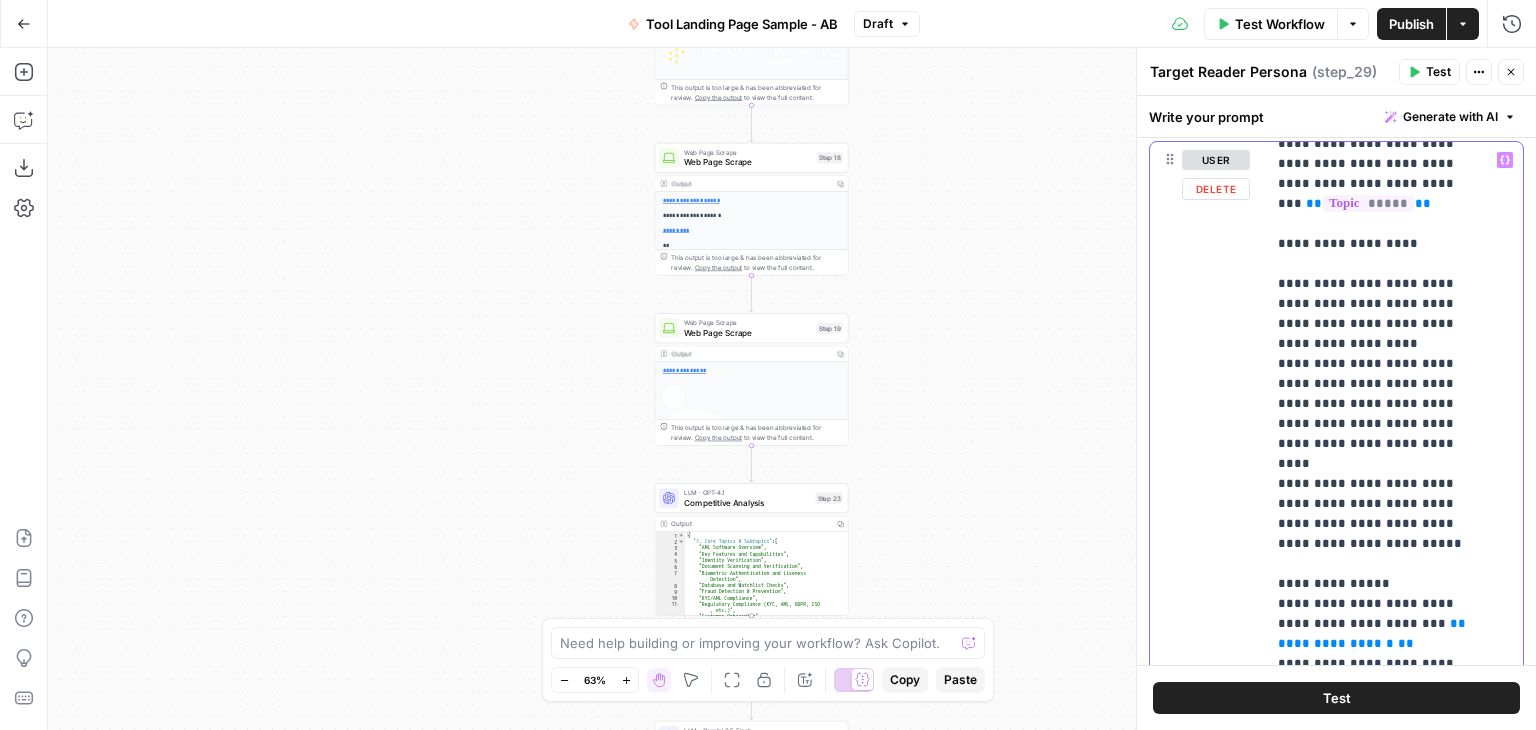 drag, startPoint x: 1415, startPoint y: 462, endPoint x: 1390, endPoint y: 446, distance: 29.681644 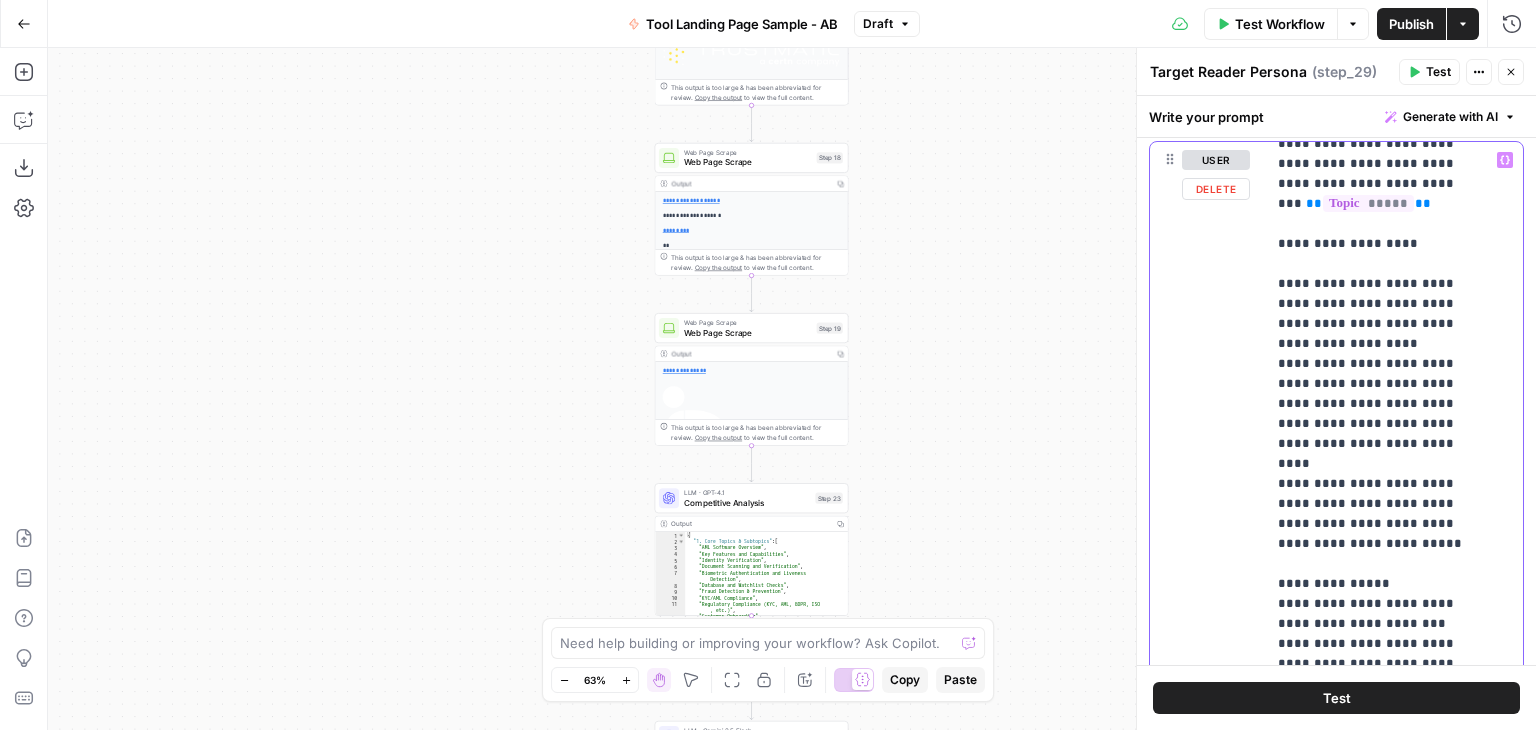 scroll, scrollTop: 1216, scrollLeft: 0, axis: vertical 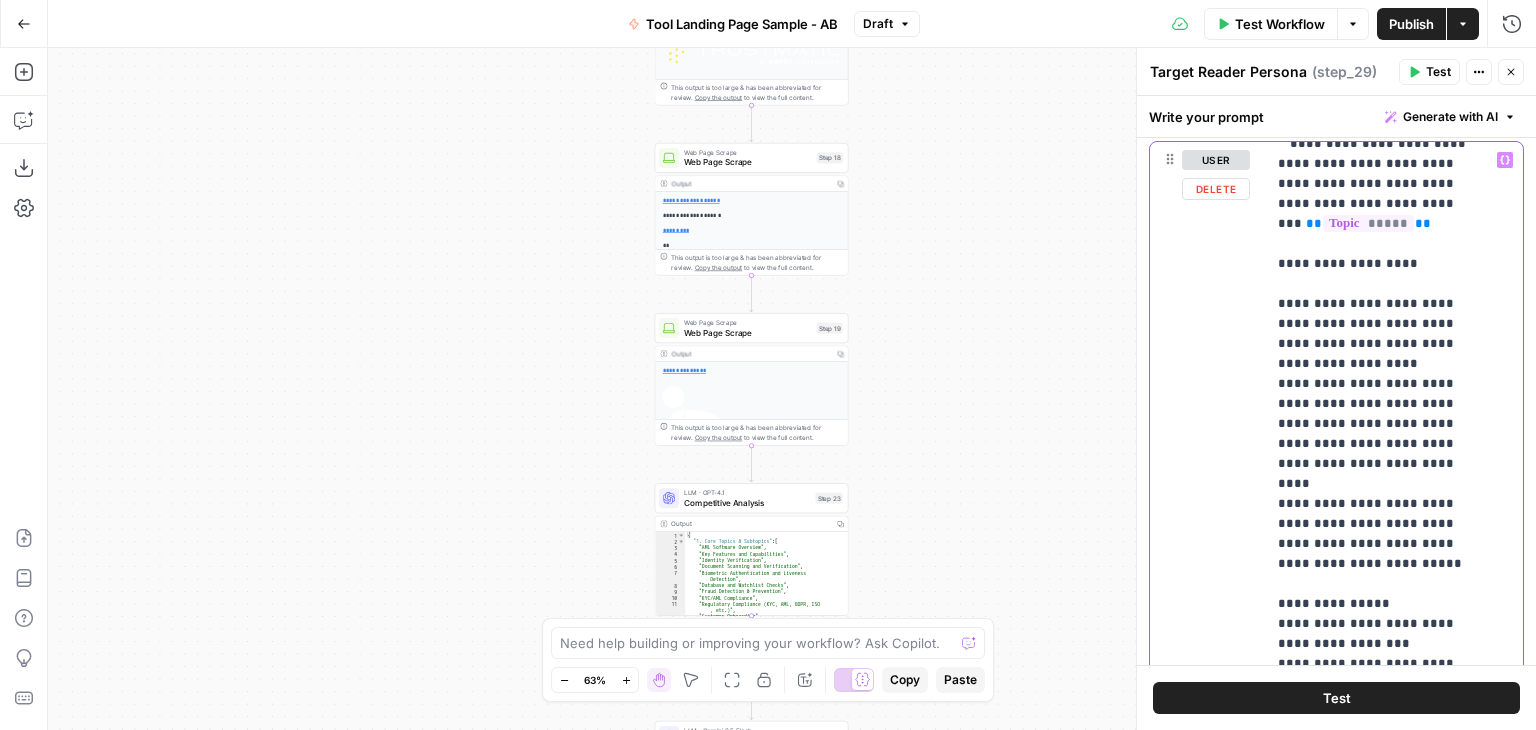 drag, startPoint x: 1408, startPoint y: 521, endPoint x: 1420, endPoint y: 498, distance: 25.942244 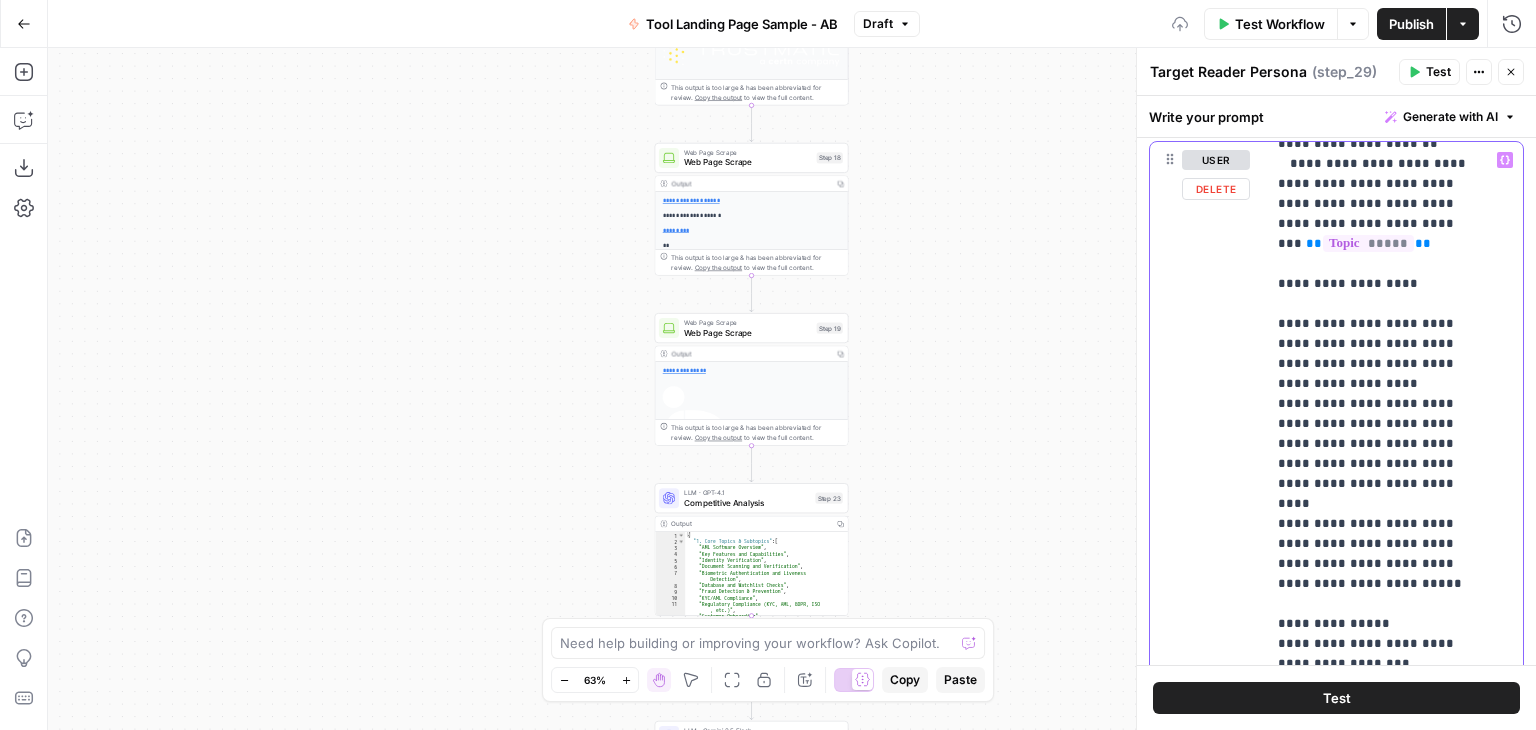 scroll, scrollTop: 1216, scrollLeft: 0, axis: vertical 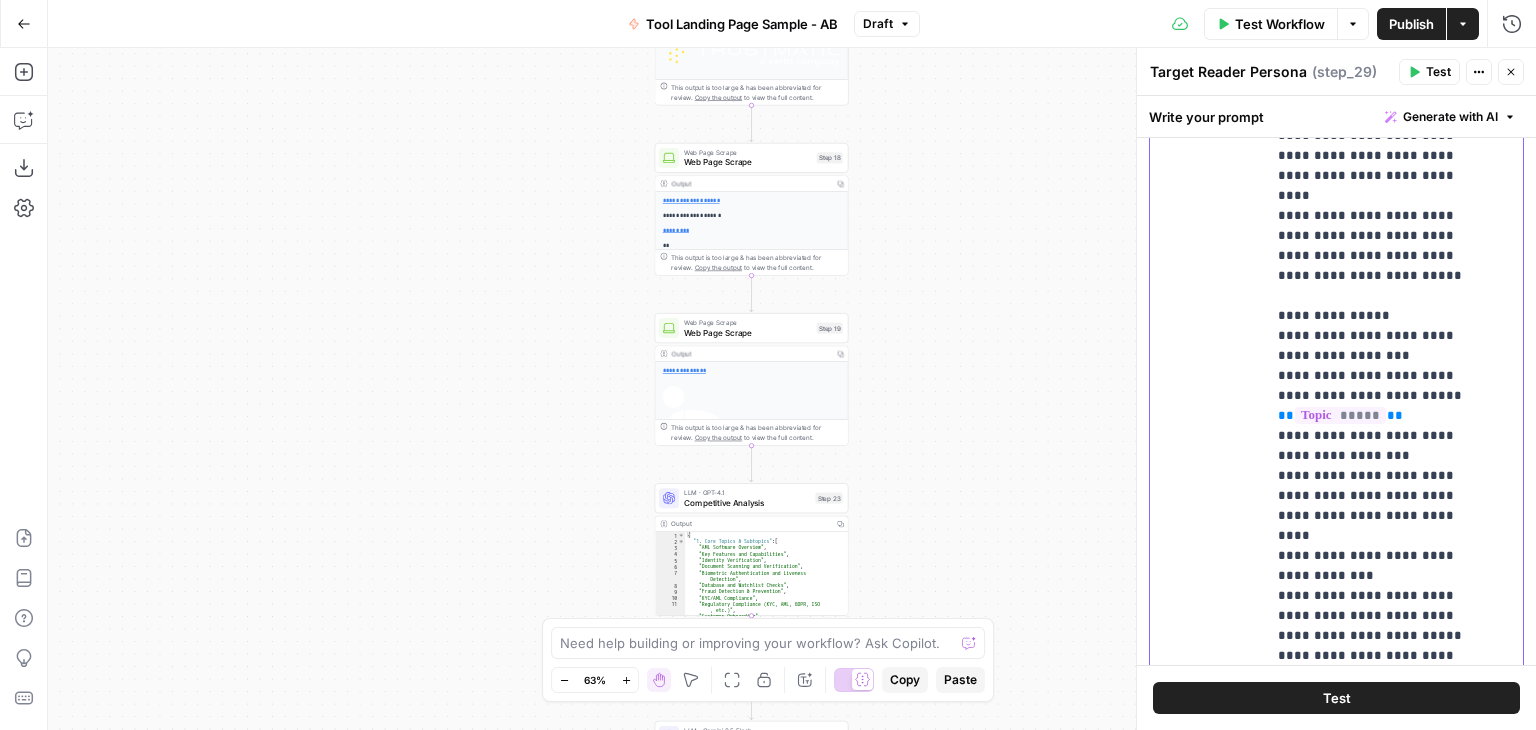 drag, startPoint x: 1420, startPoint y: 498, endPoint x: 1404, endPoint y: 505, distance: 17.464249 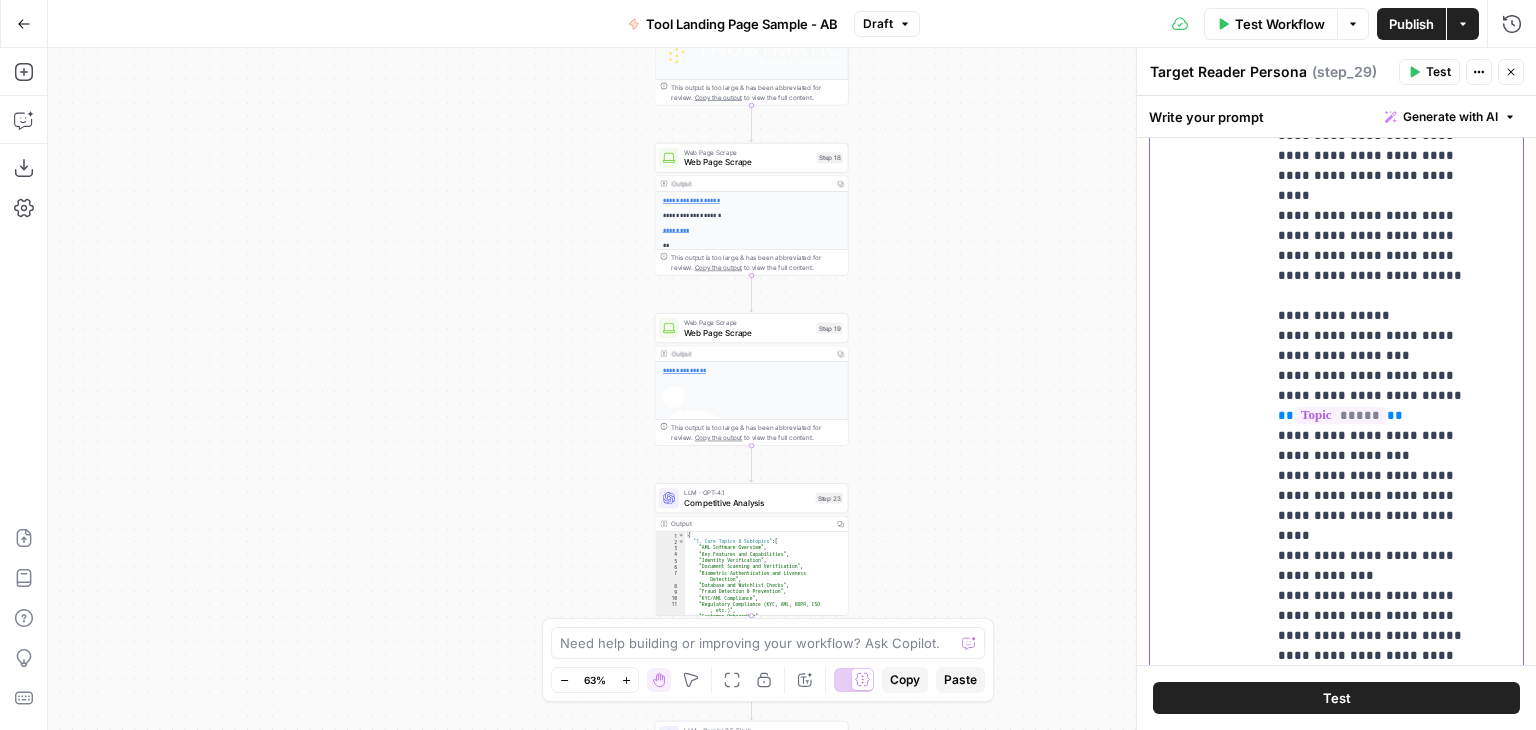 drag, startPoint x: 1413, startPoint y: 493, endPoint x: 1360, endPoint y: 473, distance: 56.648037 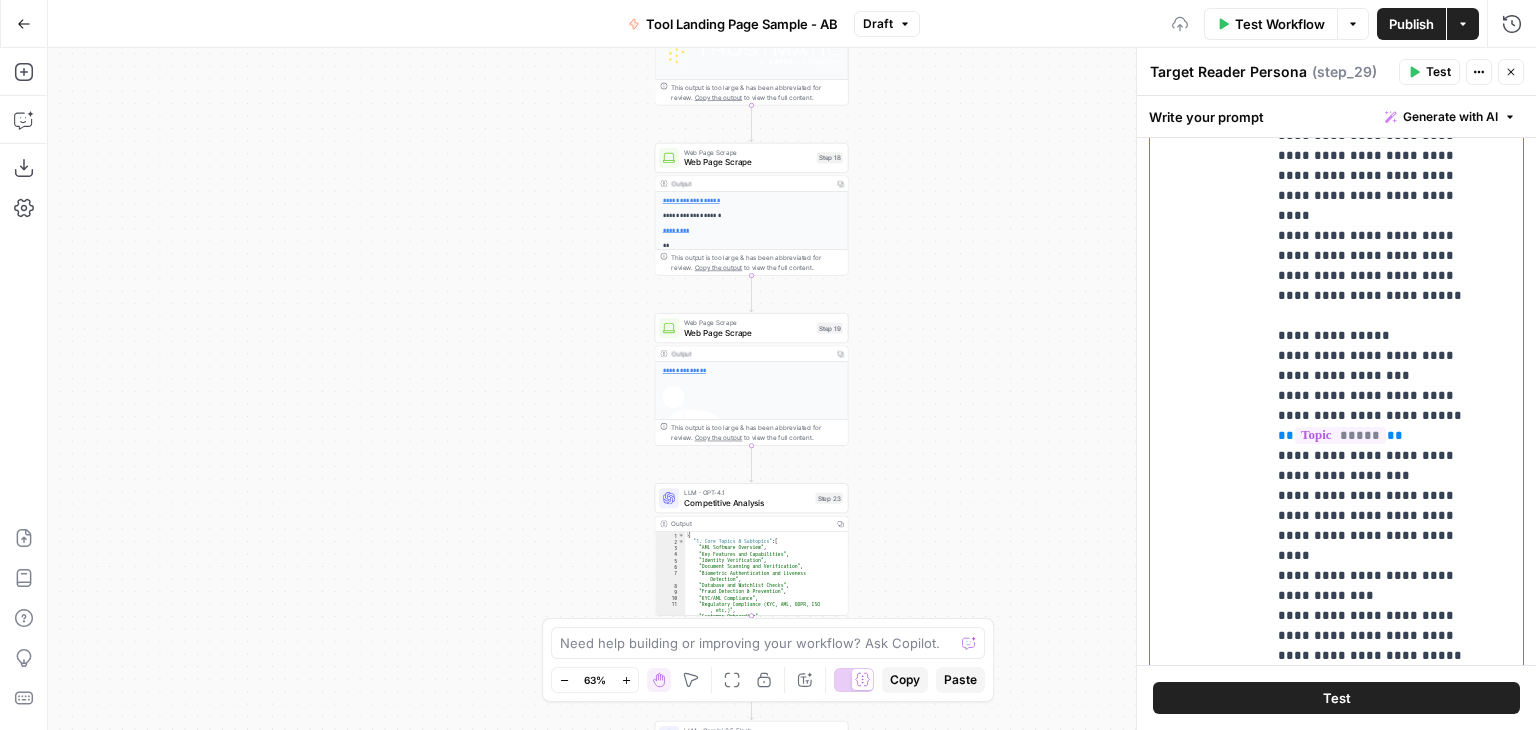 scroll, scrollTop: 1216, scrollLeft: 0, axis: vertical 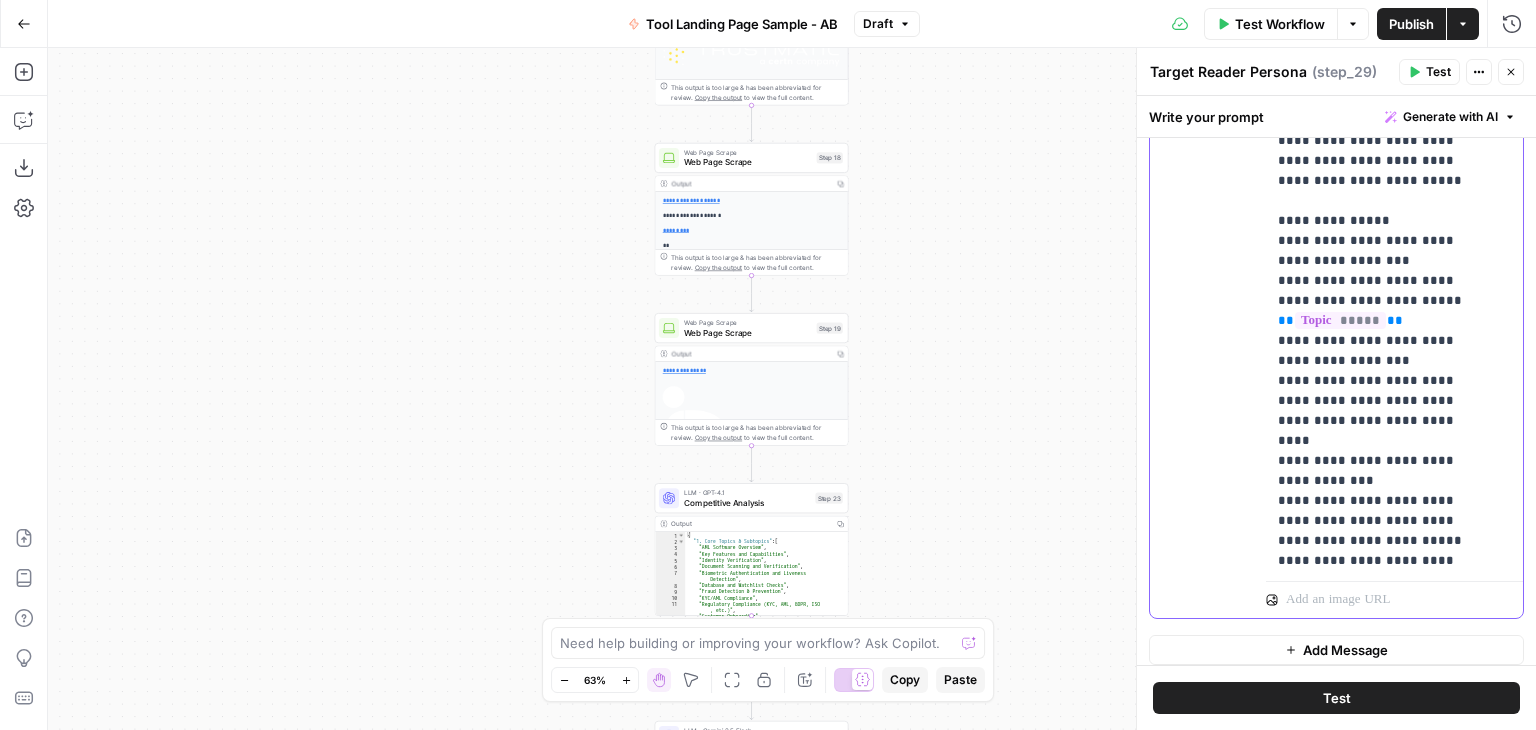 drag, startPoint x: 1455, startPoint y: 537, endPoint x: 1258, endPoint y: 509, distance: 198.9799 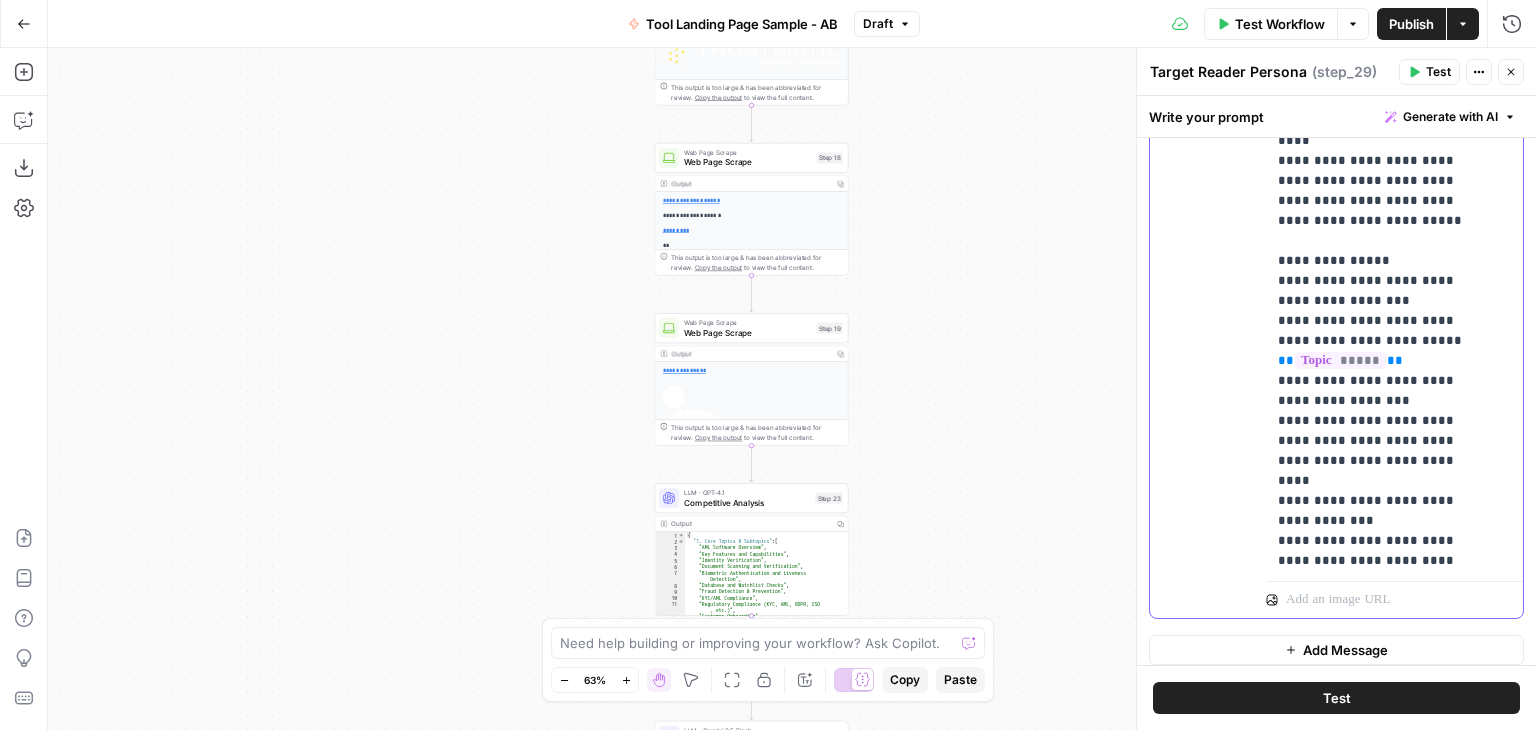scroll, scrollTop: 1156, scrollLeft: 0, axis: vertical 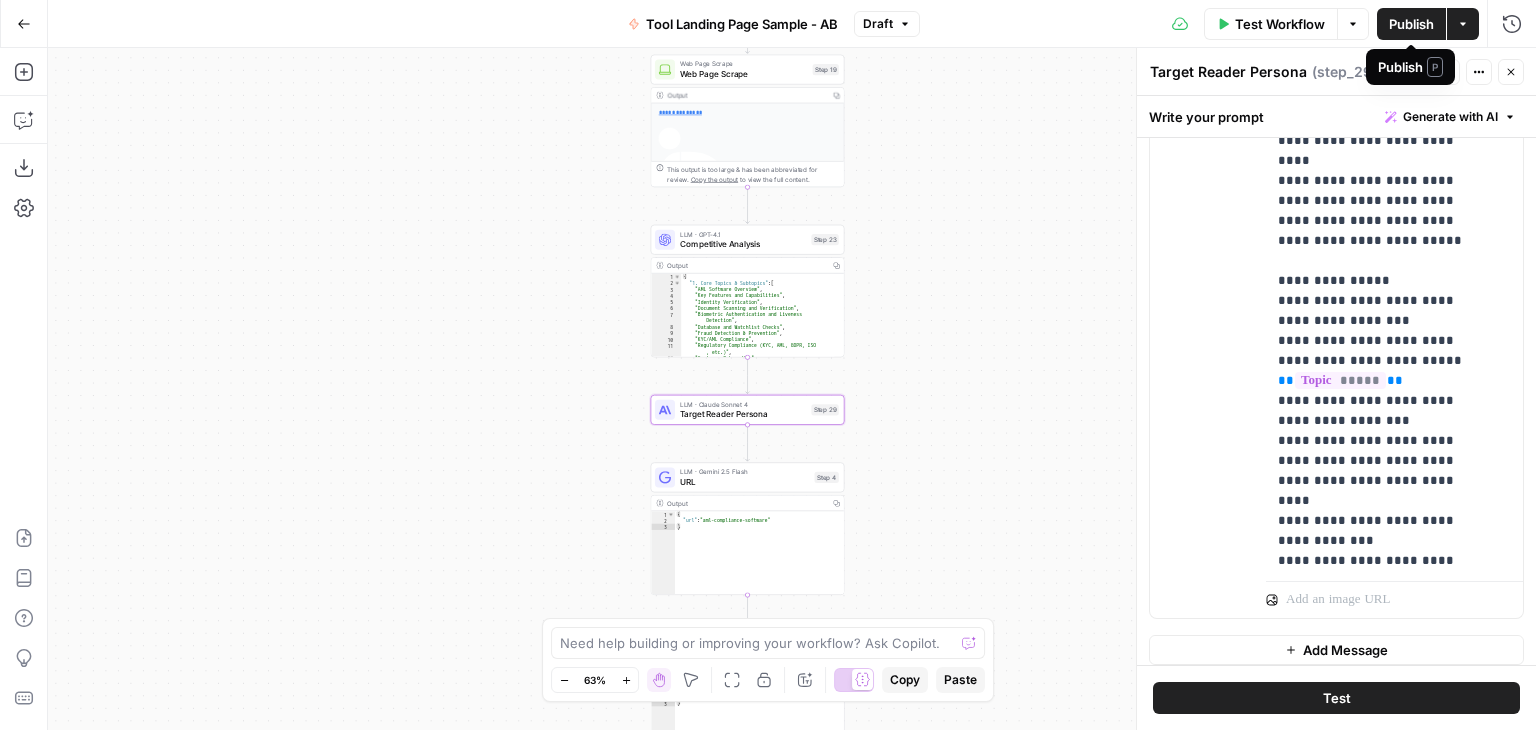 click on "Publish" at bounding box center (1411, 24) 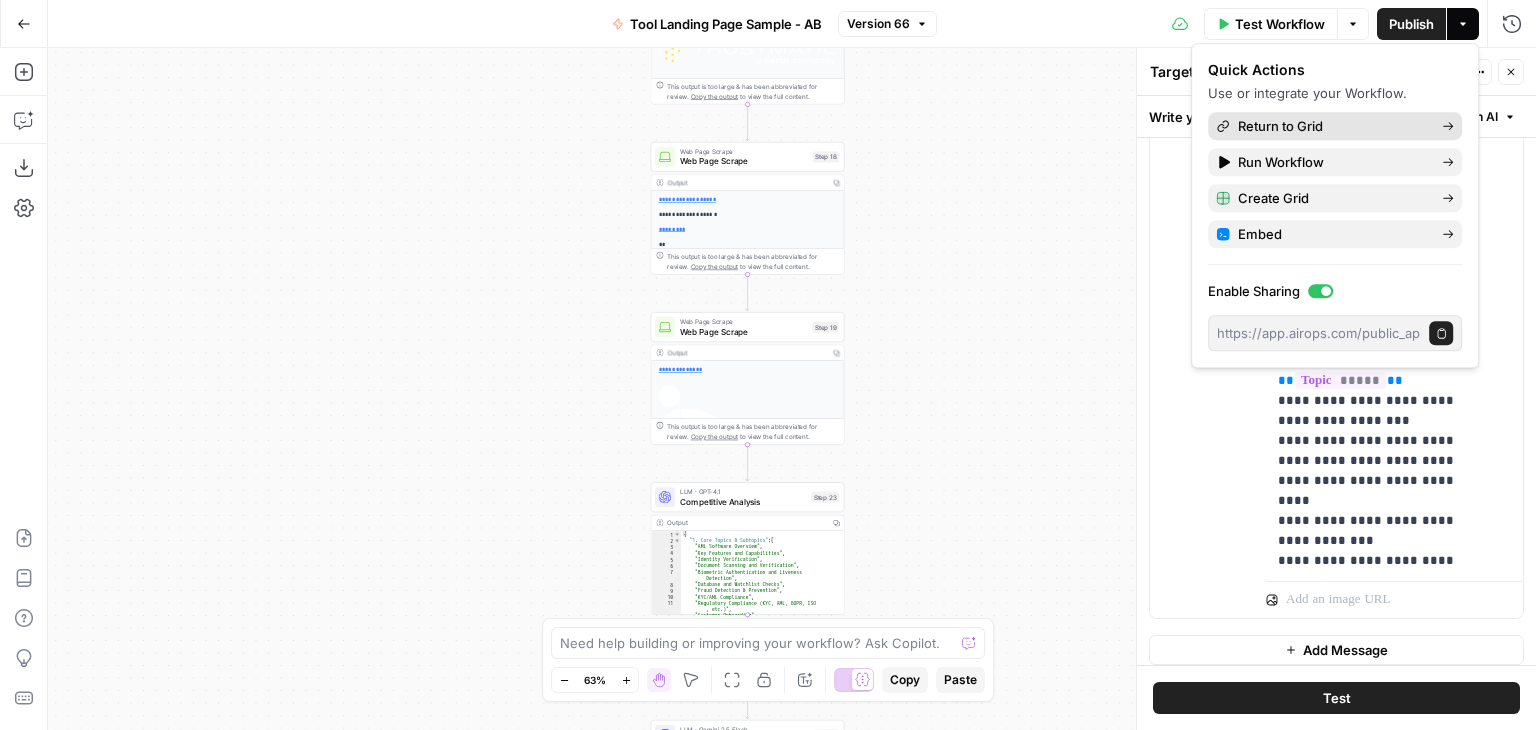 click on "Return to Grid" at bounding box center [1332, 126] 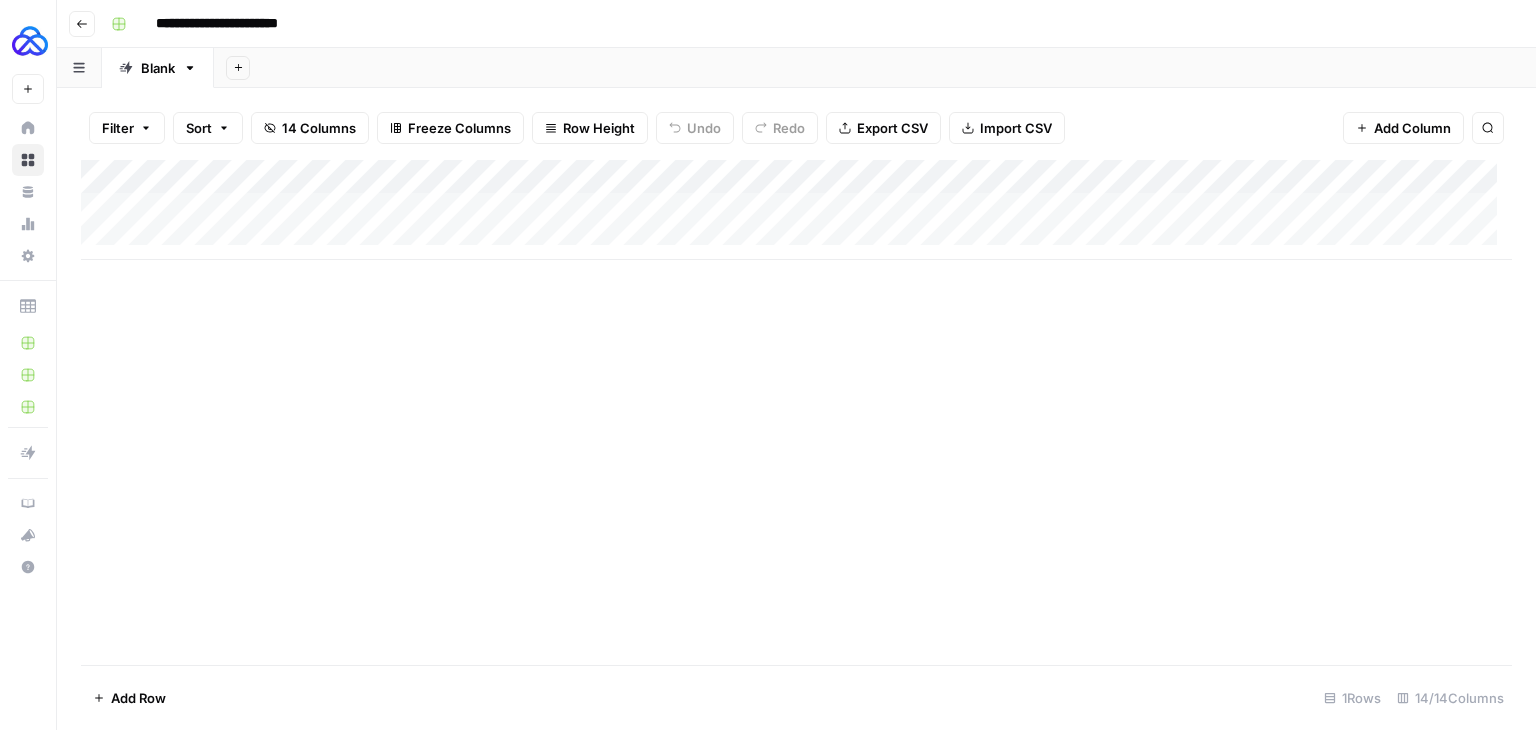 click on "Add Column" at bounding box center (796, 210) 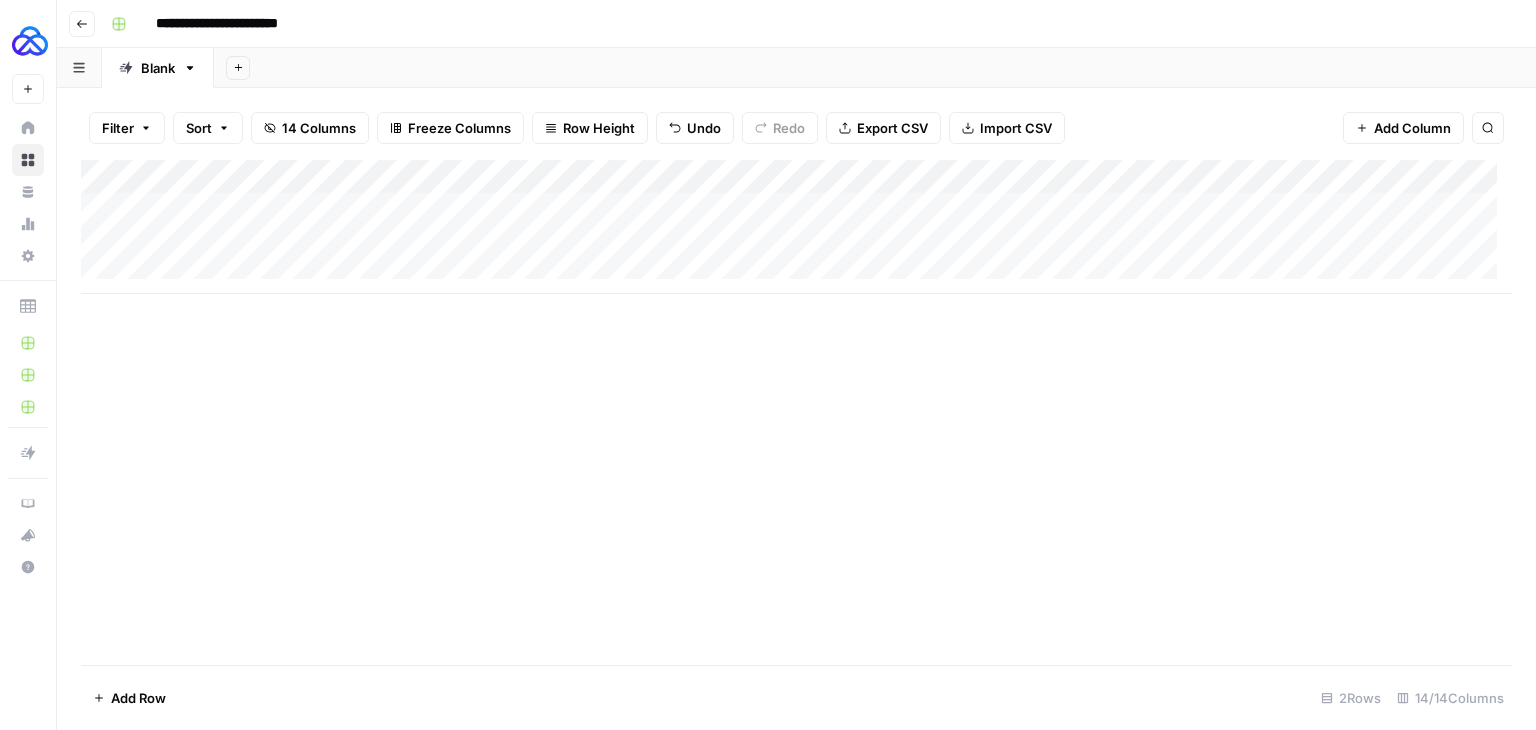 click on "Add Column" at bounding box center (796, 227) 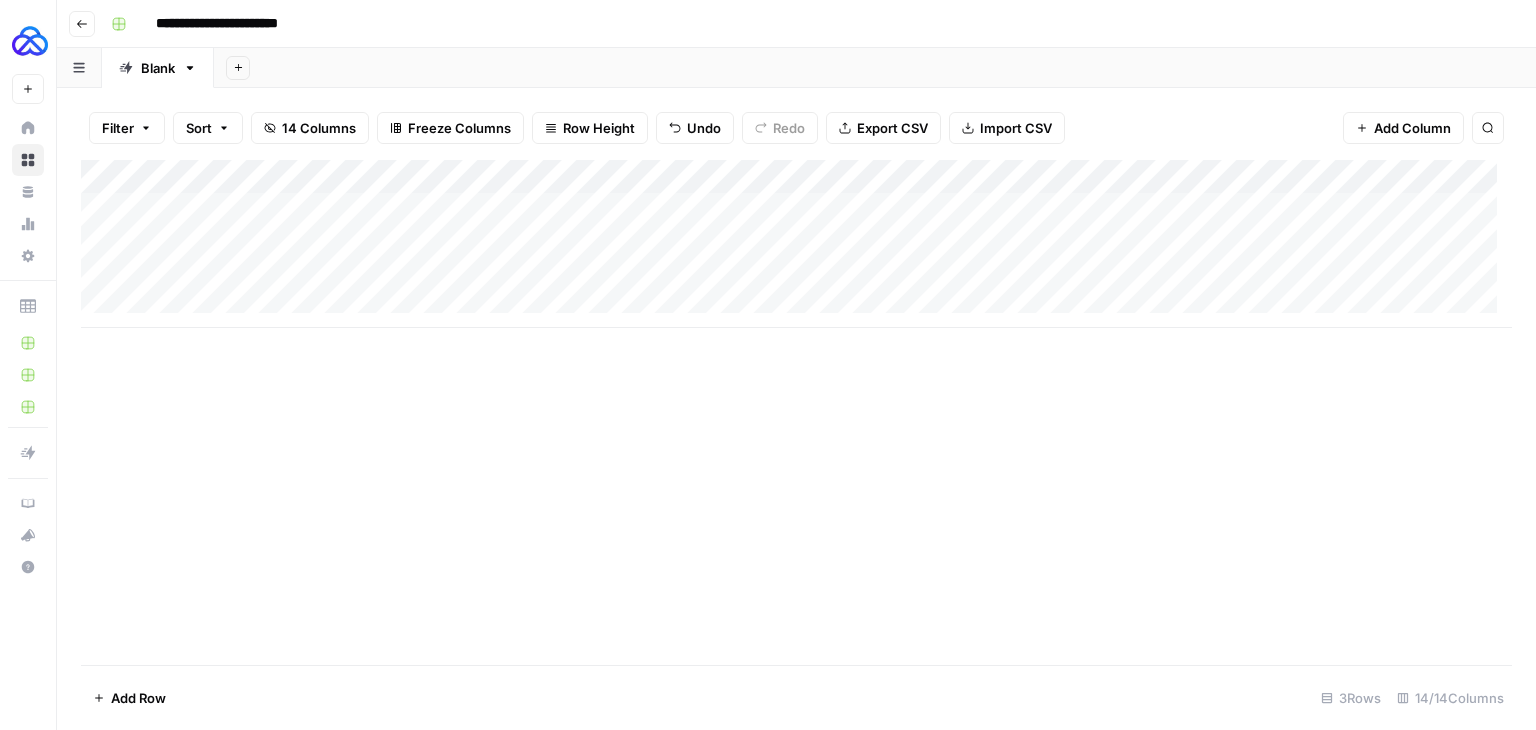 click on "Add Column" at bounding box center (796, 244) 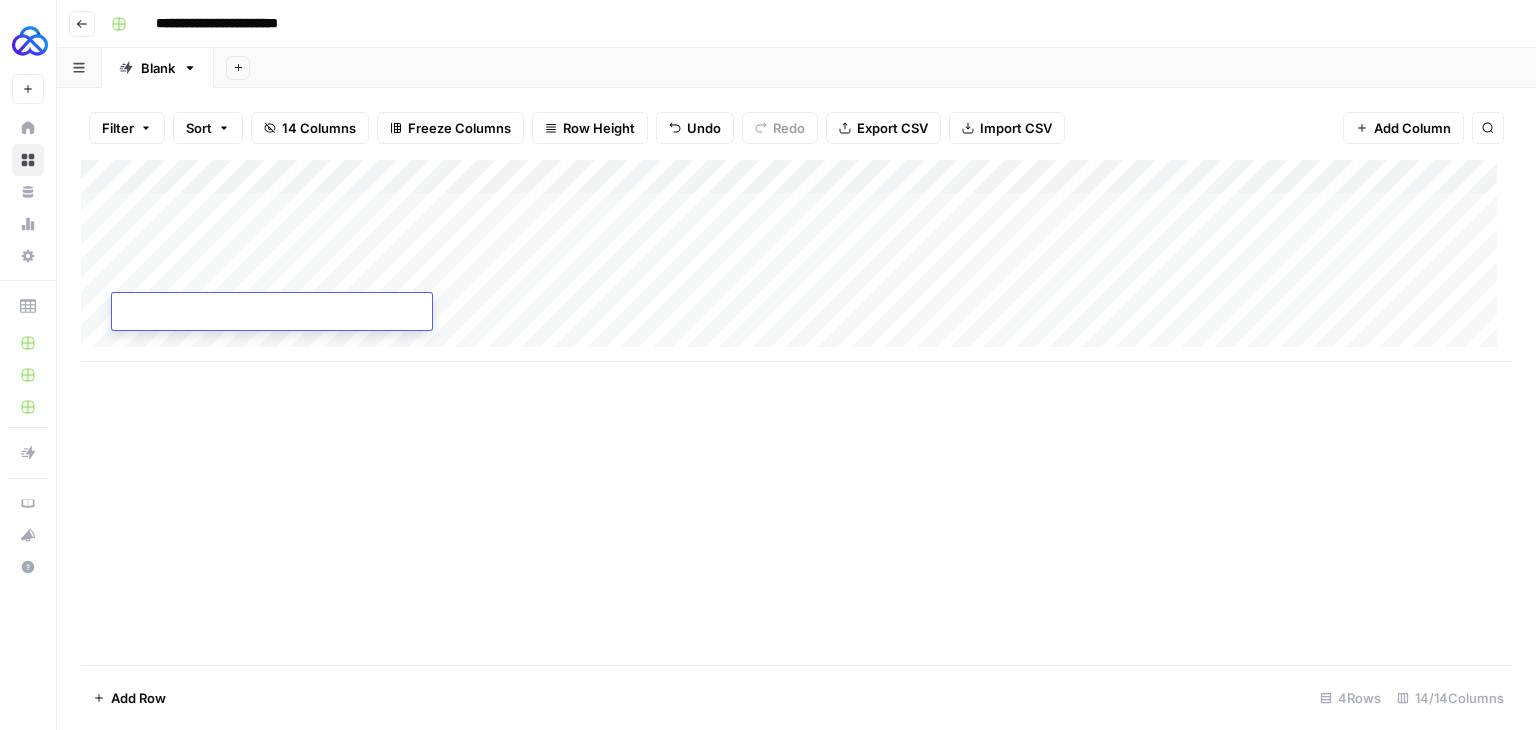 click on "Add Column" at bounding box center [796, 261] 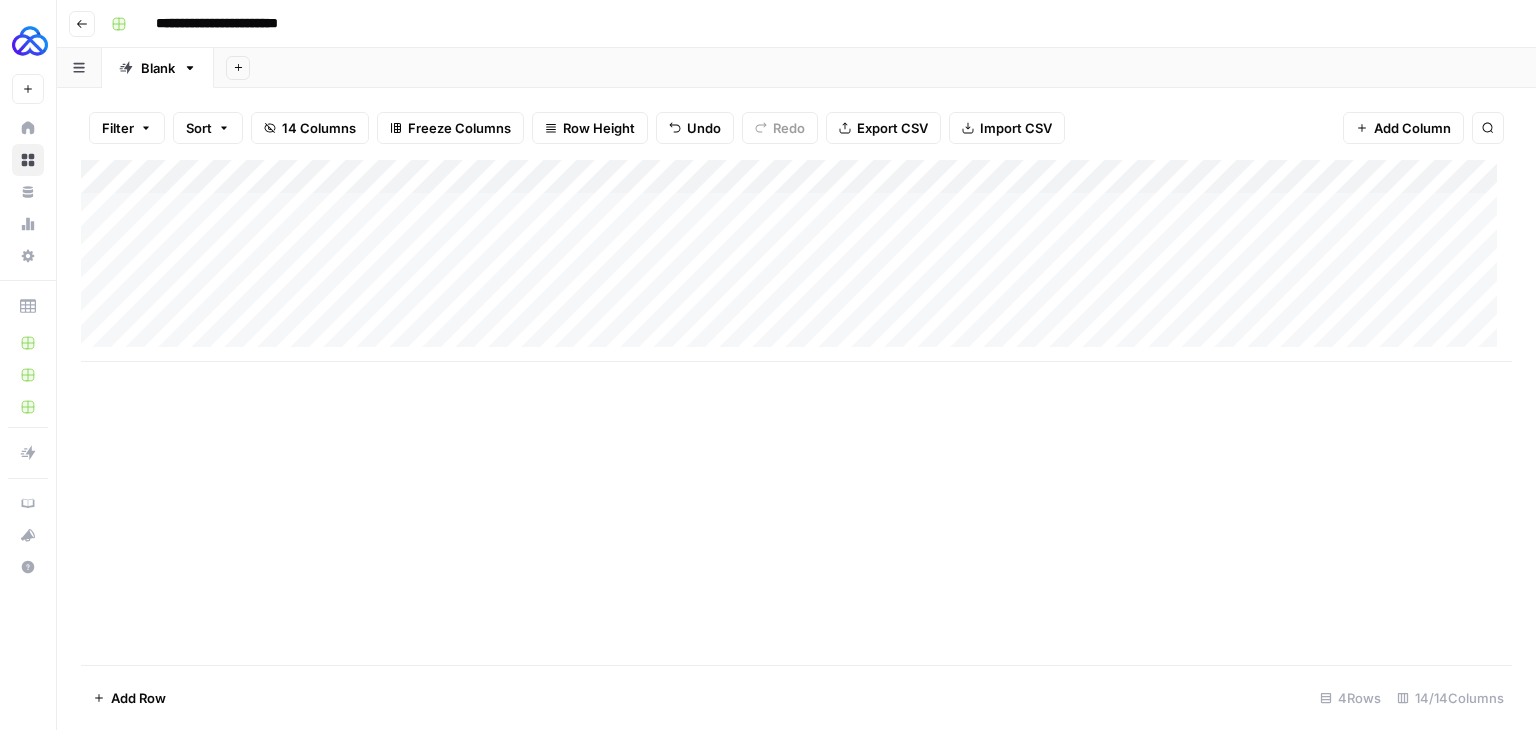click on "Add Column" at bounding box center (796, 261) 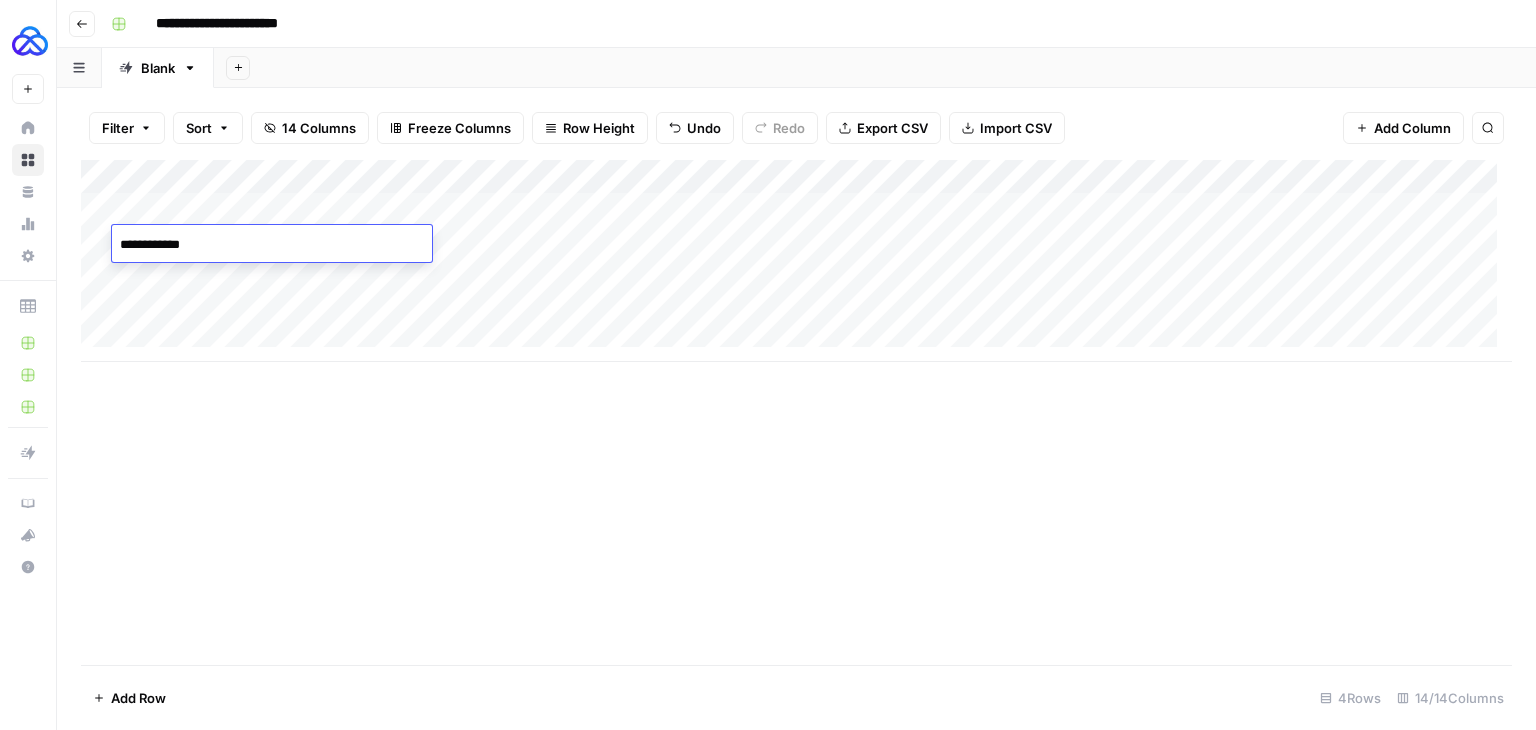 type on "**********" 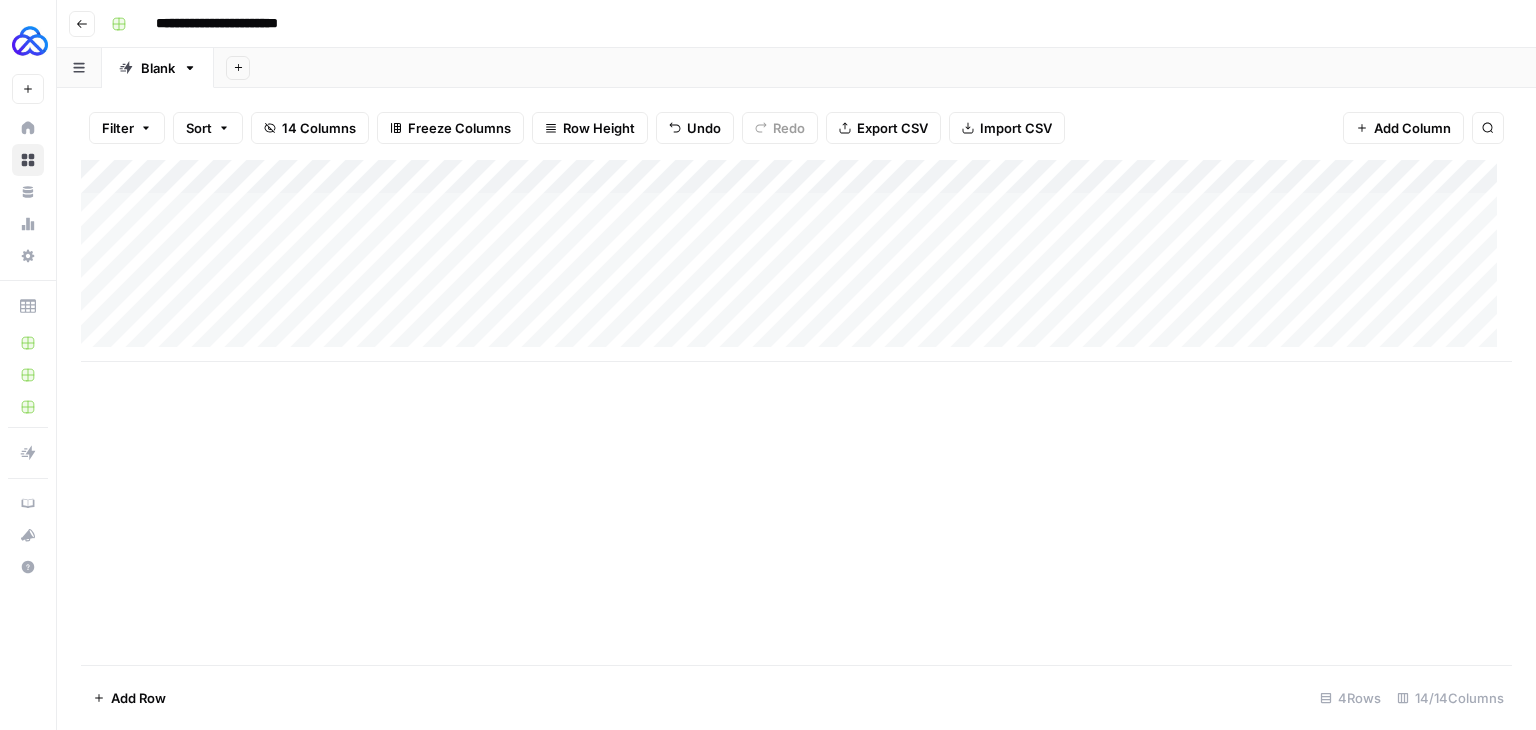 click on "Add Column" at bounding box center [796, 412] 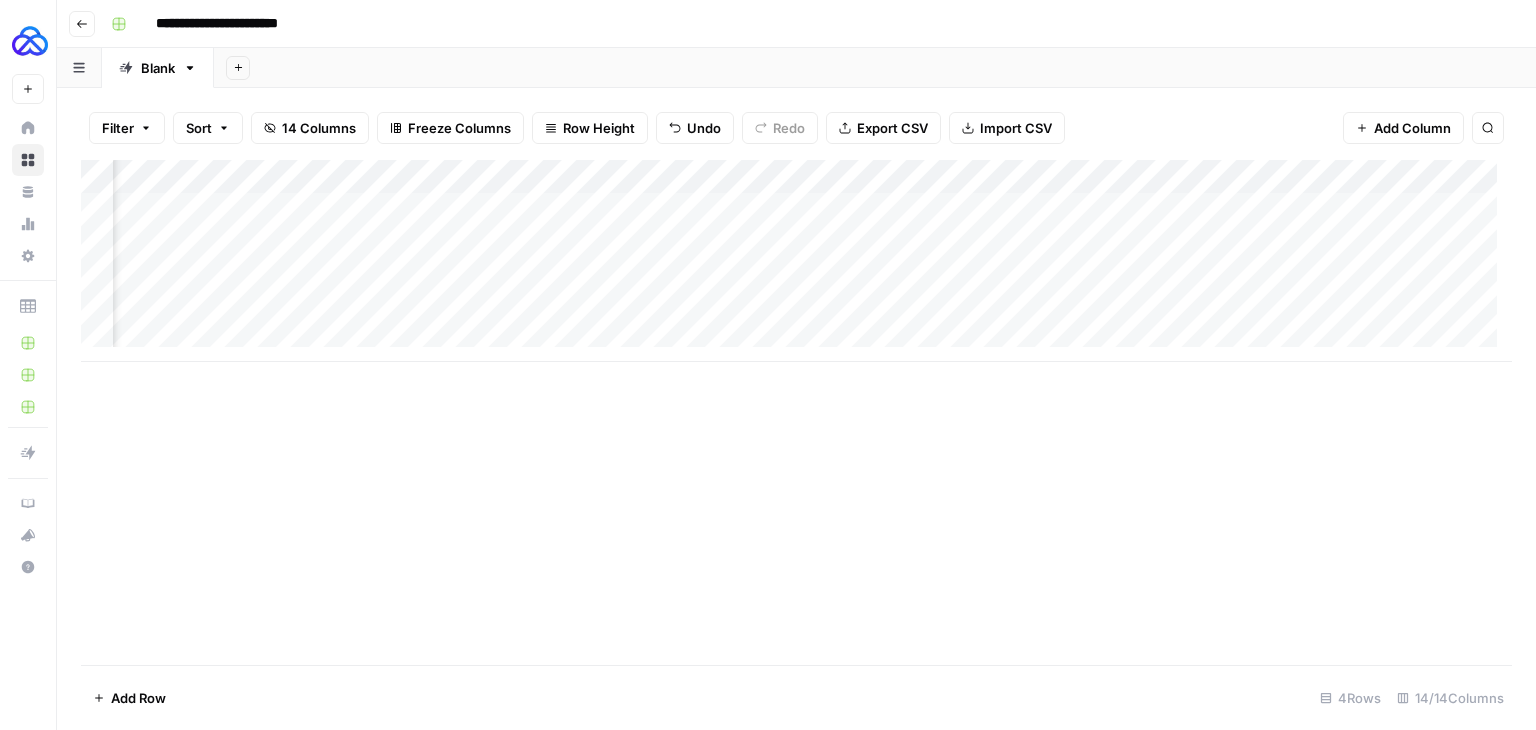 scroll, scrollTop: 0, scrollLeft: 0, axis: both 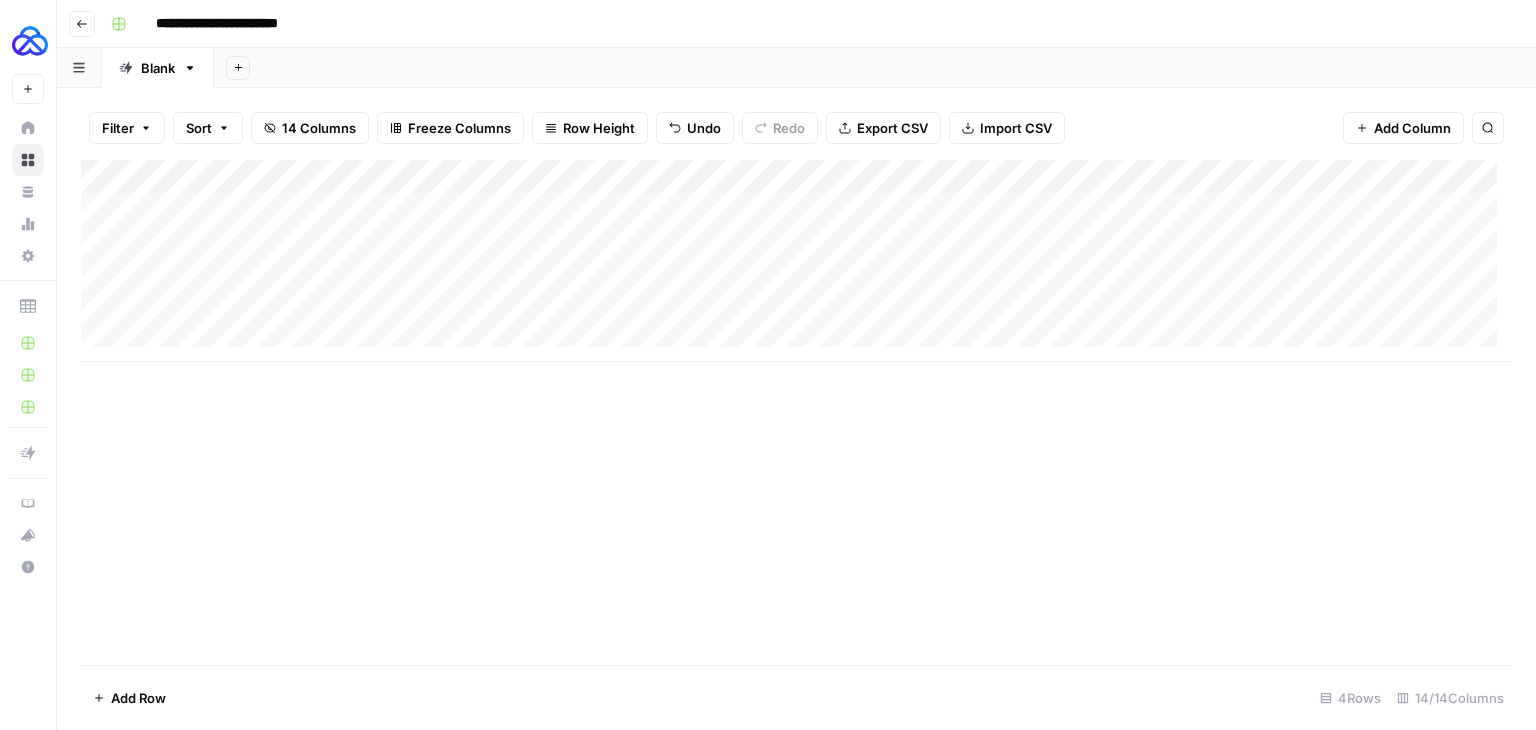 click on "Add Column" at bounding box center [796, 261] 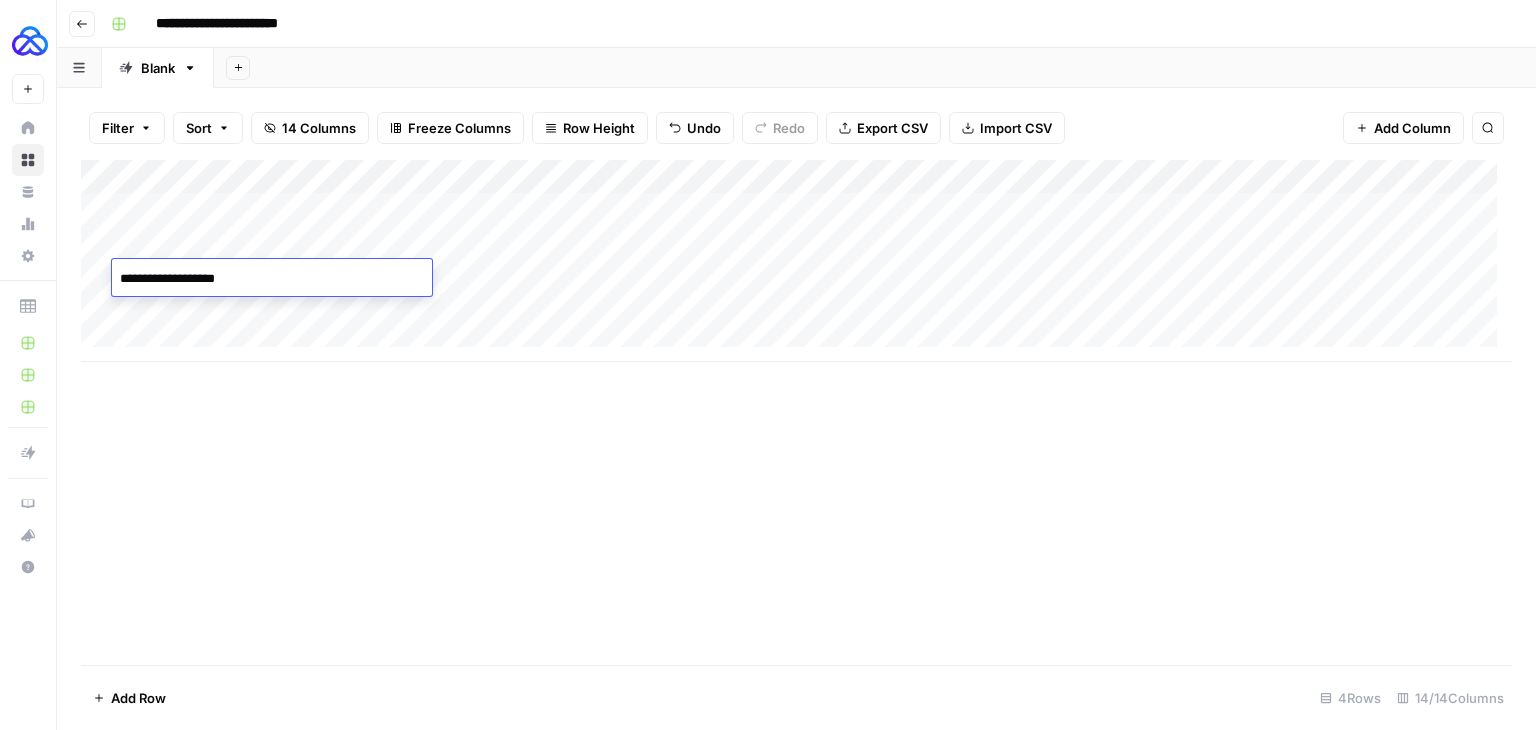 type on "**********" 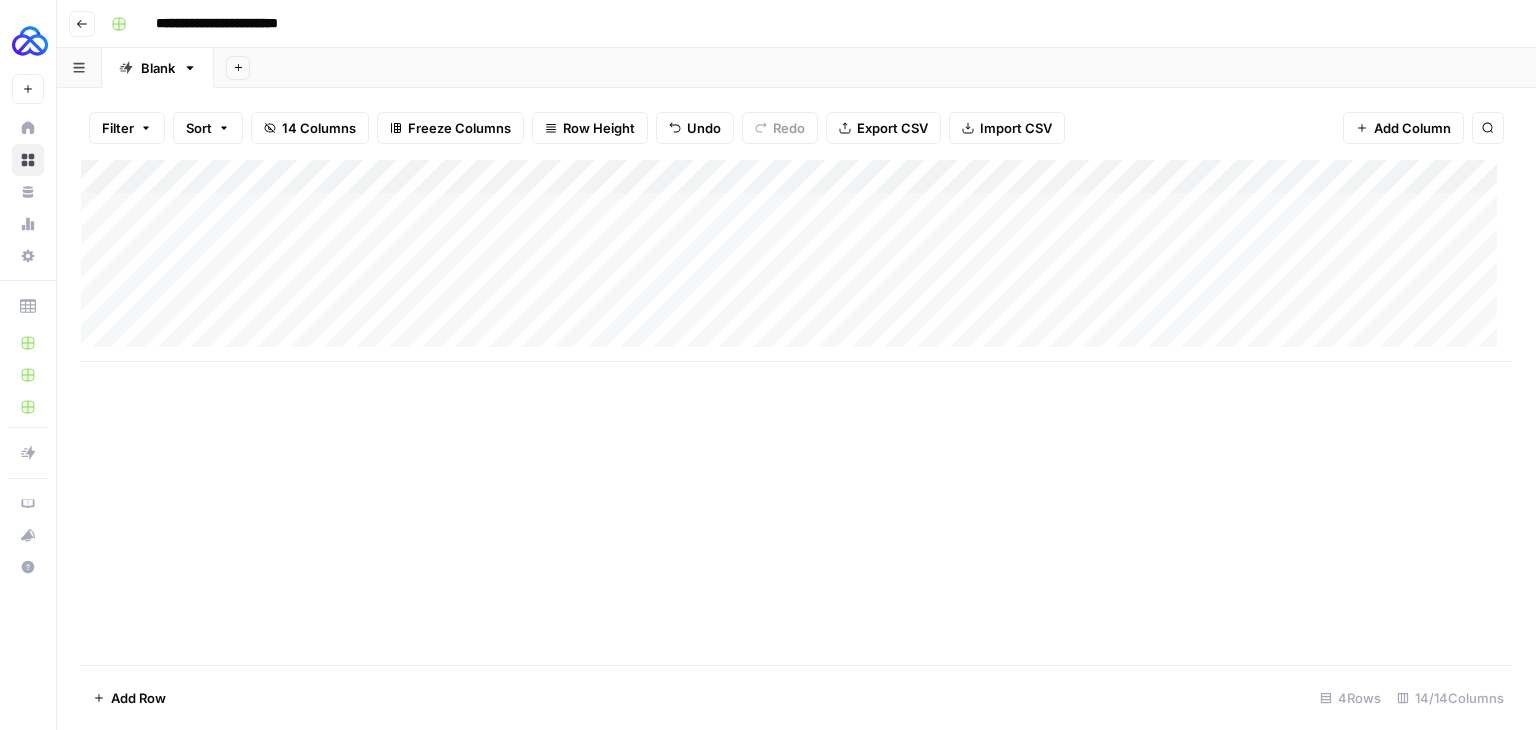 click on "Add Column" at bounding box center (796, 412) 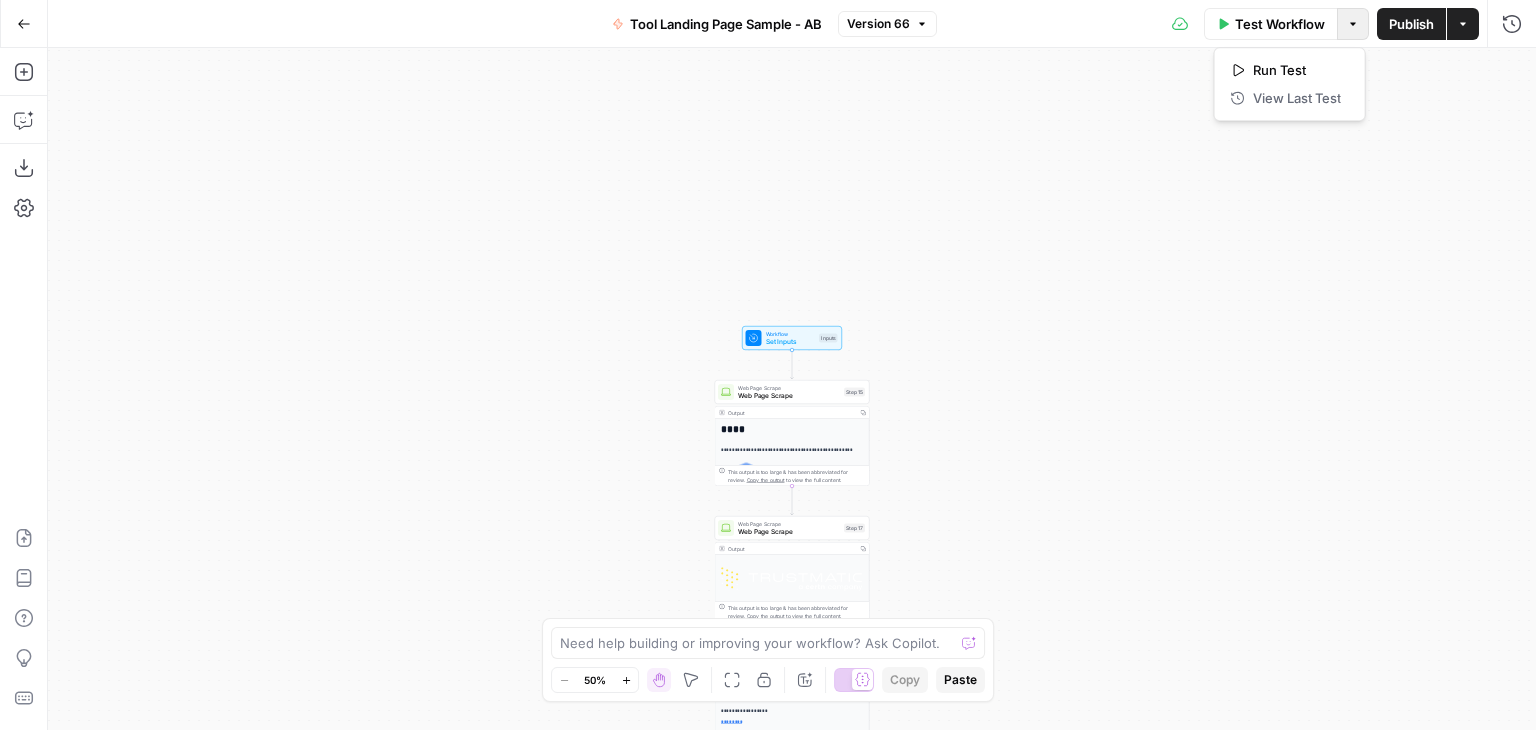 click 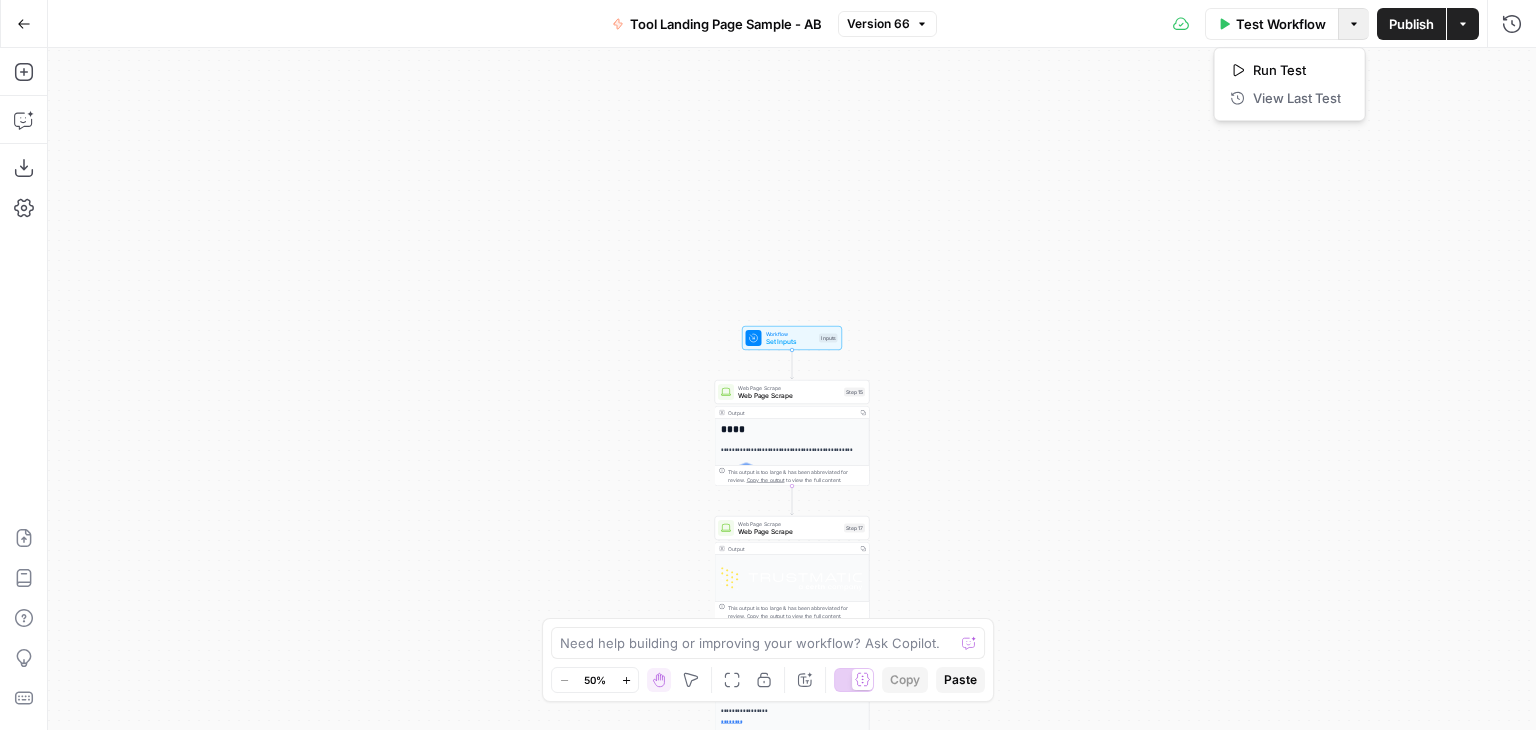 click on "Actions" at bounding box center [1463, 24] 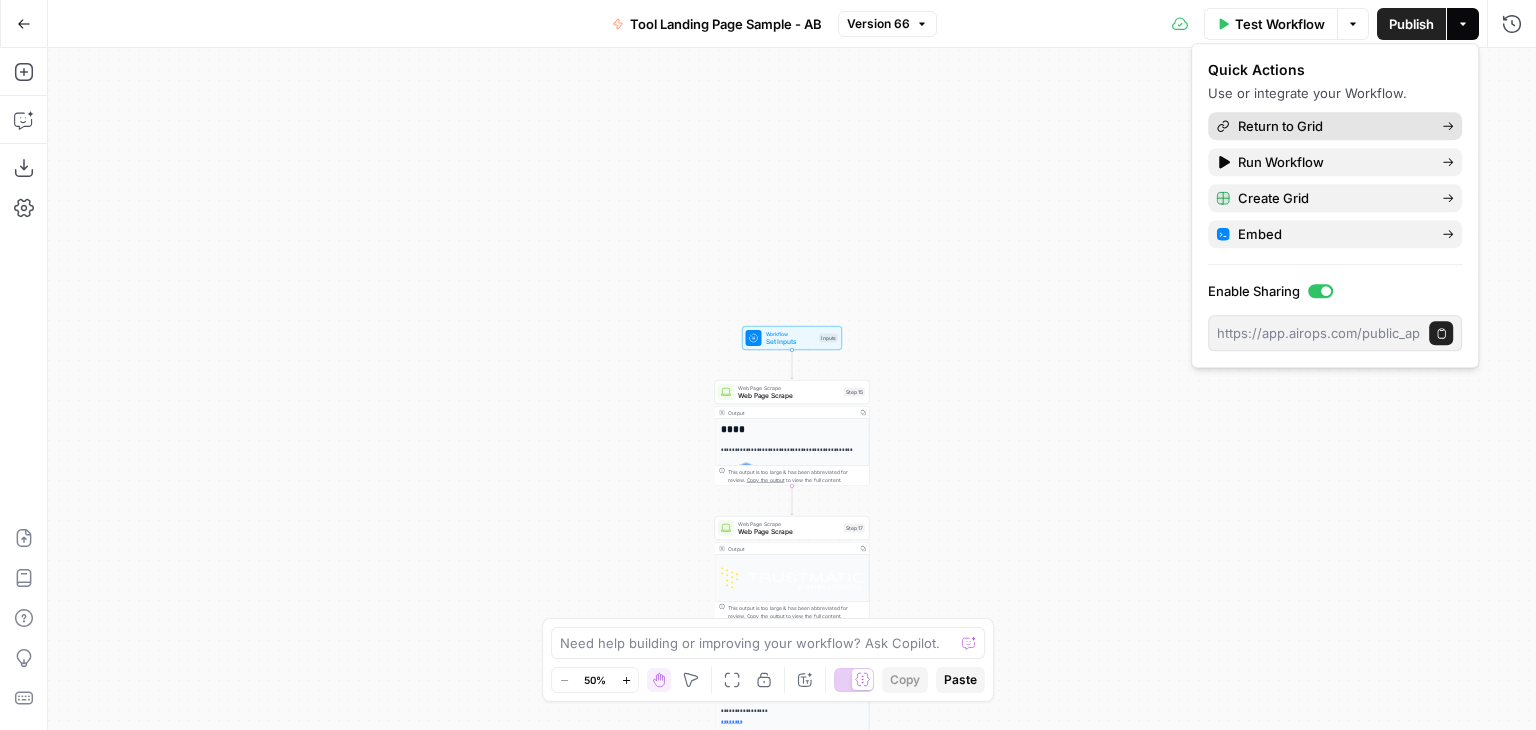 click on "Return to Grid" at bounding box center (1332, 126) 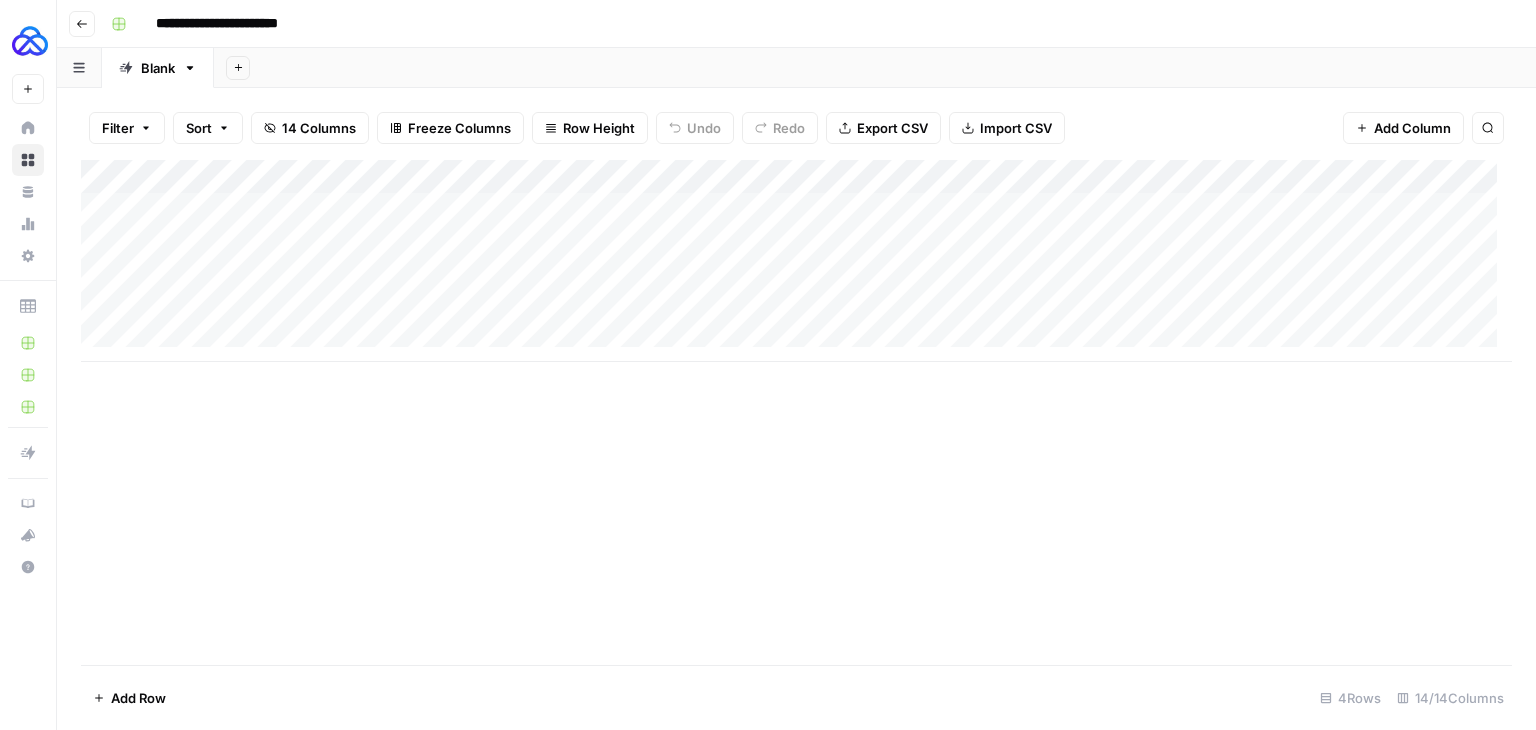 click on "Add Column" at bounding box center (796, 261) 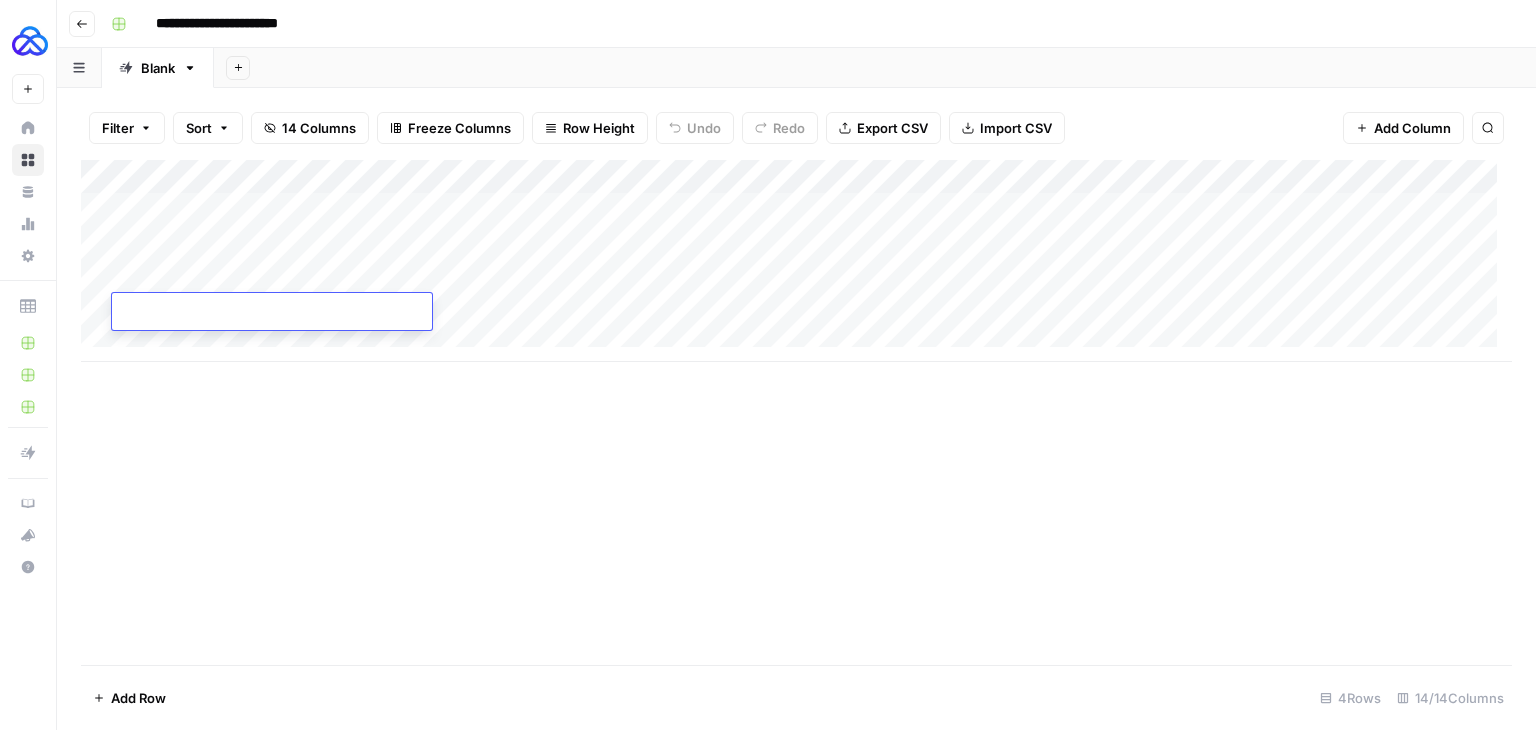 type on "**********" 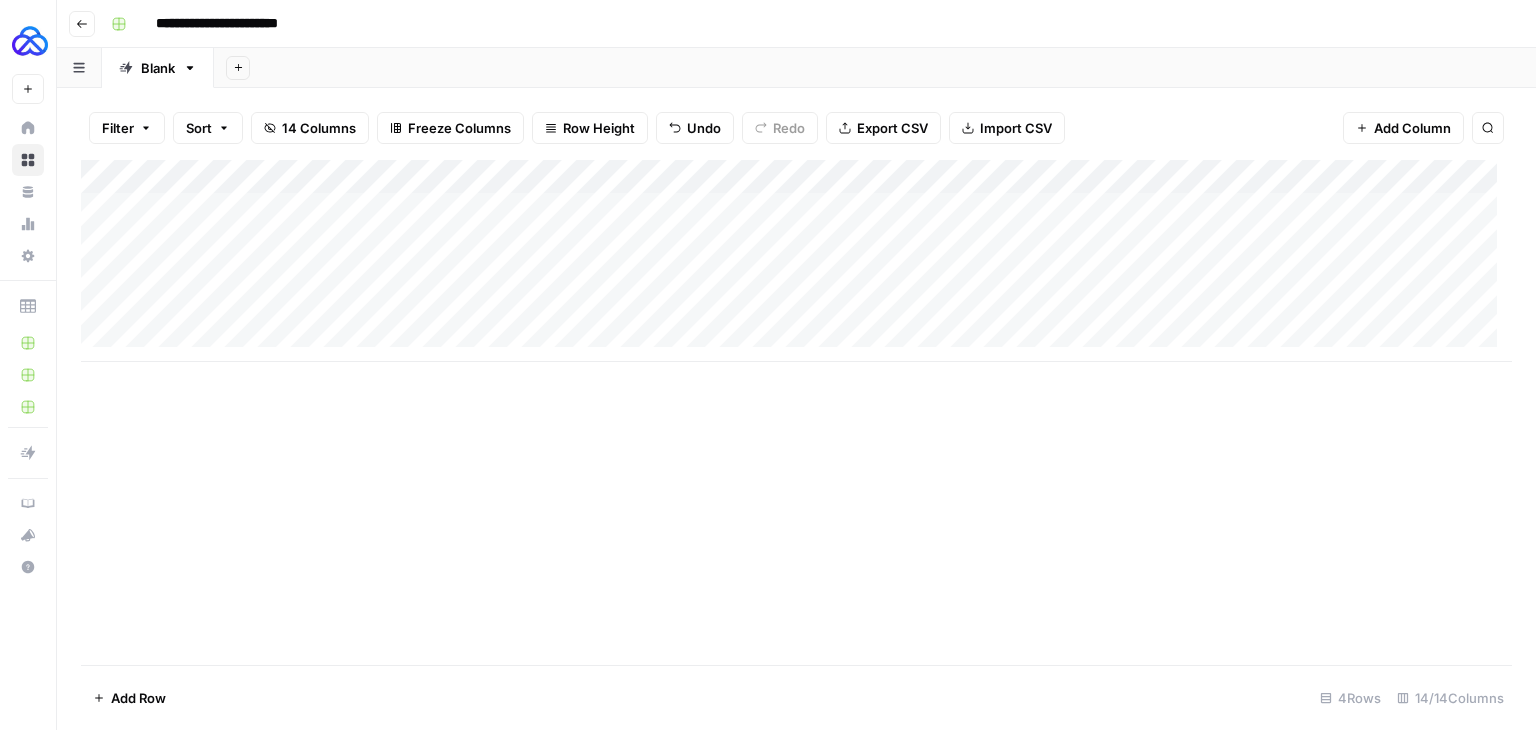 drag, startPoint x: 485, startPoint y: 433, endPoint x: 340, endPoint y: 429, distance: 145.05516 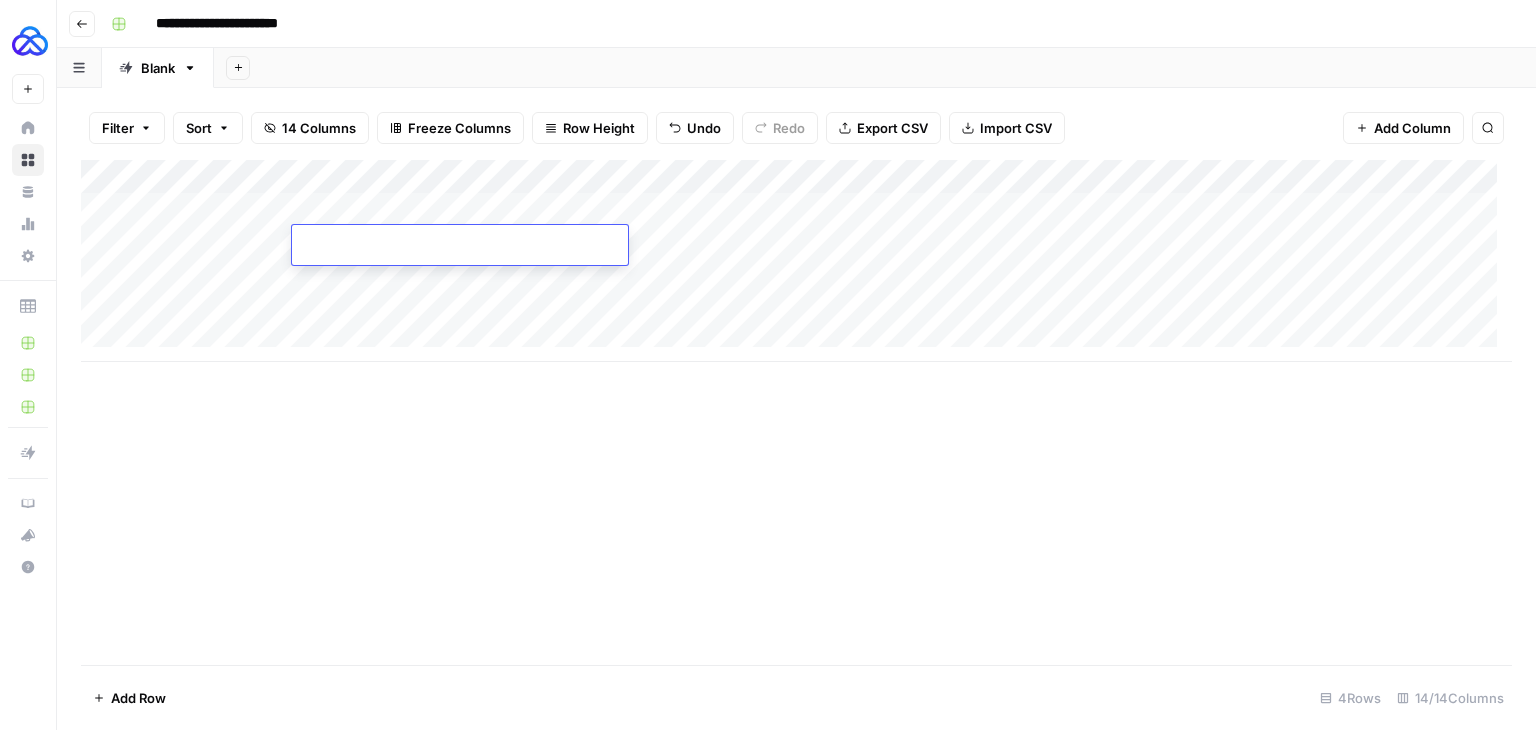 type on "**********" 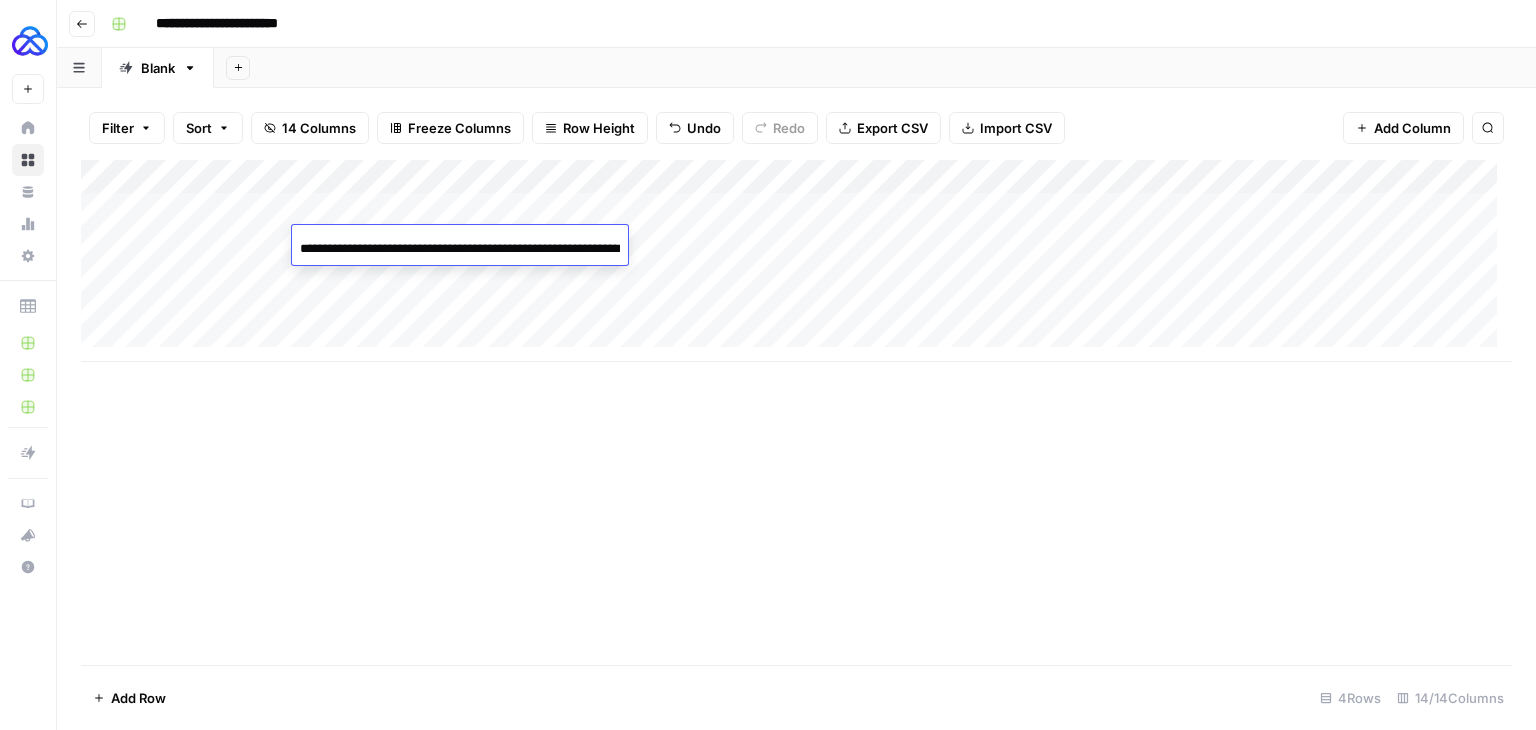 scroll, scrollTop: 0, scrollLeft: 90, axis: horizontal 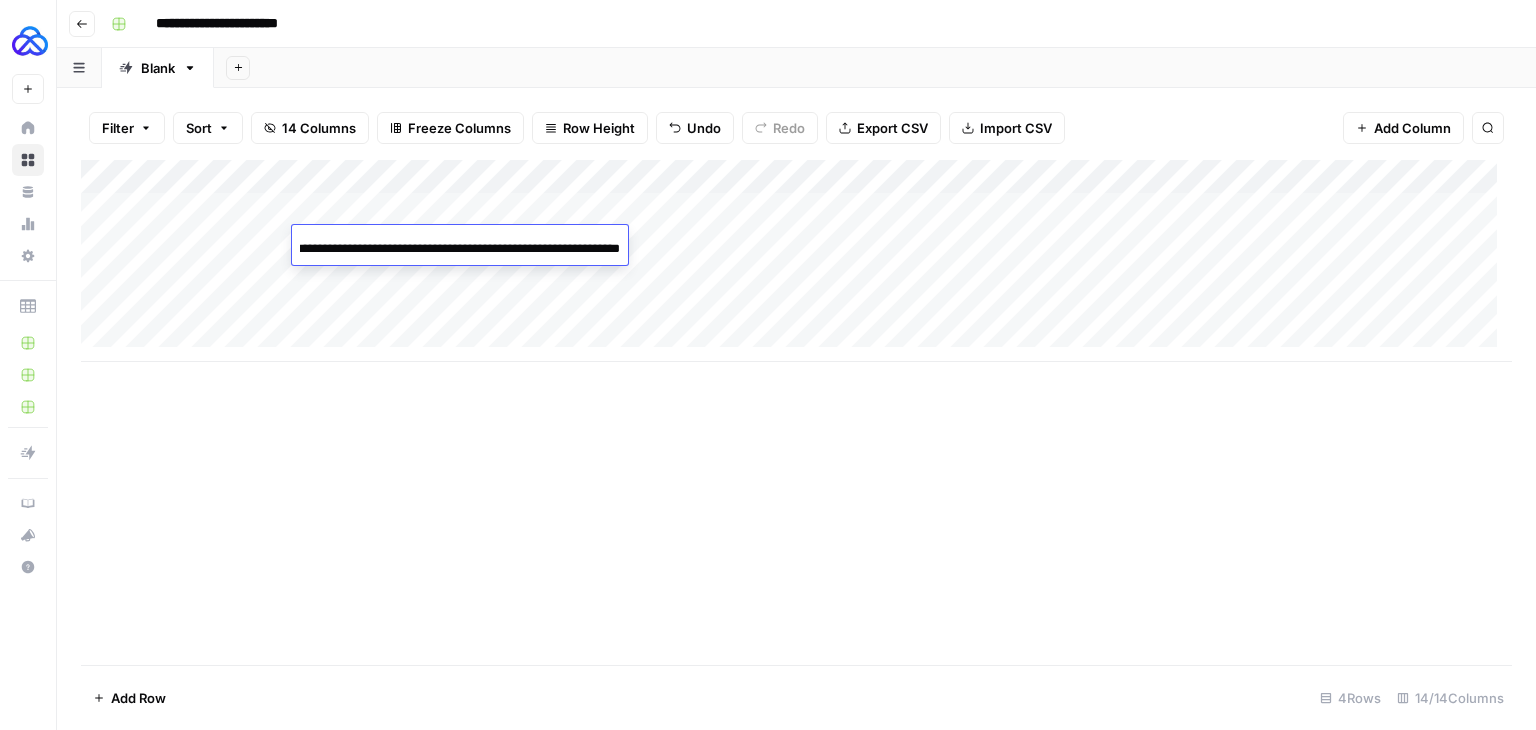 click on "Add Column" at bounding box center (796, 261) 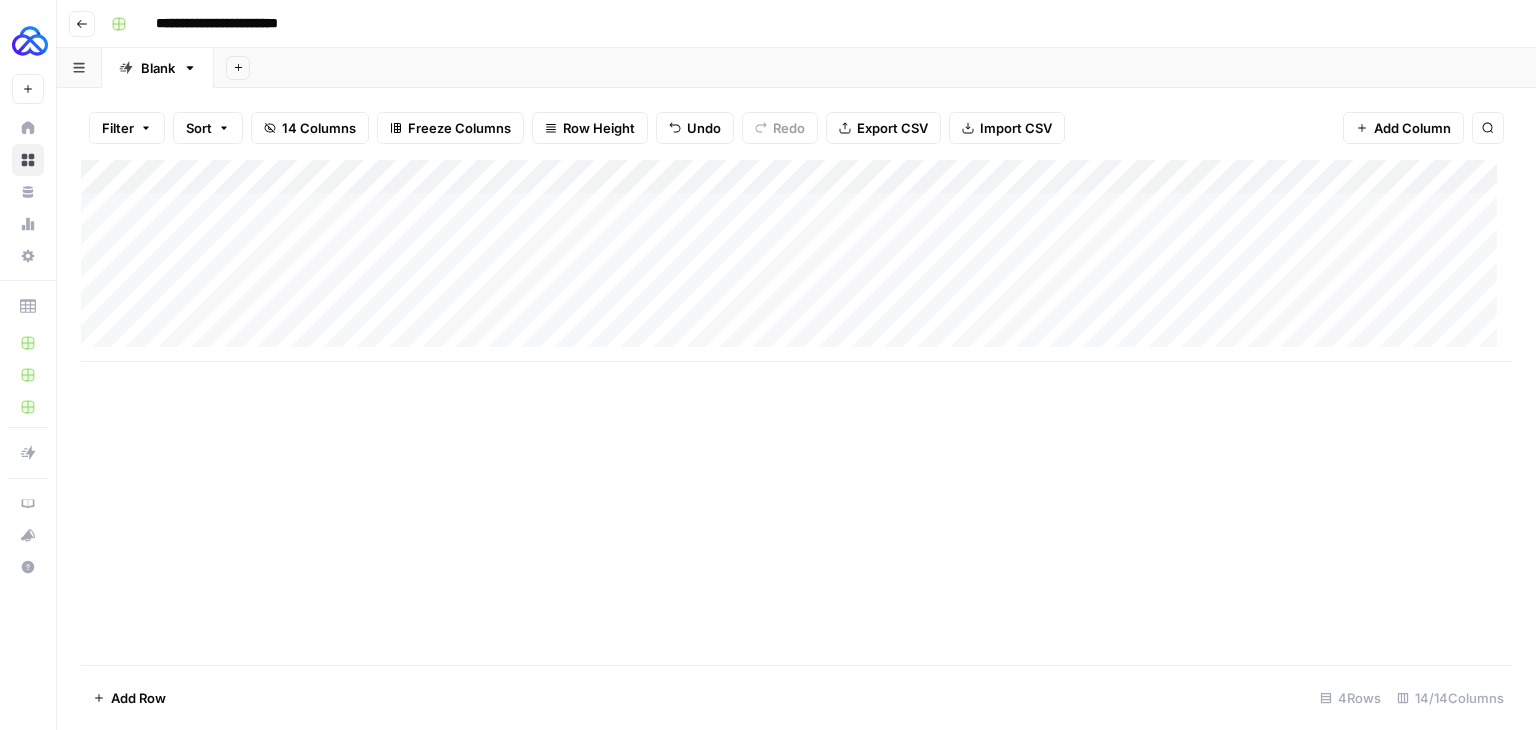 click on "Add Column" at bounding box center (796, 261) 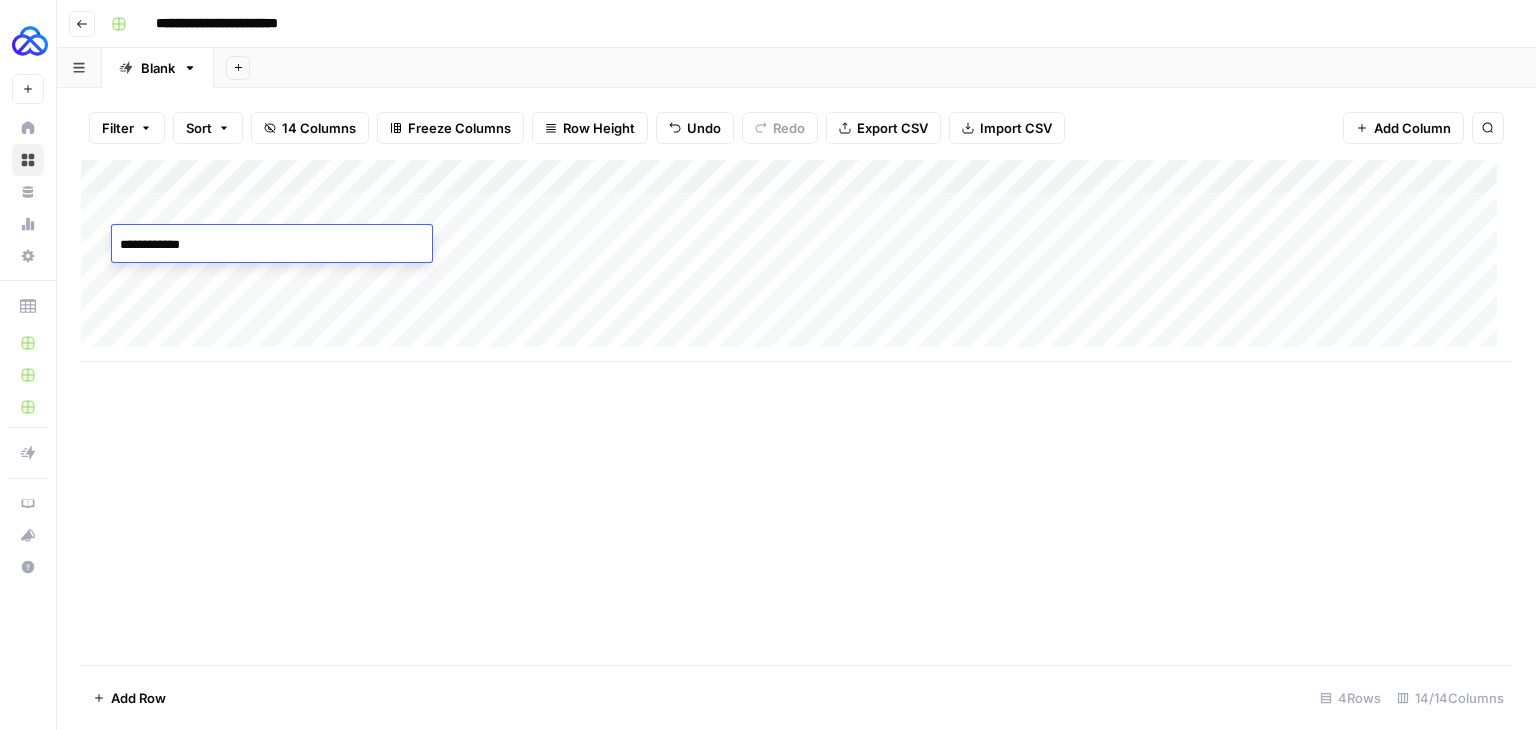 click on "**********" at bounding box center [272, 245] 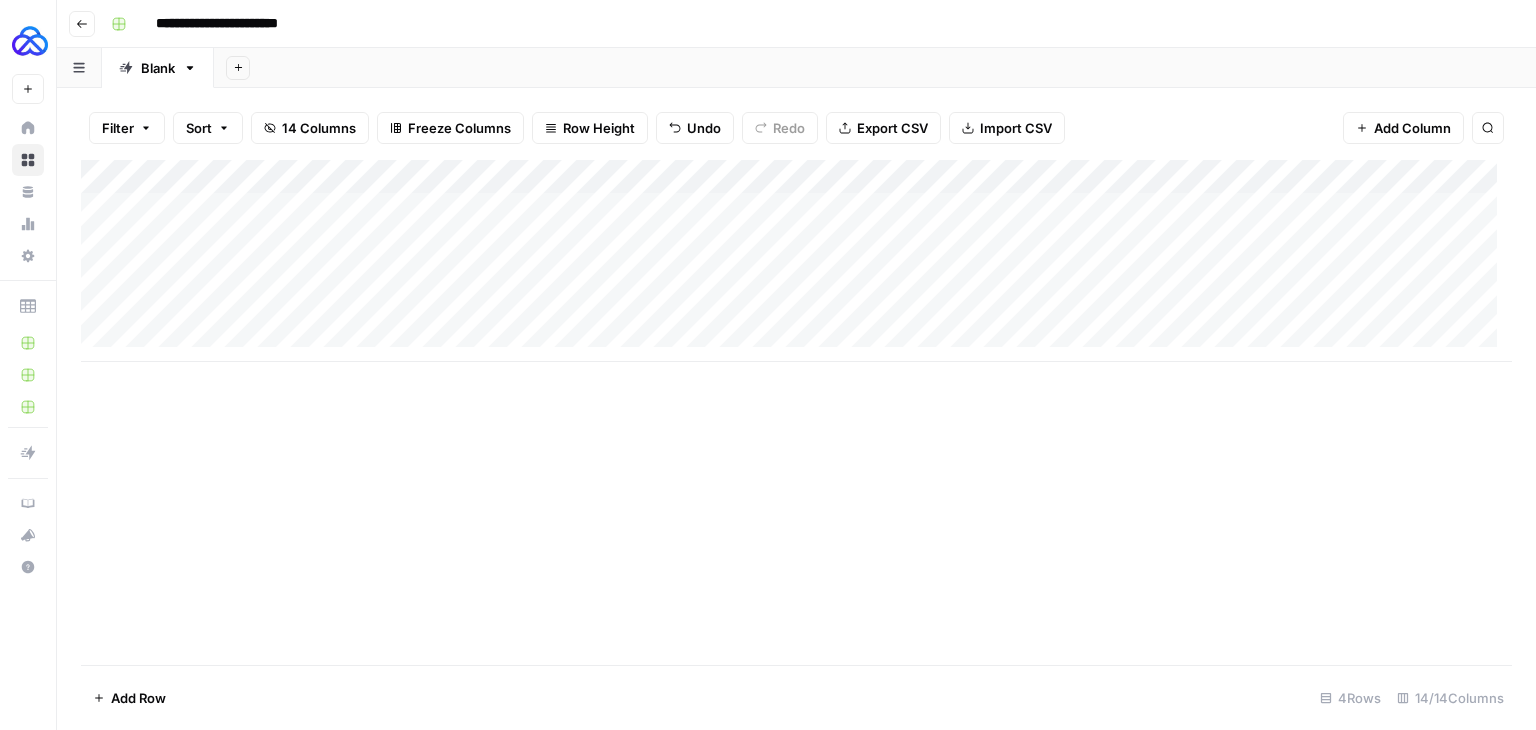 click on "Add Column" at bounding box center (796, 261) 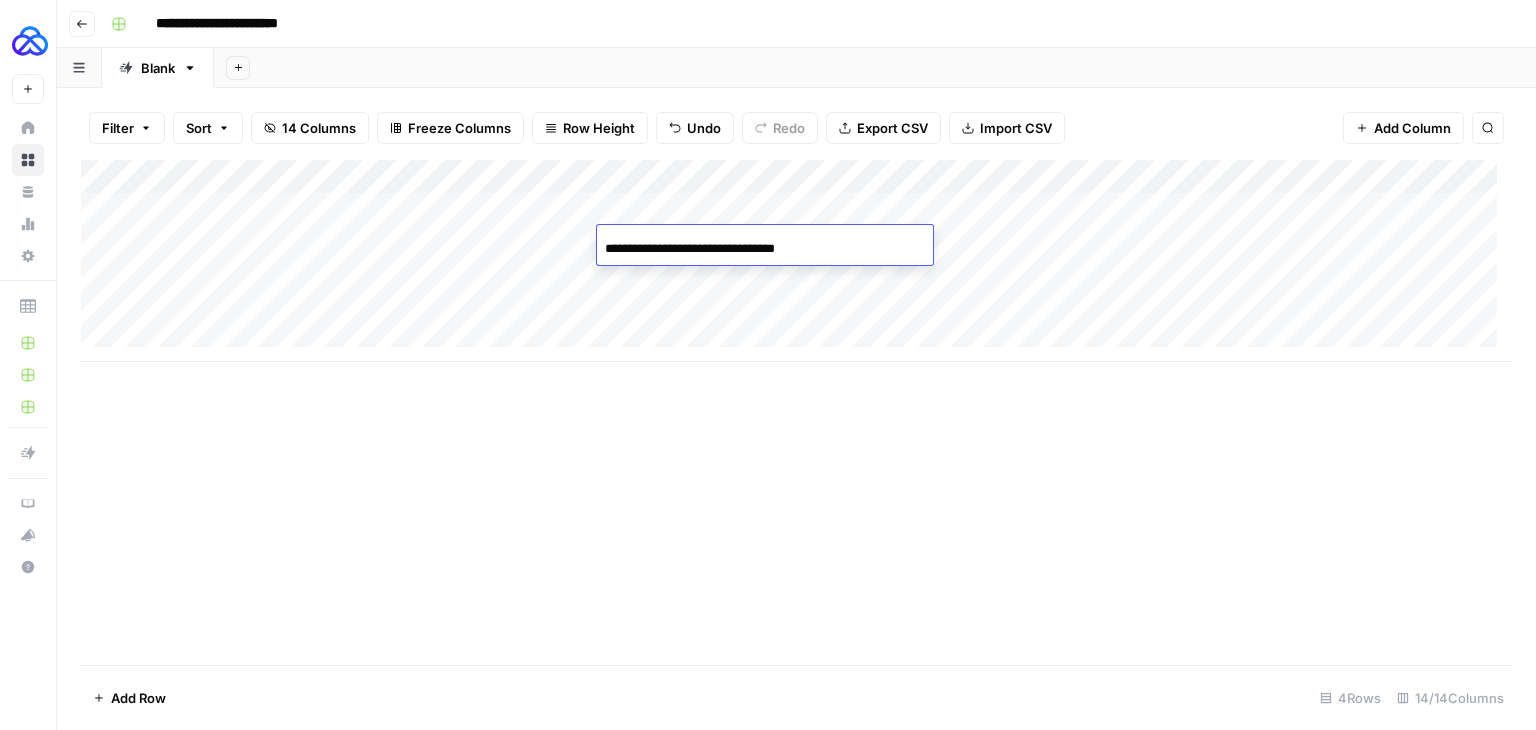 type on "**********" 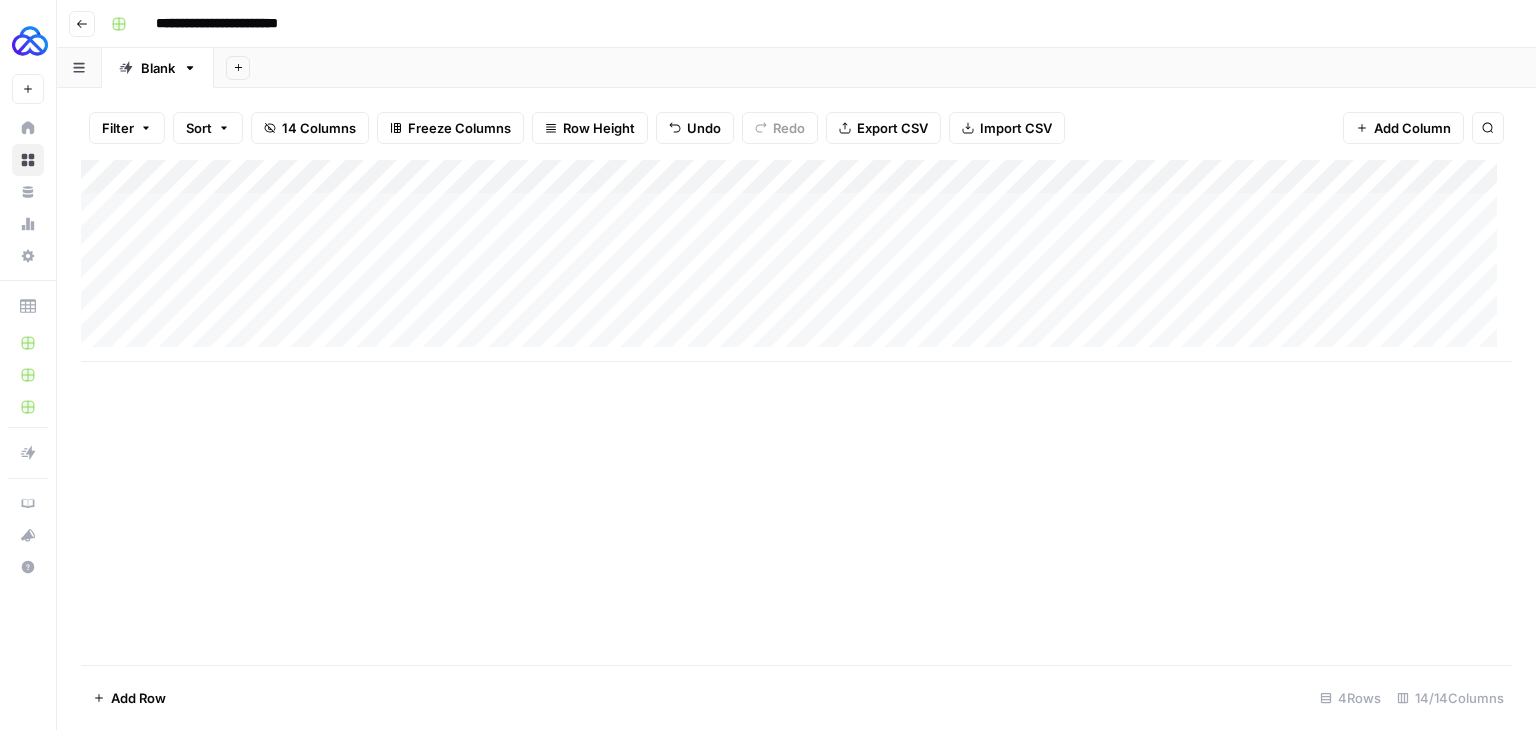 click on "Add Column" at bounding box center (796, 261) 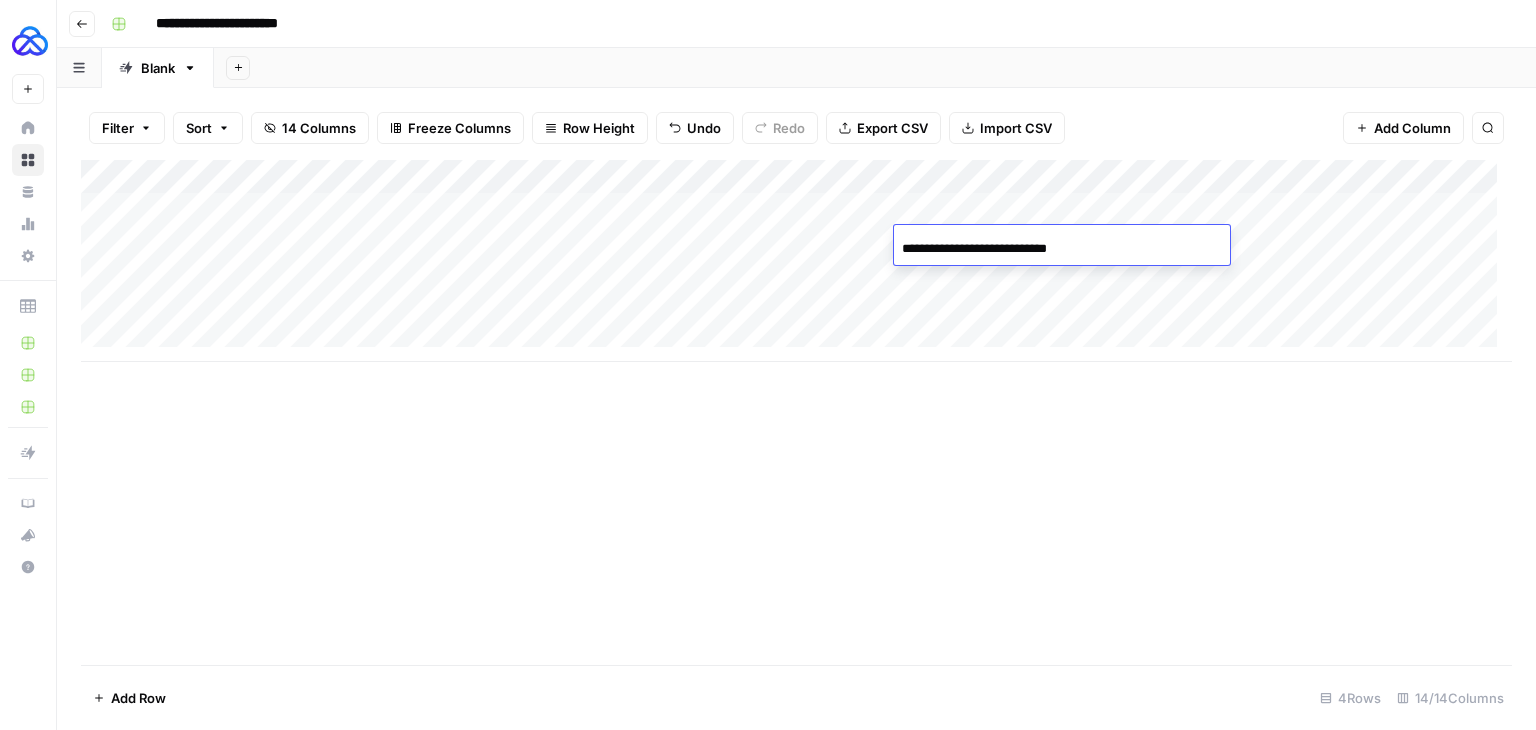 type on "**********" 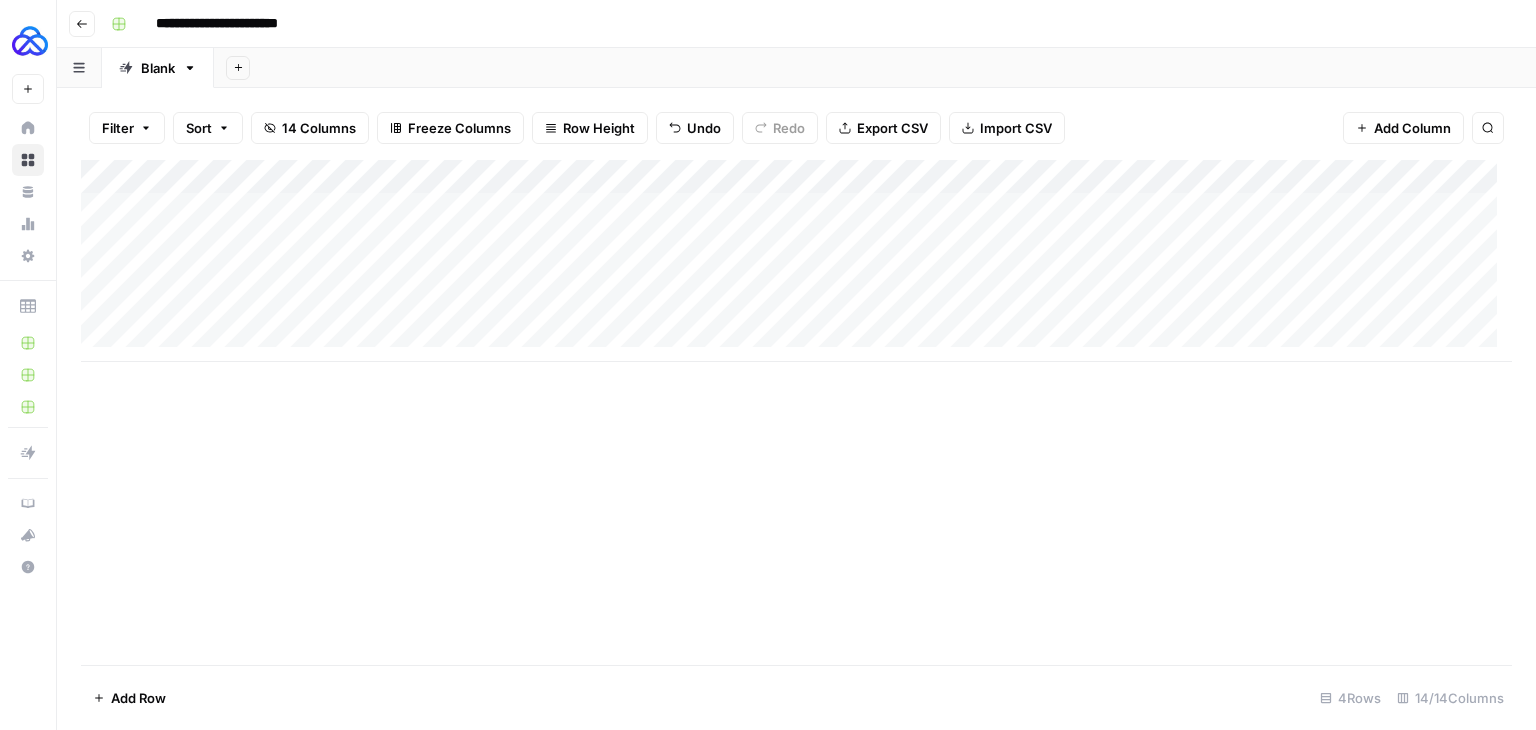 click on "Add Column" at bounding box center (796, 261) 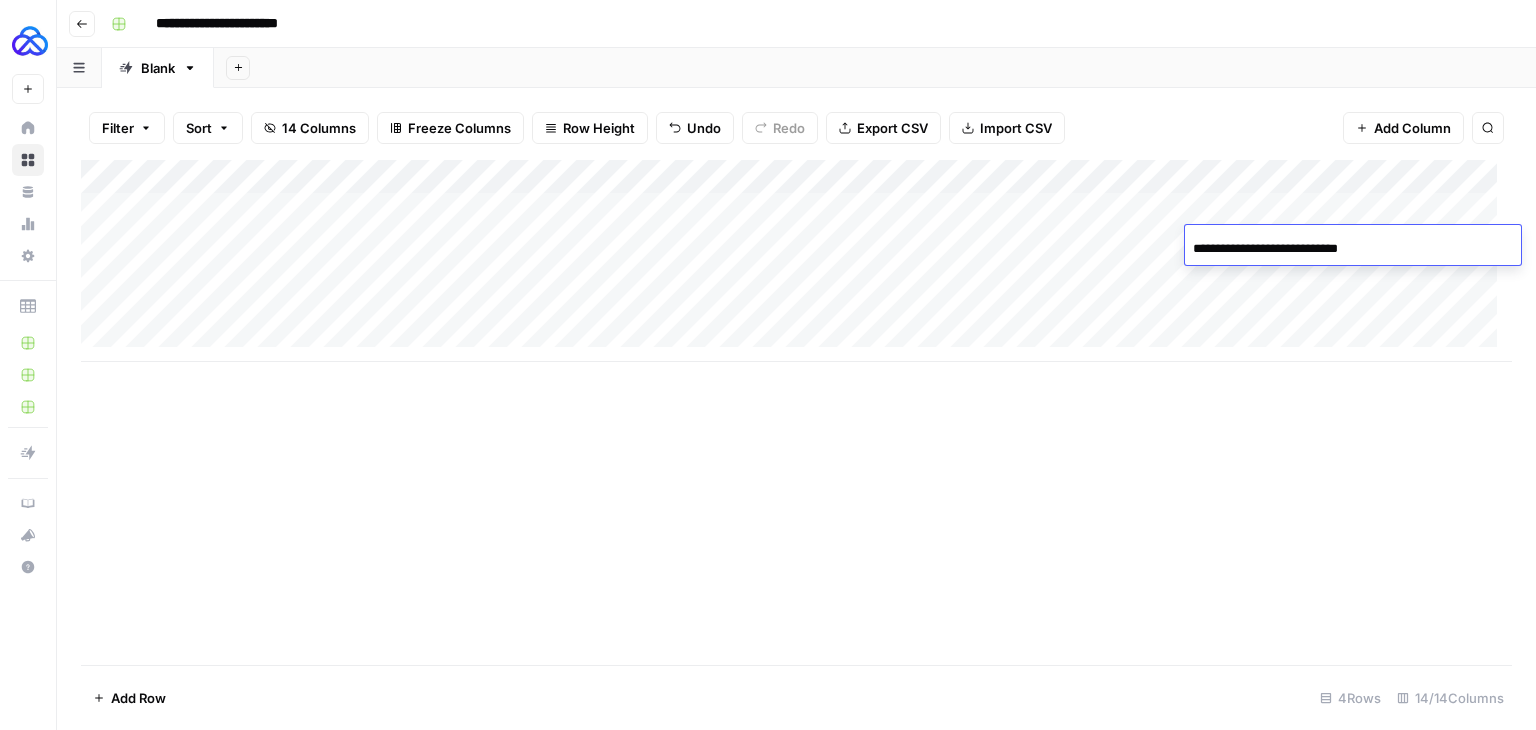 click on "Add Column" at bounding box center (796, 261) 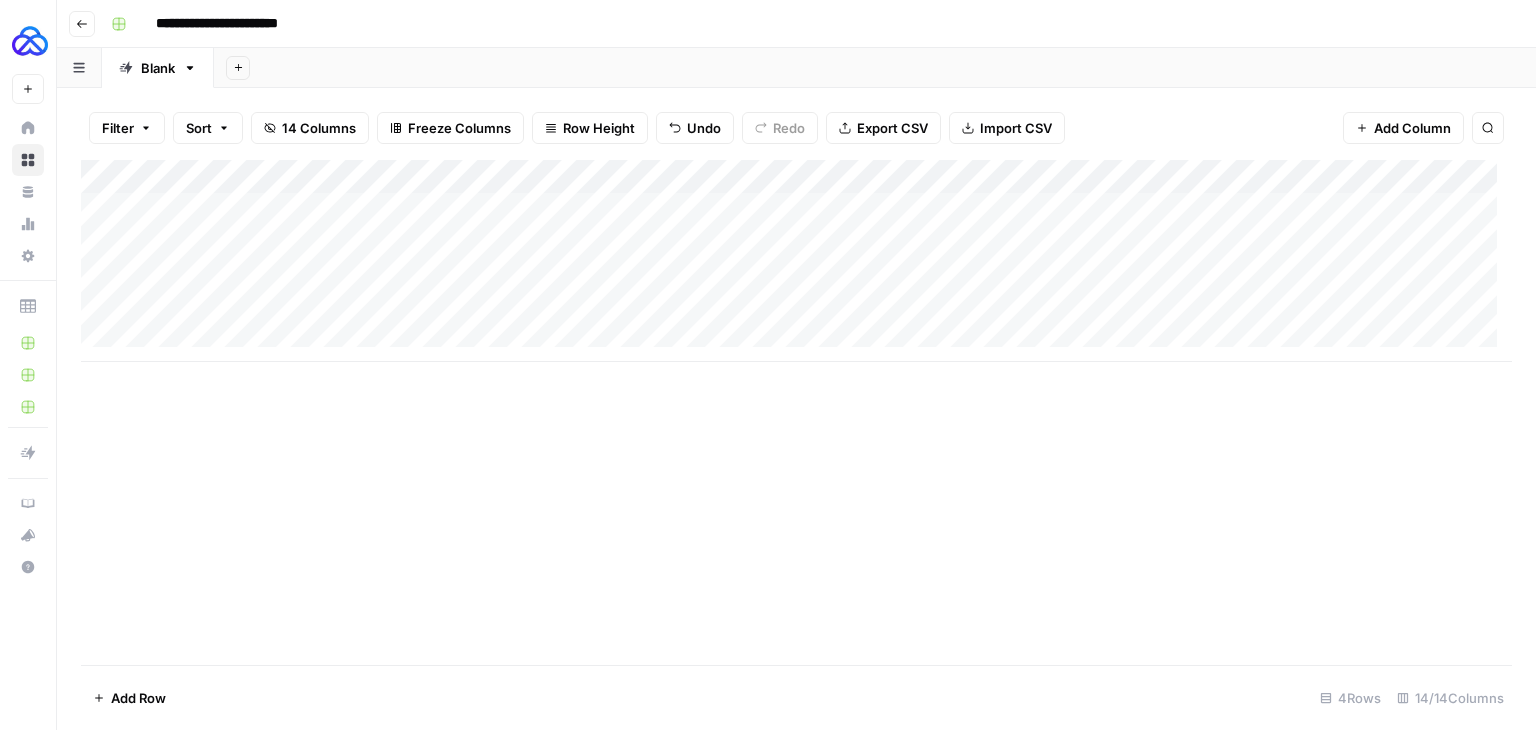 click on "Add Column" at bounding box center (796, 261) 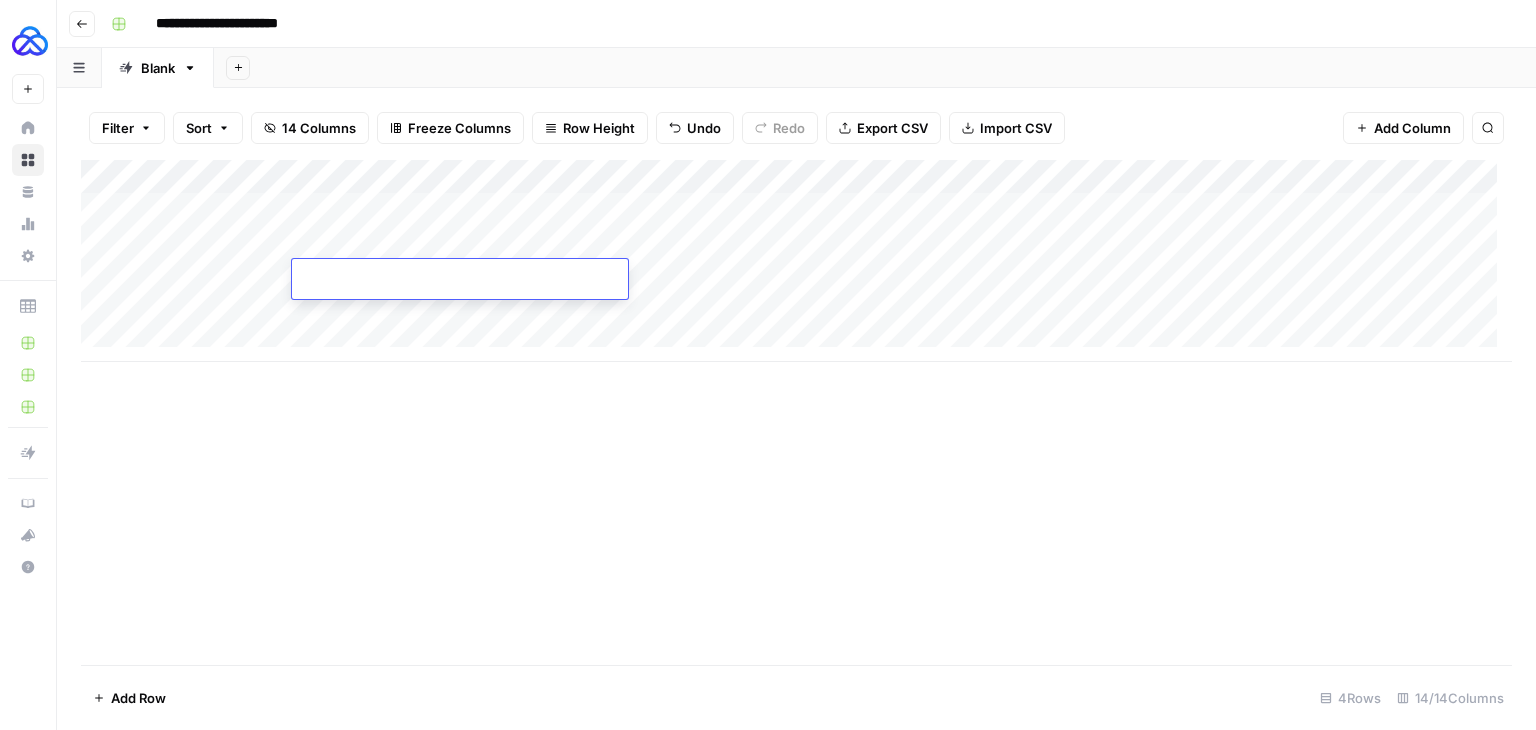 click at bounding box center (460, 282) 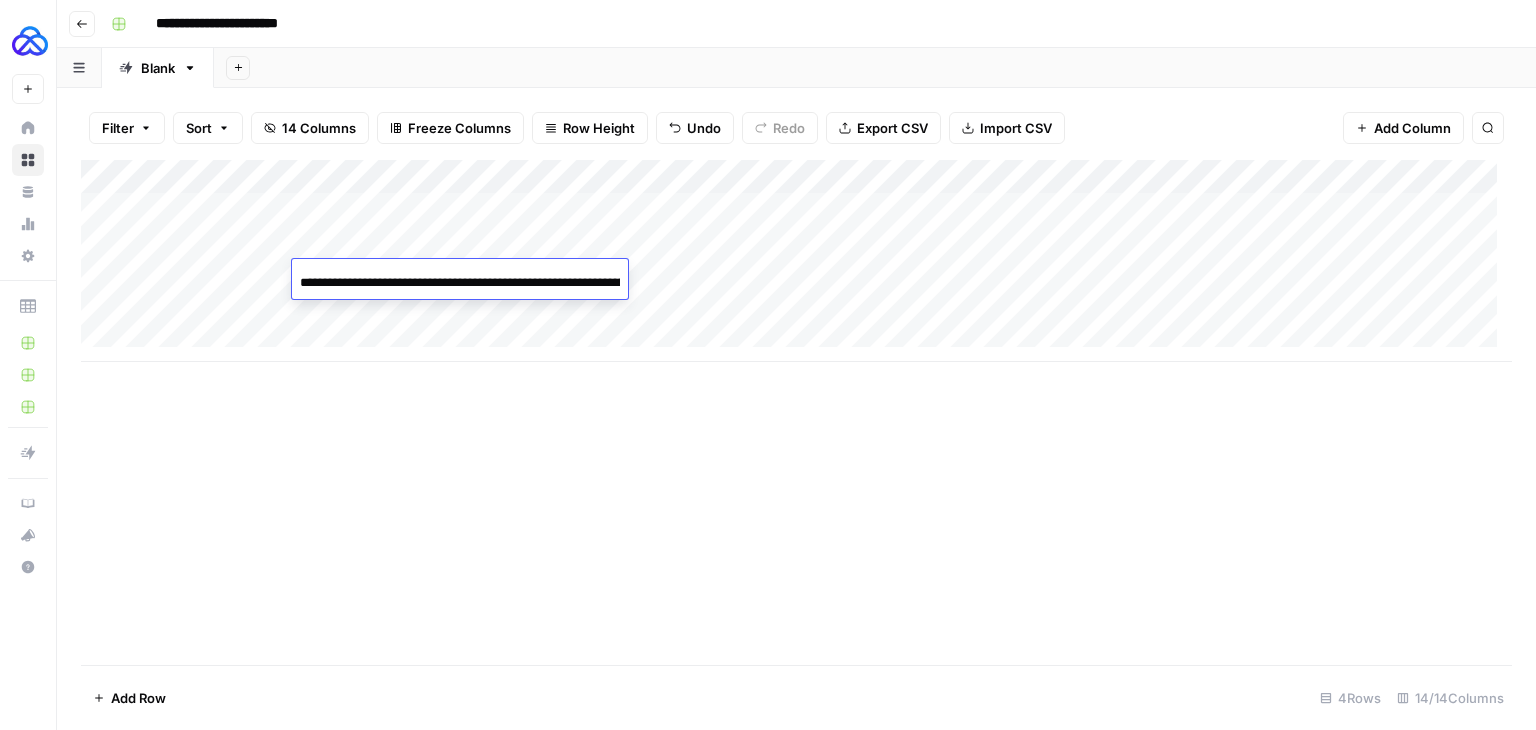 scroll, scrollTop: 0, scrollLeft: 109, axis: horizontal 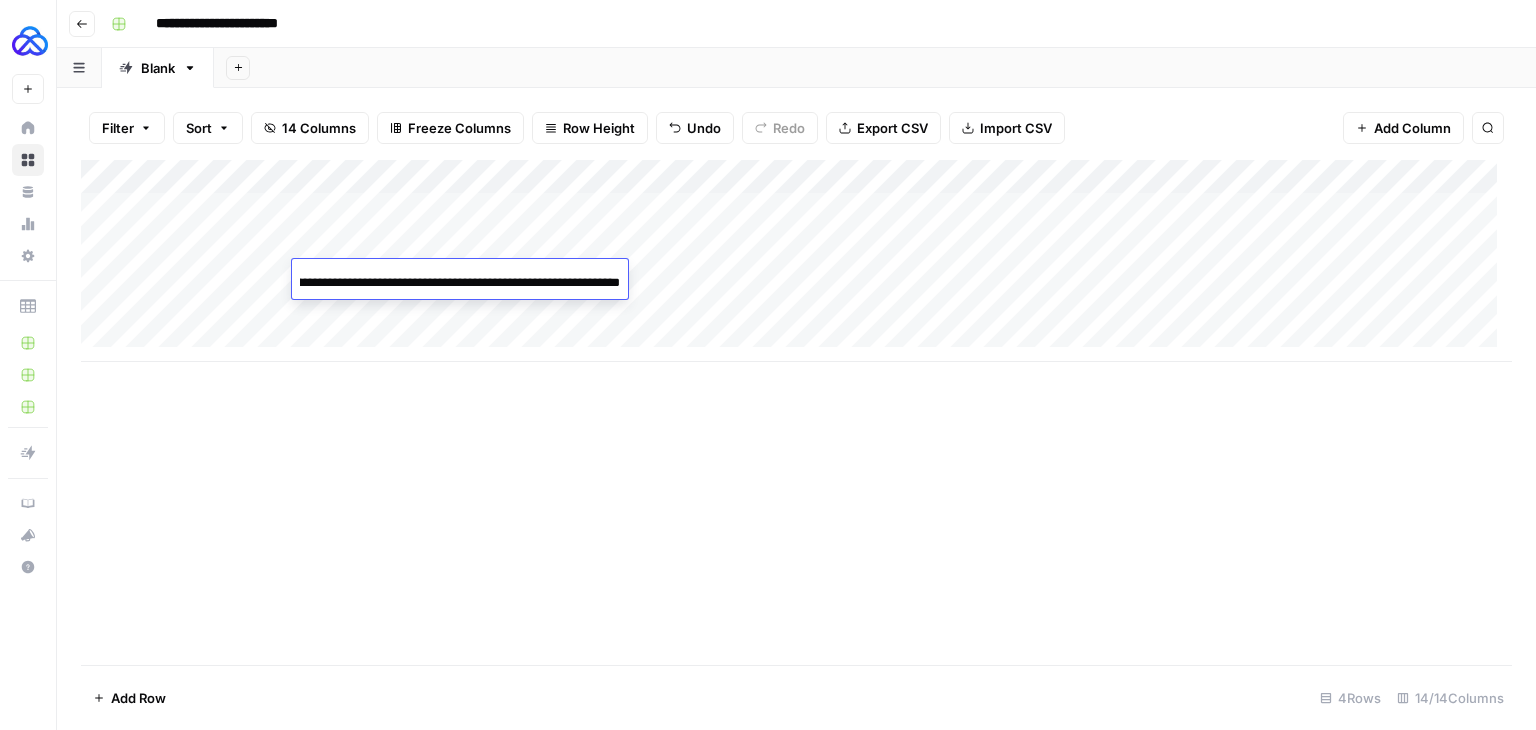 click on "Add Column" at bounding box center (796, 412) 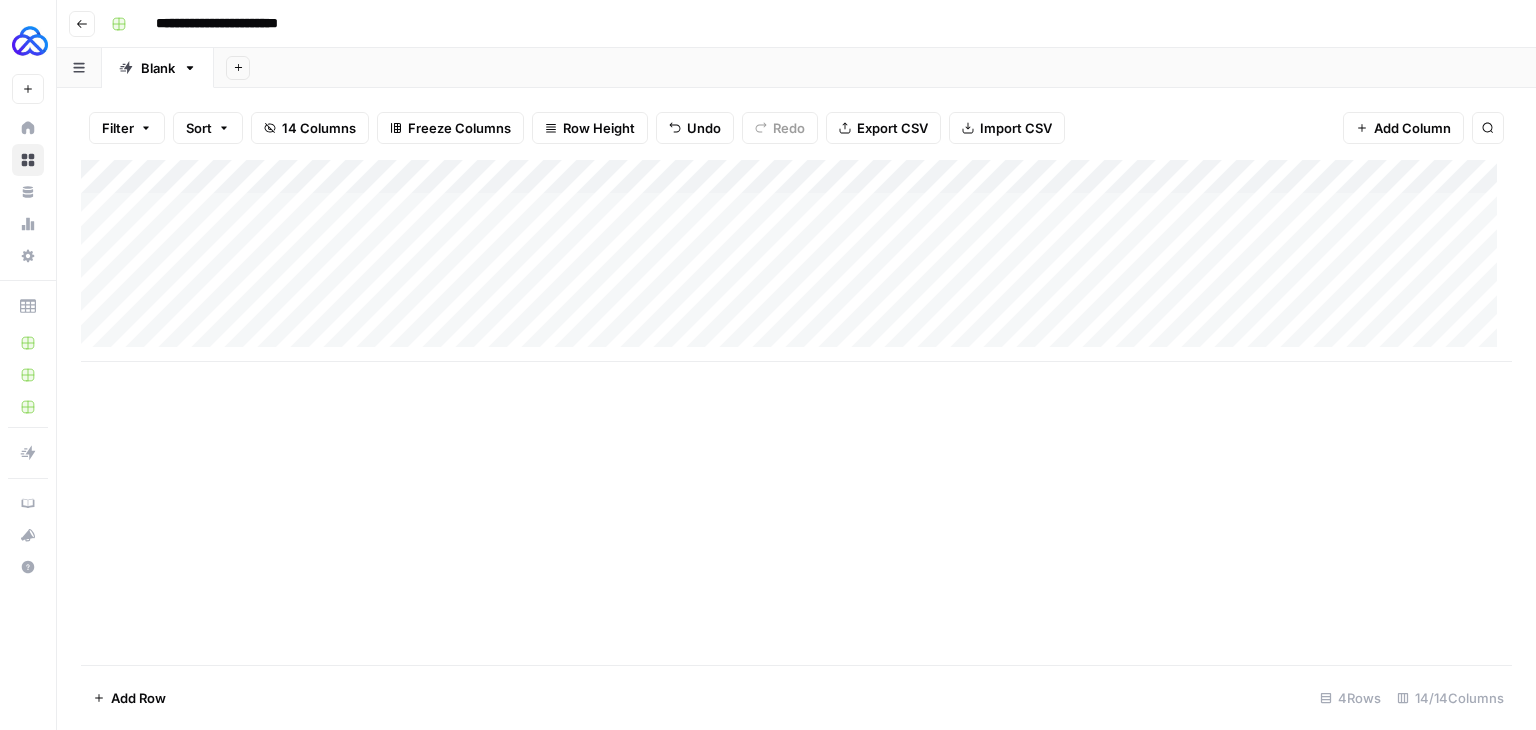 click on "Add Column" at bounding box center [796, 261] 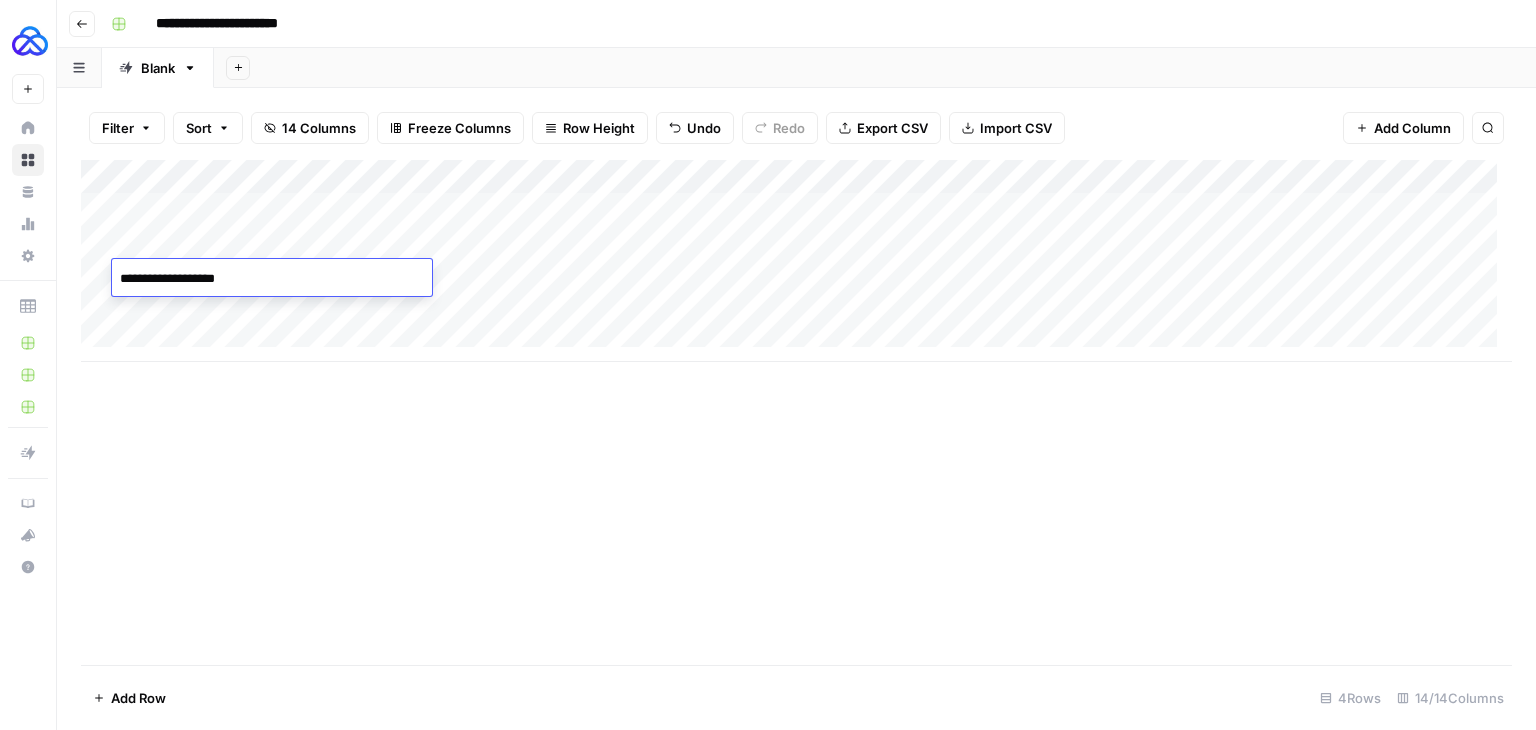 click on "**********" at bounding box center (272, 279) 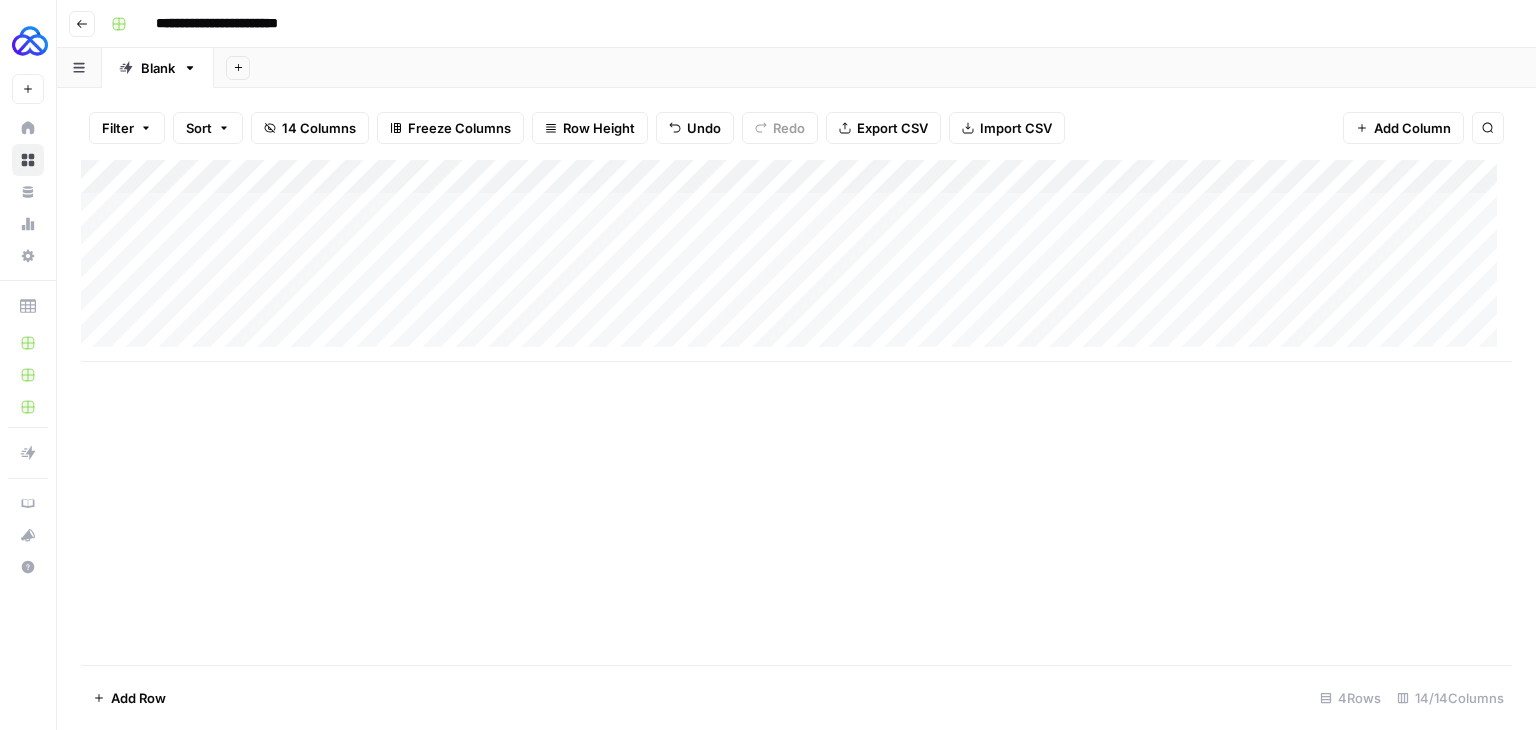 click on "Add Column" at bounding box center (796, 261) 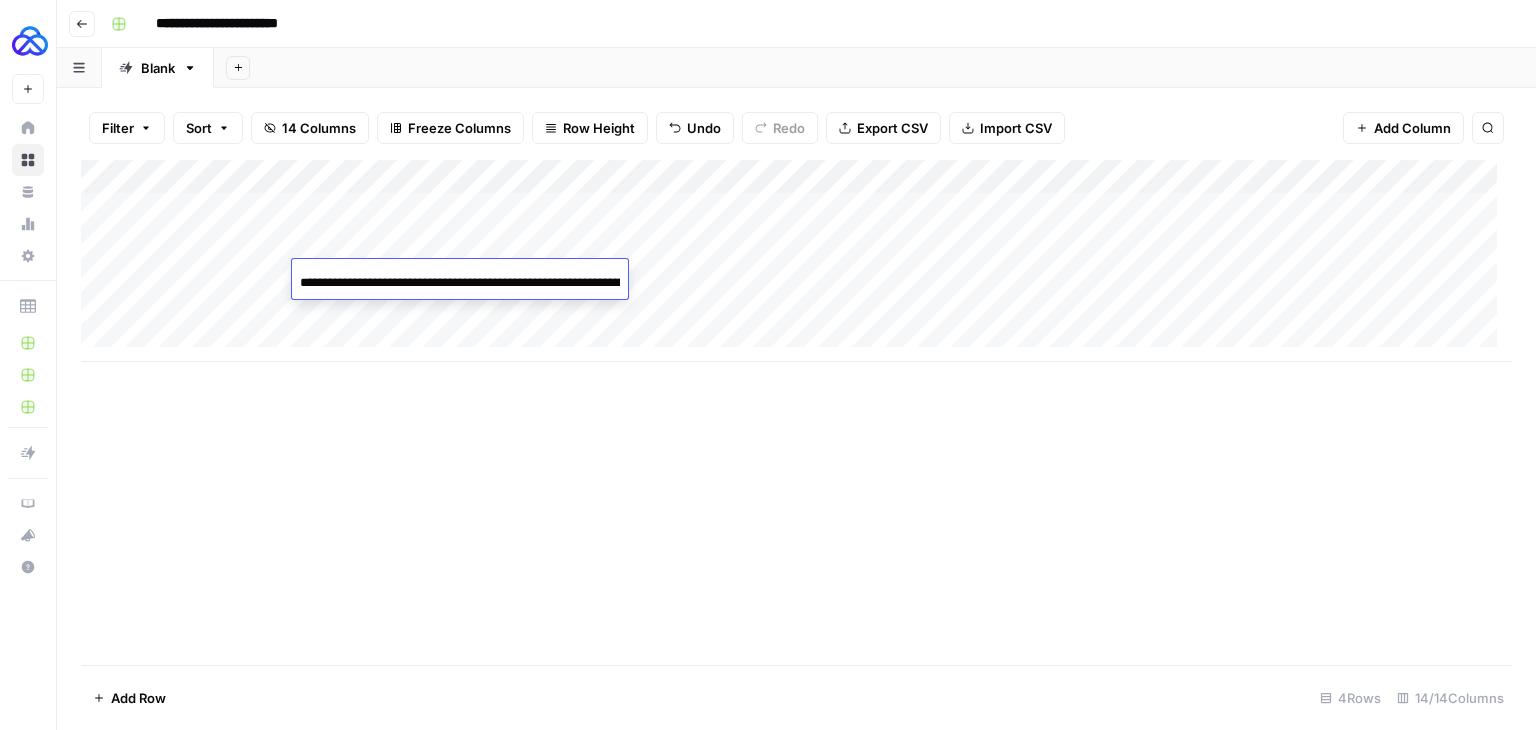 scroll, scrollTop: 0, scrollLeft: 109, axis: horizontal 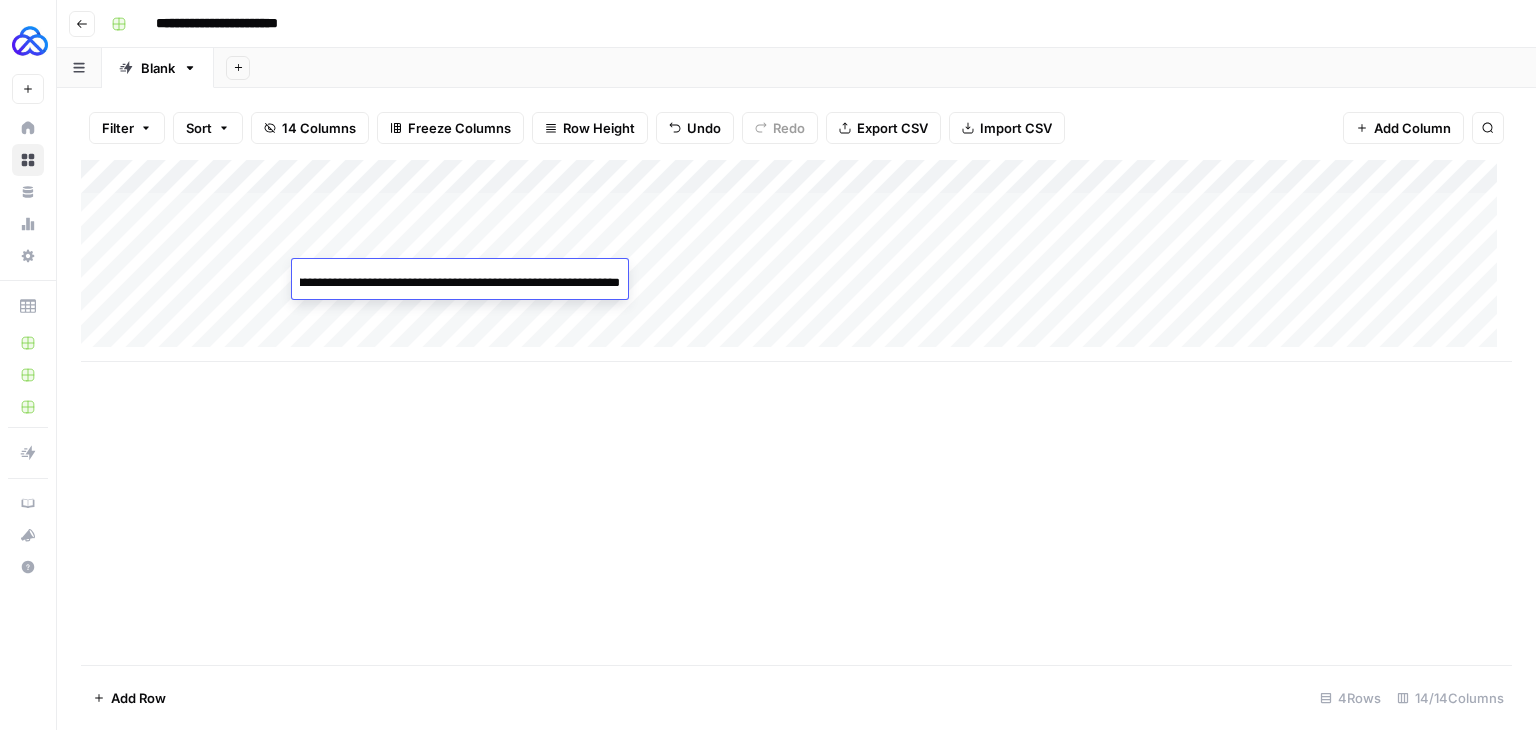 click on "**********" at bounding box center [460, 283] 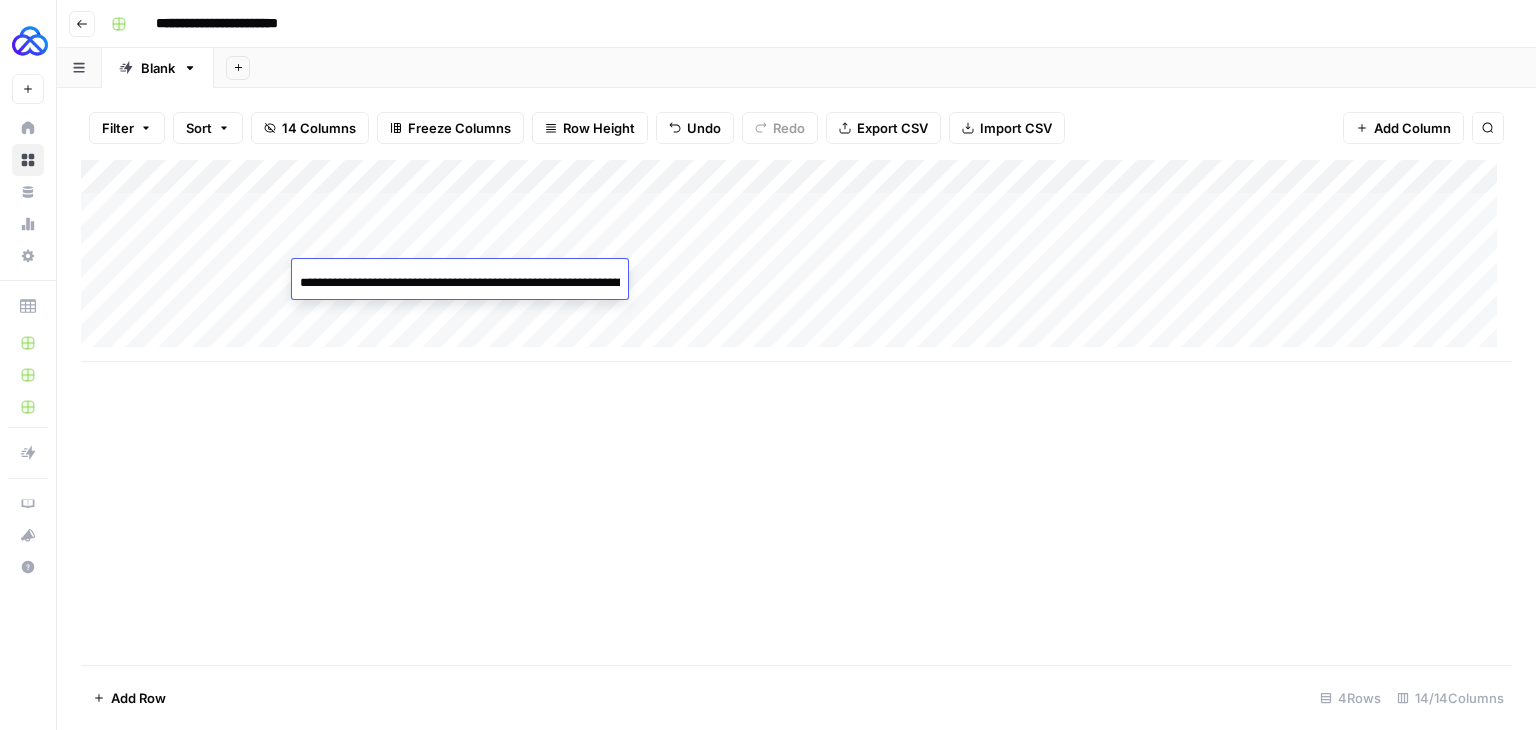 paste 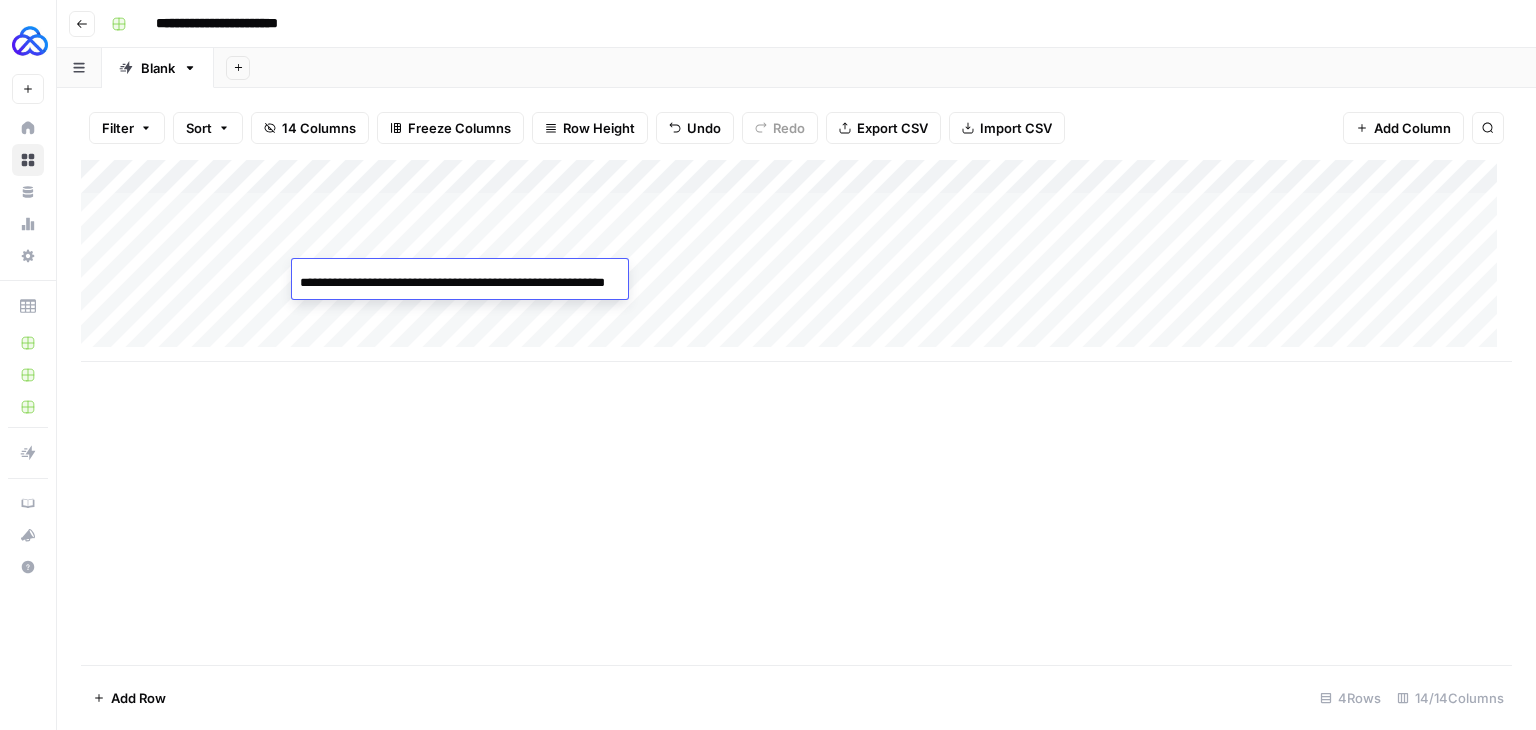 scroll, scrollTop: 0, scrollLeft: 71, axis: horizontal 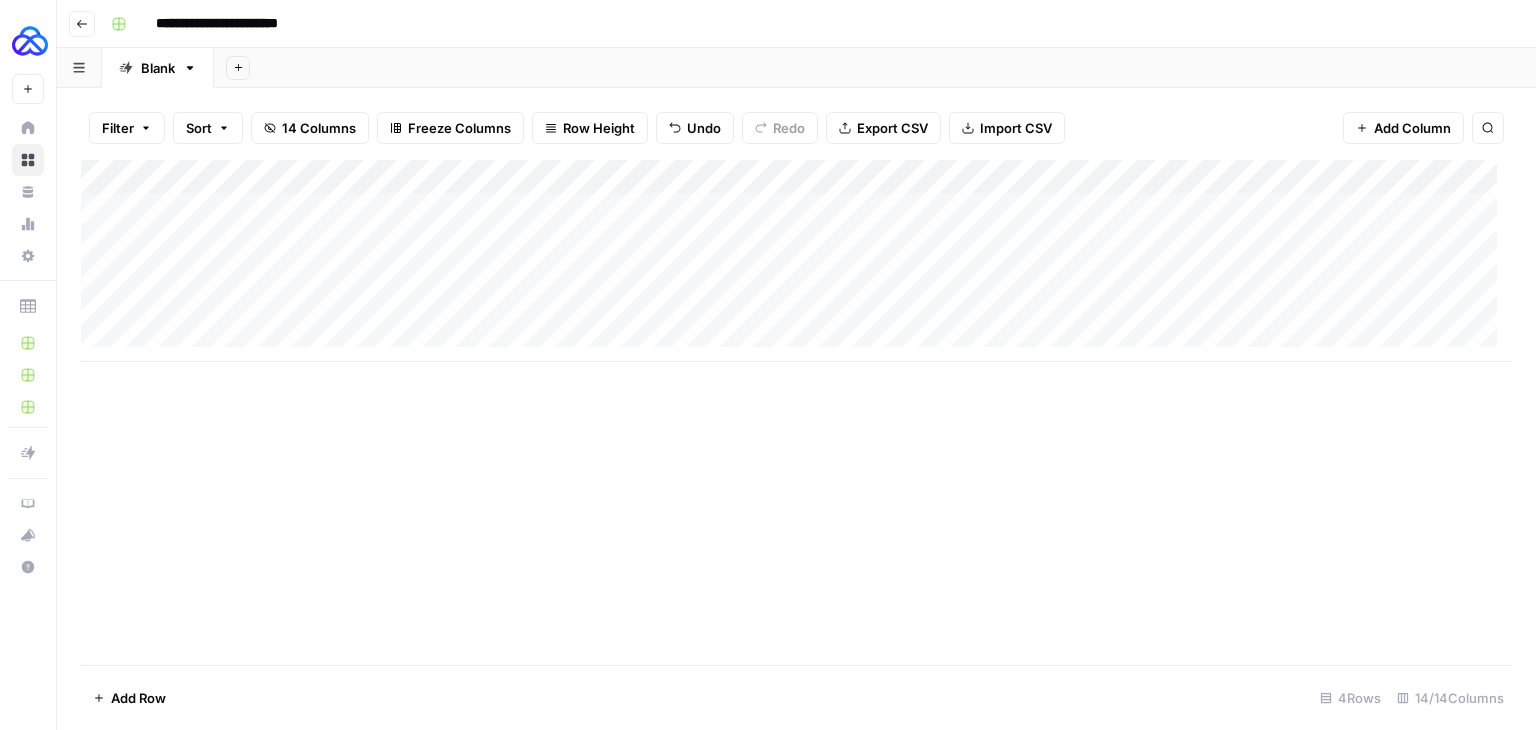 click on "Add Column" at bounding box center [796, 261] 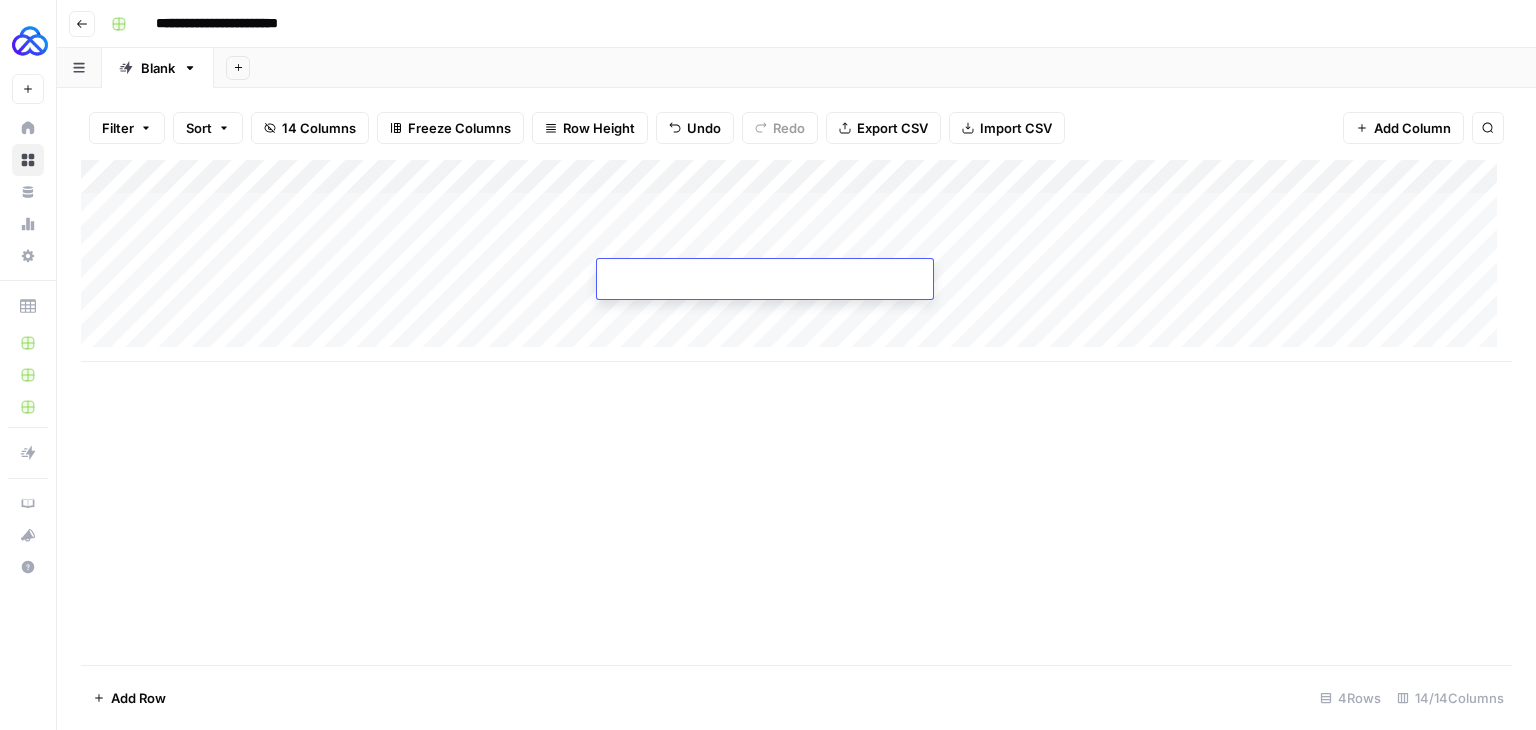 click at bounding box center (765, 283) 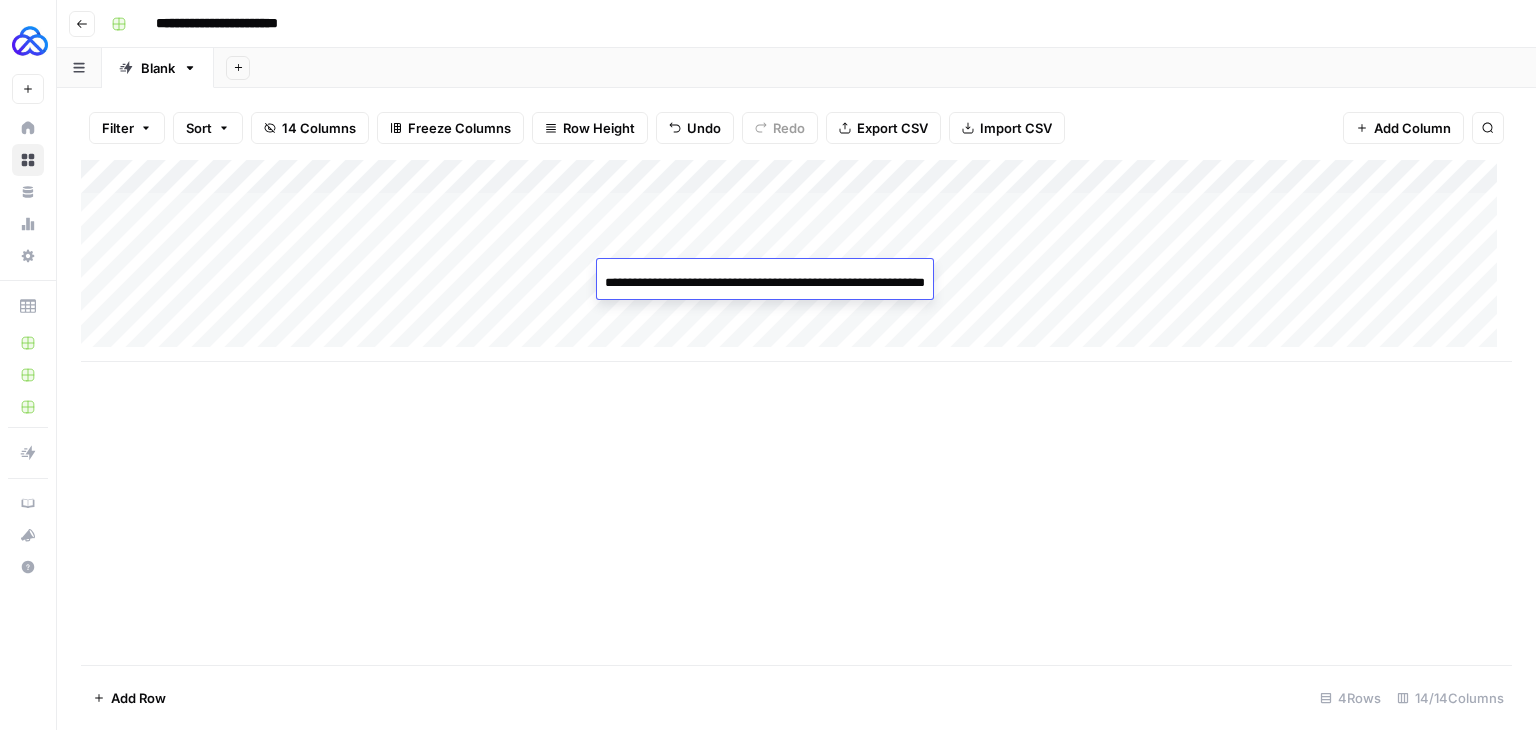 scroll, scrollTop: 0, scrollLeft: 78, axis: horizontal 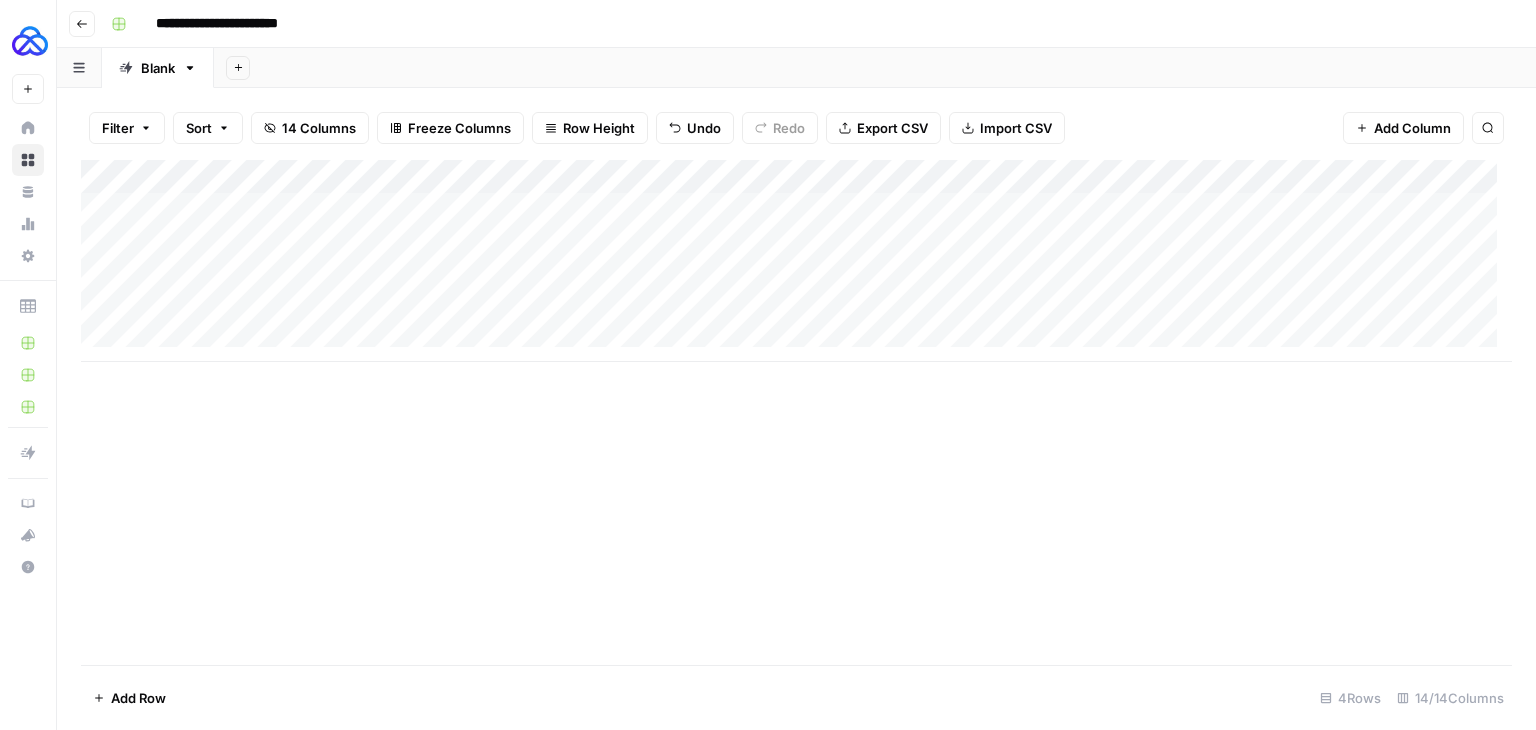 click on "Add Column" at bounding box center (796, 261) 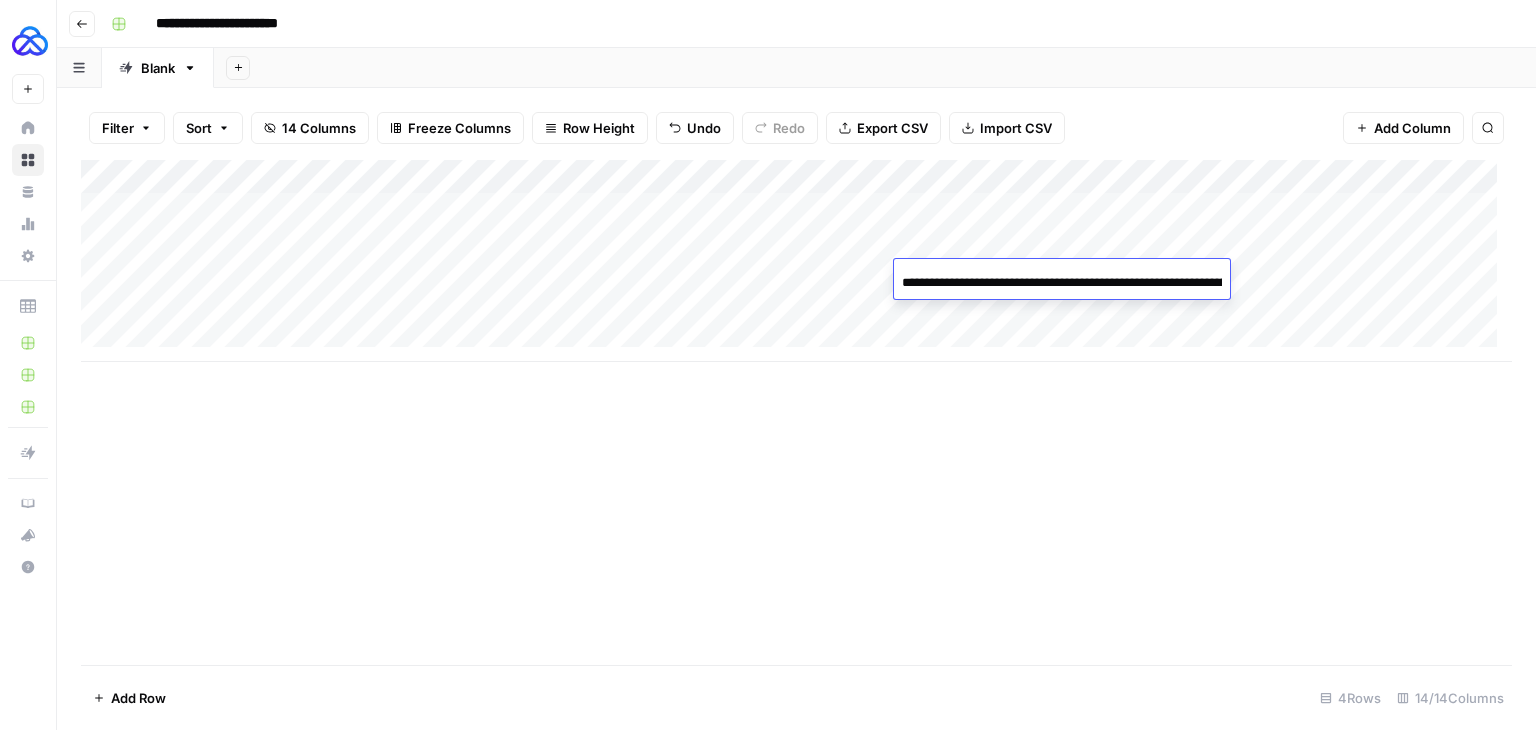 scroll, scrollTop: 0, scrollLeft: 118, axis: horizontal 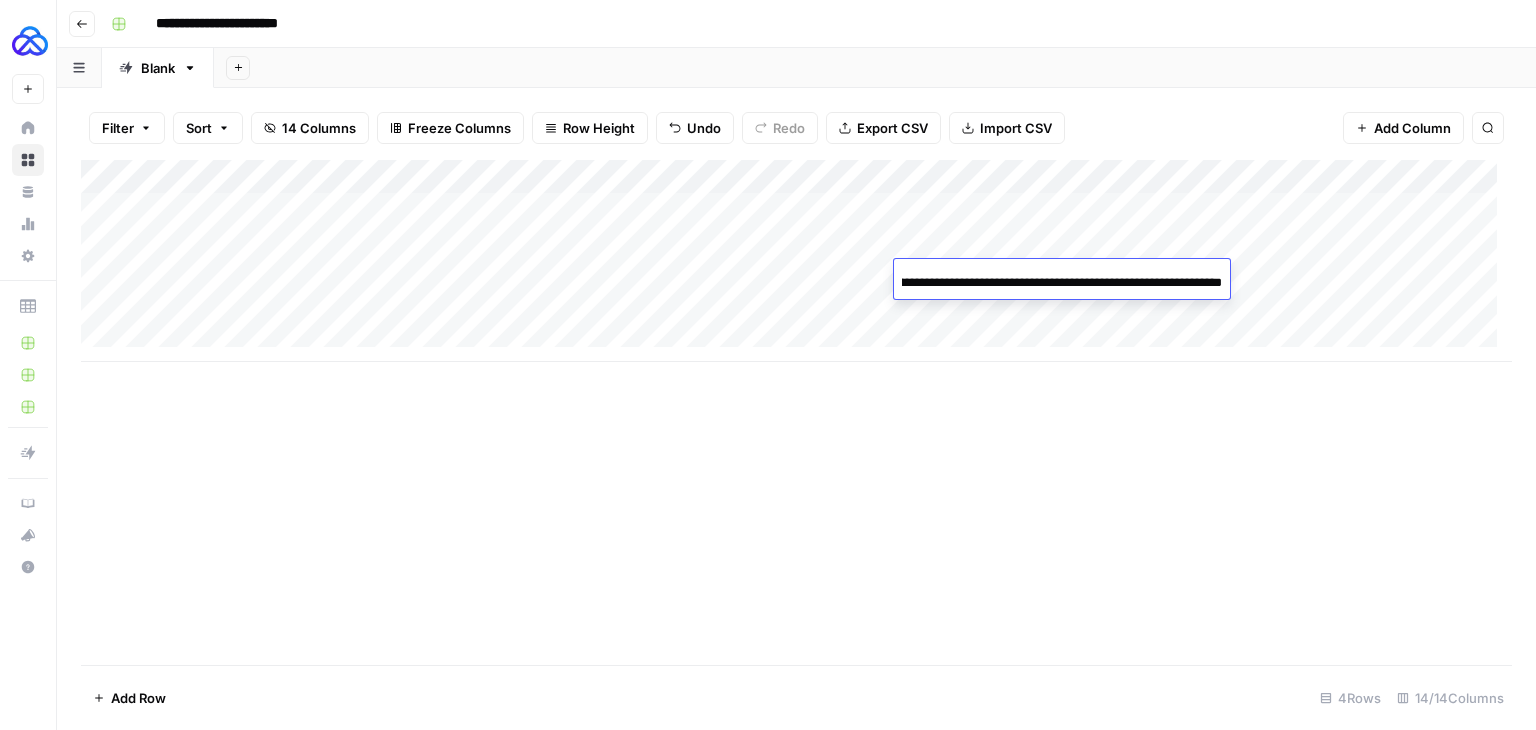 type on "**********" 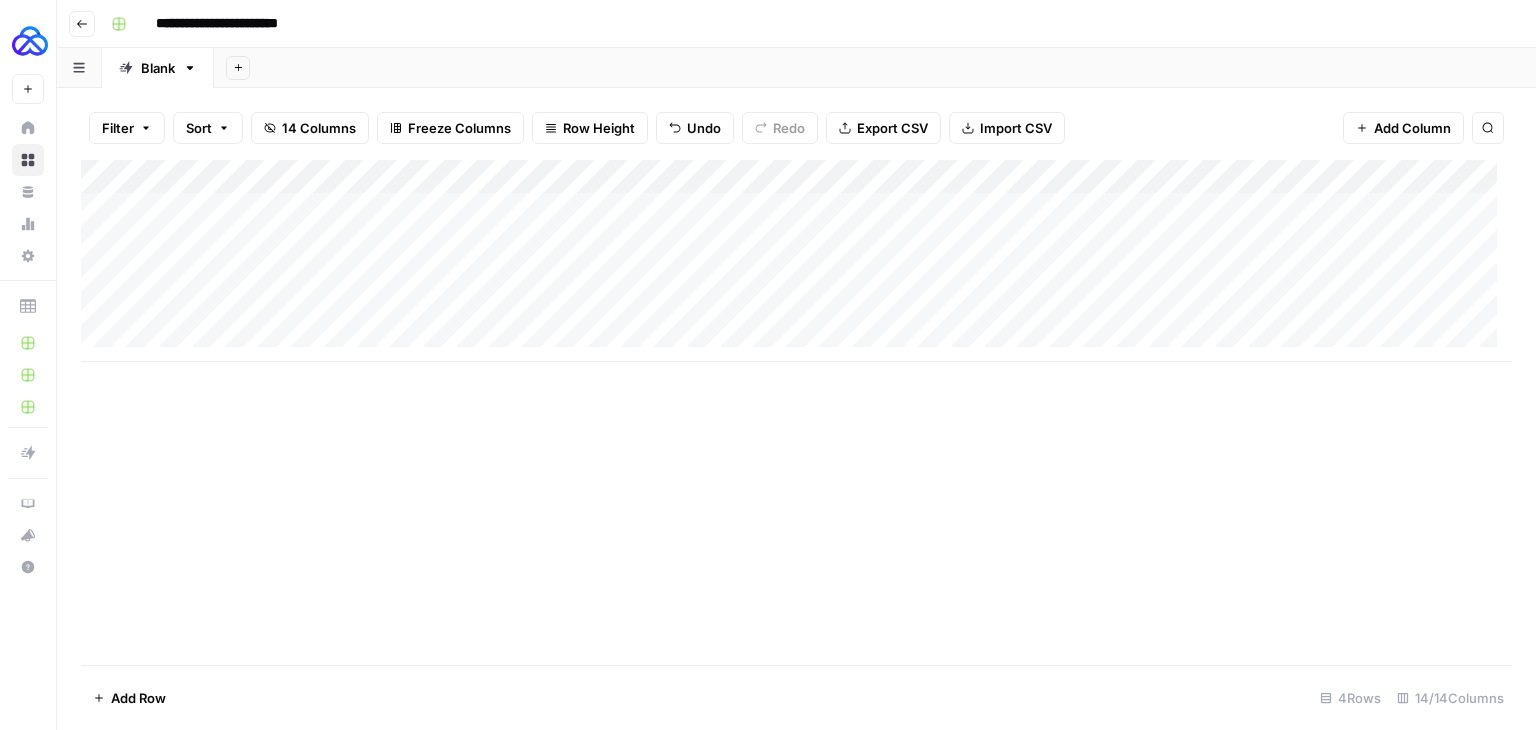 click on "Add Column" at bounding box center [796, 412] 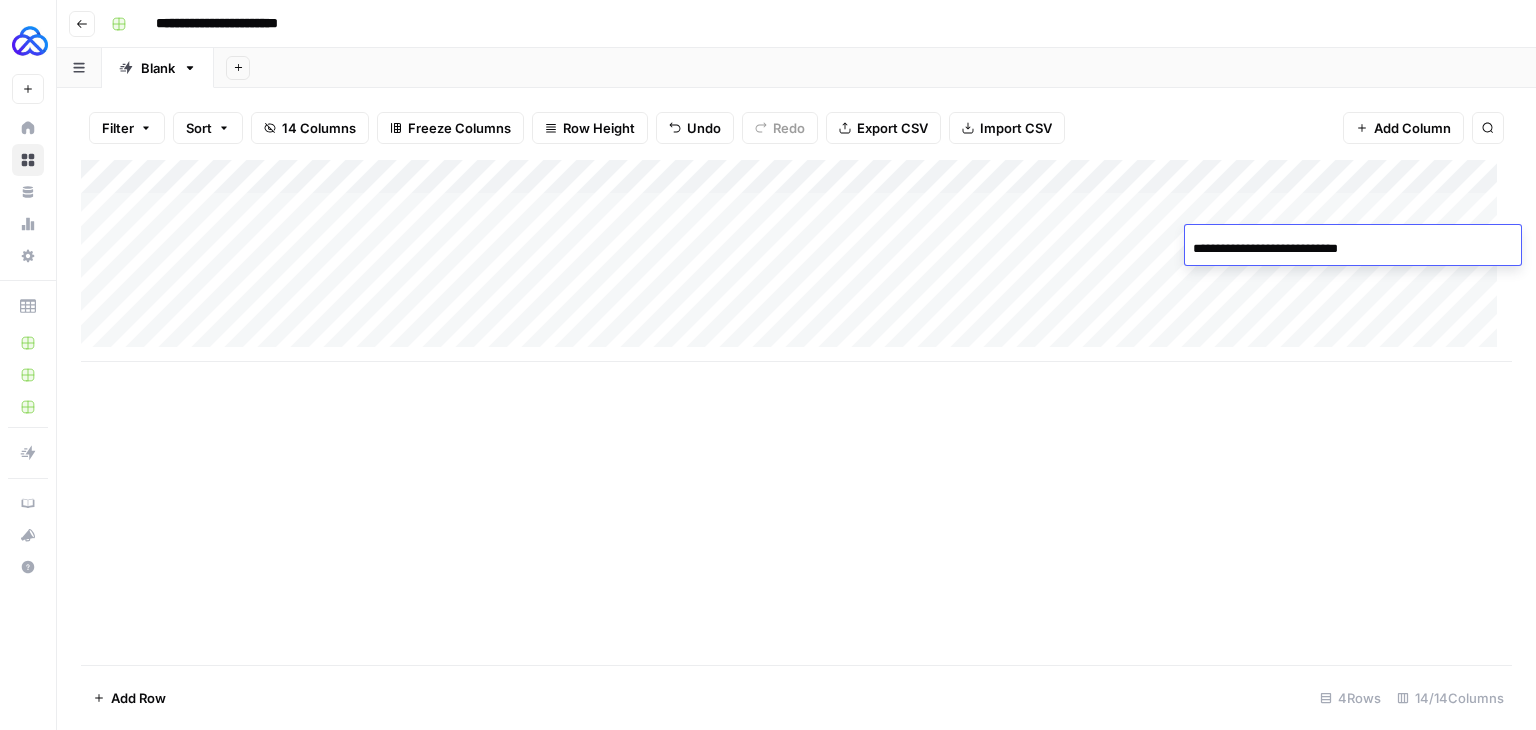 click on "Add Column" at bounding box center (796, 261) 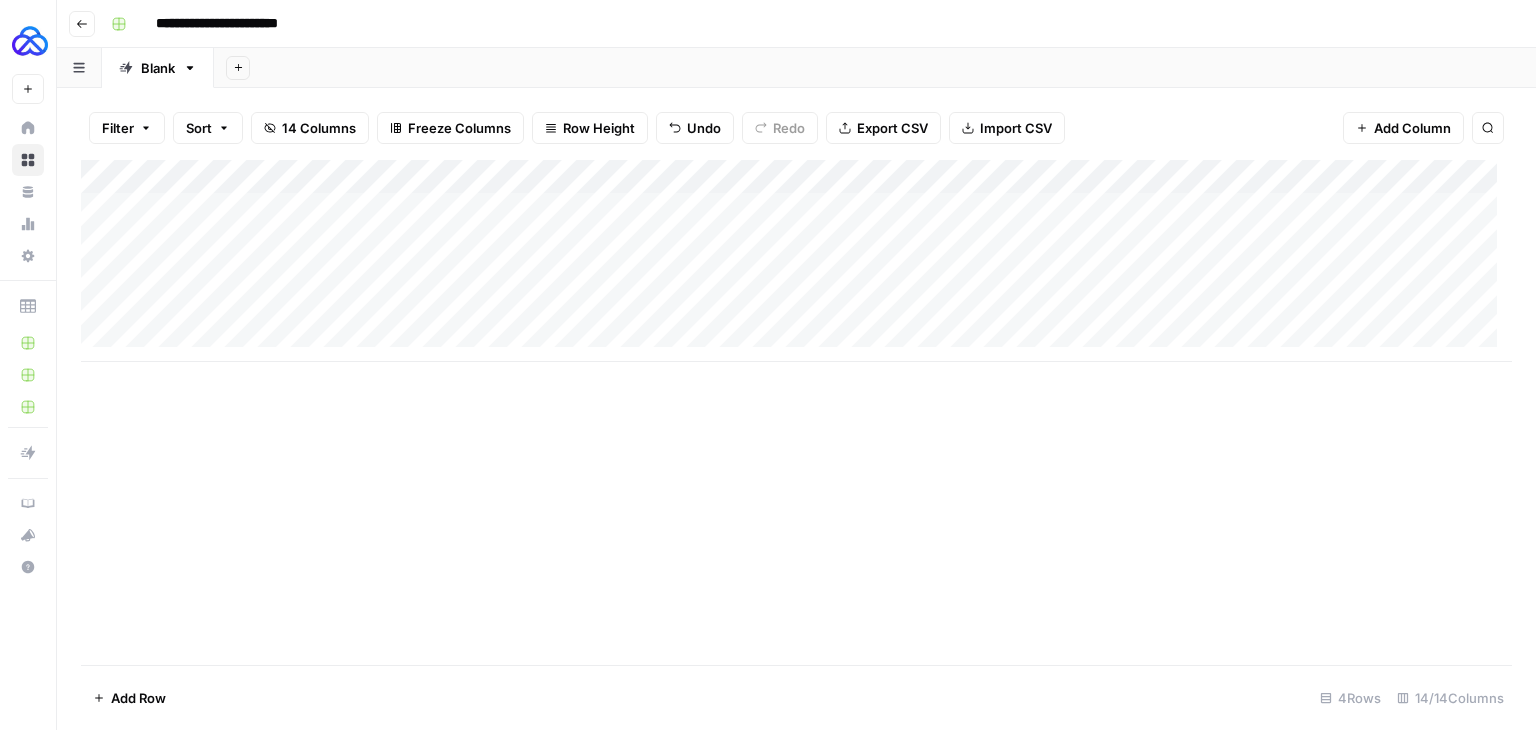 click on "Add Column" at bounding box center (796, 261) 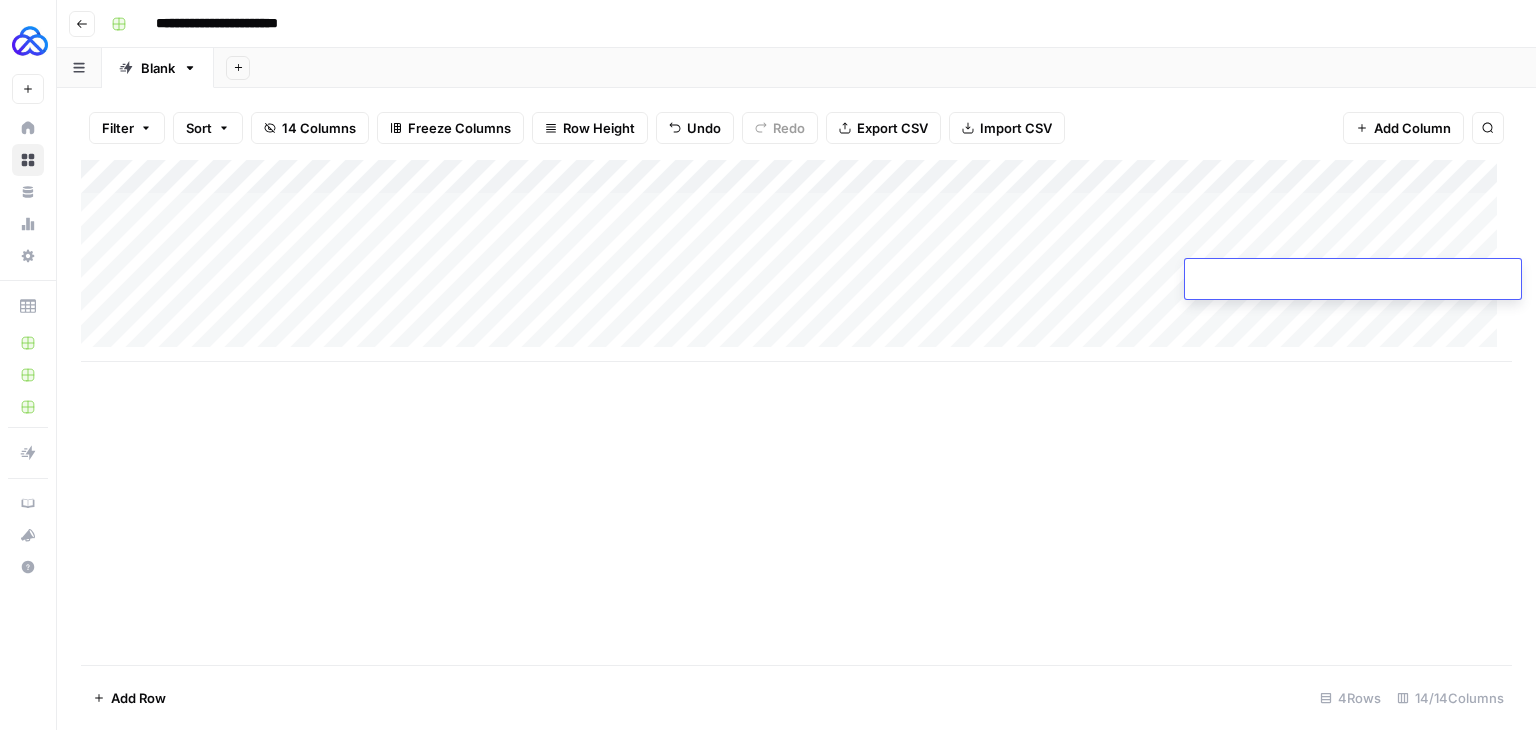 type on "**********" 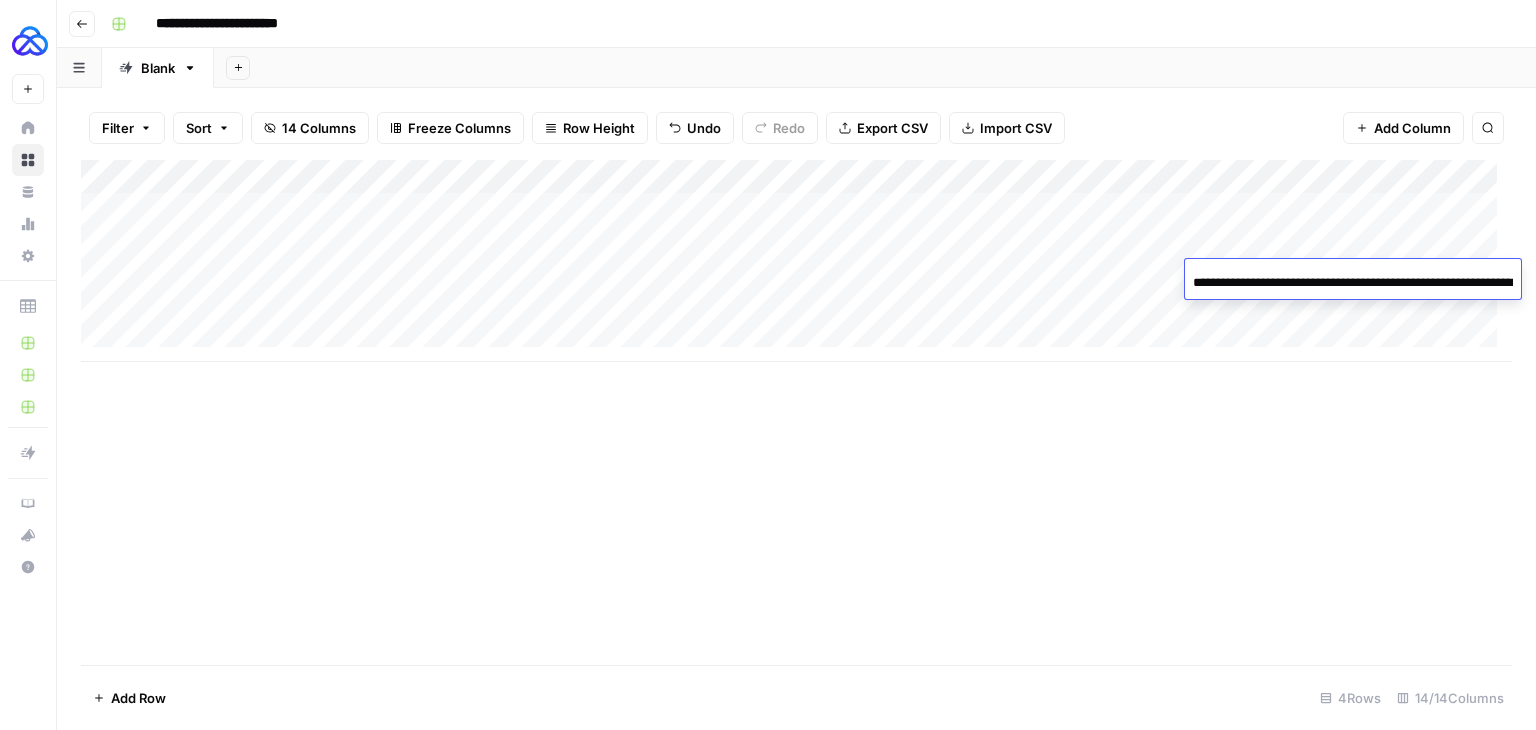scroll, scrollTop: 0, scrollLeft: 122, axis: horizontal 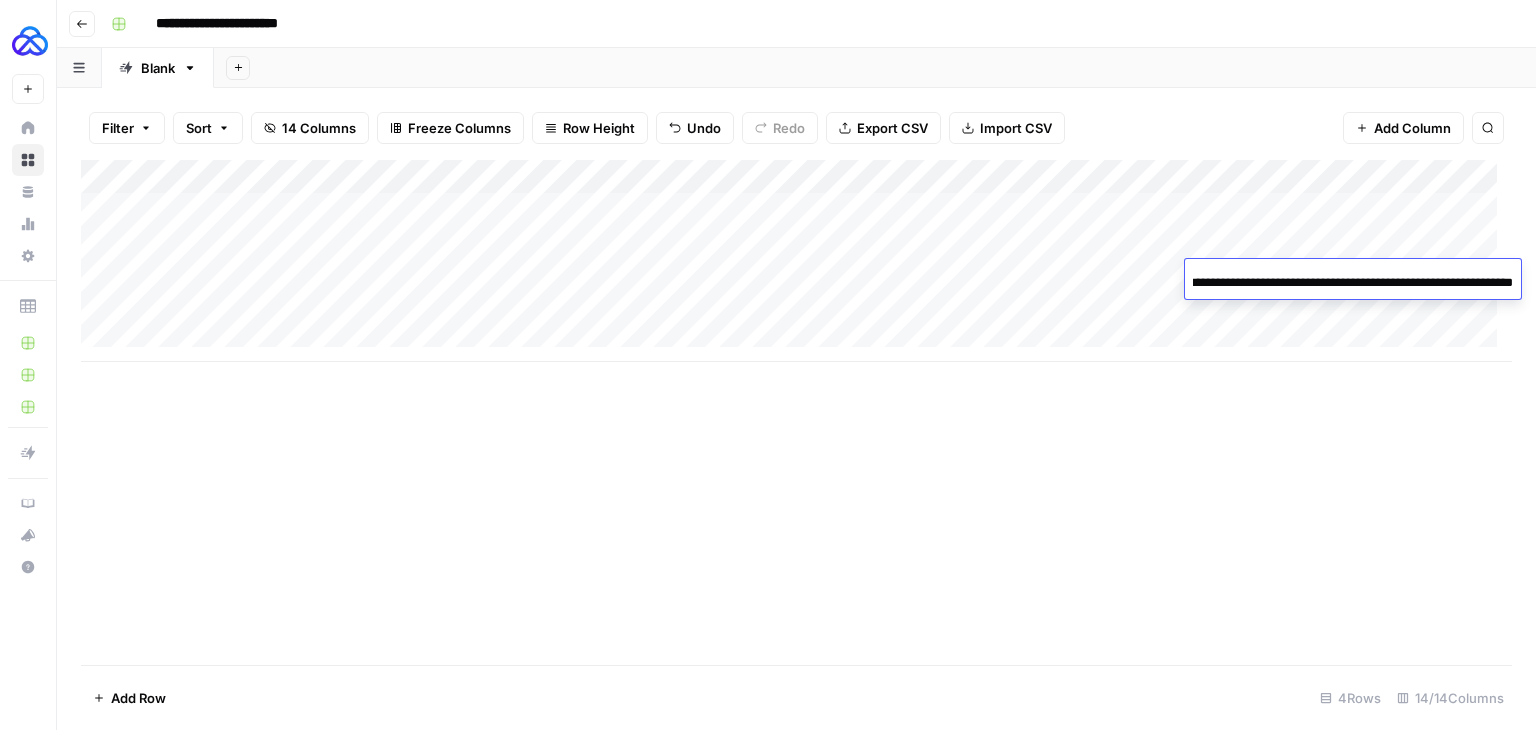 click on "Add Column" at bounding box center [796, 412] 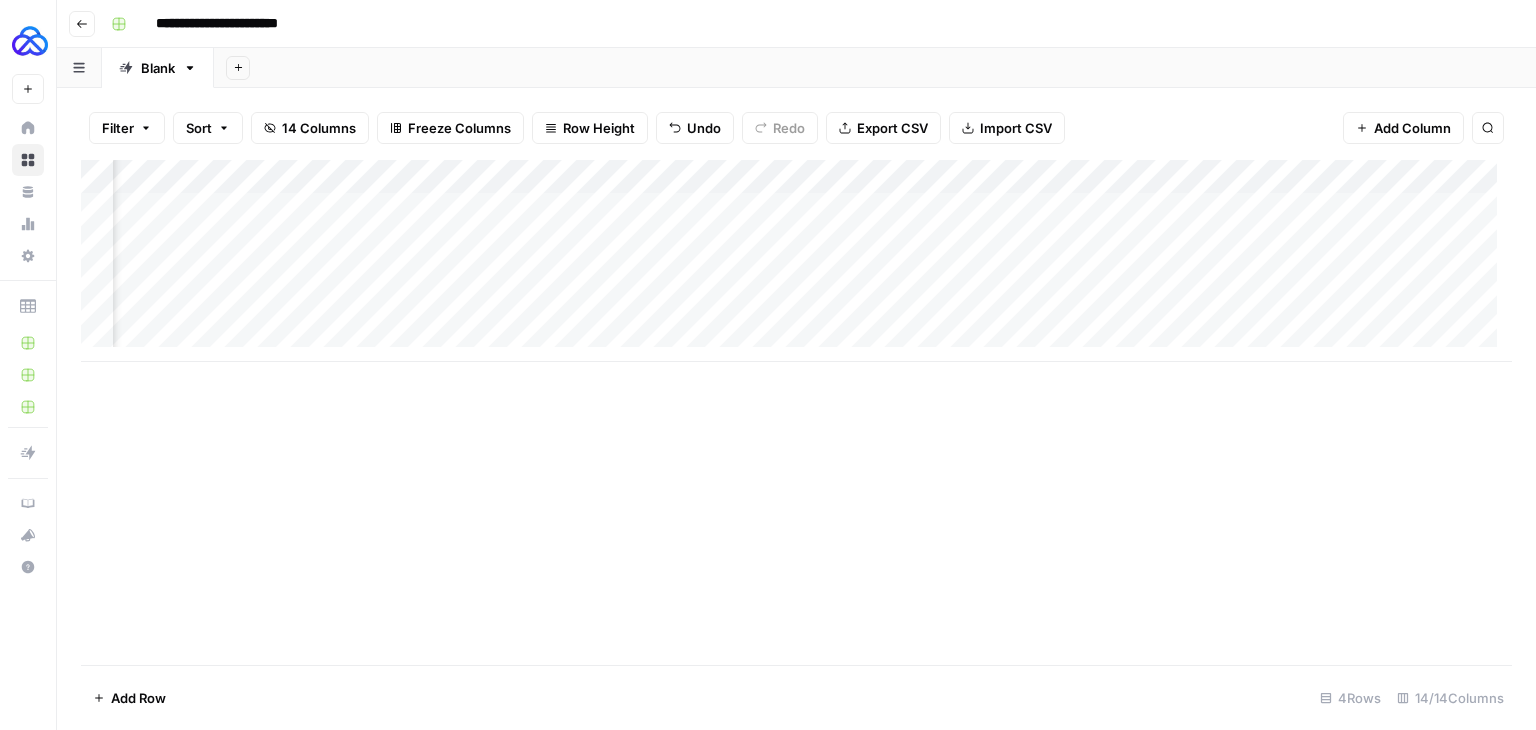 scroll, scrollTop: 0, scrollLeft: 0, axis: both 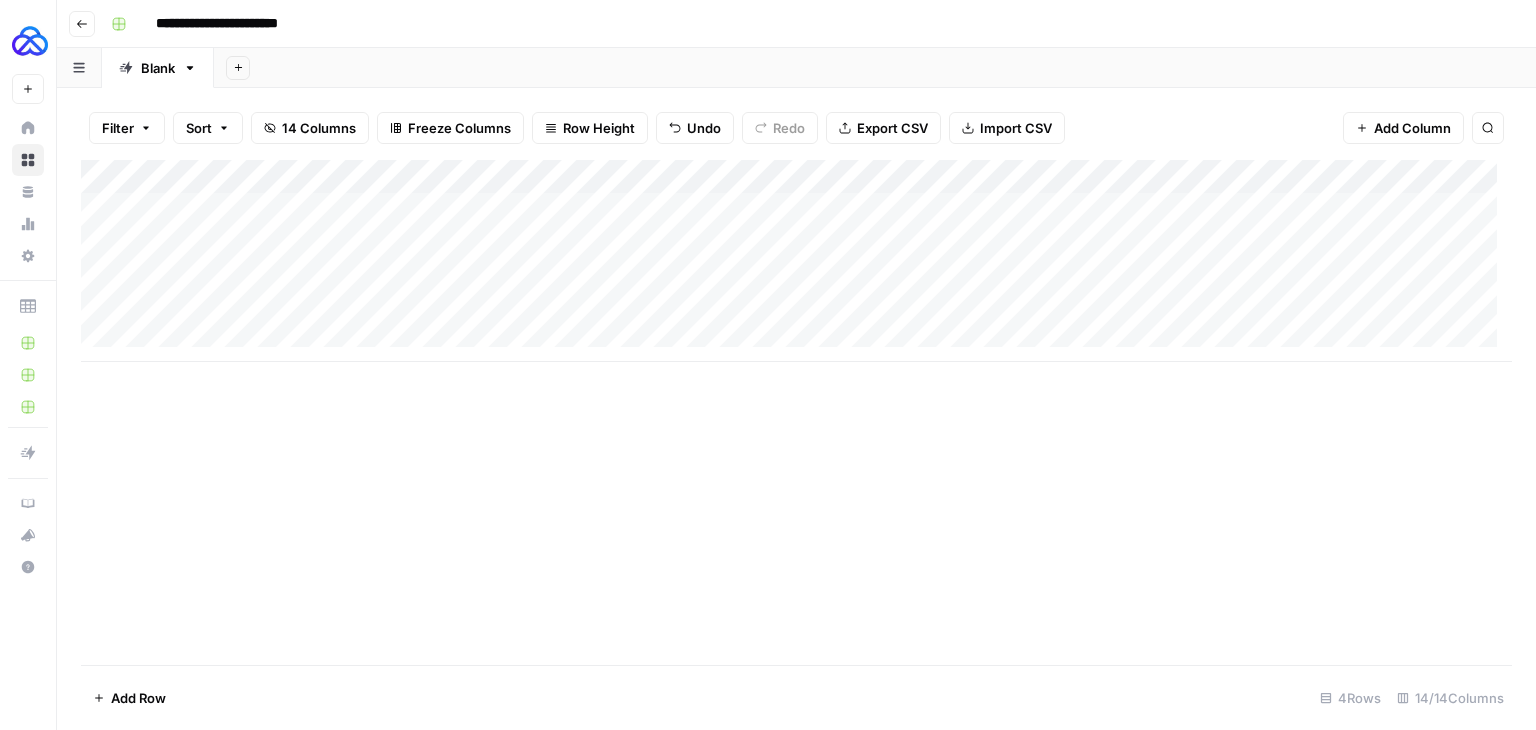 click on "Add Column" at bounding box center (796, 261) 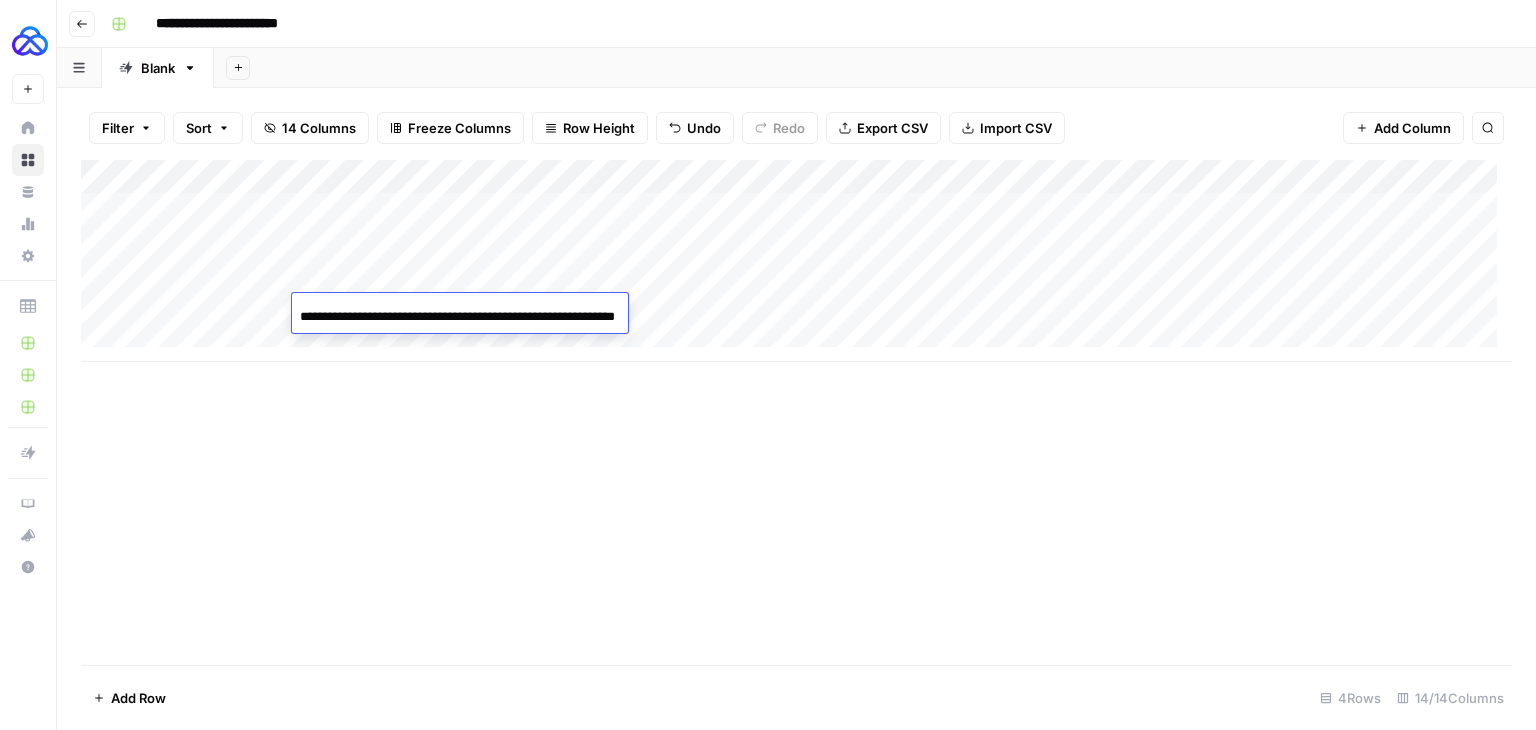 scroll, scrollTop: 0, scrollLeft: 76, axis: horizontal 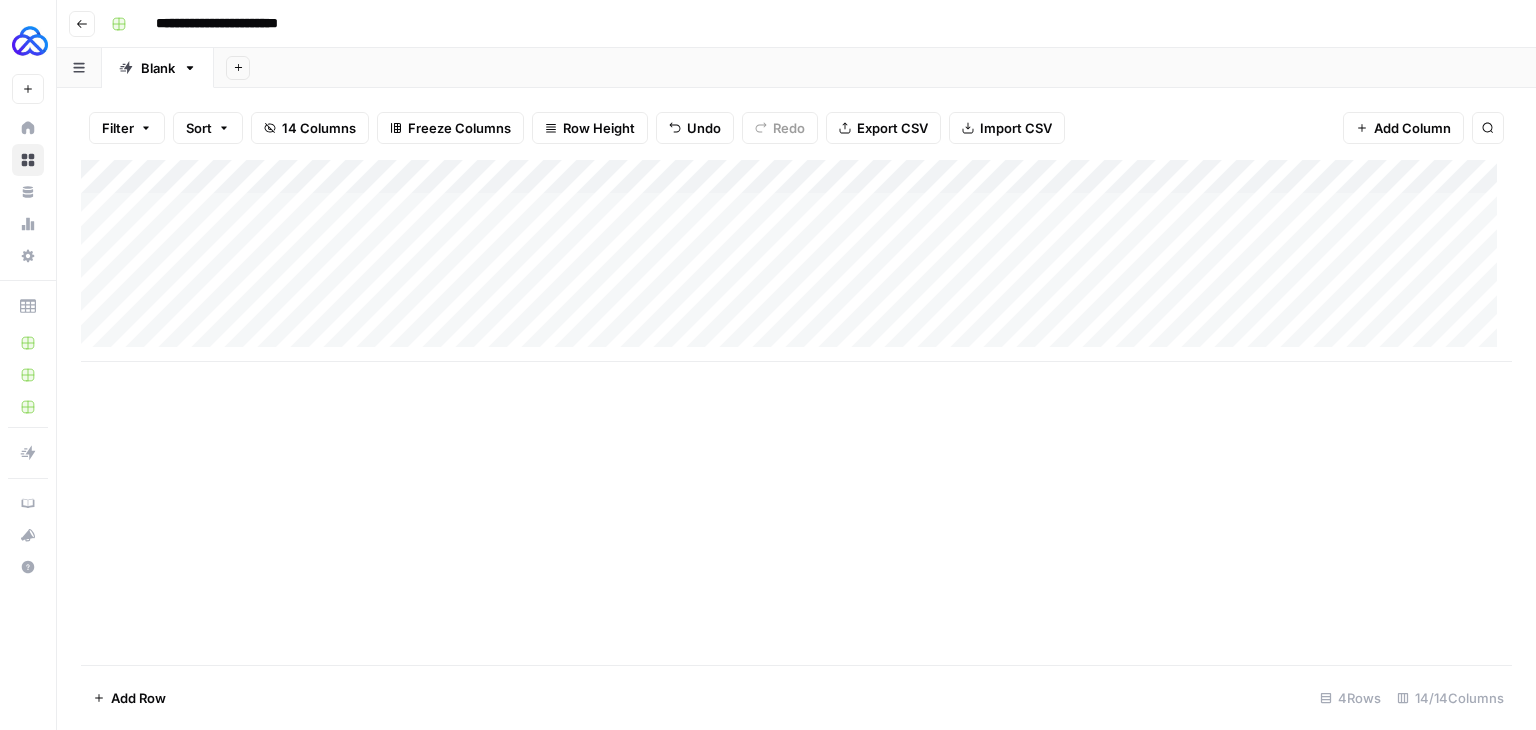 click on "Add Column" at bounding box center [796, 261] 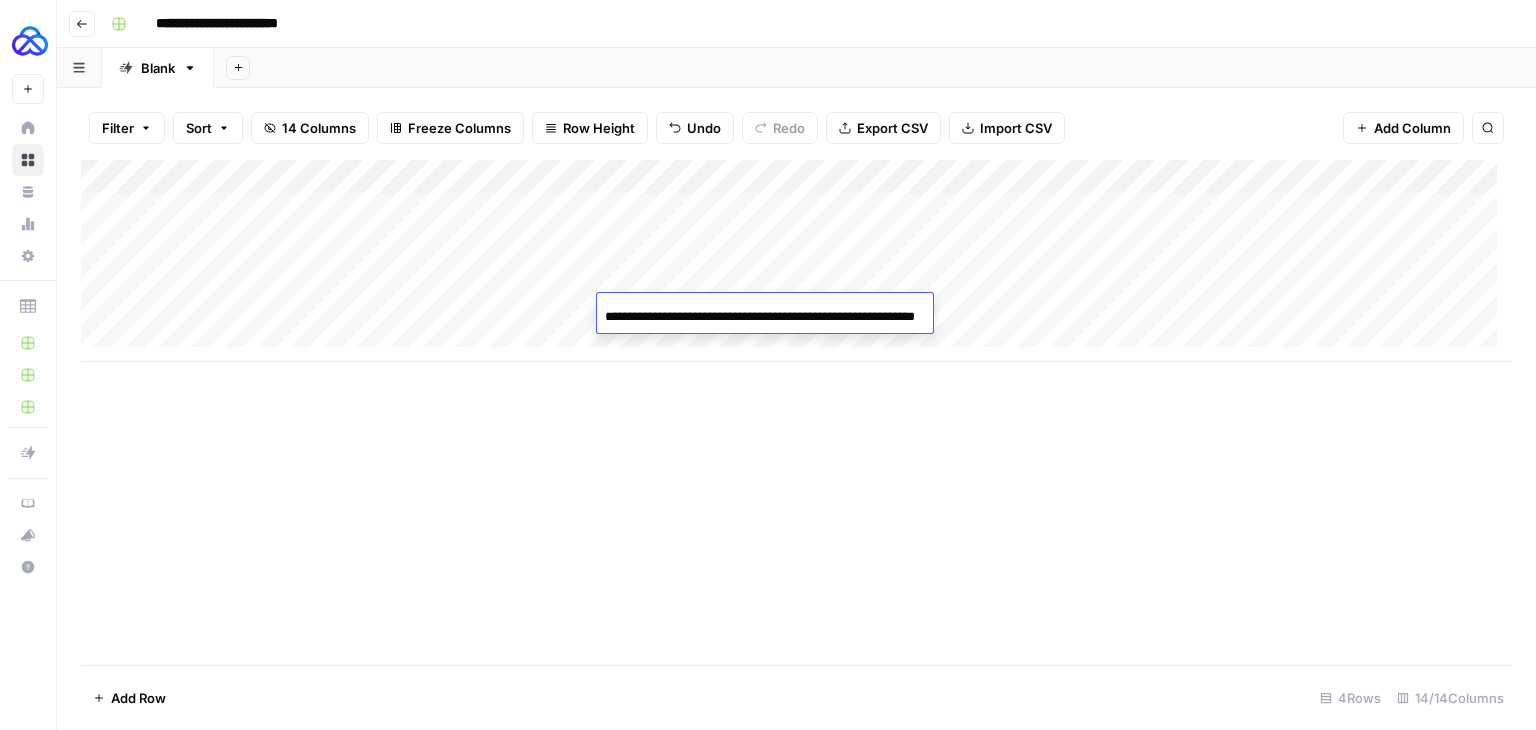 scroll, scrollTop: 0, scrollLeft: 97, axis: horizontal 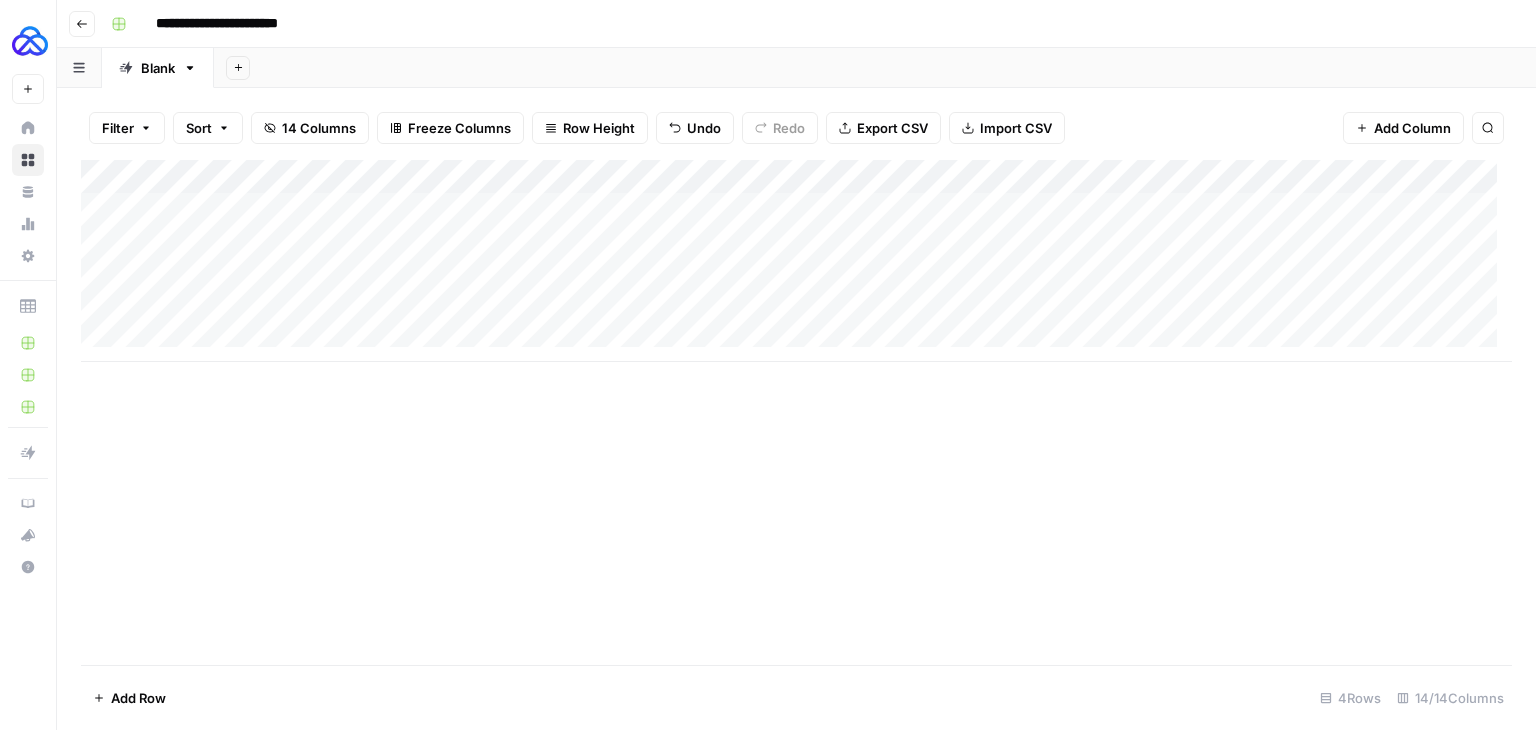 click on "Add Column" at bounding box center (796, 261) 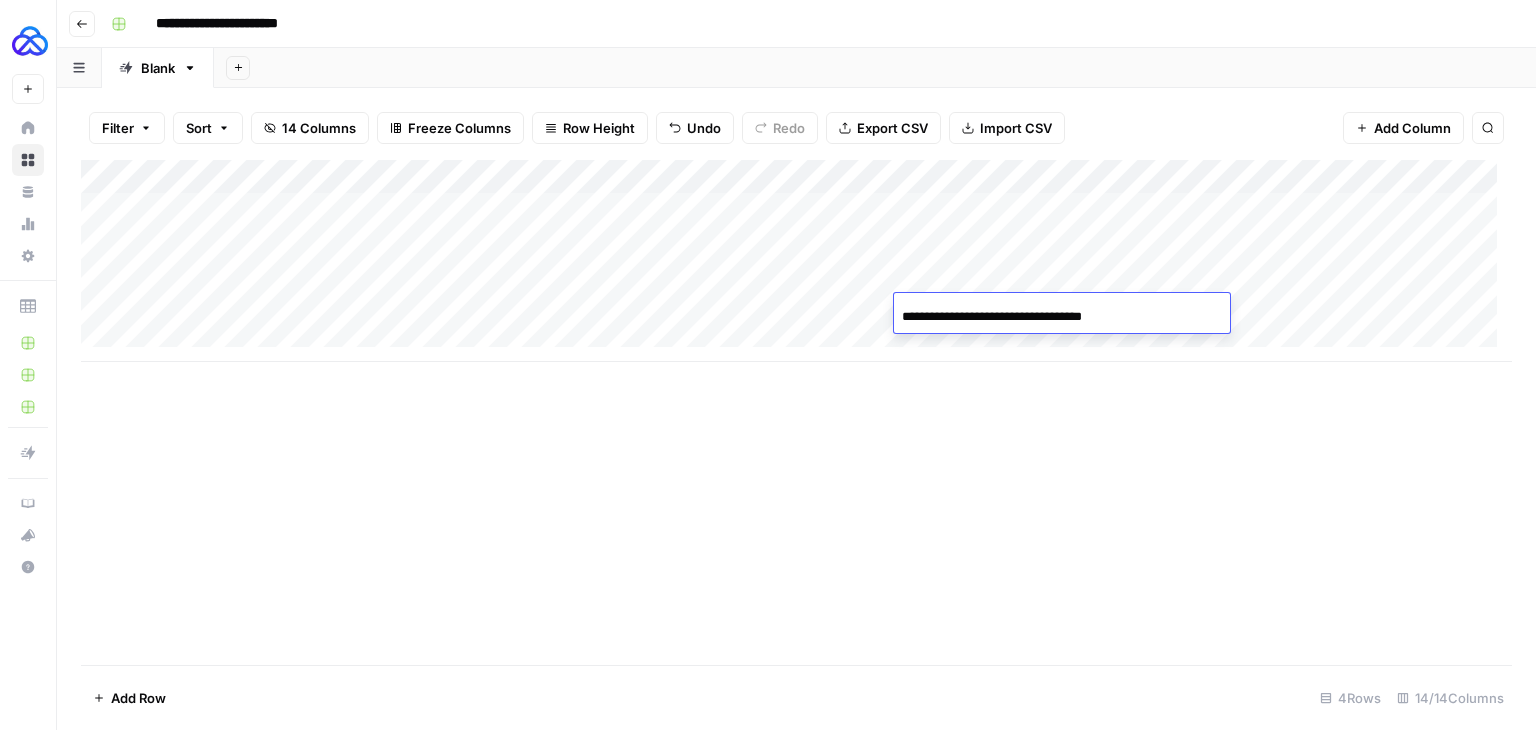 type on "**********" 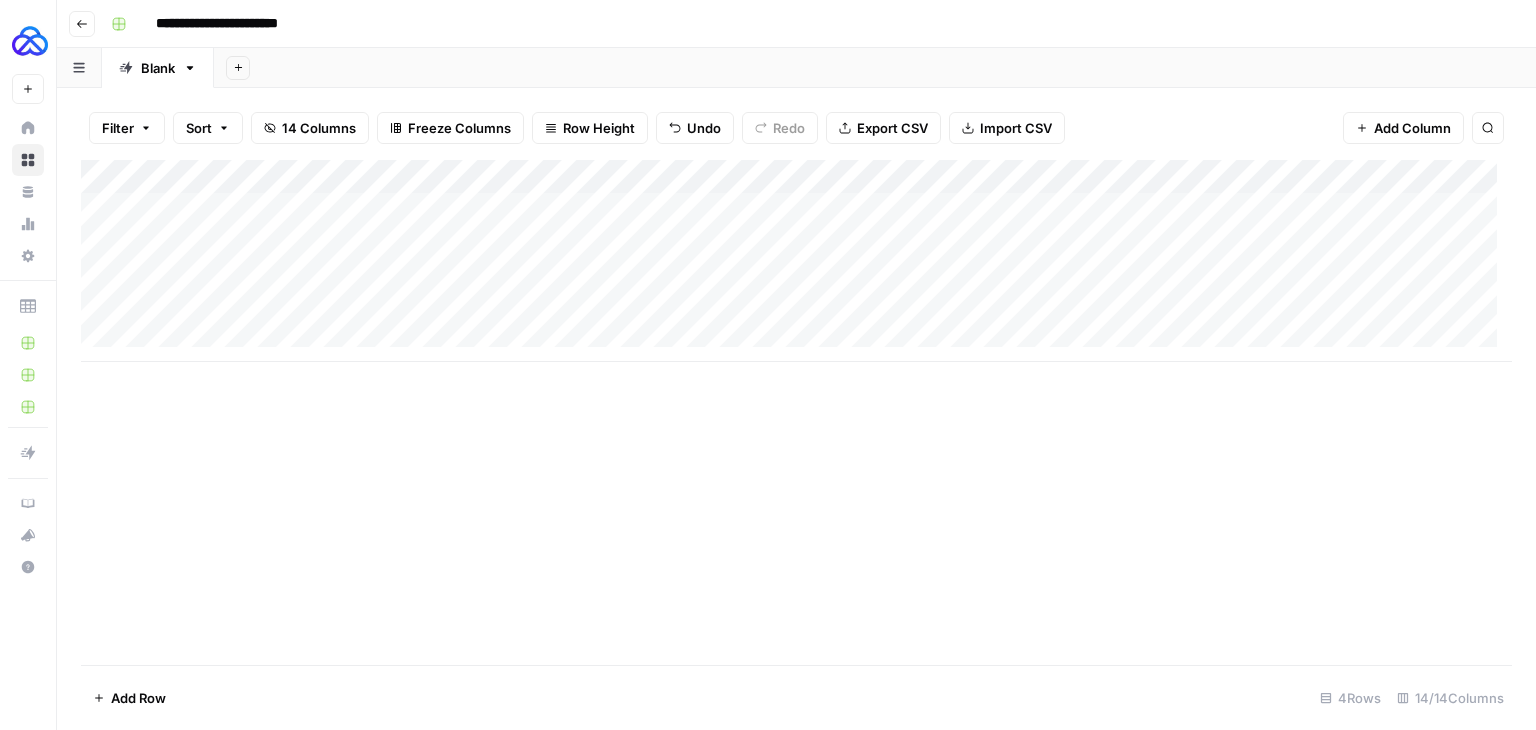 click on "Add Column" at bounding box center (796, 261) 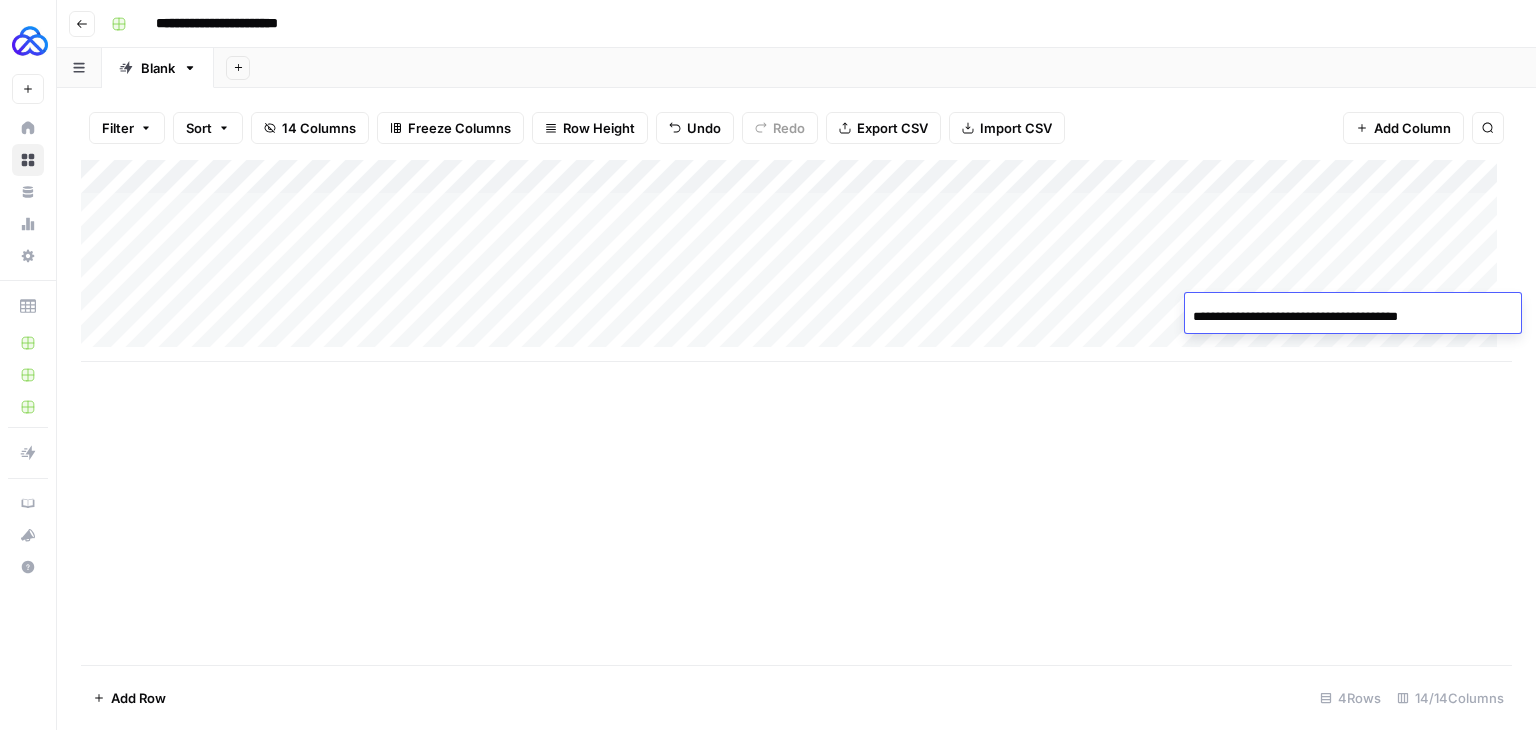 click on "Add Column" at bounding box center (796, 412) 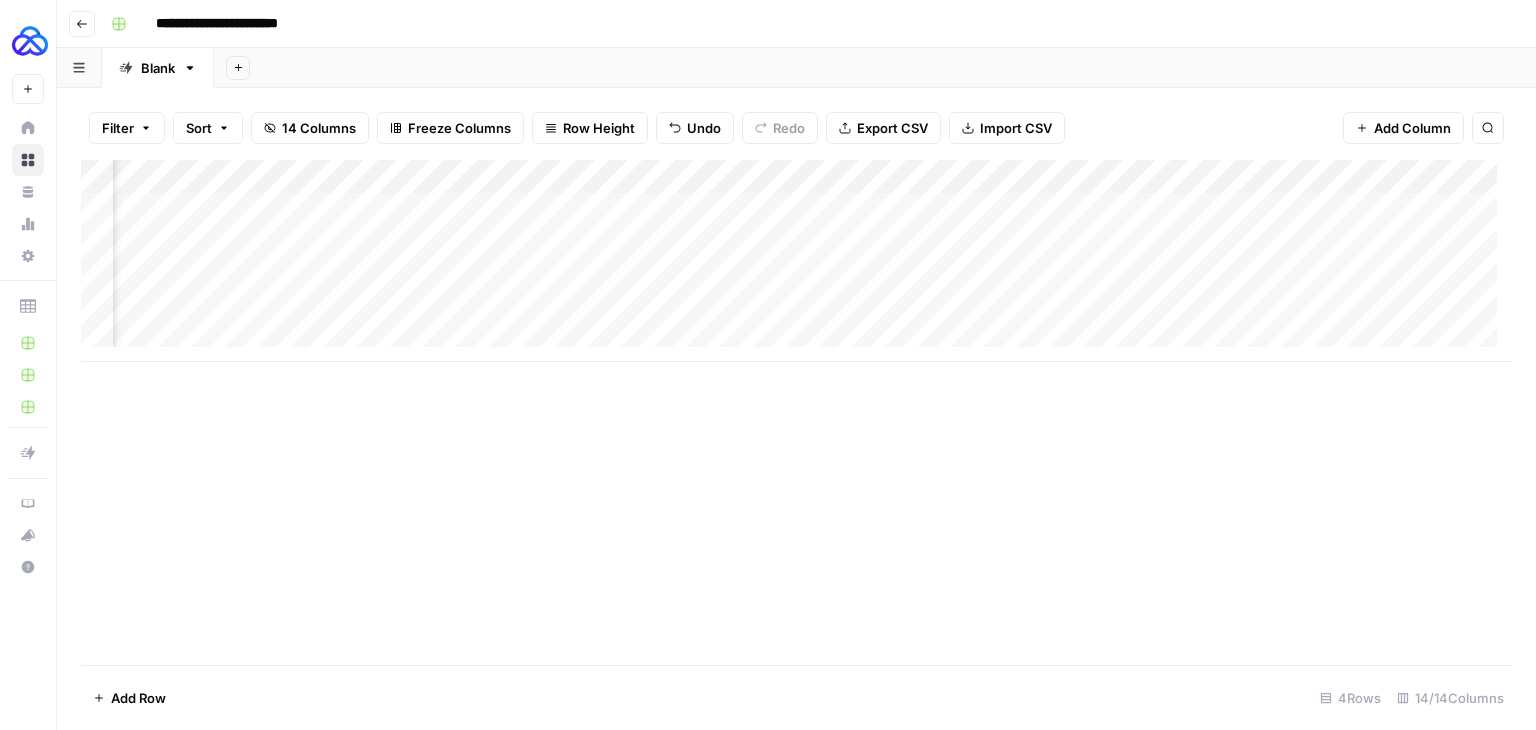 scroll, scrollTop: 0, scrollLeft: 676, axis: horizontal 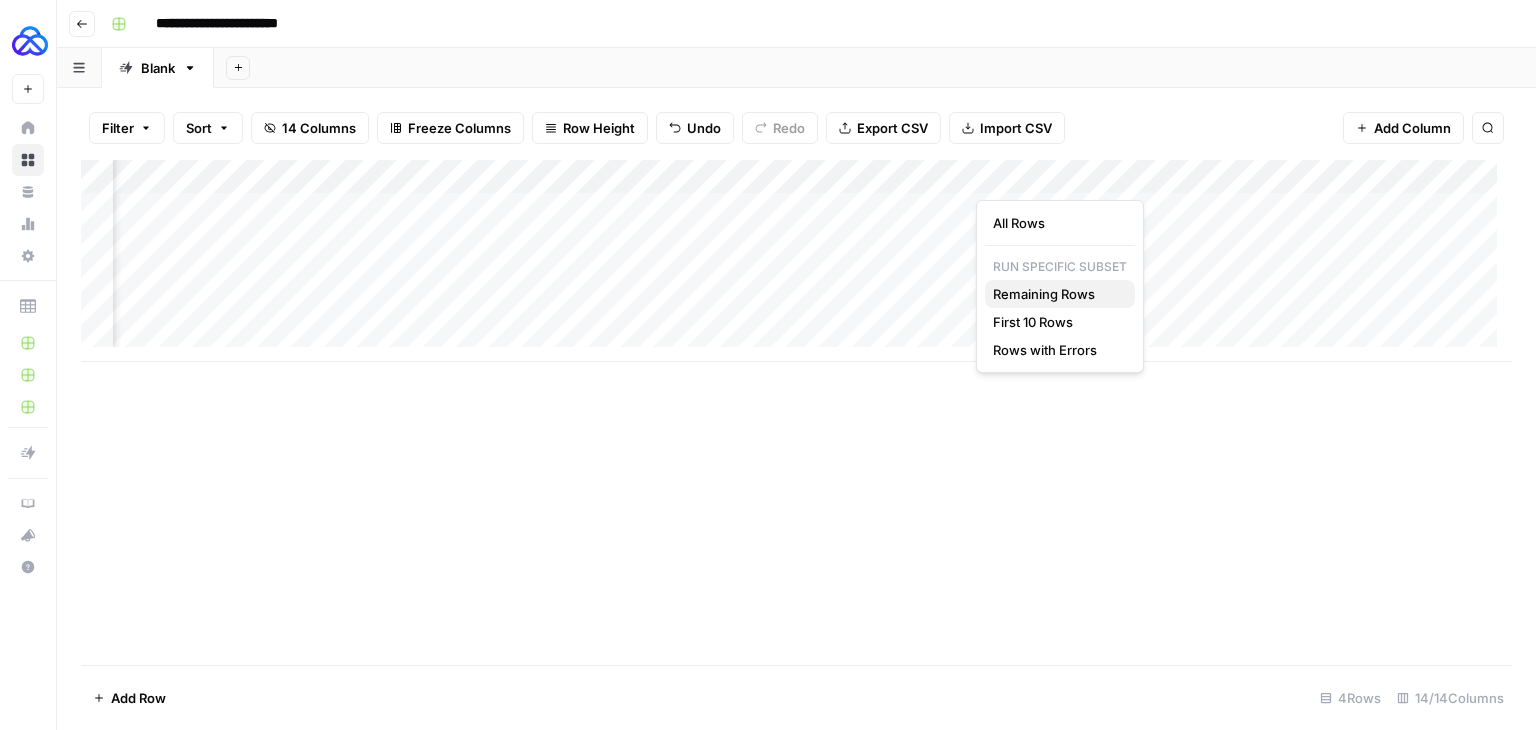 click on "Remaining Rows" at bounding box center (1056, 294) 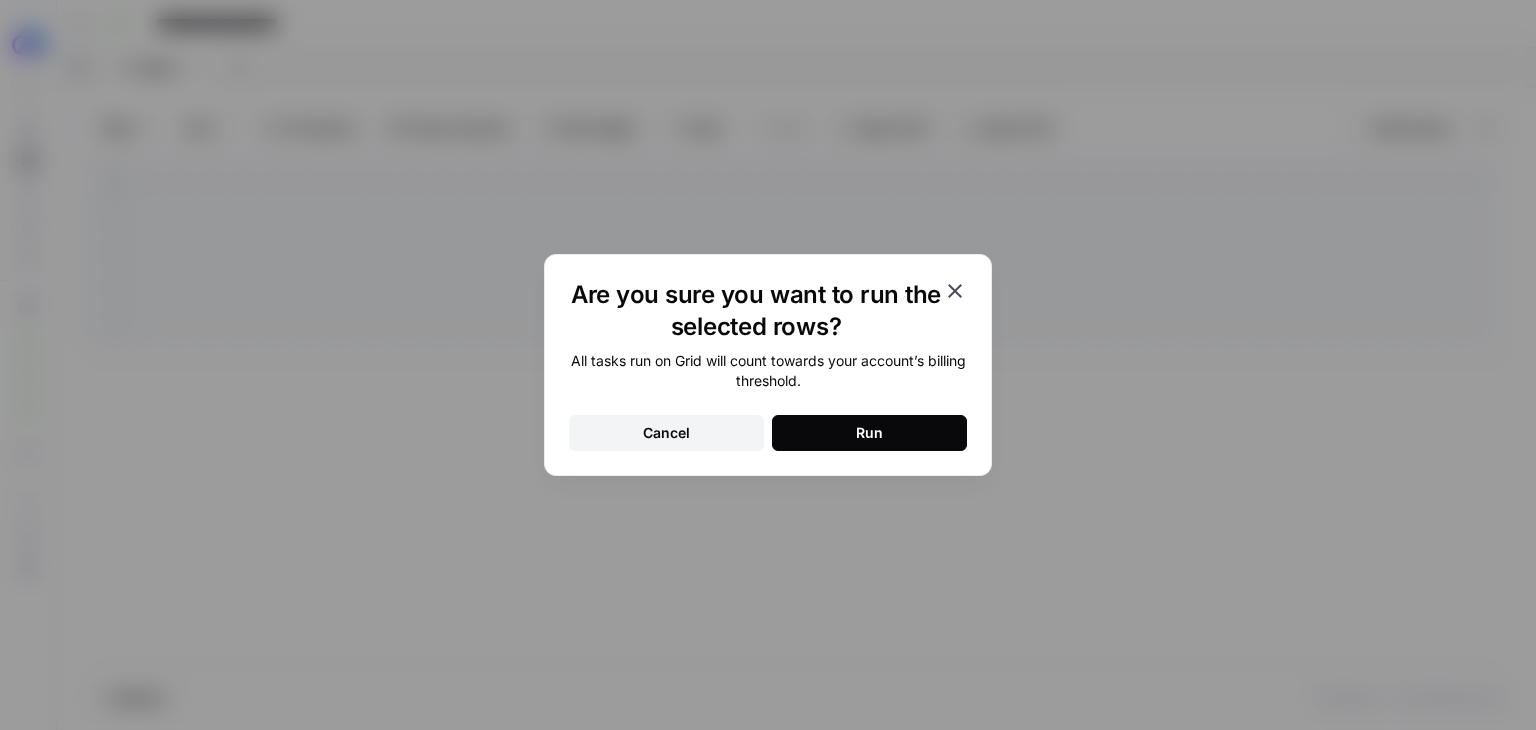 click on "Run" at bounding box center [869, 433] 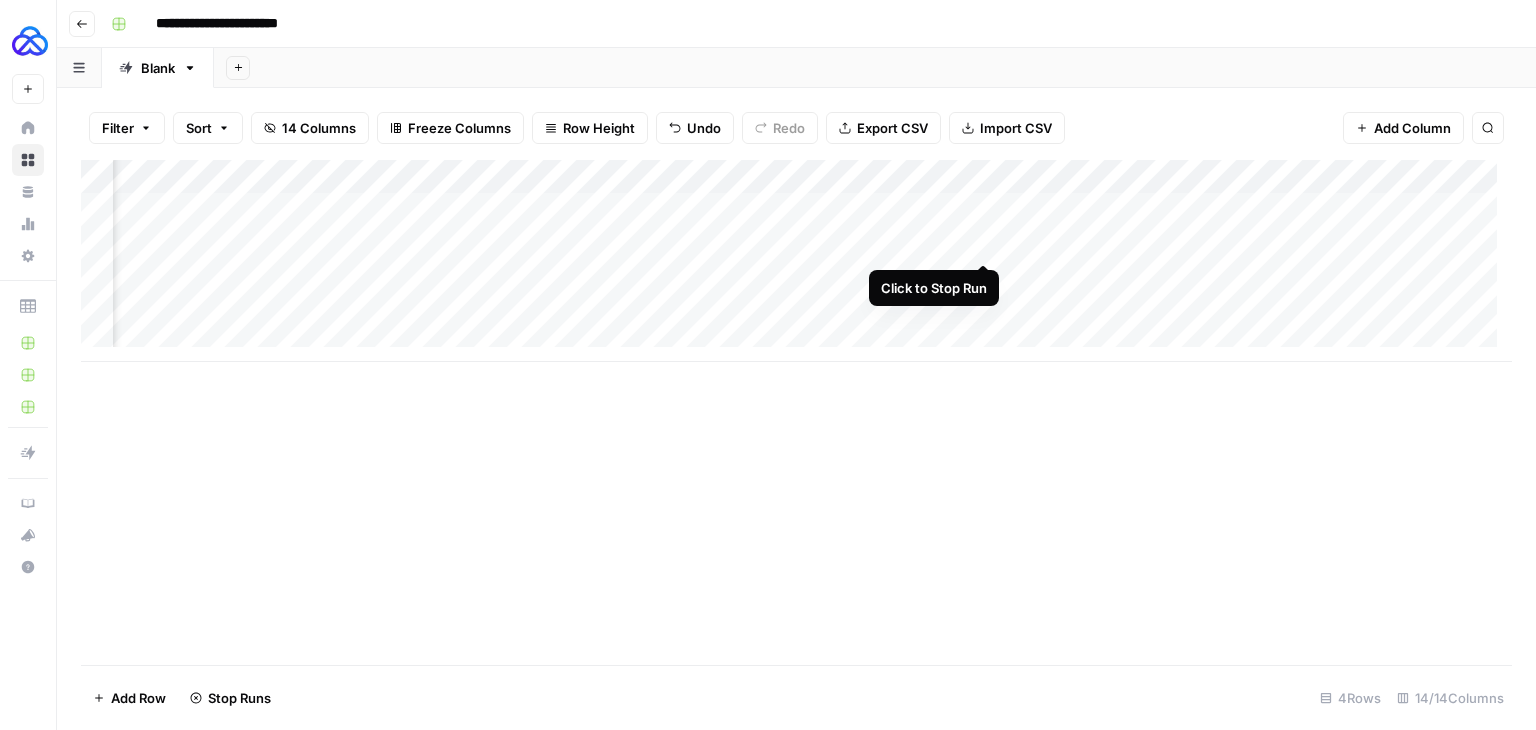 click on "Add Column" at bounding box center (796, 261) 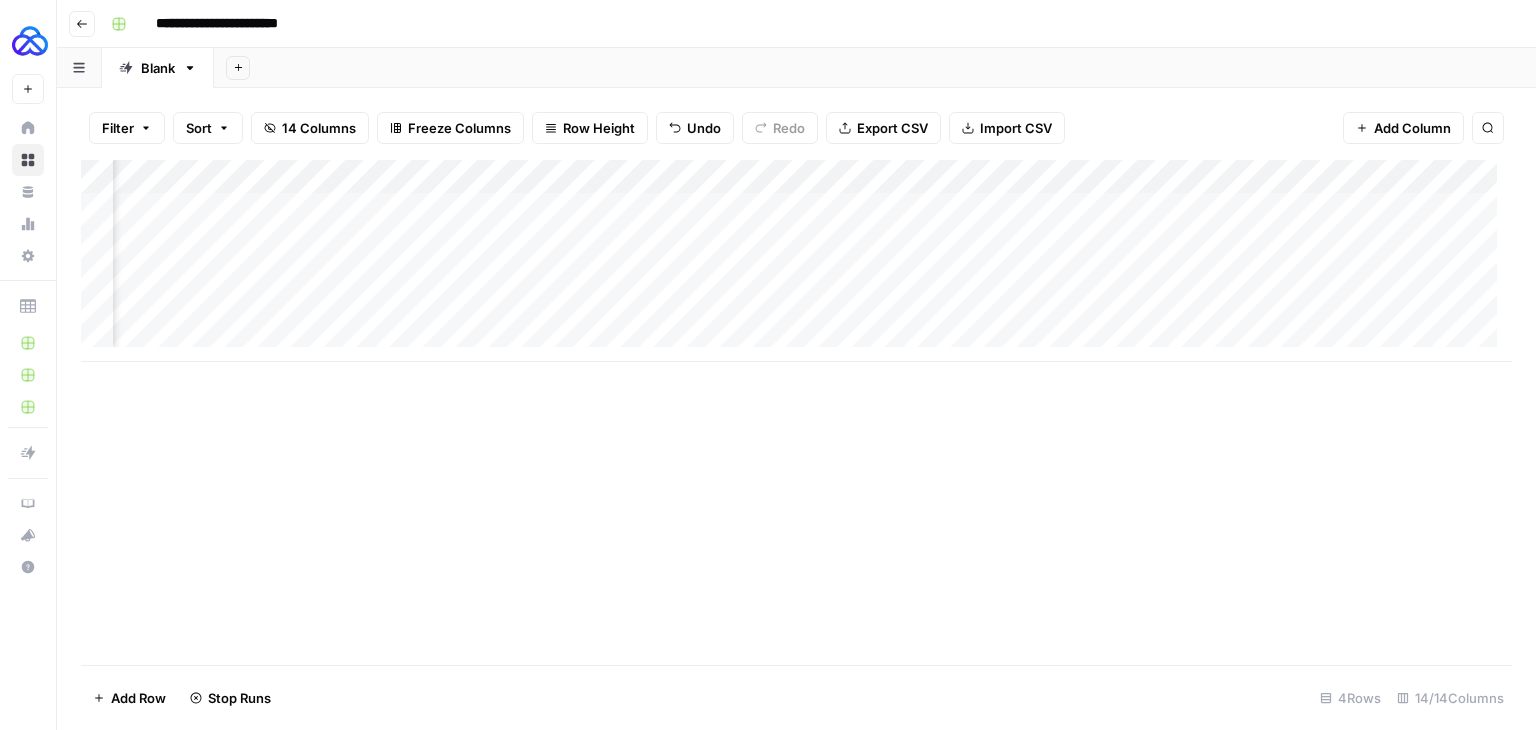 scroll, scrollTop: 0, scrollLeft: 0, axis: both 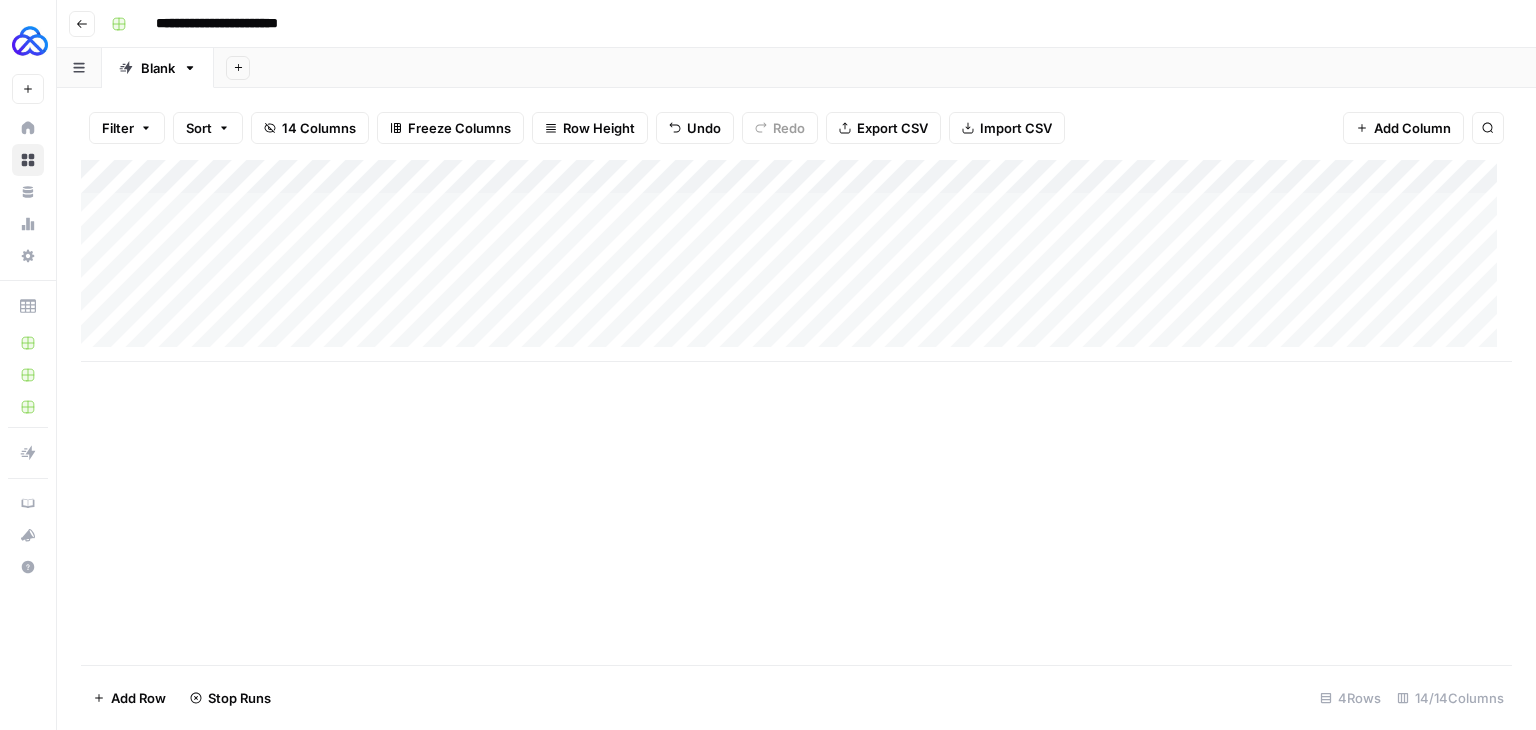 click on "Add Column" at bounding box center [796, 261] 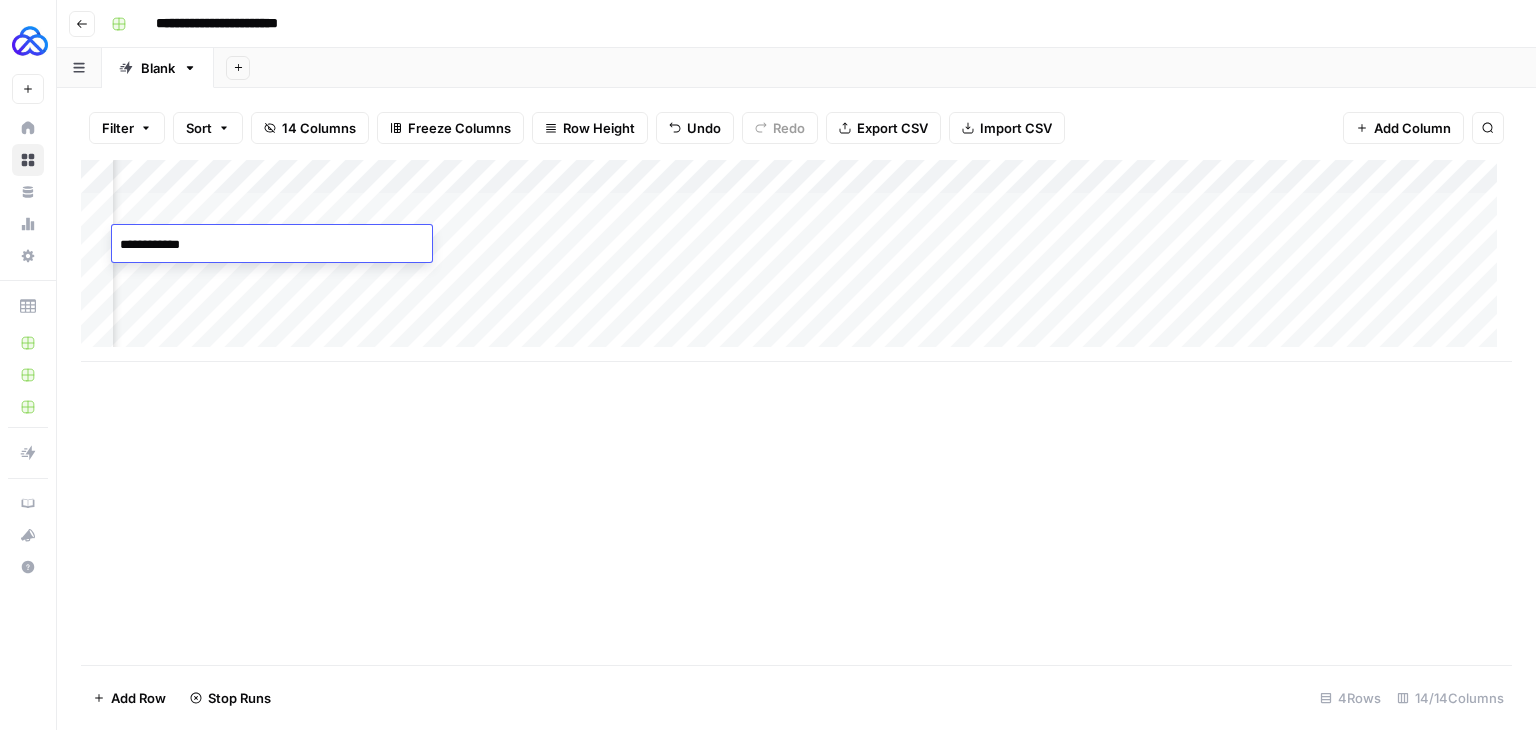 scroll, scrollTop: 0, scrollLeft: 578, axis: horizontal 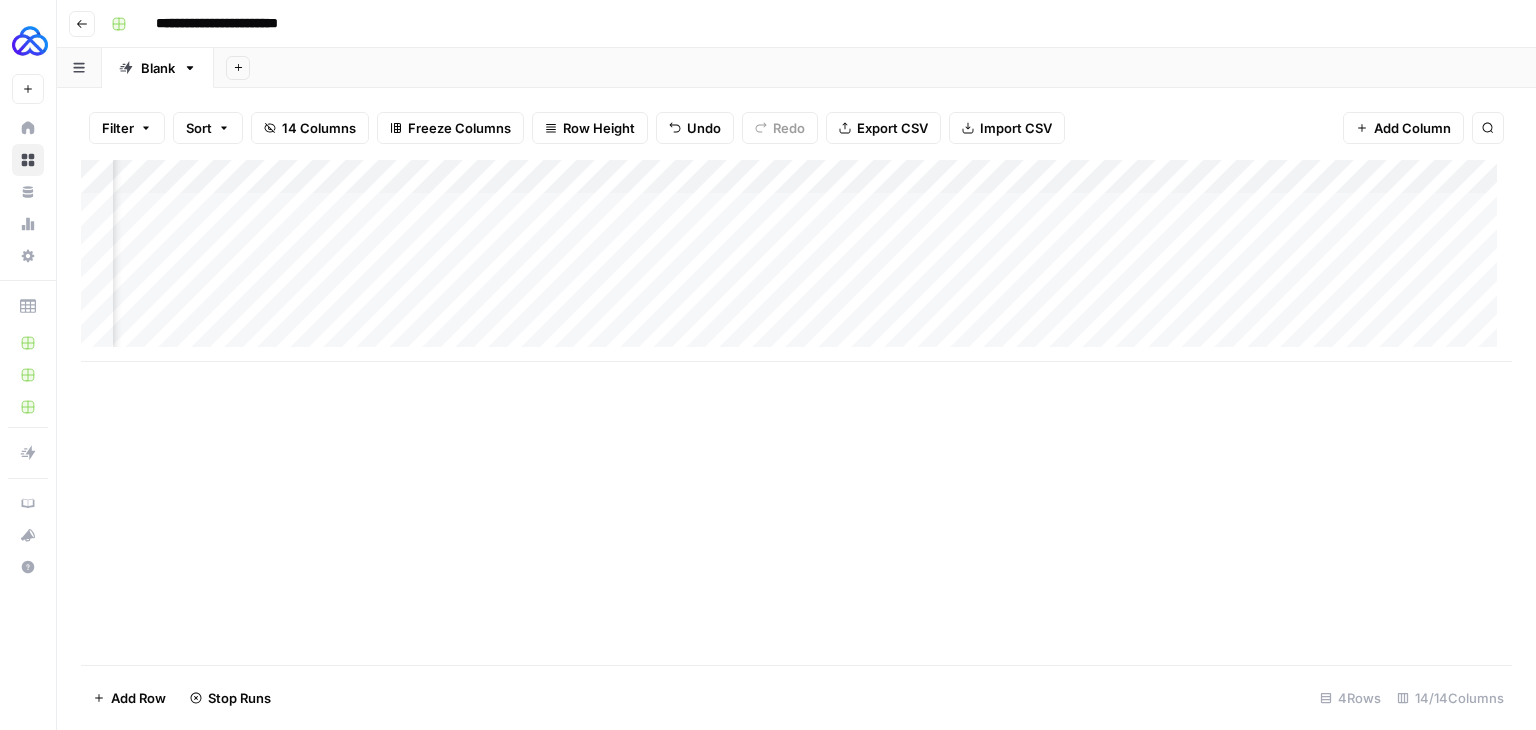 click on "Add Column" at bounding box center (796, 261) 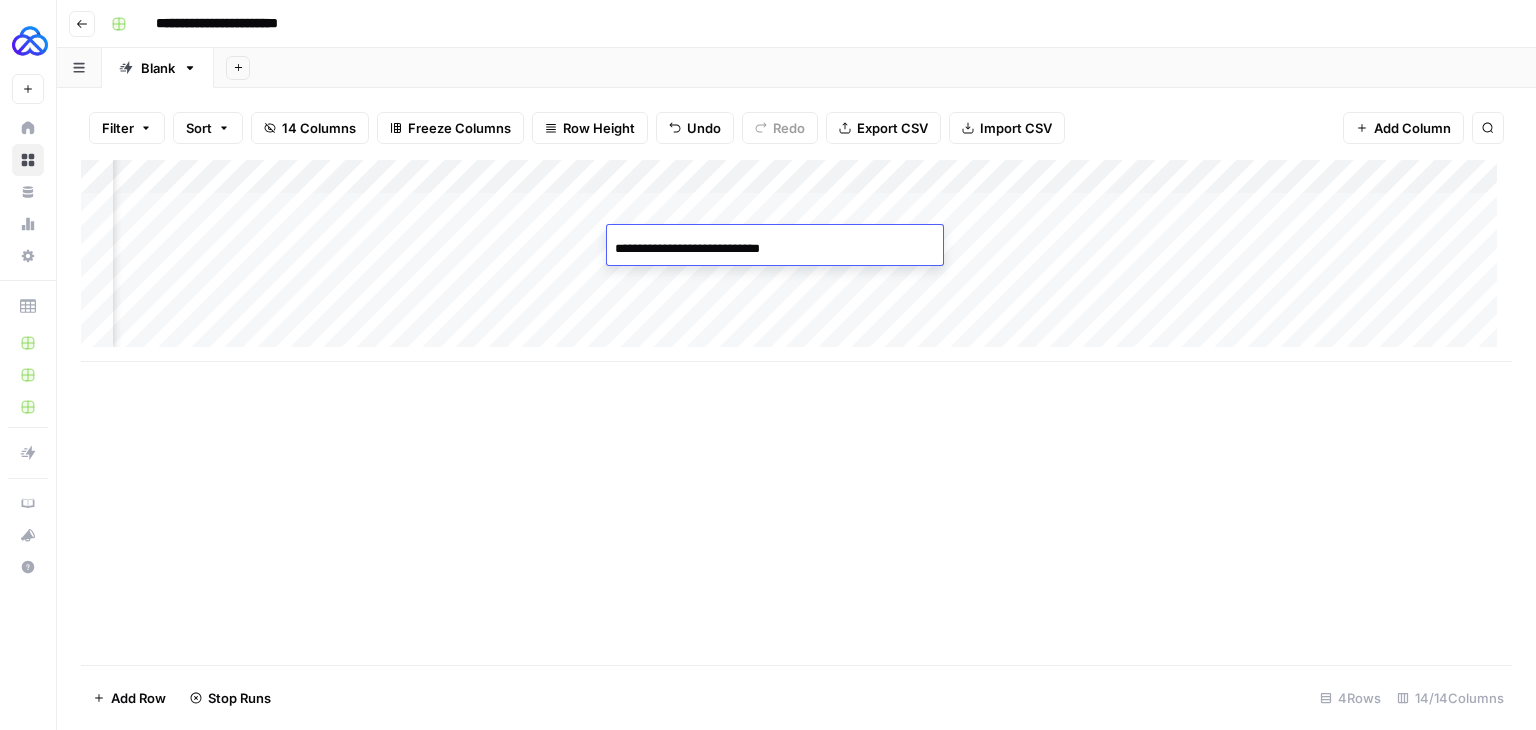 type on "**********" 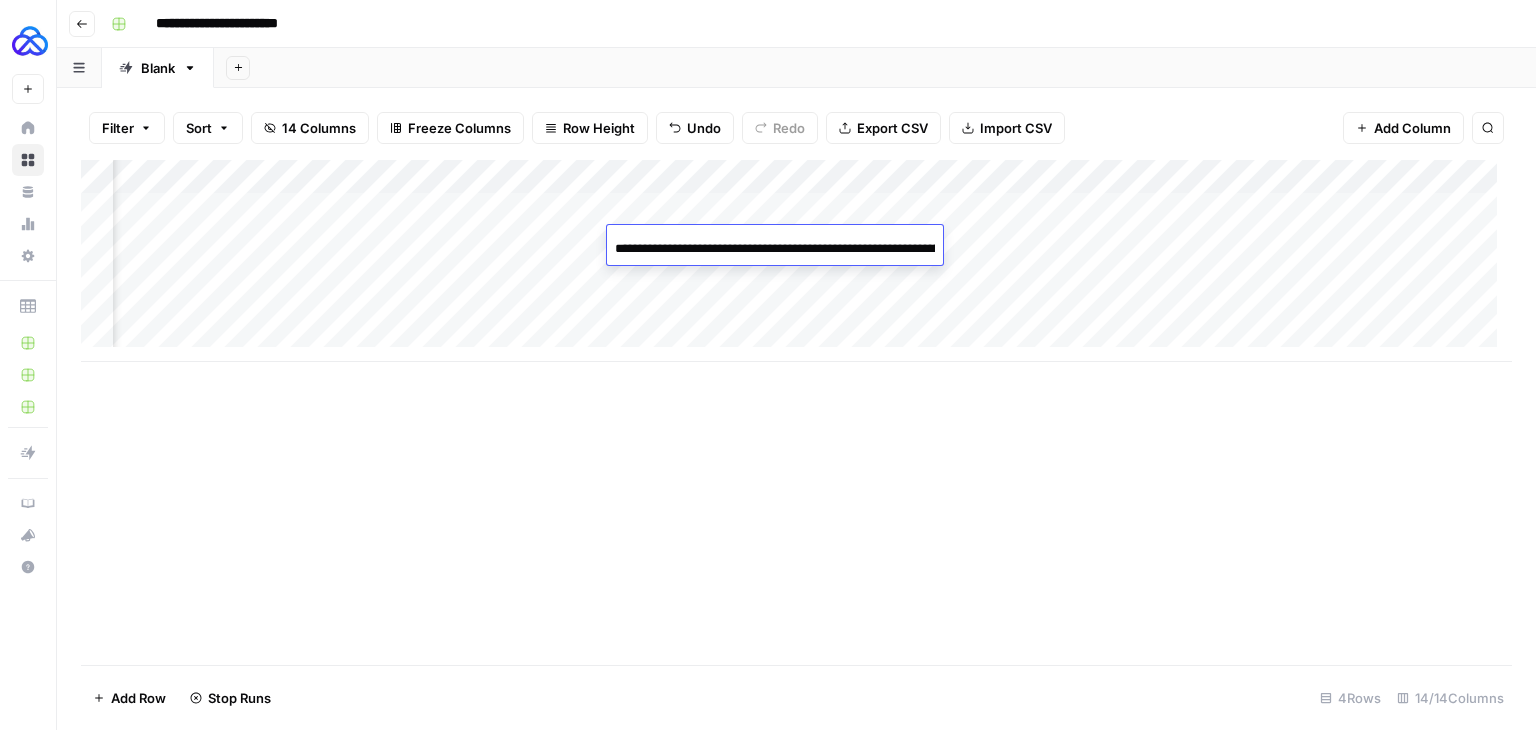 scroll, scrollTop: 0, scrollLeft: 381, axis: horizontal 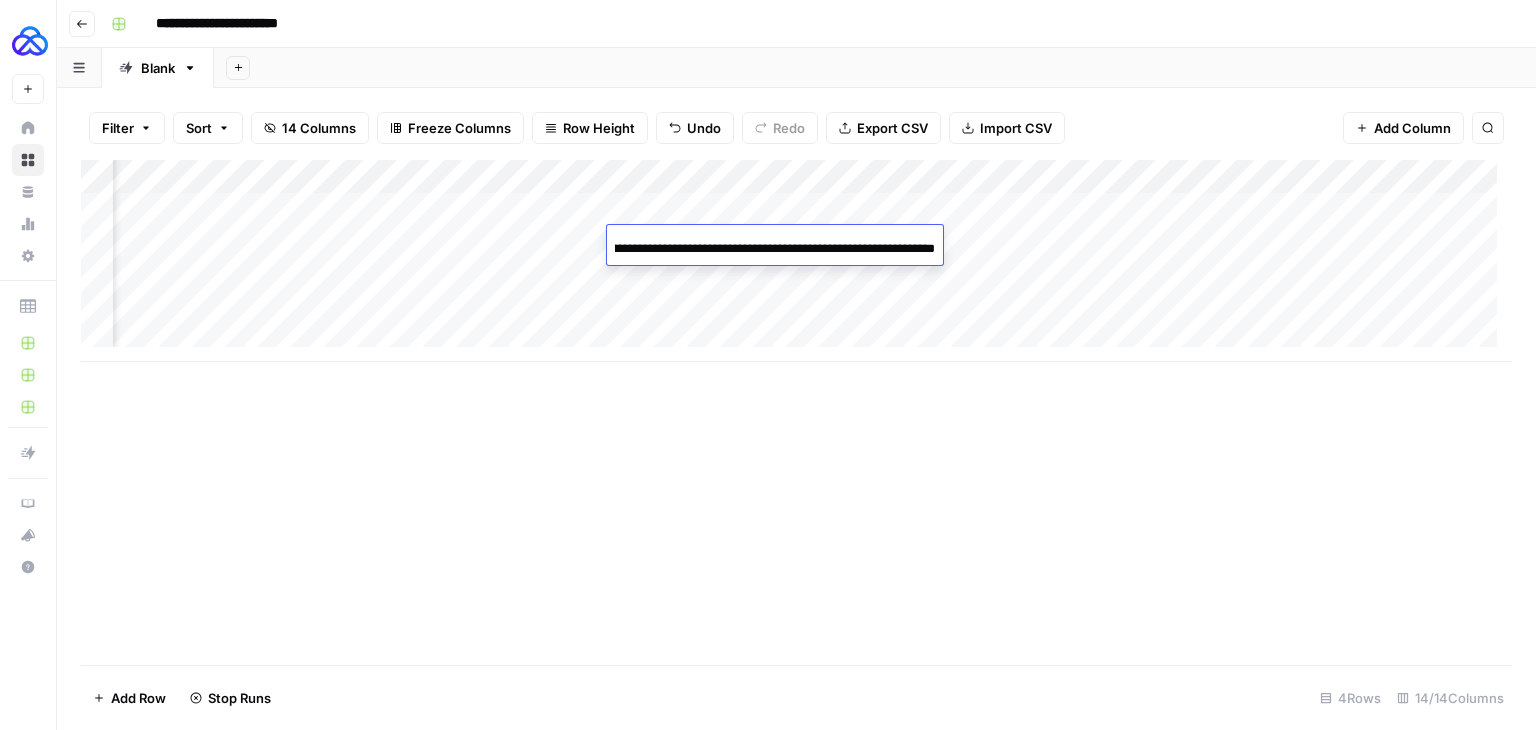 click on "Add Column" at bounding box center [796, 412] 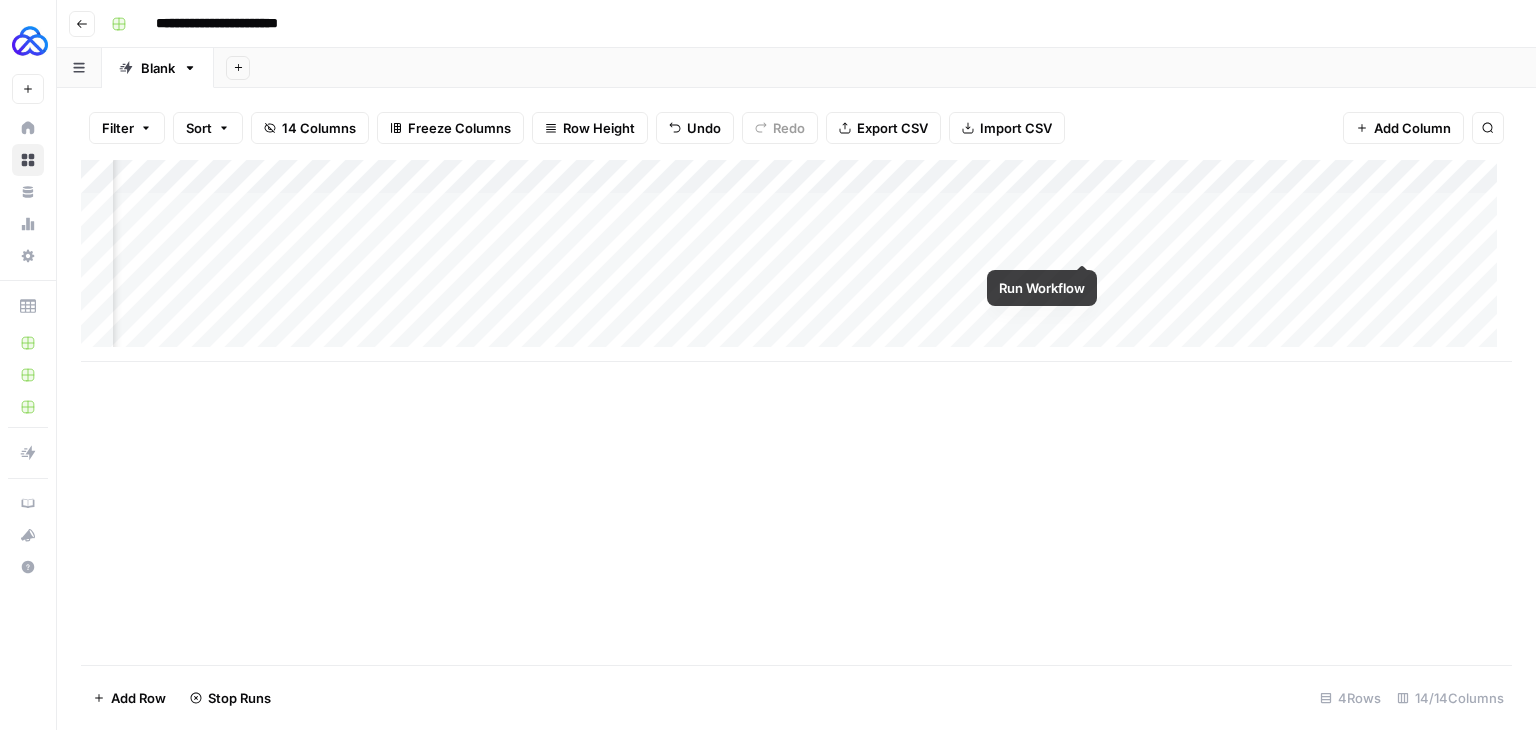 click on "Add Column" at bounding box center [796, 261] 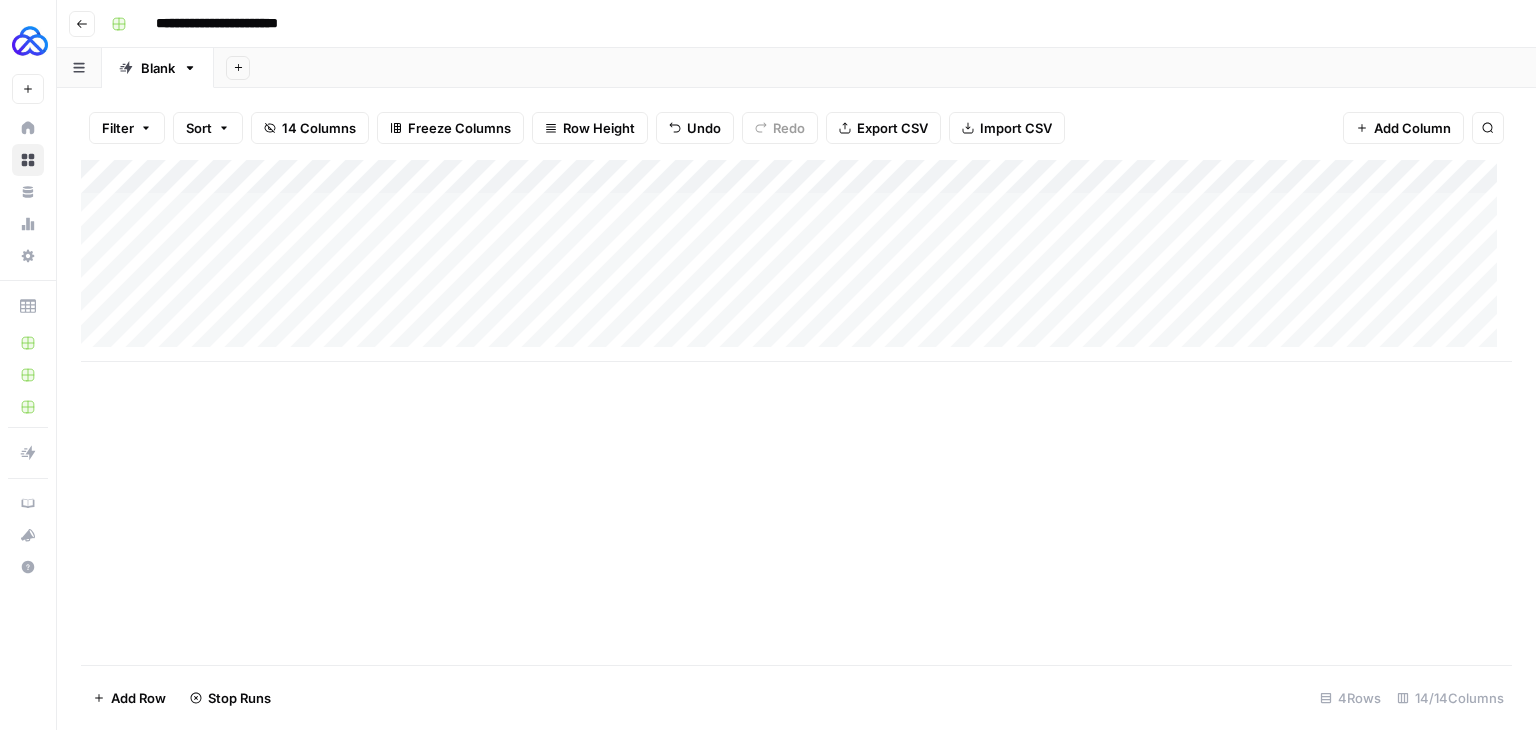 scroll, scrollTop: 0, scrollLeft: 0, axis: both 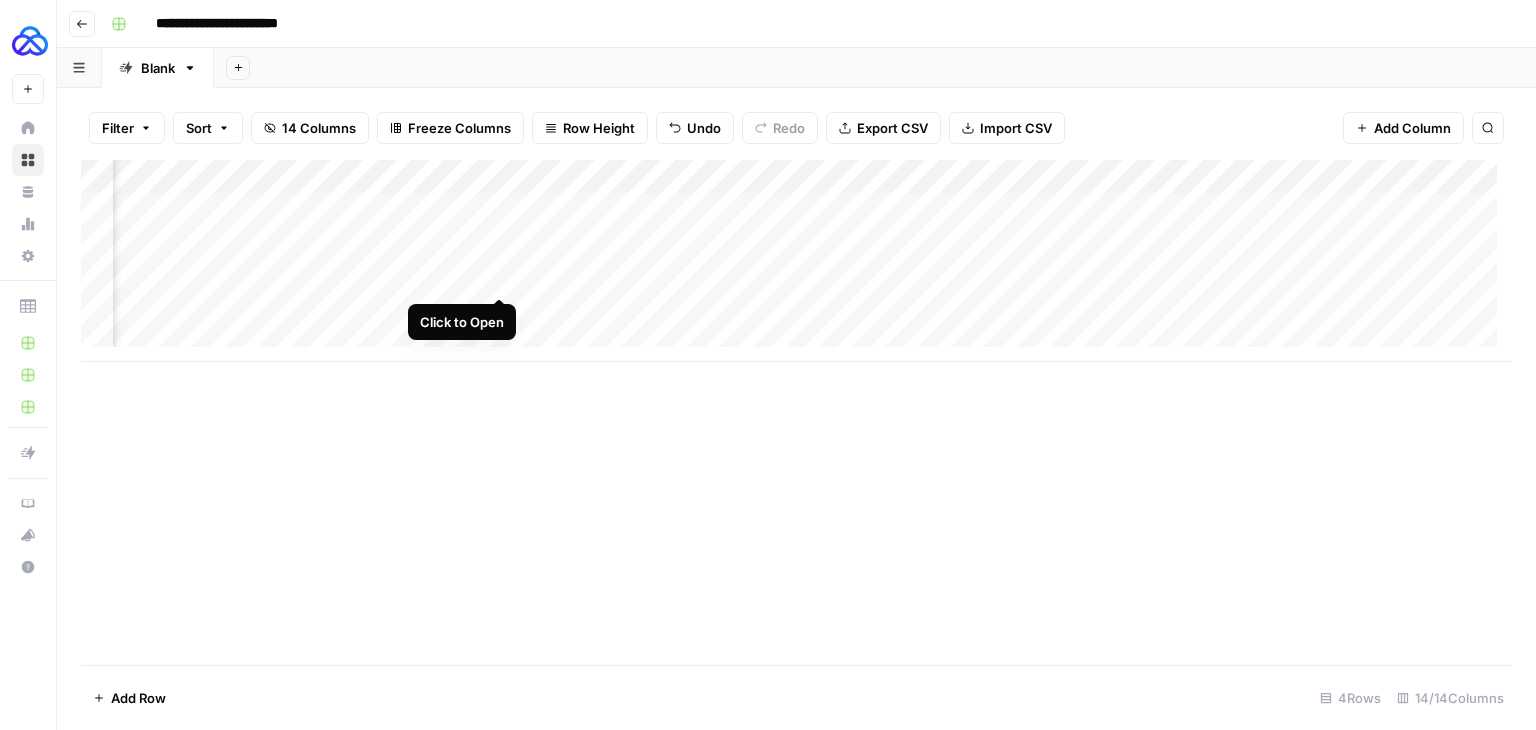 click on "Add Column" at bounding box center [796, 261] 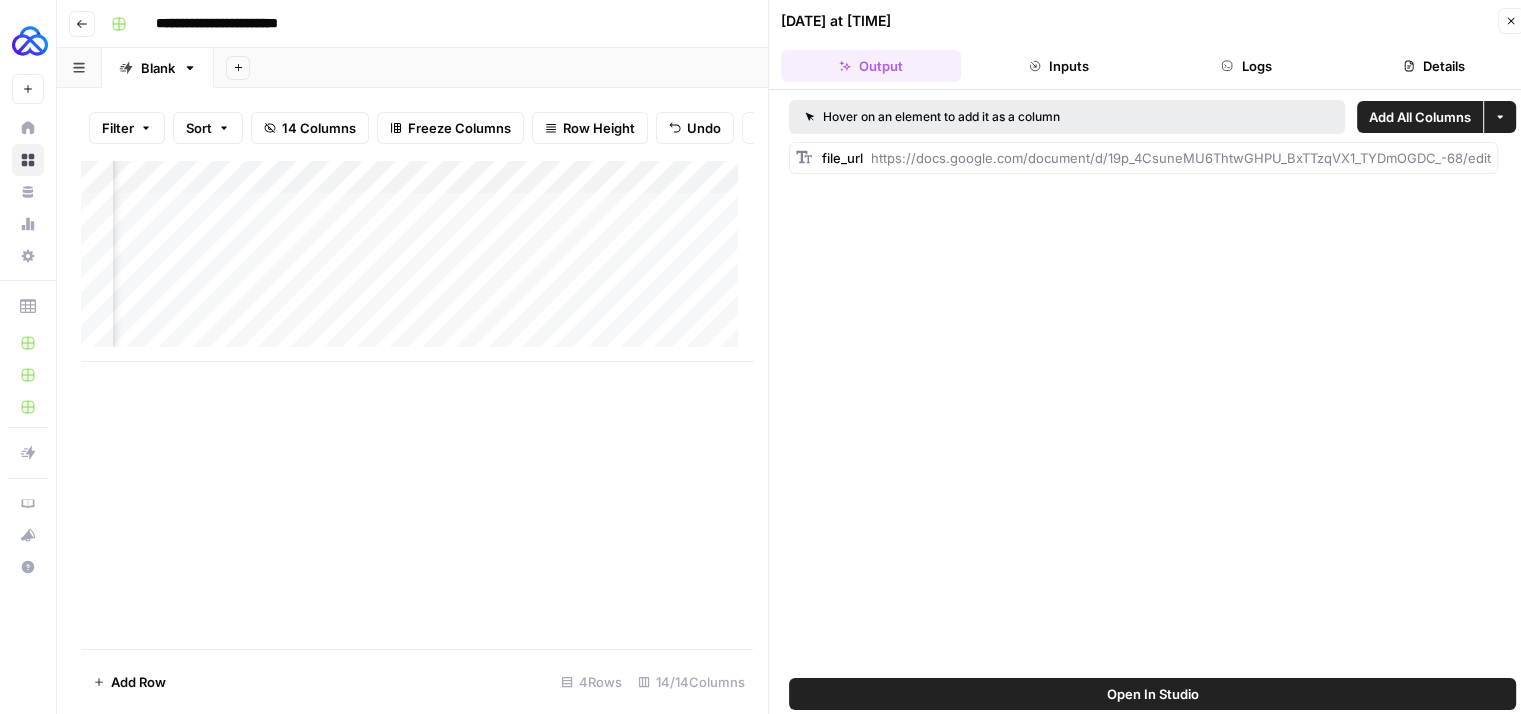 scroll, scrollTop: 0, scrollLeft: 15, axis: horizontal 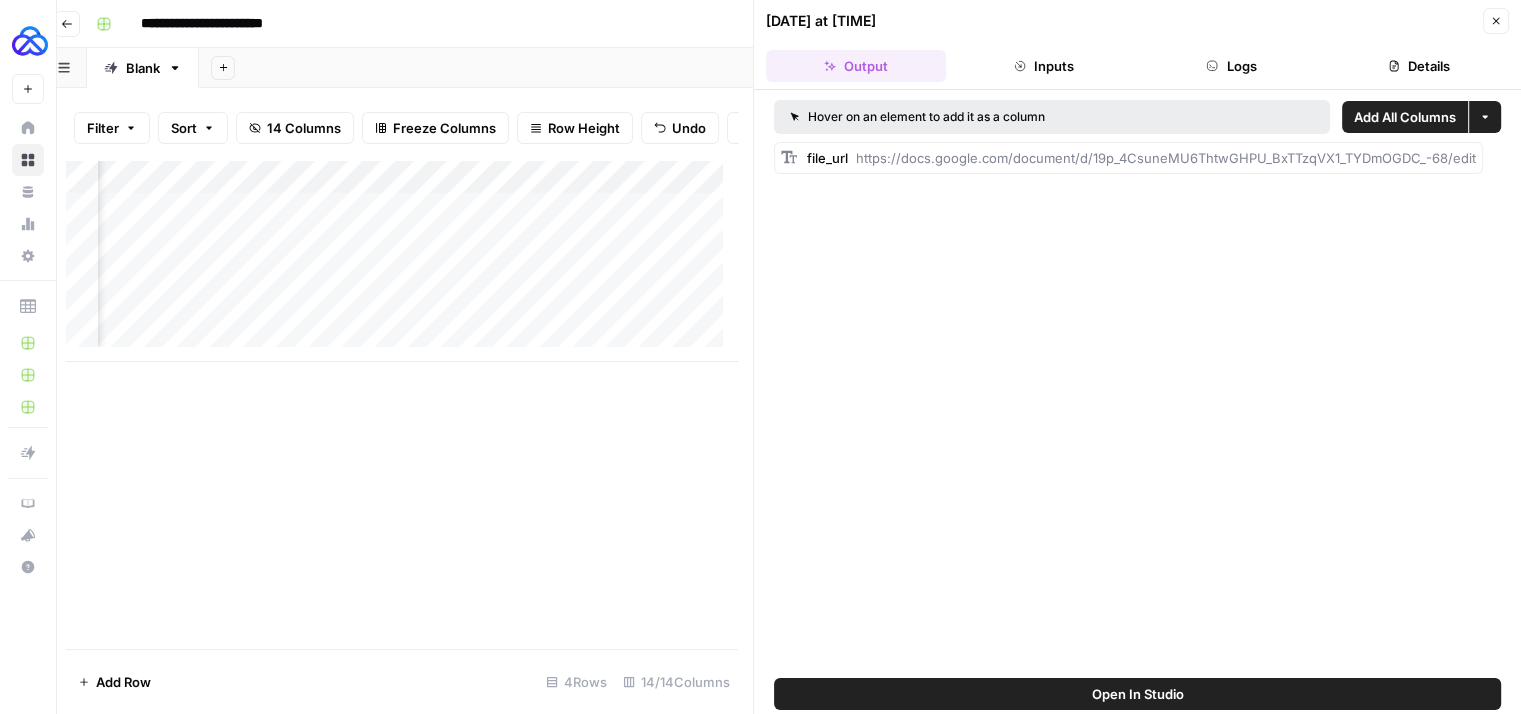 drag, startPoint x: 868, startPoint y: 157, endPoint x: 1531, endPoint y: 191, distance: 663.8712 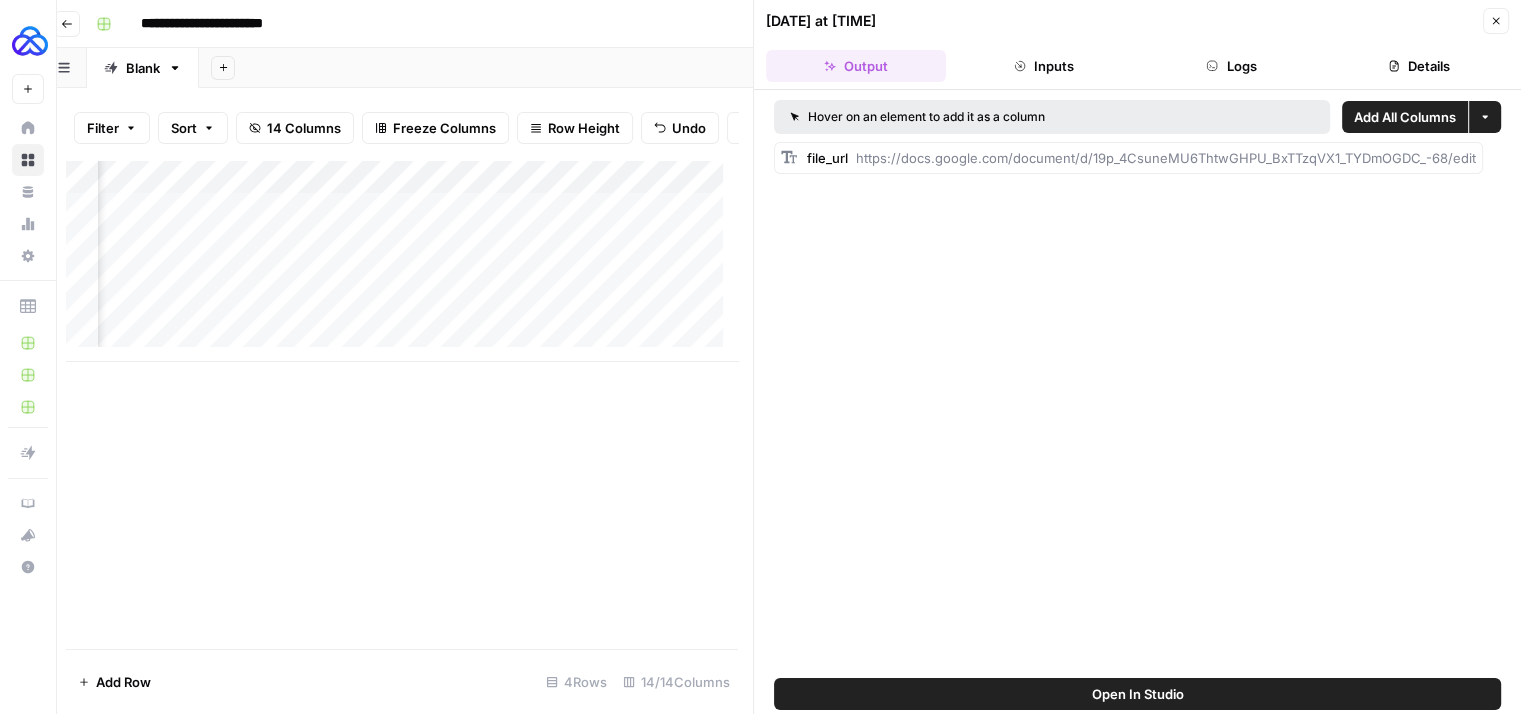 drag, startPoint x: 857, startPoint y: 161, endPoint x: 1504, endPoint y: 178, distance: 647.2233 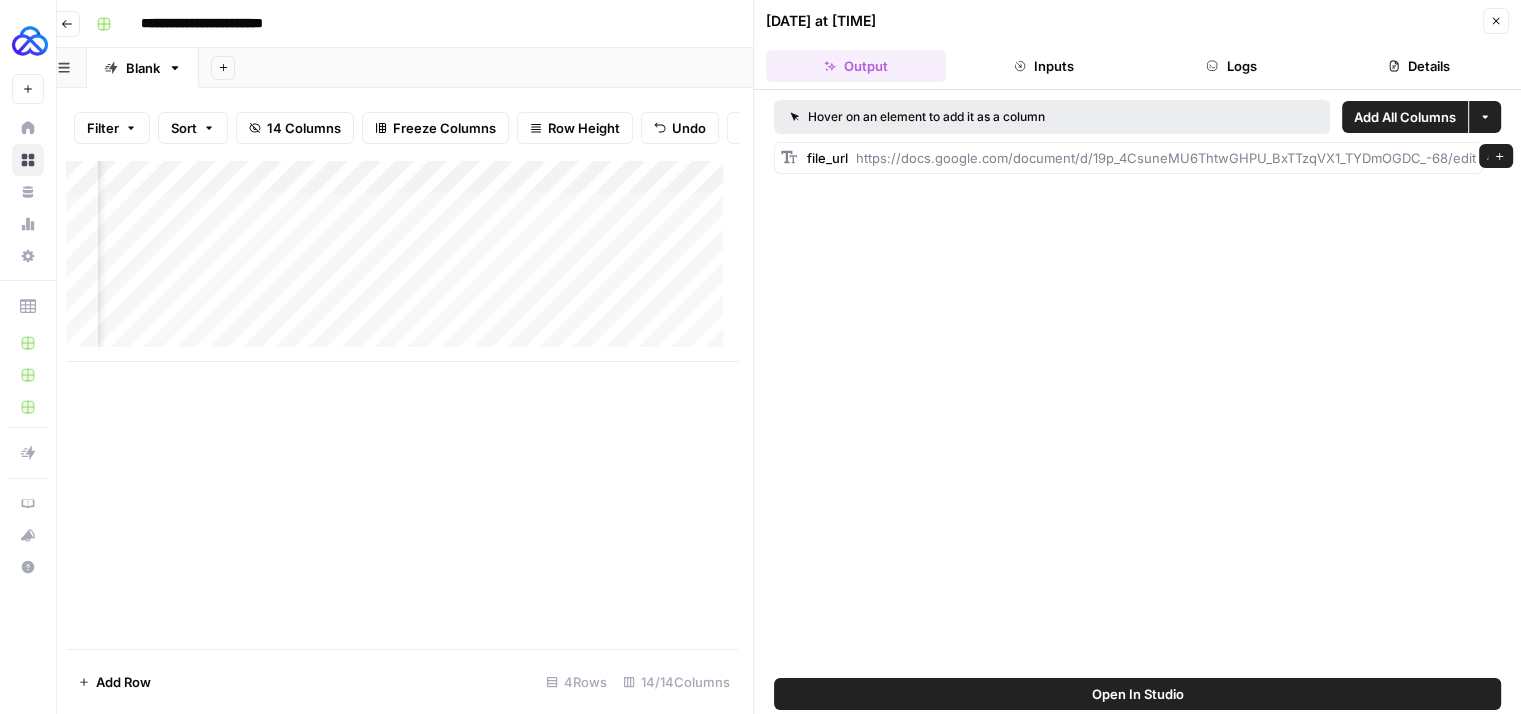 copy on "https://docs.google.com/document/d/19p_4CsuneMU6ThtwGHPU_BxTTzqVX1_TYDmOGDC_-68/edit" 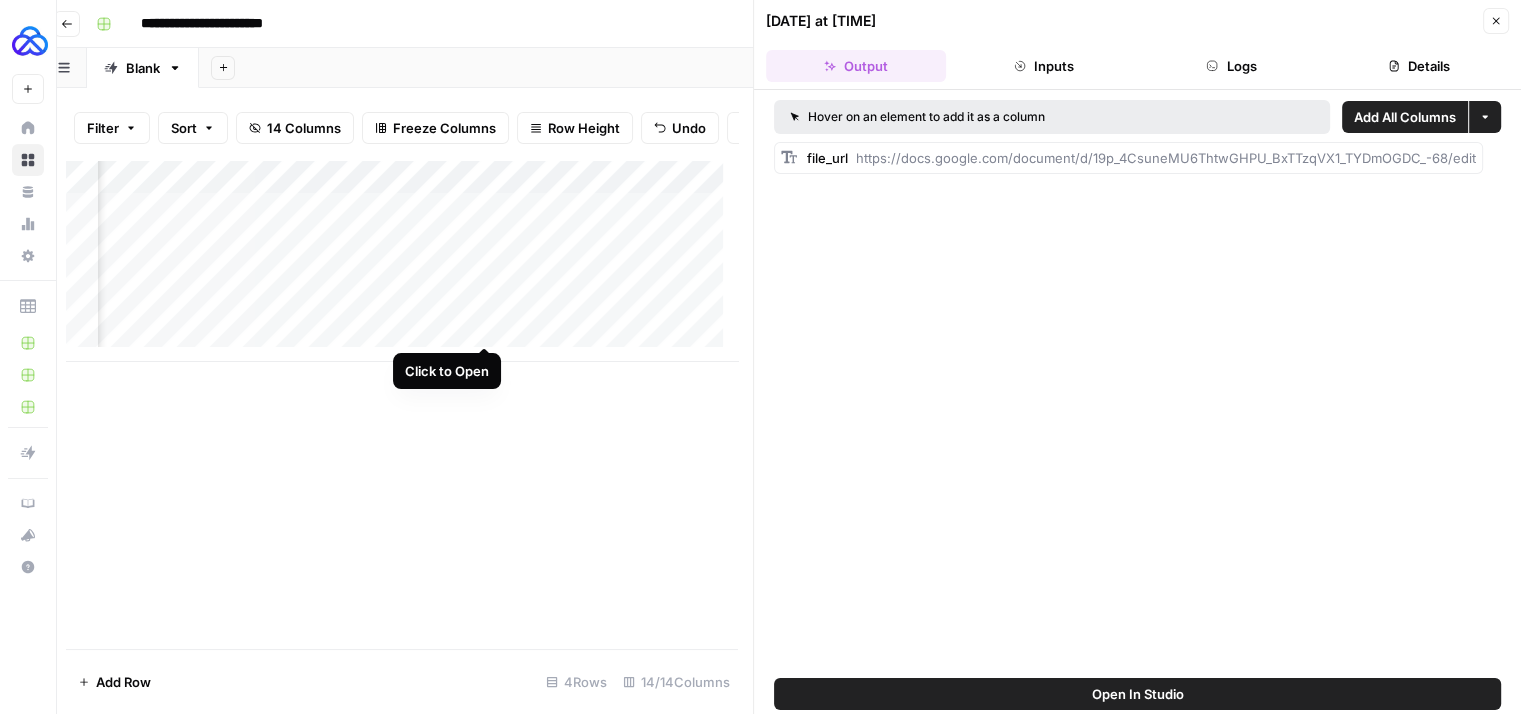 click on "Add Column" at bounding box center [402, 261] 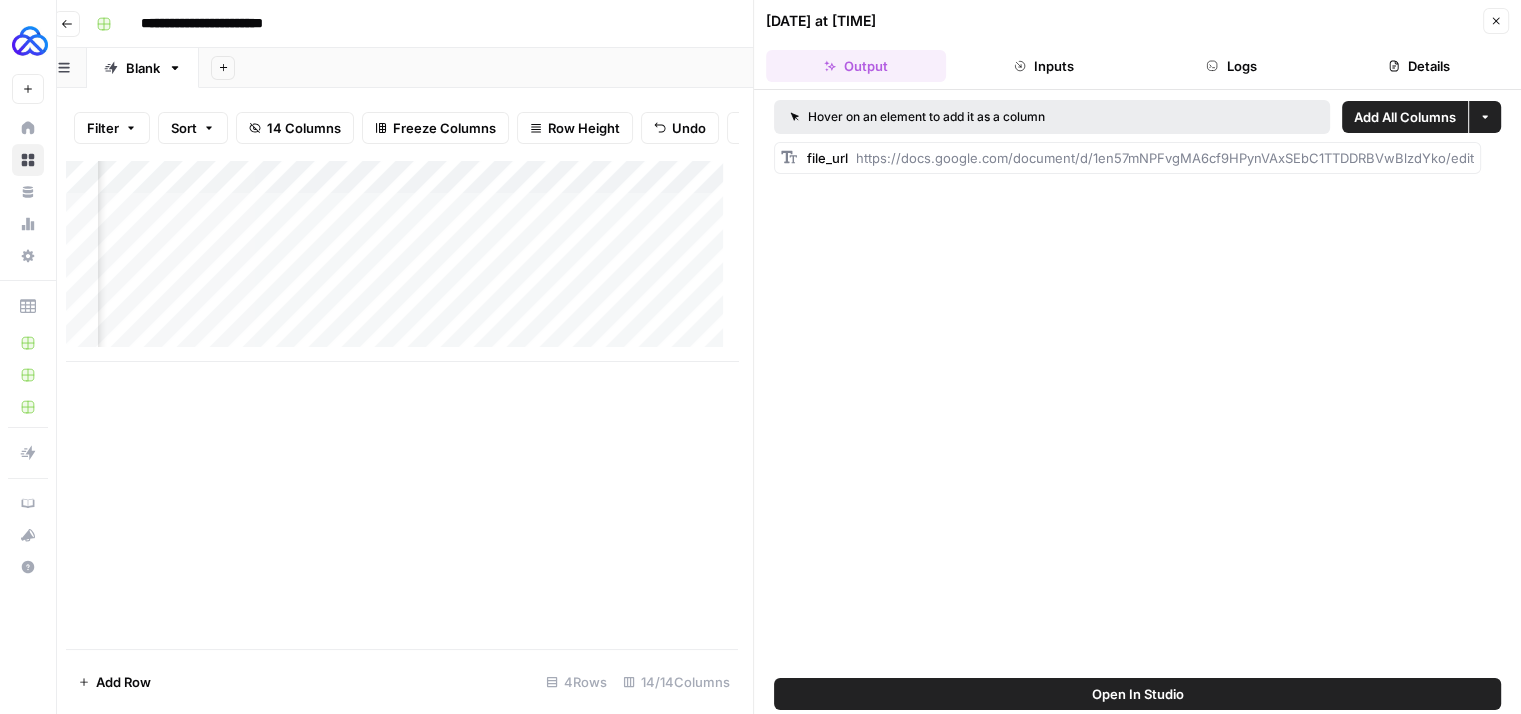 drag, startPoint x: 856, startPoint y: 157, endPoint x: 1484, endPoint y: 180, distance: 628.421 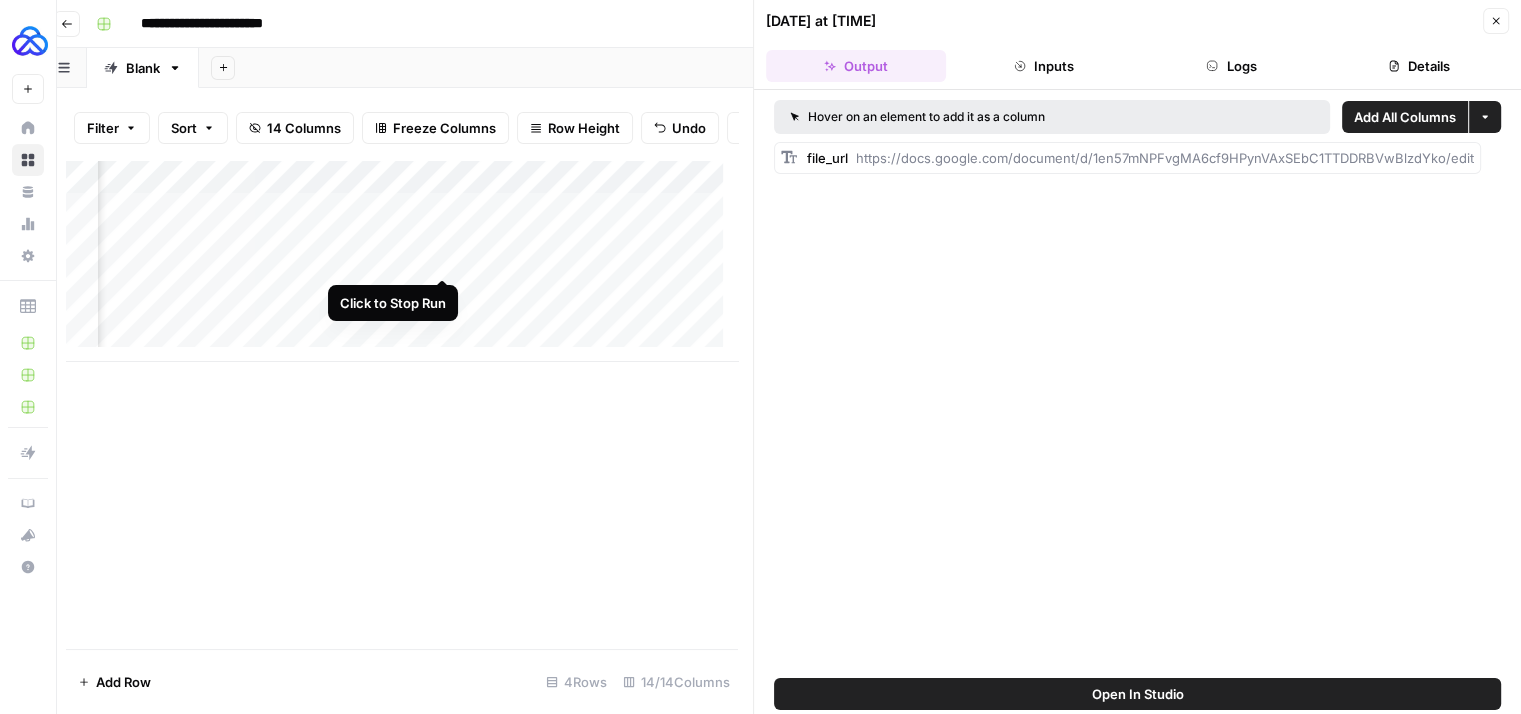 click on "Add Column" at bounding box center [402, 261] 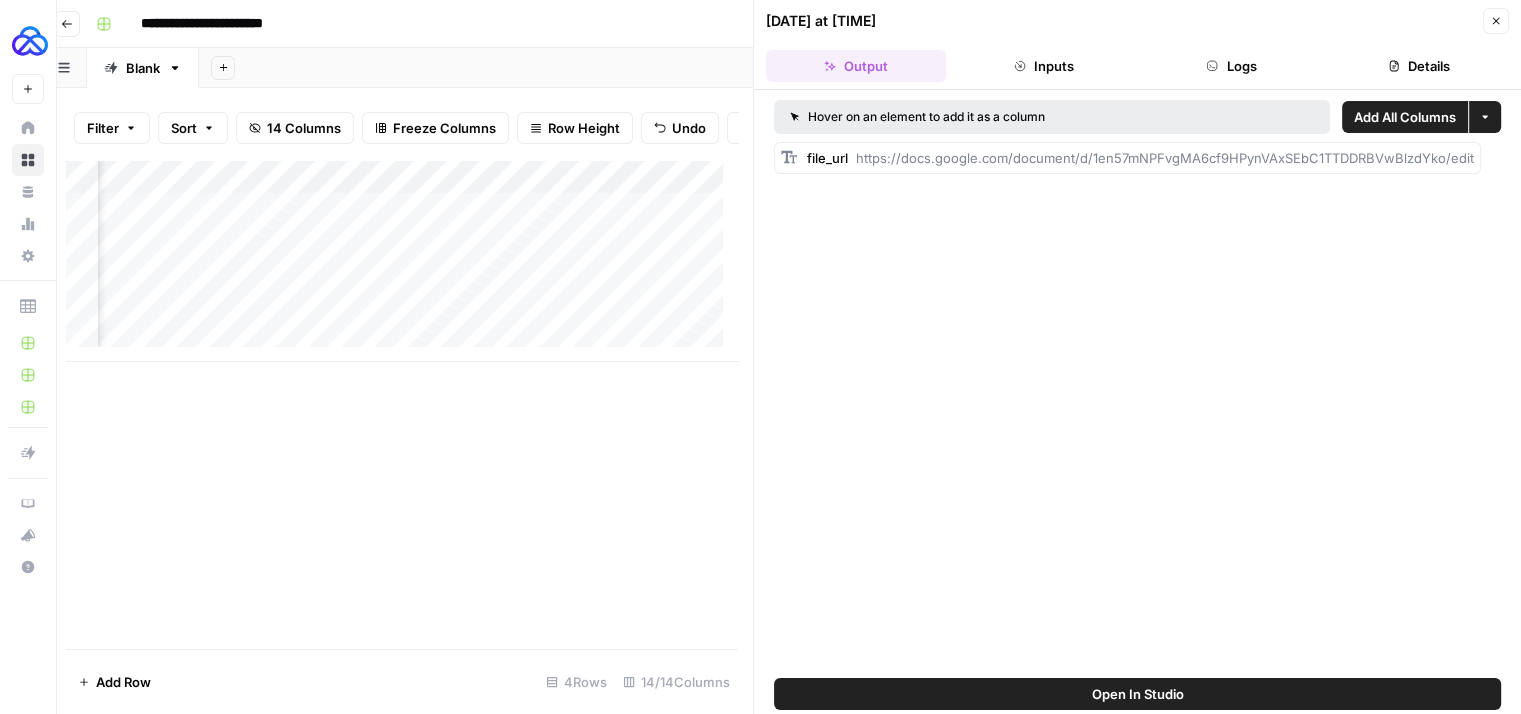 click 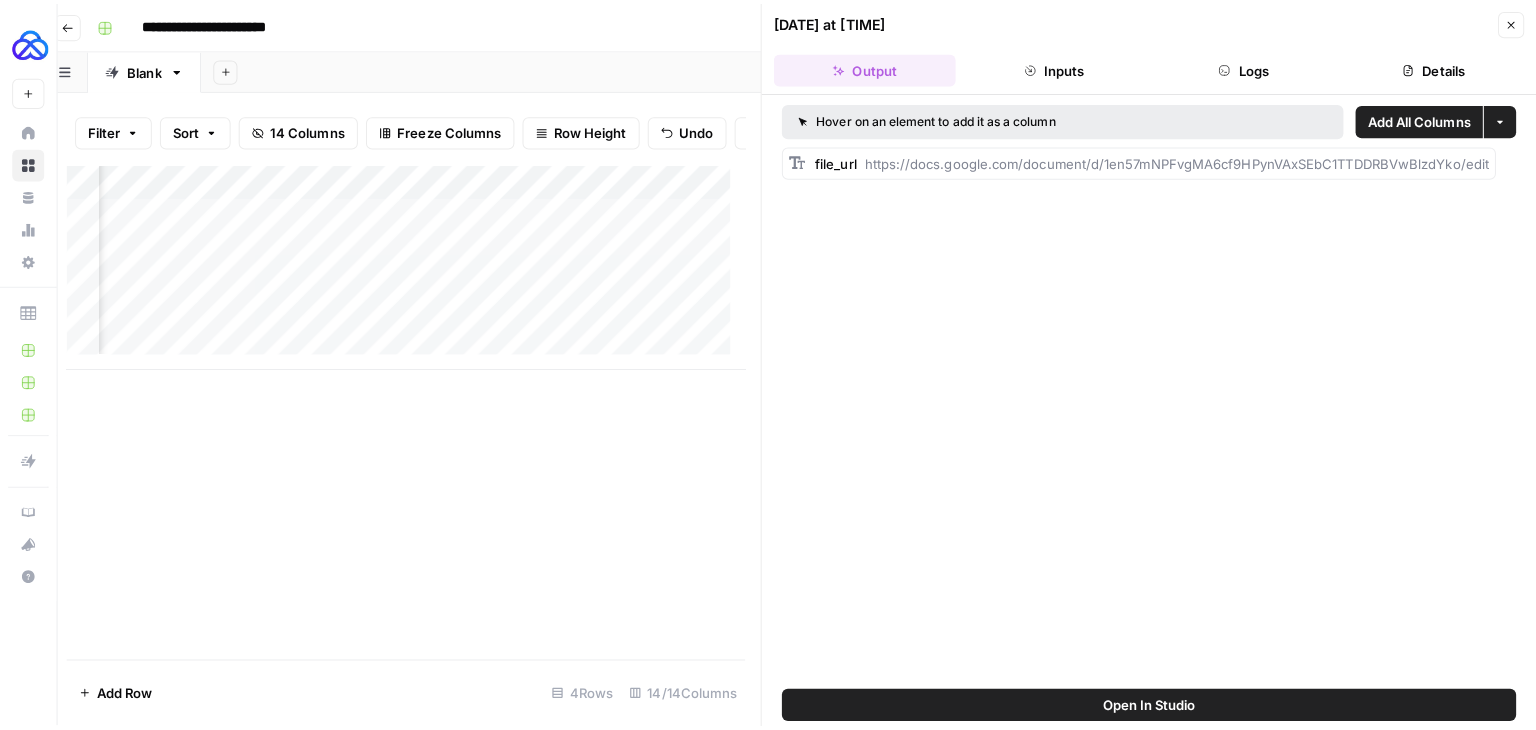 scroll, scrollTop: 0, scrollLeft: 0, axis: both 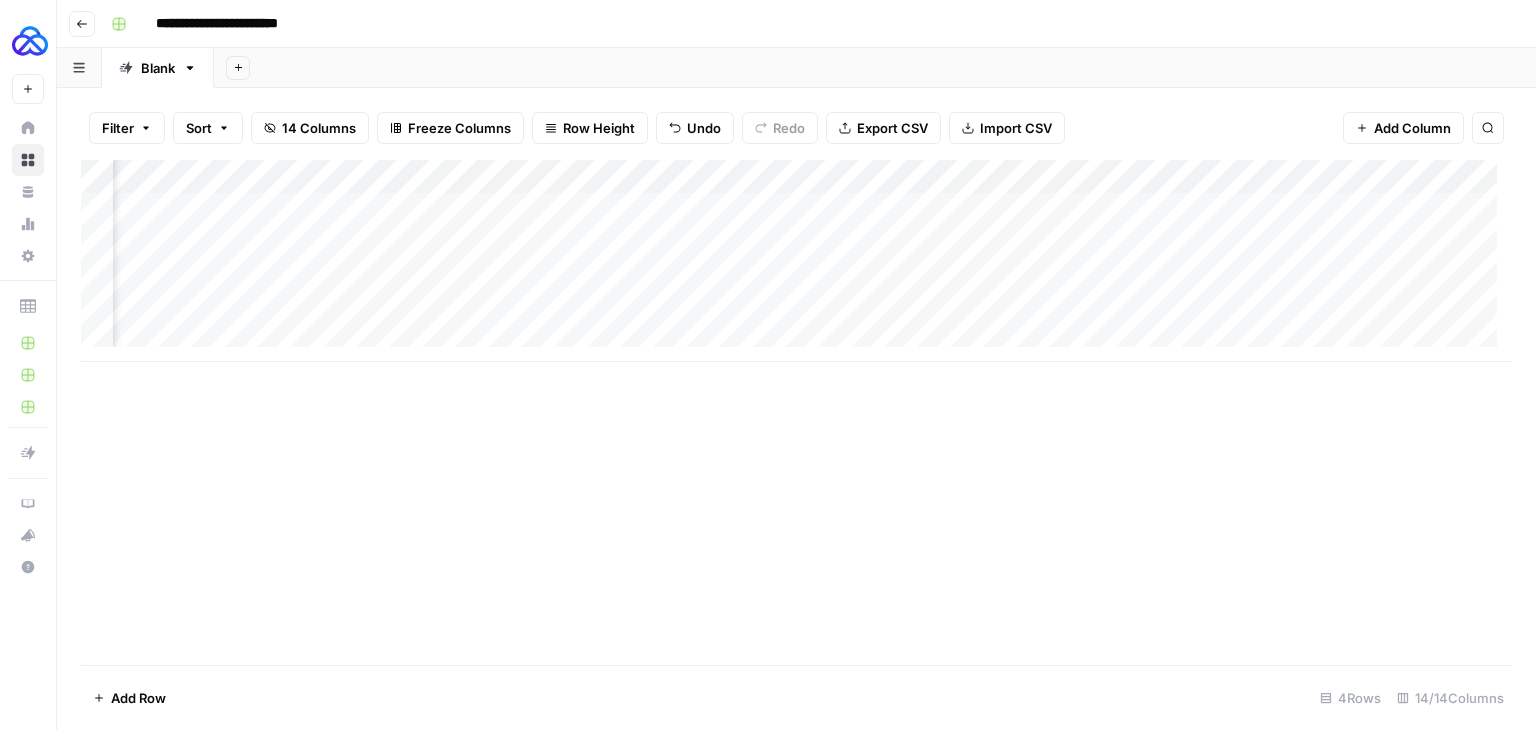 click on "Add Column" at bounding box center (796, 261) 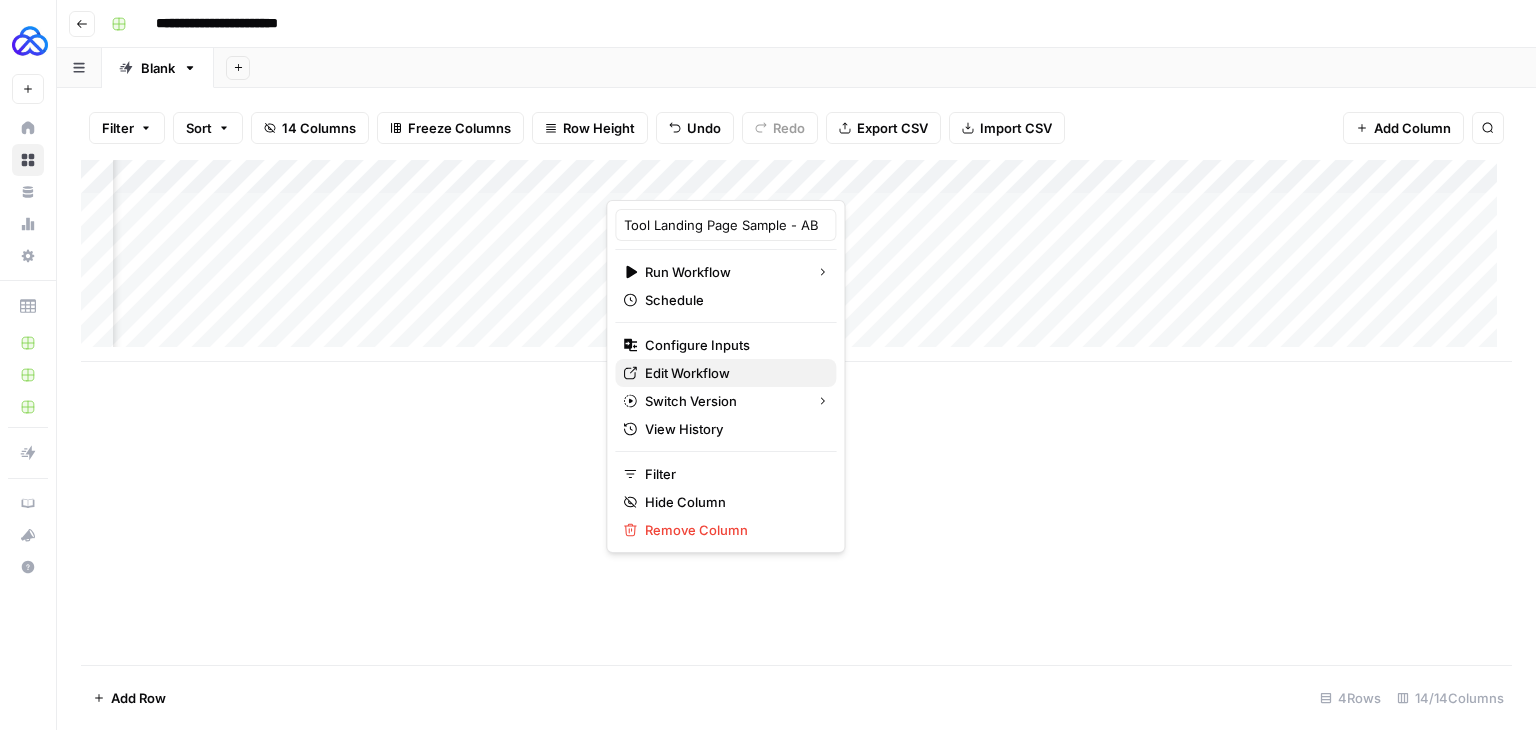 click on "Edit Workflow" at bounding box center (732, 373) 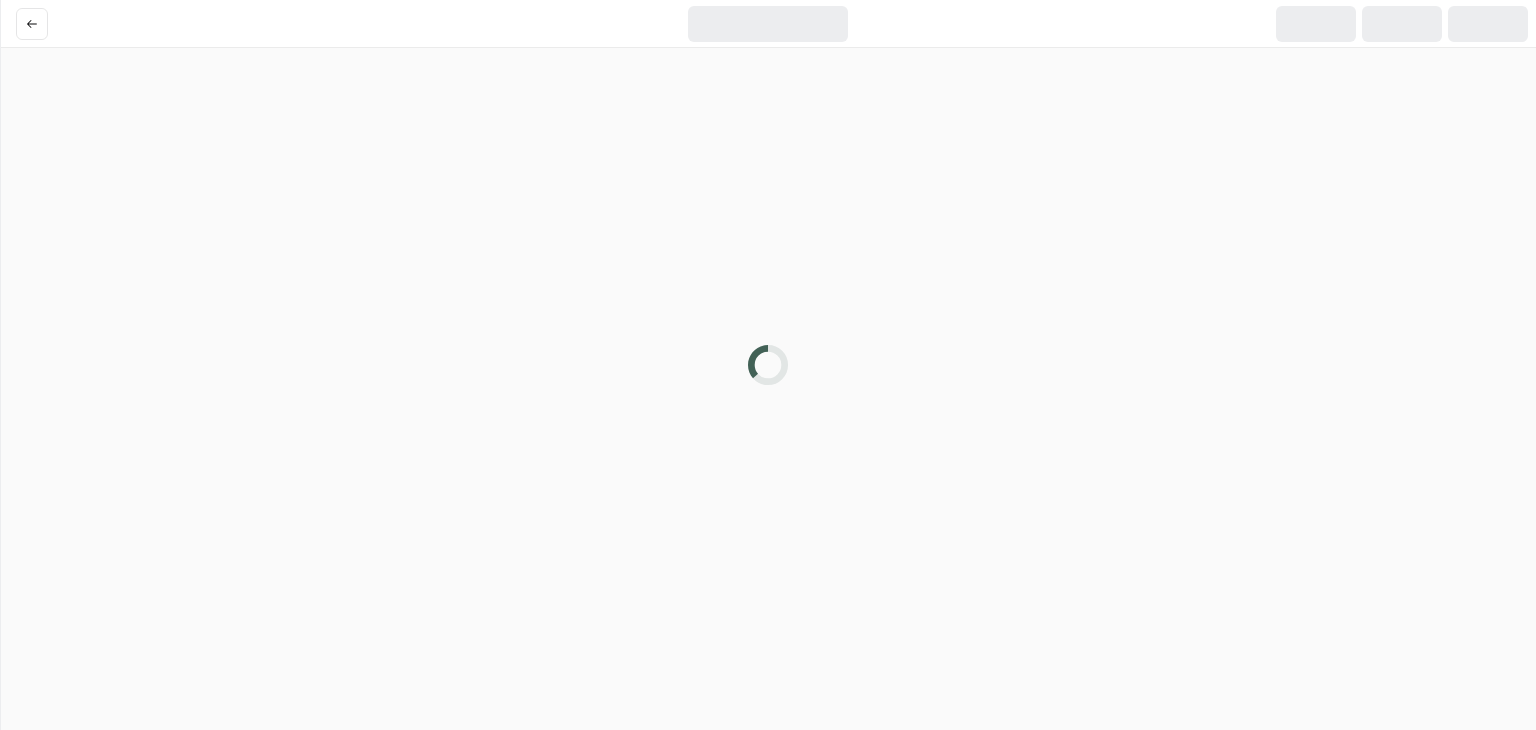 scroll, scrollTop: 0, scrollLeft: 0, axis: both 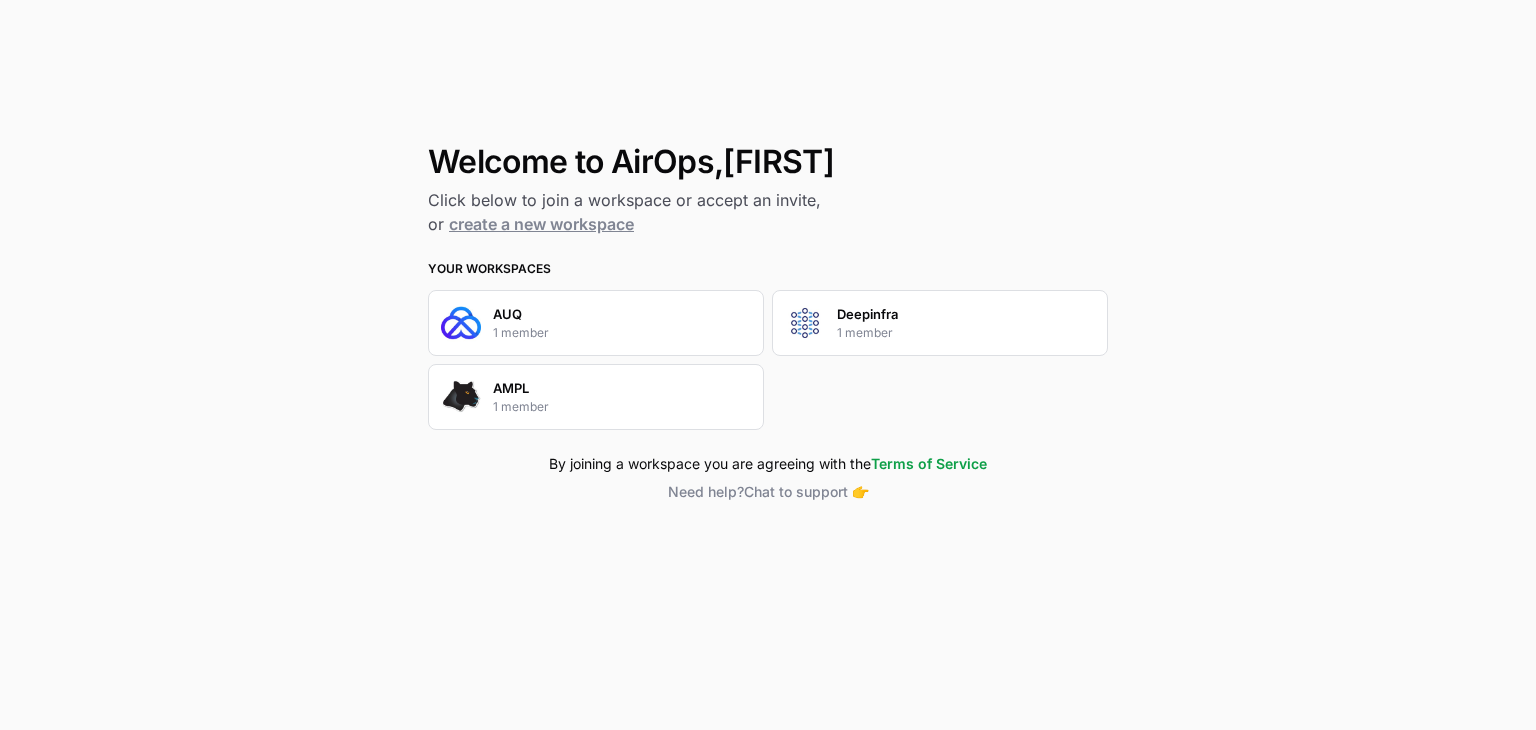 click on "AUQ 1 member" at bounding box center [596, 323] 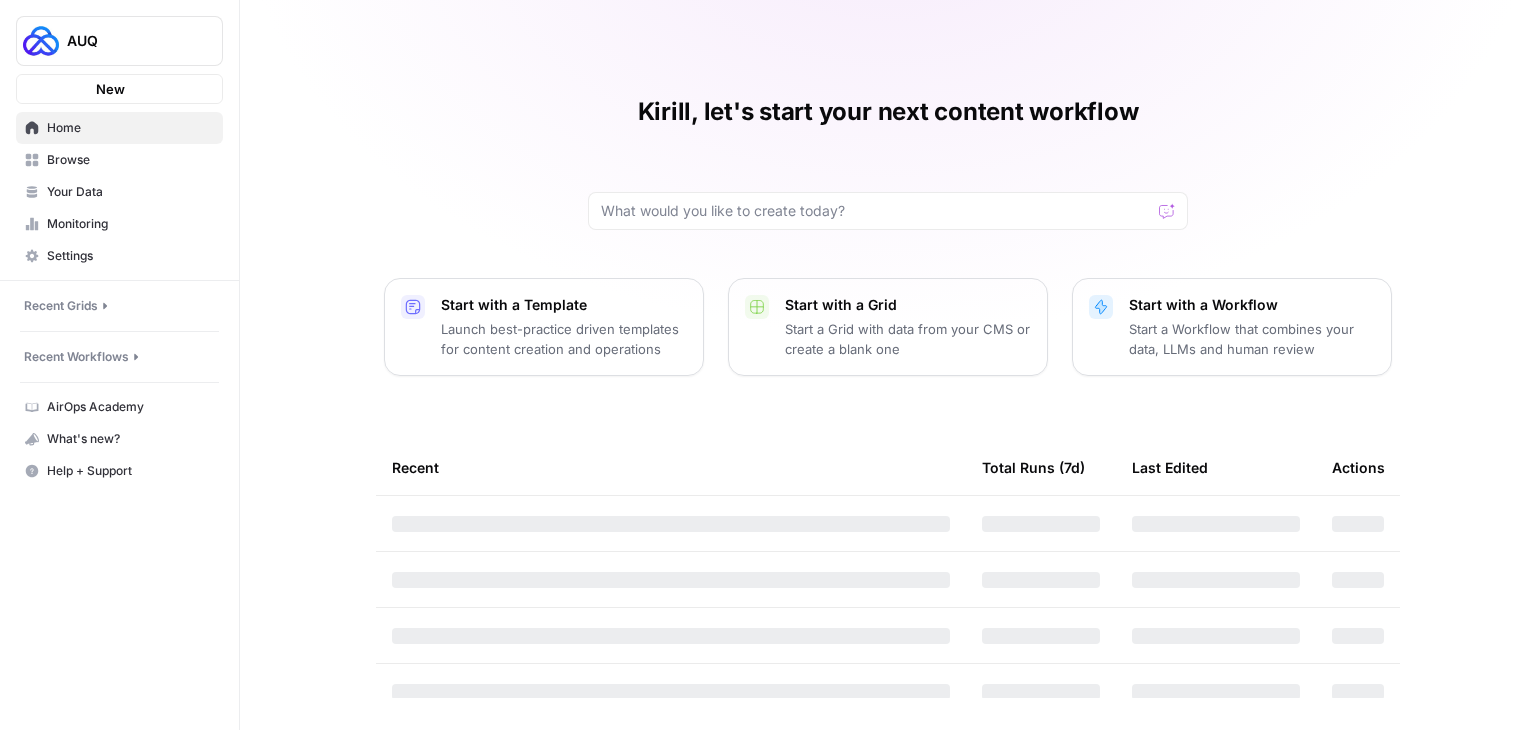 scroll, scrollTop: 0, scrollLeft: 0, axis: both 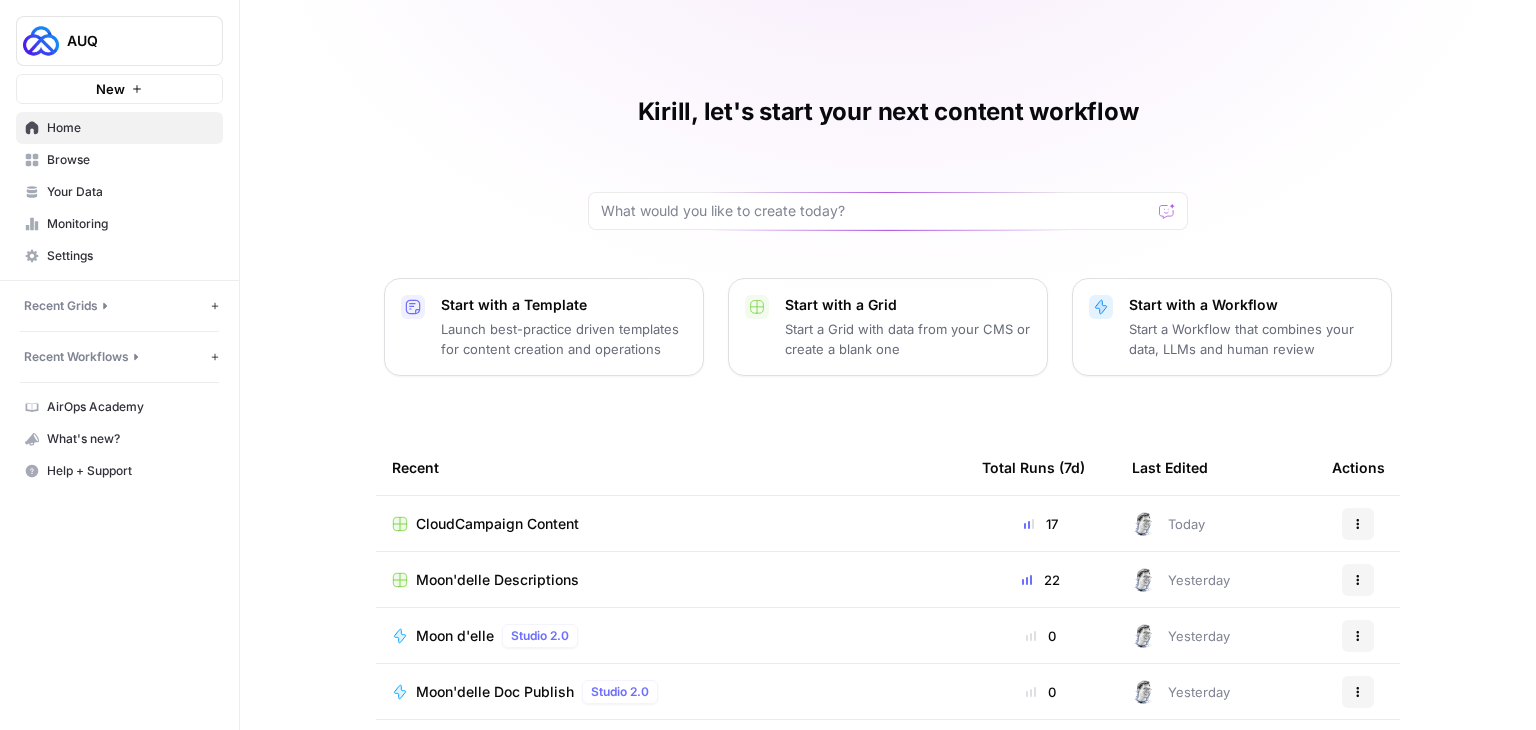 click on "Browse" at bounding box center [130, 160] 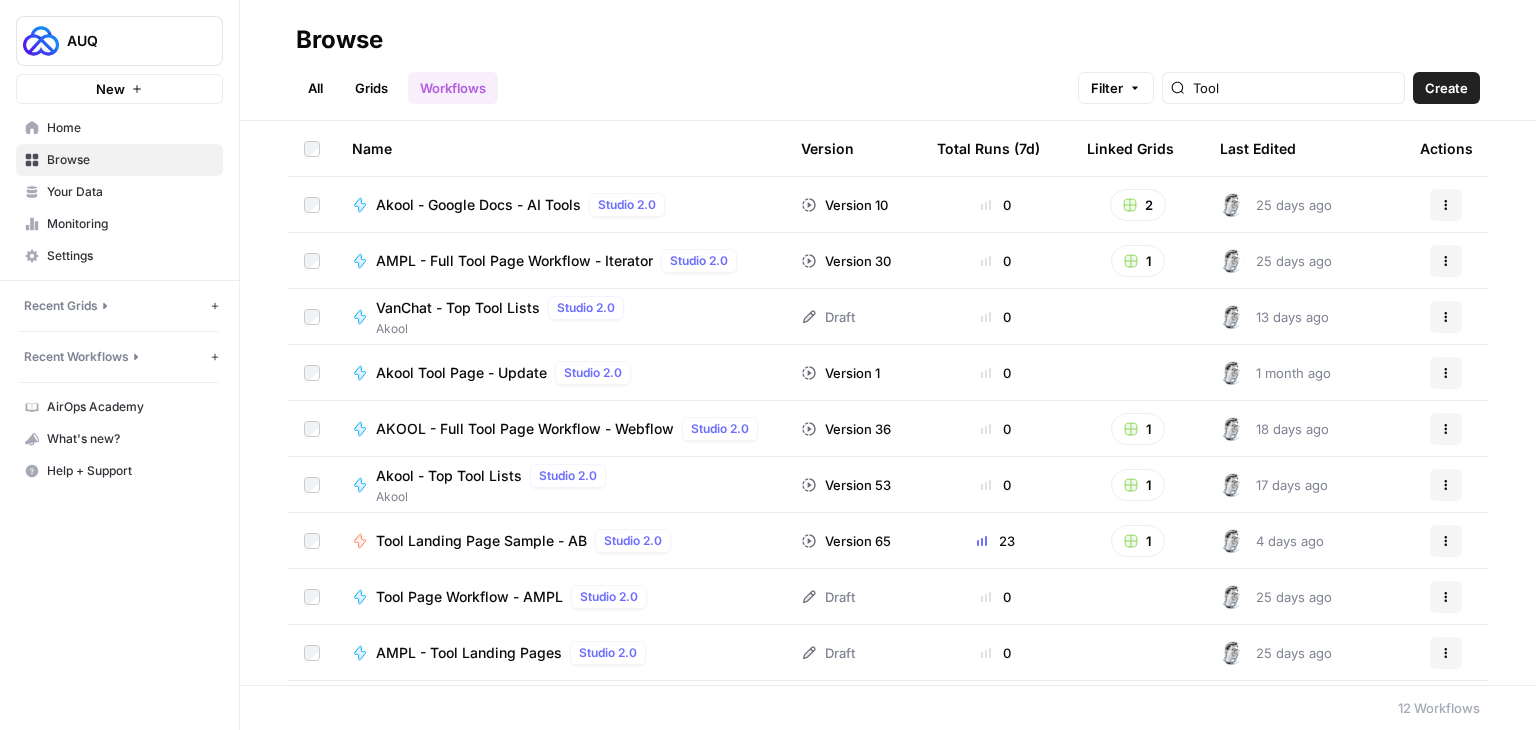 click on "Grids" at bounding box center (371, 88) 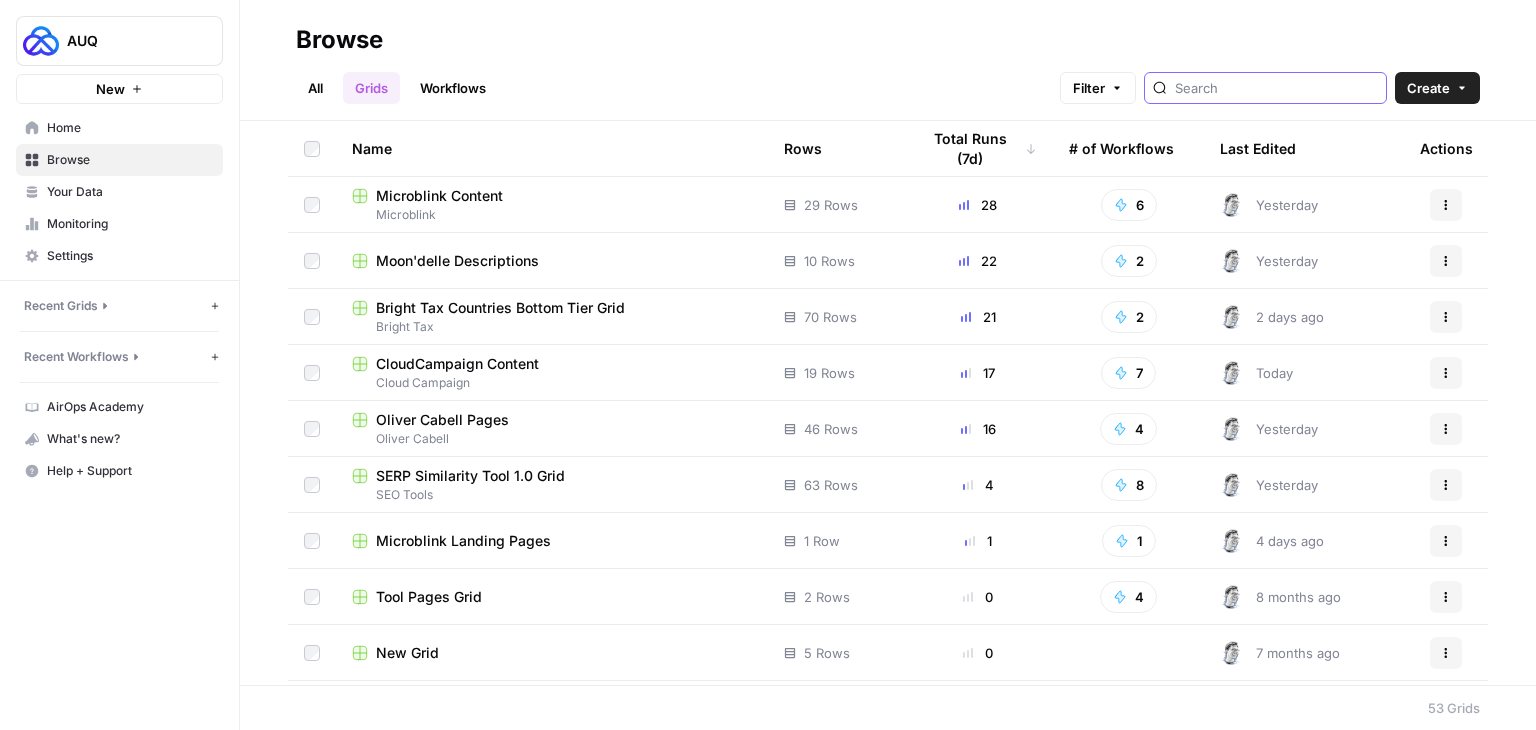 click at bounding box center (1276, 88) 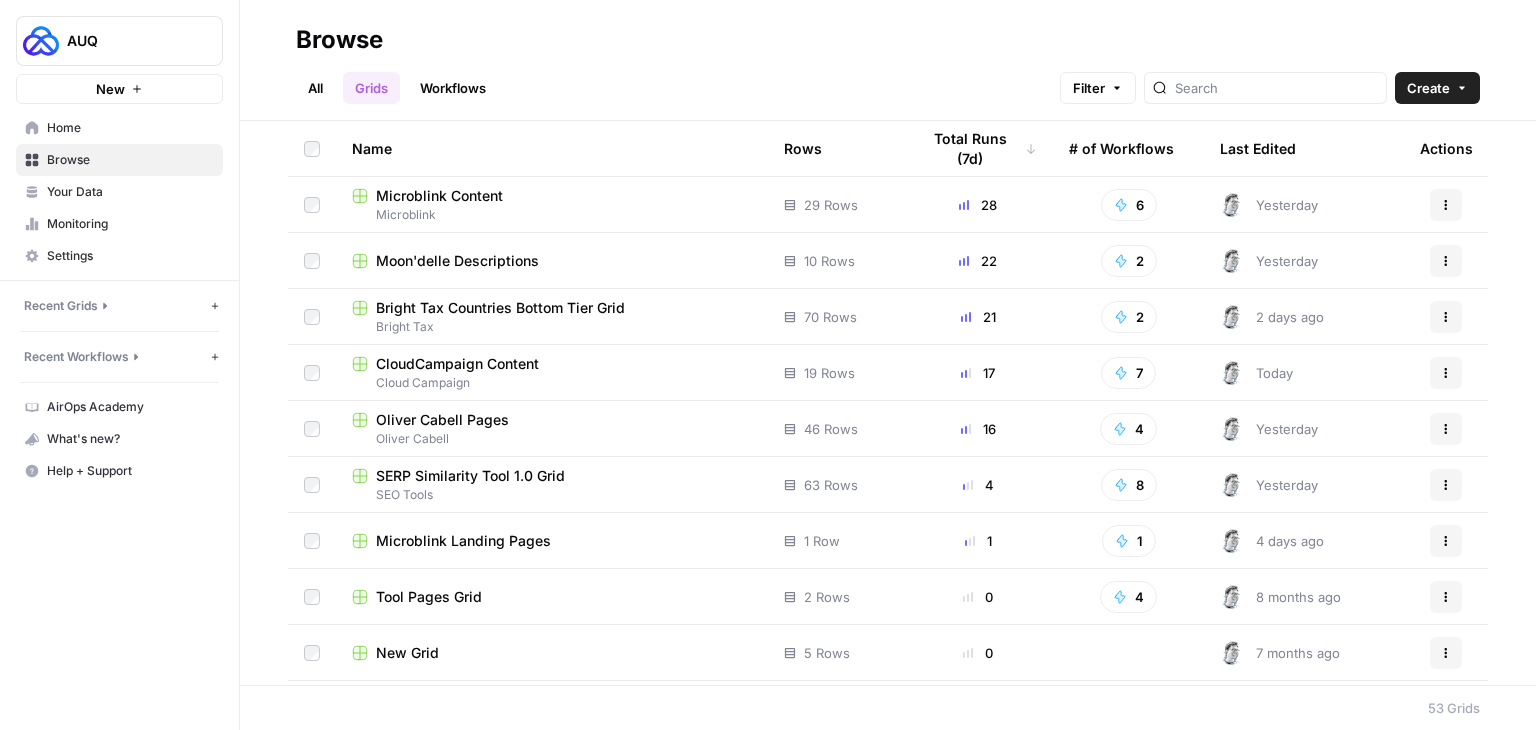click on "Microblink Content" at bounding box center (552, 196) 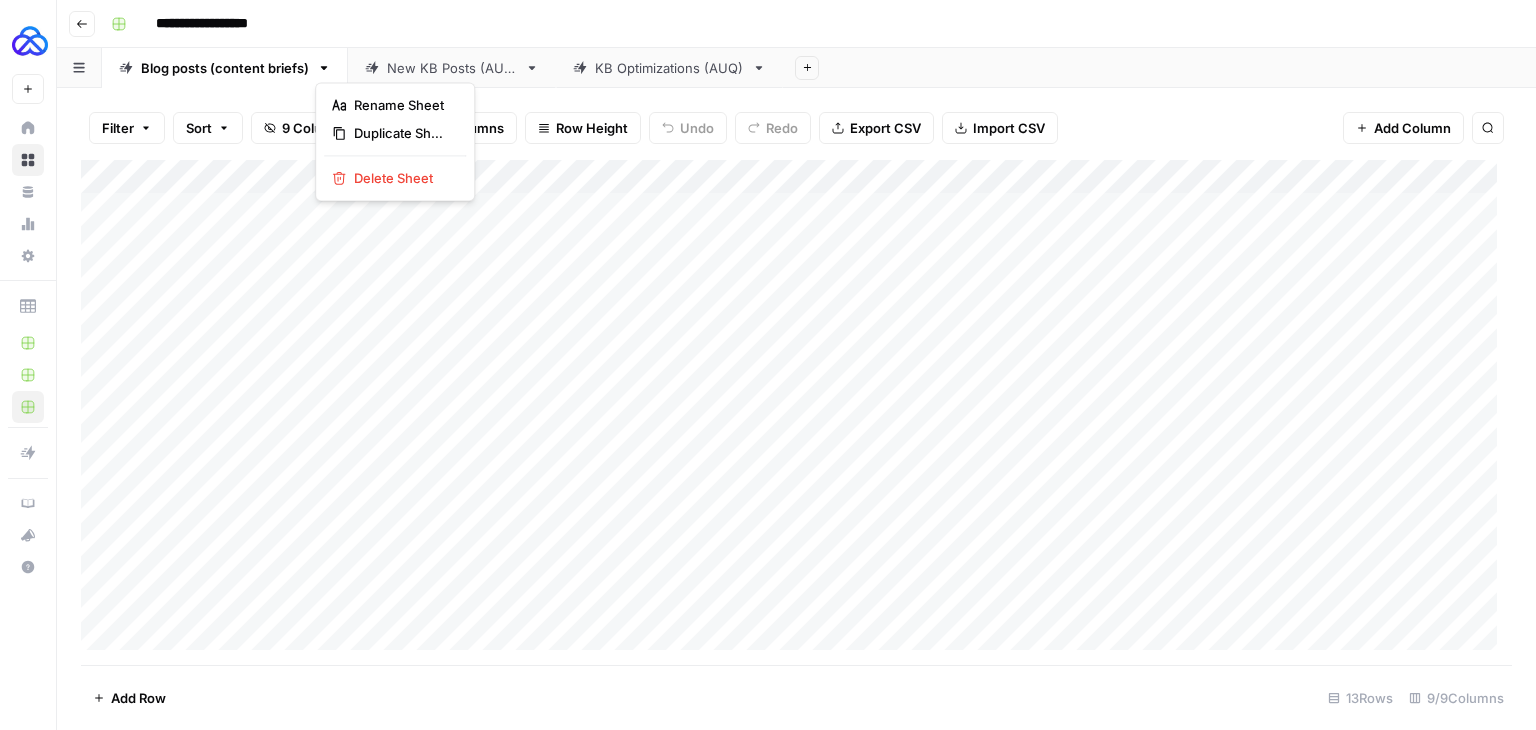 click 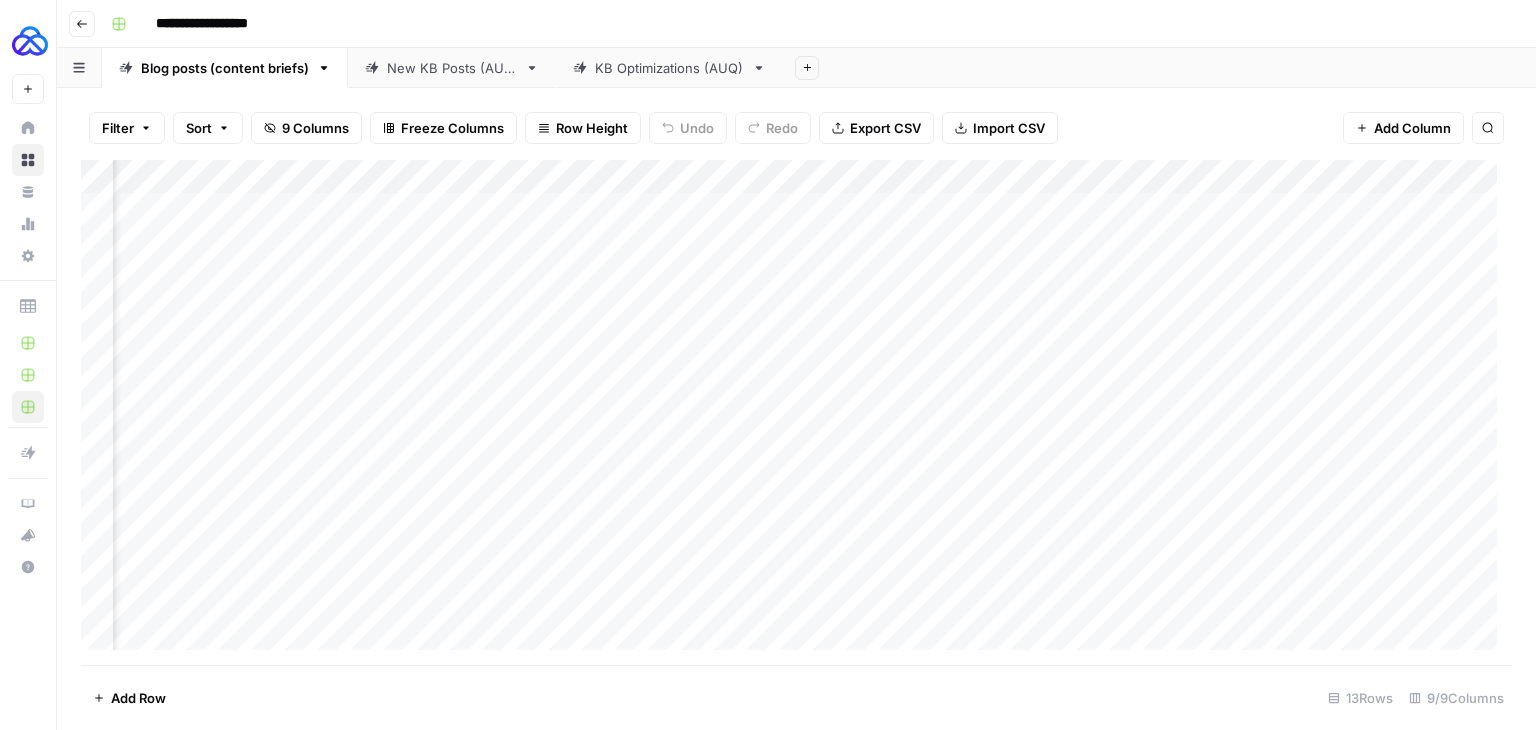 scroll, scrollTop: 0, scrollLeft: 485, axis: horizontal 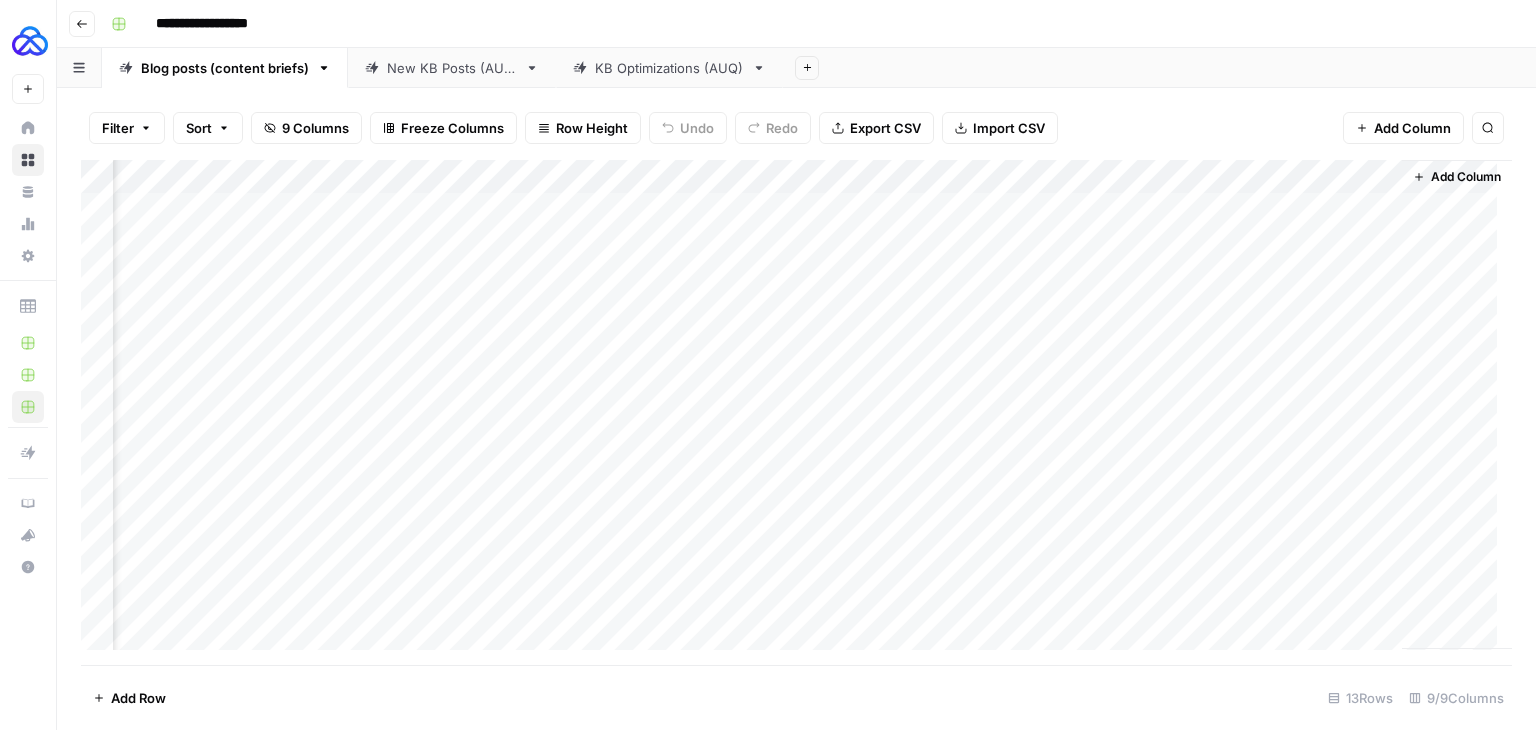 click on "Add Column" at bounding box center [796, 412] 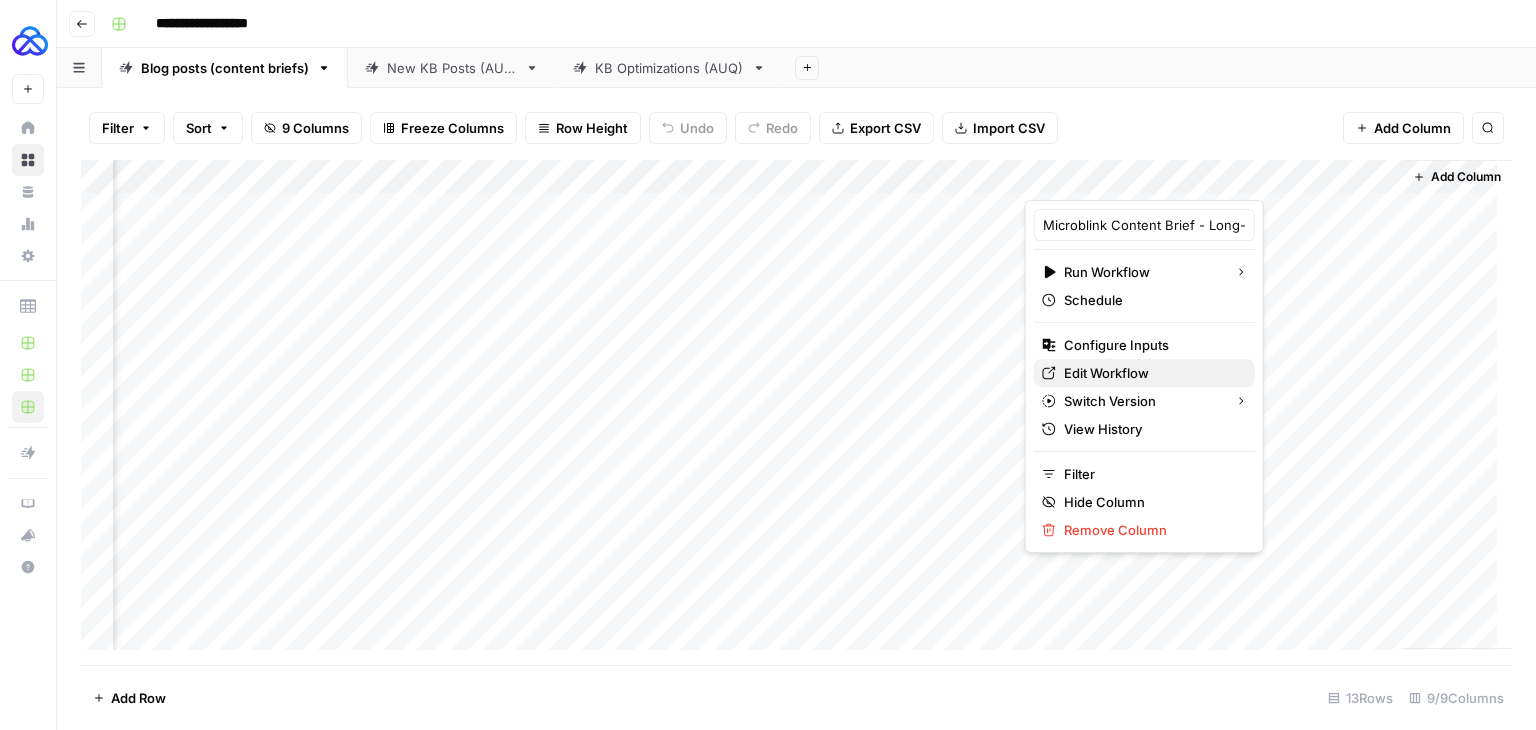 click on "Edit Workflow" at bounding box center (1151, 373) 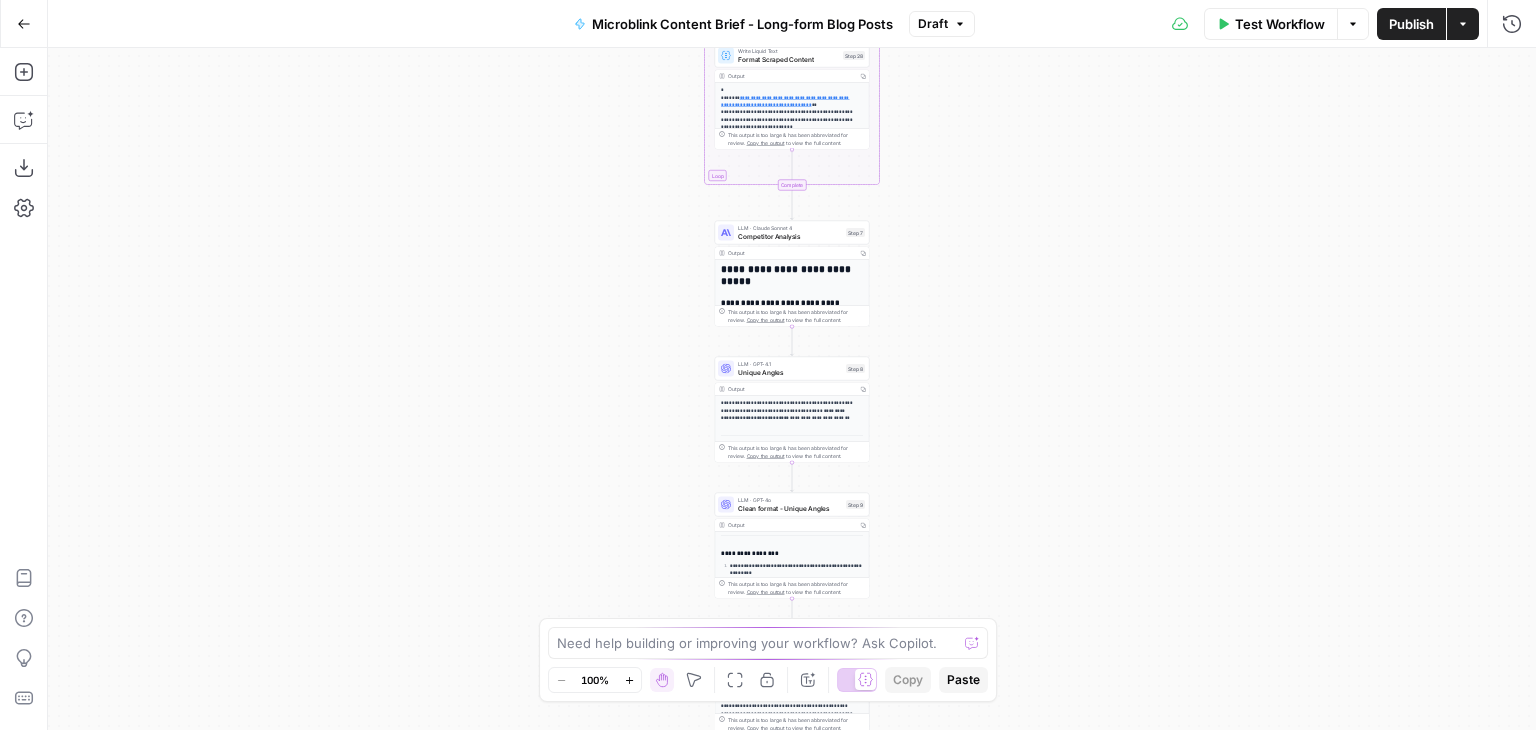 scroll, scrollTop: 0, scrollLeft: 0, axis: both 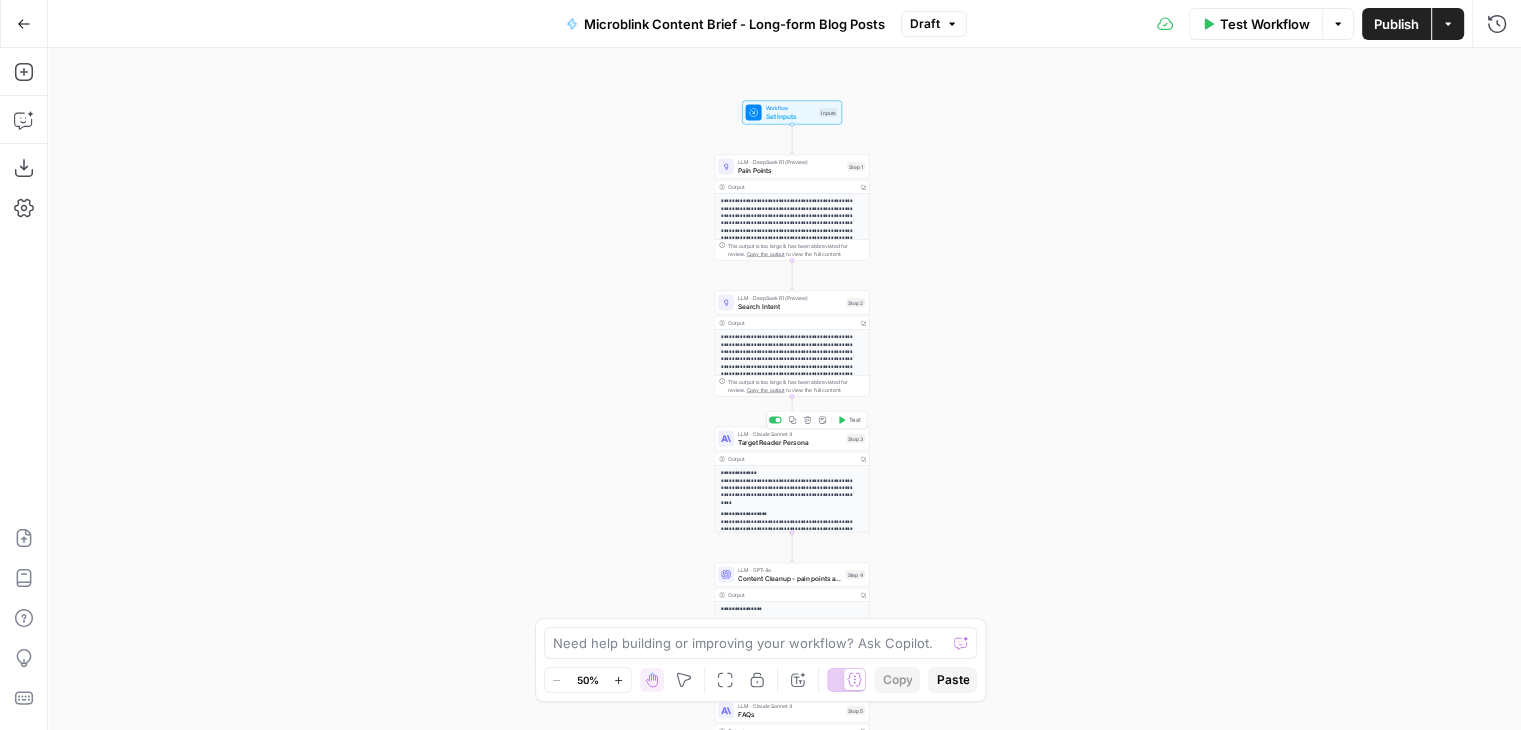click on "Target Reader Persona" at bounding box center [790, 442] 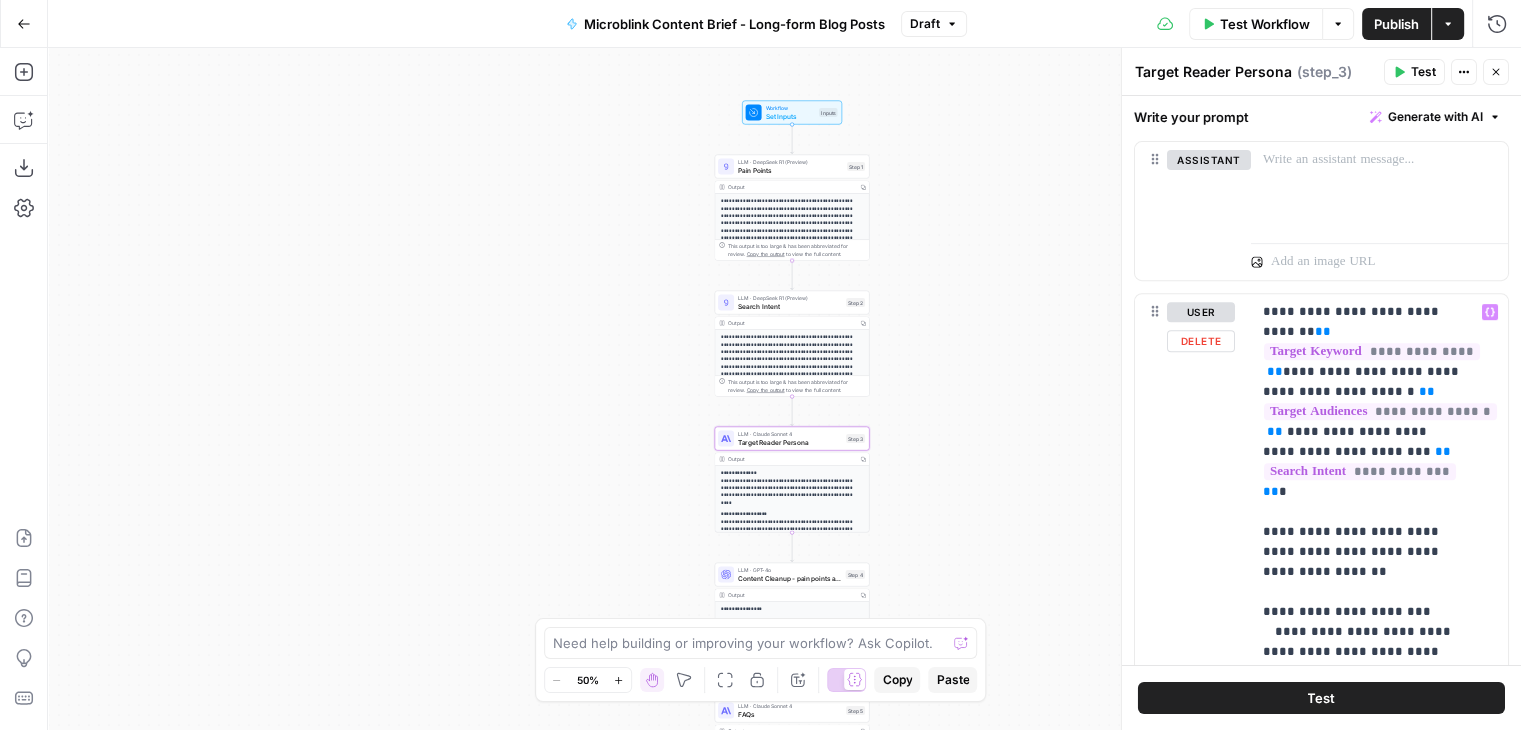 scroll, scrollTop: 894, scrollLeft: 0, axis: vertical 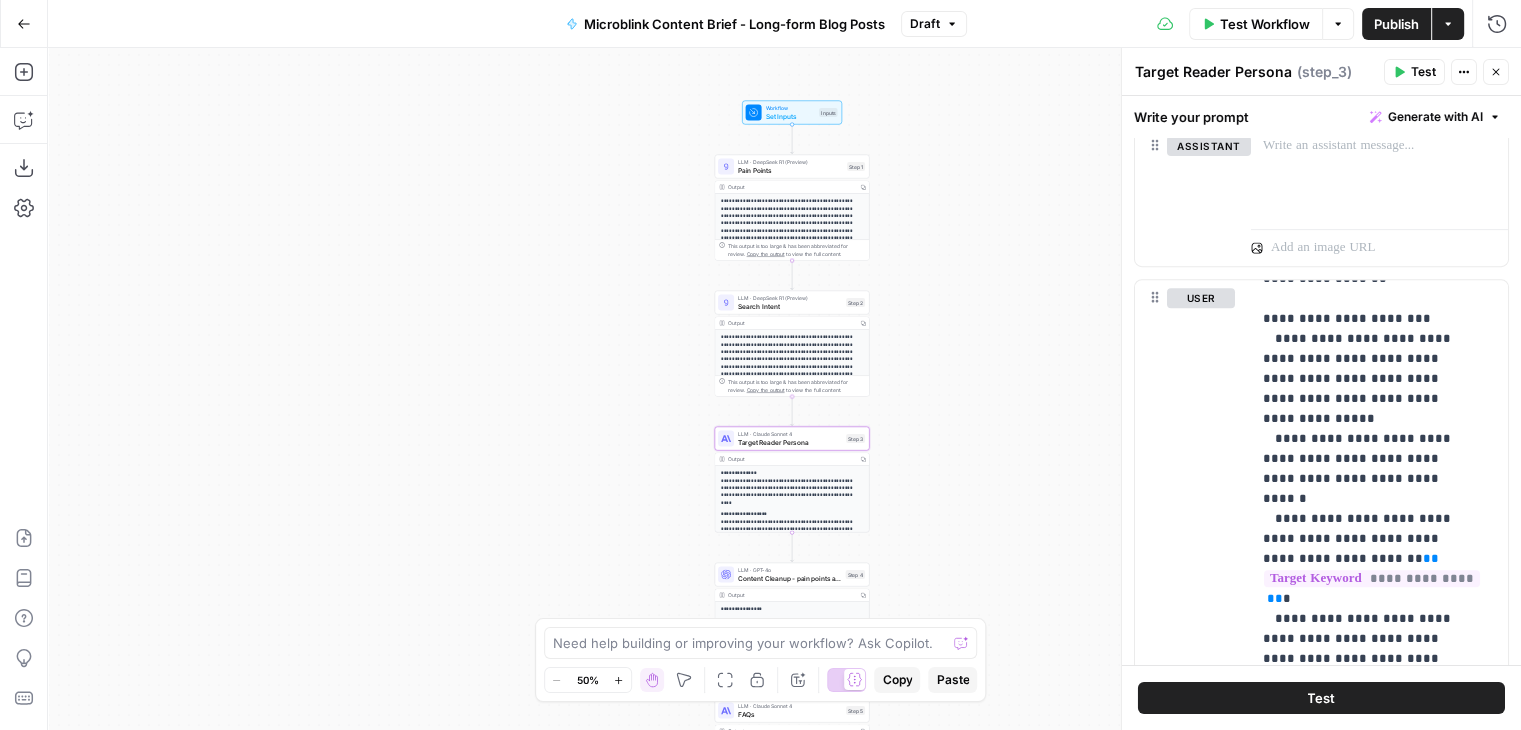 click on "Search Intent" at bounding box center [790, 306] 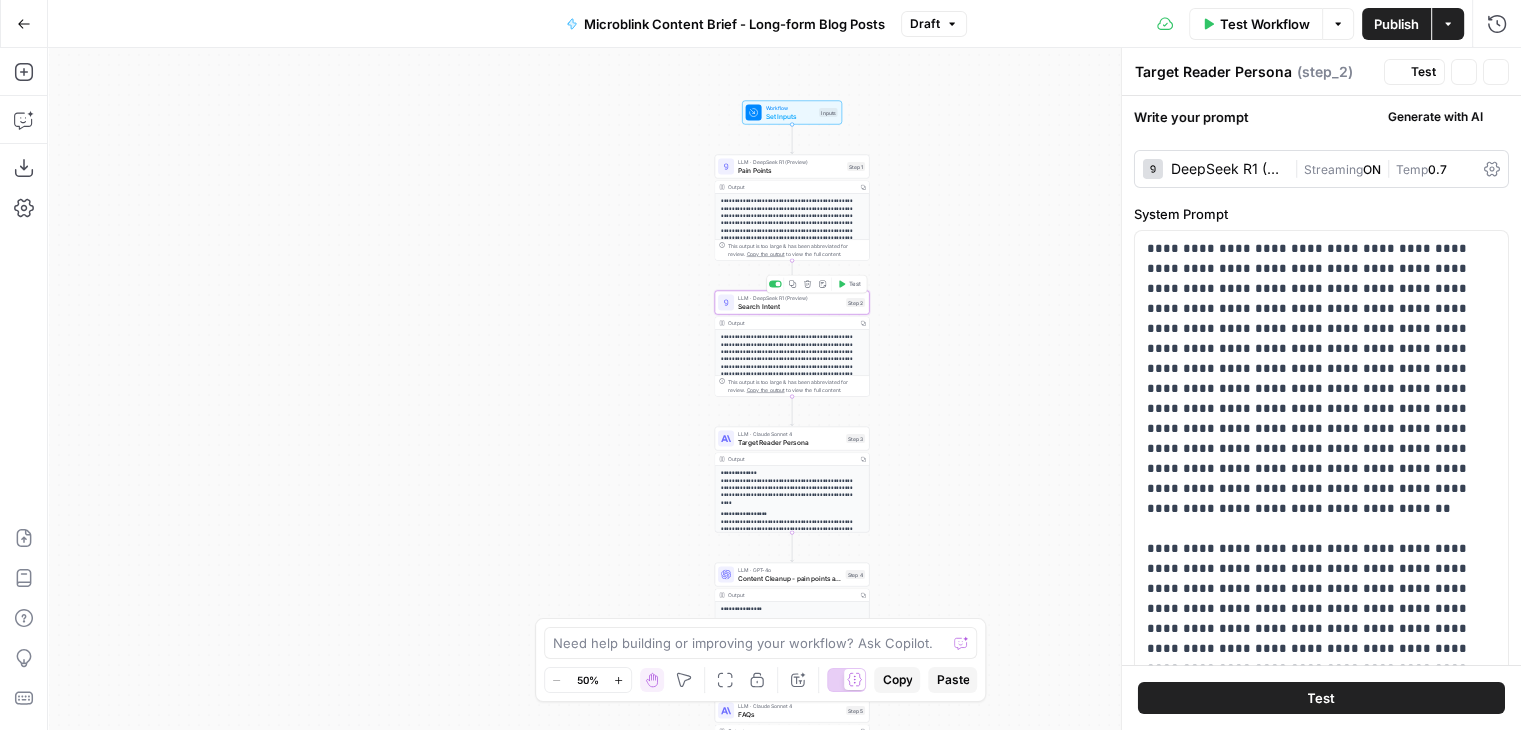 type on "Search Intent" 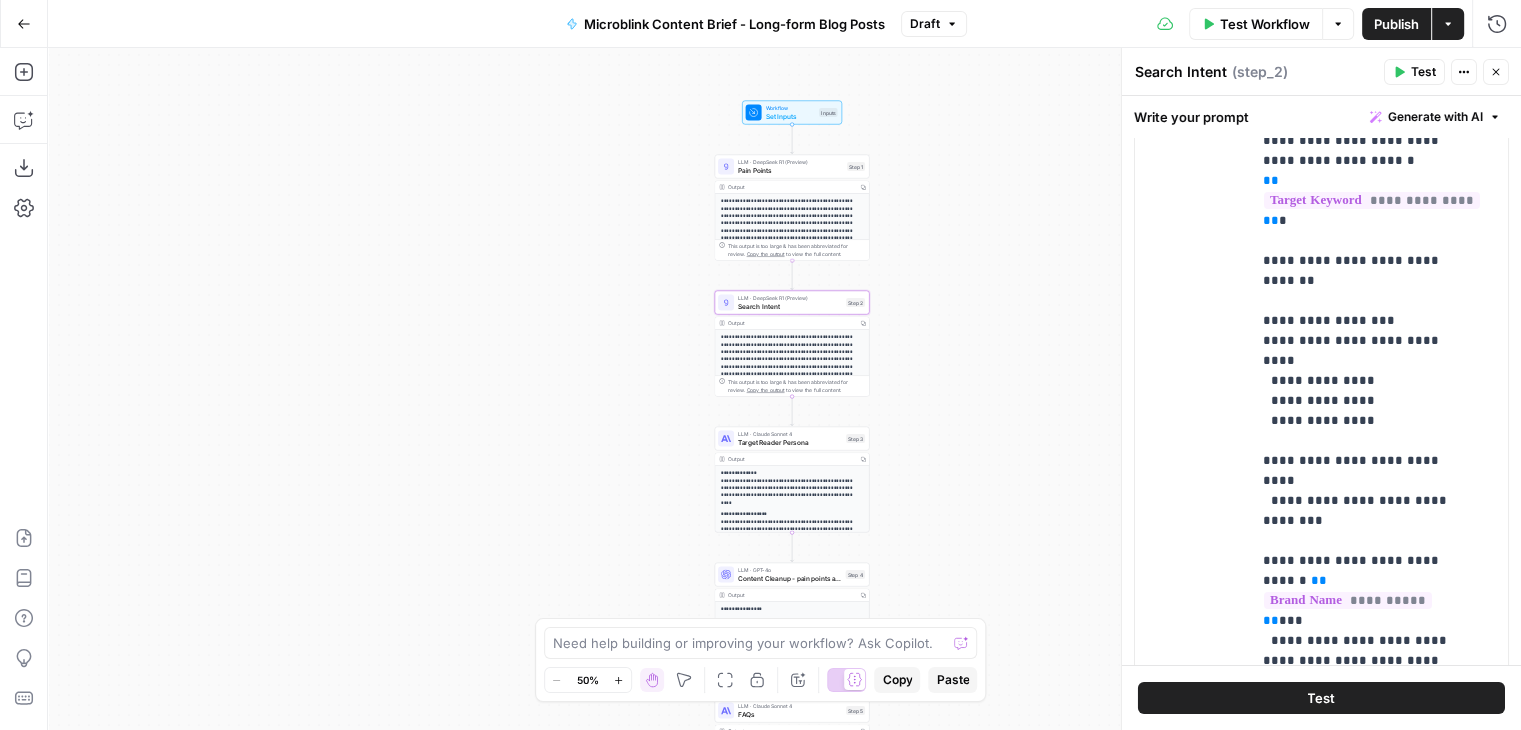 scroll, scrollTop: 486, scrollLeft: 0, axis: vertical 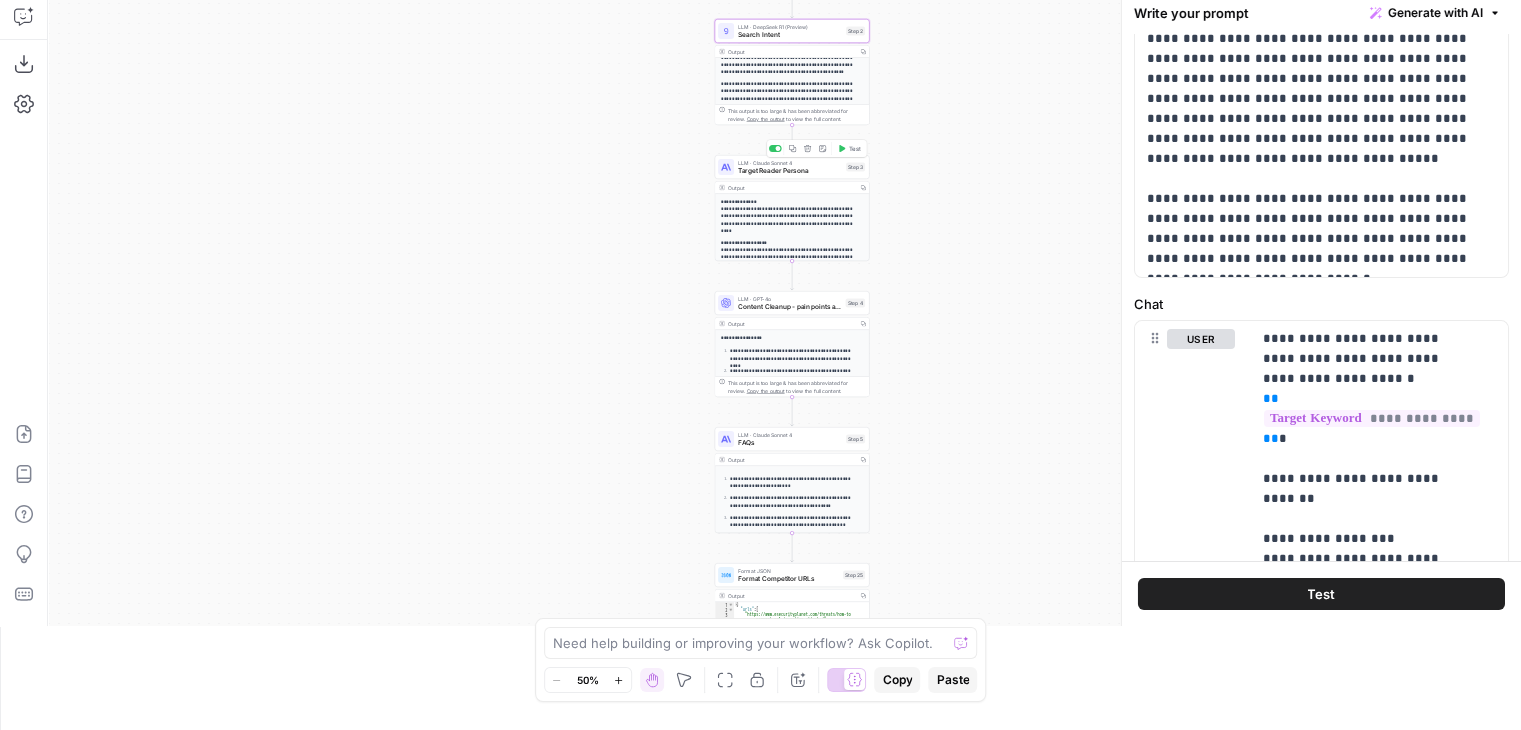 click on "Target Reader Persona" at bounding box center [790, 171] 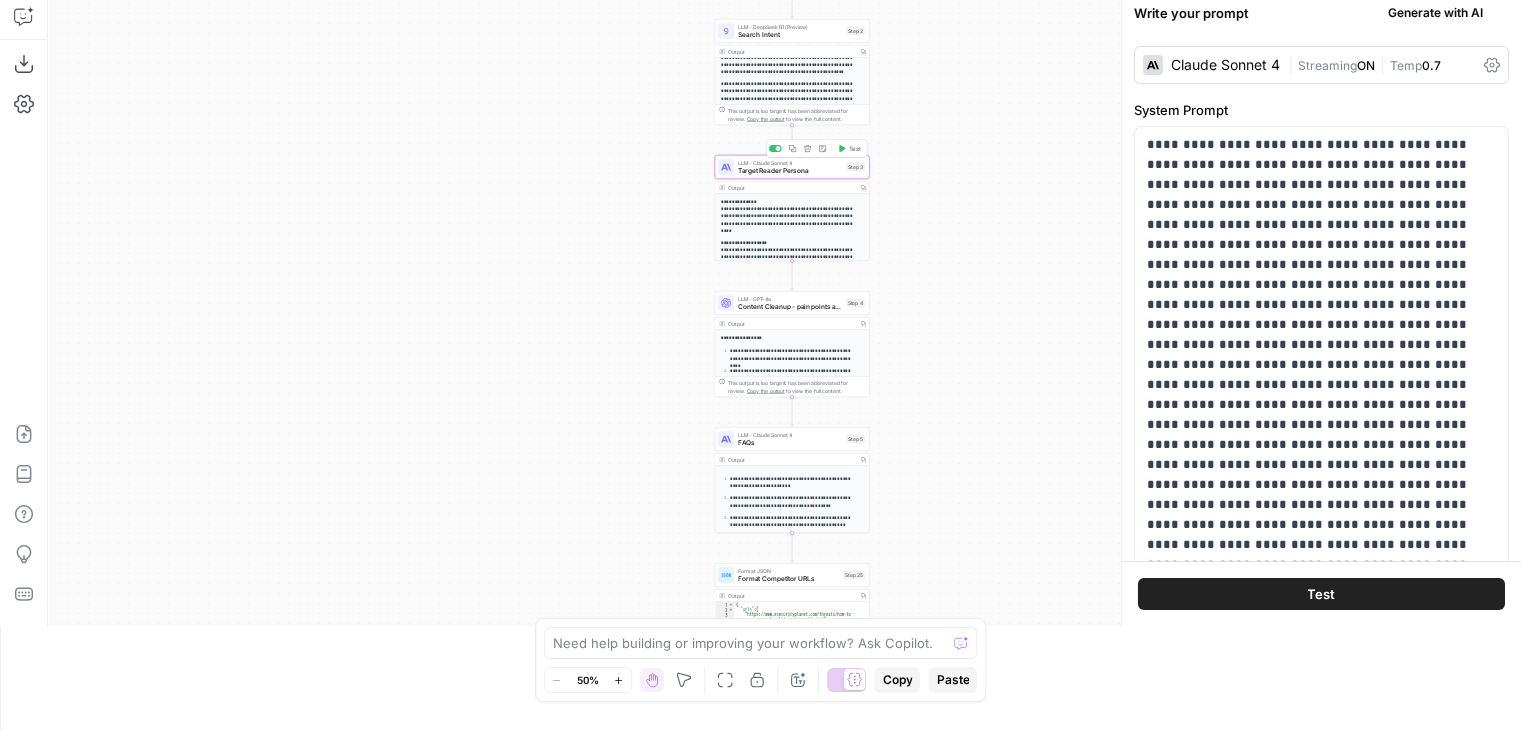 type on "Target Reader Persona" 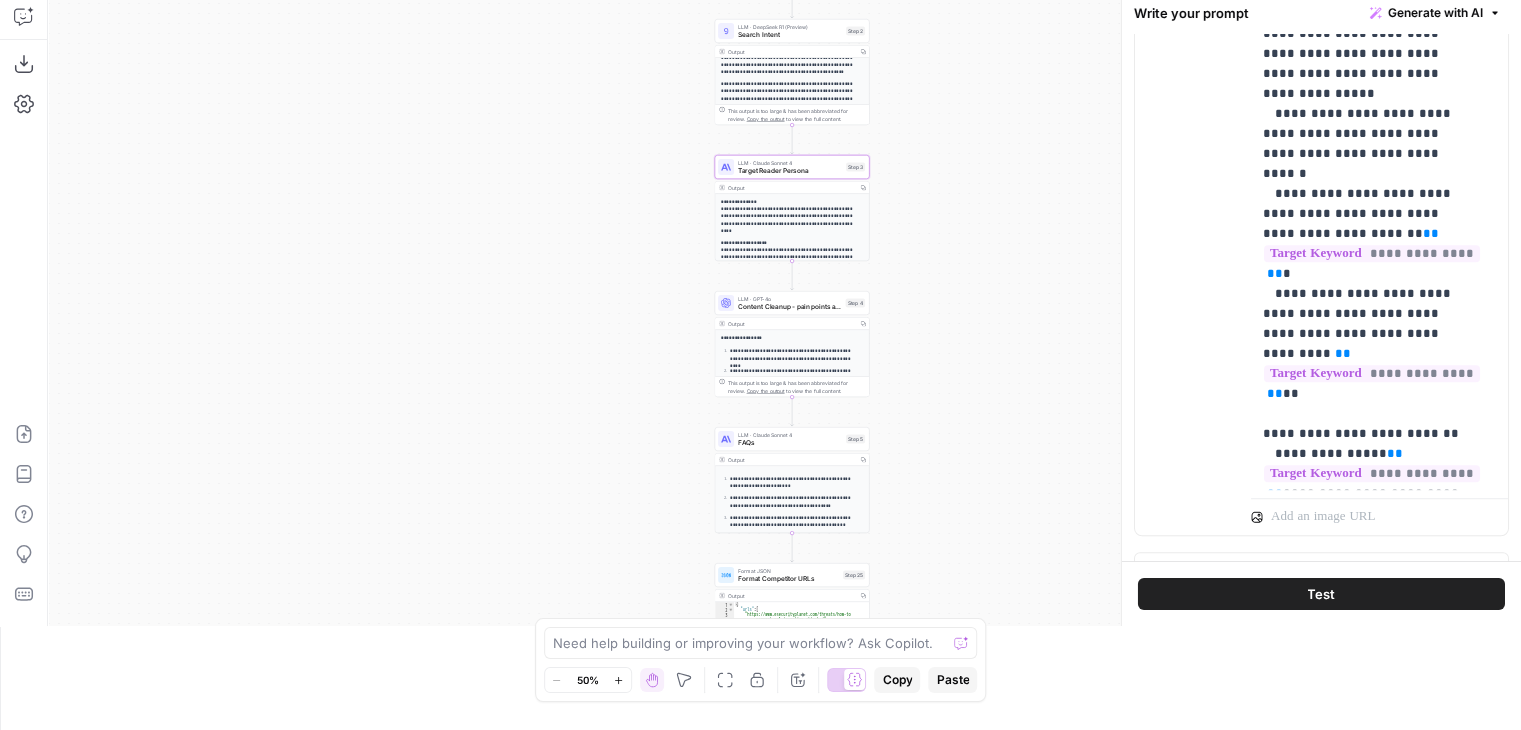 scroll, scrollTop: 1536, scrollLeft: 0, axis: vertical 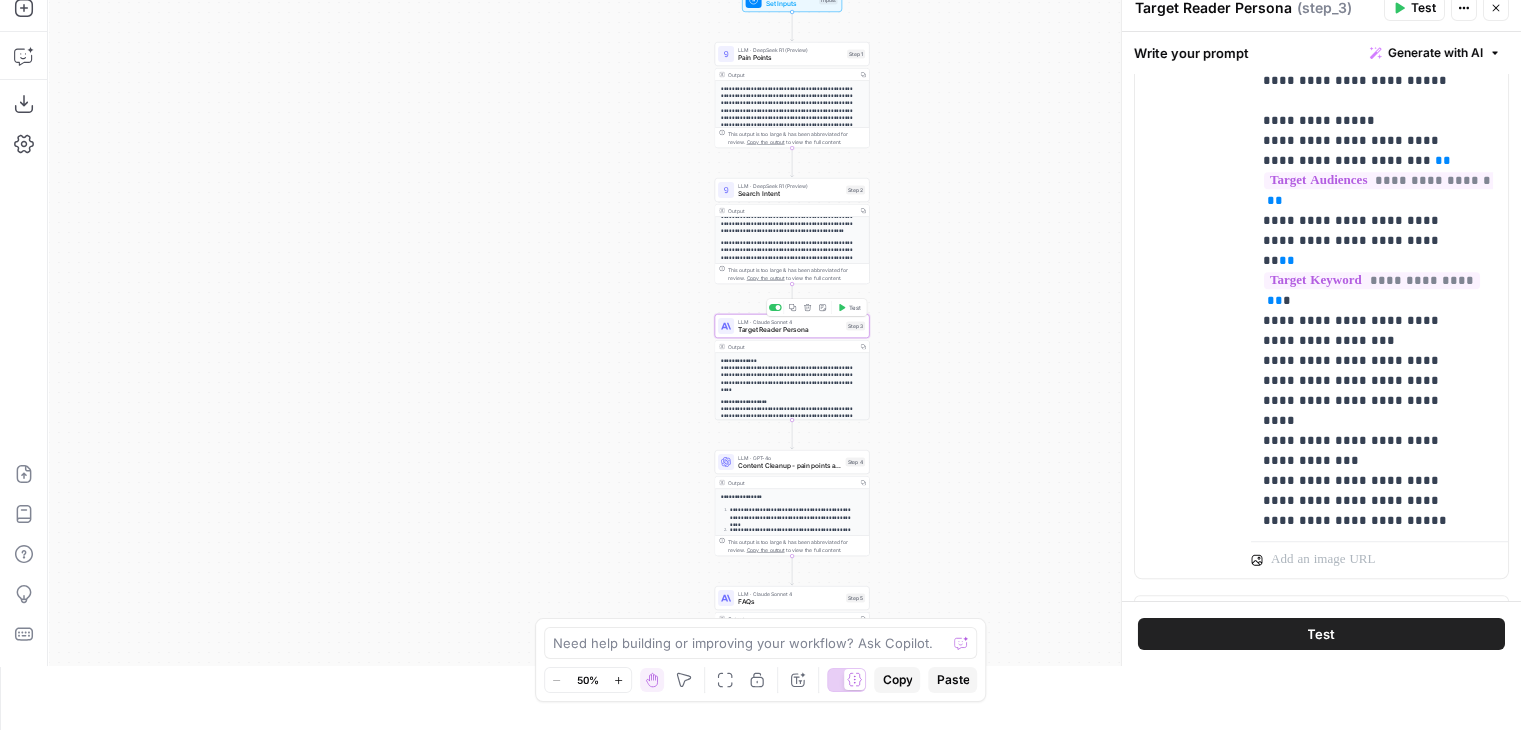 click on "Target Reader Persona" at bounding box center (790, 330) 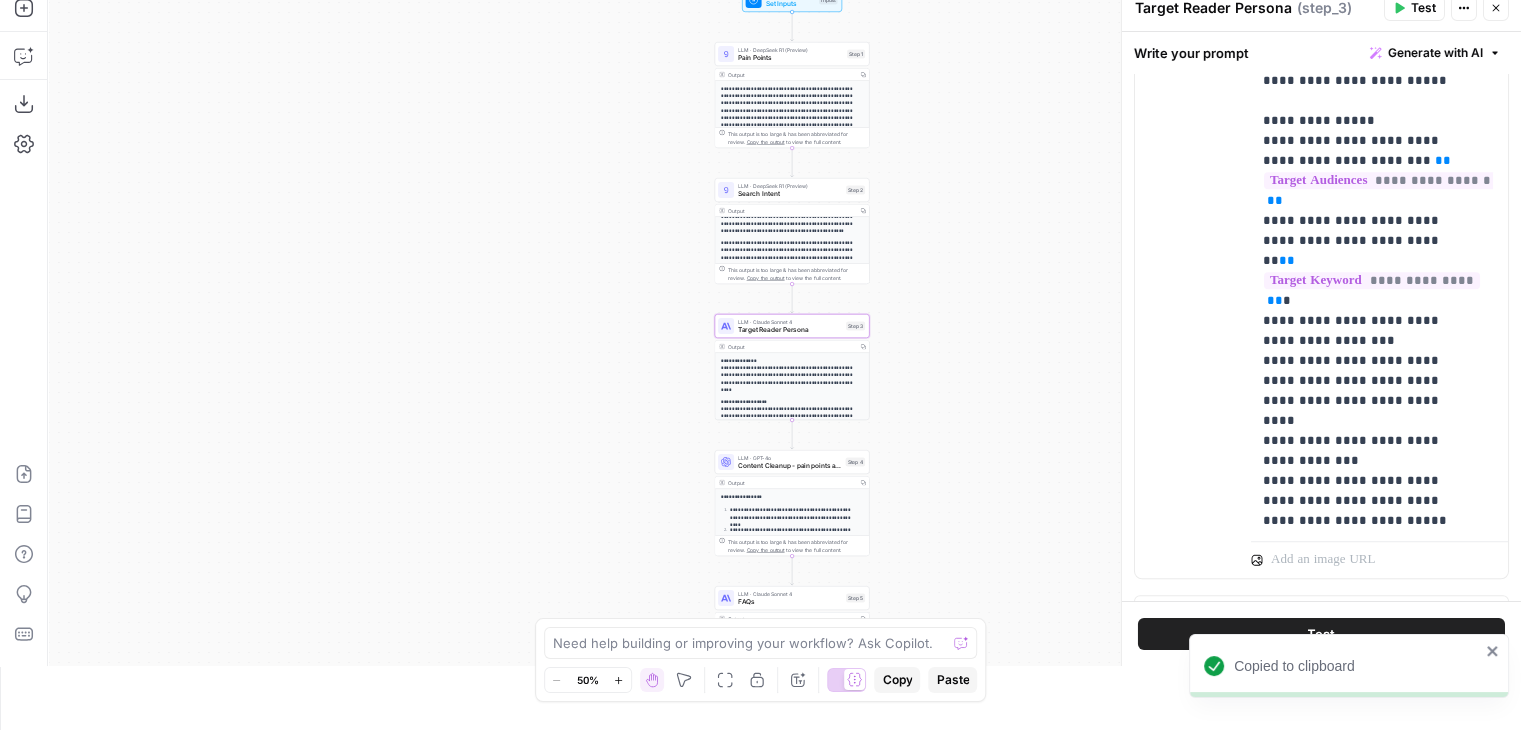 scroll, scrollTop: 1536, scrollLeft: 0, axis: vertical 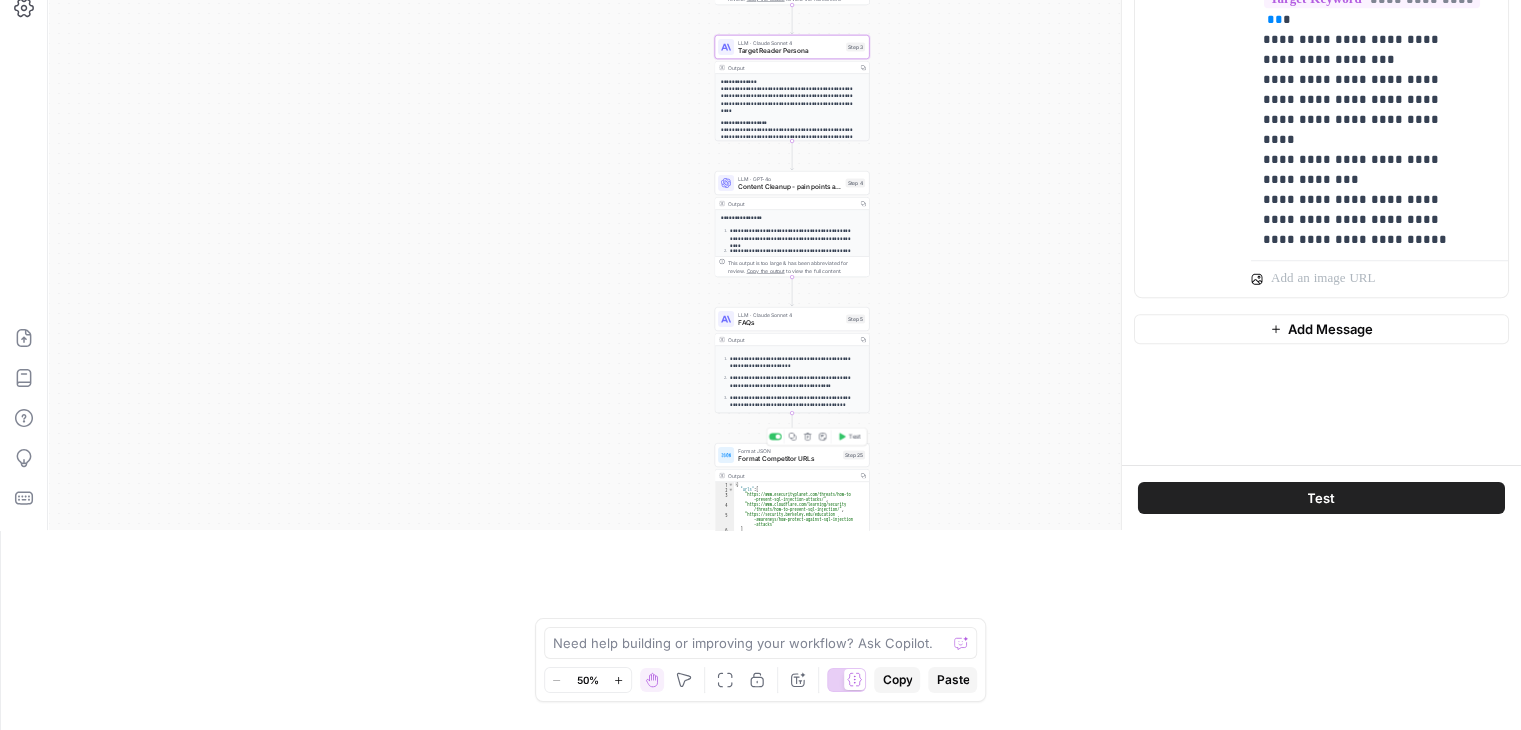 click on "Format JSON" at bounding box center [788, 451] 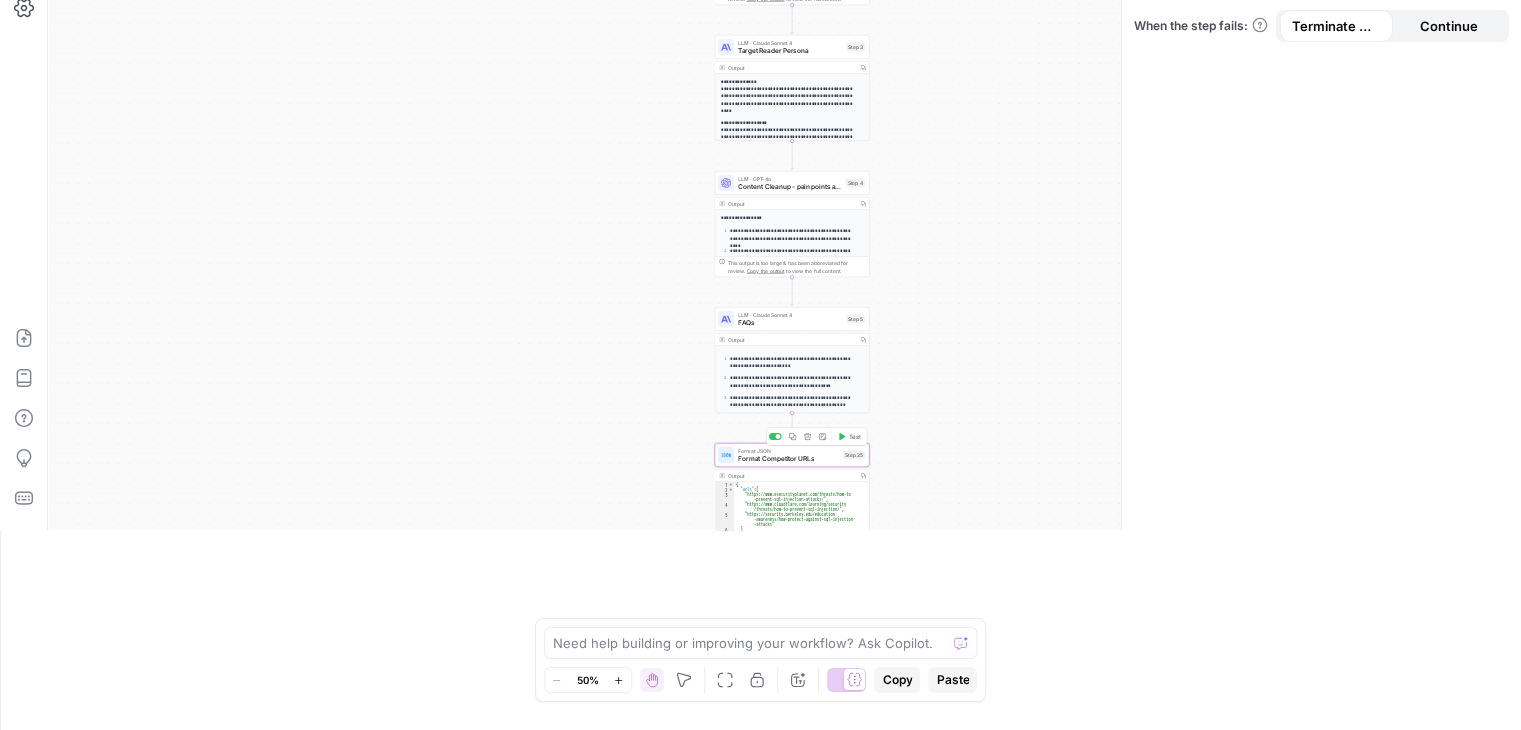 type on "Format Competitor URLs" 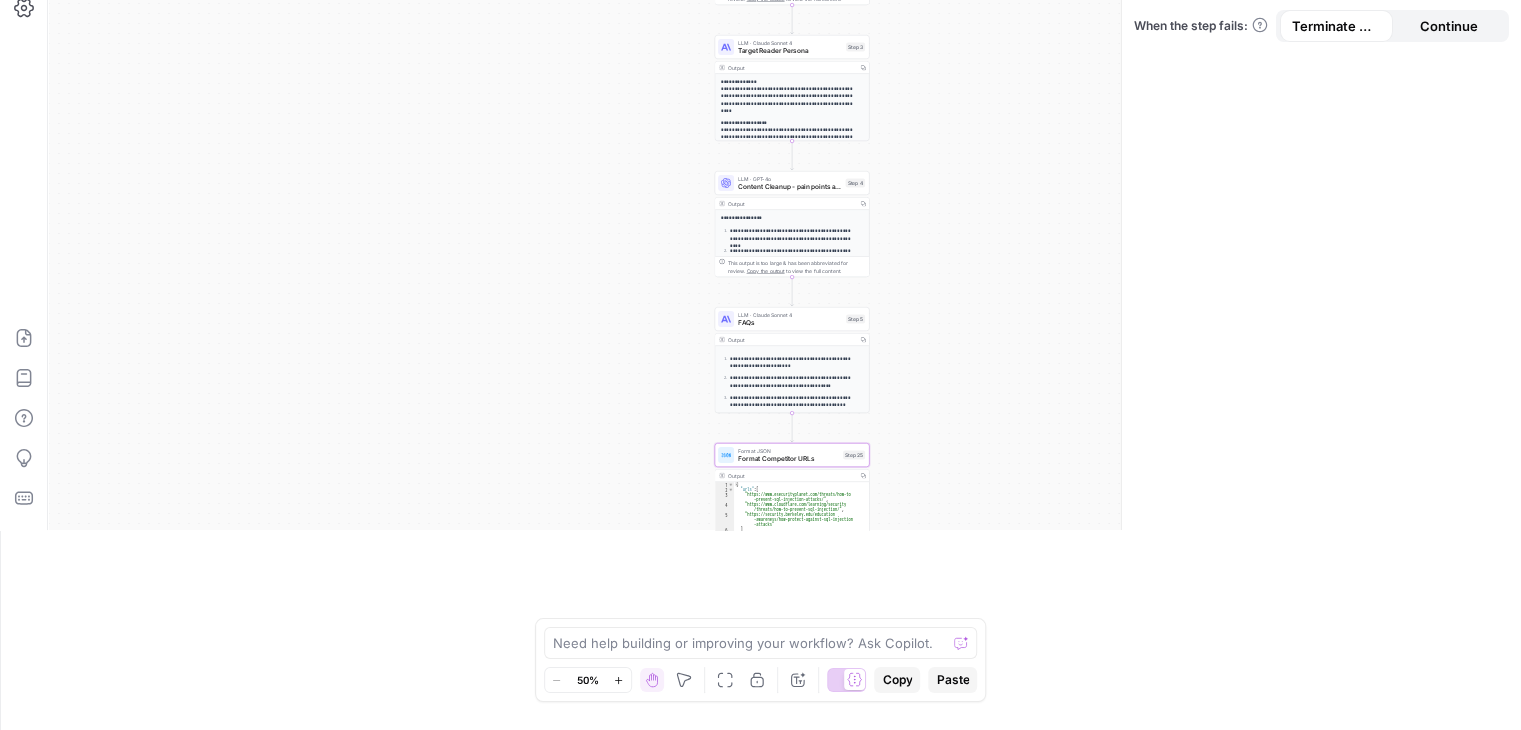 click on "**********" at bounding box center (792, 360) 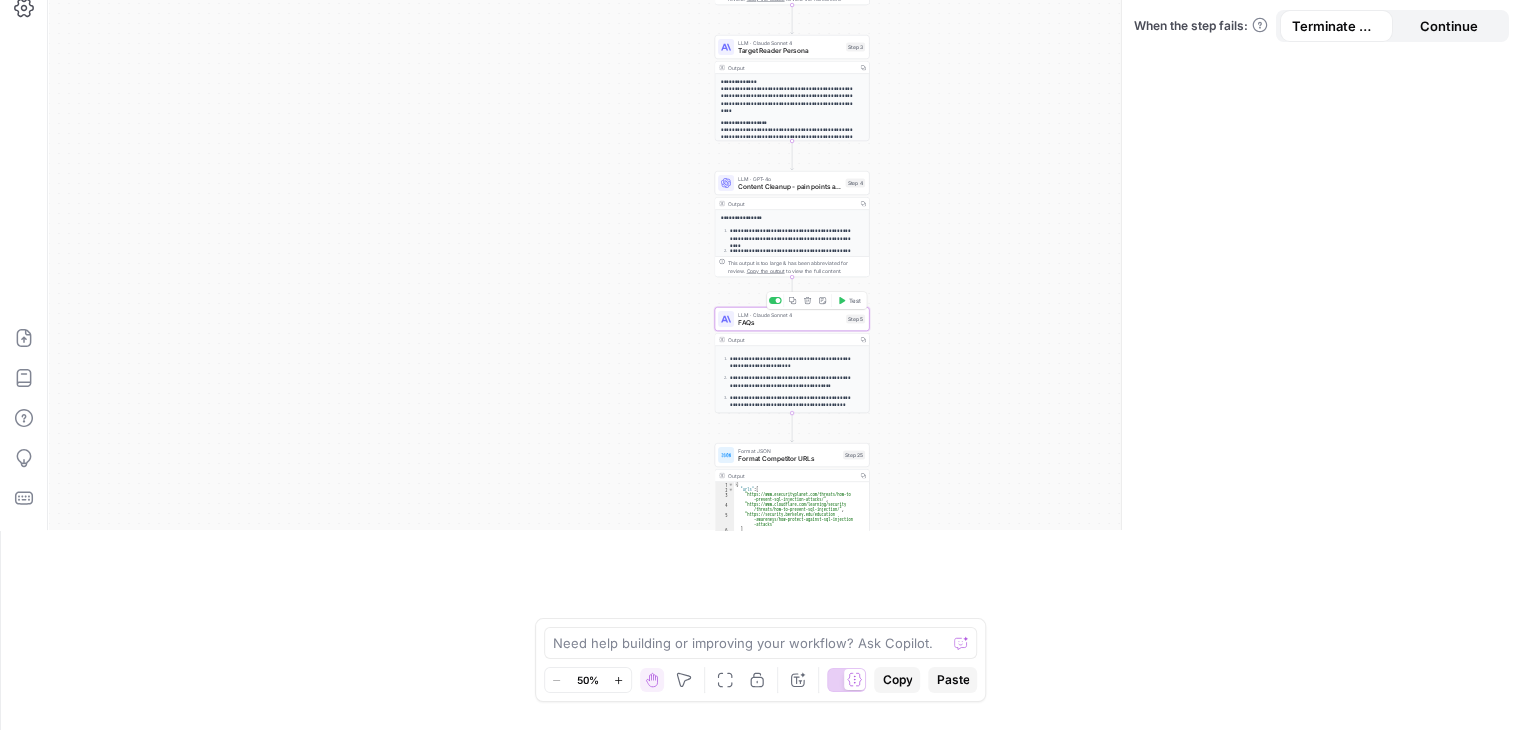 click on "FAQs" at bounding box center (790, 323) 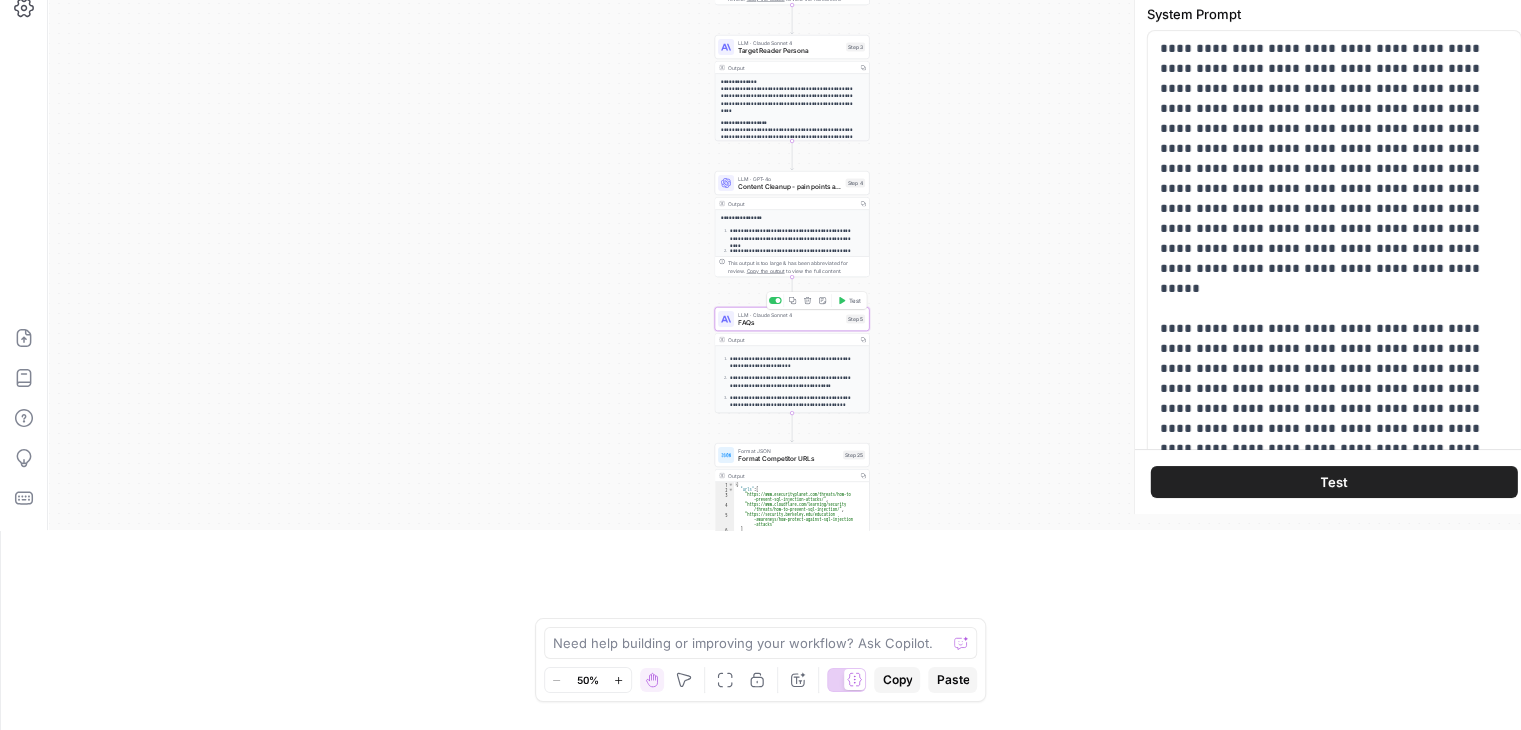 type on "FAQs" 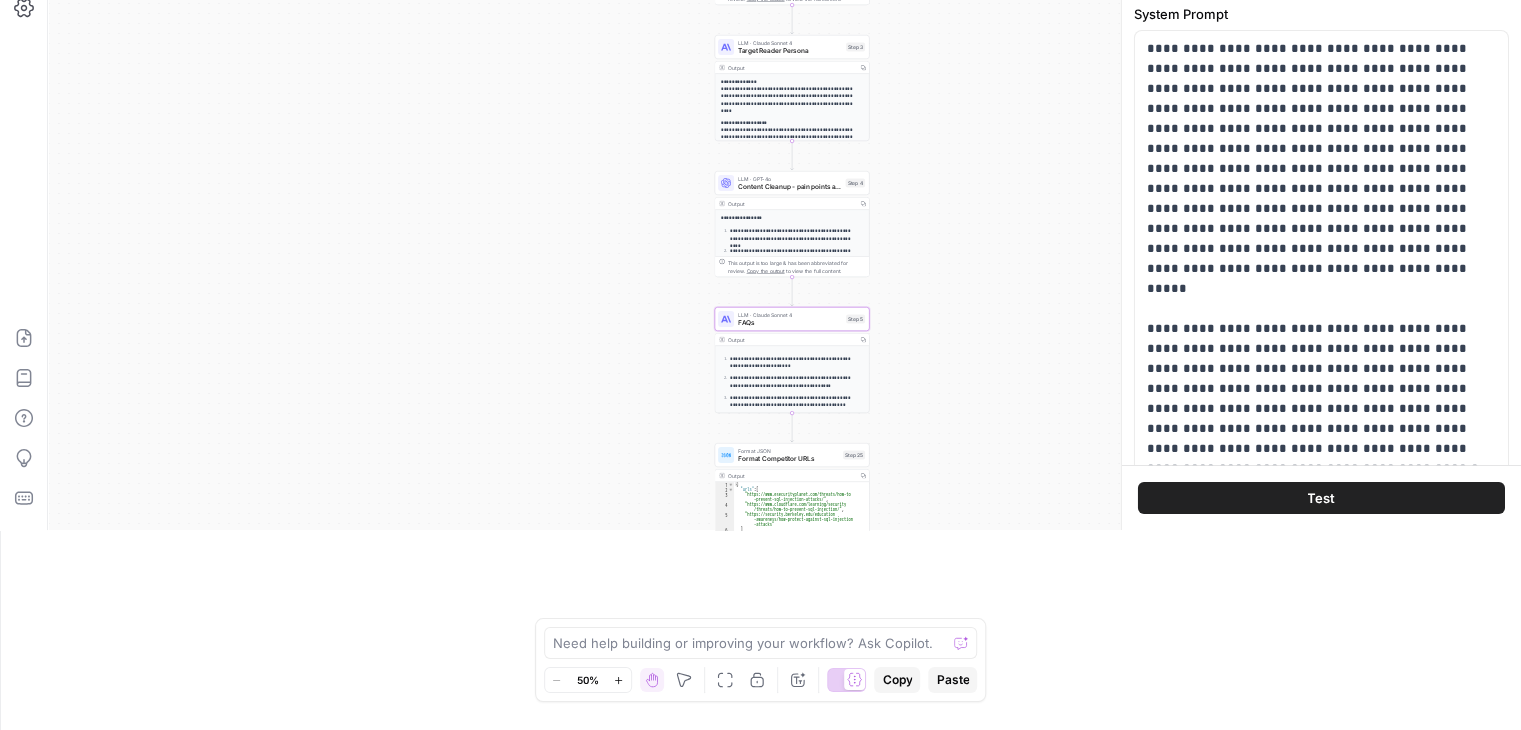 scroll, scrollTop: 0, scrollLeft: 0, axis: both 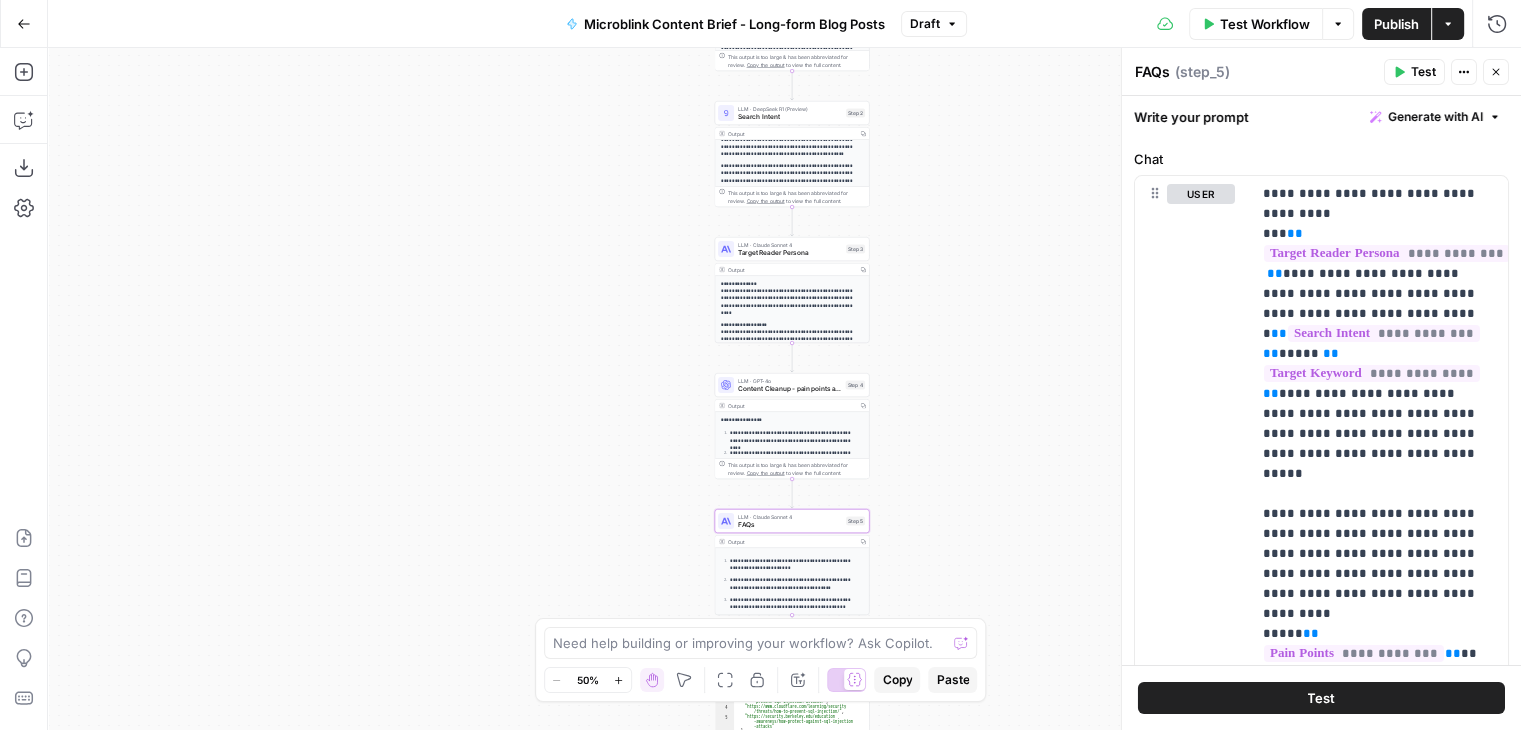 click on "Content Cleanup - pain points and search intent" at bounding box center (790, 389) 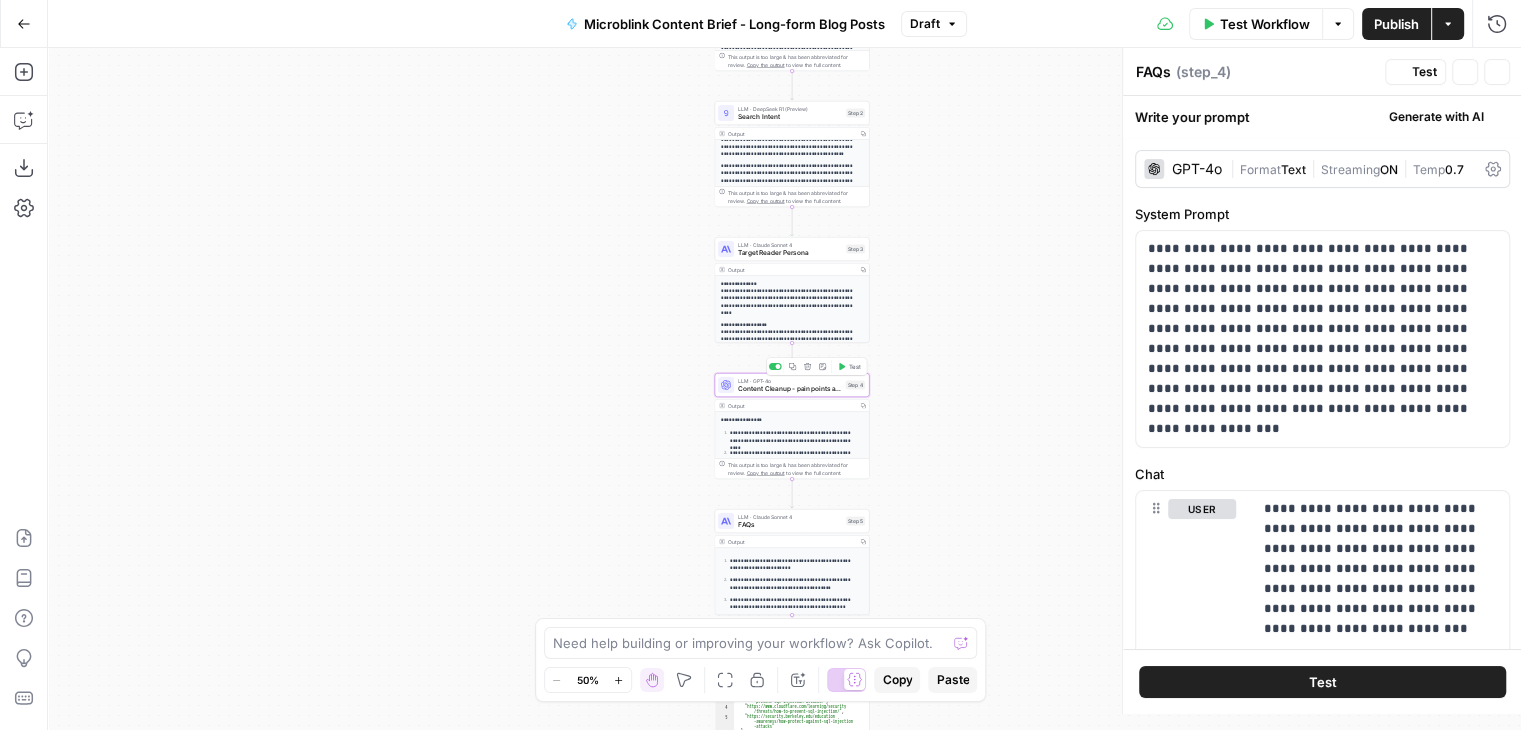 type on "Content Cleanup - pain points and search intent" 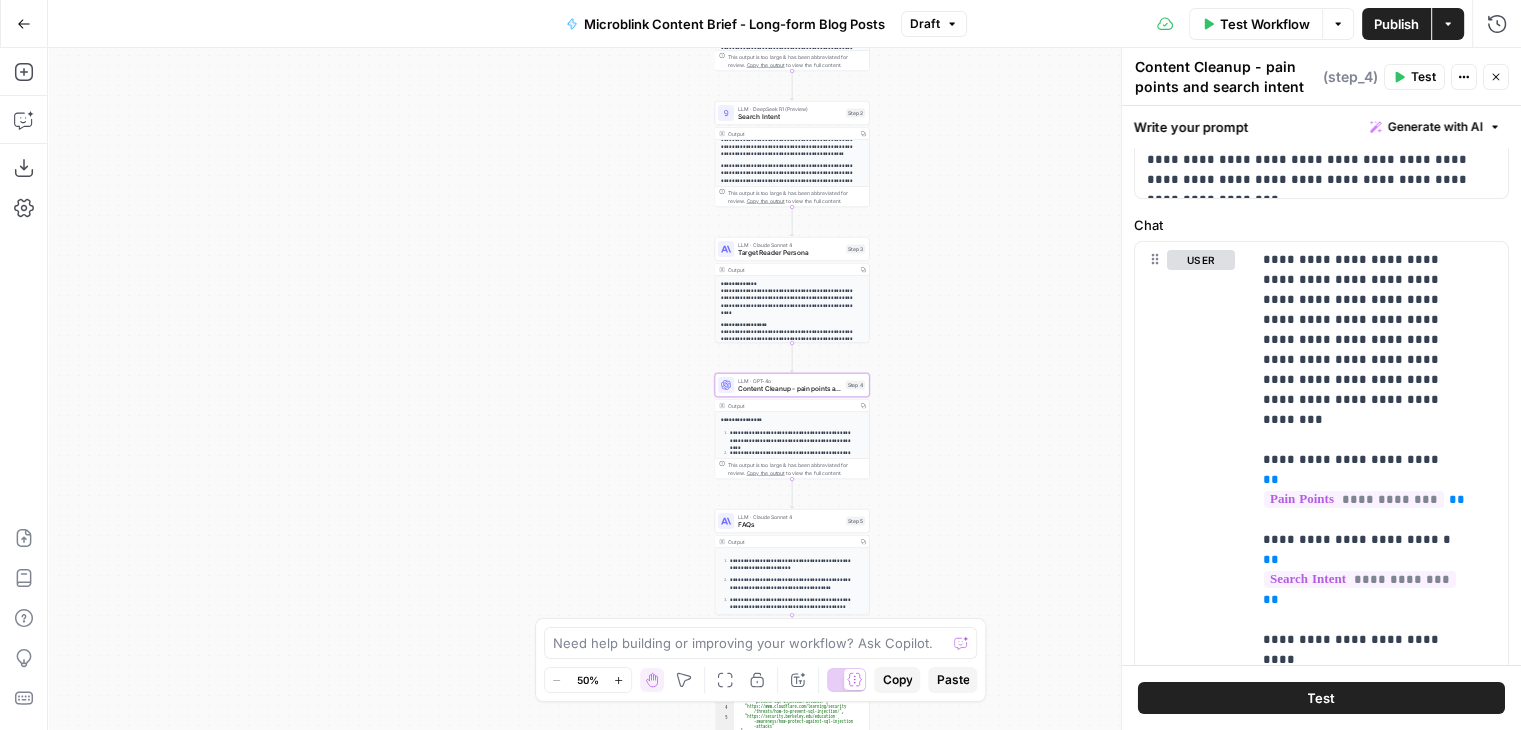 scroll, scrollTop: 240, scrollLeft: 0, axis: vertical 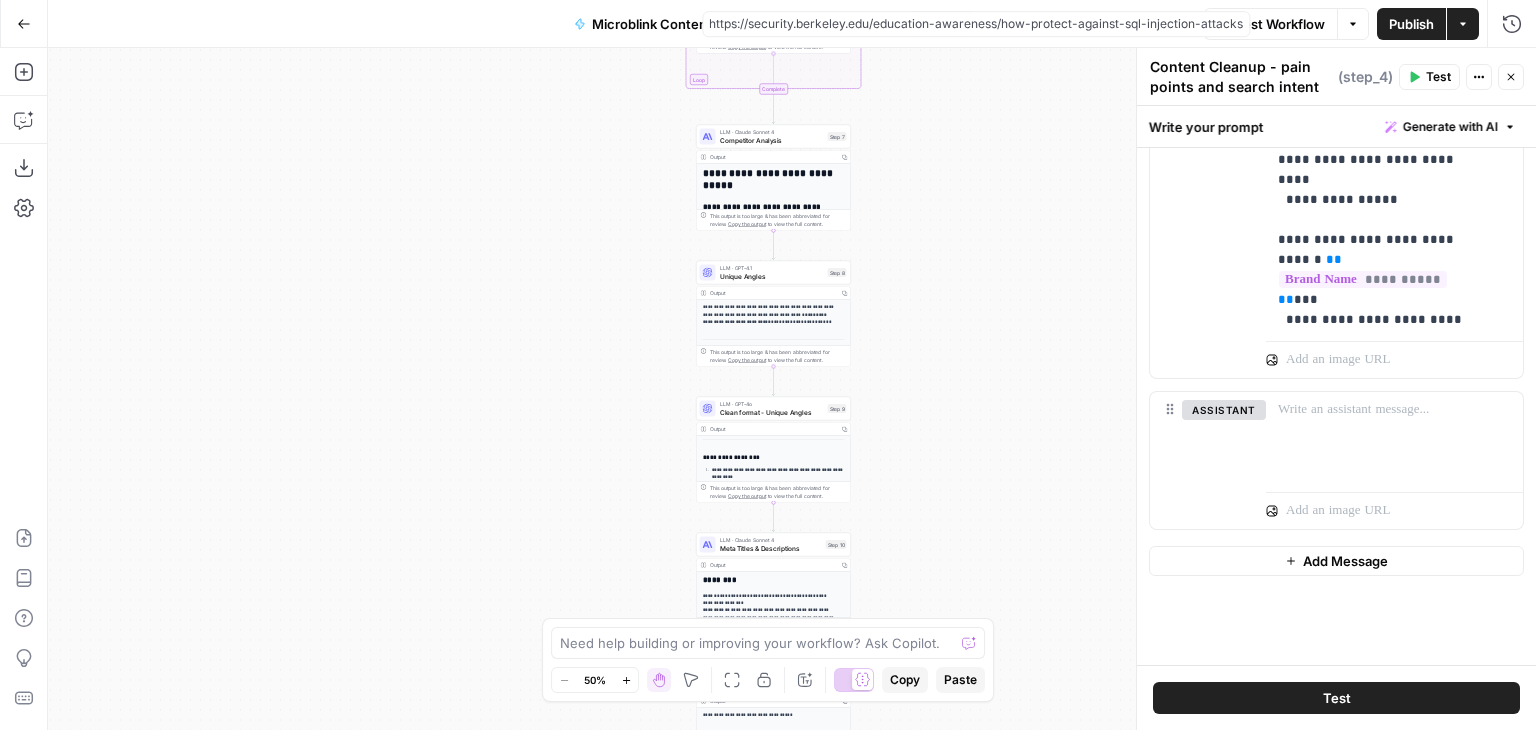click on "Unique Angles" at bounding box center (772, 276) 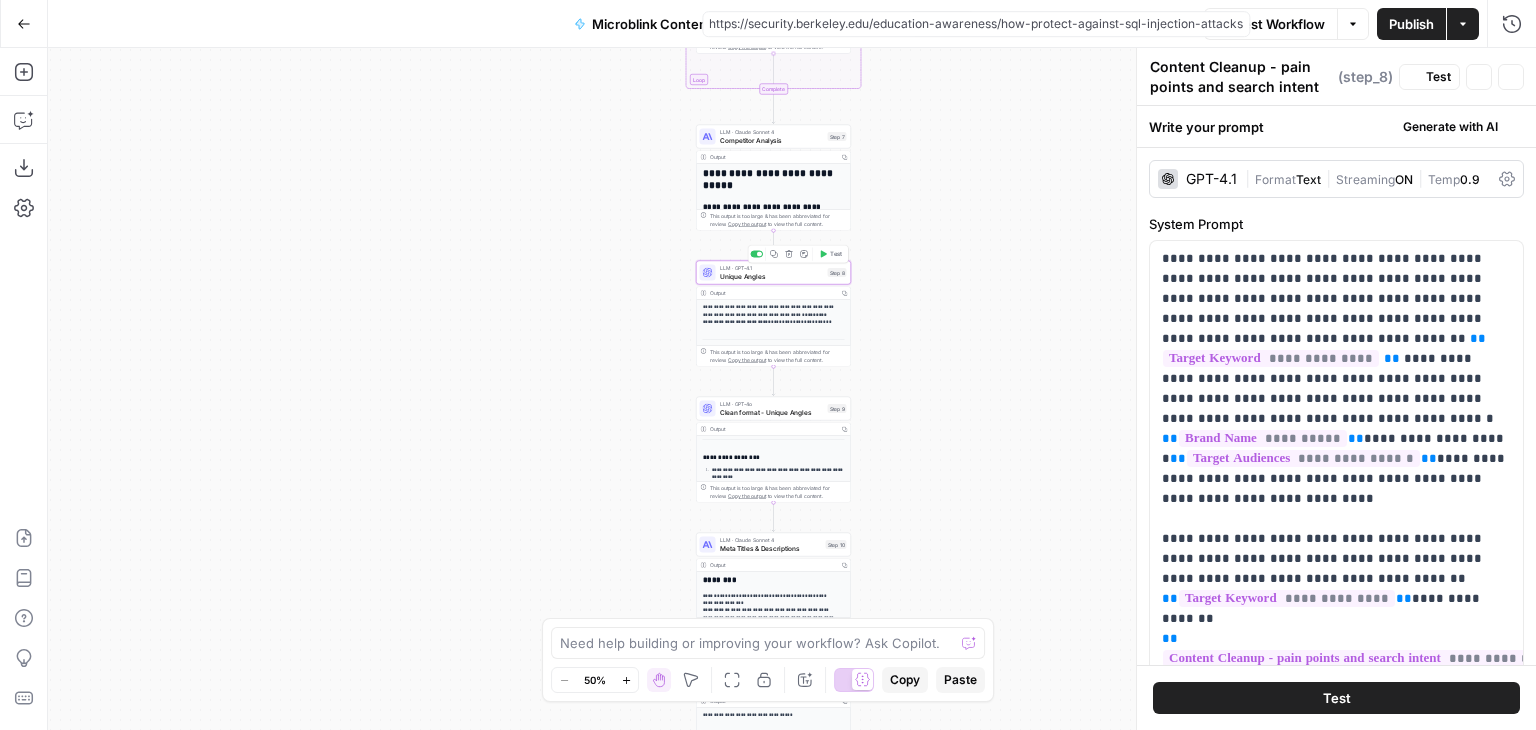 type on "Unique Angles" 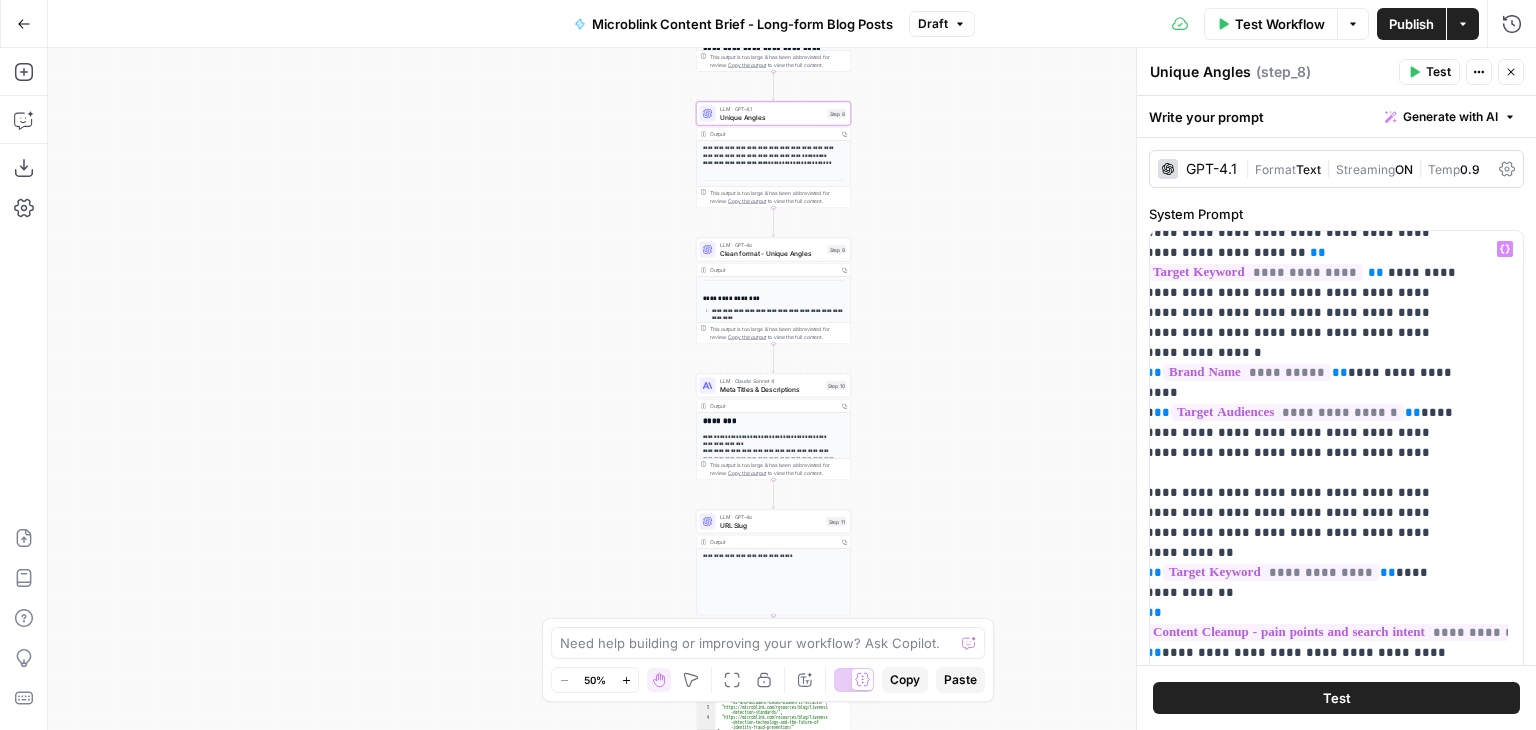 scroll, scrollTop: 96, scrollLeft: 0, axis: vertical 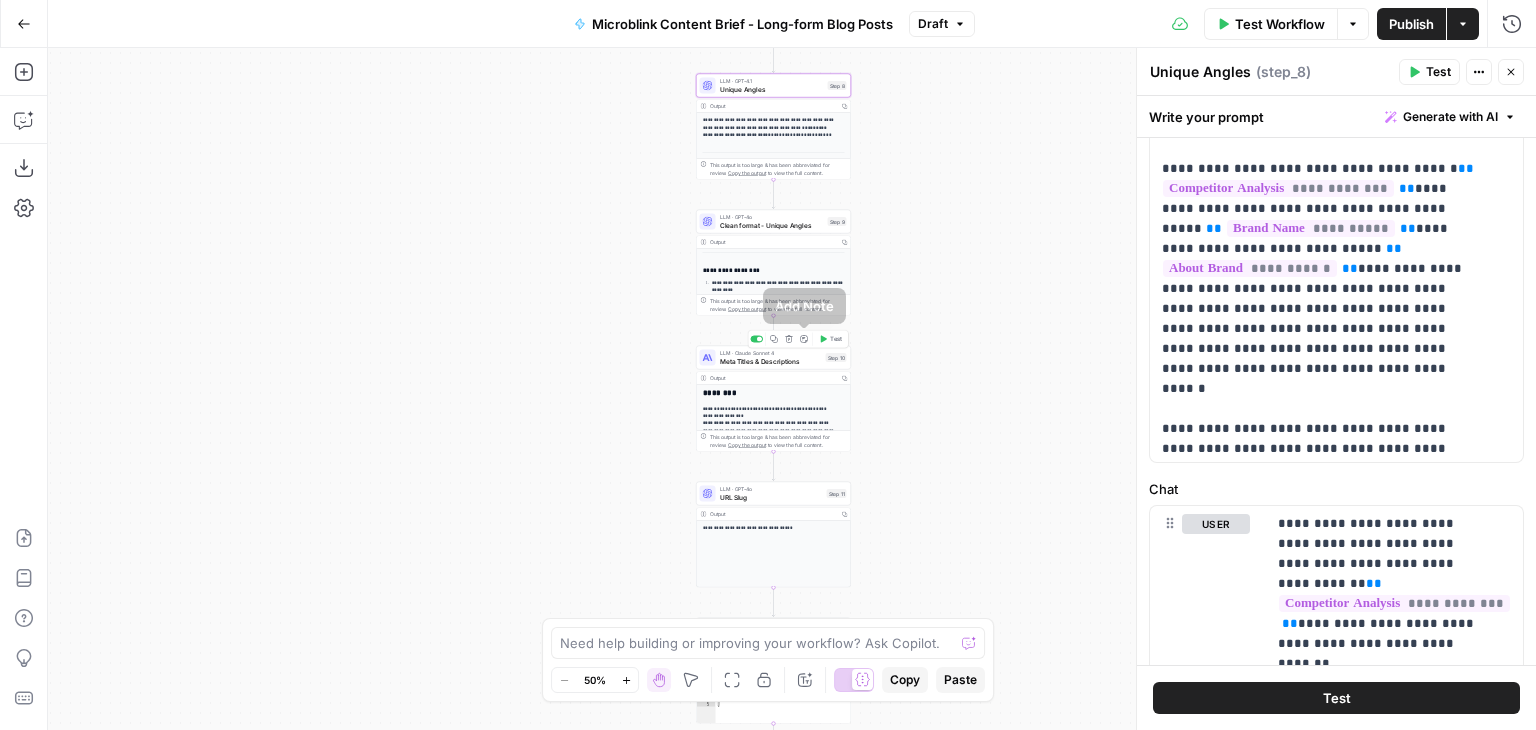 click on "Meta Titles & Descriptions" at bounding box center (771, 361) 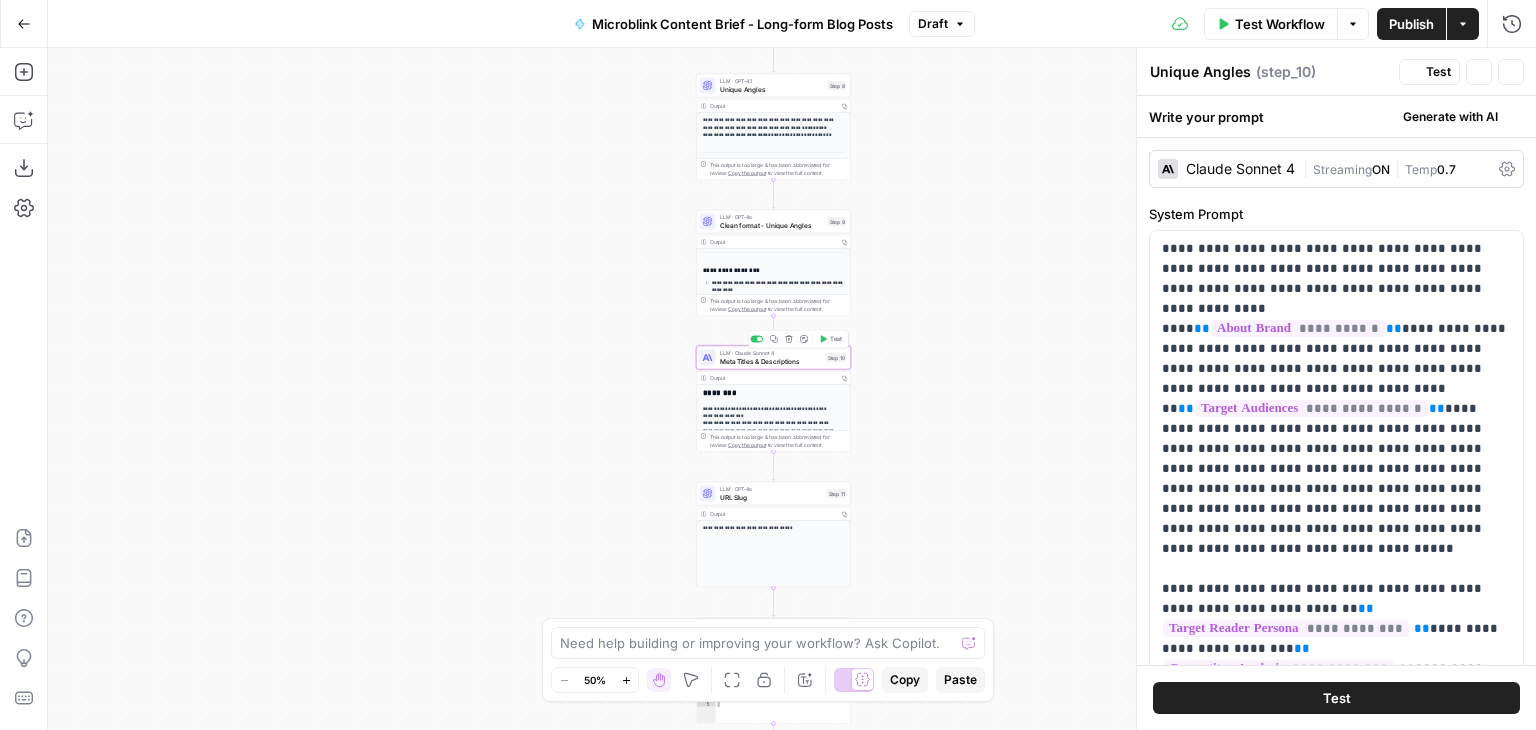 type on "Meta Titles & Descriptions" 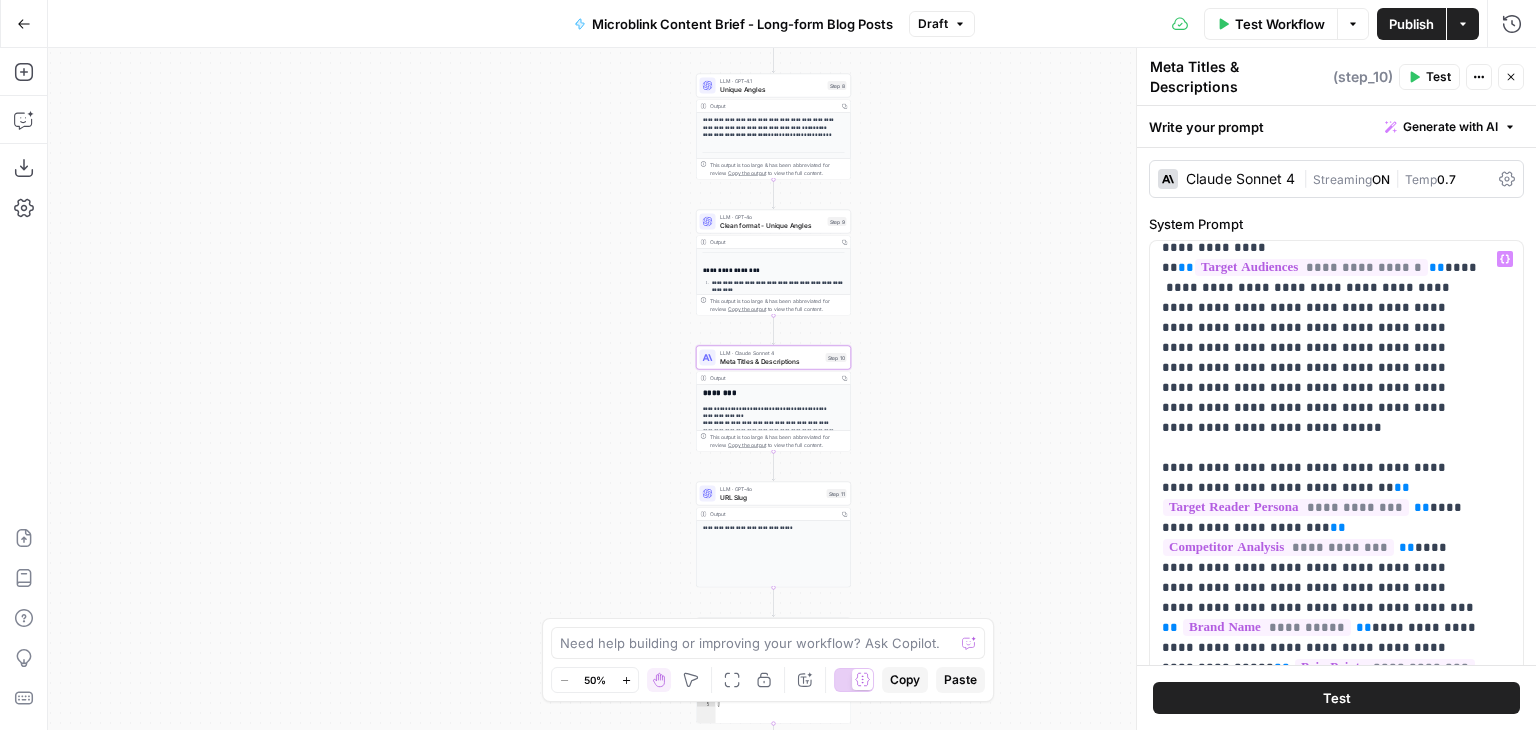 scroll, scrollTop: 172, scrollLeft: 0, axis: vertical 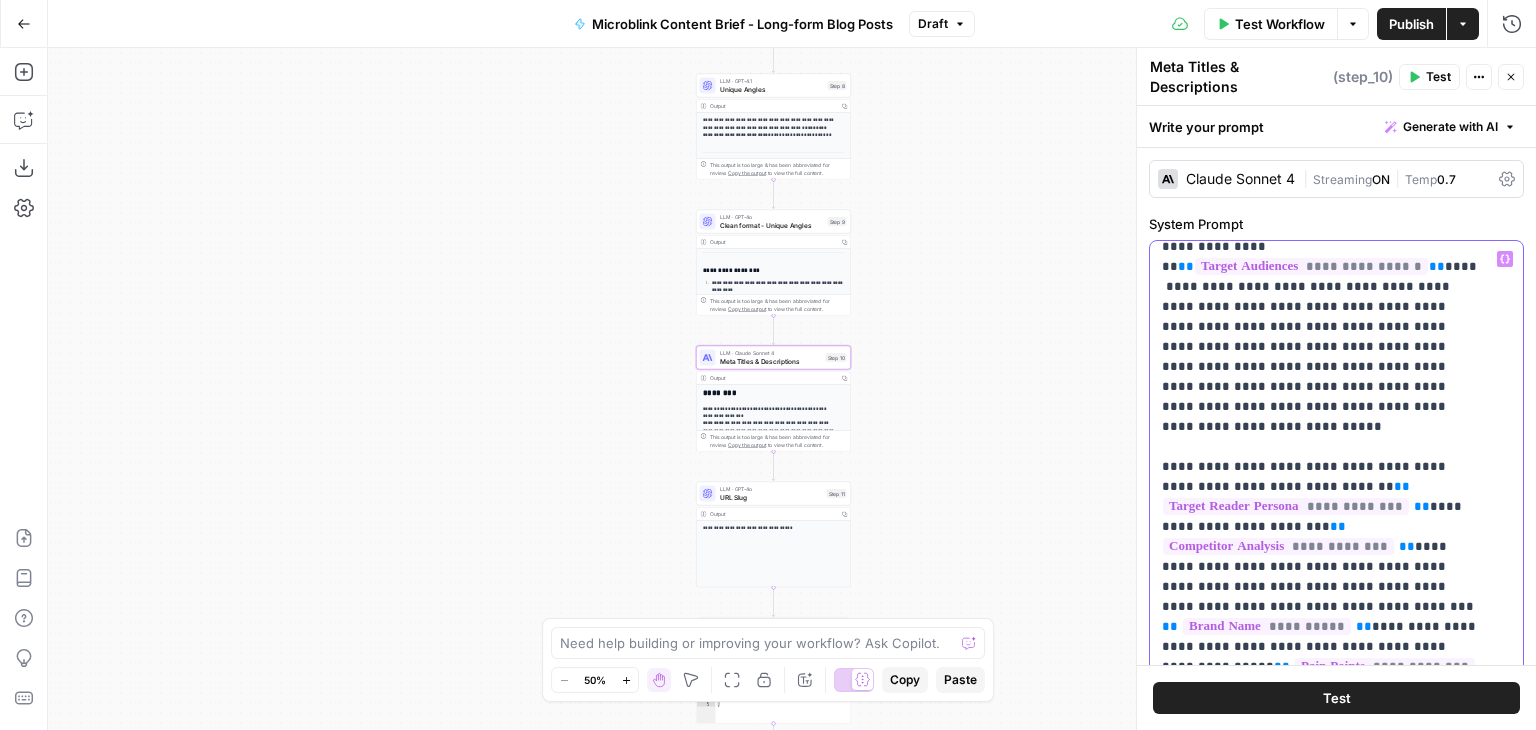 click on "**********" at bounding box center (1321, 617) 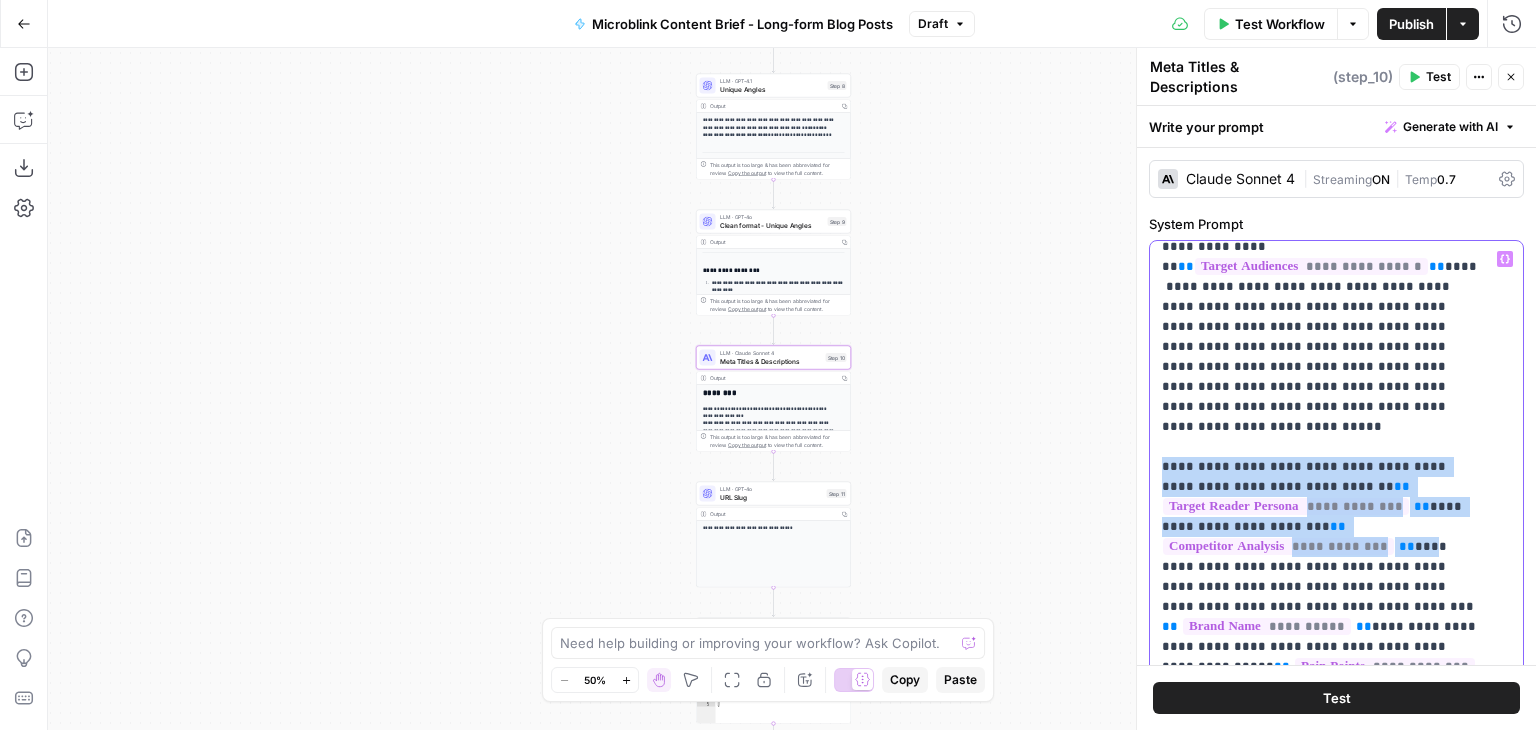 drag, startPoint x: 1410, startPoint y: 481, endPoint x: 1144, endPoint y: 390, distance: 281.1352 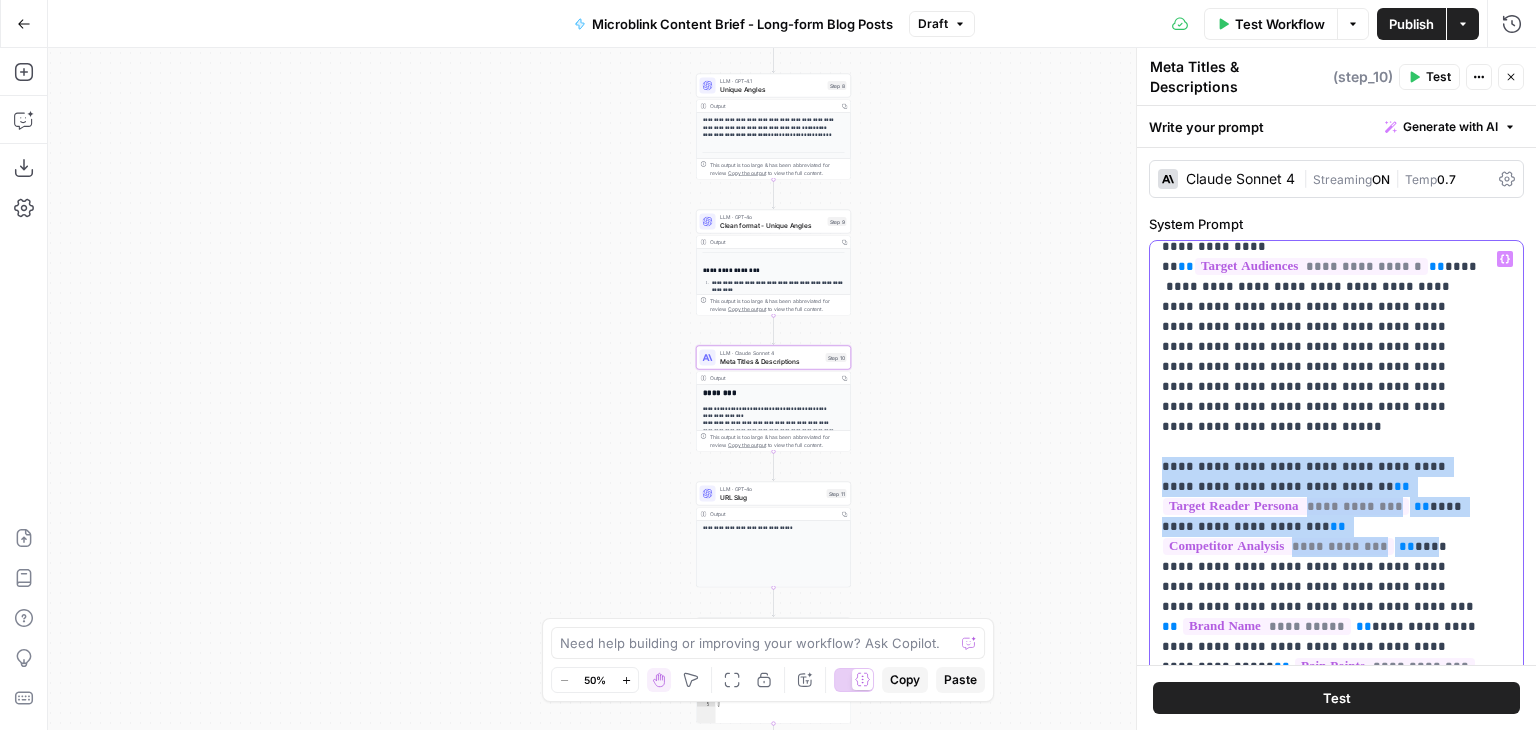 click on "**********" at bounding box center [1336, 389] 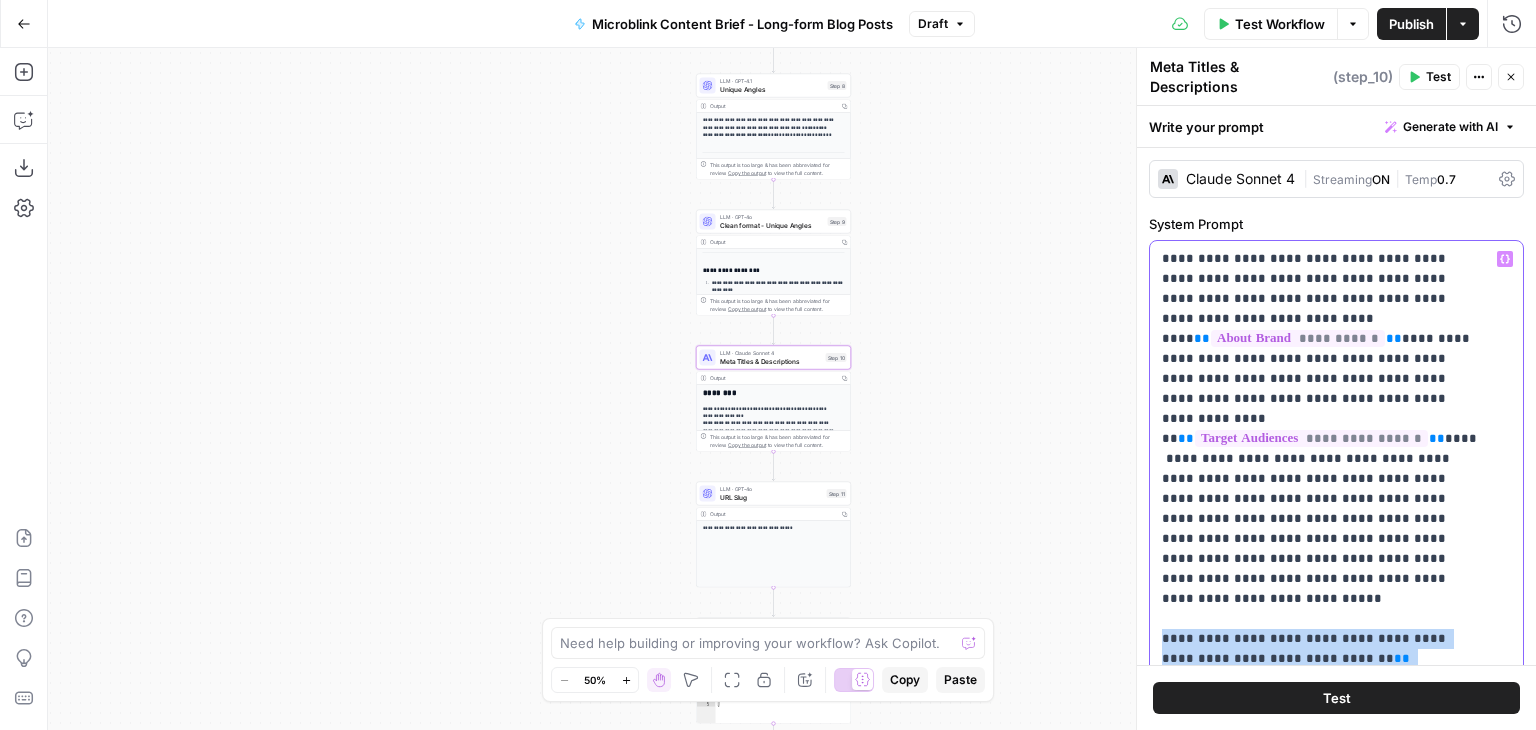 scroll, scrollTop: 281, scrollLeft: 0, axis: vertical 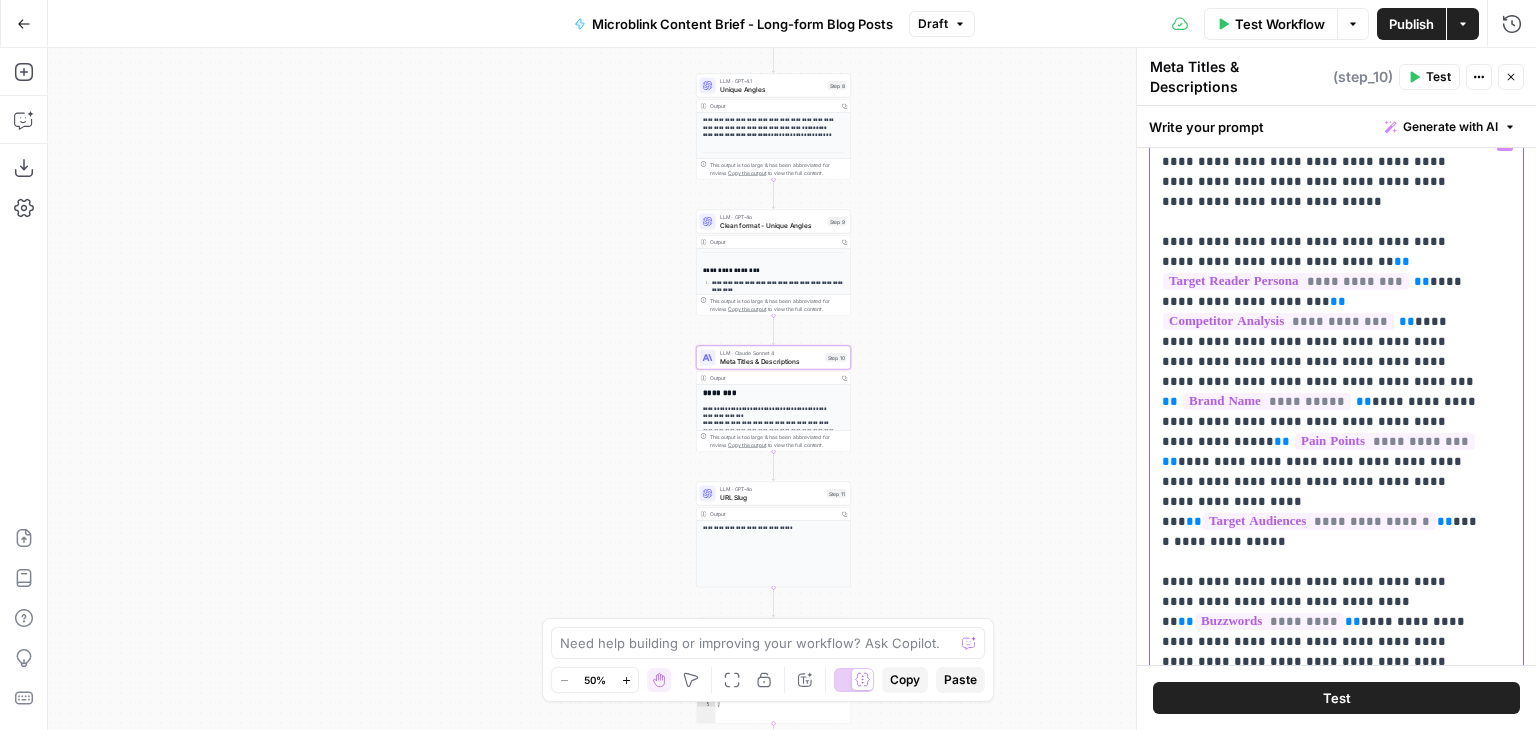 click on "**********" at bounding box center [1321, 392] 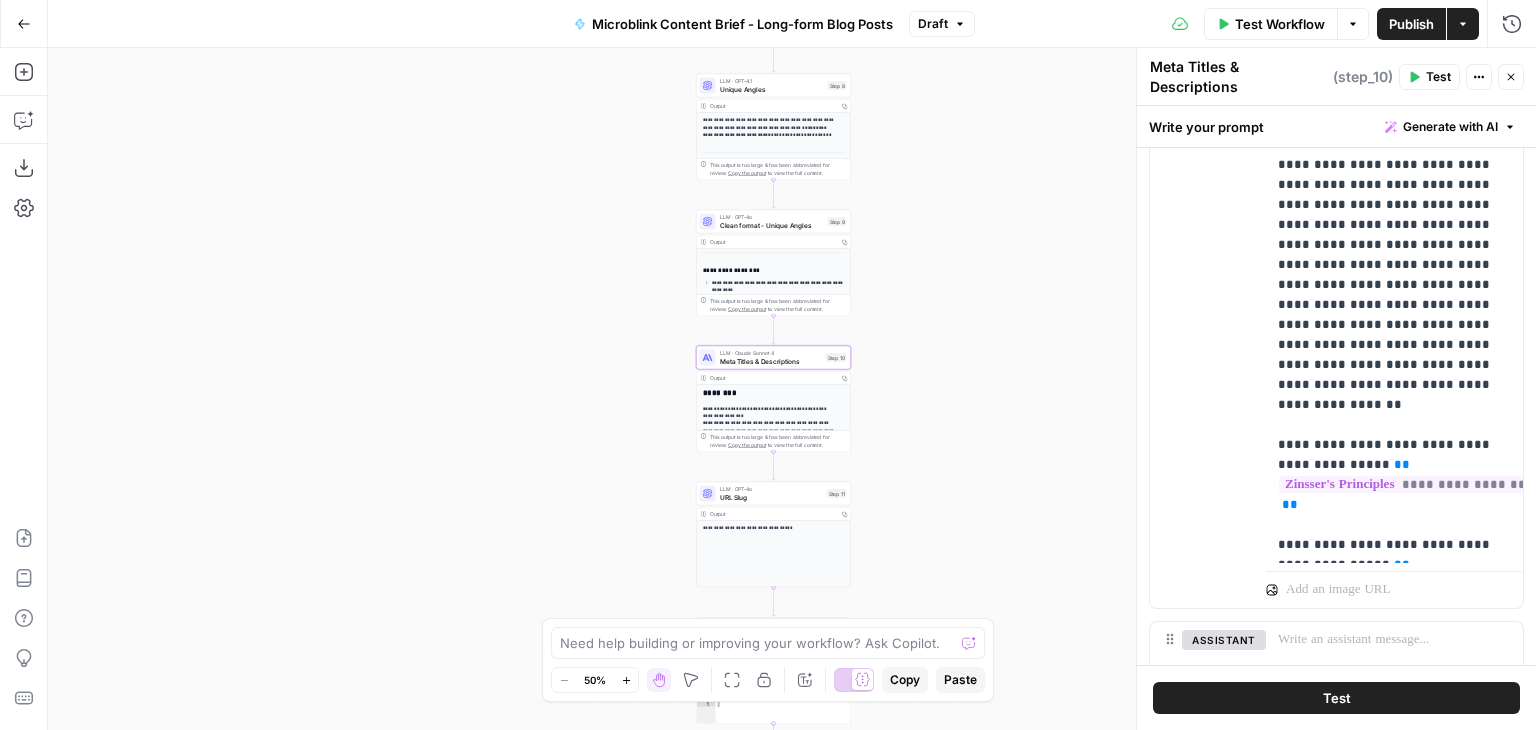 scroll, scrollTop: 1092, scrollLeft: 0, axis: vertical 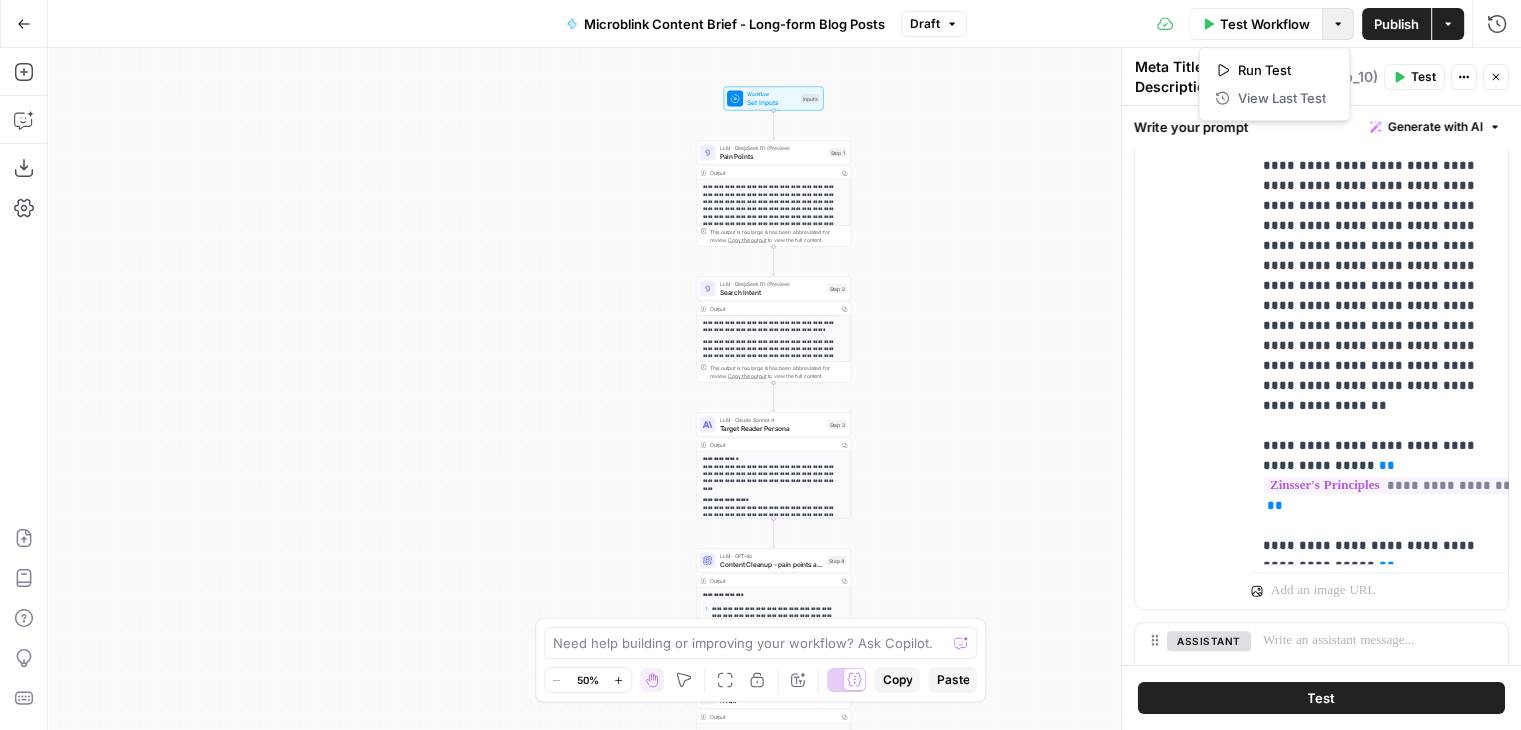 click 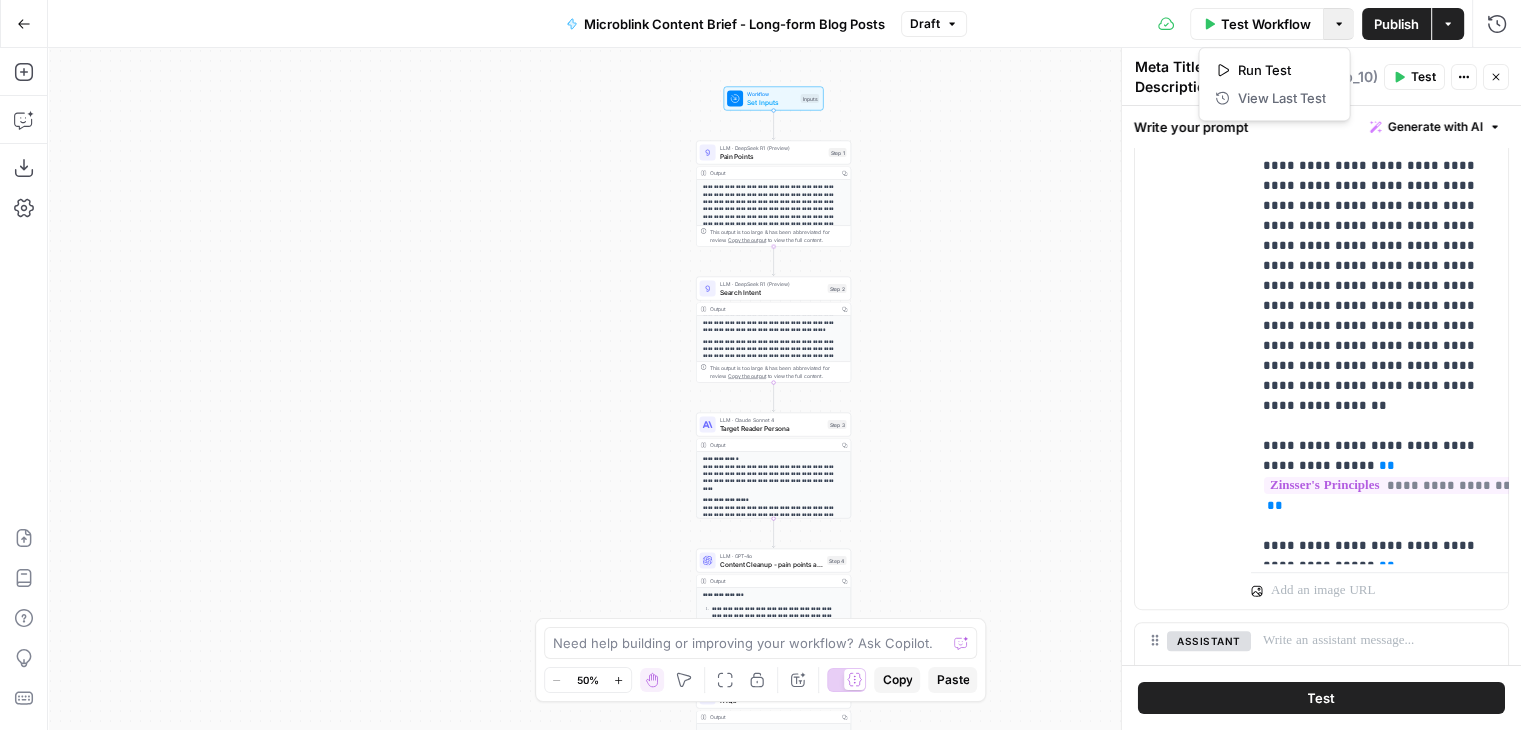 click 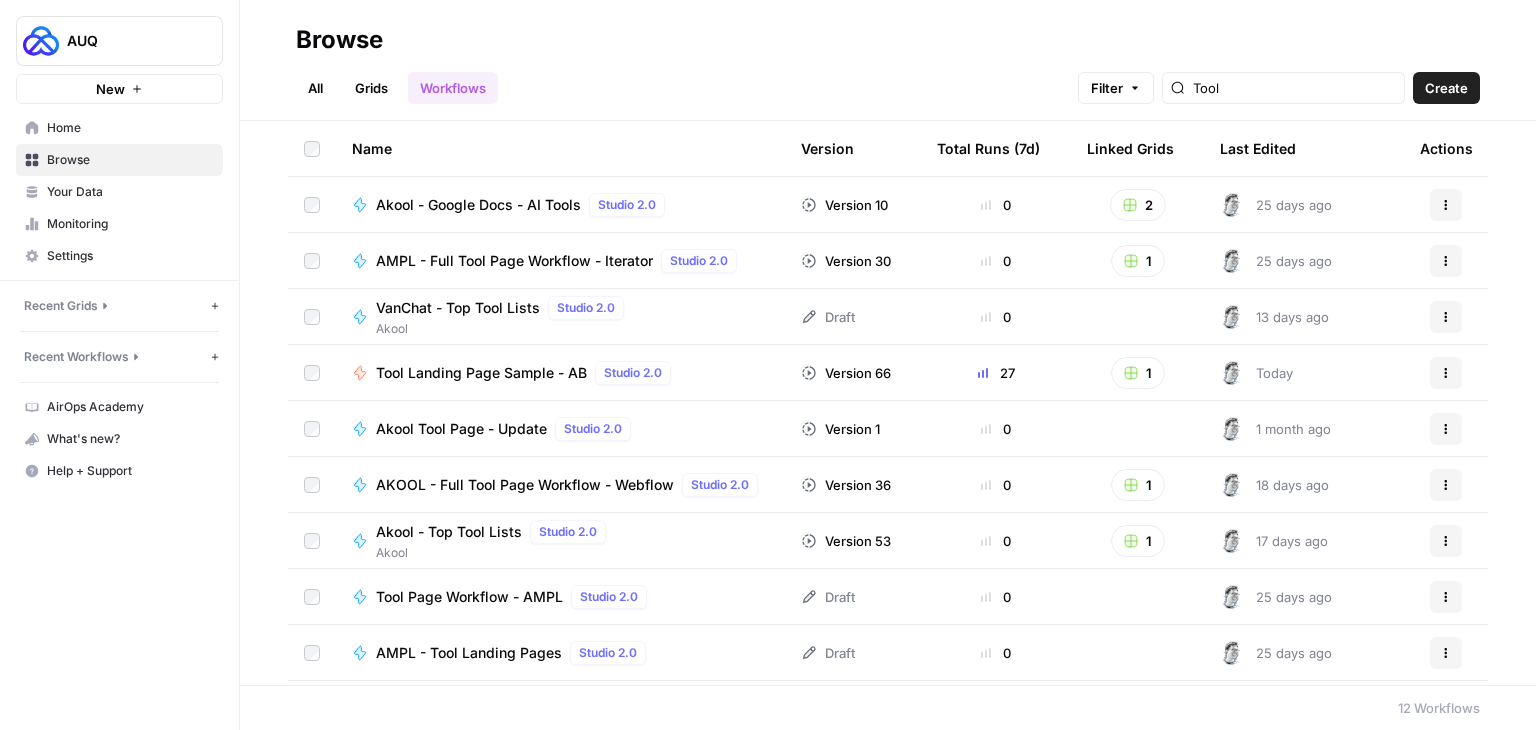 click on "All Grids Workflows Filter Tool Create" at bounding box center [888, 80] 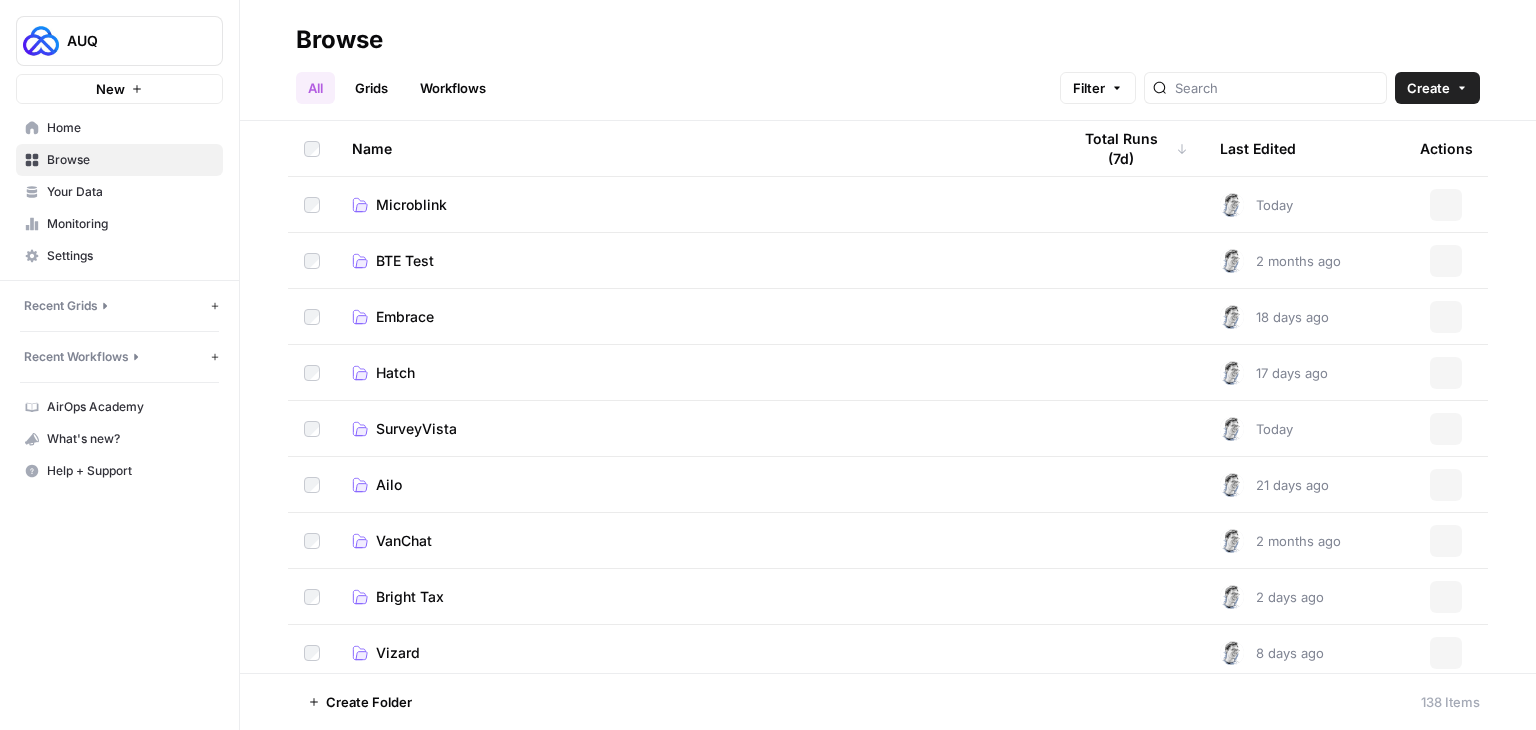 click at bounding box center [1265, 88] 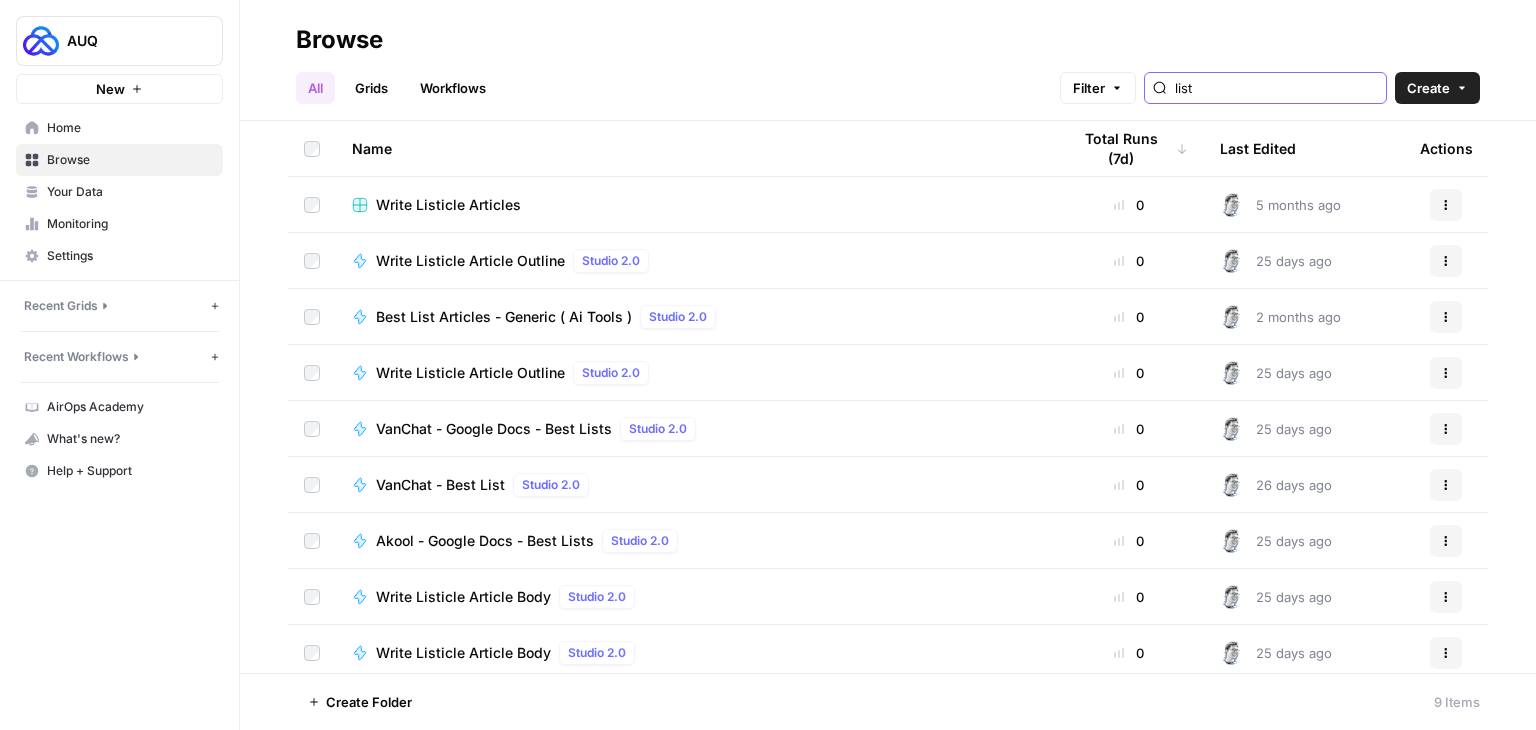 type on "list" 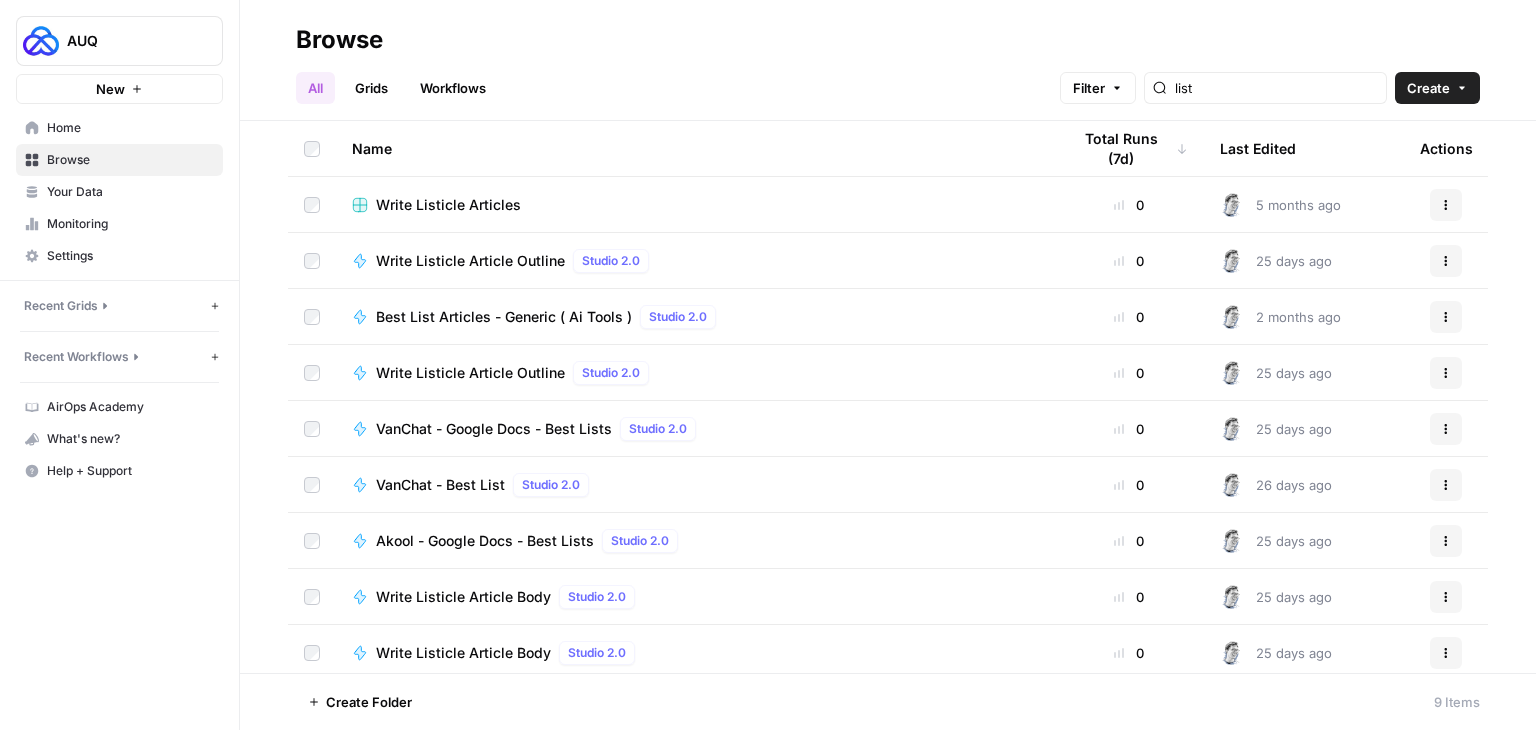 click on "Last Edited" at bounding box center (1258, 148) 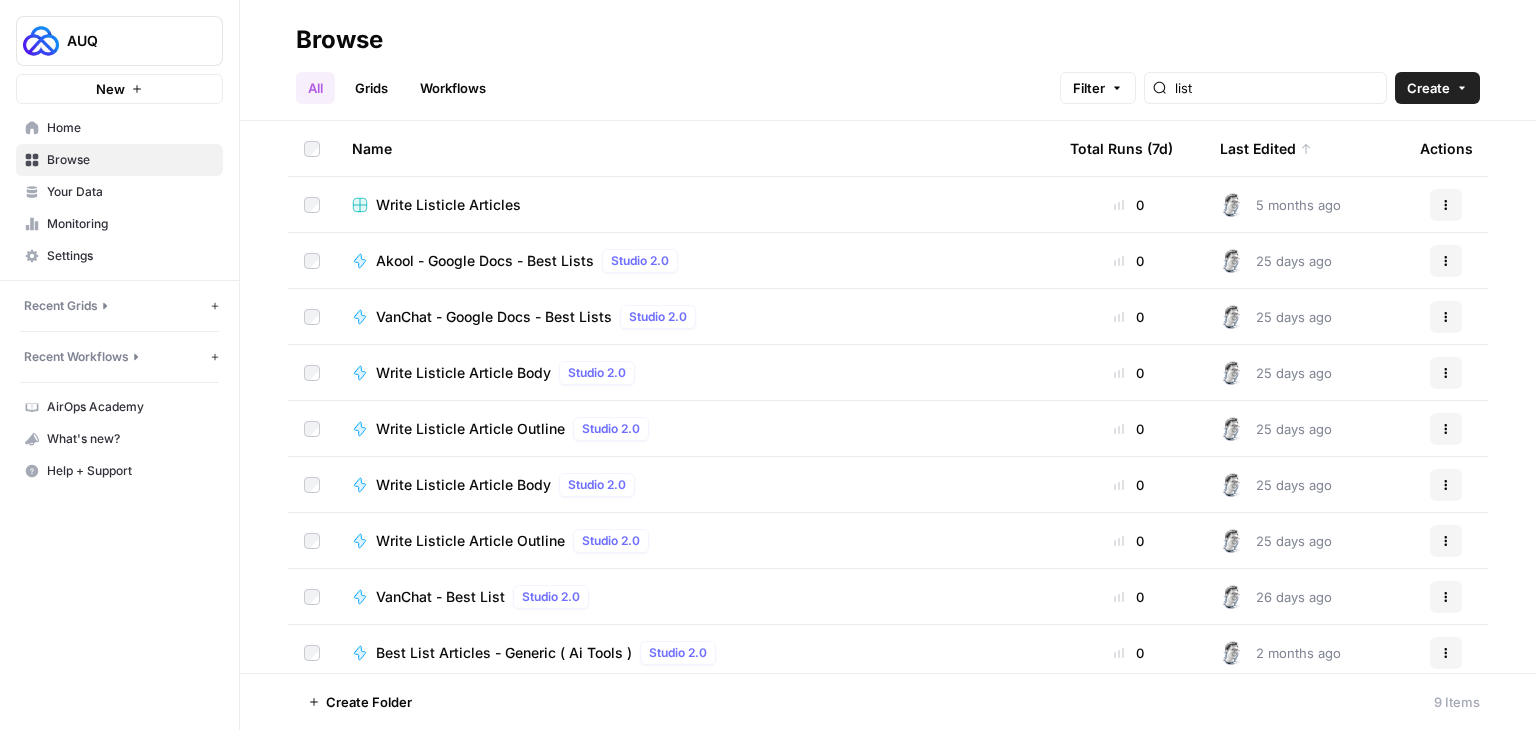 click on "Last Edited" at bounding box center (1266, 148) 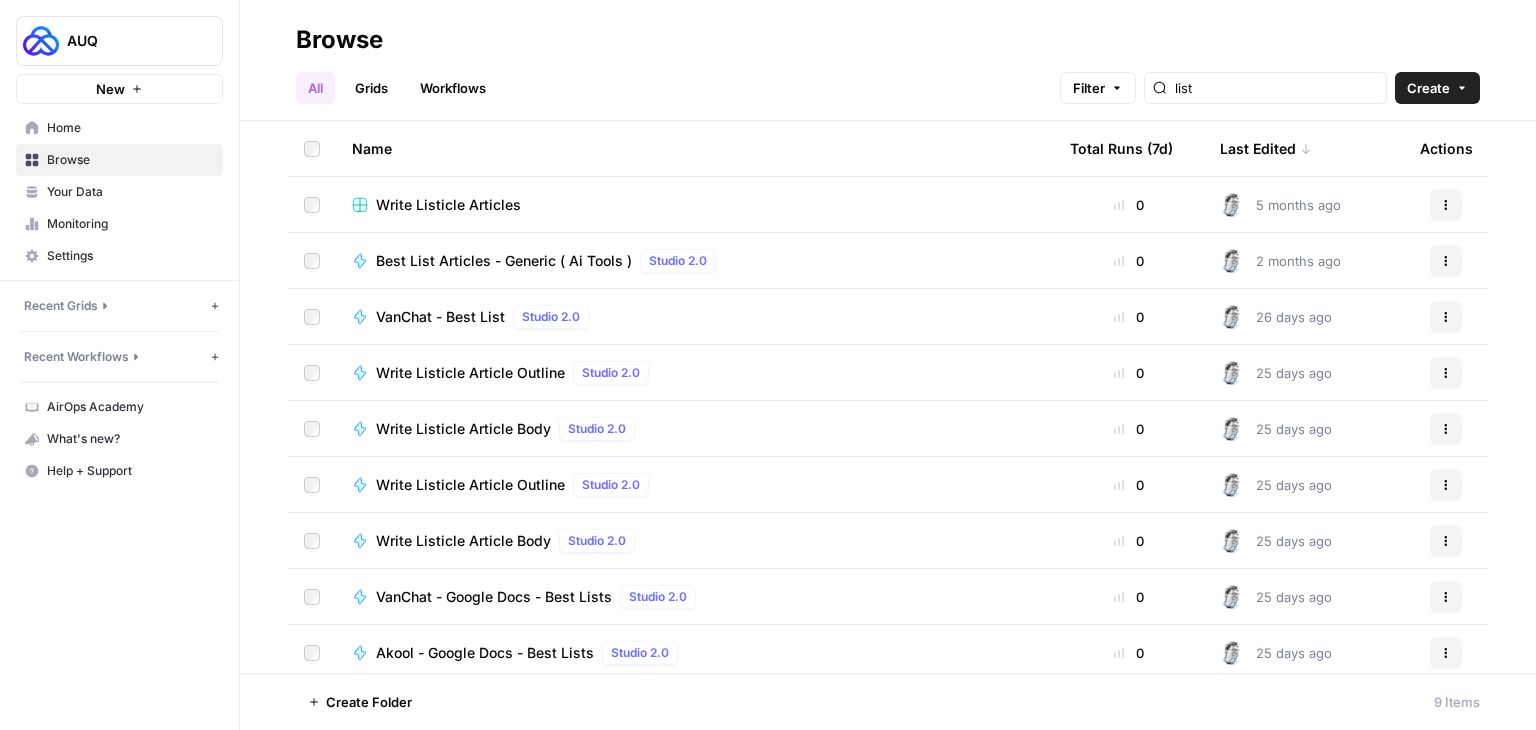 click on "Last Edited" at bounding box center [1266, 148] 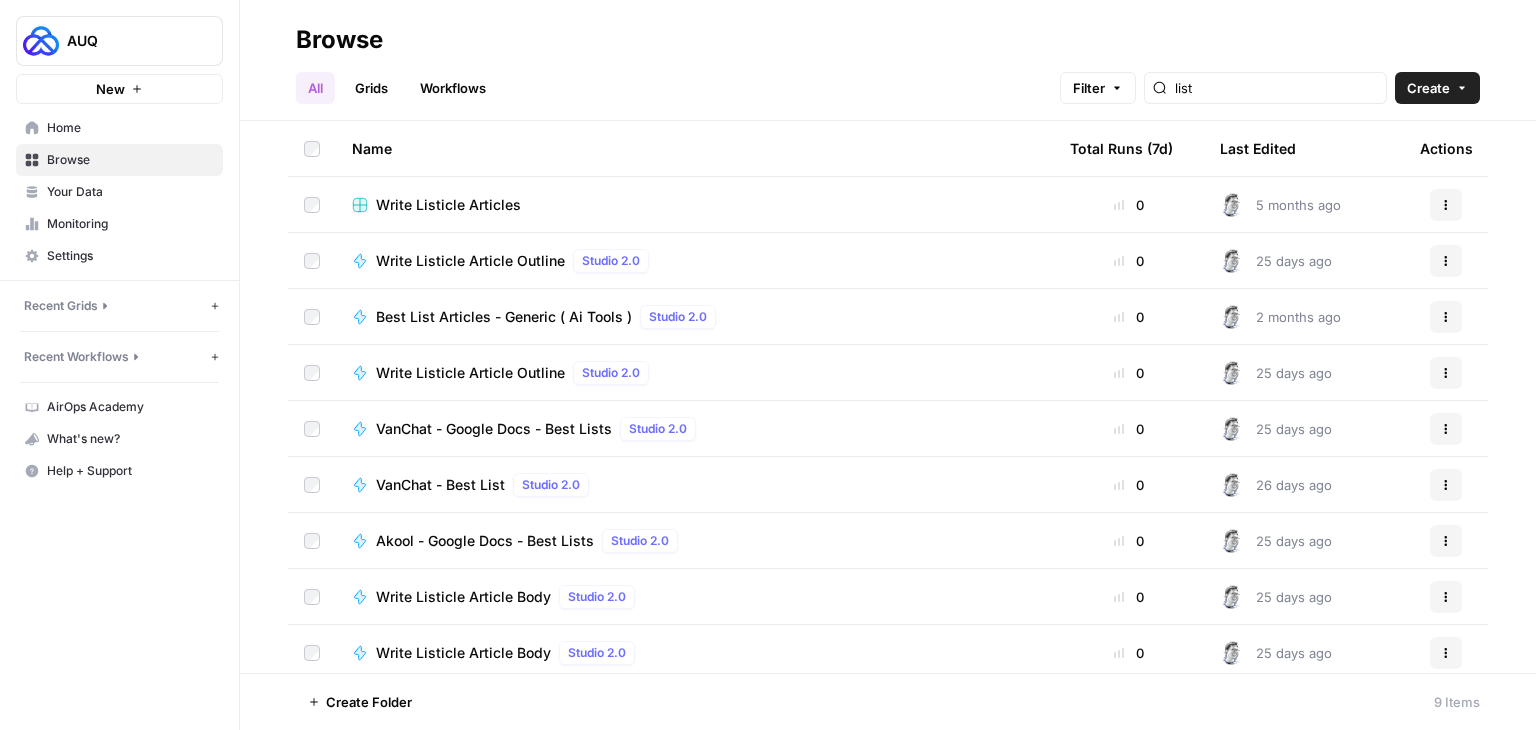 click on "Last Edited" at bounding box center [1258, 148] 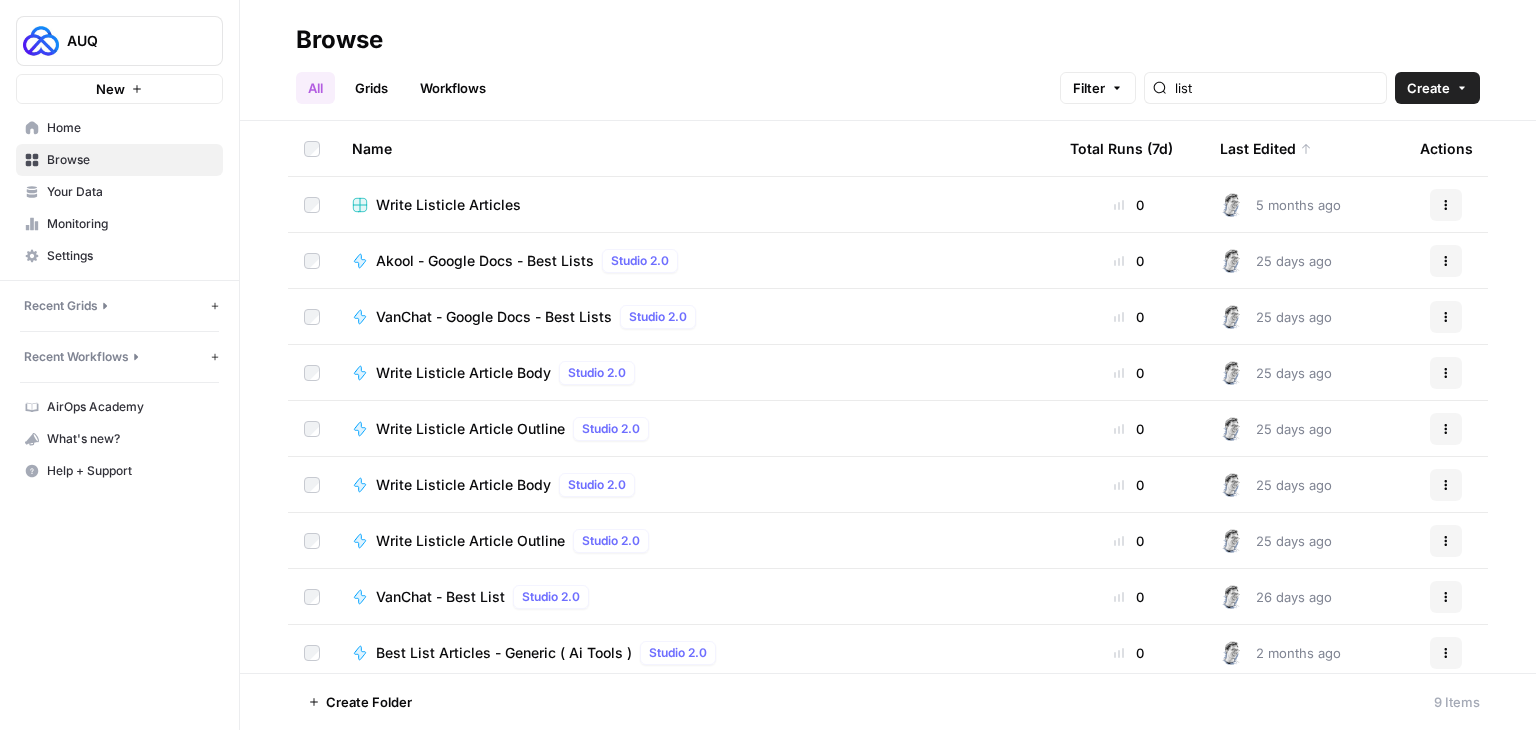 click on "Last Edited" at bounding box center [1266, 148] 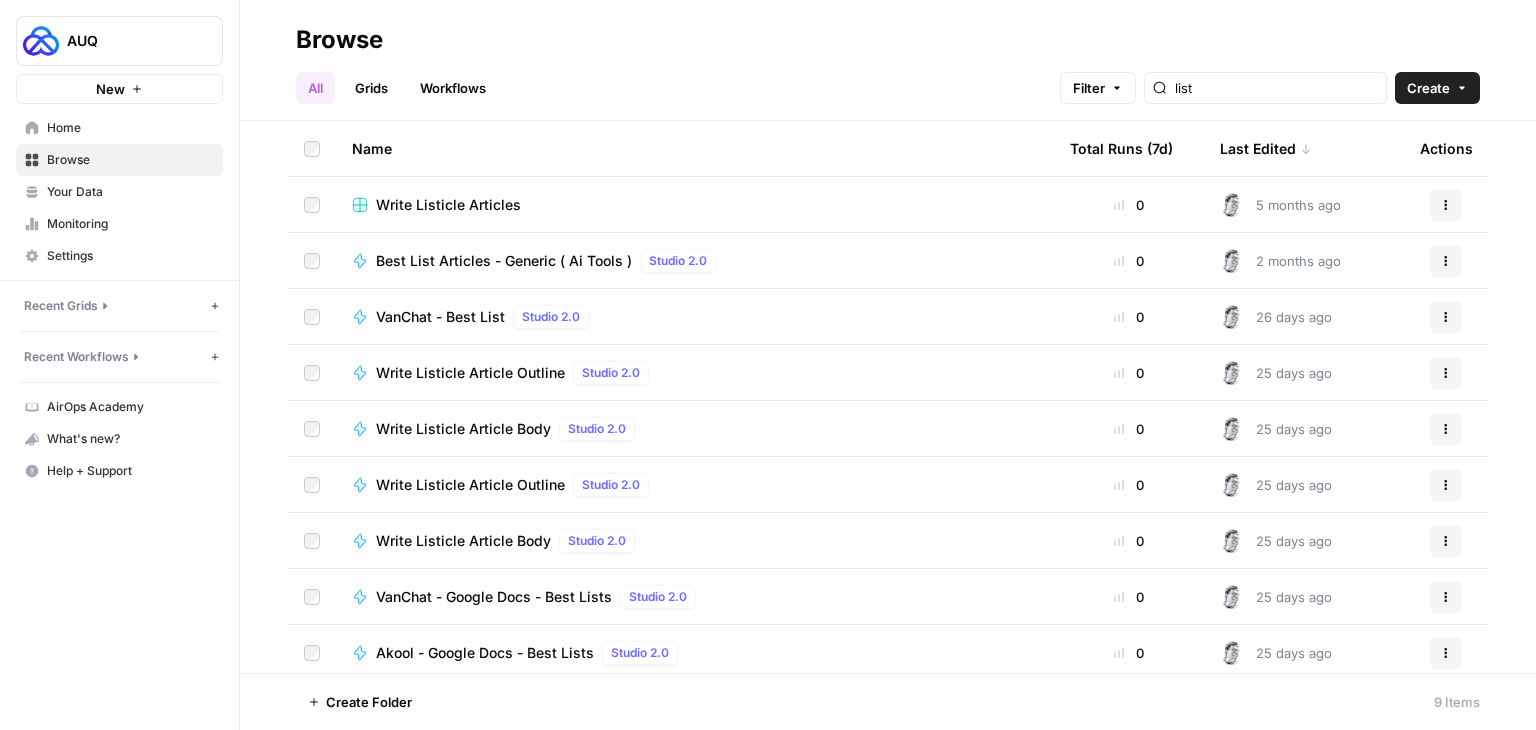 click on "Last Edited" at bounding box center (1266, 148) 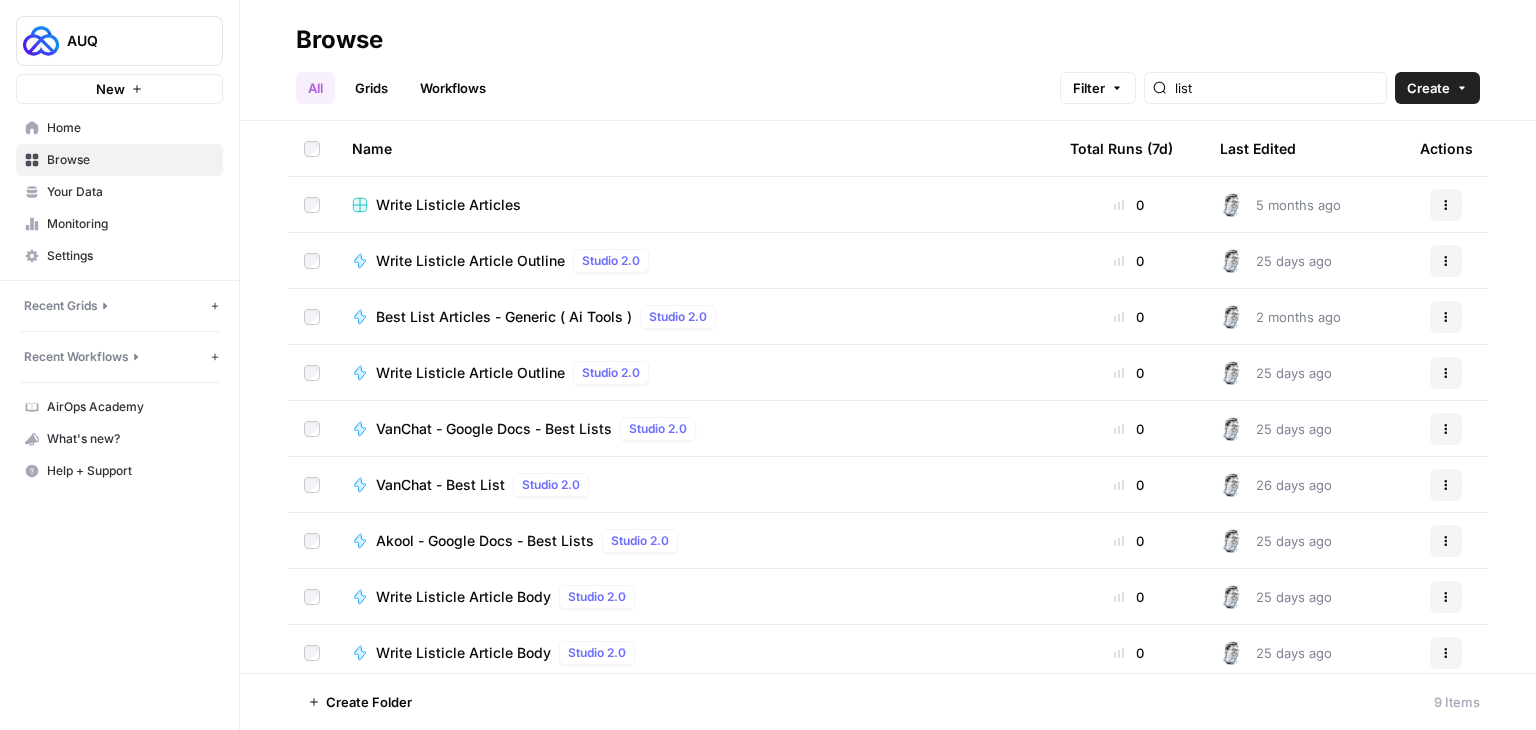 click on "Last Edited" at bounding box center [1258, 148] 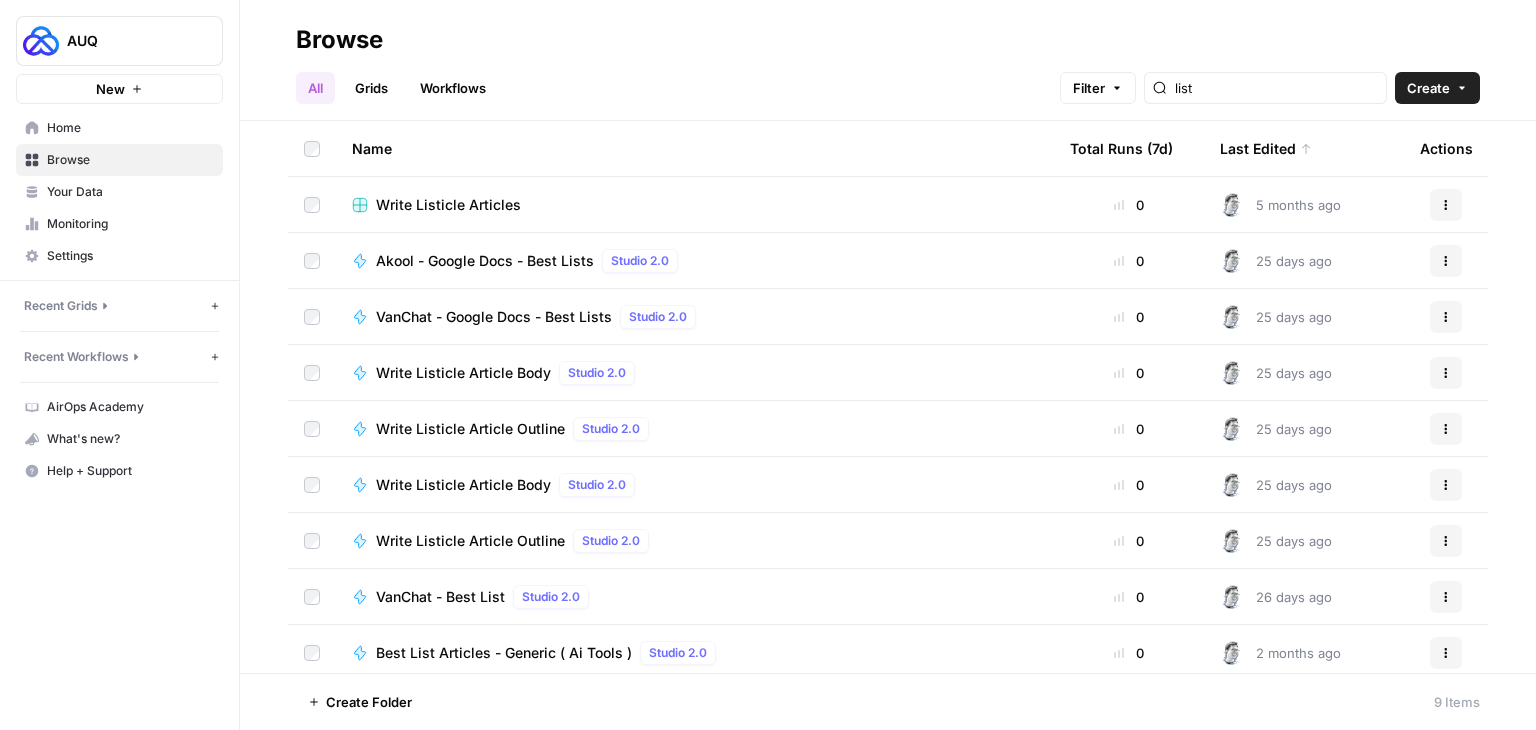 click on "Last Edited" at bounding box center (1266, 148) 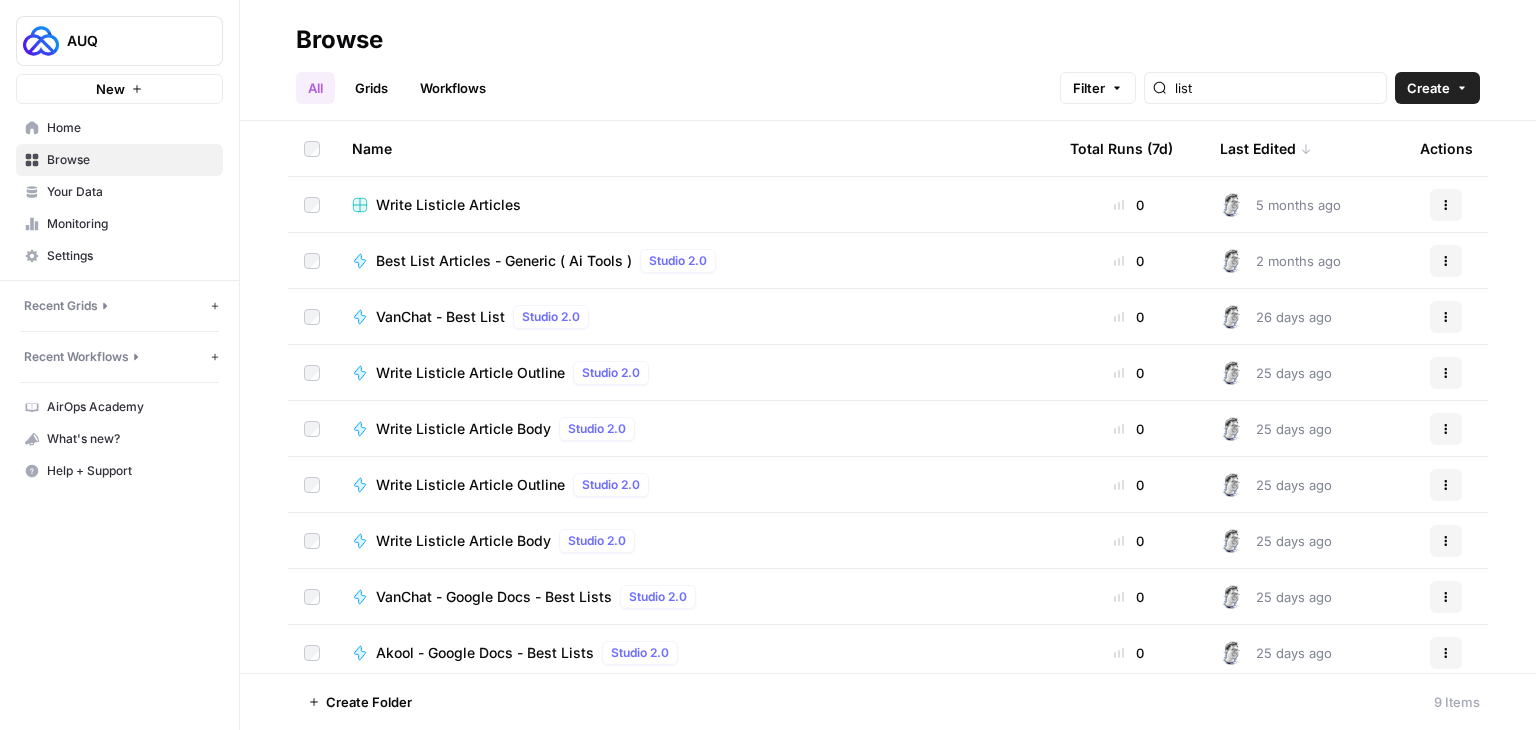 click on "Last Edited" at bounding box center [1266, 148] 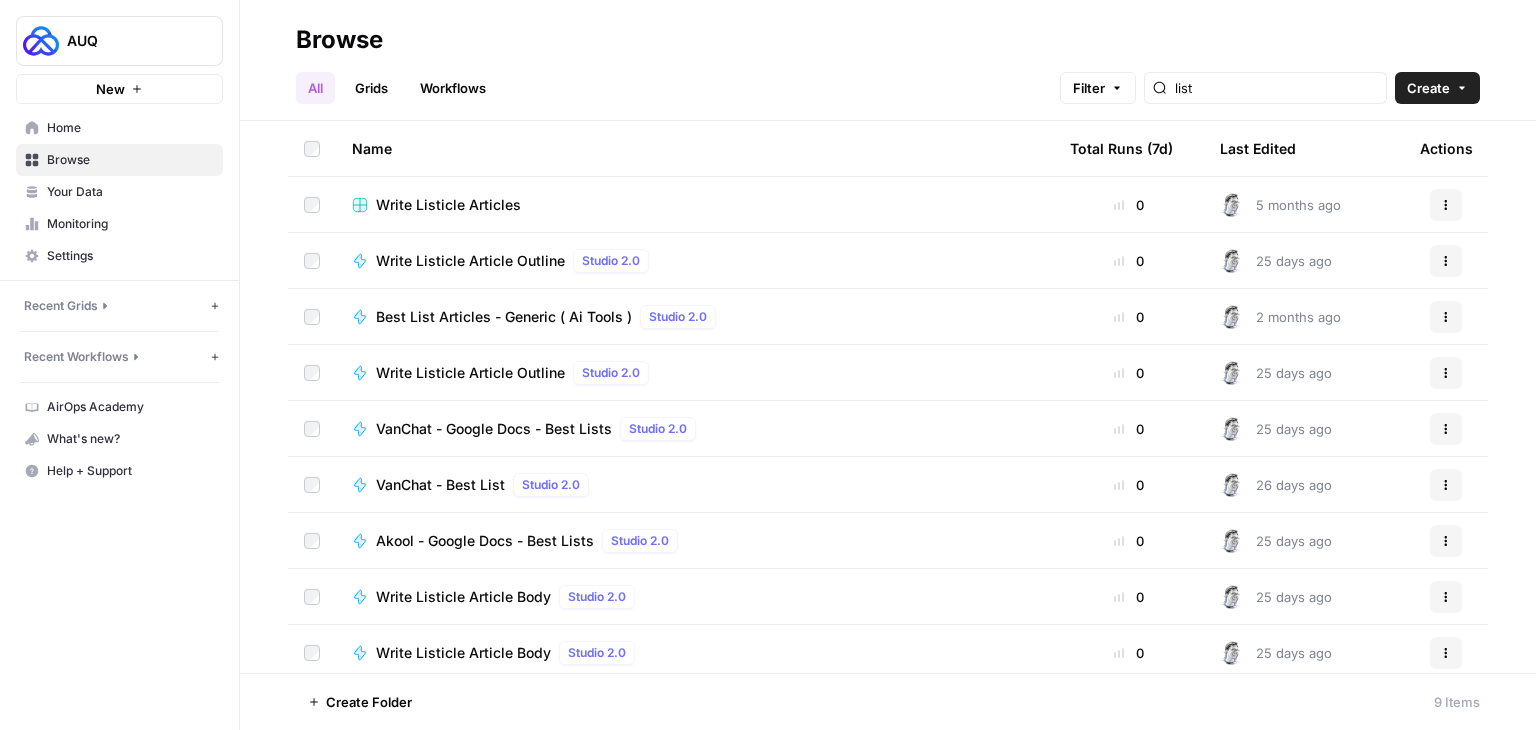 click on "Last Edited" at bounding box center [1258, 148] 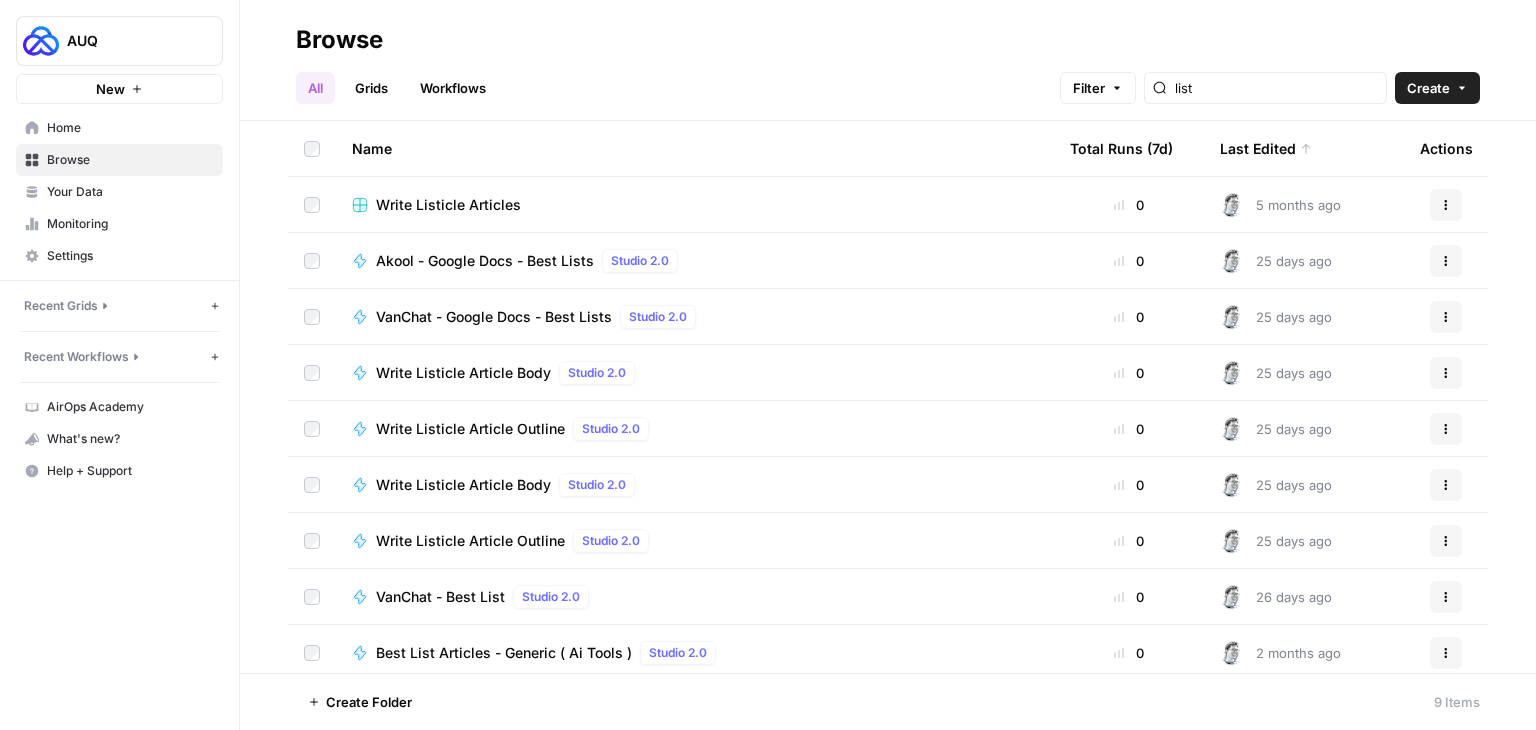 click on "Last Edited" at bounding box center (1266, 148) 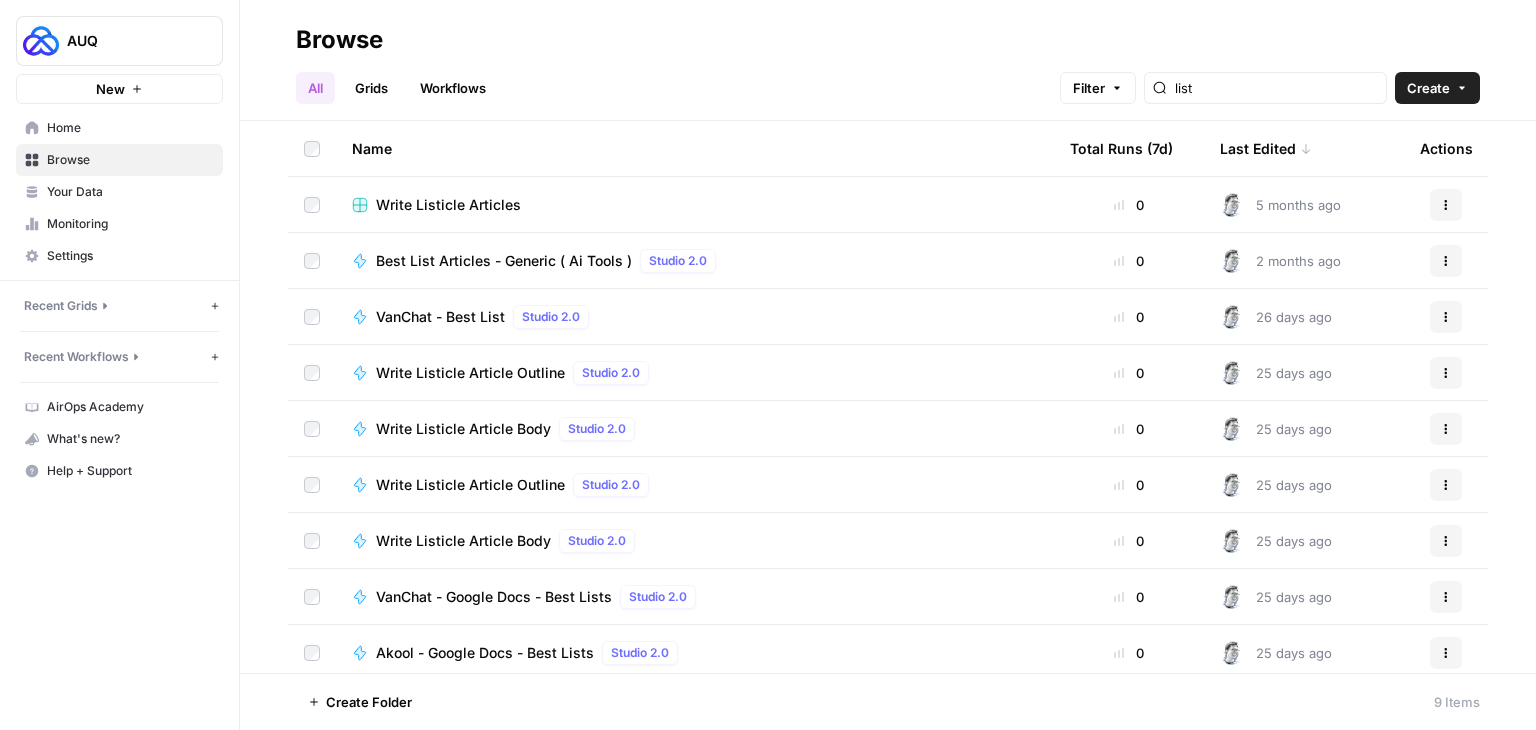 click on "Last Edited" at bounding box center [1266, 148] 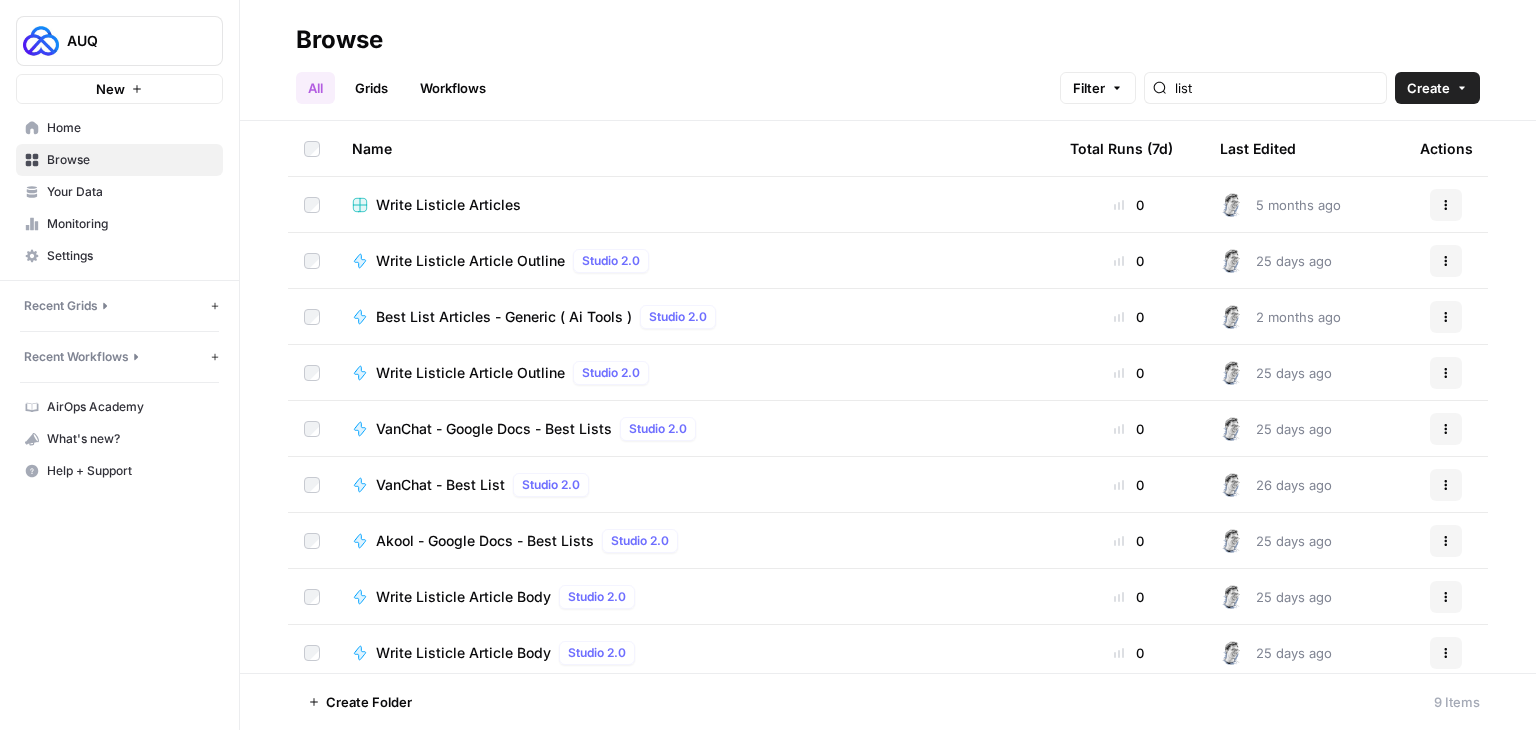 click on "Last Edited" at bounding box center (1258, 148) 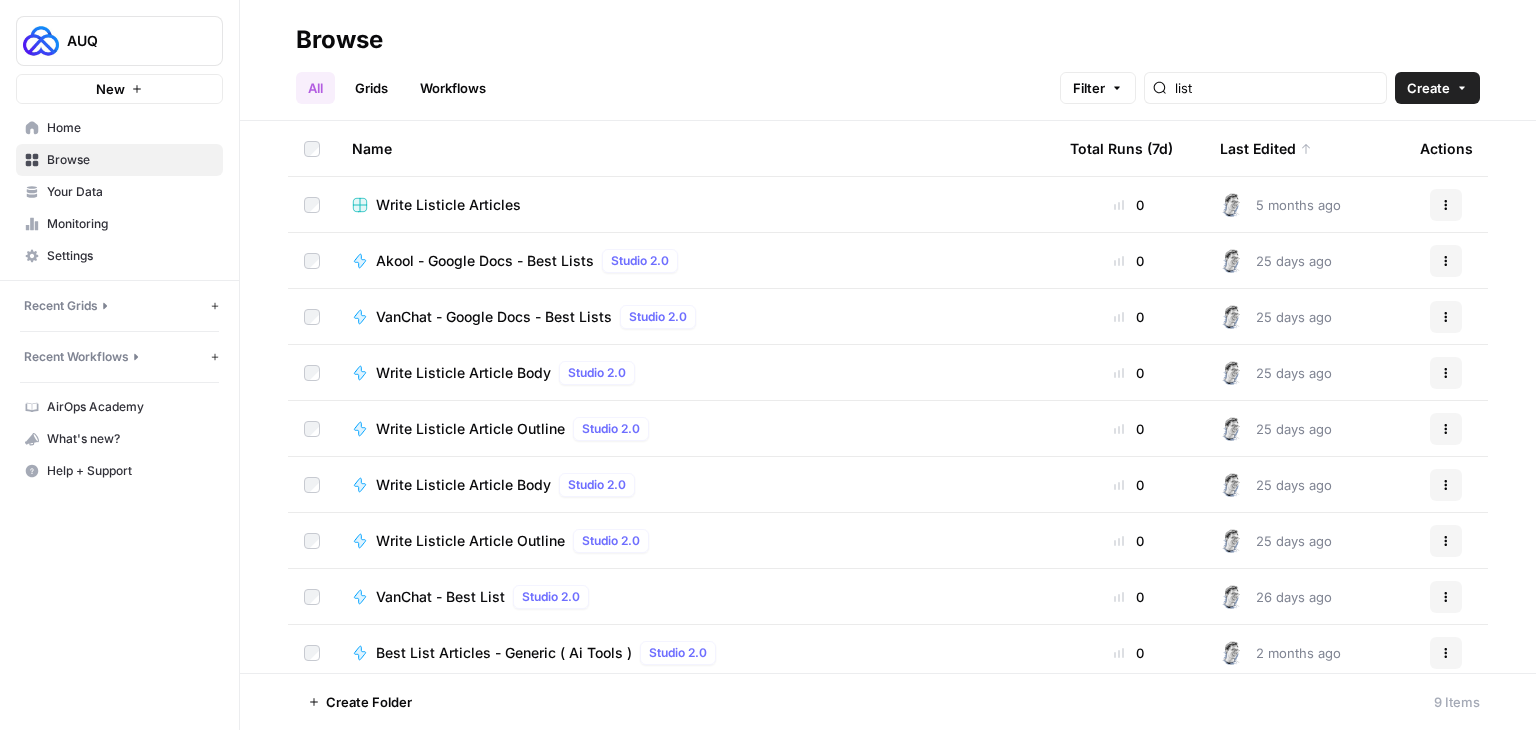 click on "Last Edited" at bounding box center [1266, 148] 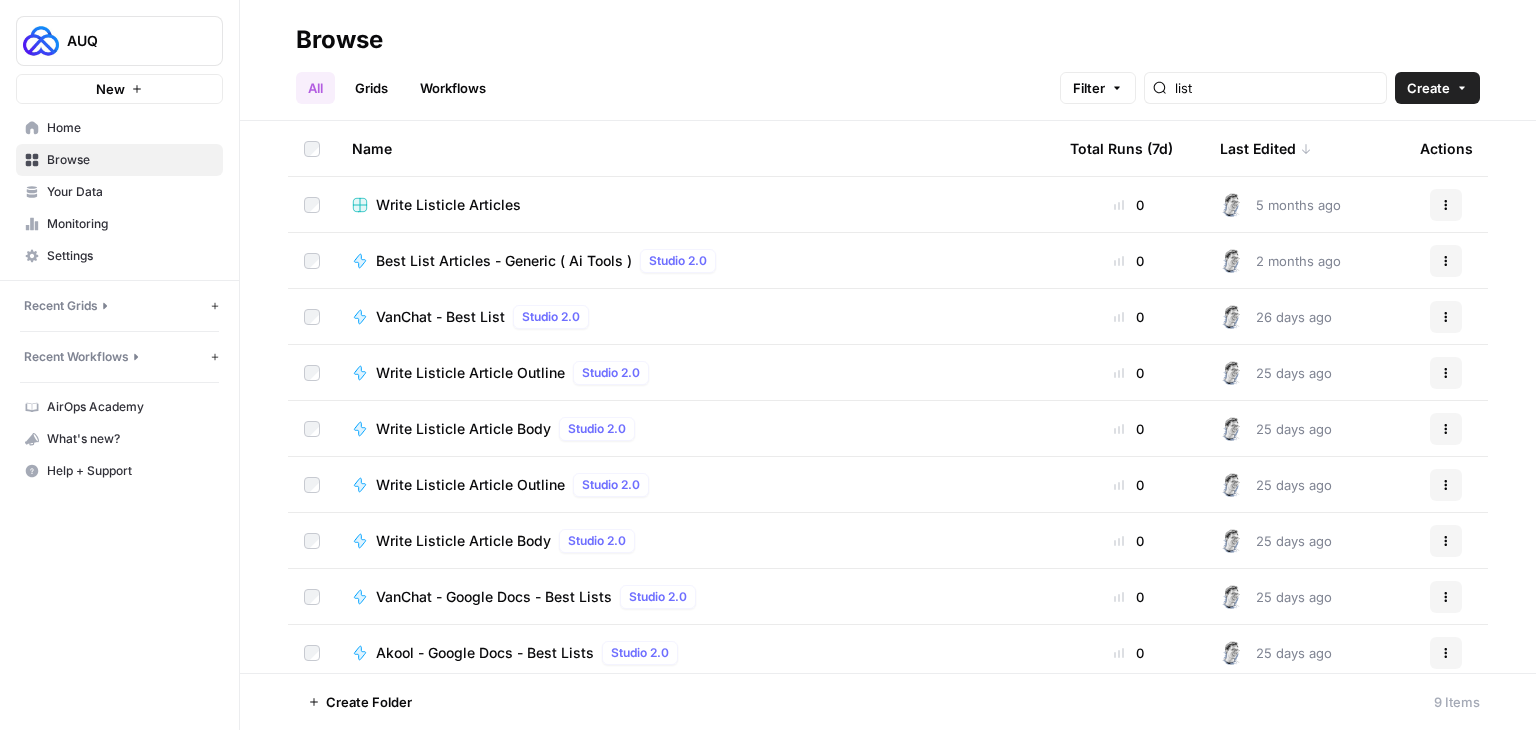 click on "Last Edited" at bounding box center [1266, 148] 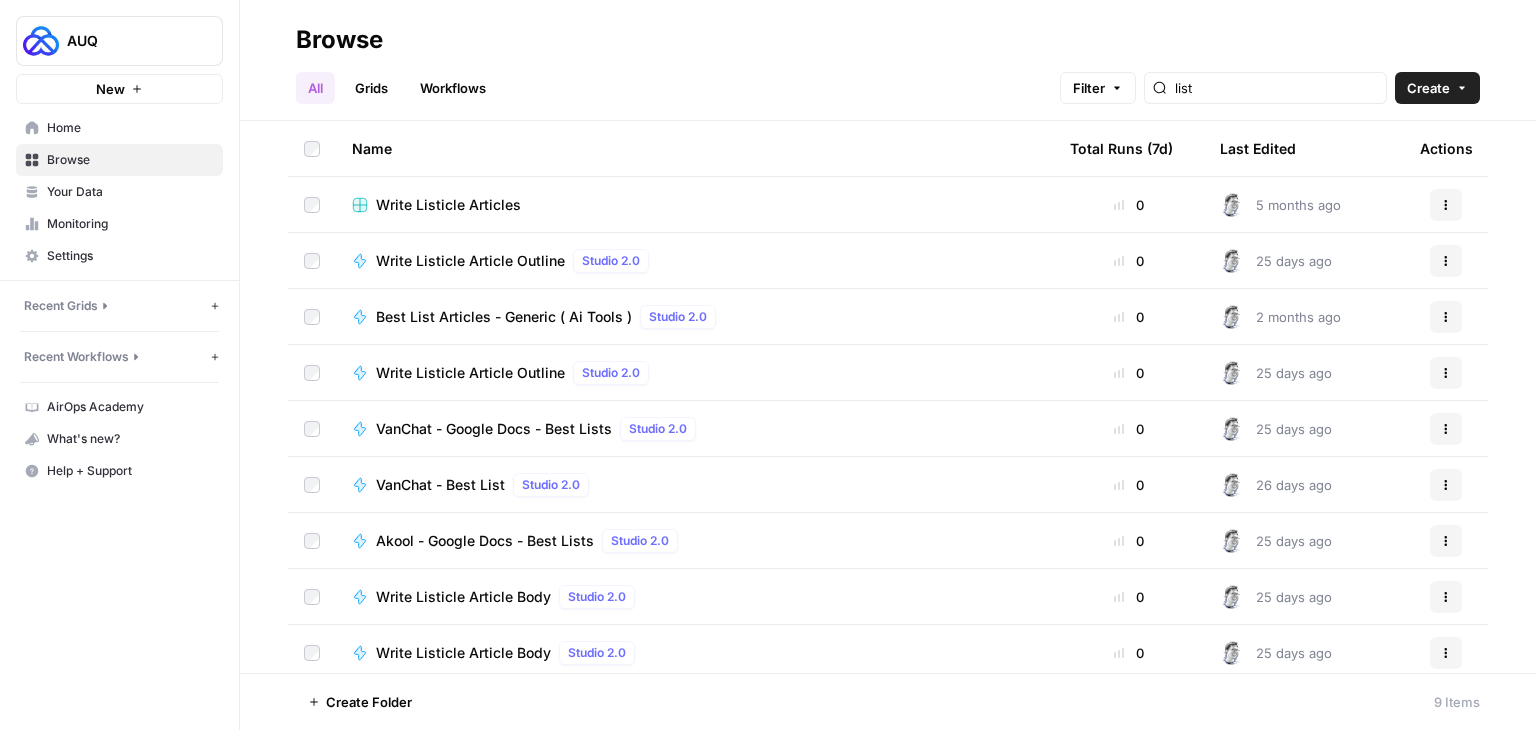 click on "Last Edited" at bounding box center [1258, 148] 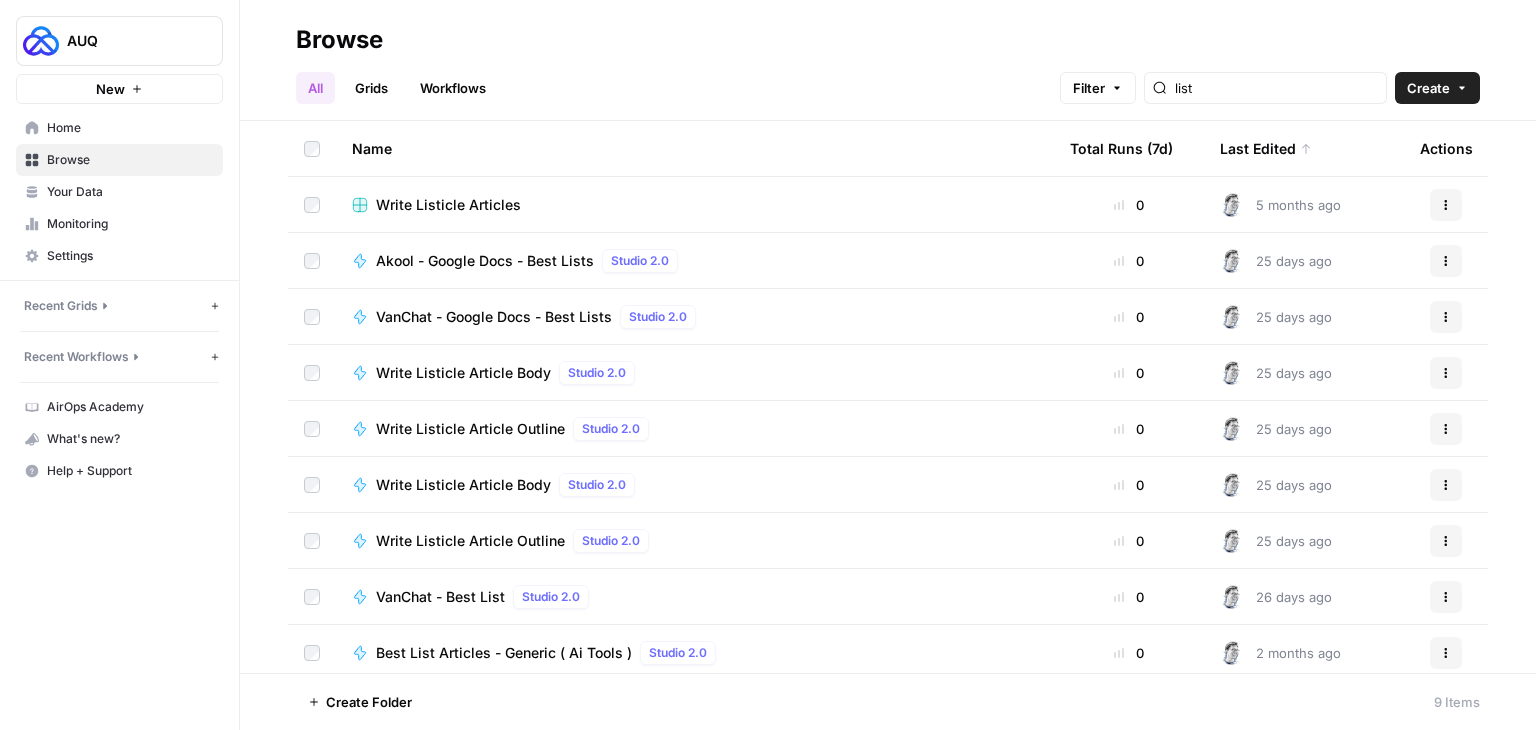 click on "Last Edited" at bounding box center (1266, 148) 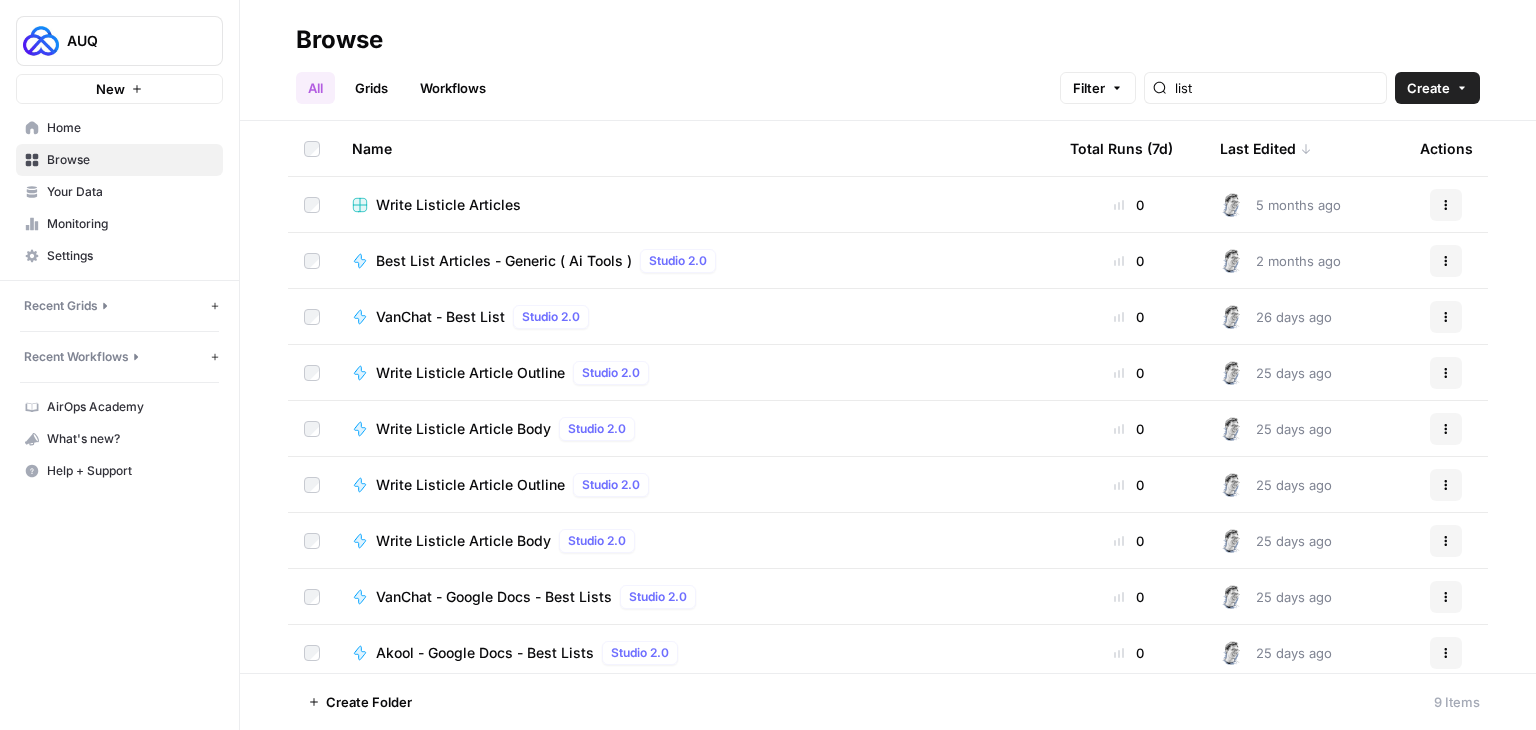 click on "Last Edited" at bounding box center [1266, 148] 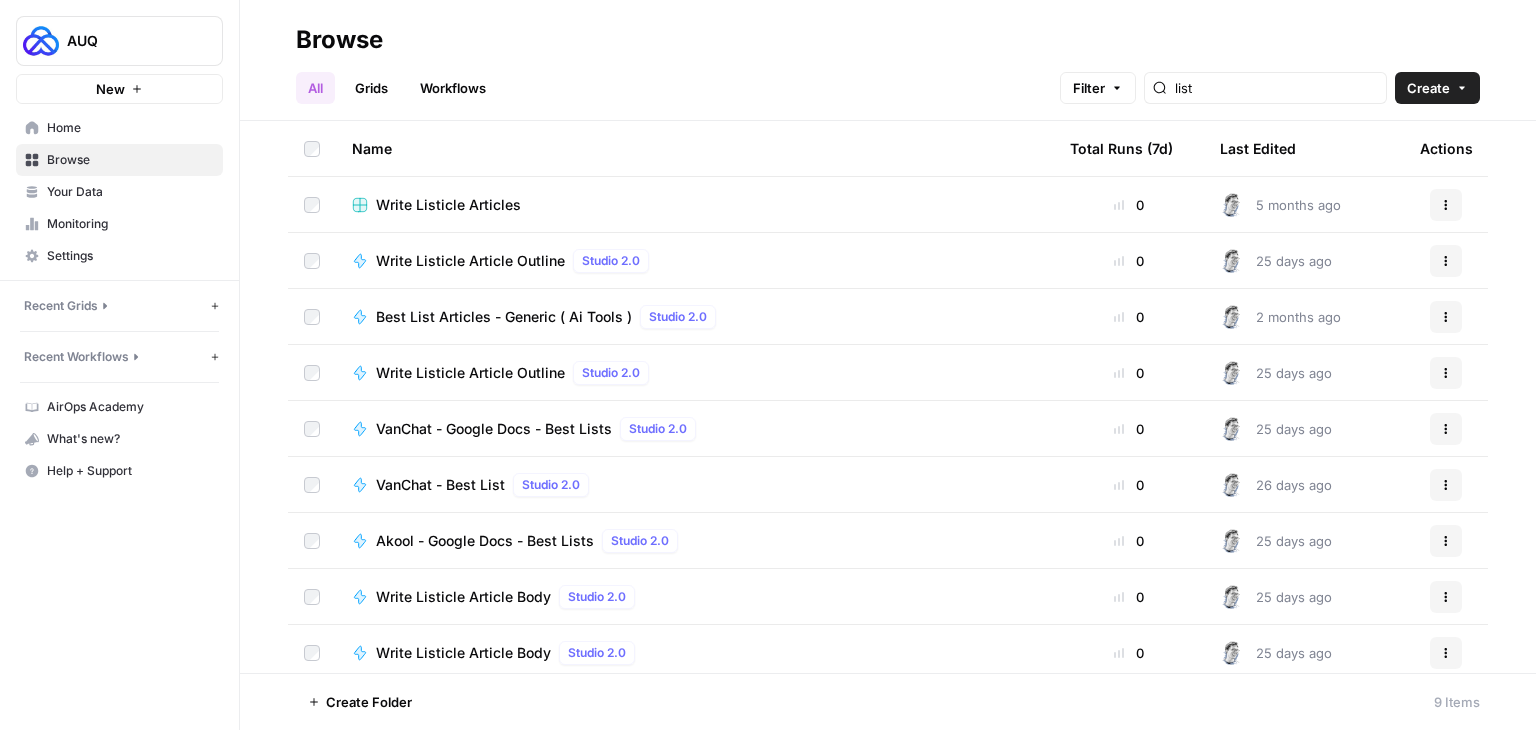 click on "Last Edited" at bounding box center [1258, 148] 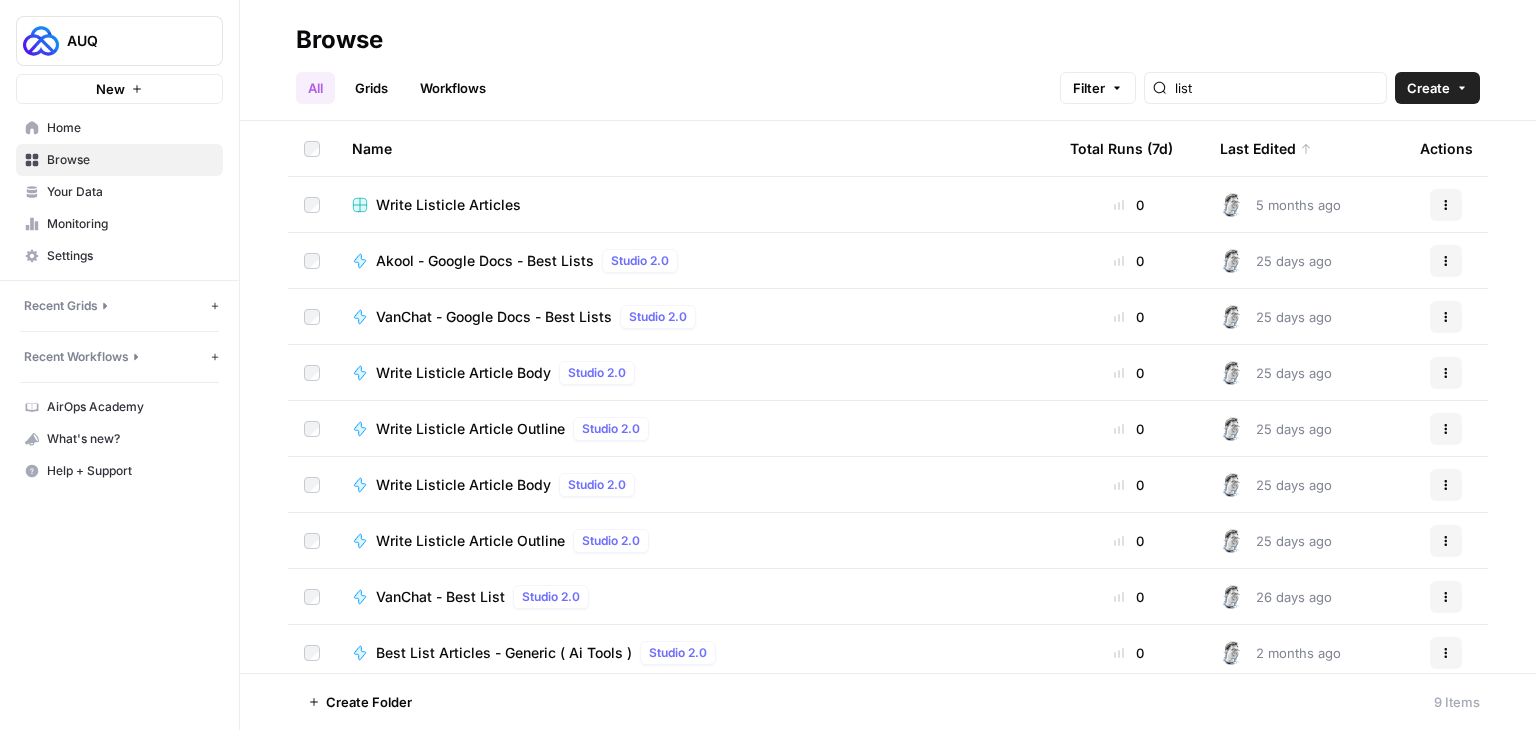 click on "Last Edited" at bounding box center (1266, 148) 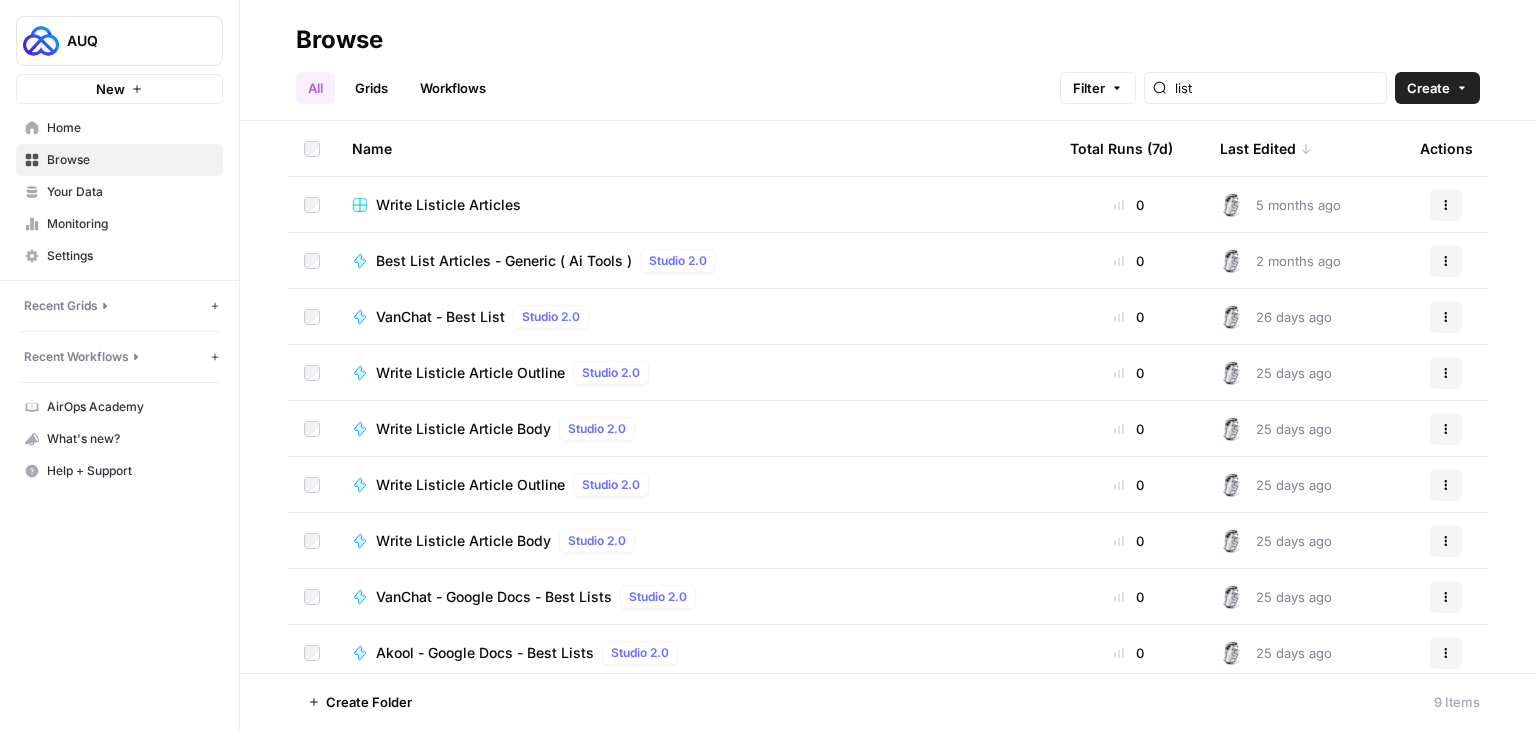 click on "Last Edited" at bounding box center (1266, 148) 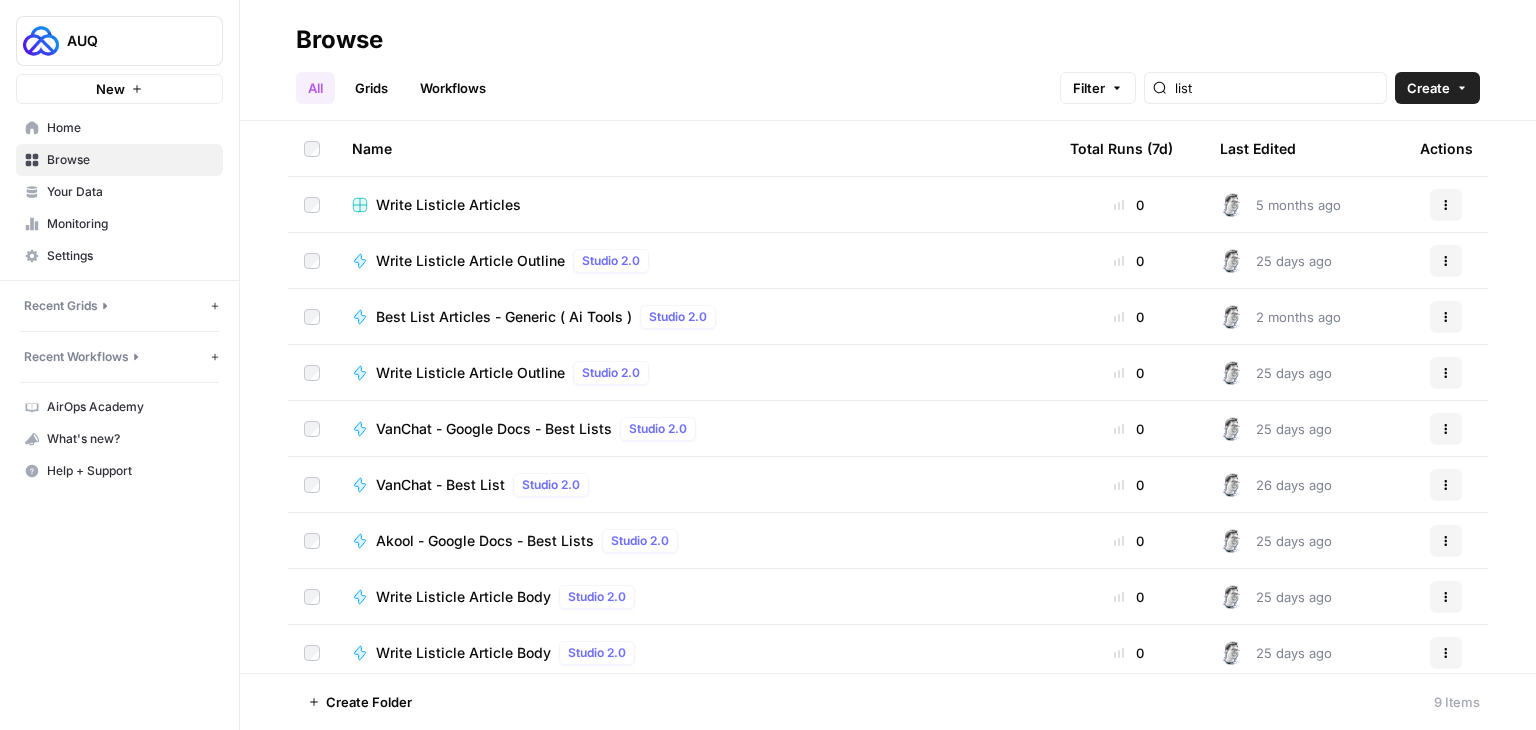 scroll, scrollTop: 8, scrollLeft: 0, axis: vertical 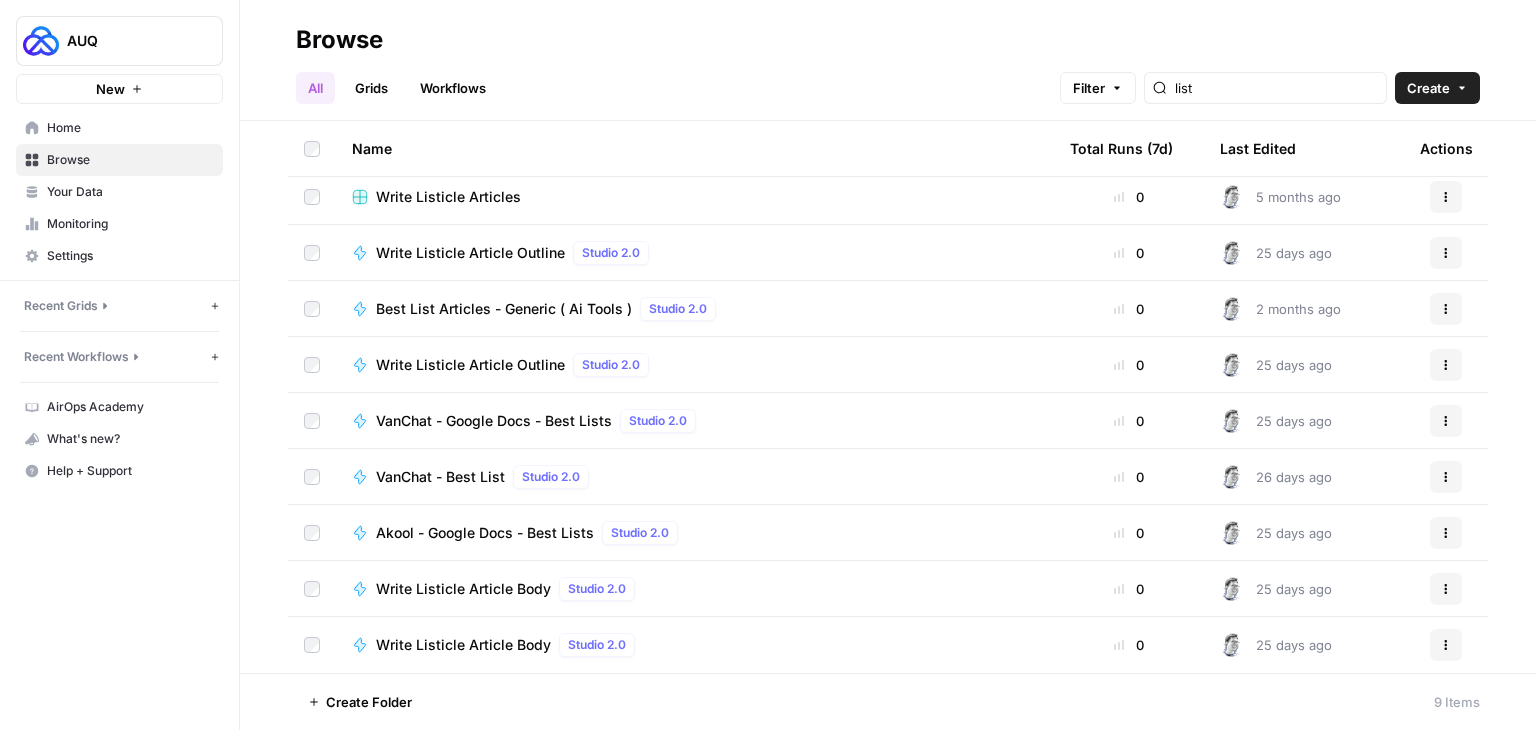 click on "Write Listicle Articles" at bounding box center [448, 197] 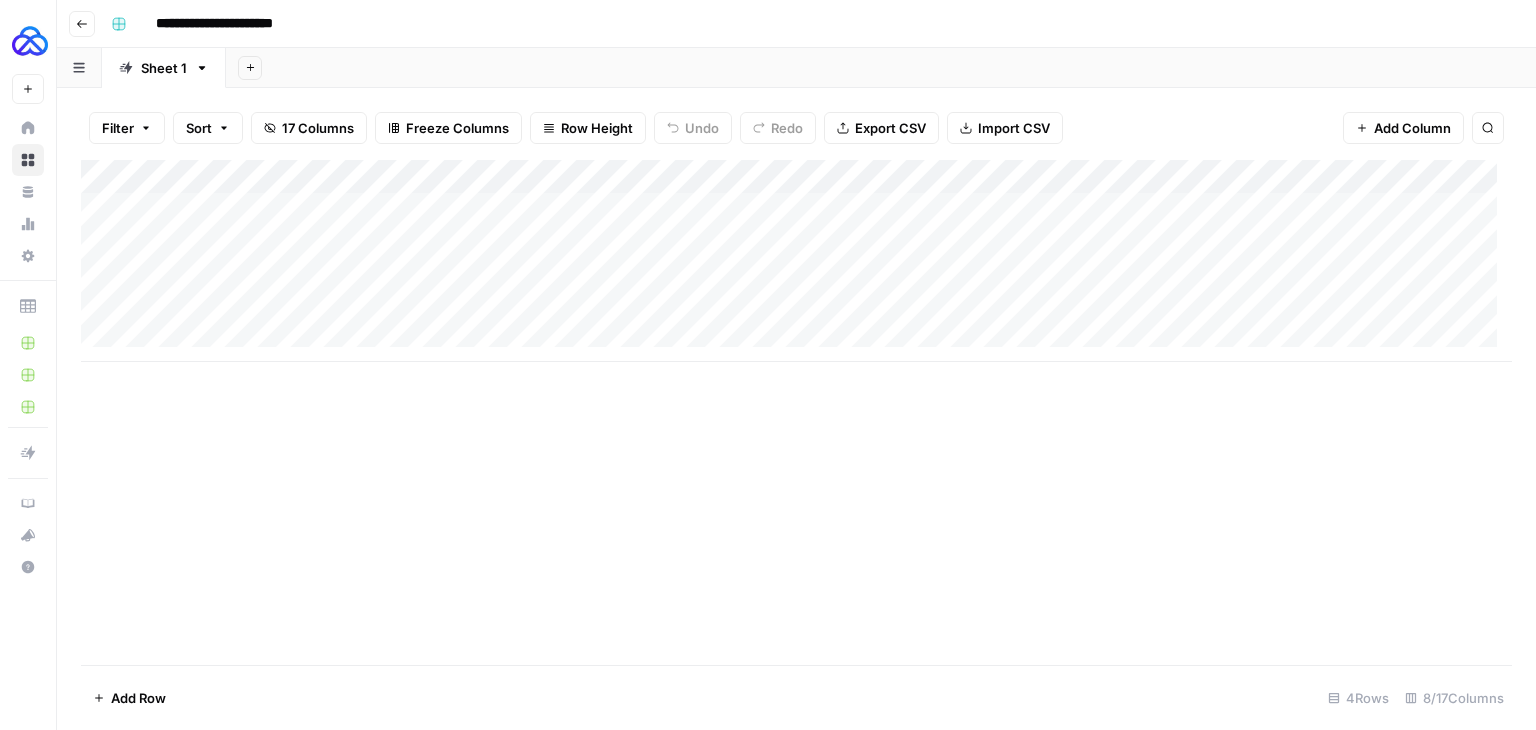click 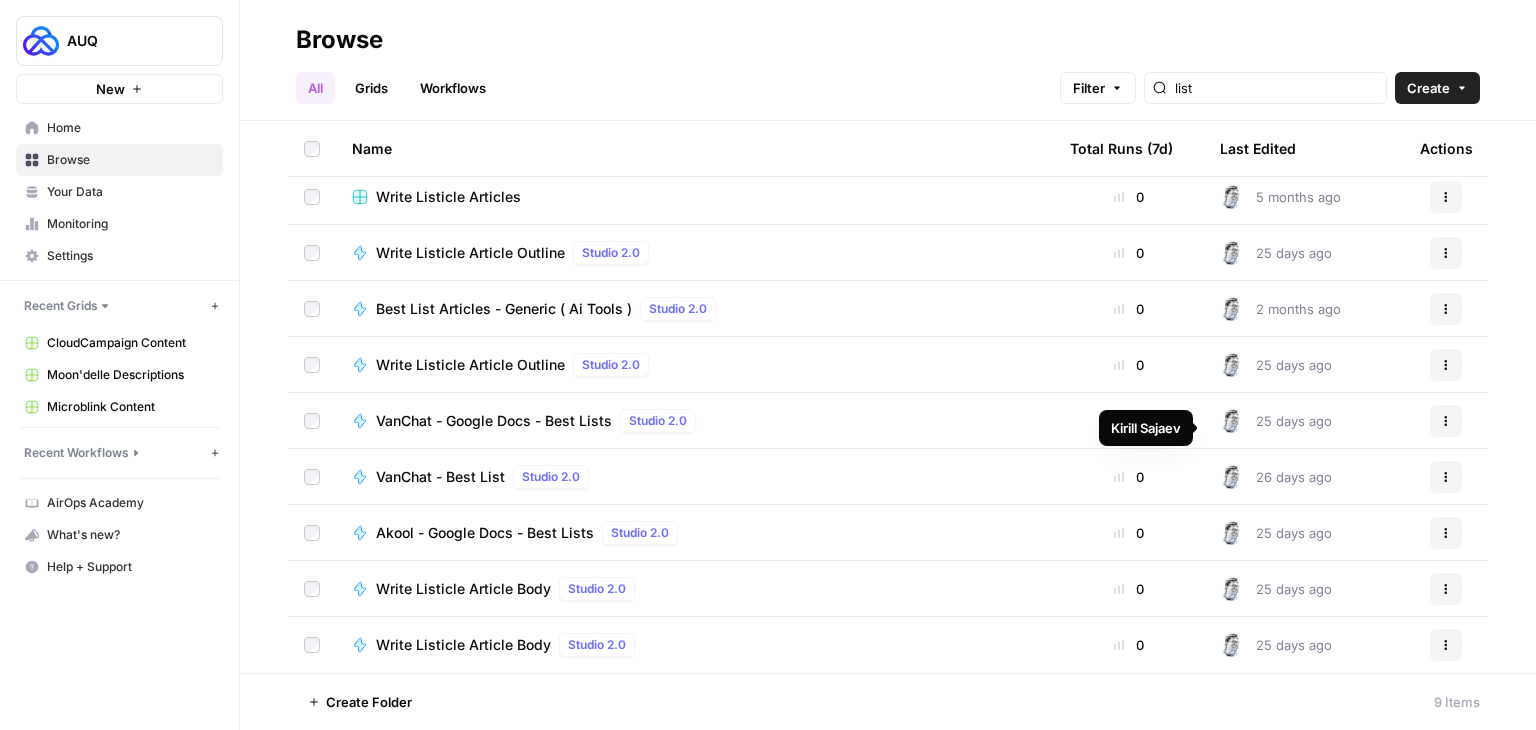 scroll, scrollTop: 0, scrollLeft: 0, axis: both 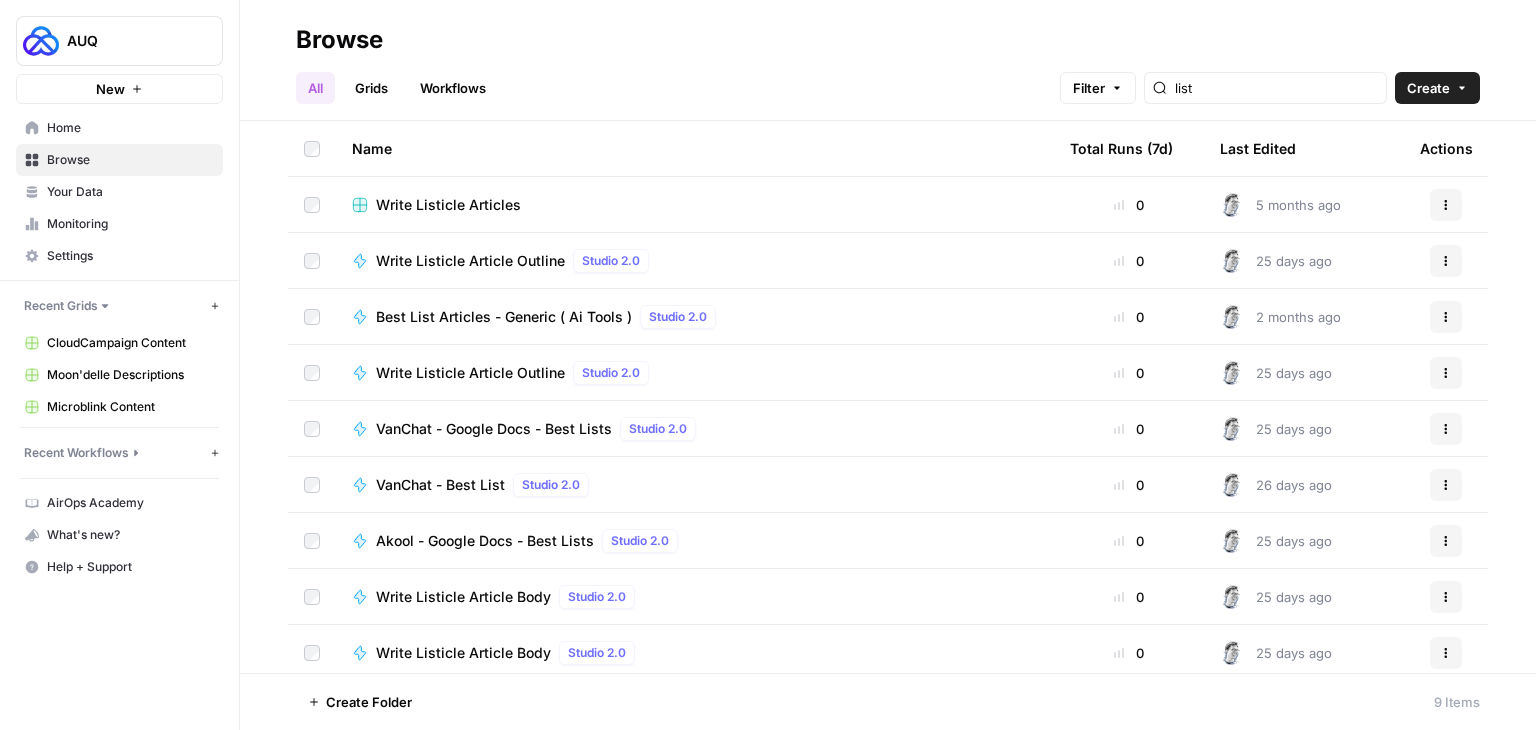 click on "Write Listicle Article Outline" at bounding box center [470, 261] 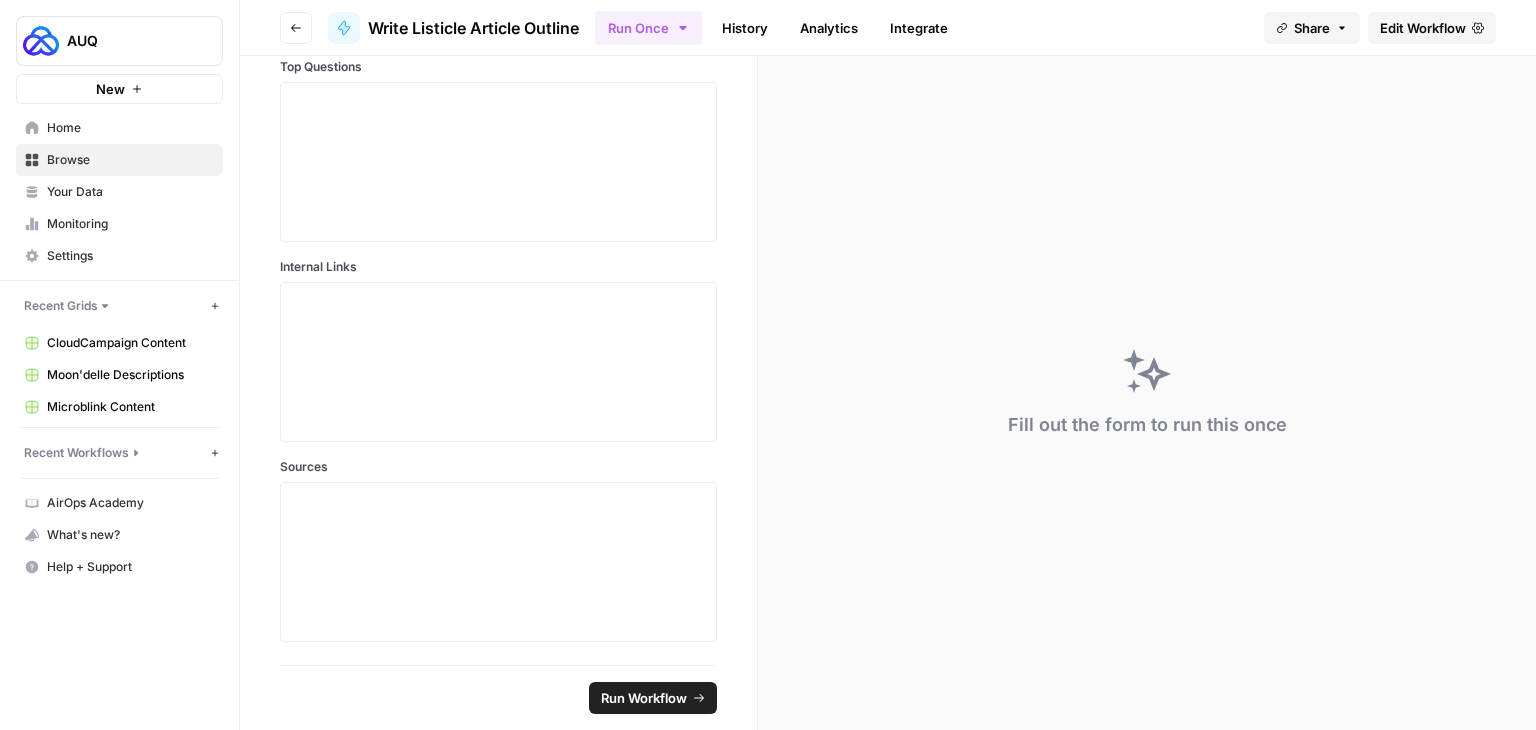 scroll, scrollTop: 0, scrollLeft: 0, axis: both 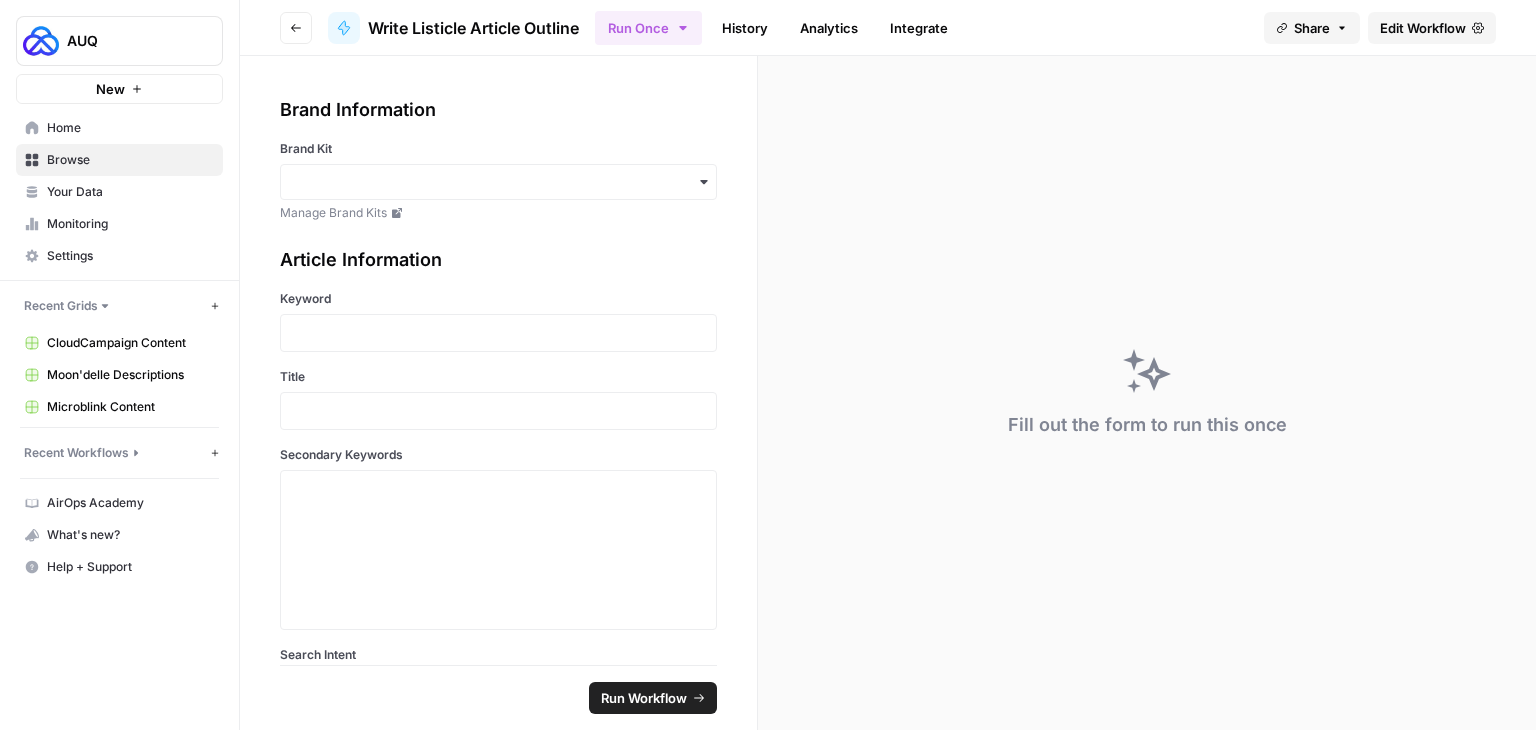click on "Go back" at bounding box center [296, 28] 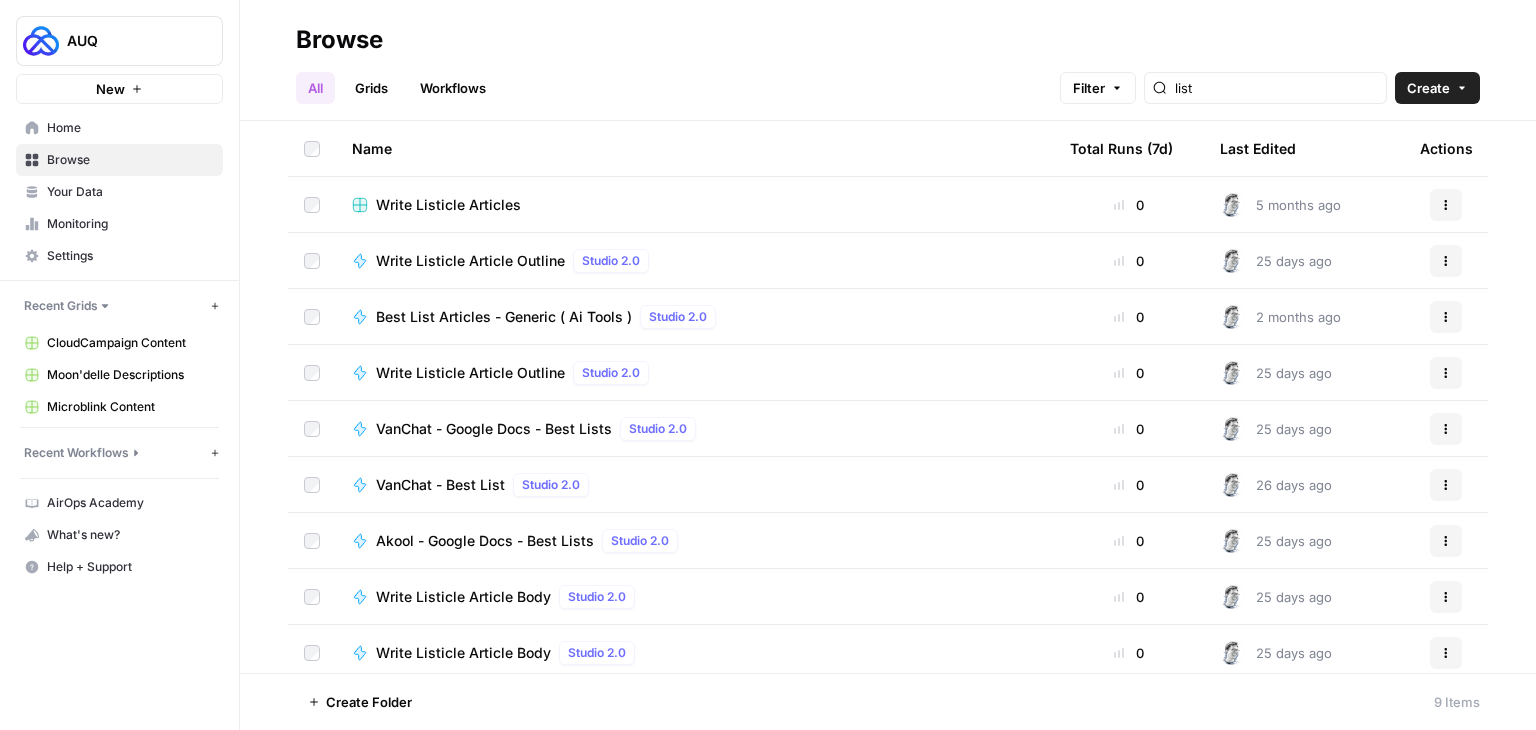 click on "Write Listicle Article Outline" at bounding box center [470, 261] 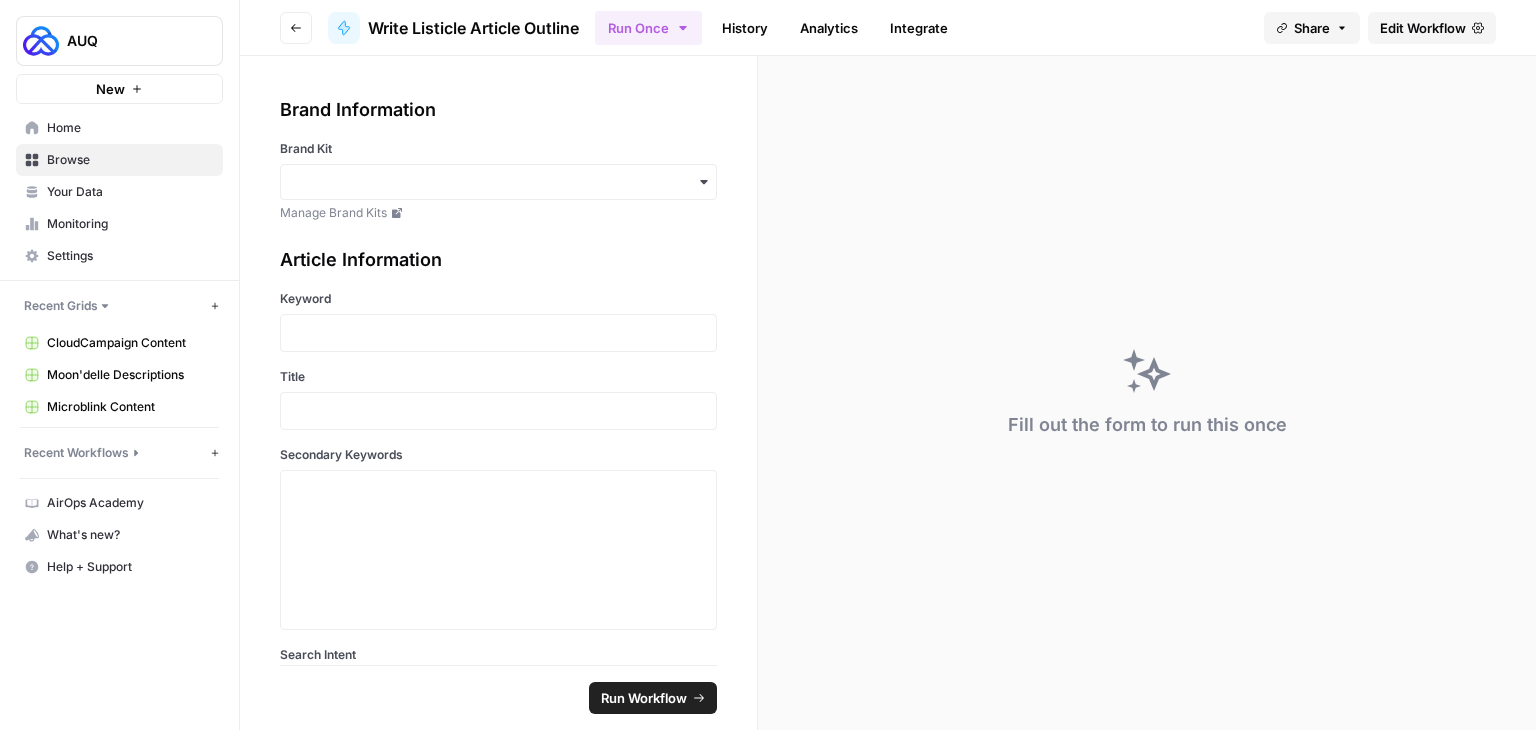 click on "Manage Brand Kits" at bounding box center (498, 213) 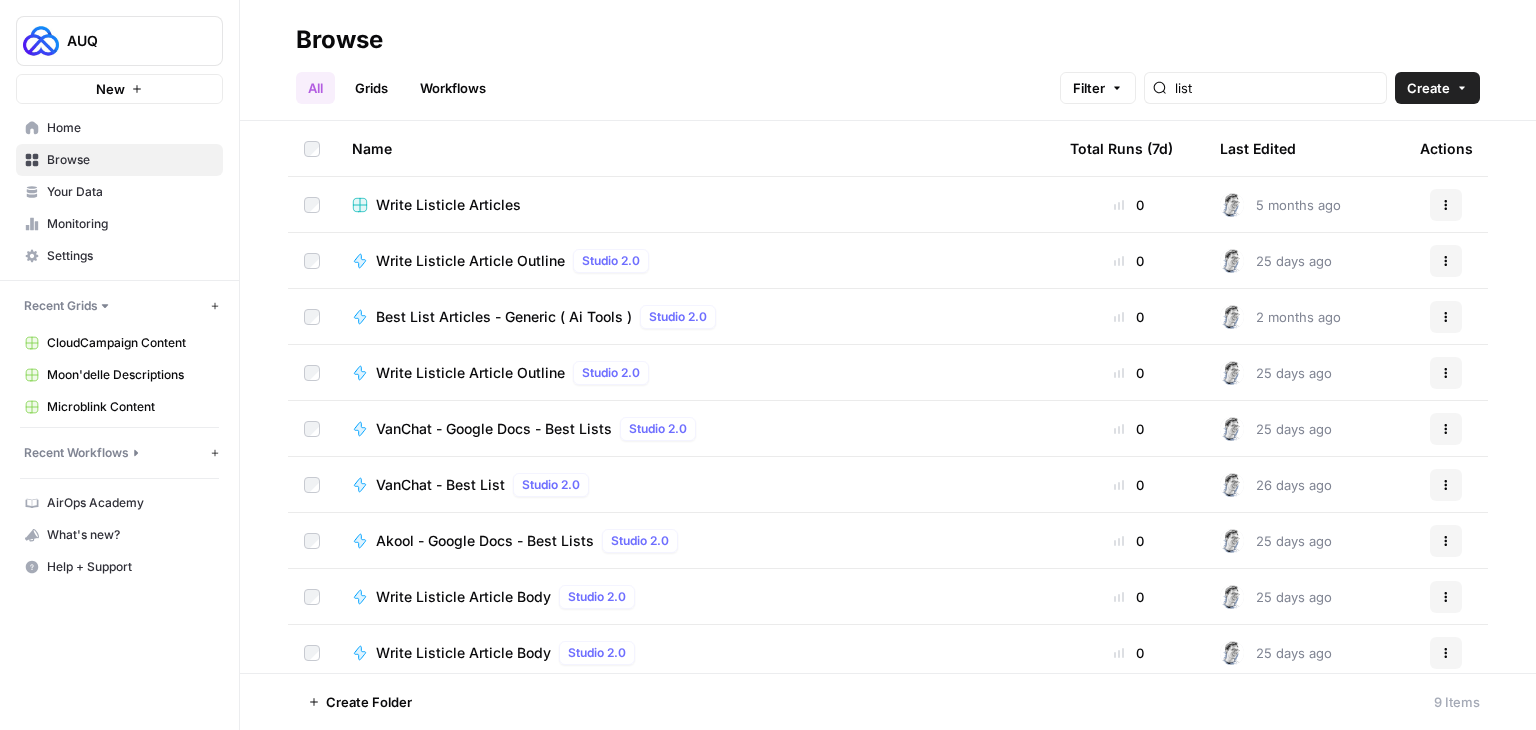 click on "Write Listicle Articles" at bounding box center [448, 205] 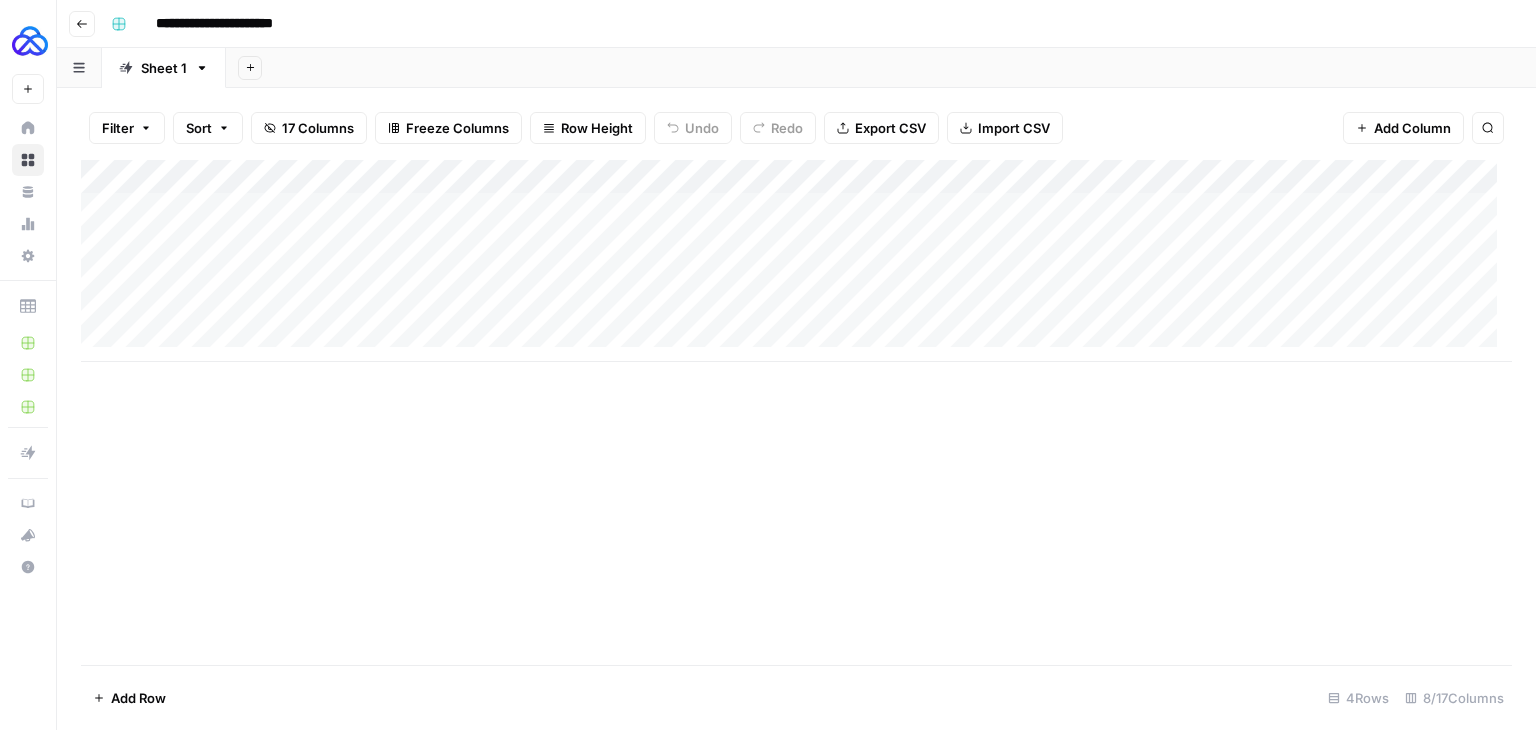 scroll, scrollTop: 0, scrollLeft: 0, axis: both 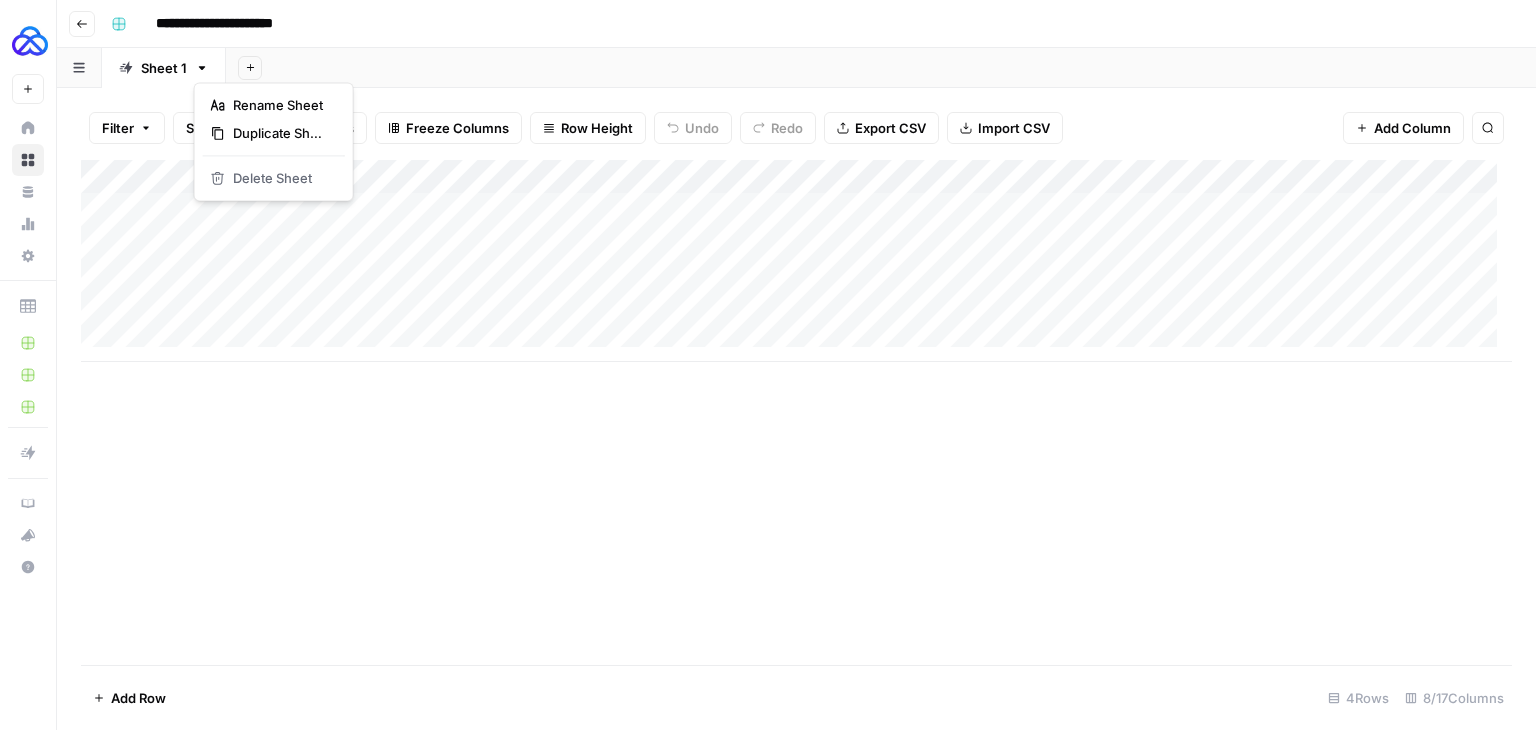 click 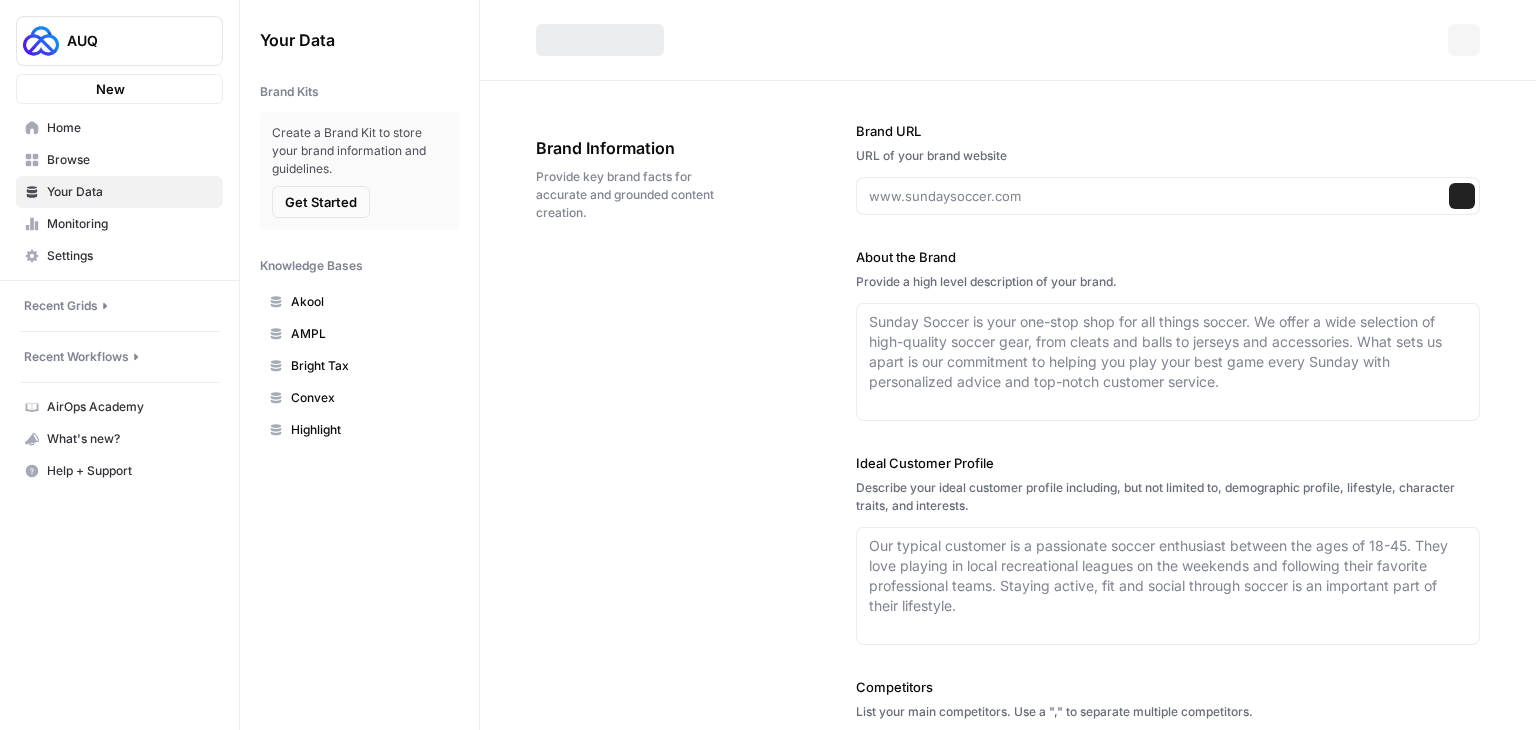 type on "akool.com" 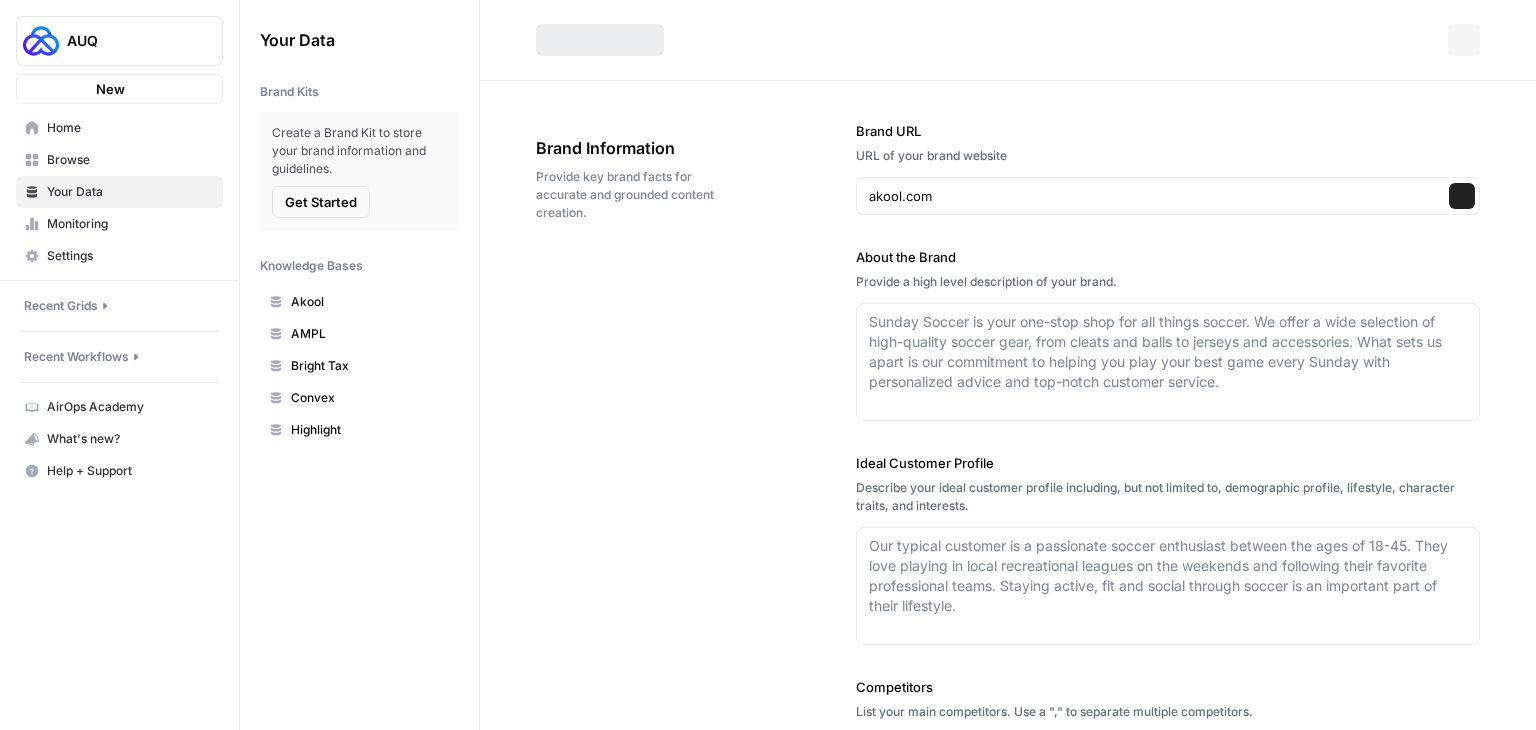 scroll, scrollTop: 0, scrollLeft: 0, axis: both 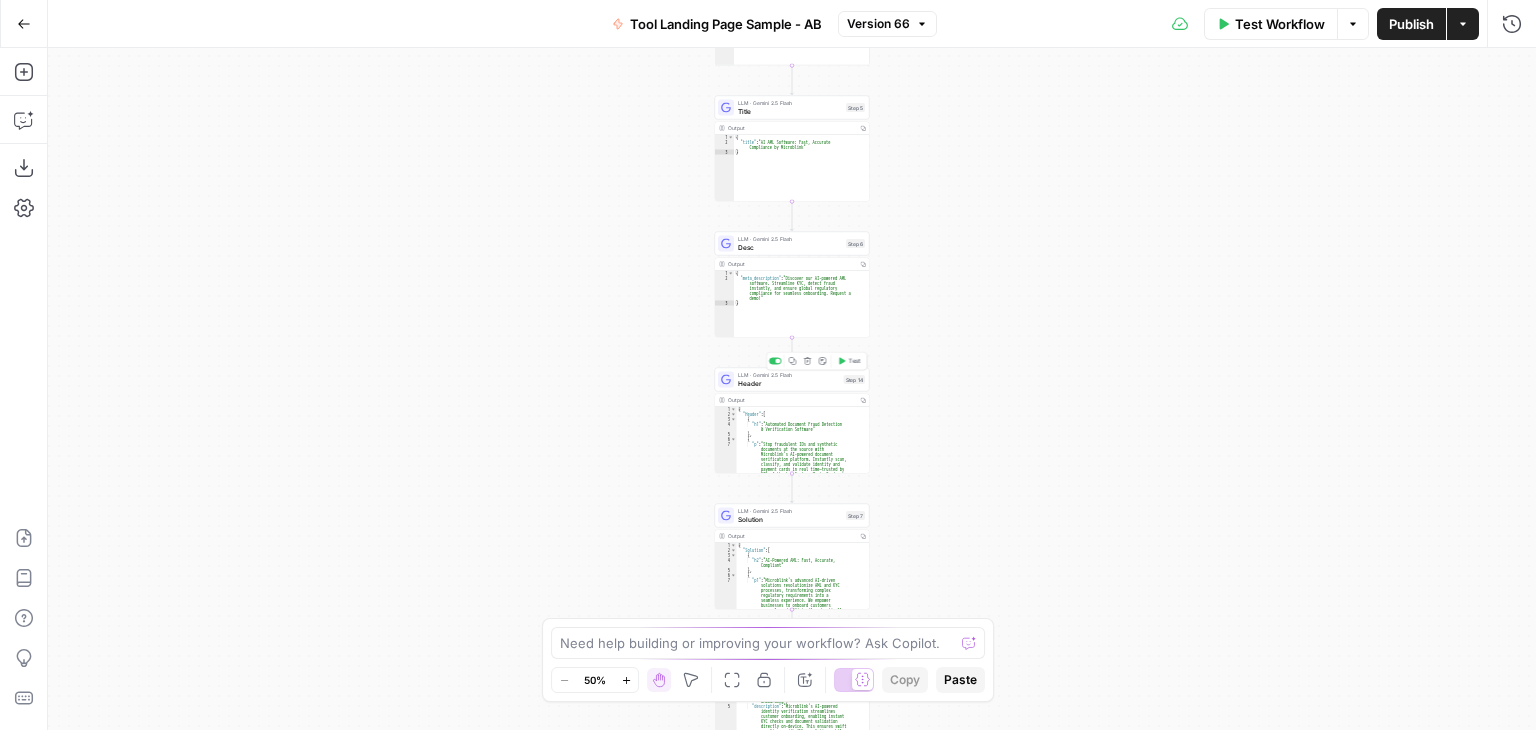 click on "Header" at bounding box center (789, 383) 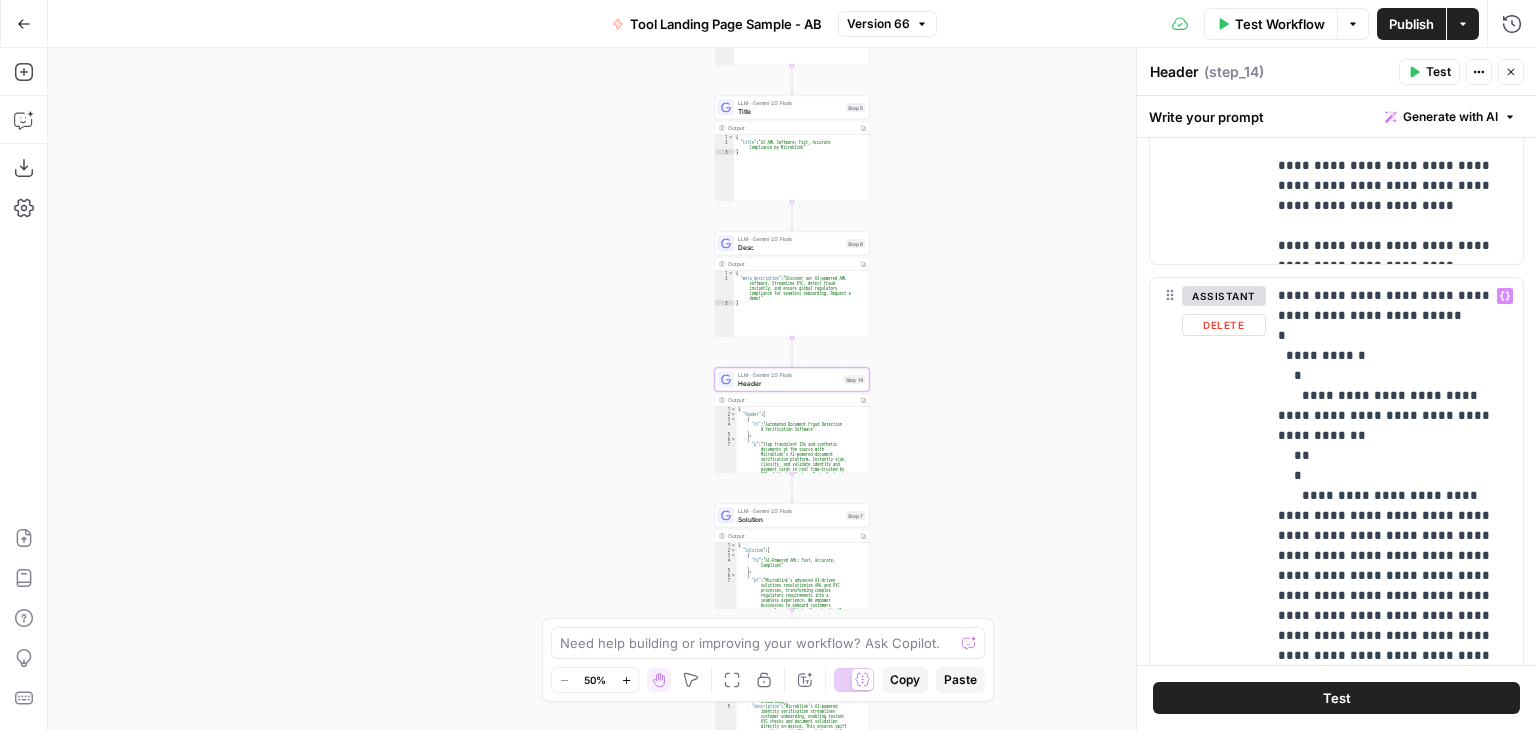 scroll, scrollTop: 927, scrollLeft: 0, axis: vertical 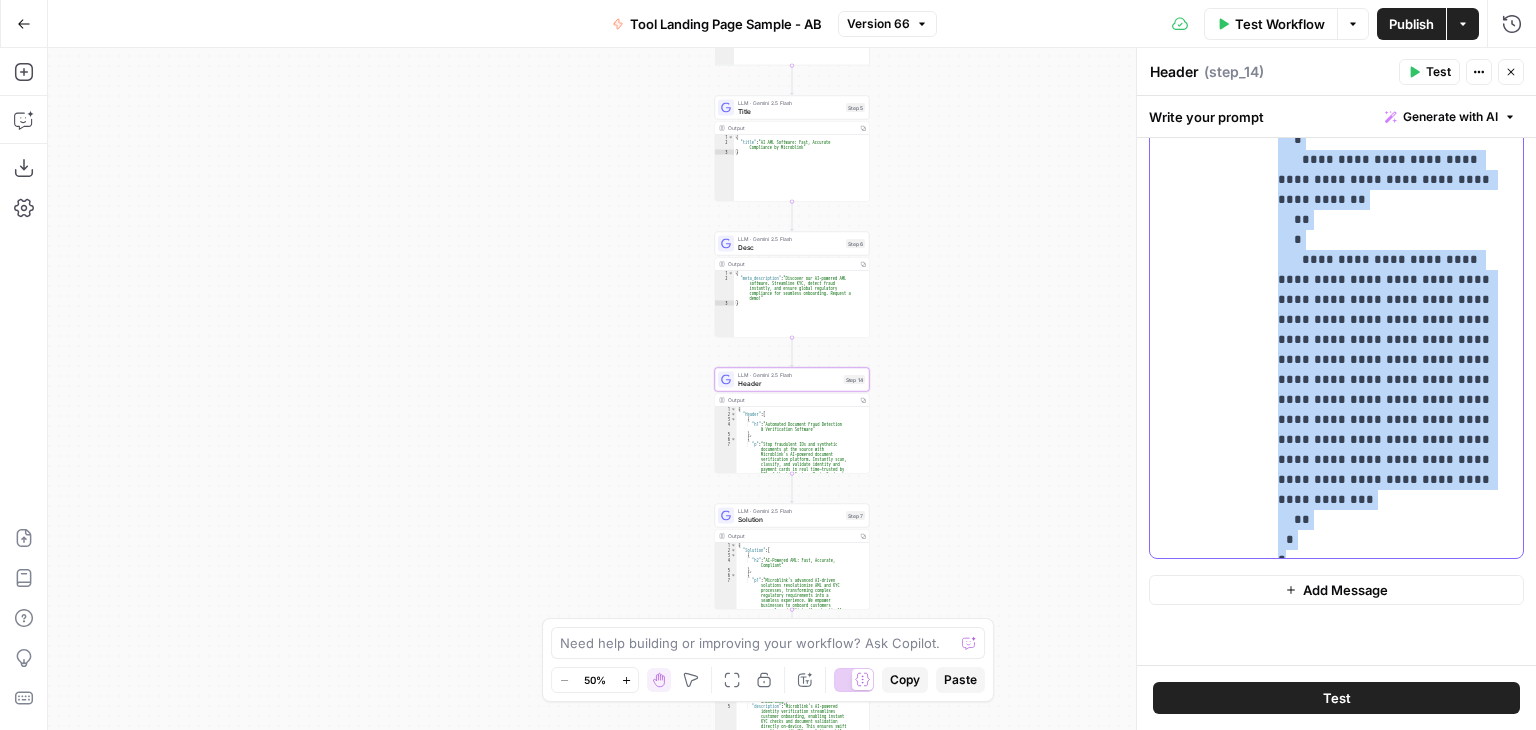 drag, startPoint x: 1397, startPoint y: 347, endPoint x: 1532, endPoint y: 704, distance: 381.67264 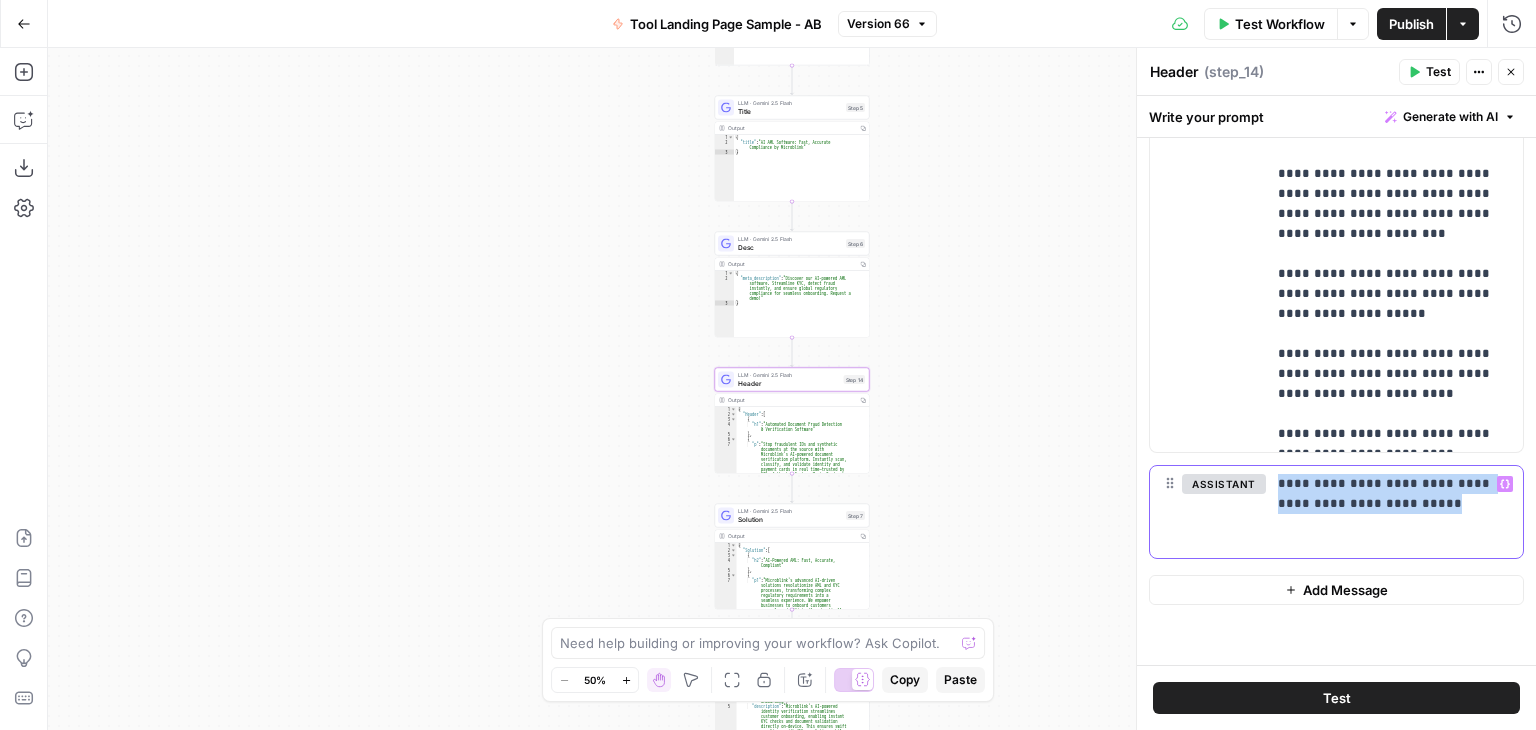 type 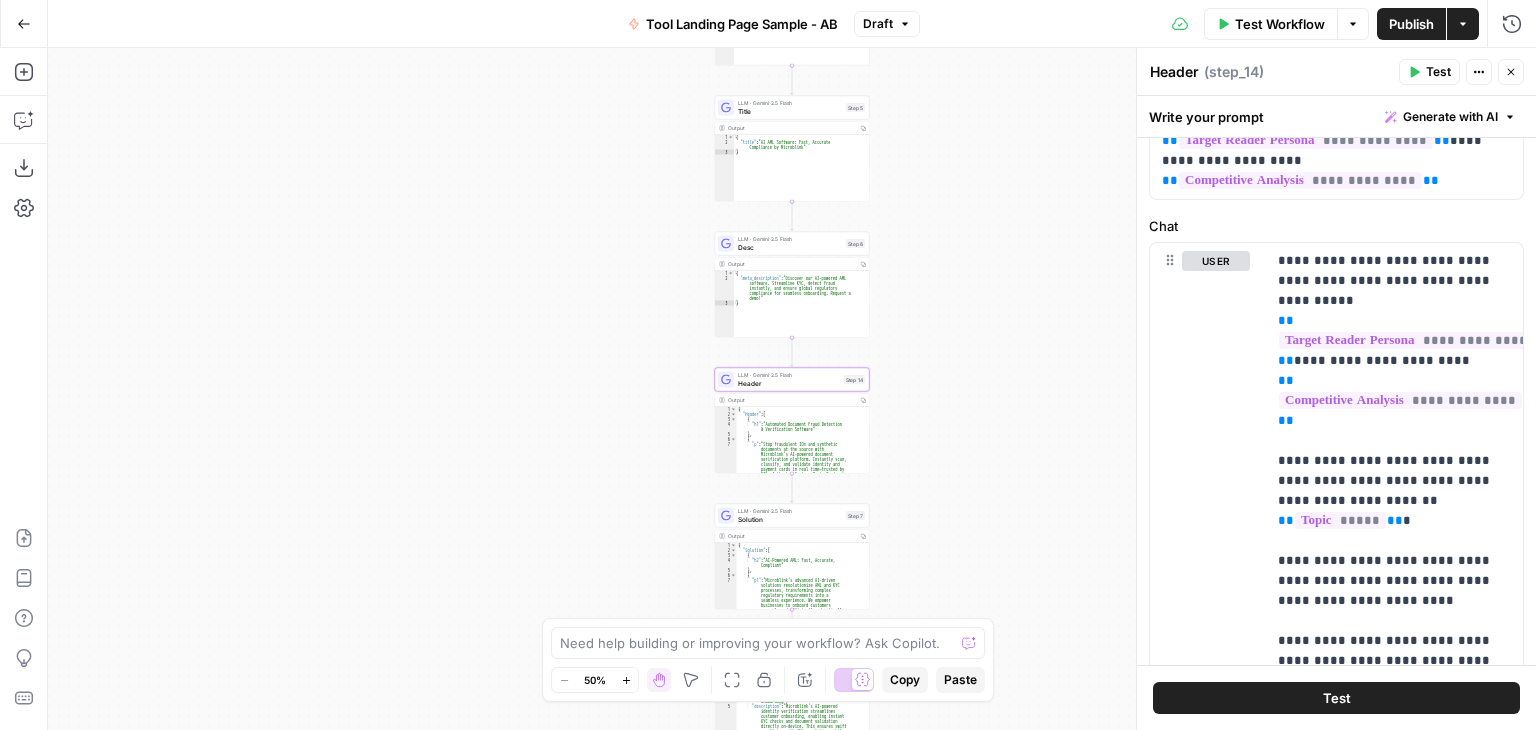 scroll, scrollTop: 764, scrollLeft: 0, axis: vertical 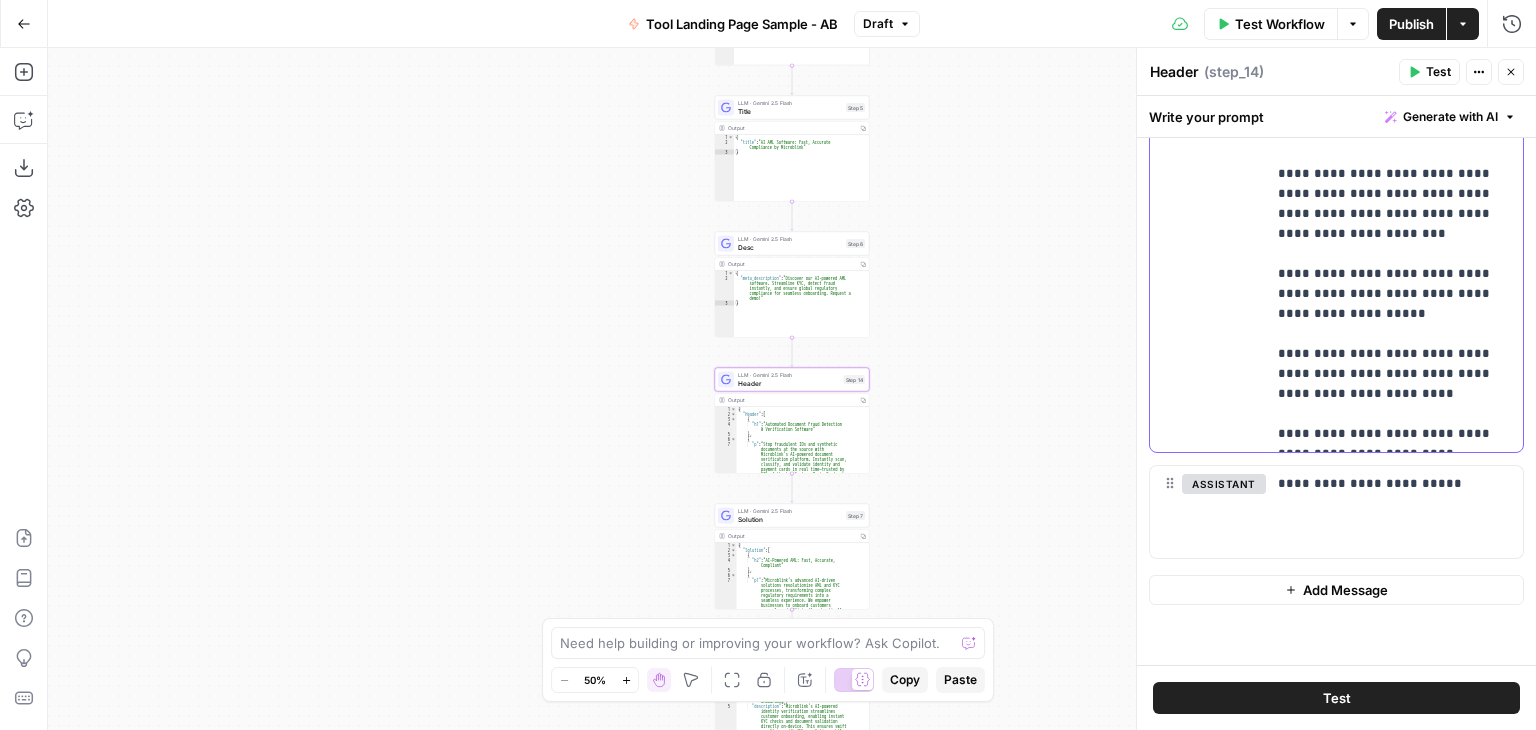 click on "**********" at bounding box center (1387, 114) 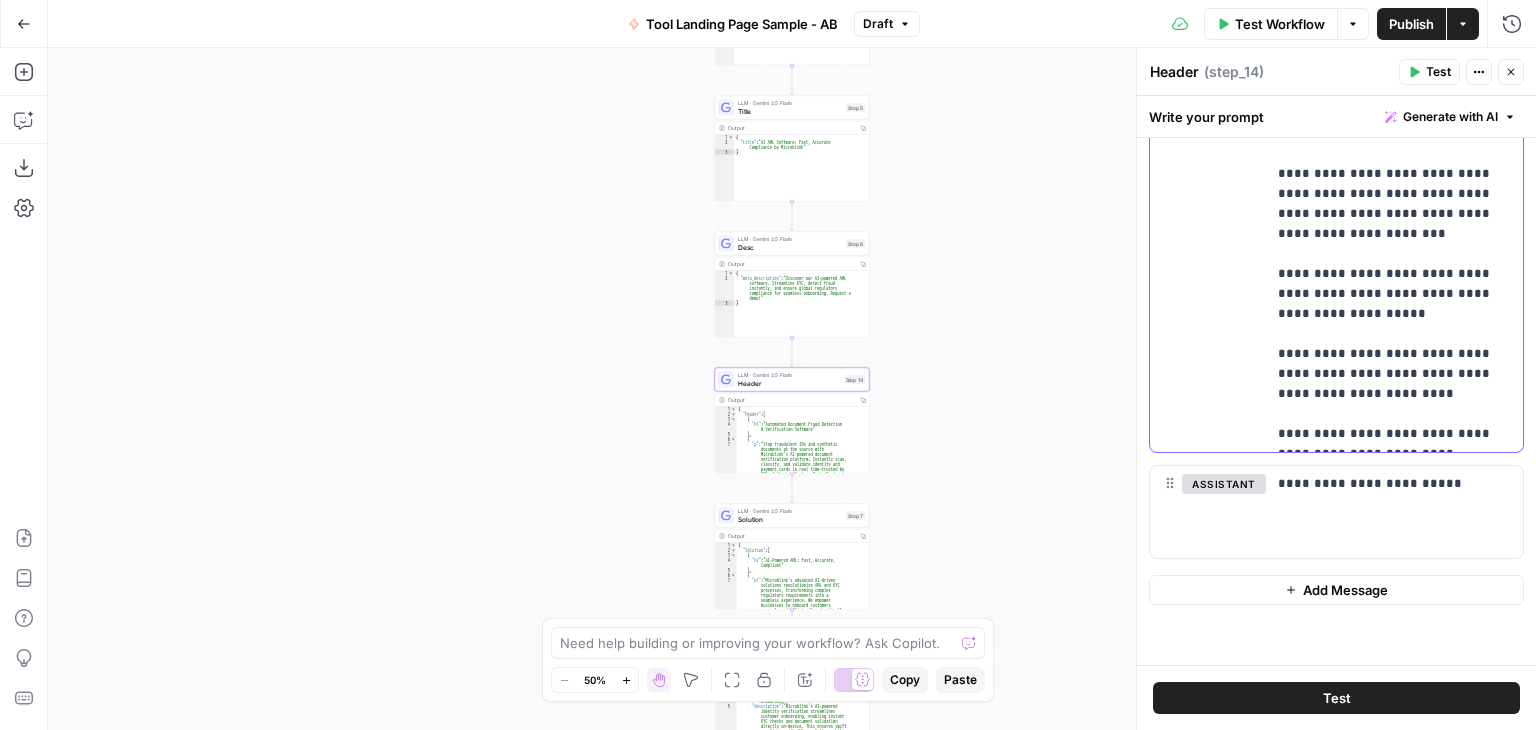 click on "**********" at bounding box center (1387, 114) 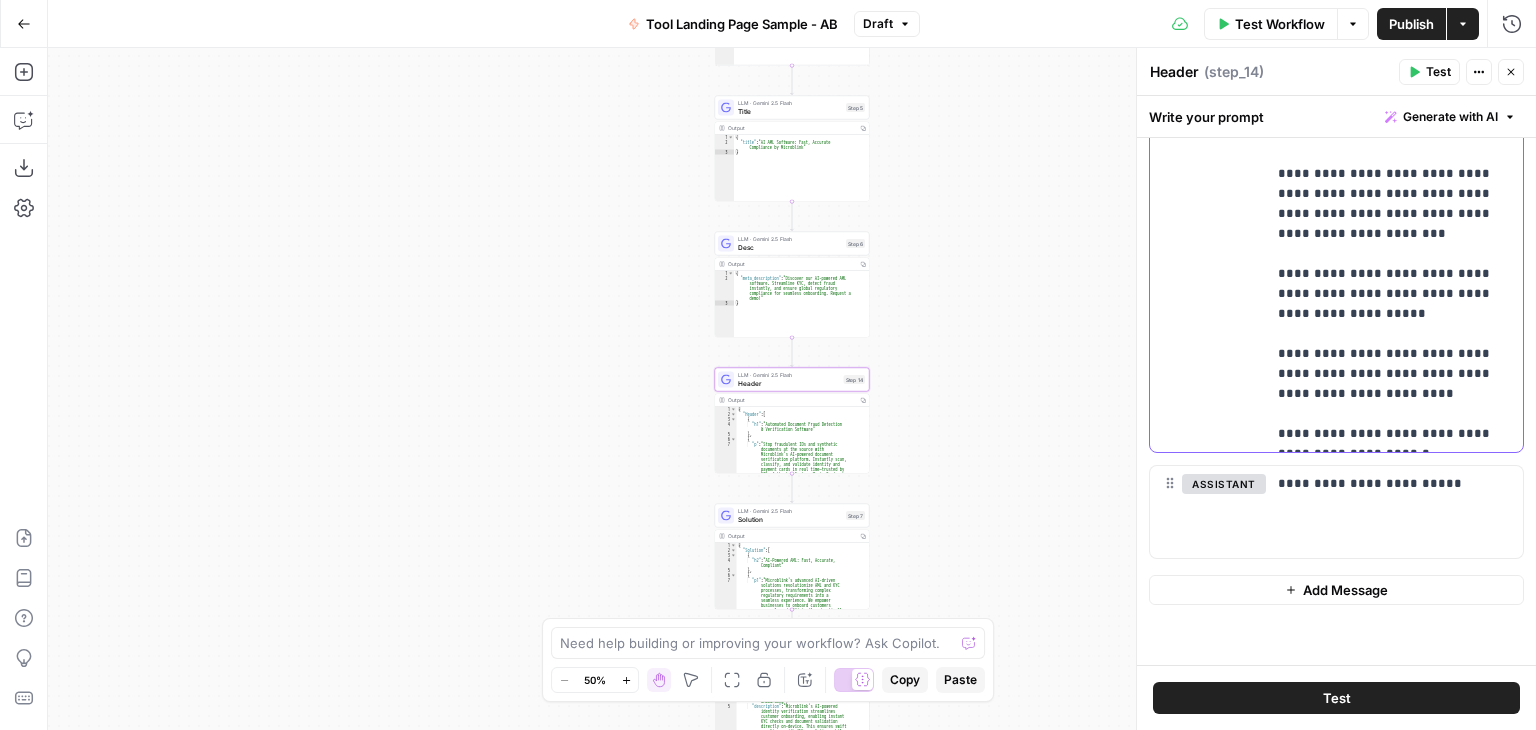 type 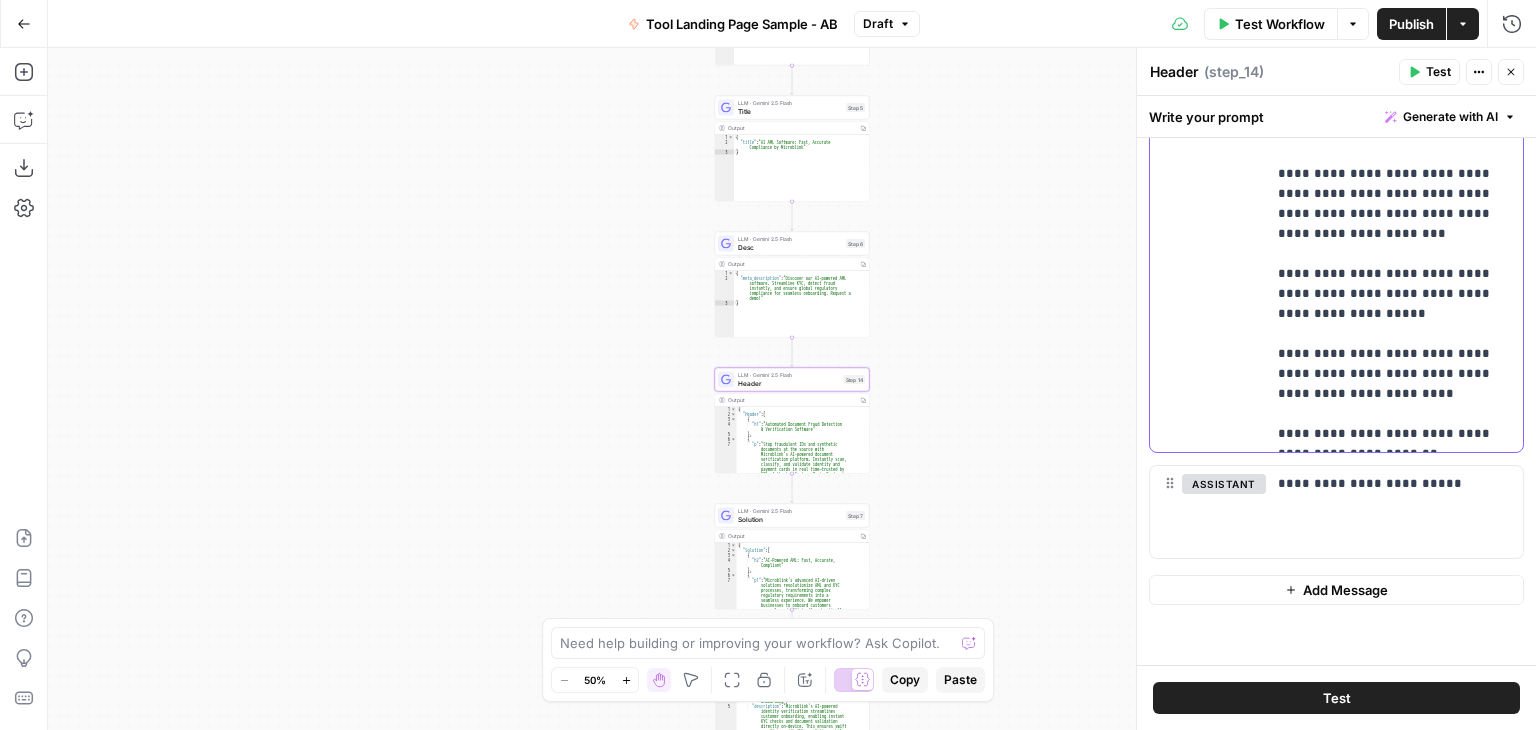 click on "**********" at bounding box center [1387, 114] 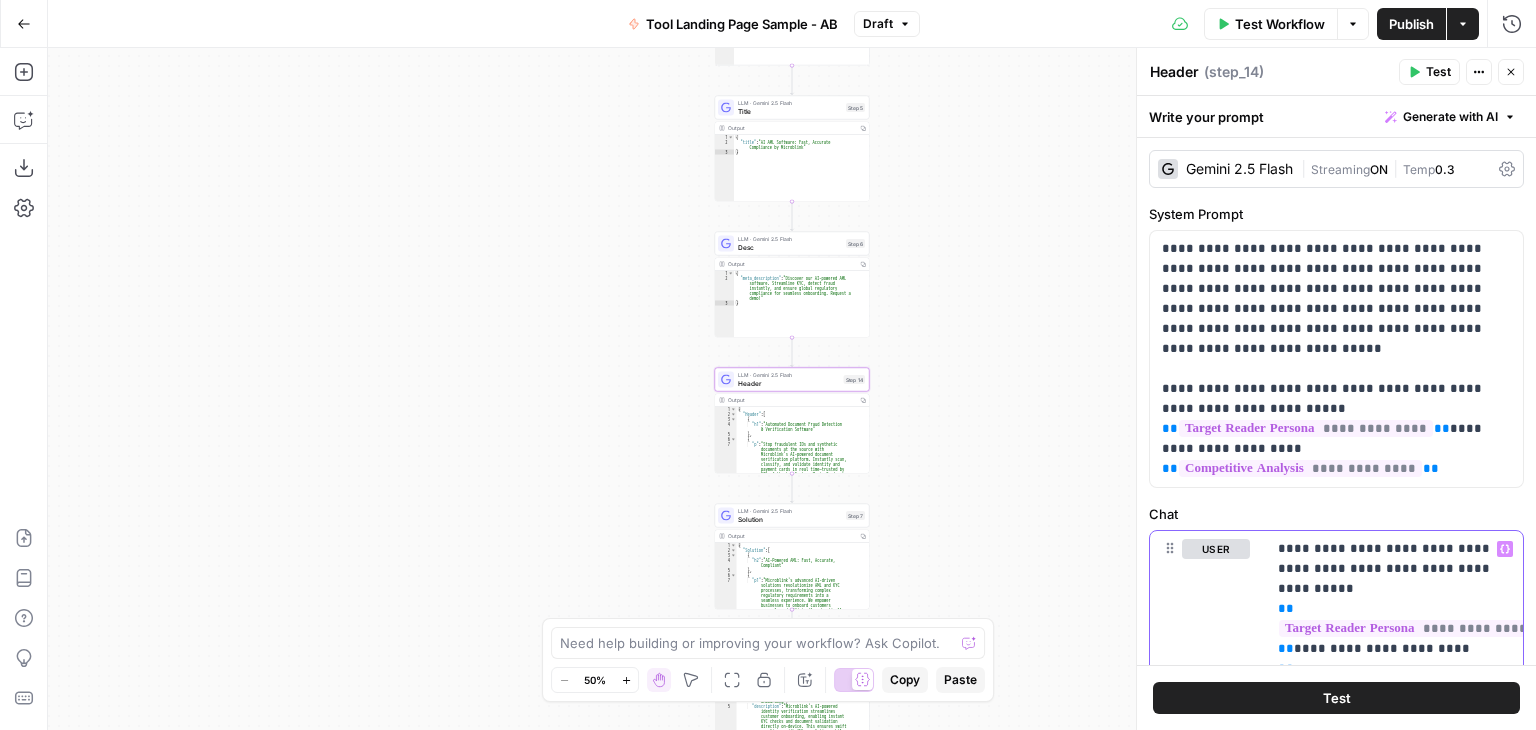 scroll, scrollTop: 179, scrollLeft: 0, axis: vertical 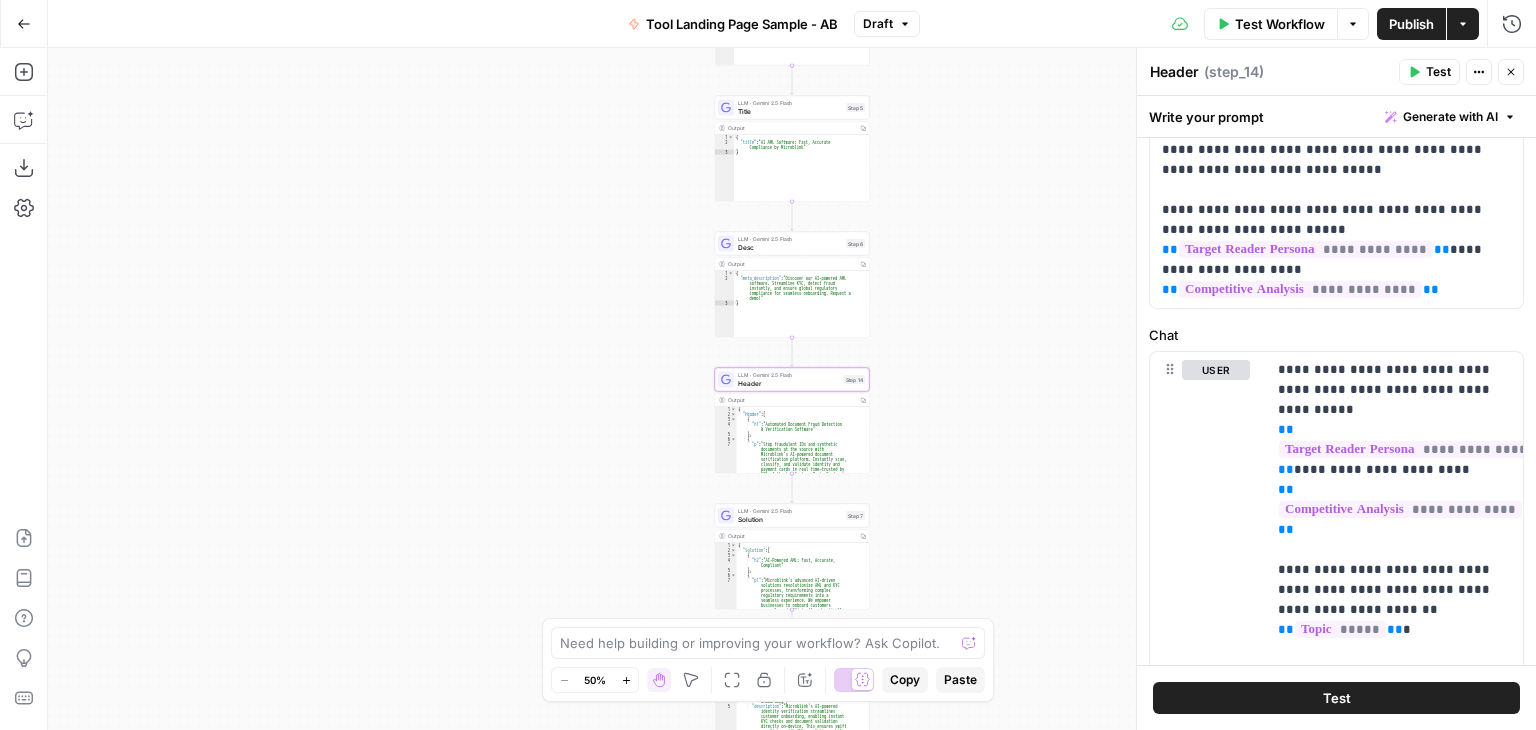 click on "Publish" at bounding box center (1411, 24) 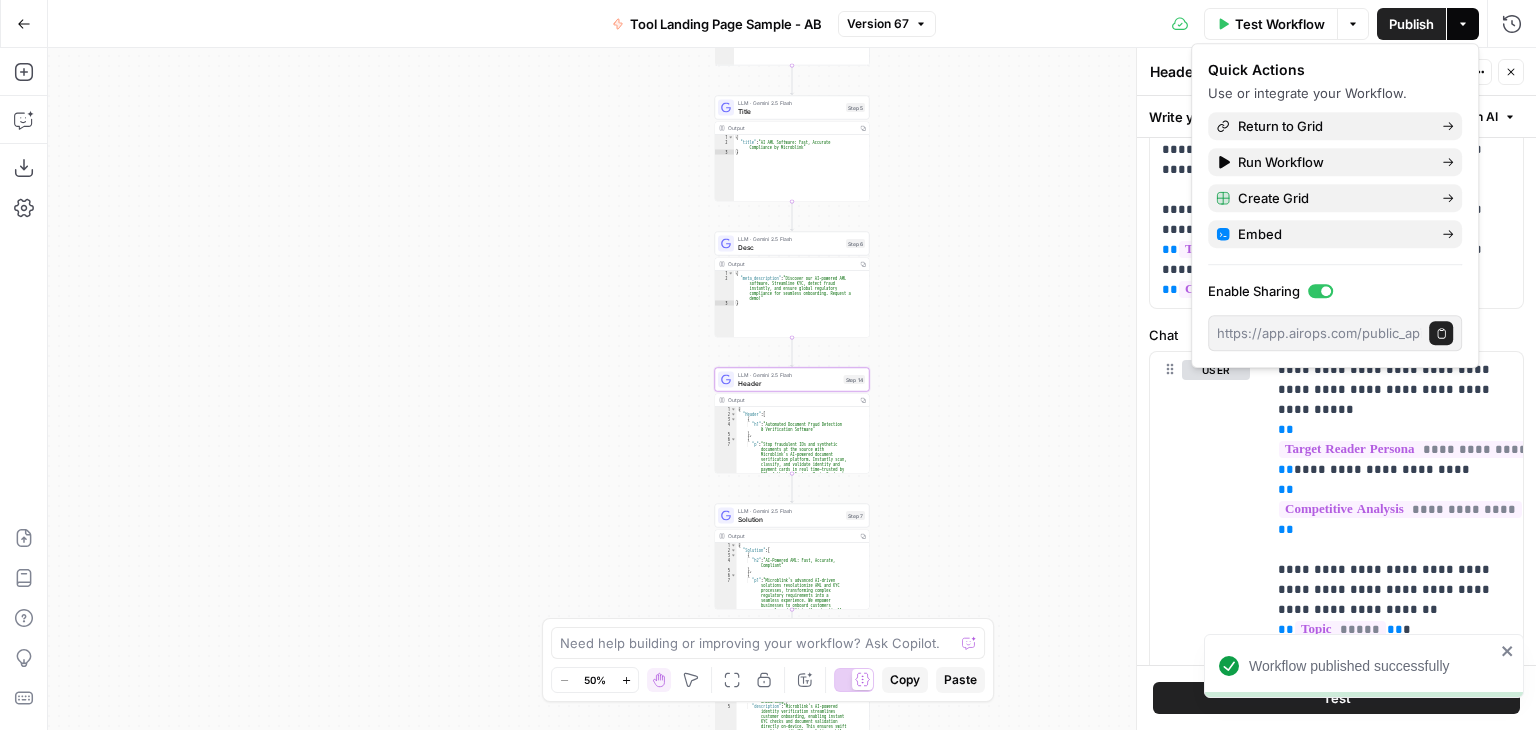 click on "**********" at bounding box center [792, 389] 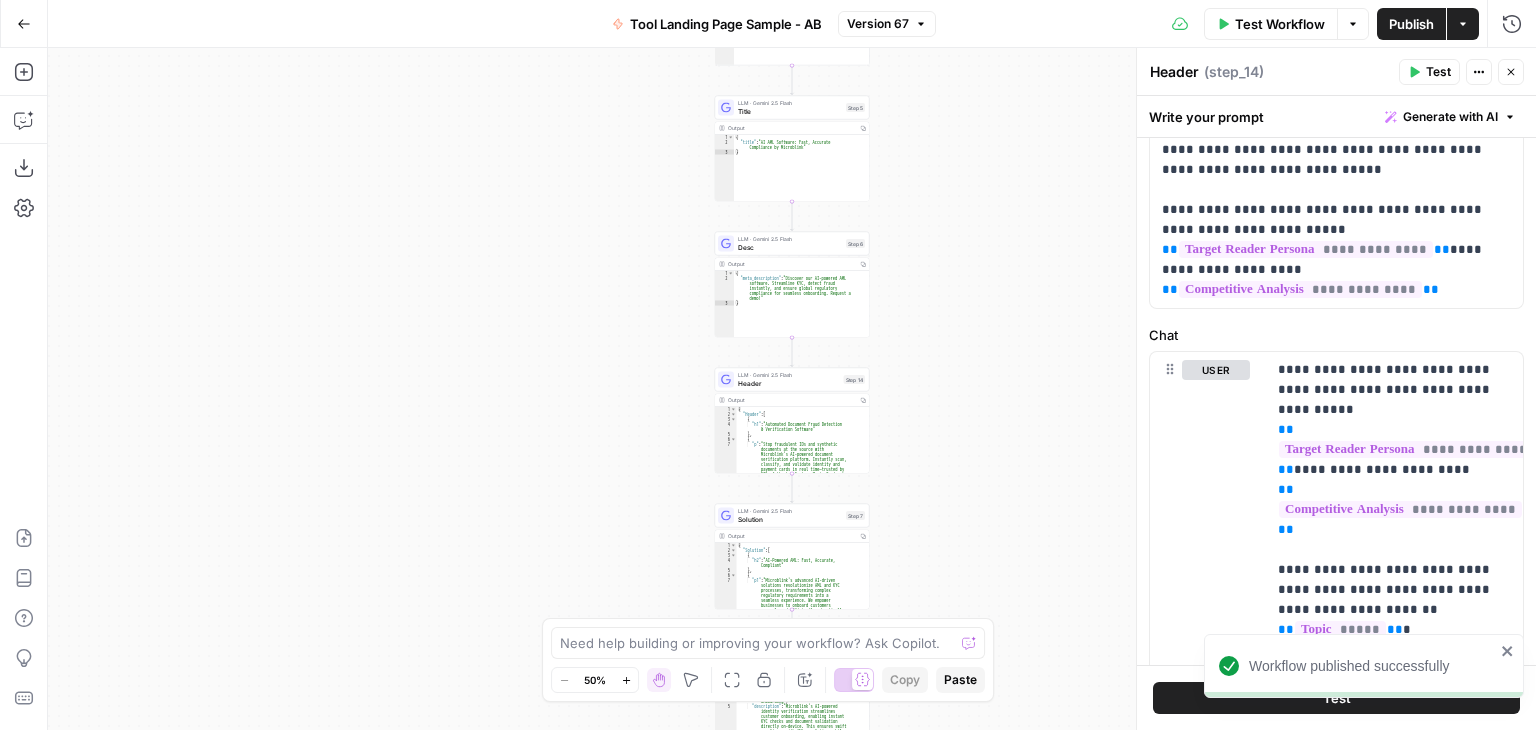 scroll, scrollTop: 0, scrollLeft: 0, axis: both 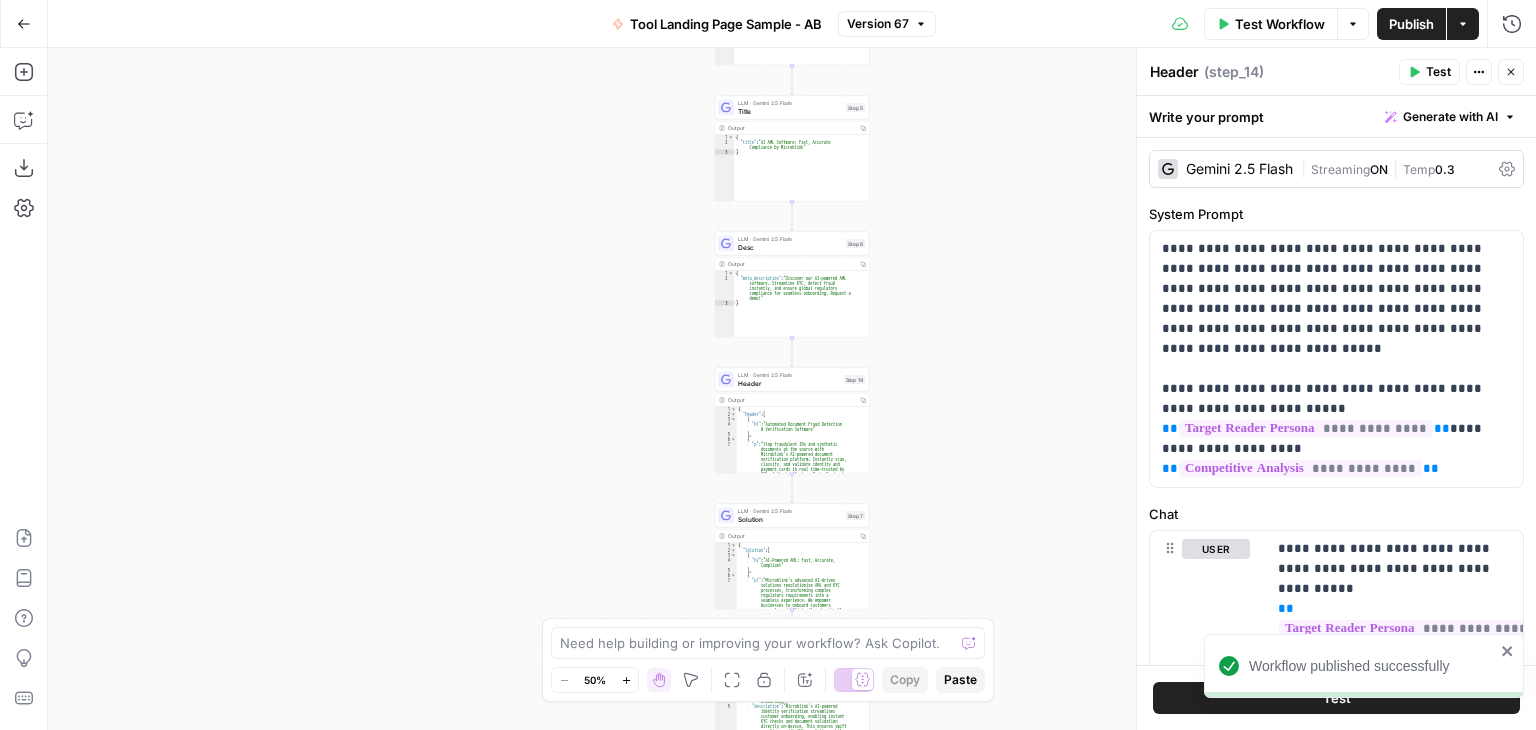 click on "Gemini 2.5 Flash" at bounding box center [1239, 169] 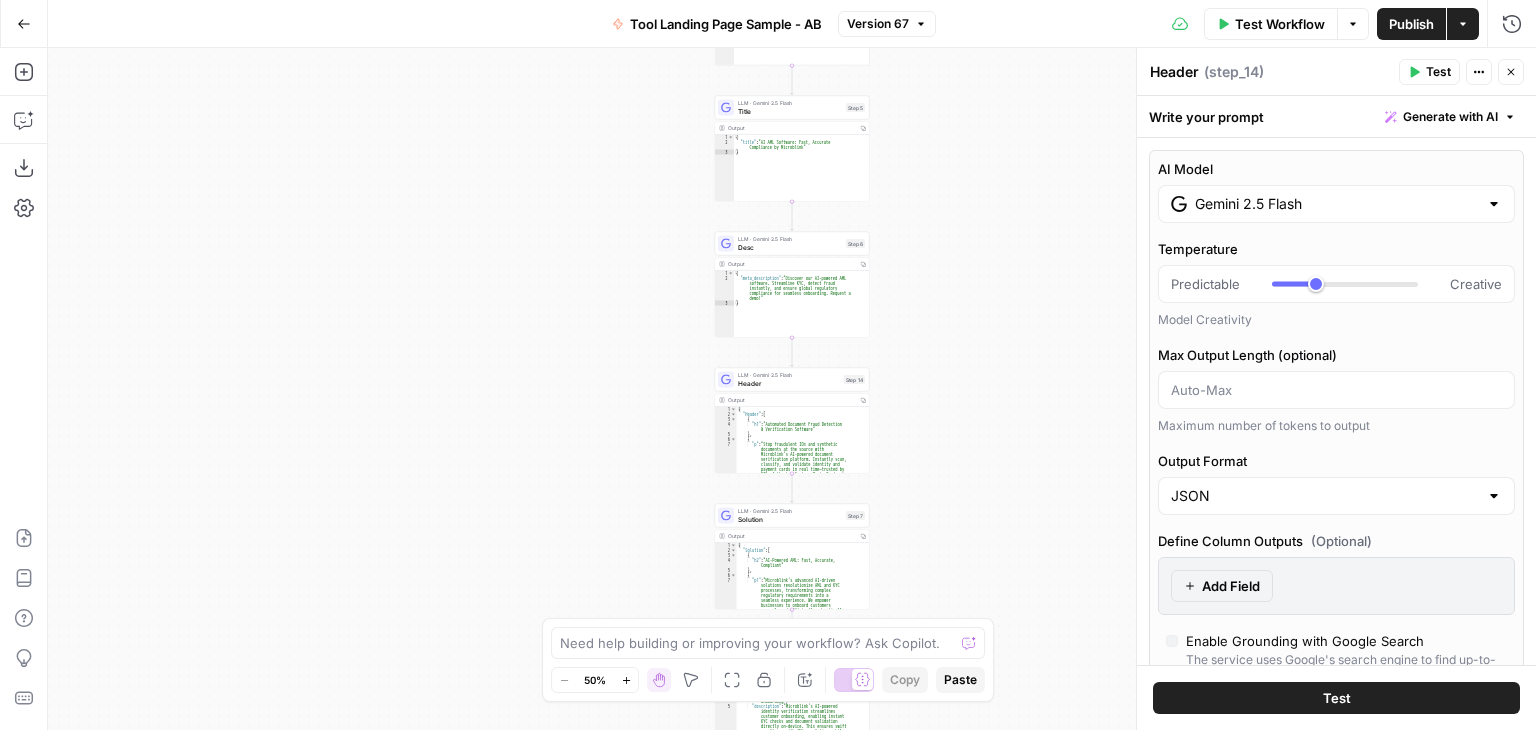 click on "Gemini 2.5 Flash" at bounding box center (1336, 204) 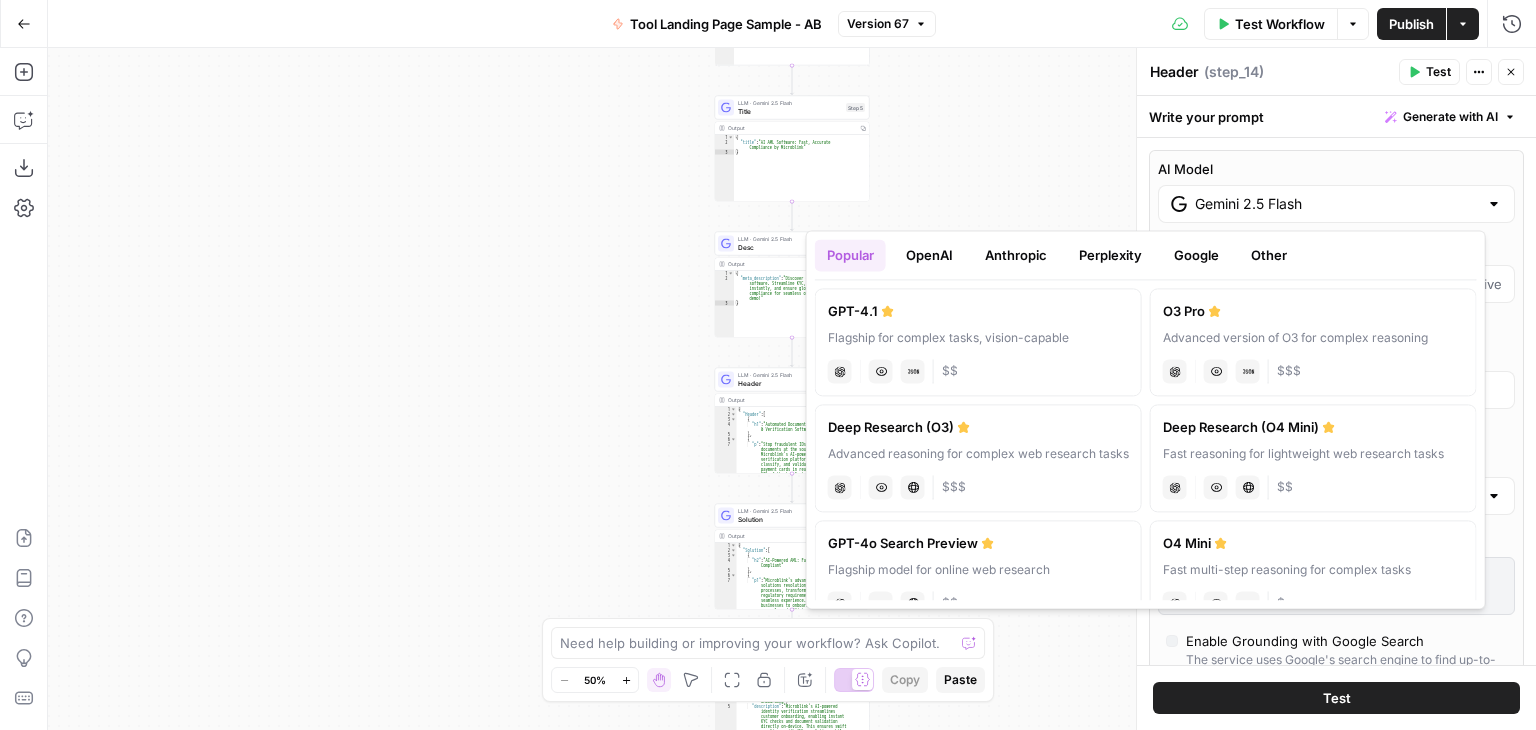 click on "GPT-4.1 Flagship for complex tasks, vision-capable chat Vision Capabilities JSON Mode $$" at bounding box center (978, 342) 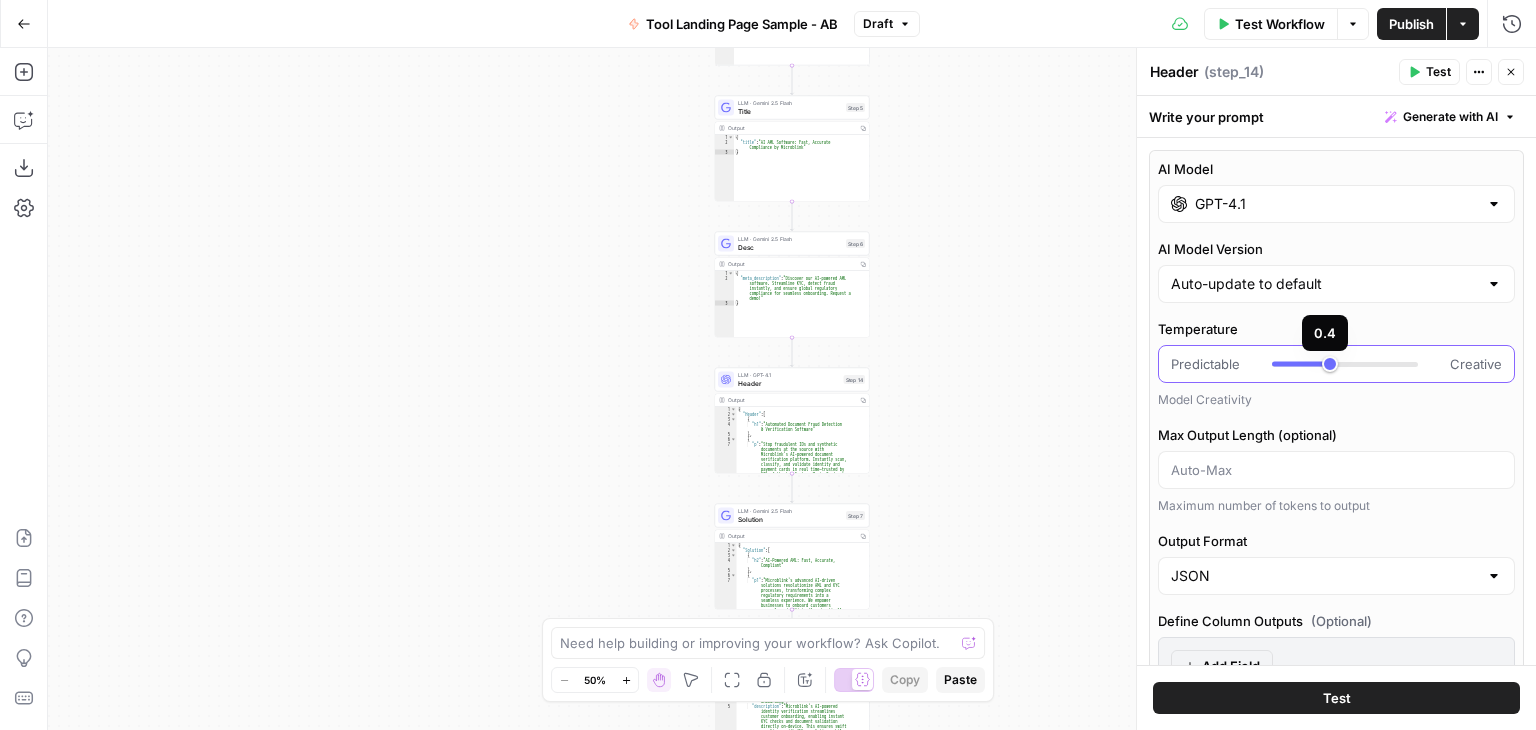 type on "***" 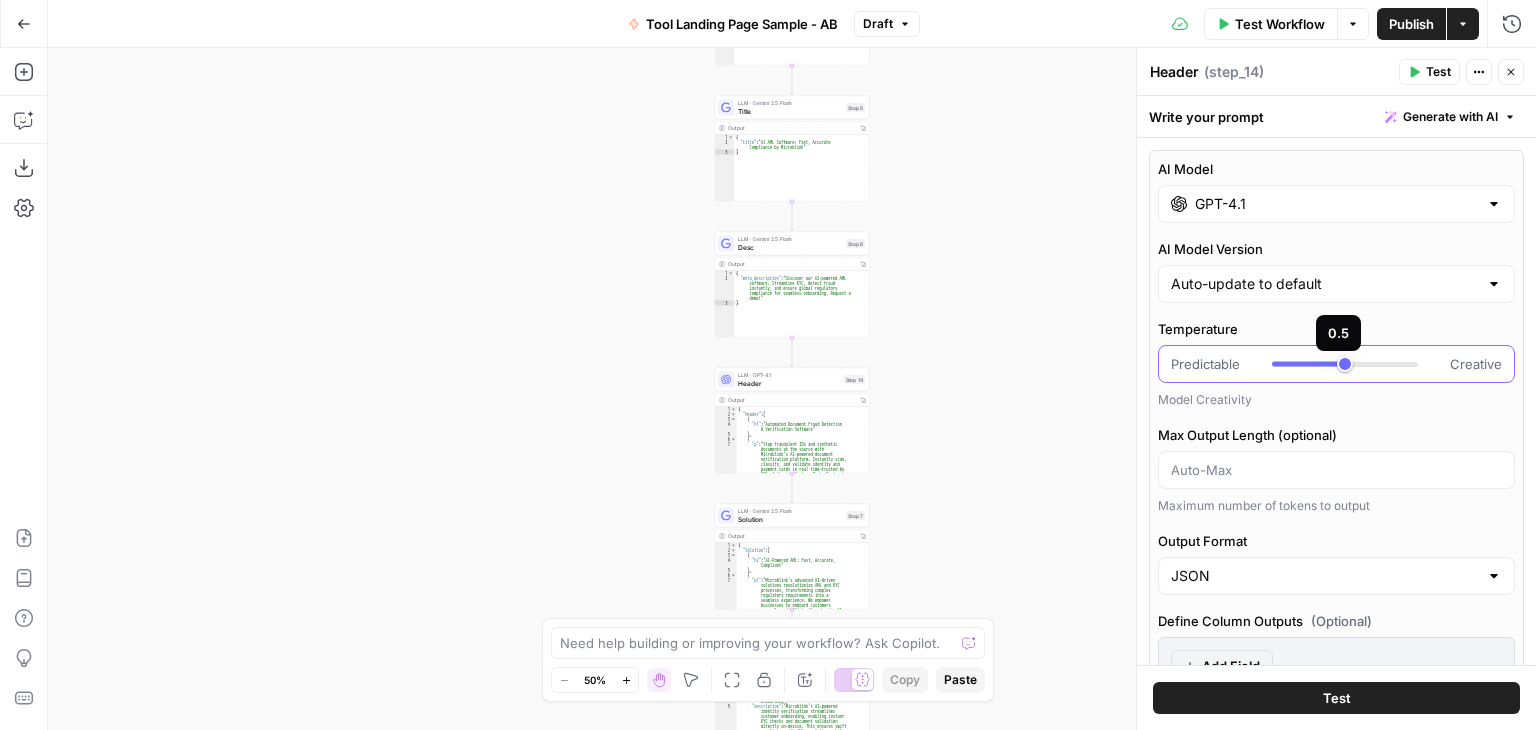 drag, startPoint x: 1308, startPoint y: 367, endPoint x: 1333, endPoint y: 365, distance: 25.079872 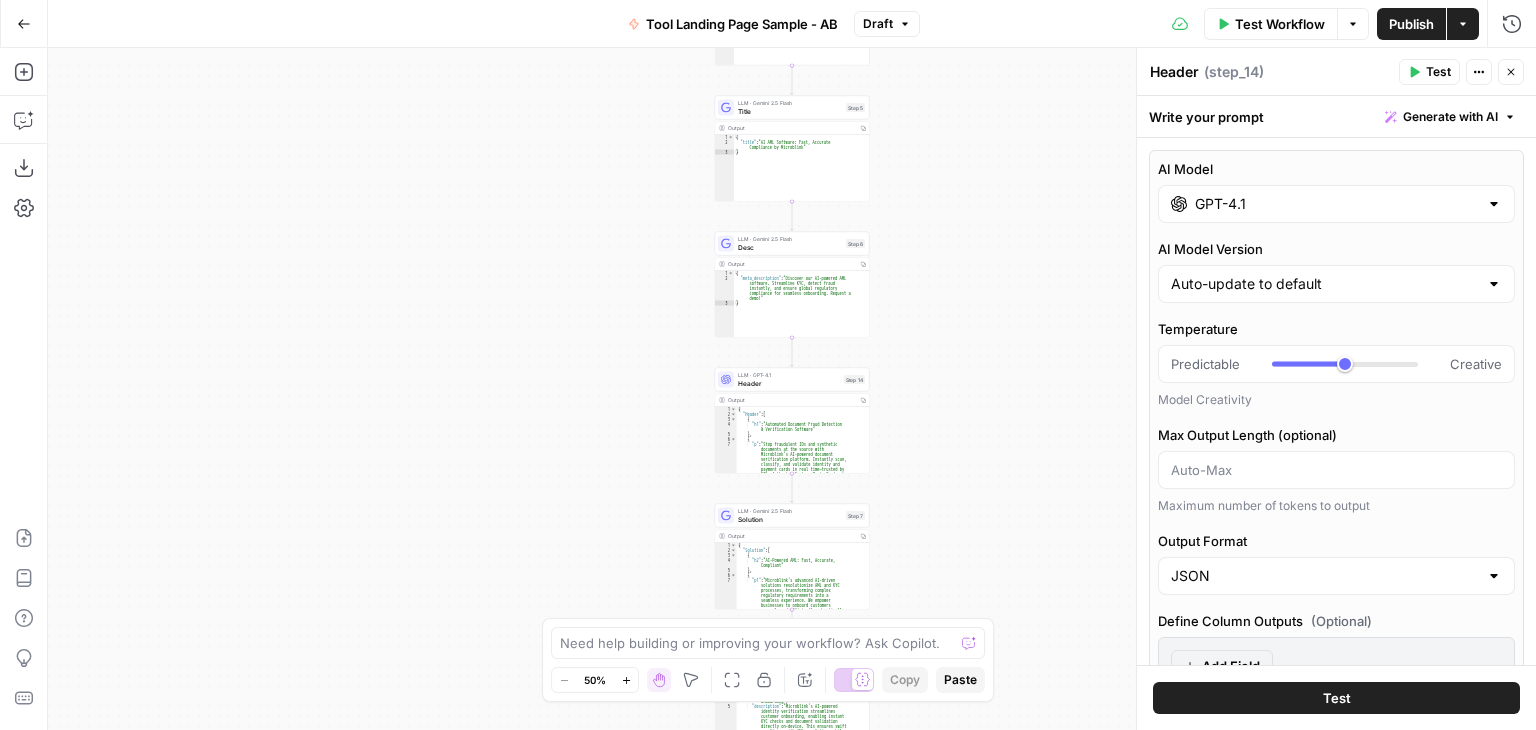 click on "Publish" at bounding box center [1411, 24] 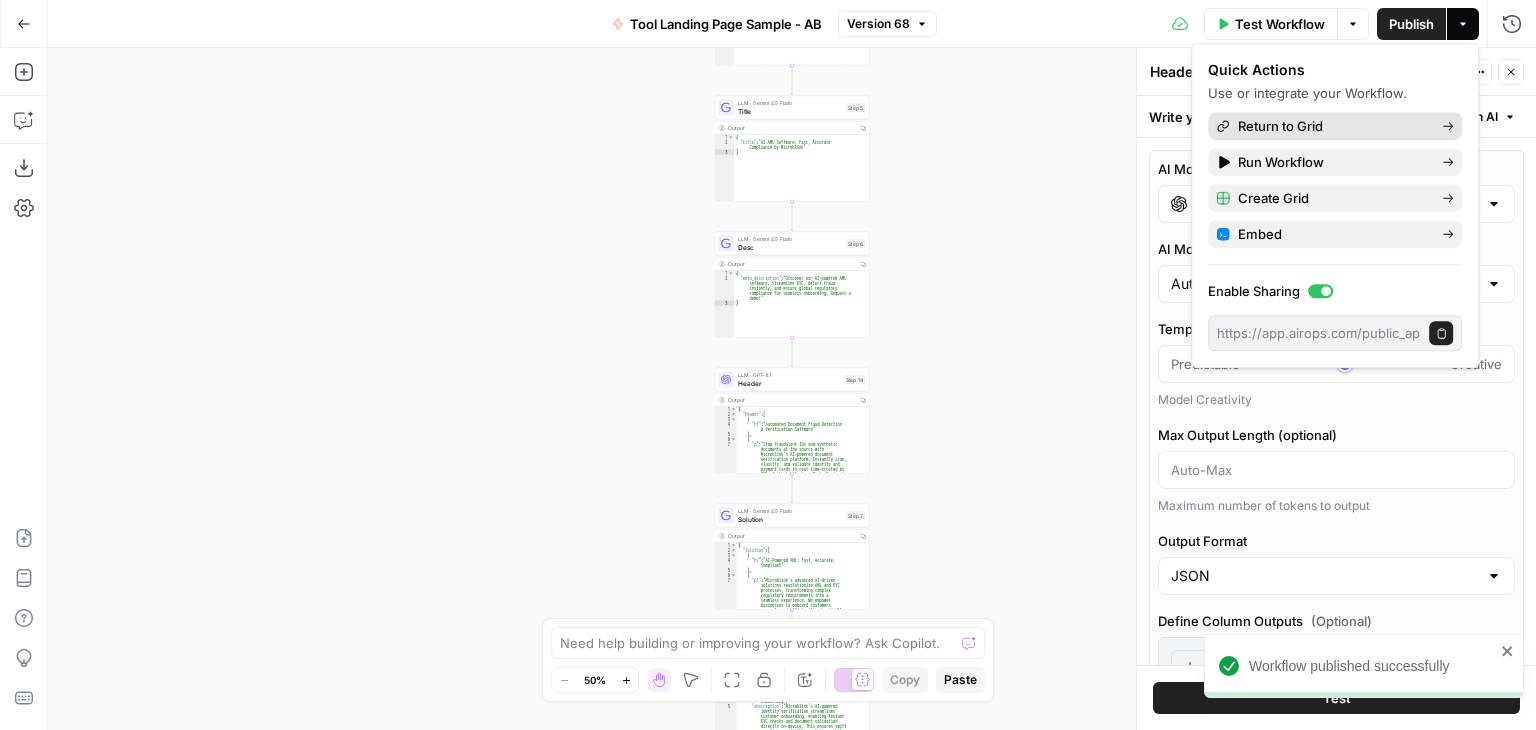 click on "Return to Grid" at bounding box center [1332, 126] 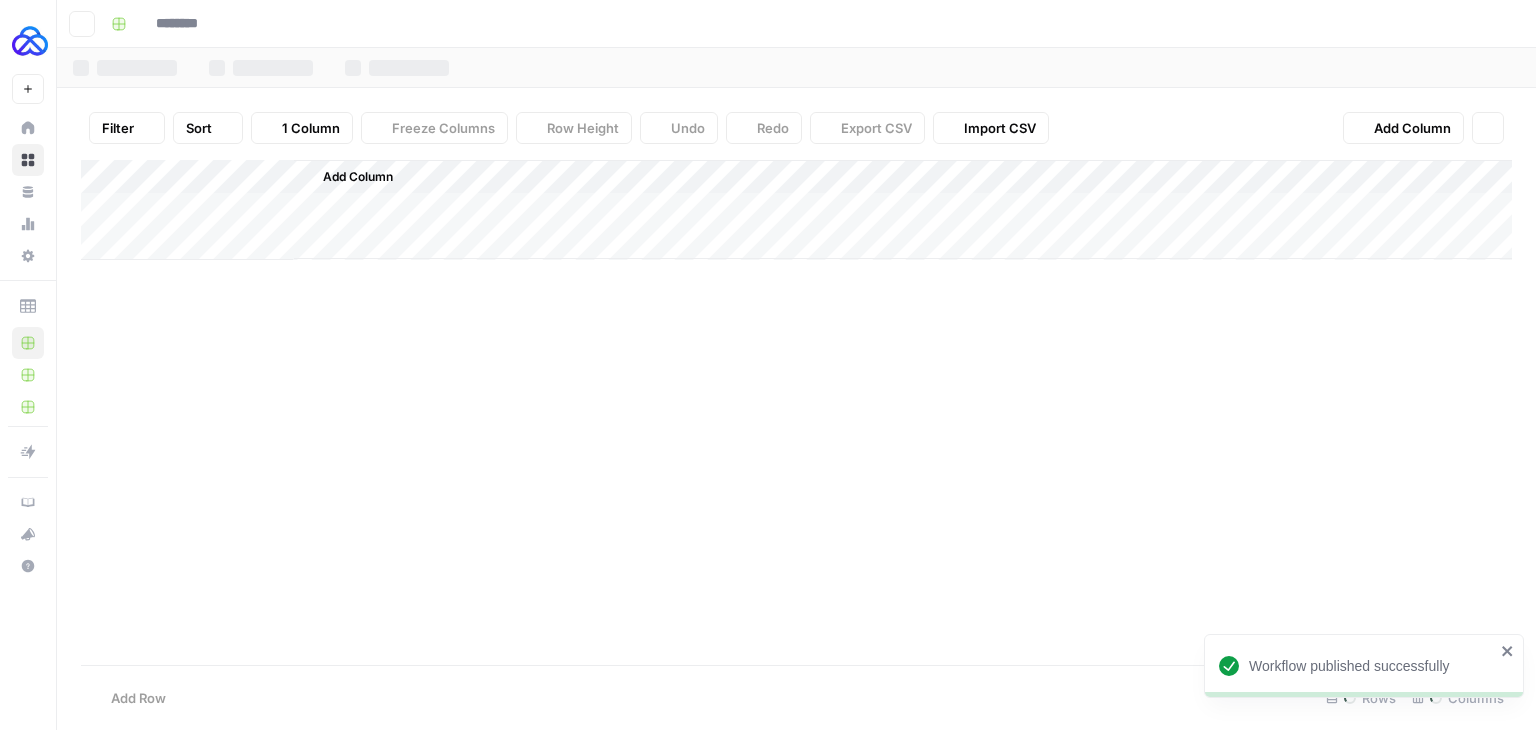 type on "**********" 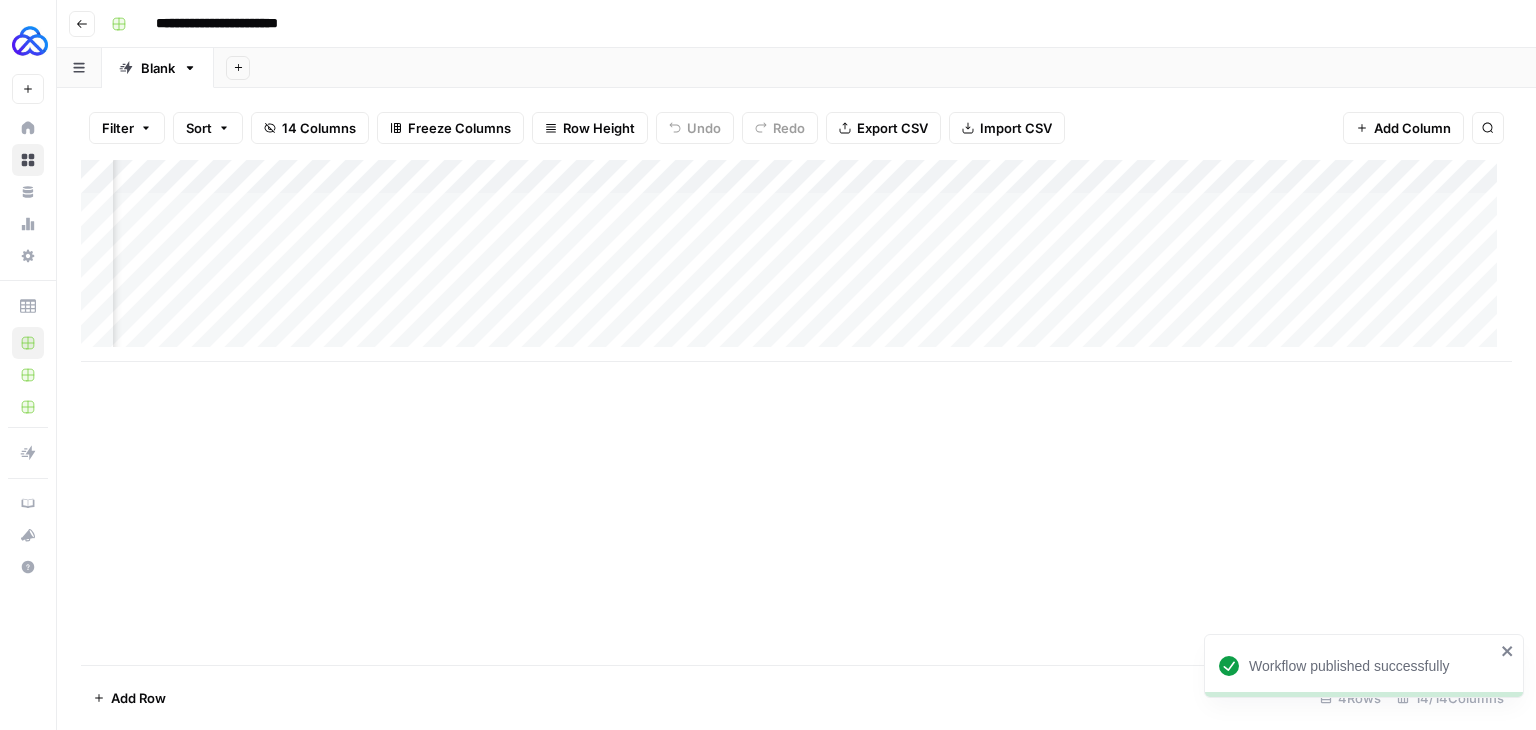 scroll, scrollTop: 0, scrollLeft: 806, axis: horizontal 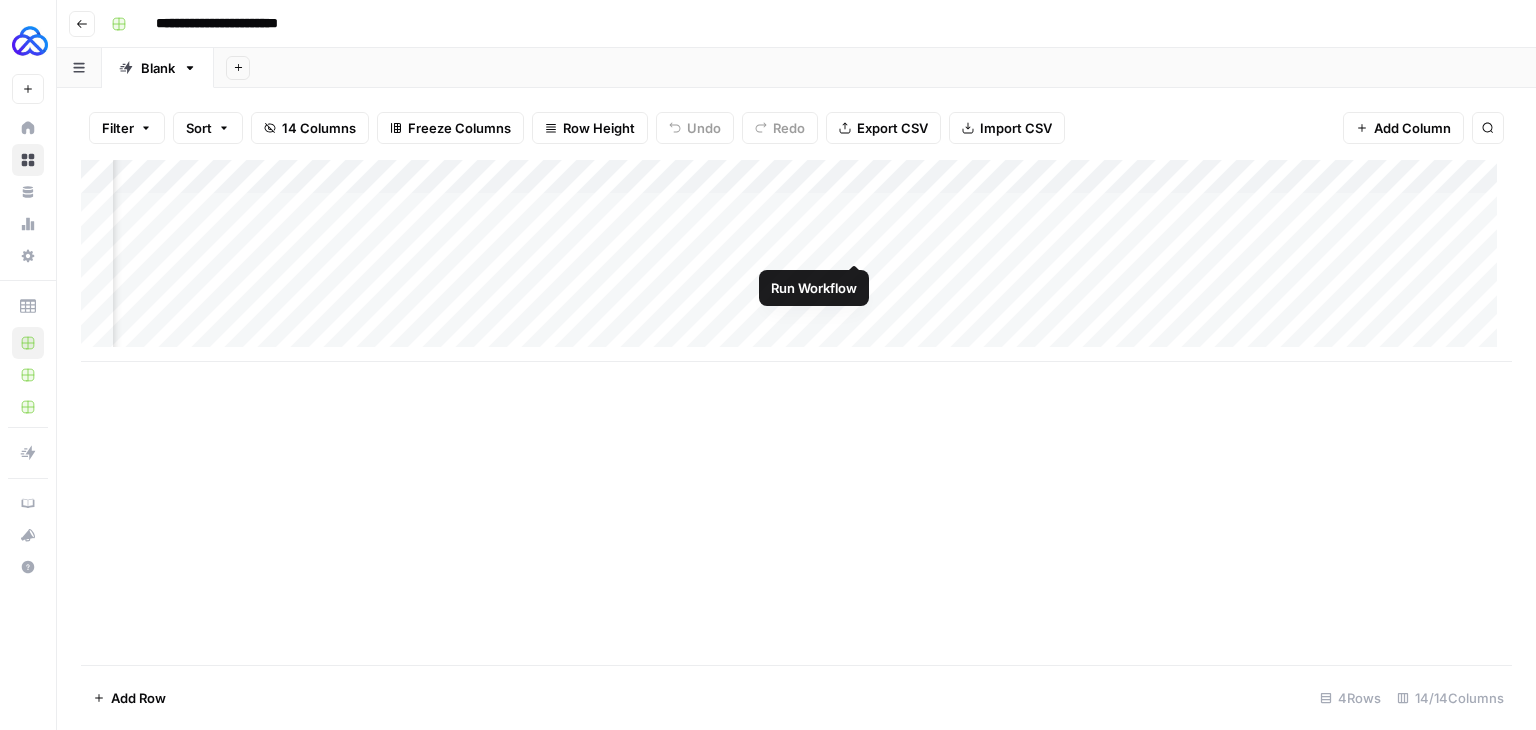 click on "Add Column" at bounding box center (796, 261) 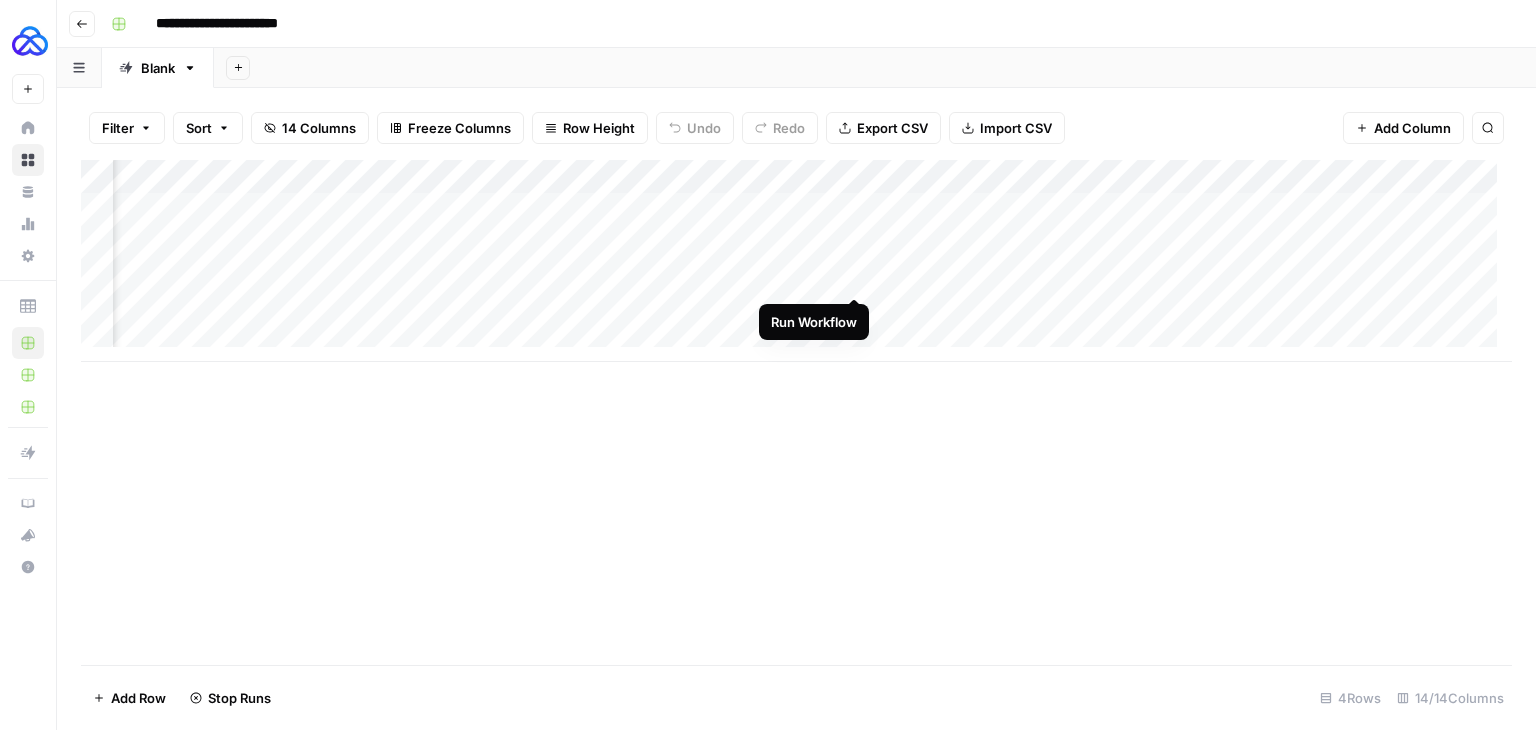 click on "Add Column" at bounding box center [796, 261] 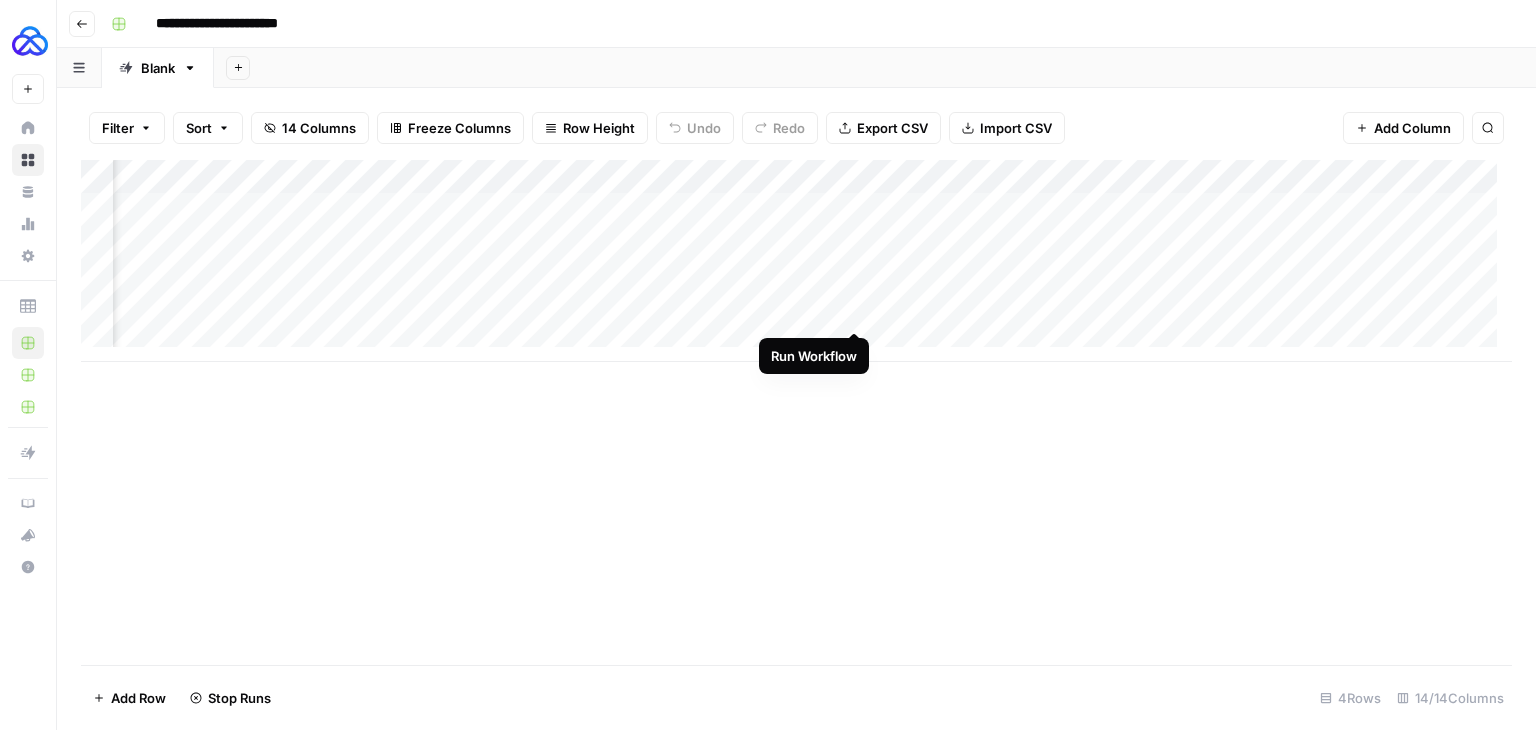 click on "Add Column" at bounding box center [796, 261] 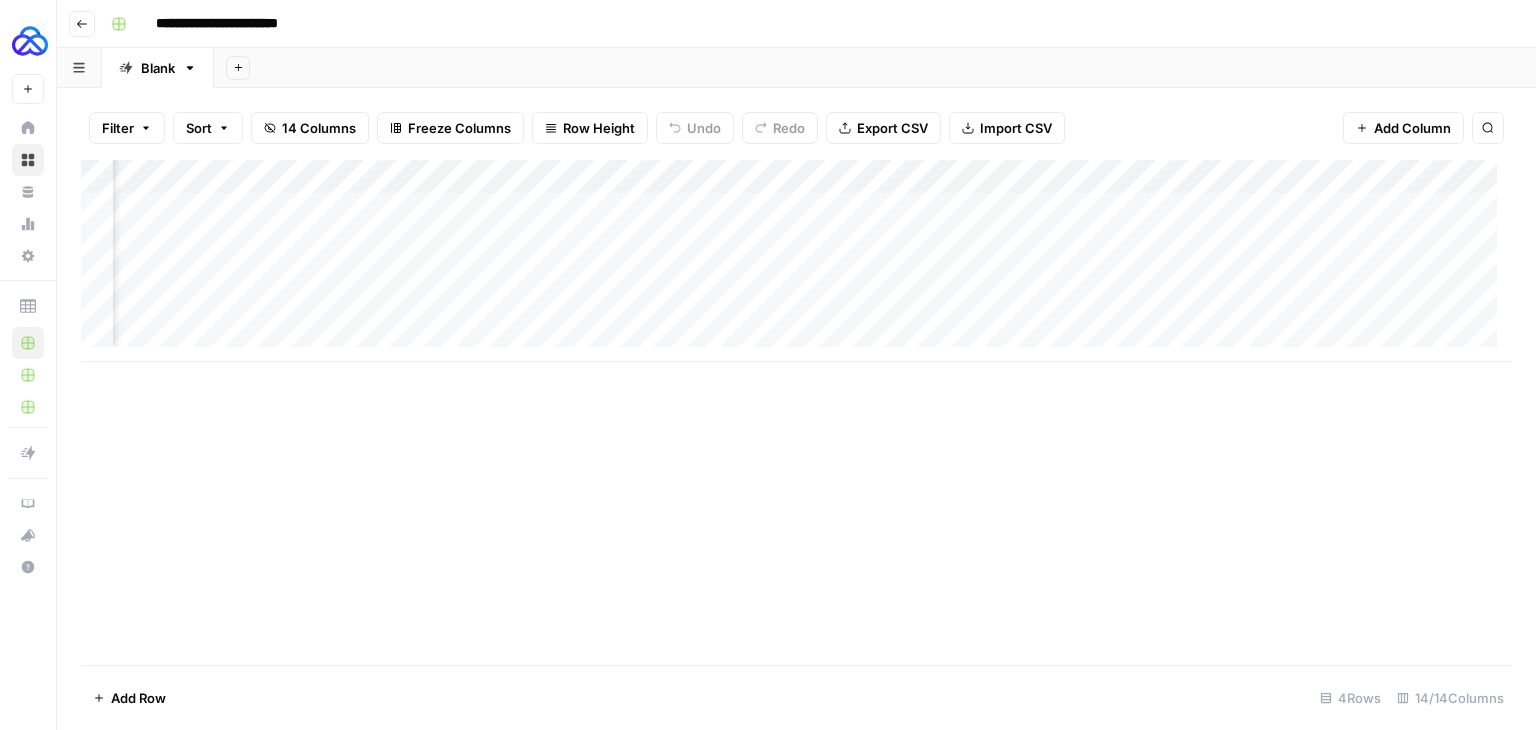 scroll, scrollTop: 0, scrollLeft: 0, axis: both 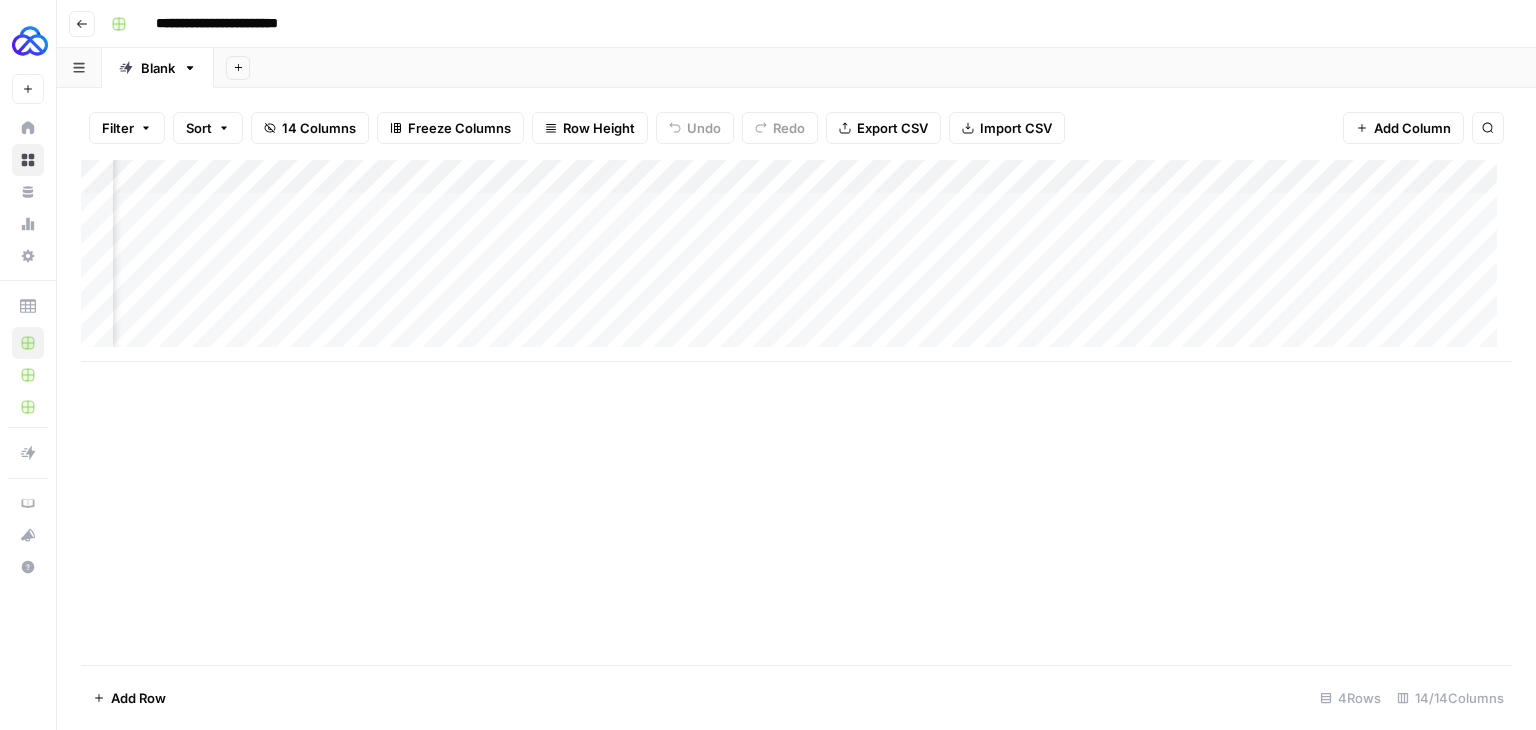 click on "Add Column" at bounding box center (796, 261) 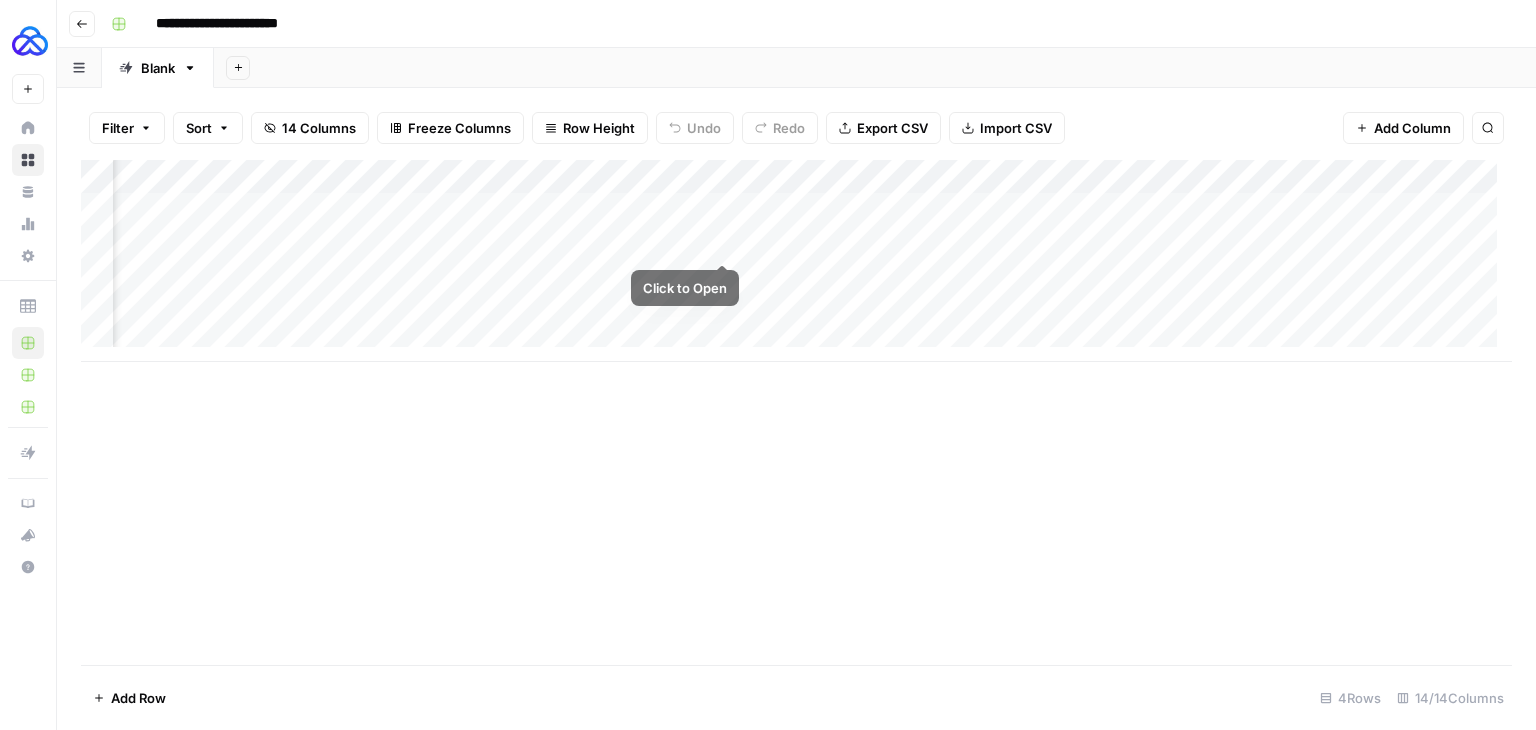 click on "Add Column" at bounding box center [796, 261] 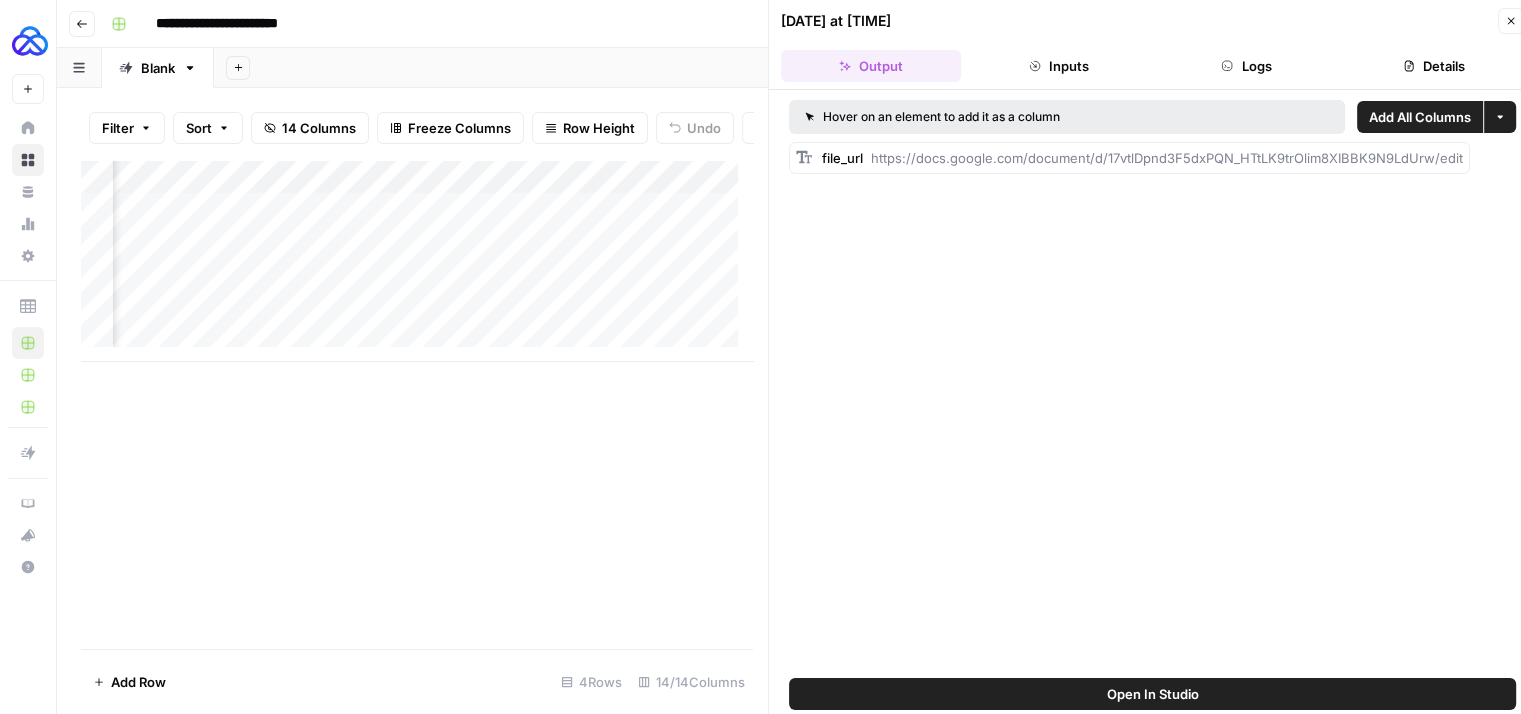 scroll, scrollTop: 0, scrollLeft: 15, axis: horizontal 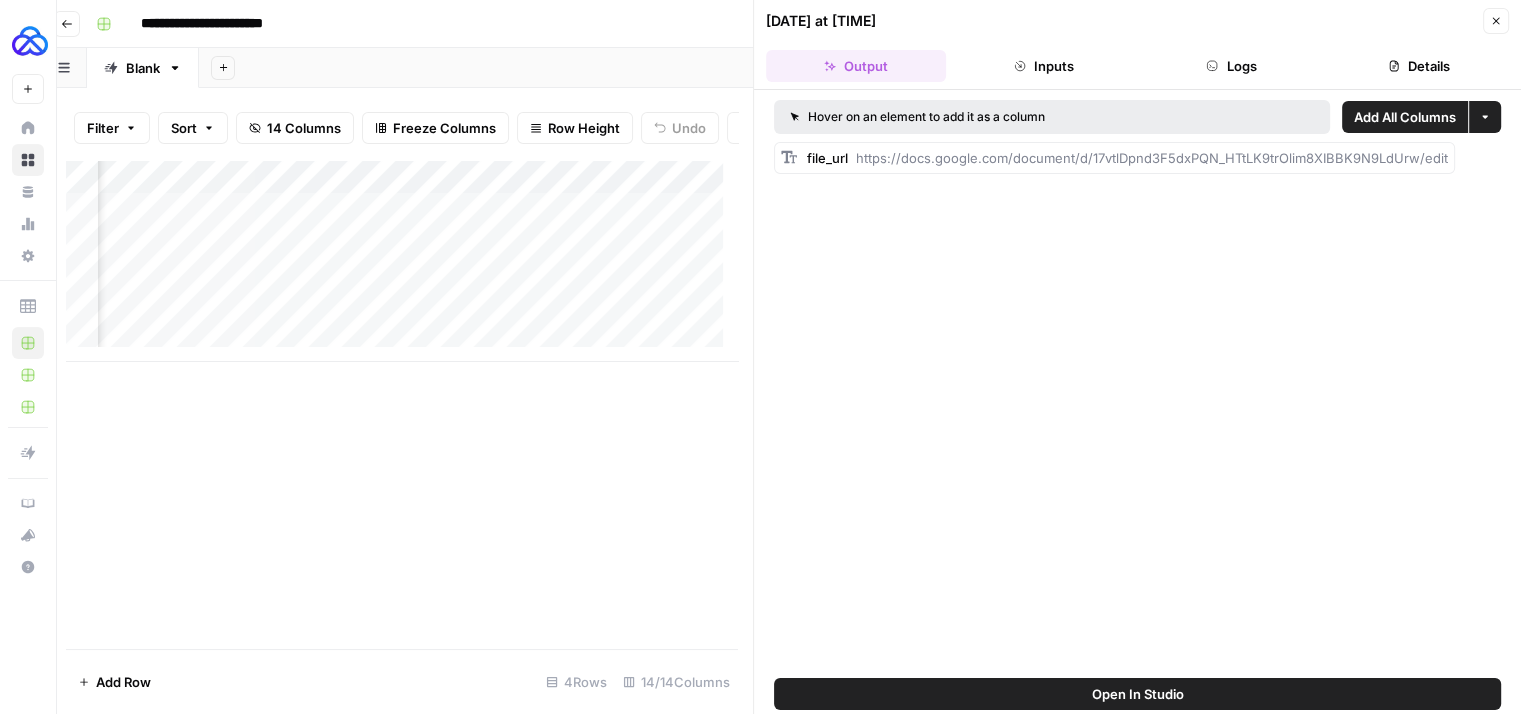 drag, startPoint x: 868, startPoint y: 158, endPoint x: 1498, endPoint y: 230, distance: 634.10095 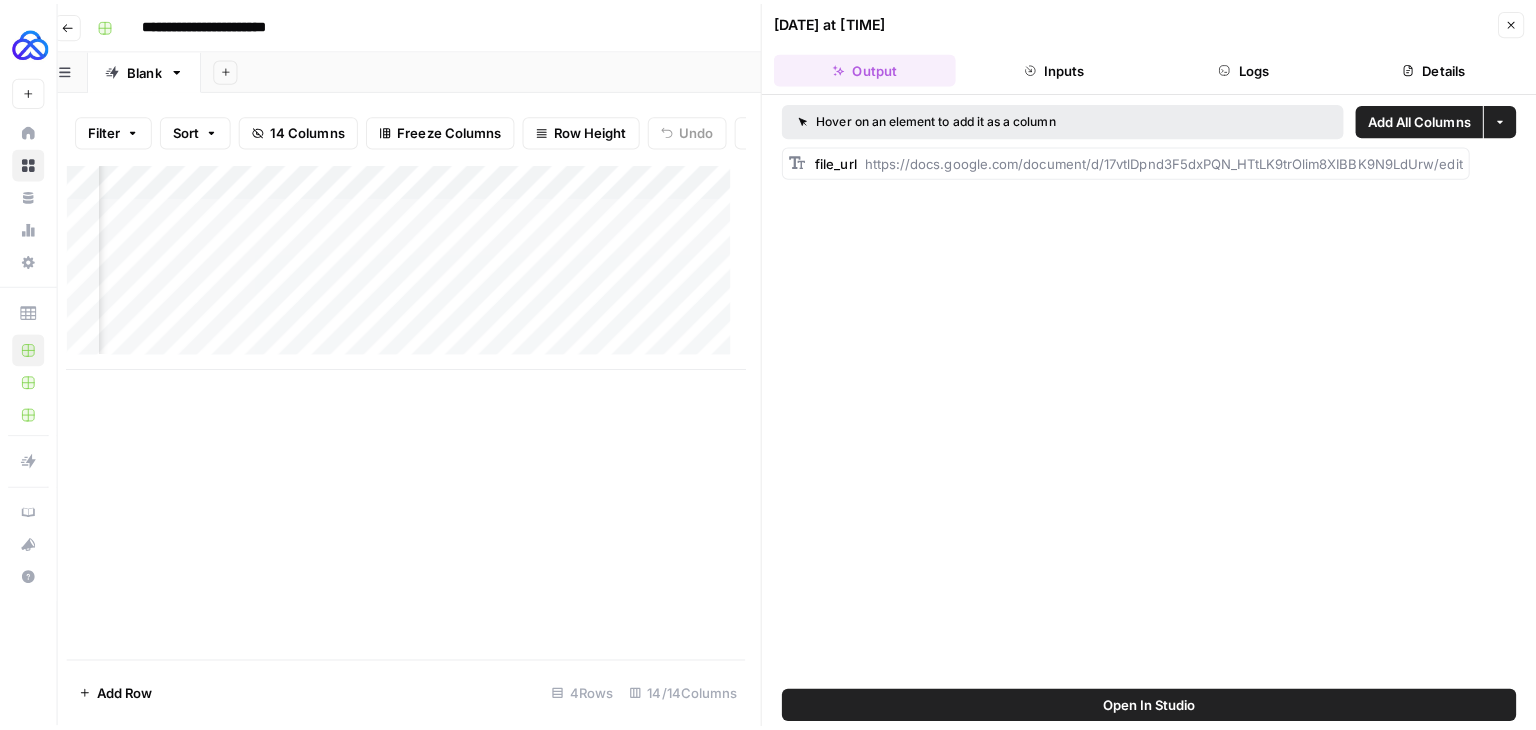scroll, scrollTop: 0, scrollLeft: 0, axis: both 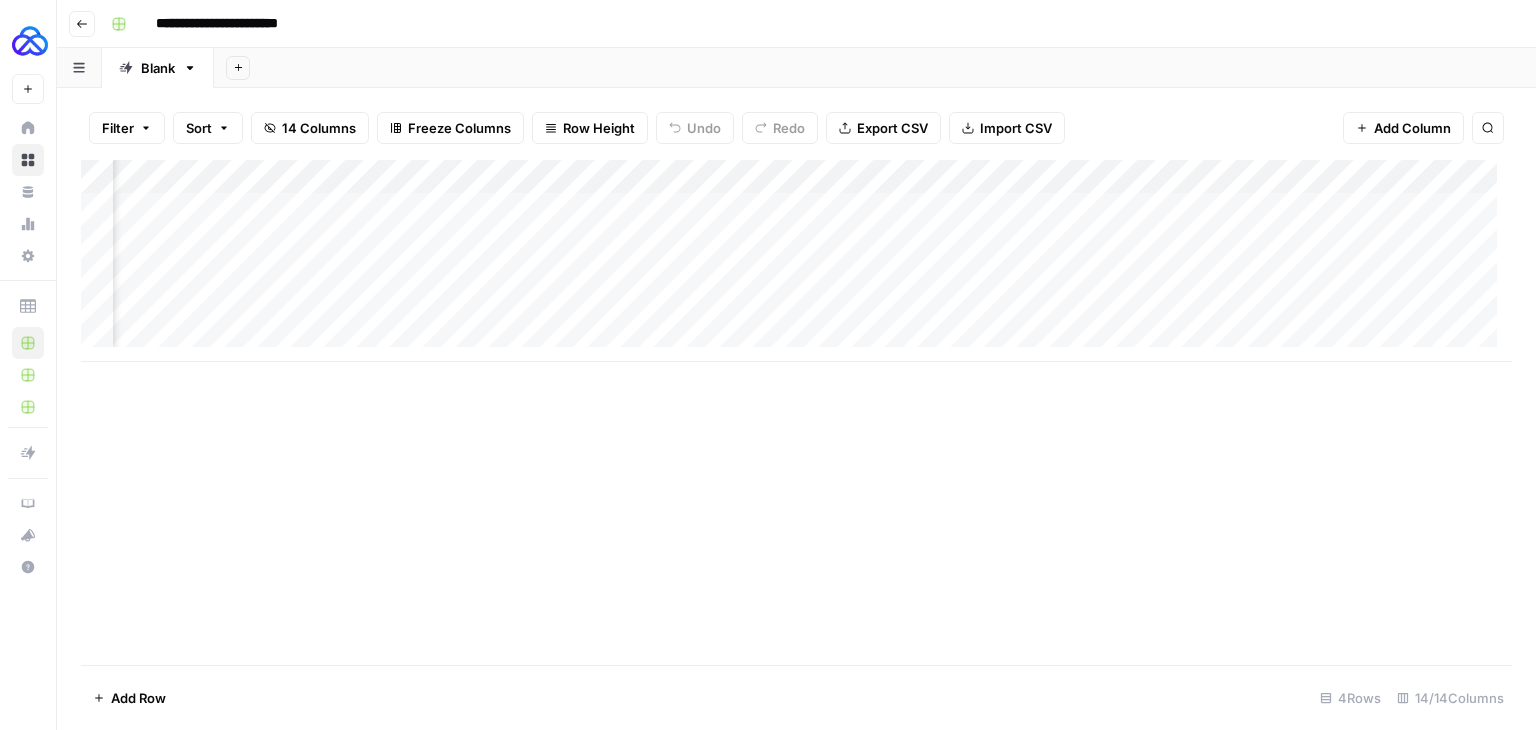 click on "Add Column" at bounding box center [796, 261] 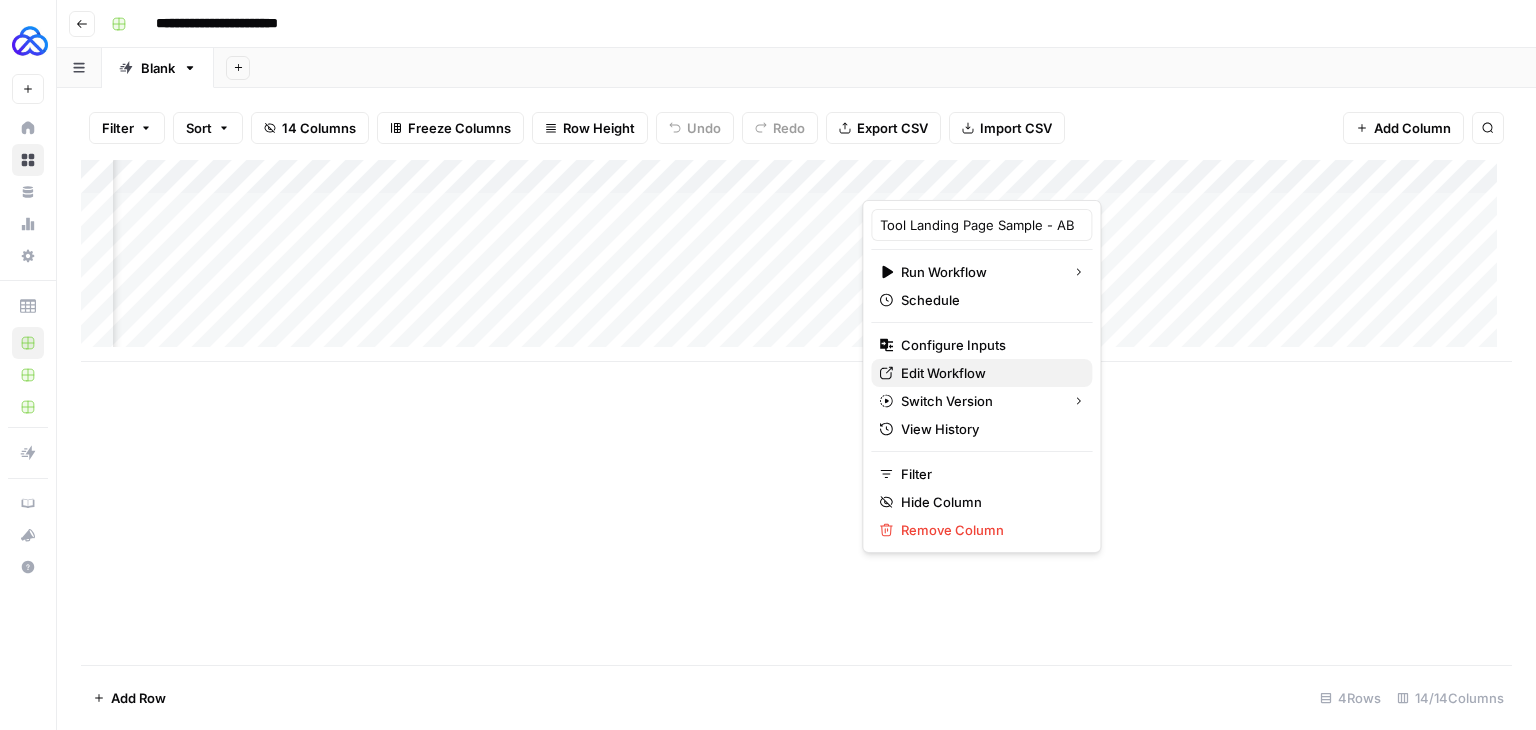 click on "Edit Workflow" at bounding box center [988, 373] 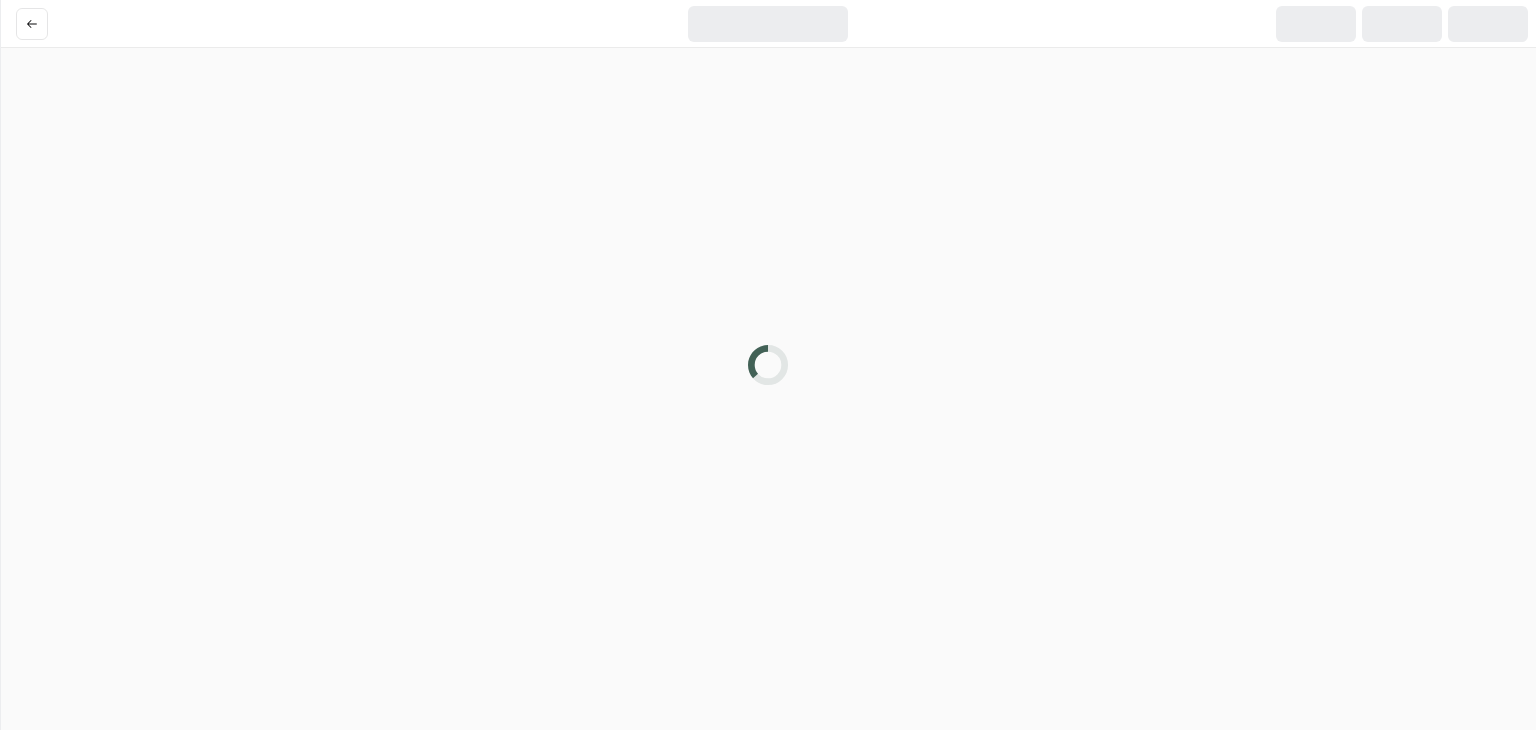 scroll, scrollTop: 0, scrollLeft: 0, axis: both 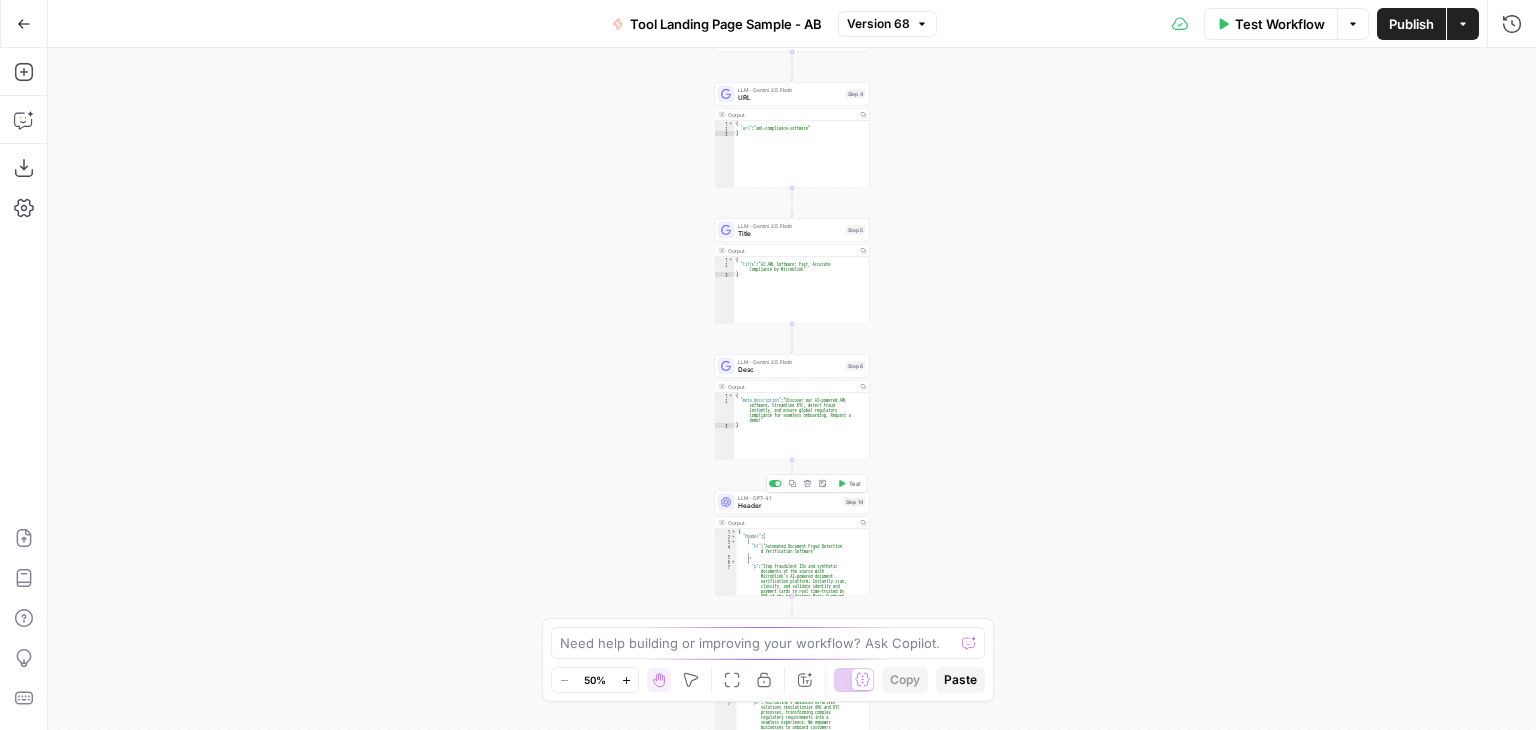 click on "Header" at bounding box center [789, 506] 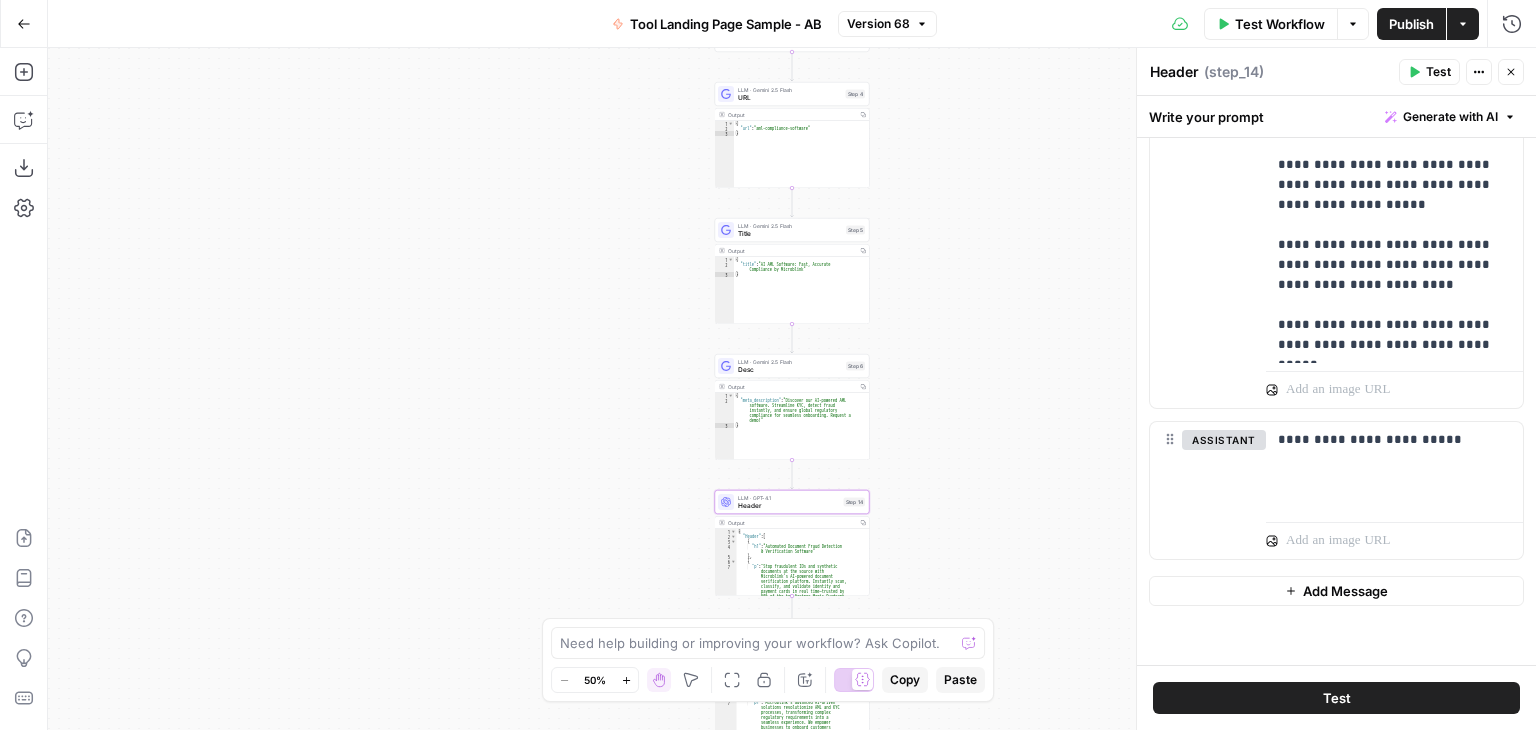 scroll, scrollTop: 866, scrollLeft: 0, axis: vertical 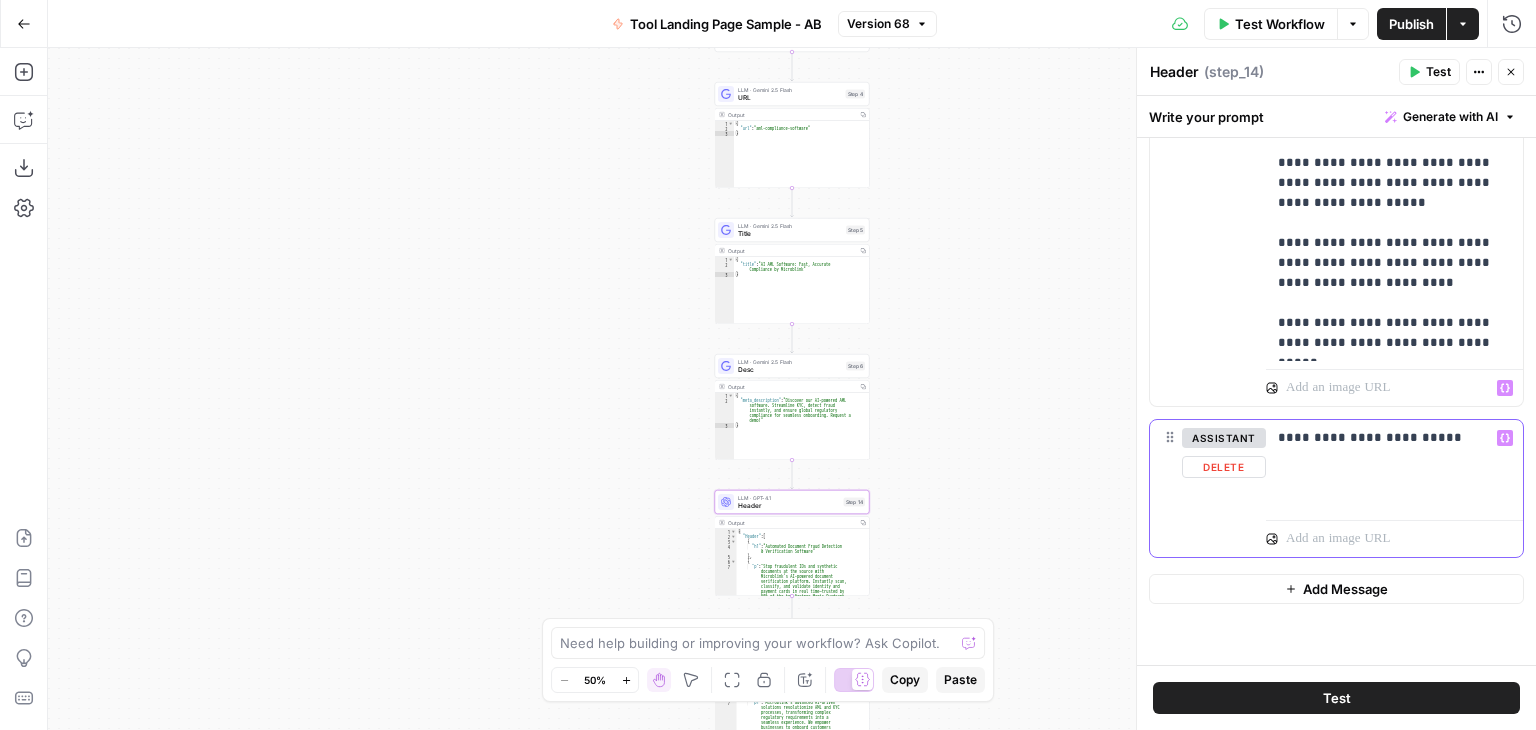 click on "**********" at bounding box center [1387, 438] 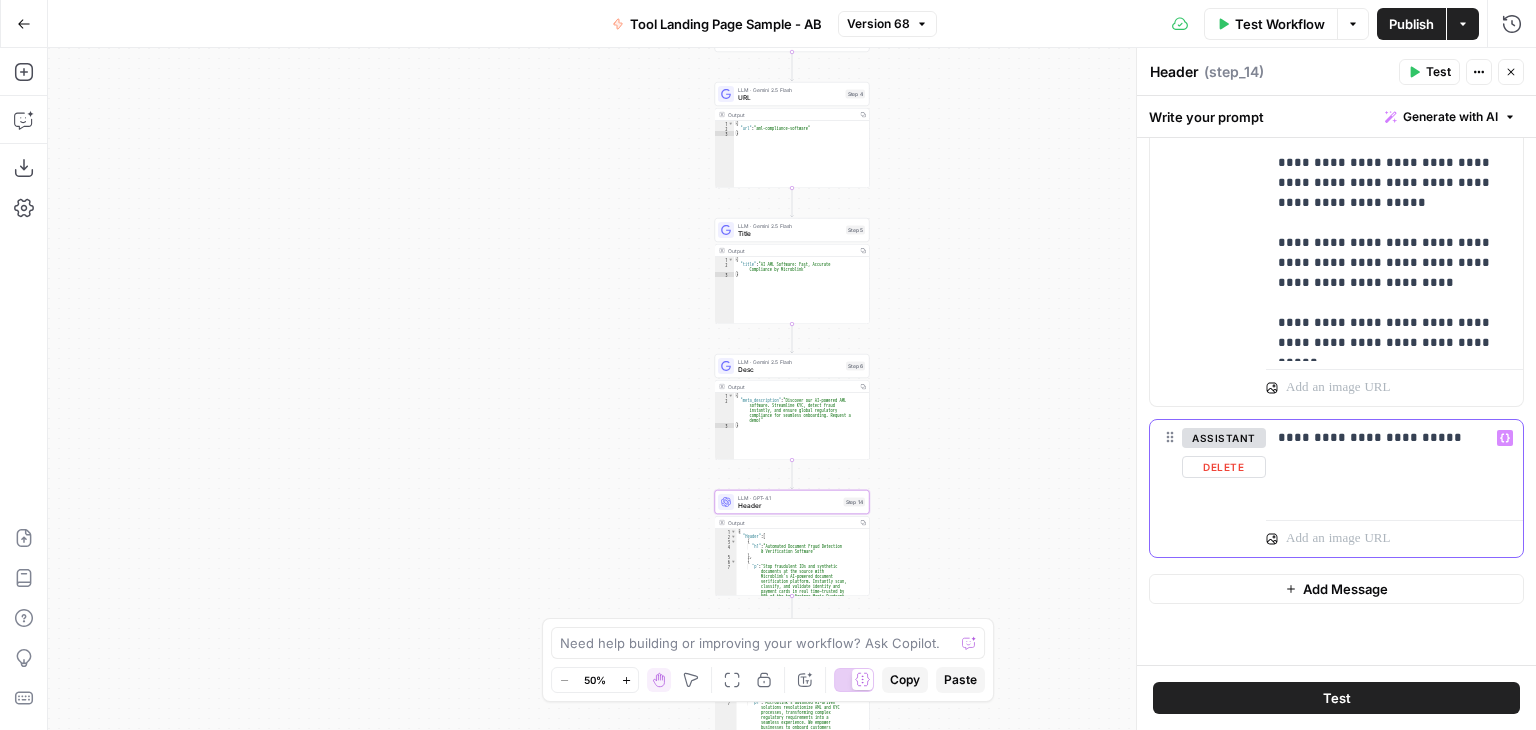 click on "**********" at bounding box center (1387, 438) 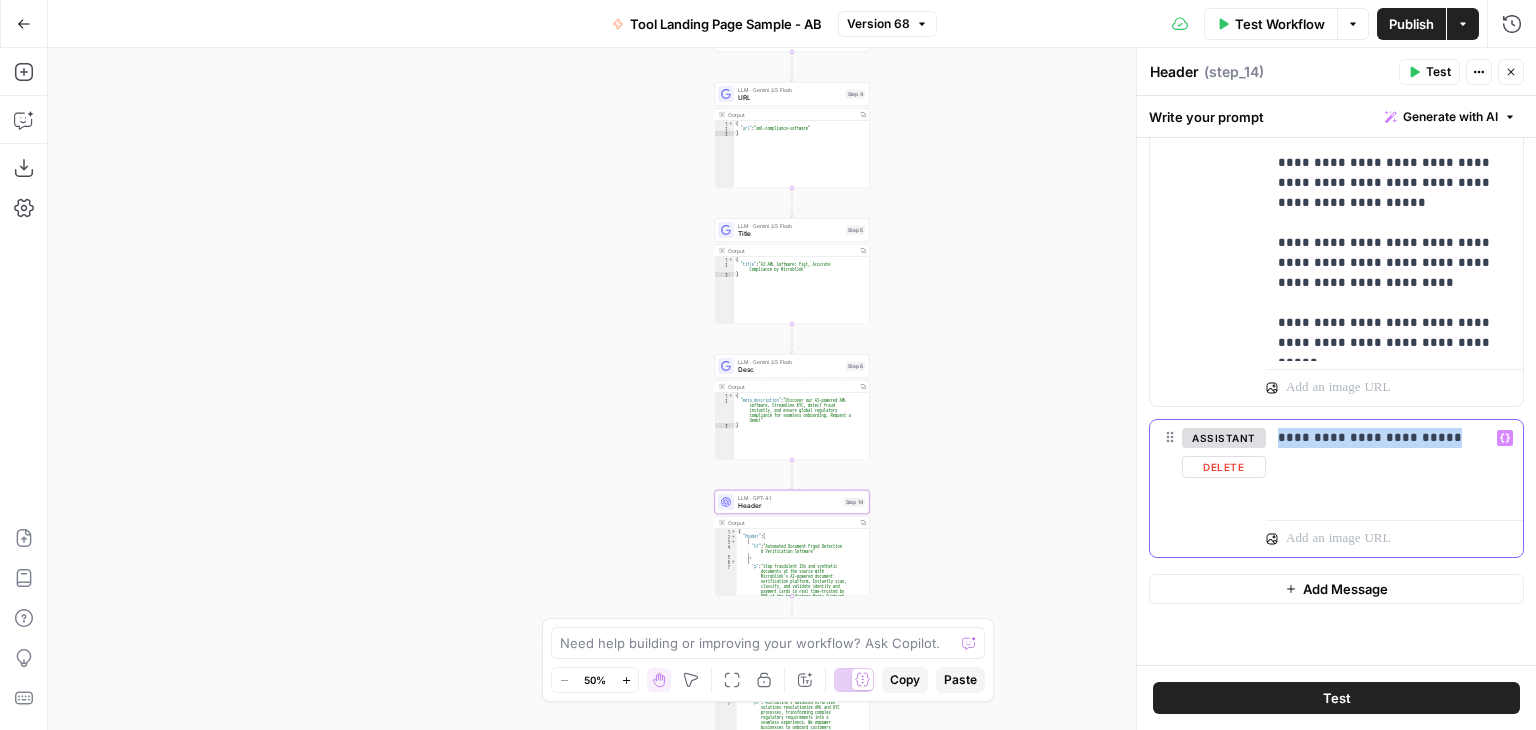 click on "**********" at bounding box center [1387, 438] 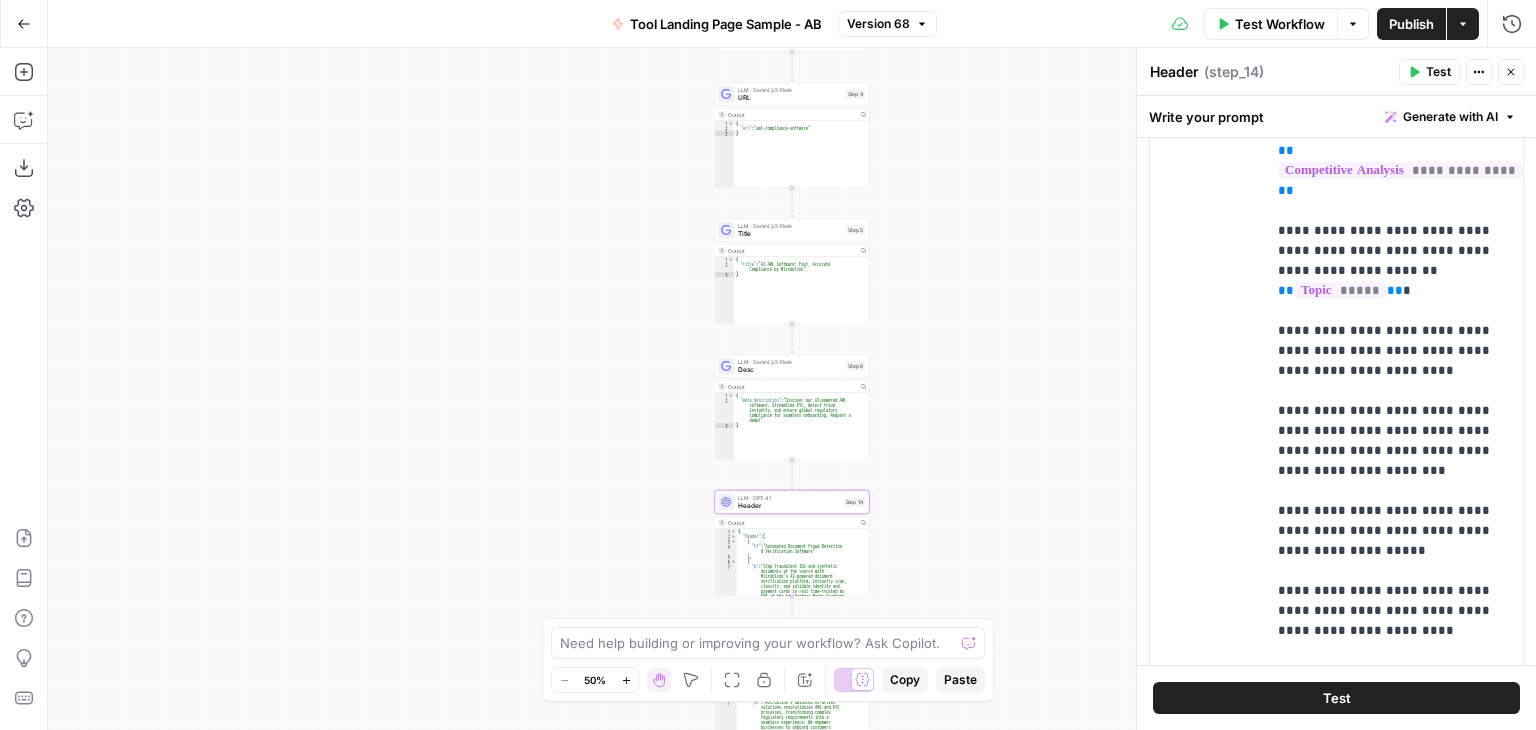 scroll, scrollTop: 291, scrollLeft: 0, axis: vertical 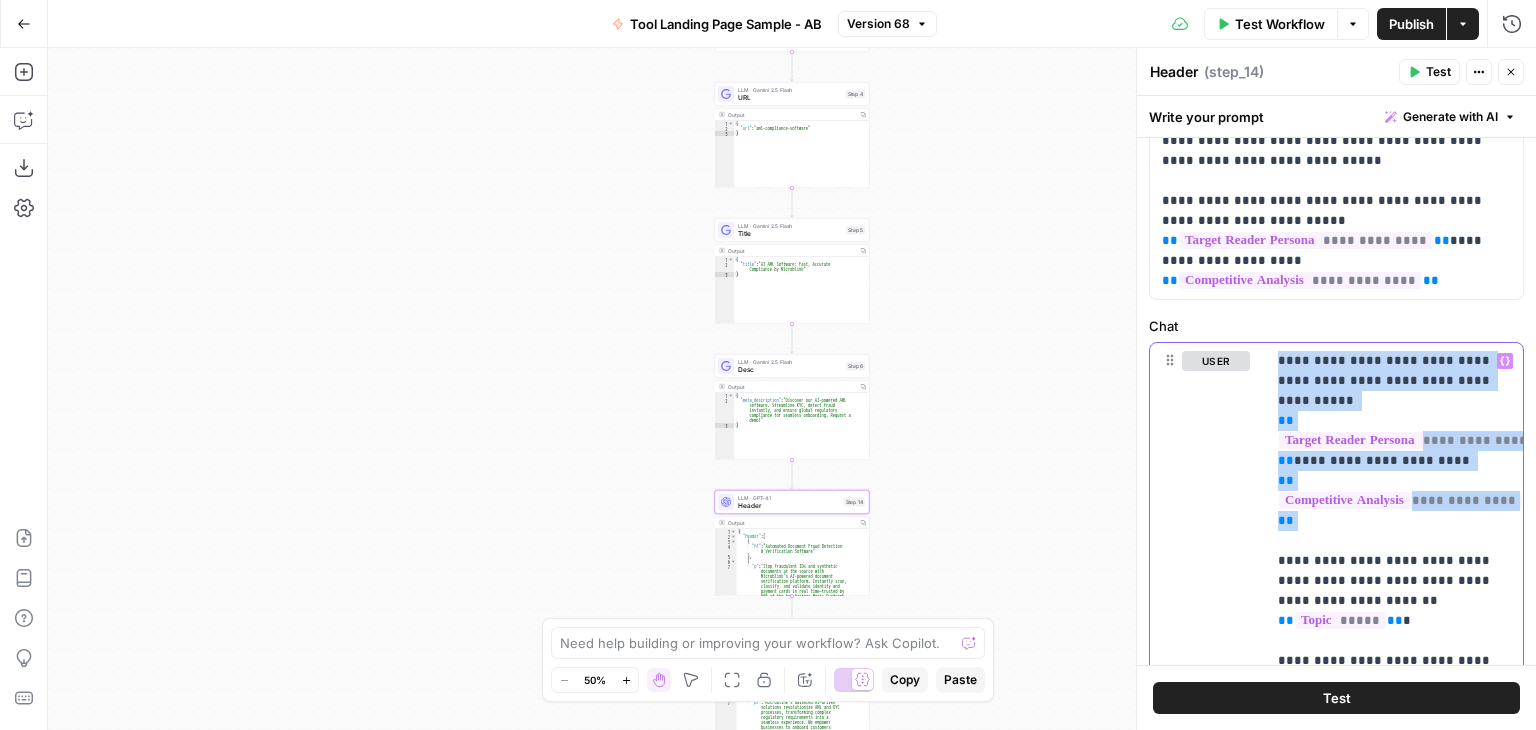 drag, startPoint x: 1336, startPoint y: 438, endPoint x: 1250, endPoint y: 137, distance: 313.04474 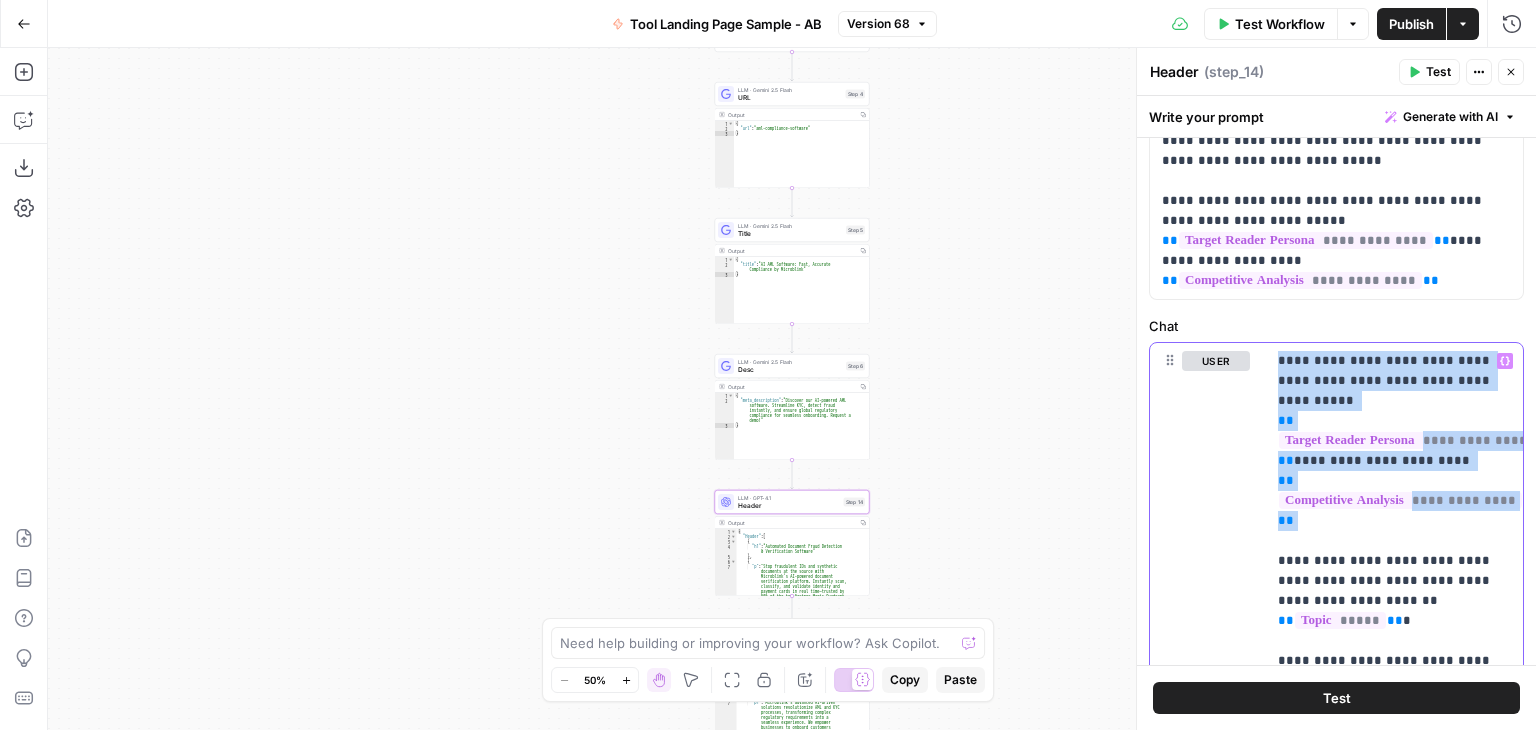 click on "**********" at bounding box center (1336, 413) 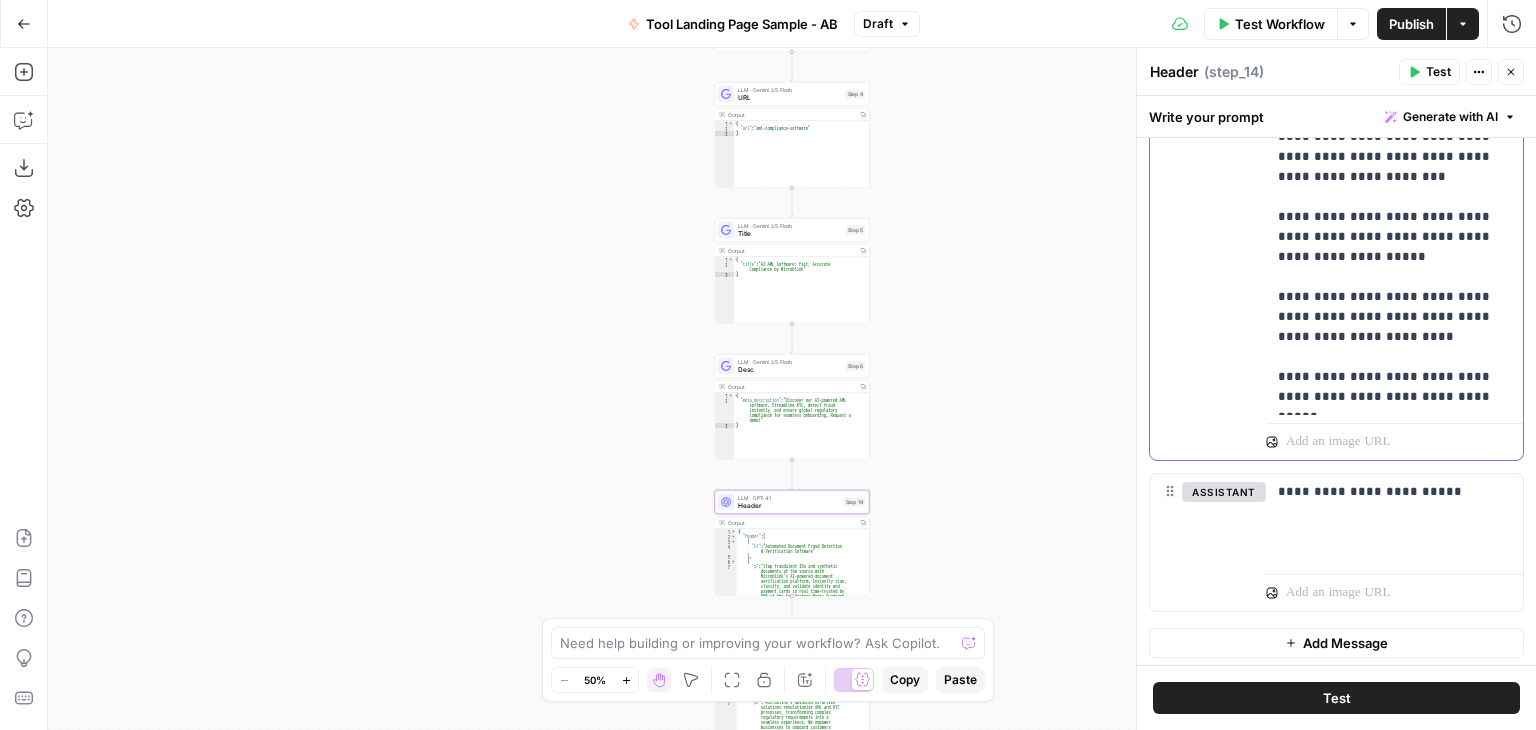 scroll, scrollTop: 613, scrollLeft: 0, axis: vertical 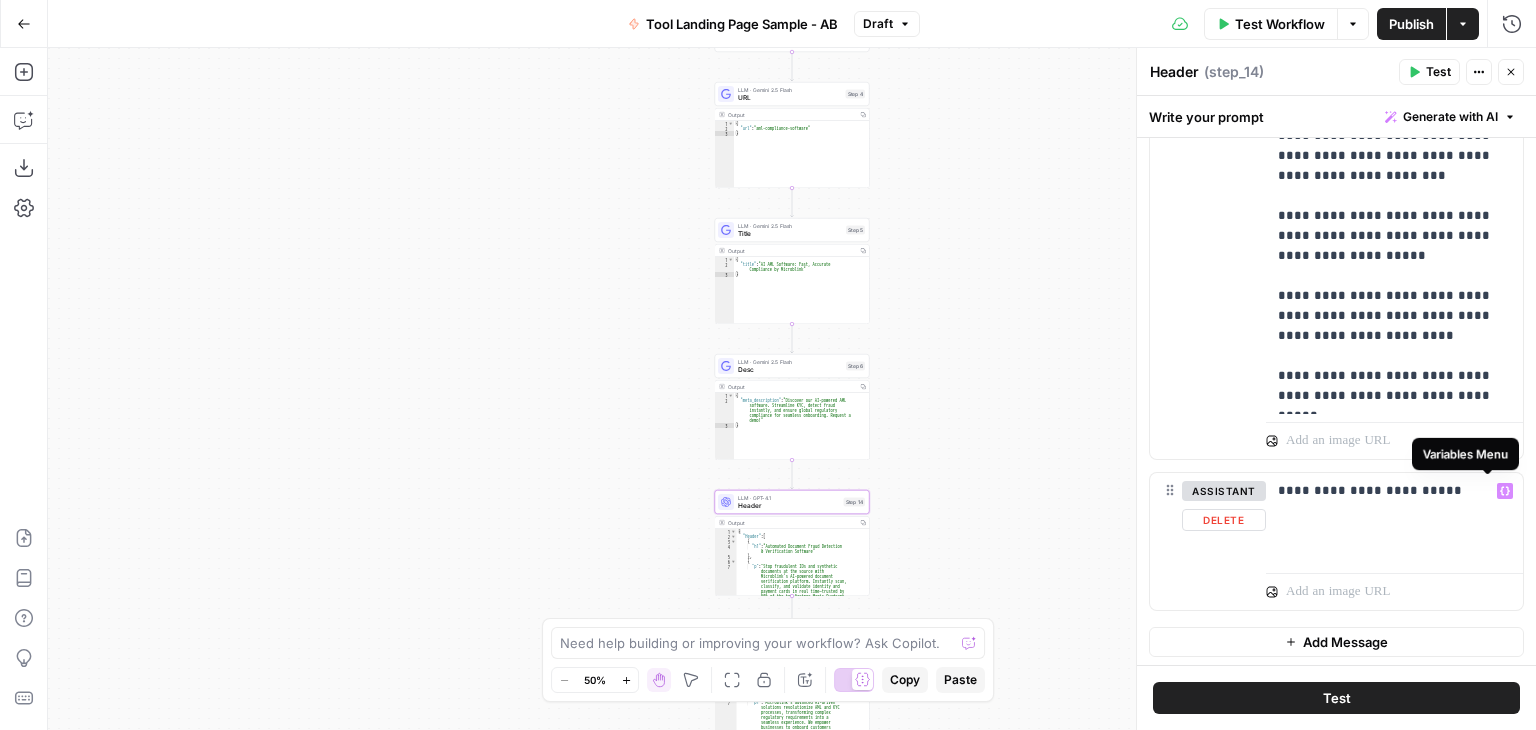 click on "Variables Menu" at bounding box center [1505, 491] 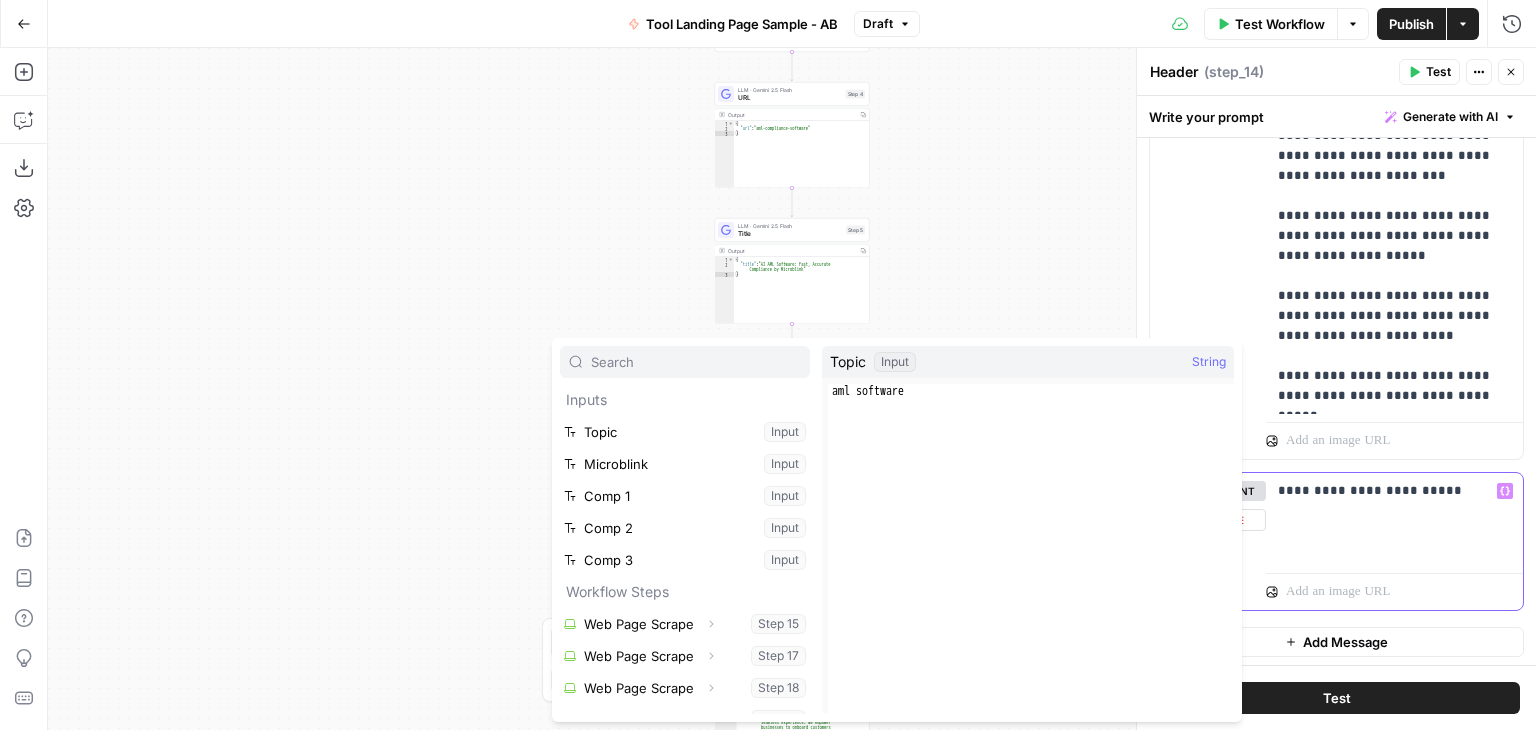 click on "**********" at bounding box center (1387, 491) 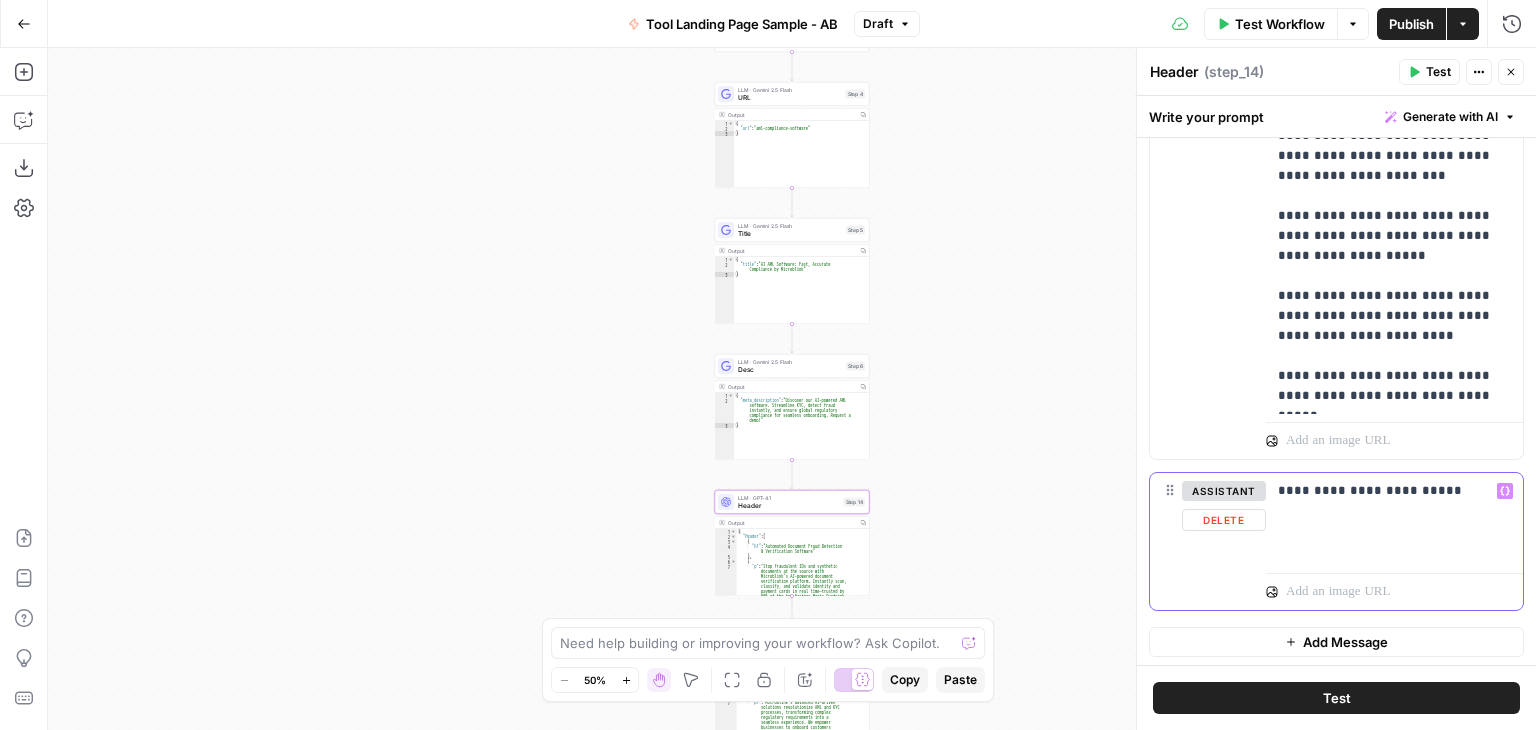 click on "**********" at bounding box center [1387, 491] 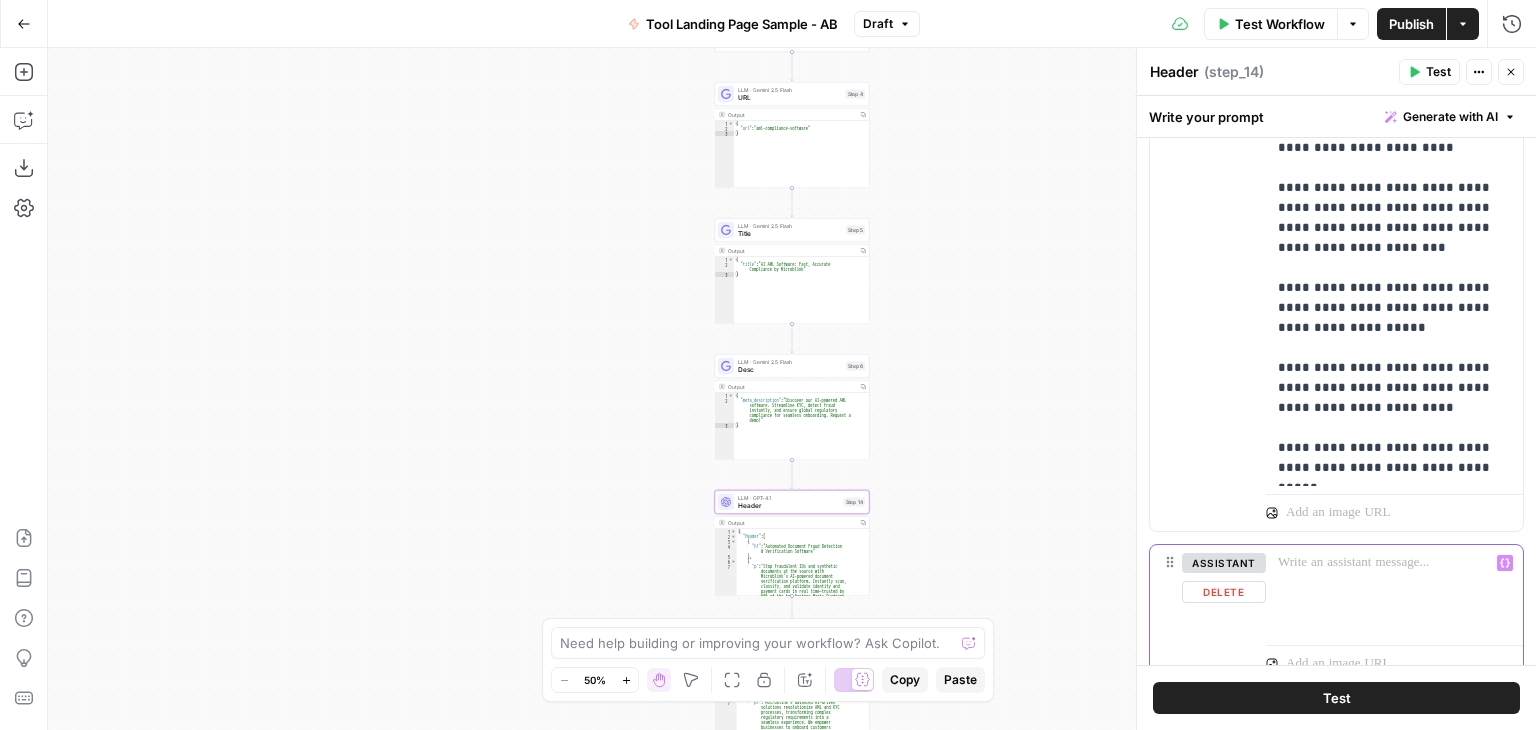 scroll, scrollTop: 685, scrollLeft: 0, axis: vertical 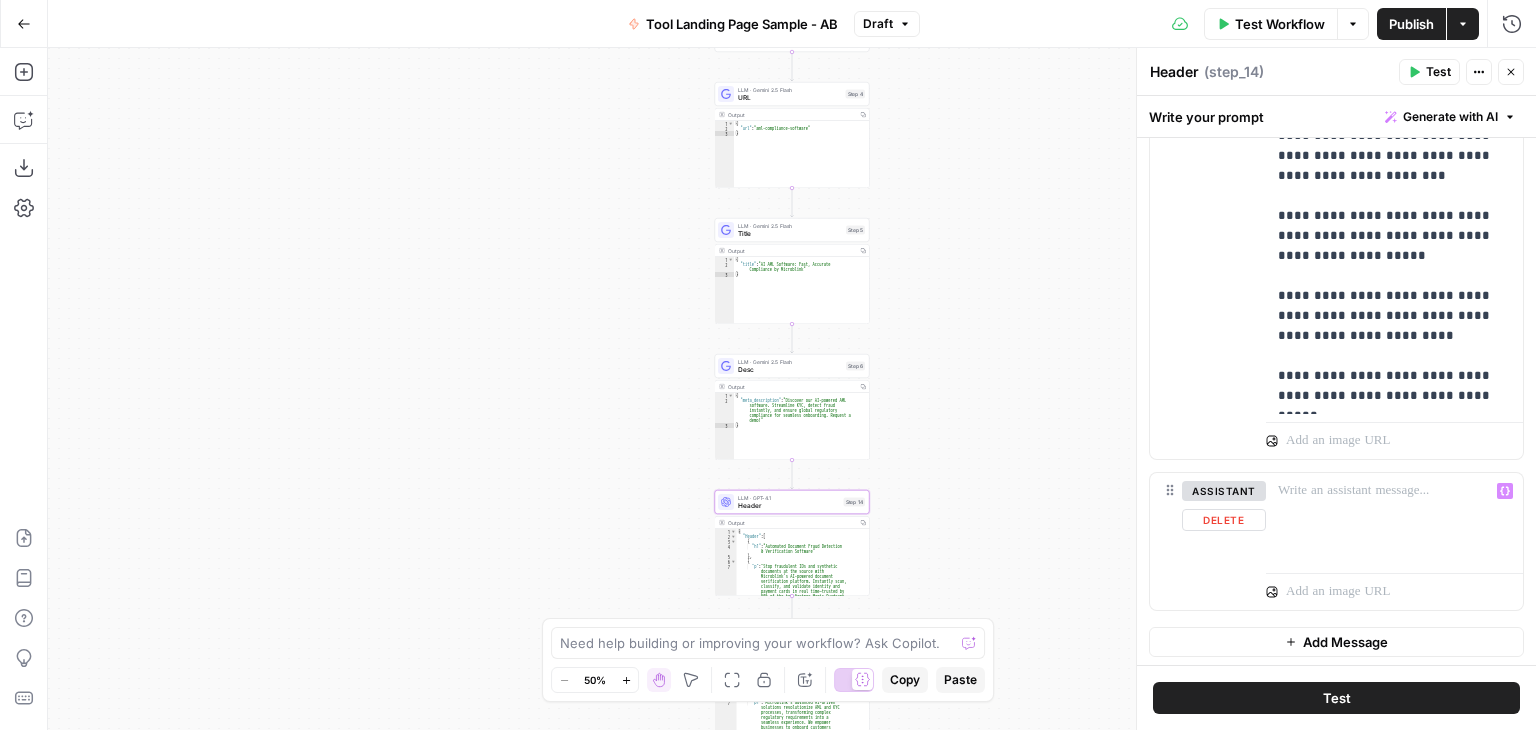 click at bounding box center [1394, 436] 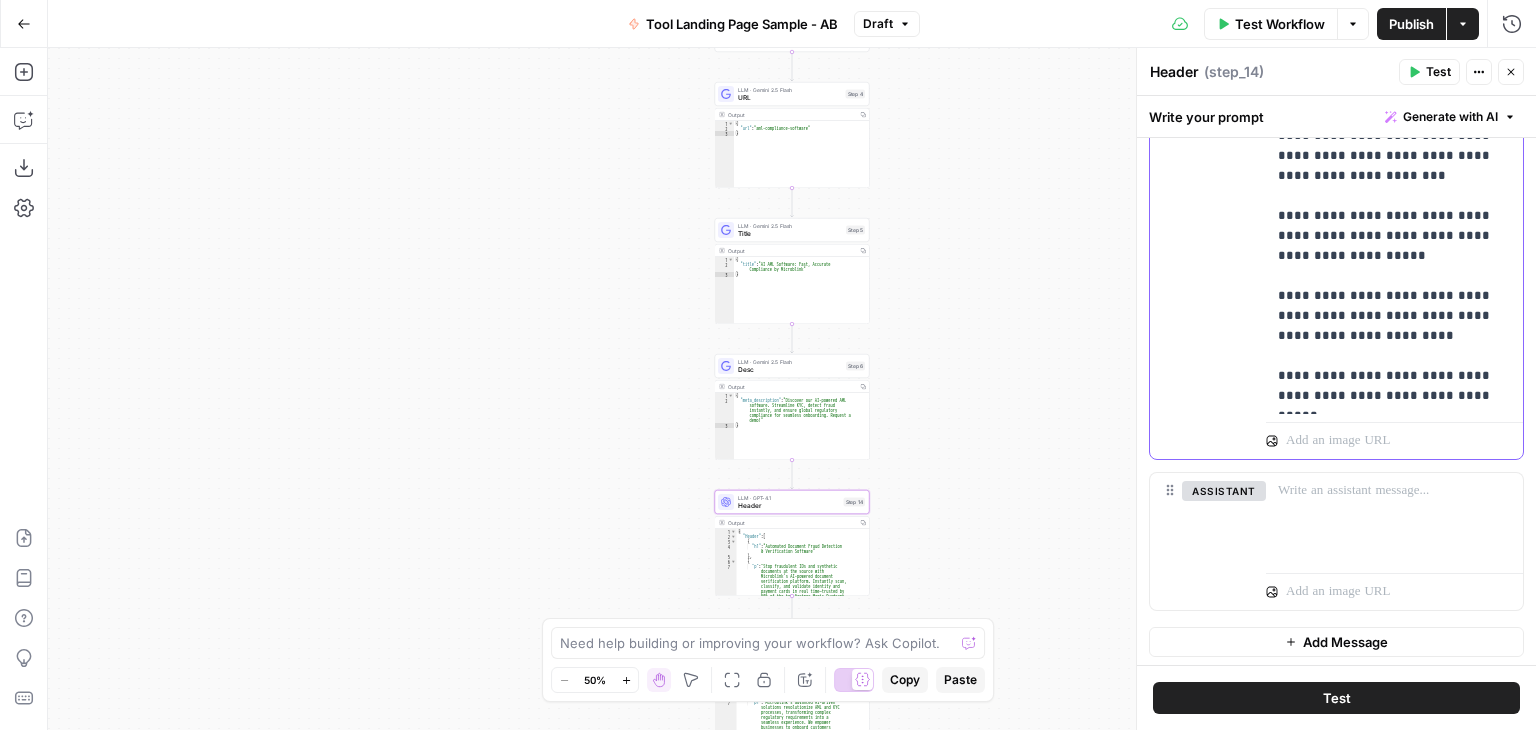 click on "**********" at bounding box center (1387, 166) 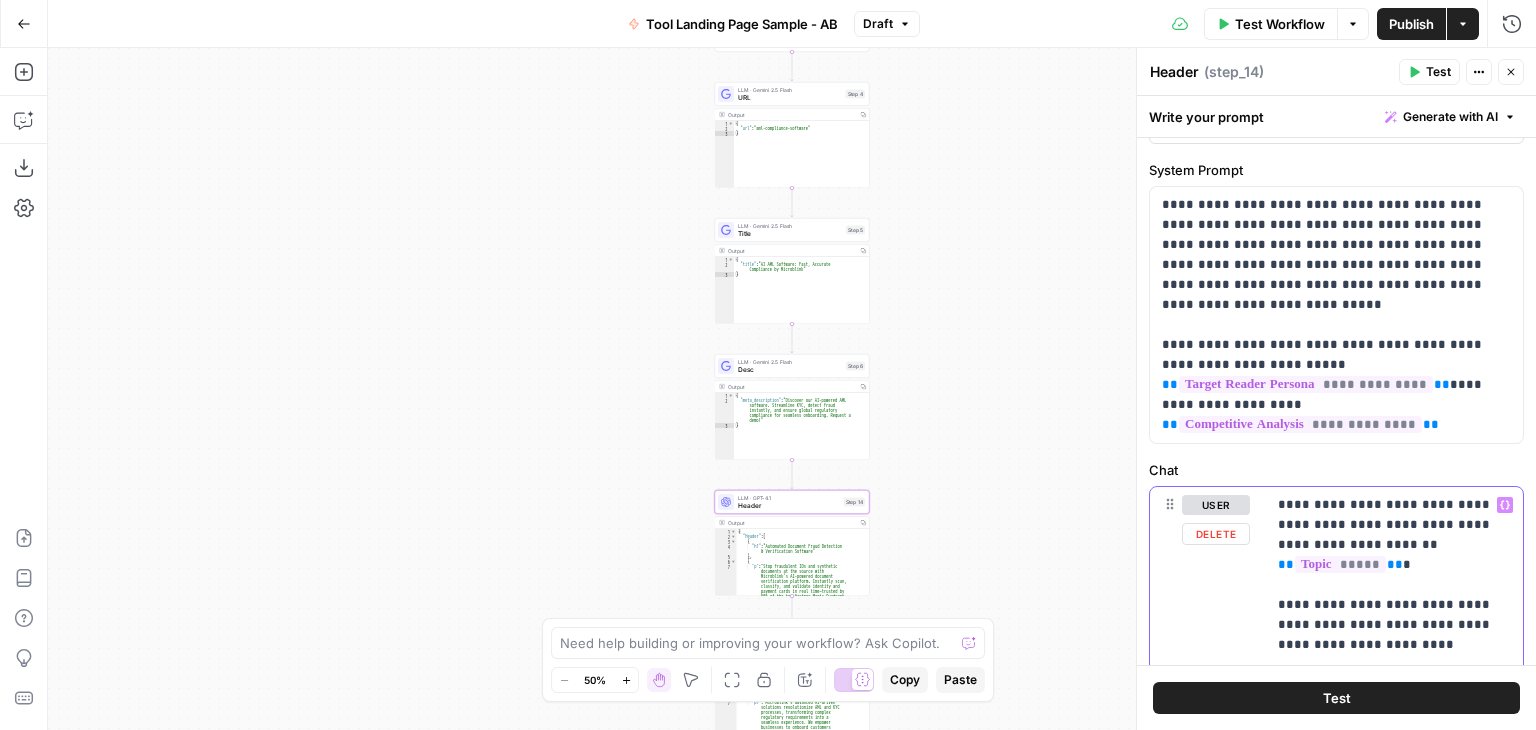 scroll, scrollTop: 0, scrollLeft: 0, axis: both 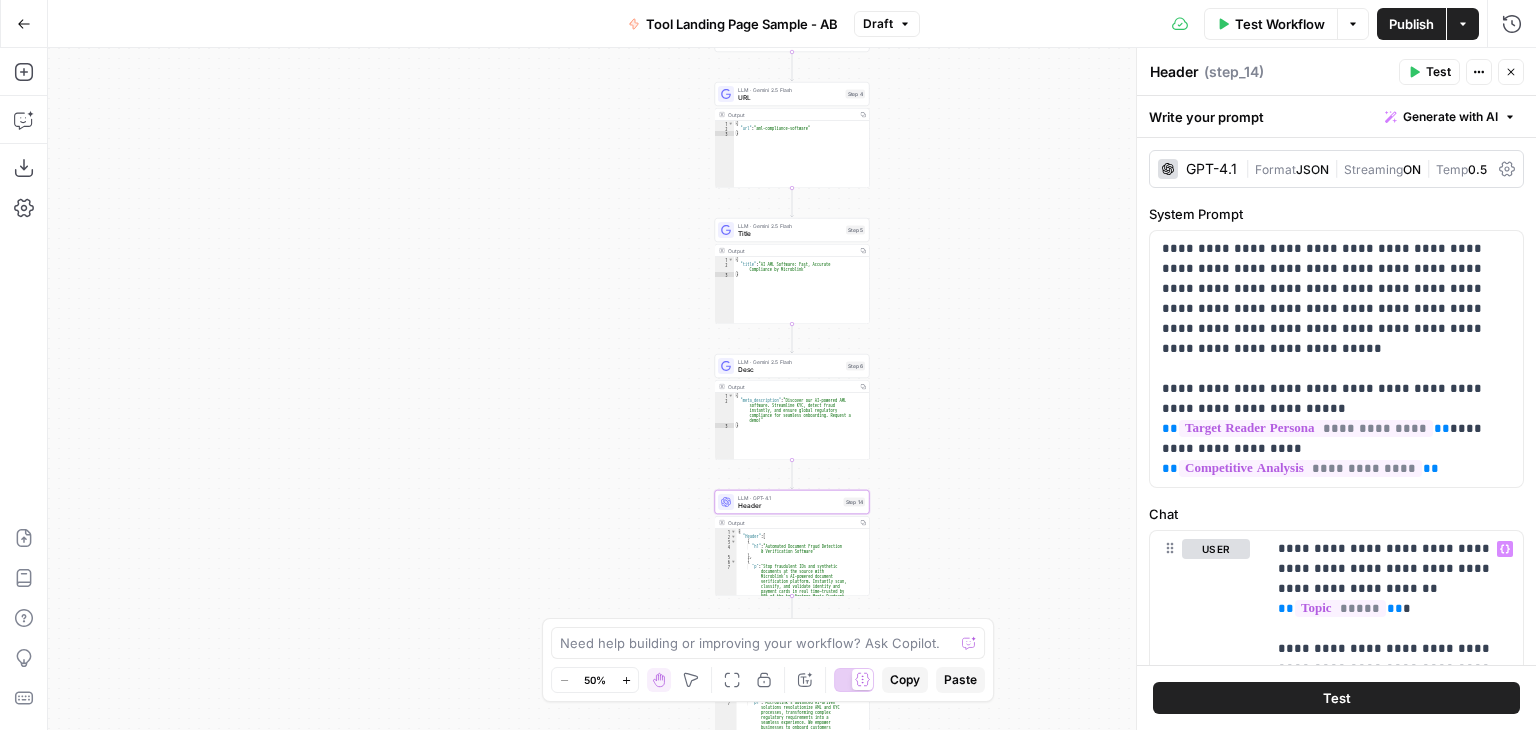 click on "Temp" at bounding box center (1452, 169) 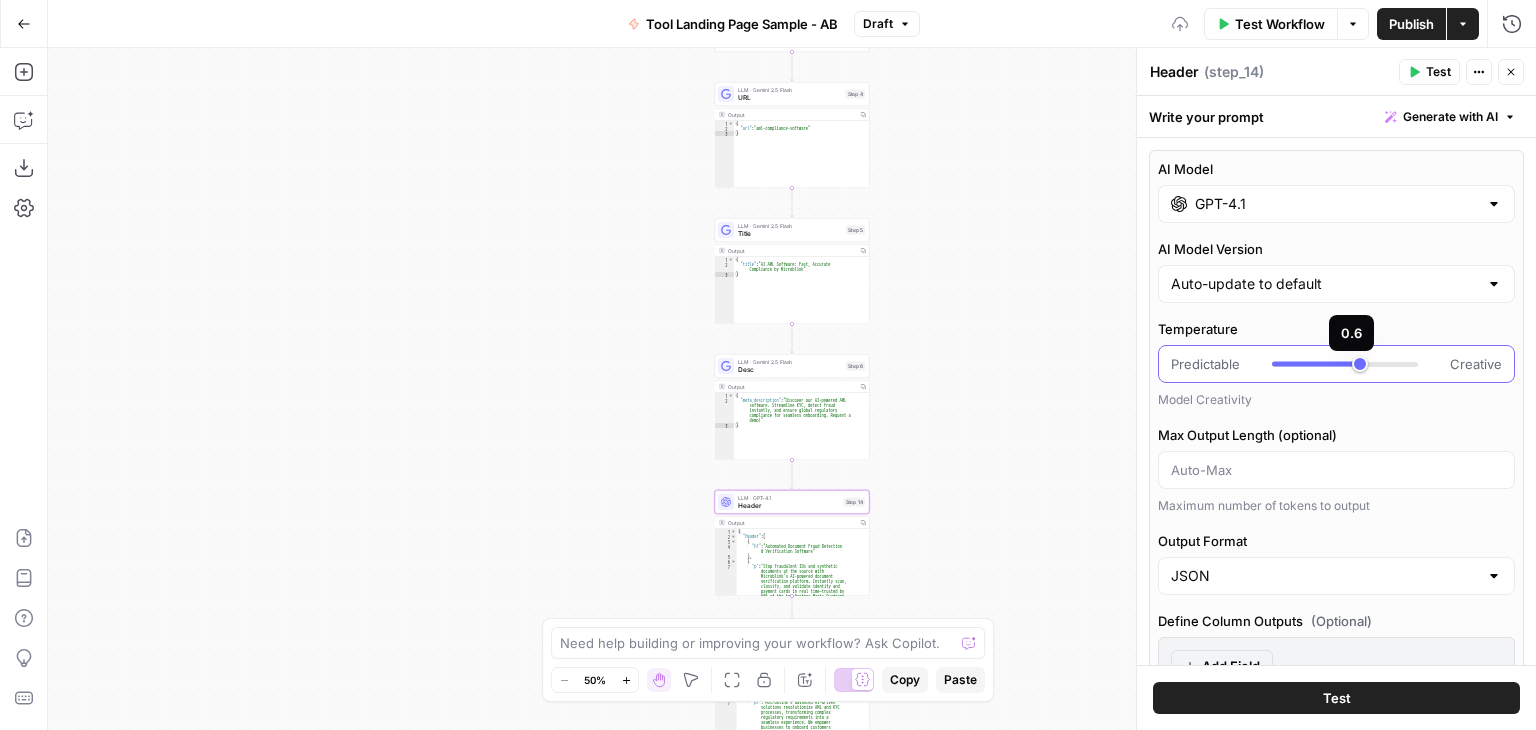 drag, startPoint x: 1338, startPoint y: 364, endPoint x: 1352, endPoint y: 365, distance: 14.035668 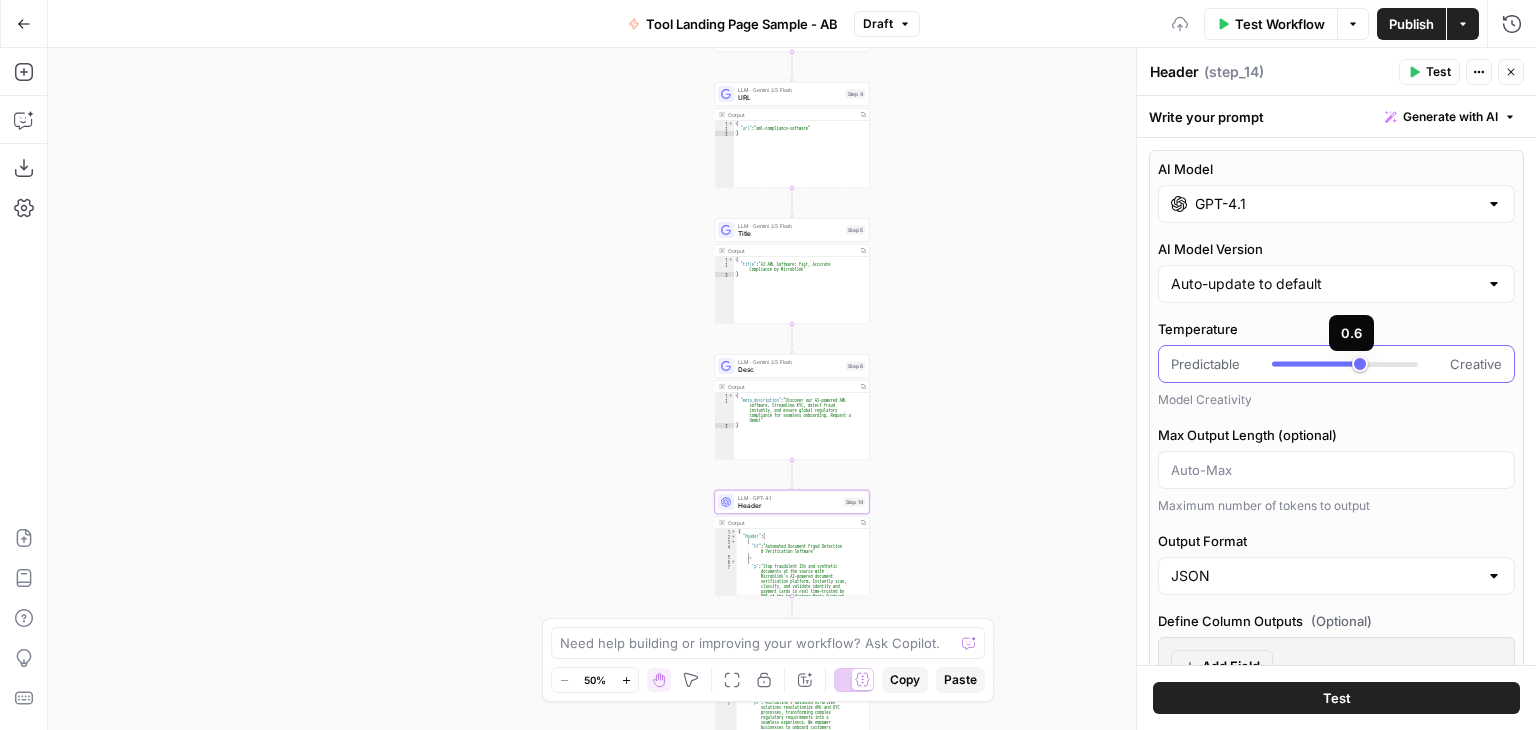 click at bounding box center (1345, 364) 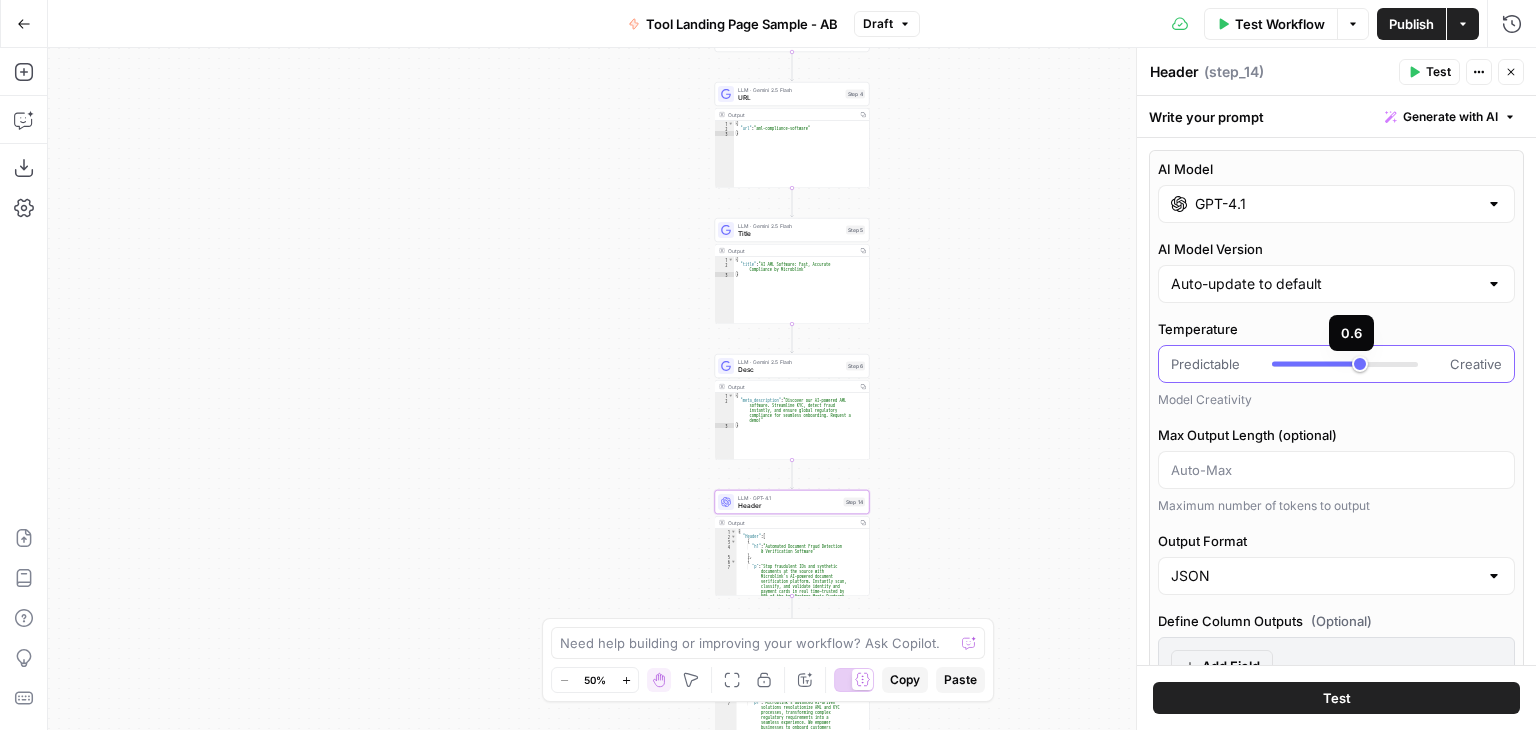 type on "***" 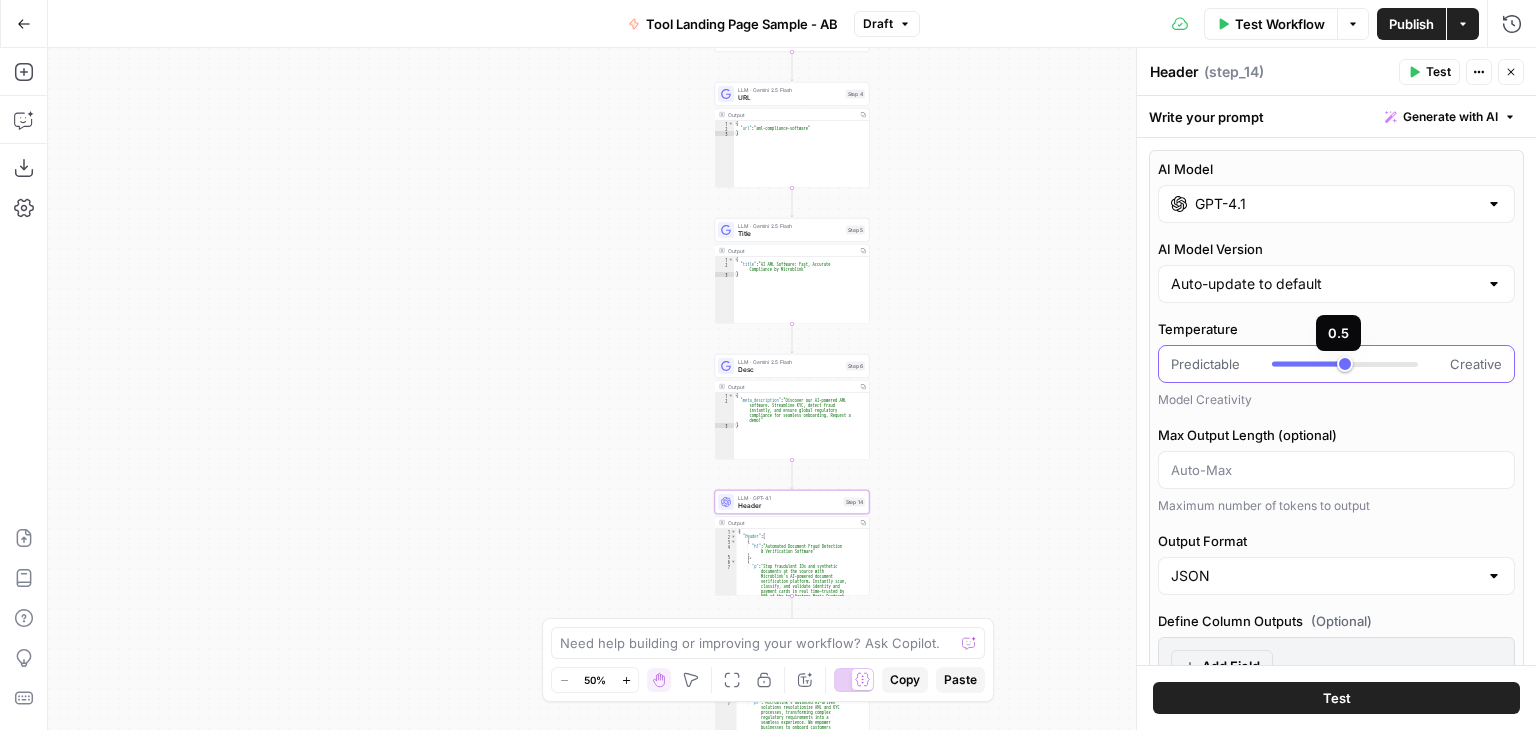 click at bounding box center (1345, 364) 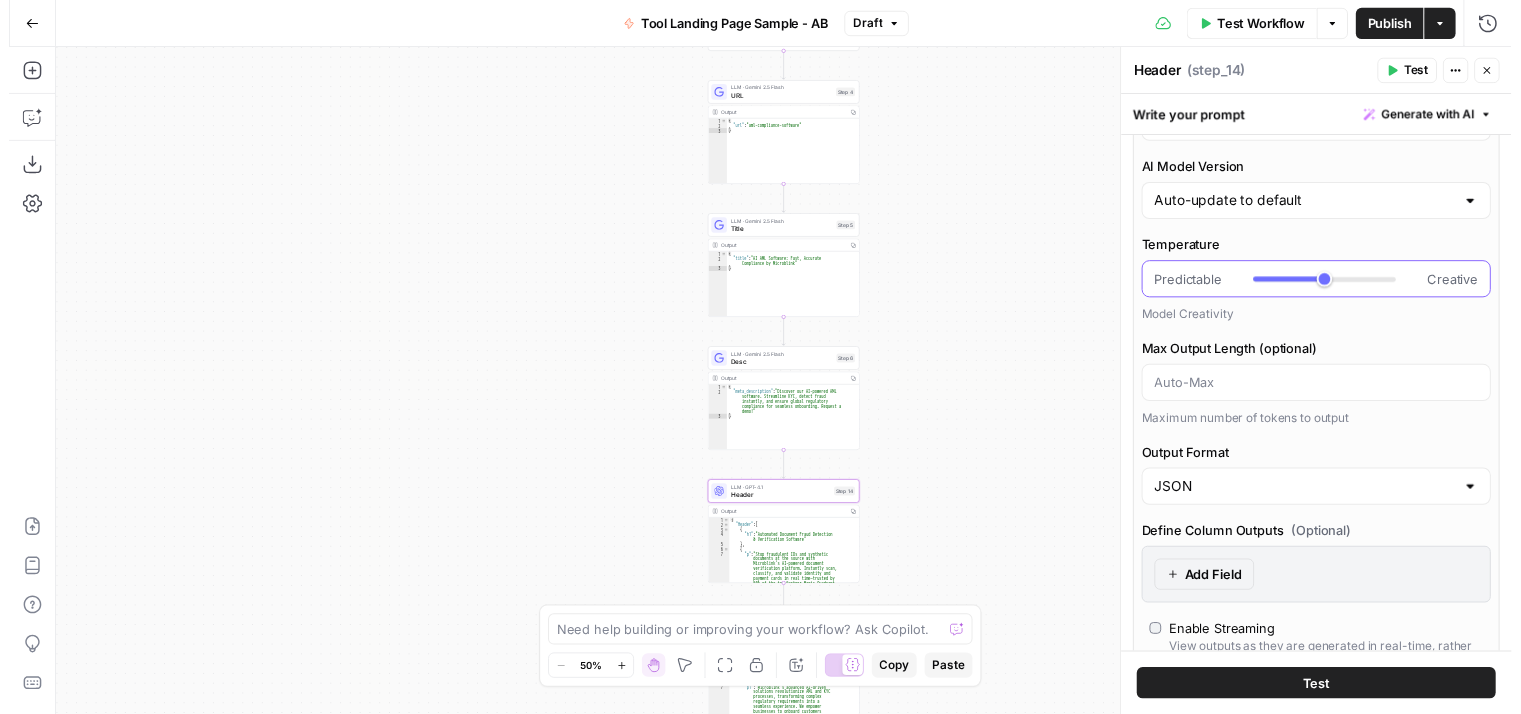 scroll, scrollTop: 0, scrollLeft: 0, axis: both 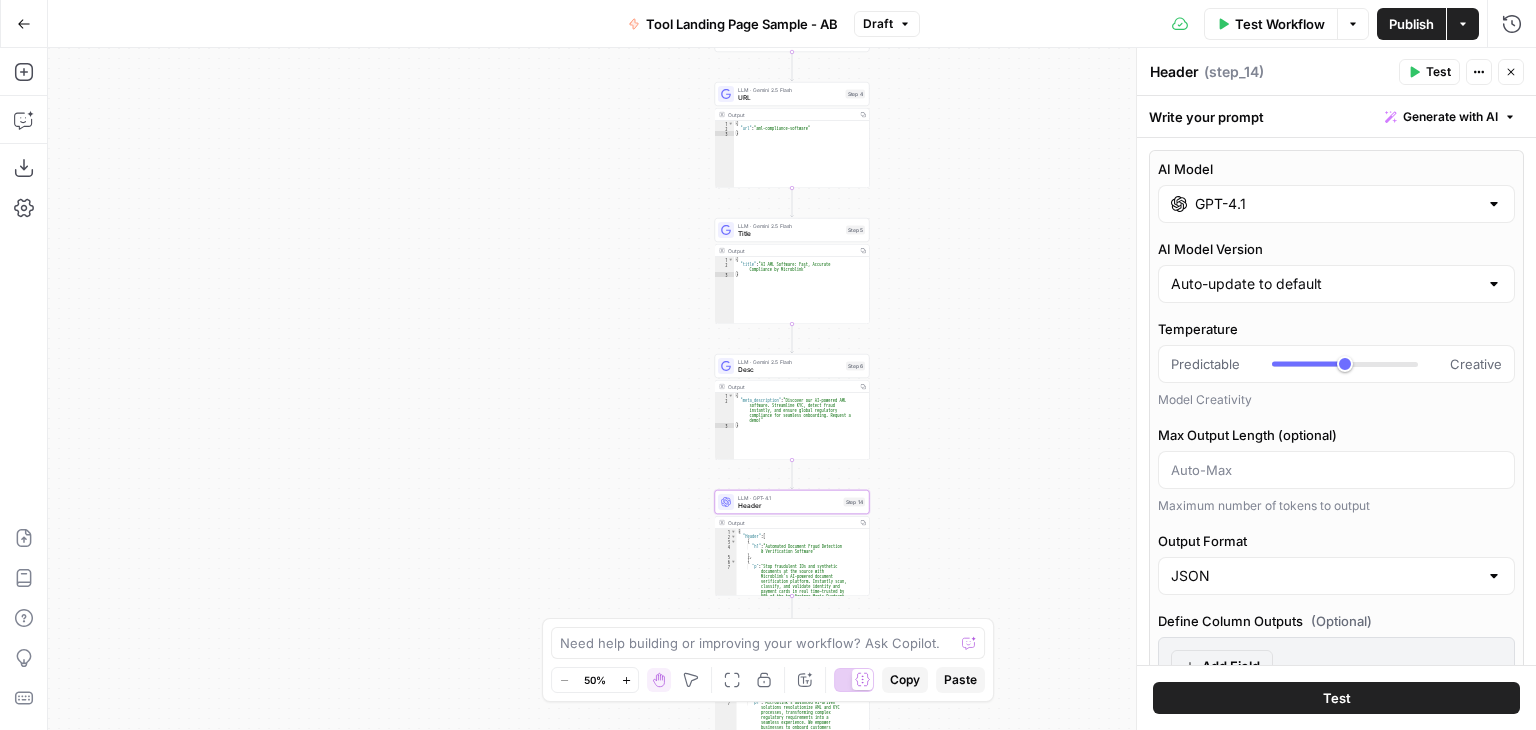 click on "Publish" at bounding box center (1411, 24) 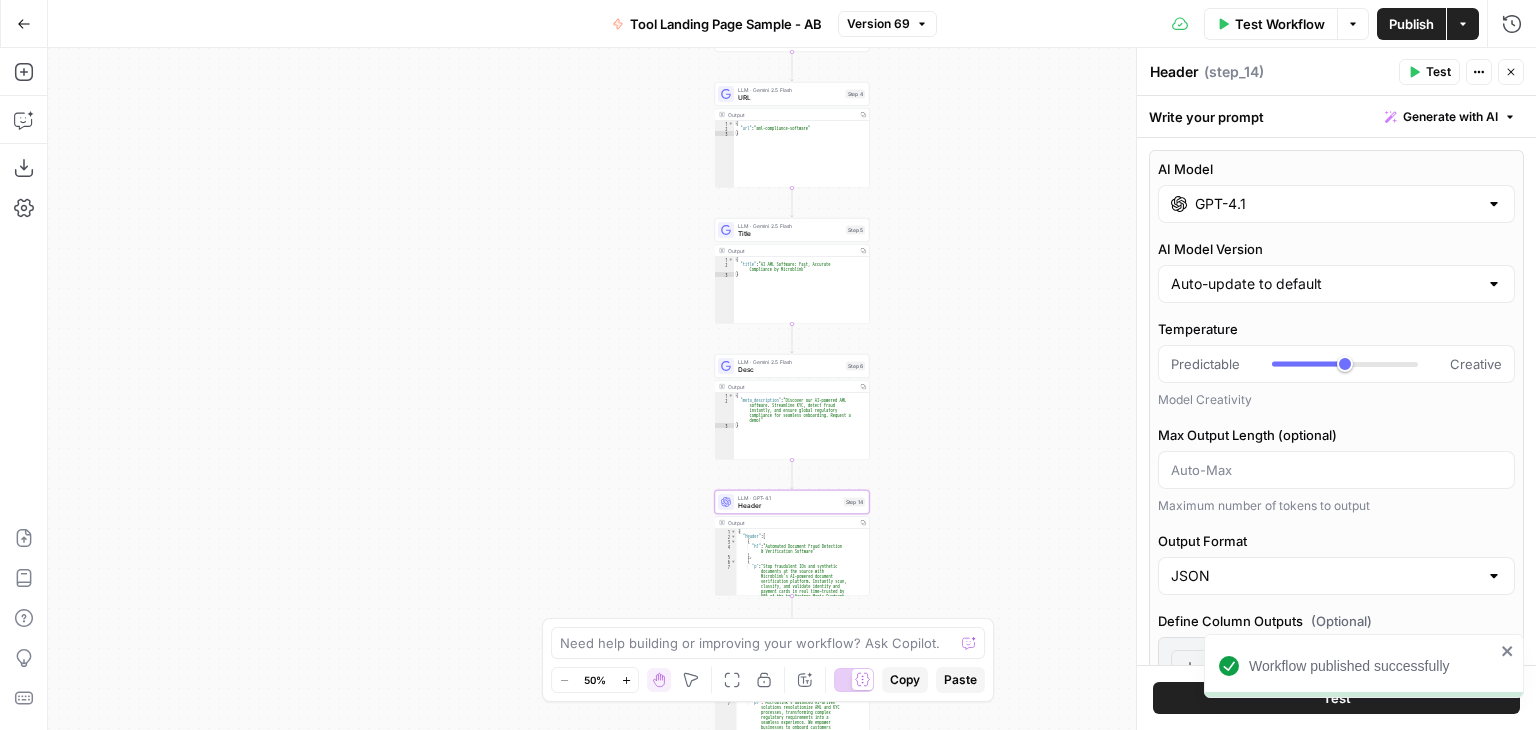 click at bounding box center [1205, 694] 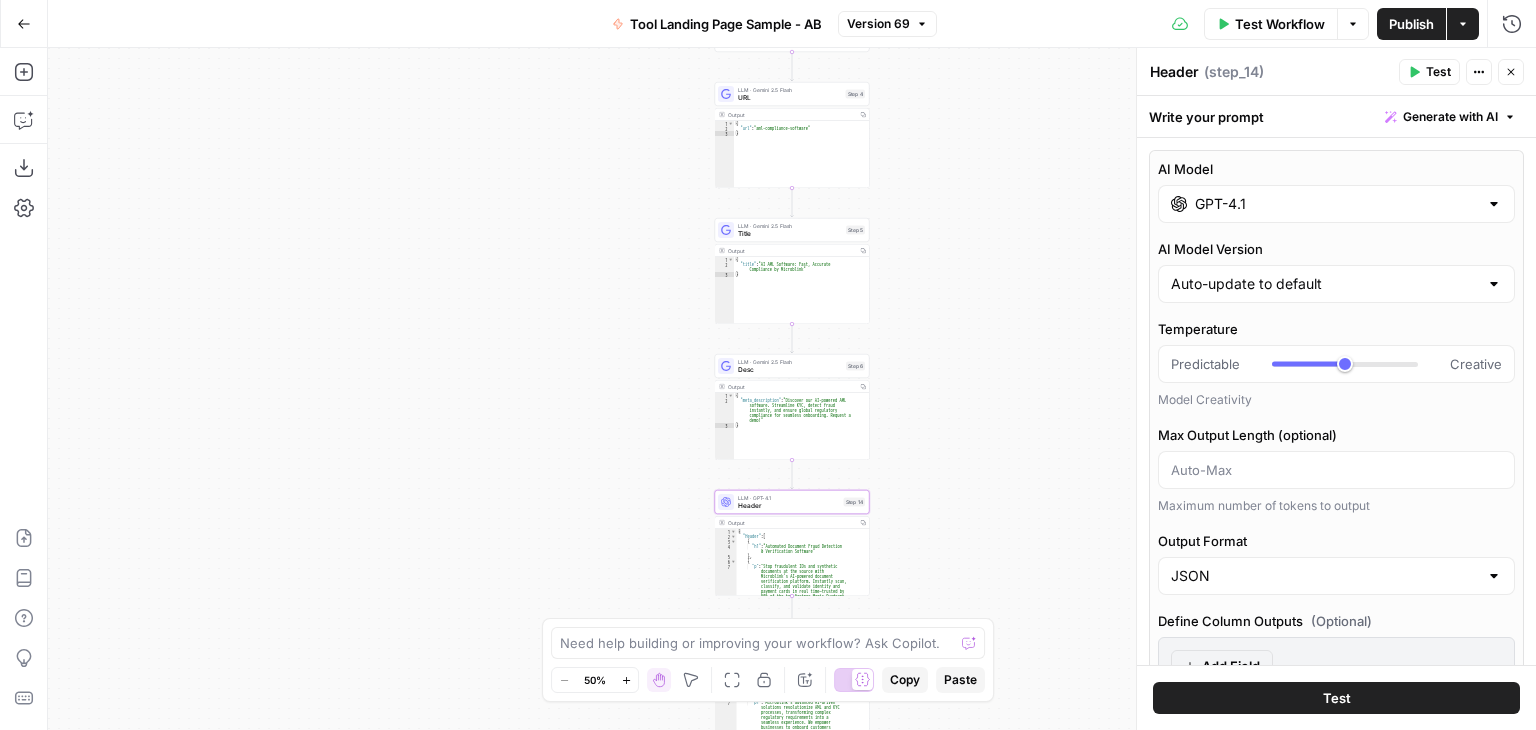 click on "Test" at bounding box center [1336, 698] 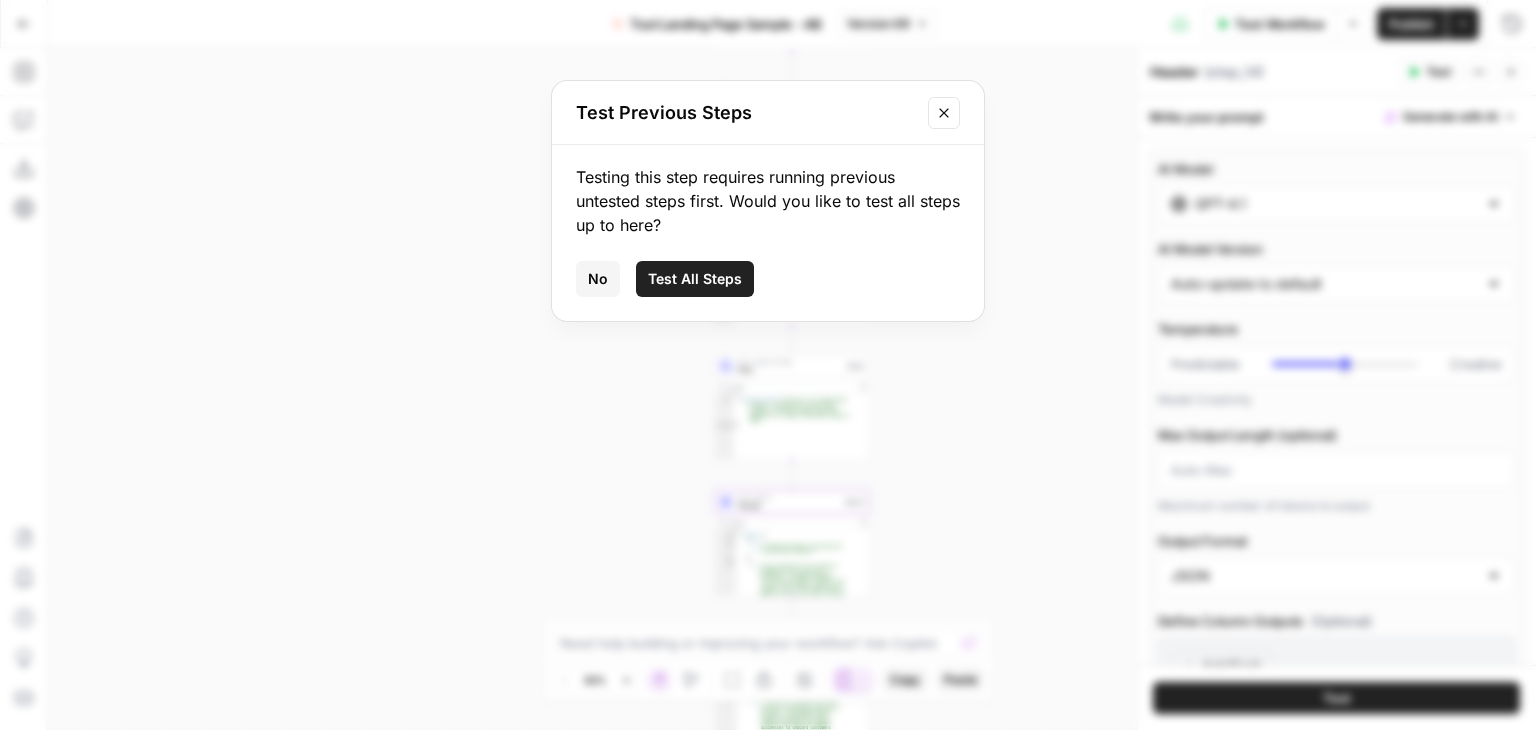 click on "No" at bounding box center (598, 279) 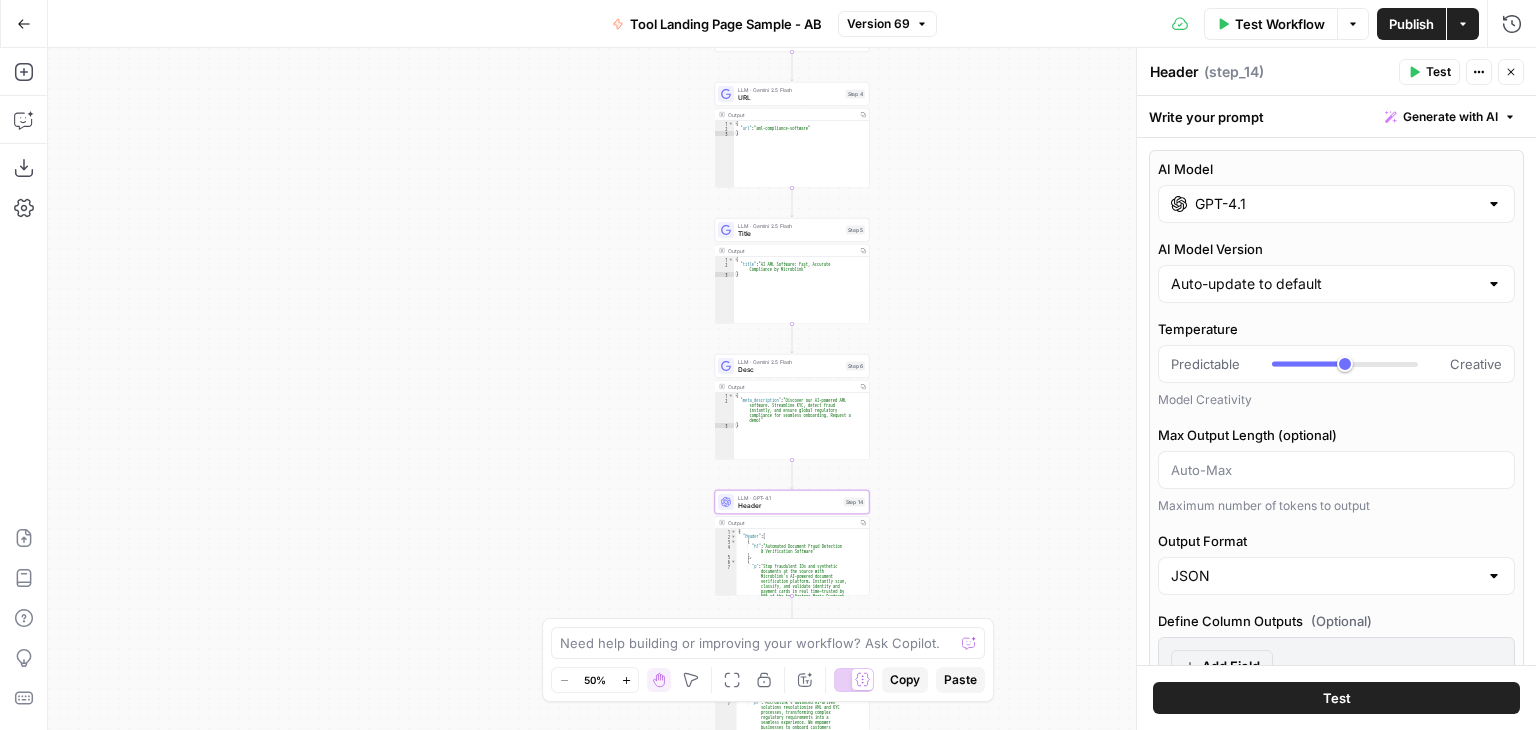 click on "Test" at bounding box center [1336, 698] 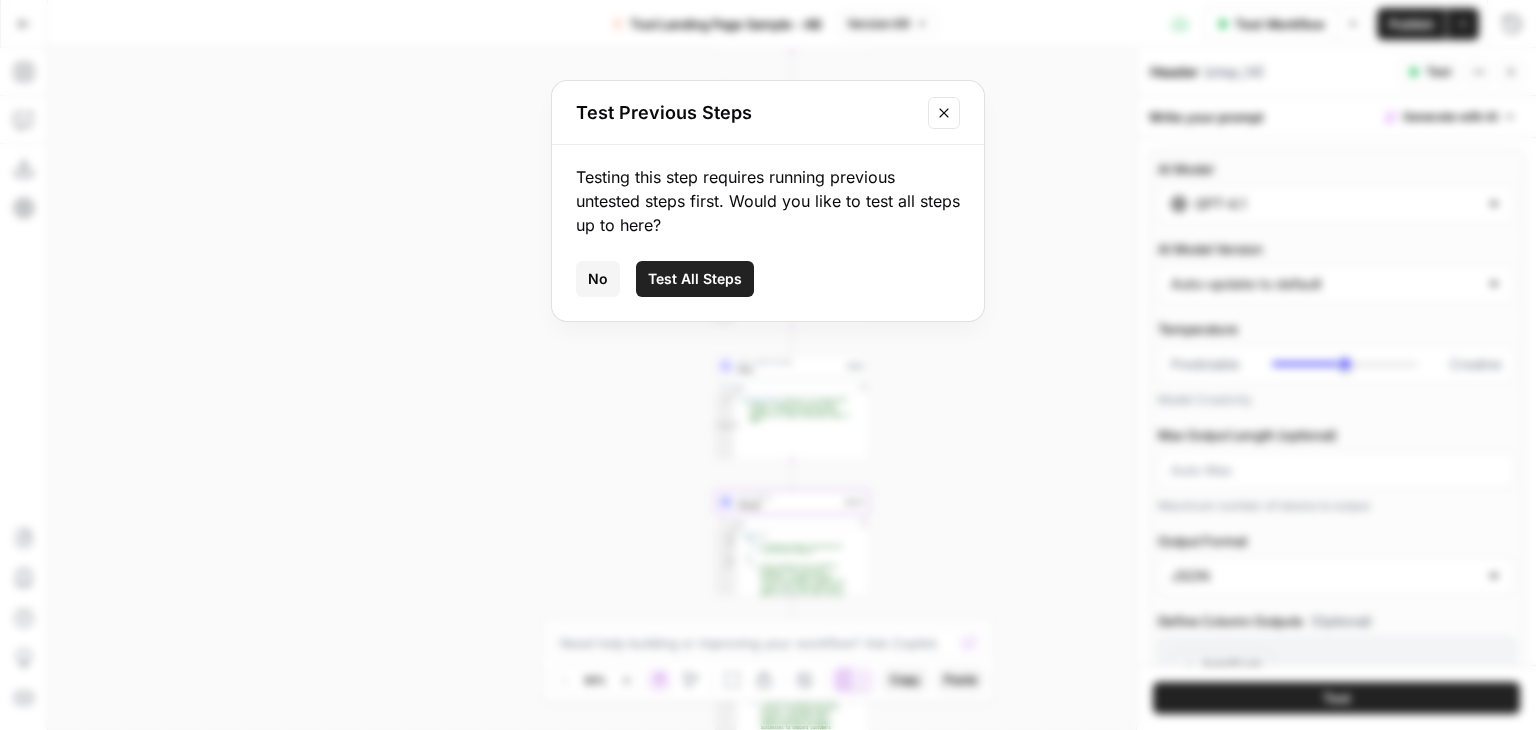 click on "No" at bounding box center (598, 279) 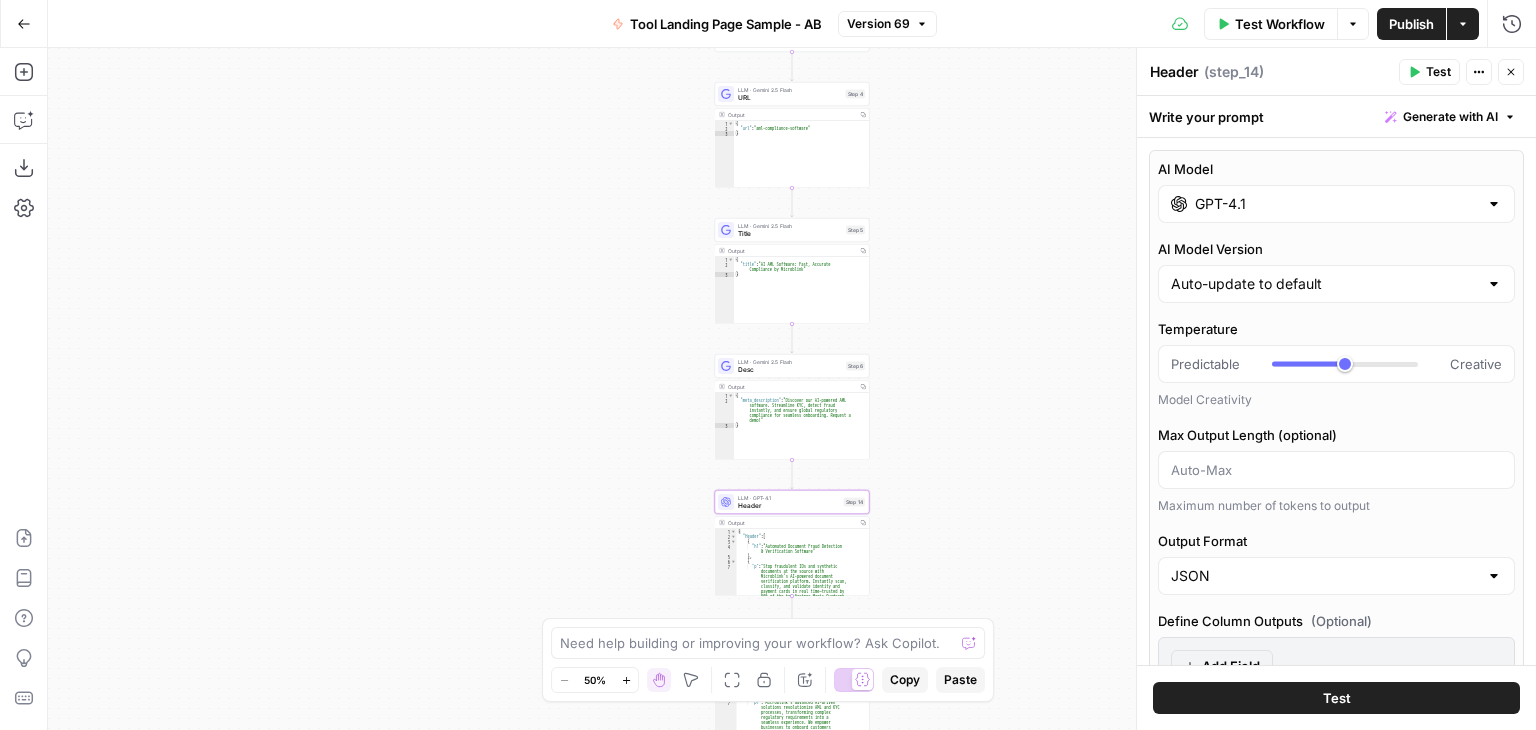 click 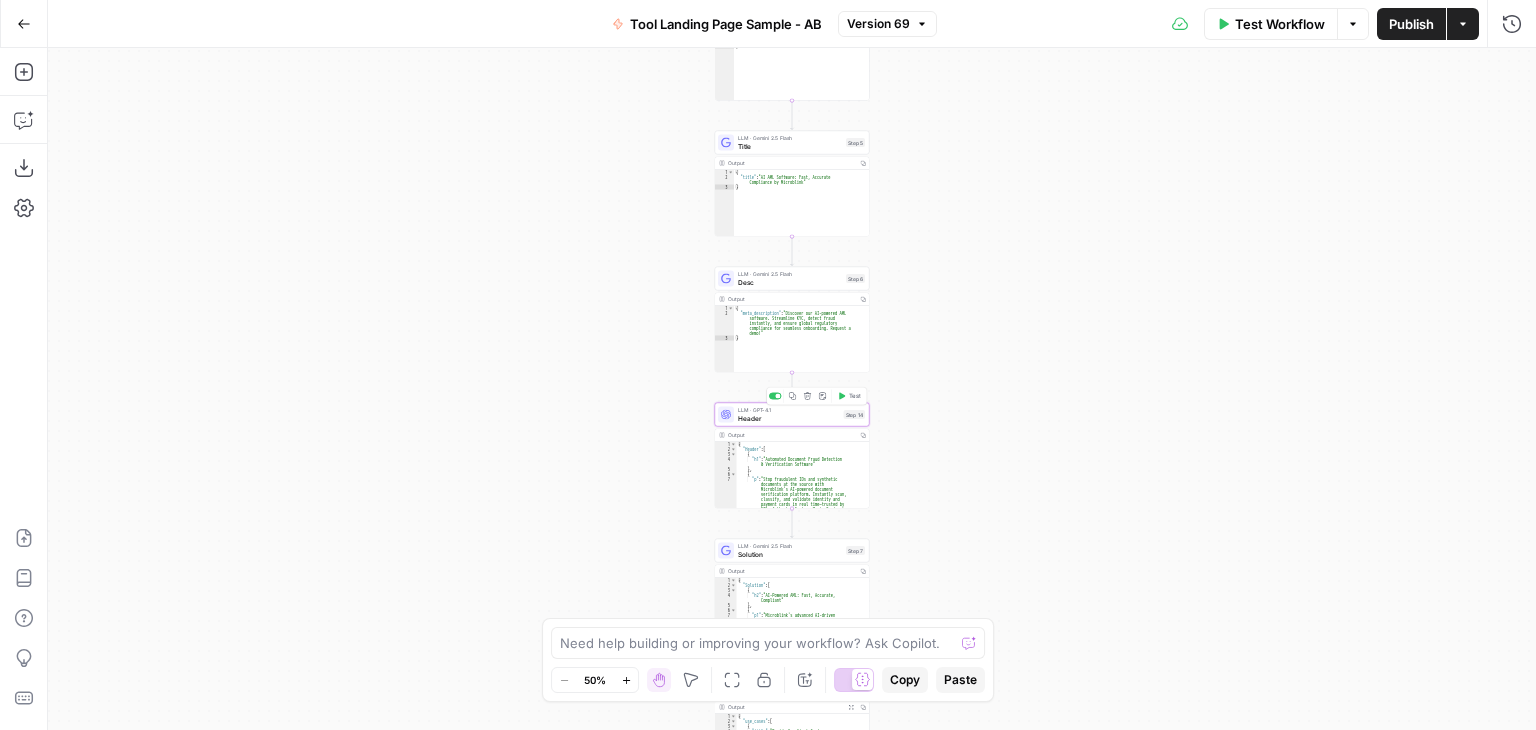 click on "Output Copy" at bounding box center (792, 435) 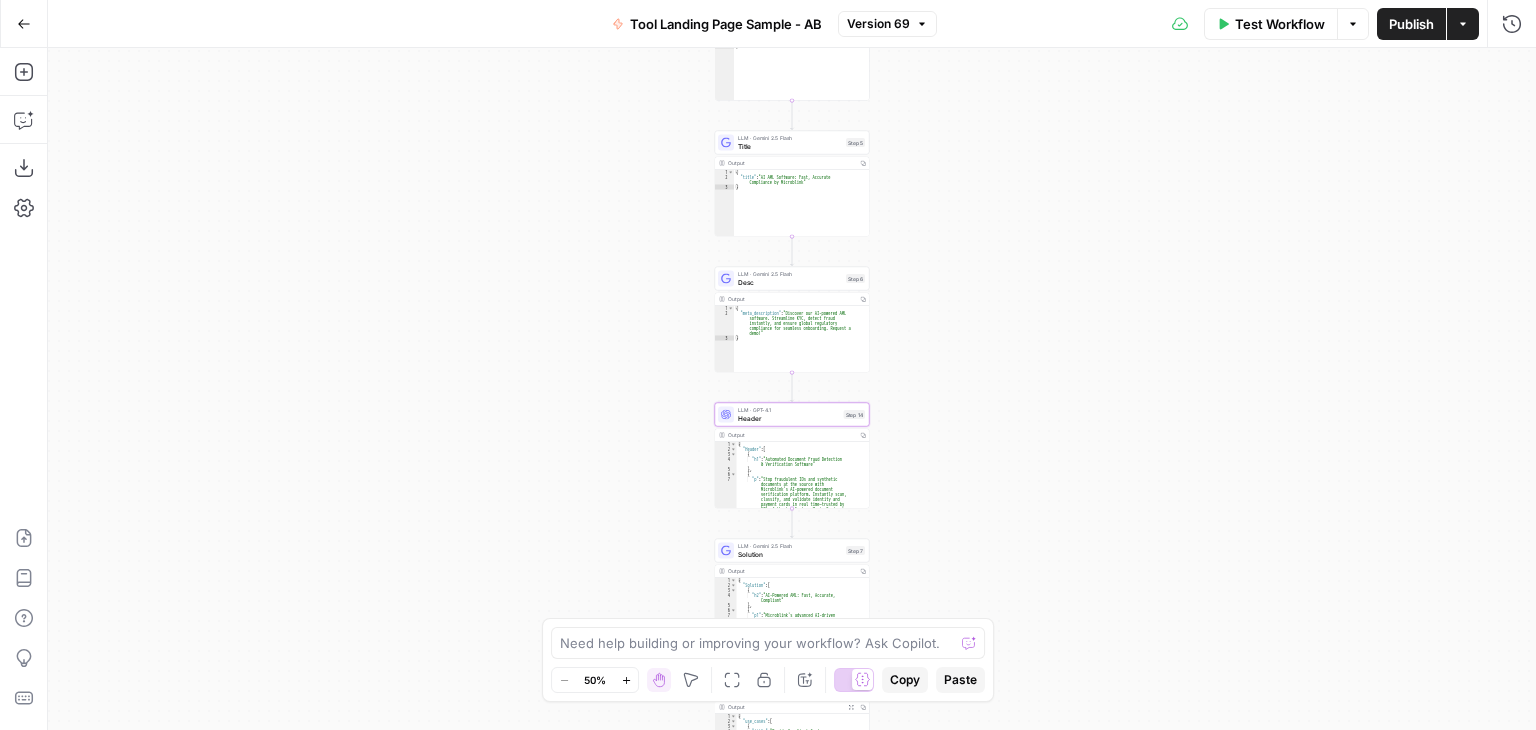click on "Header" at bounding box center (789, 418) 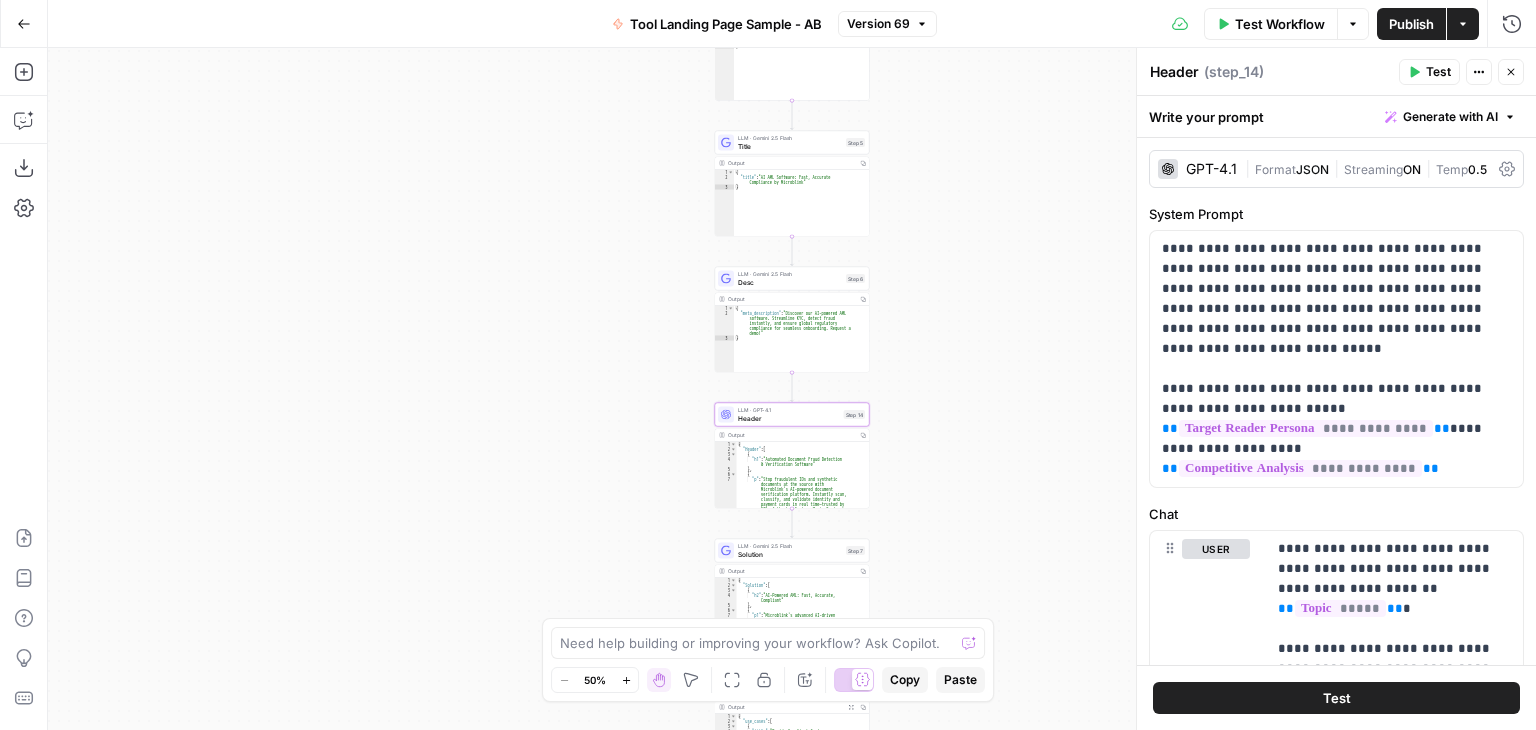 click on "Test" at bounding box center [1336, 698] 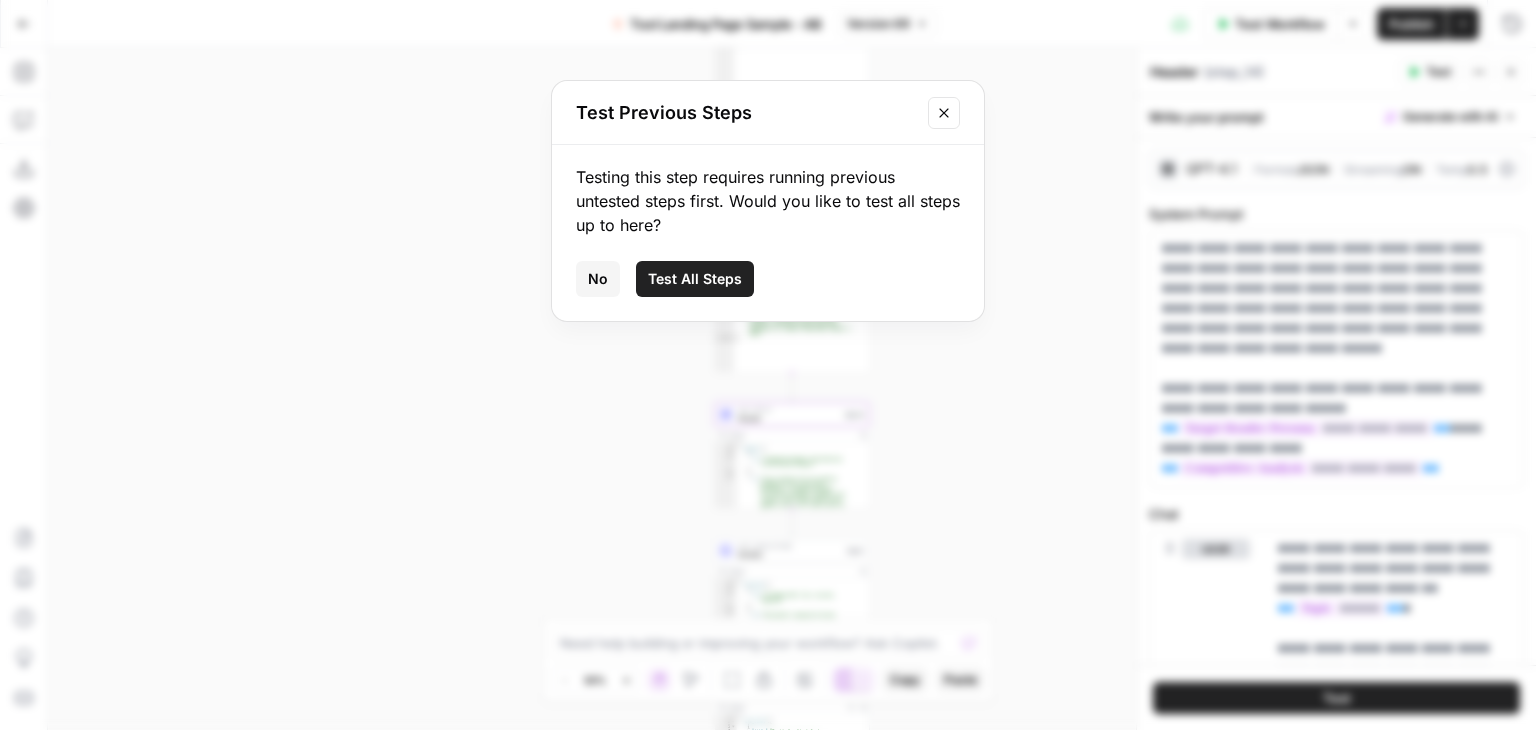 click on "Test All Steps" at bounding box center (695, 279) 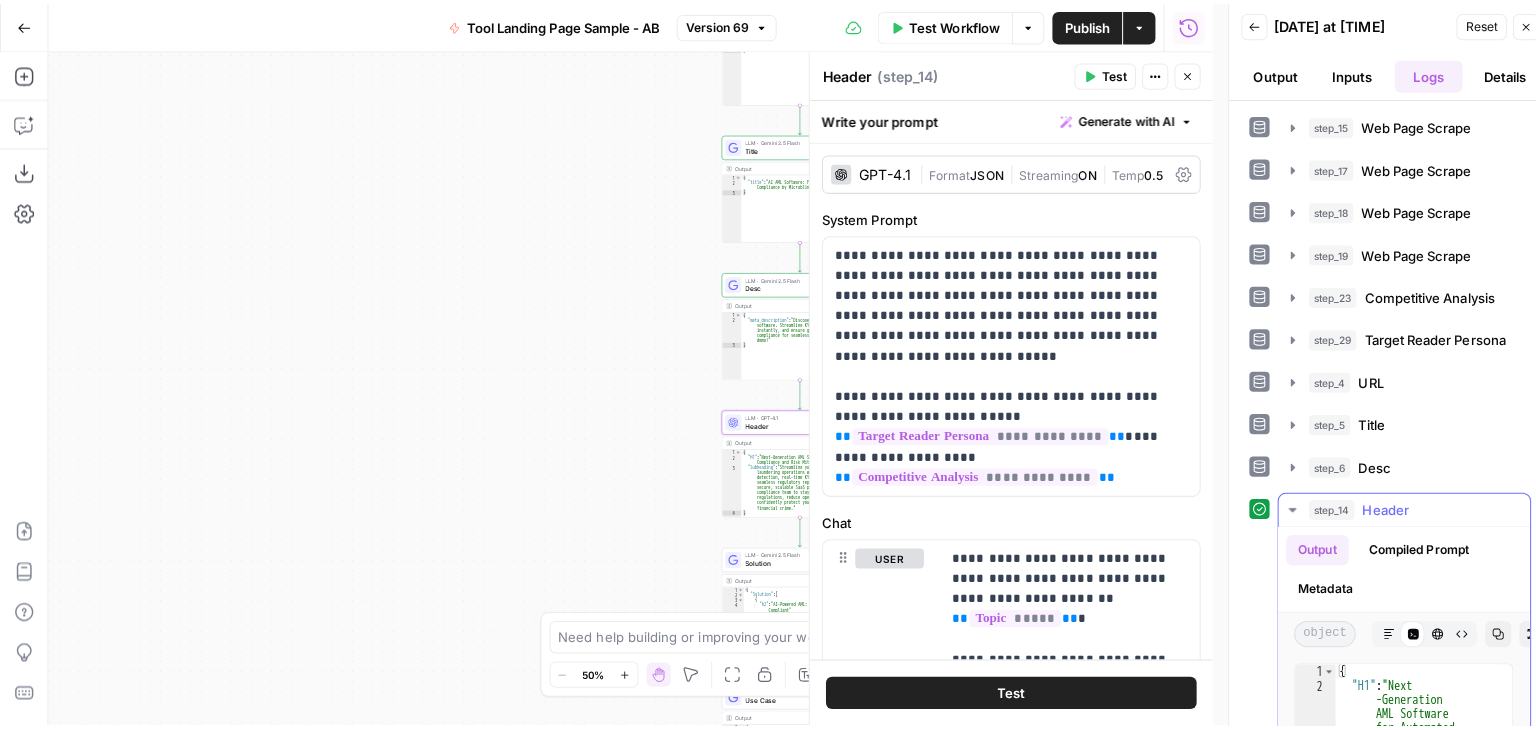 scroll, scrollTop: 293, scrollLeft: 0, axis: vertical 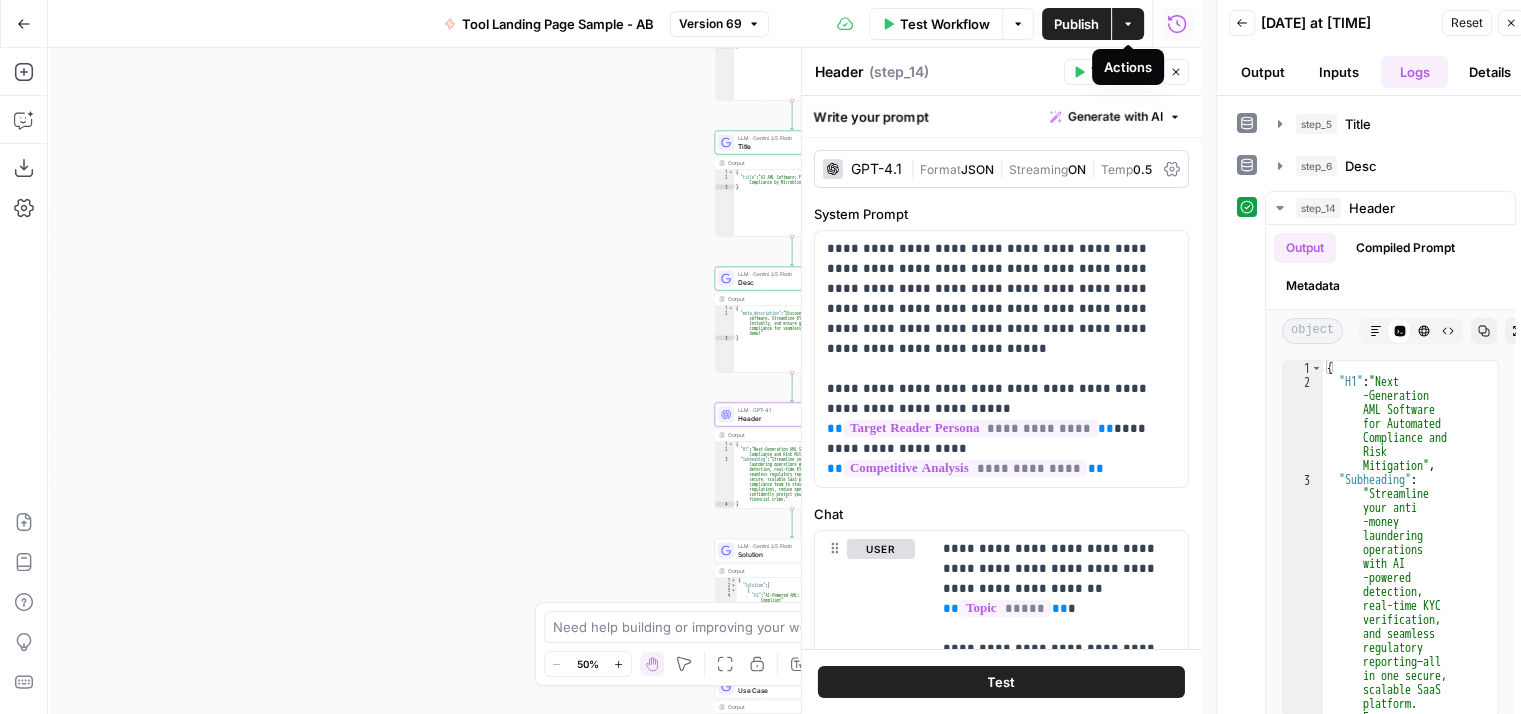 click on "Publish" at bounding box center [1076, 24] 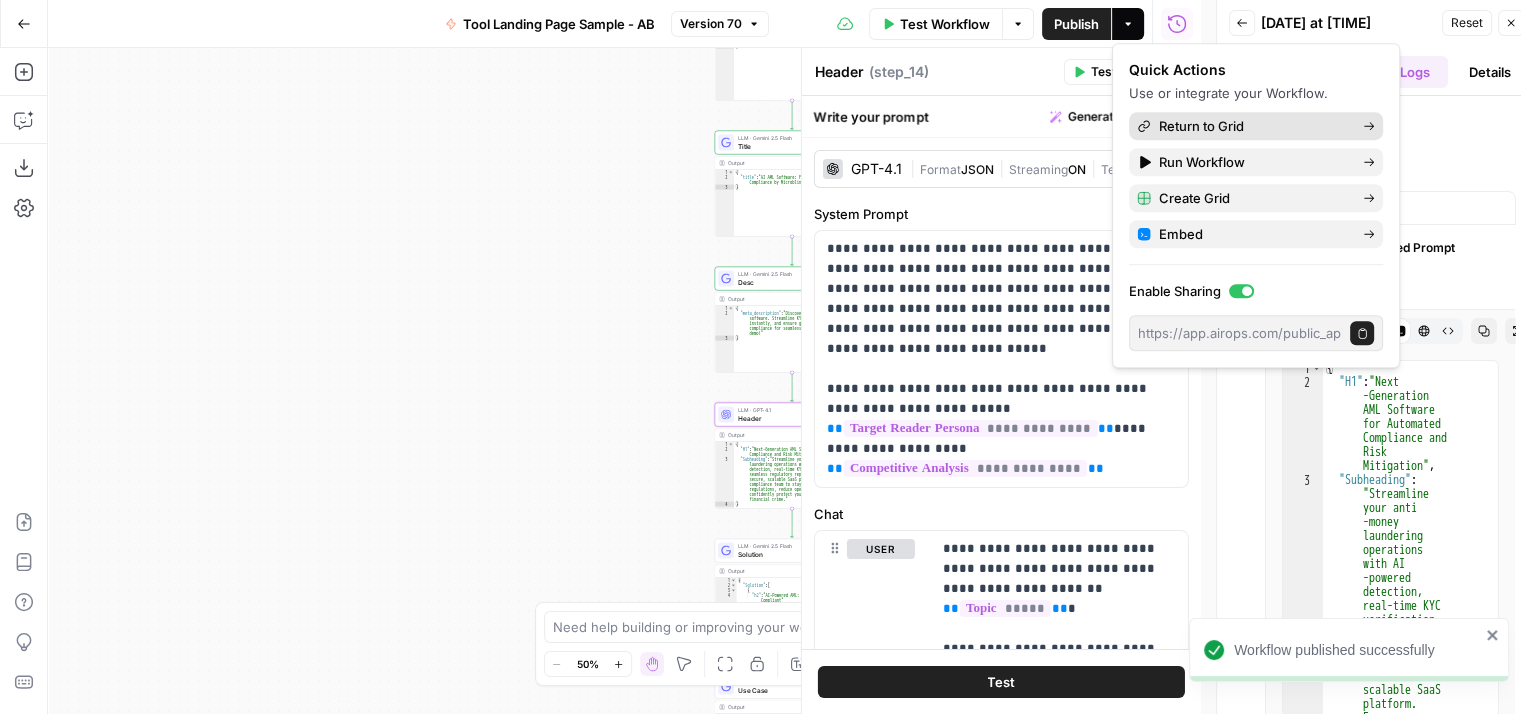 click on "Return to Grid" at bounding box center [1253, 126] 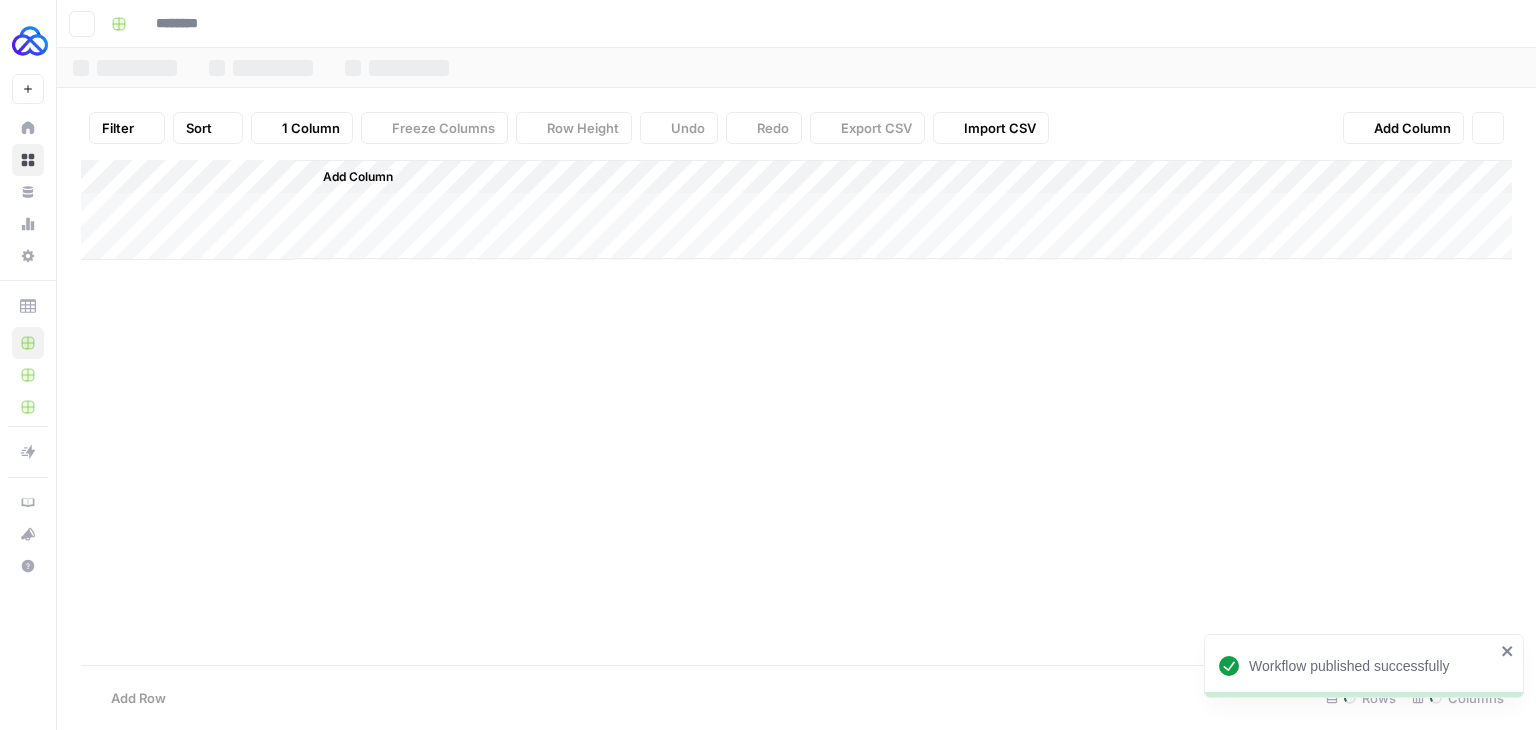 type on "**********" 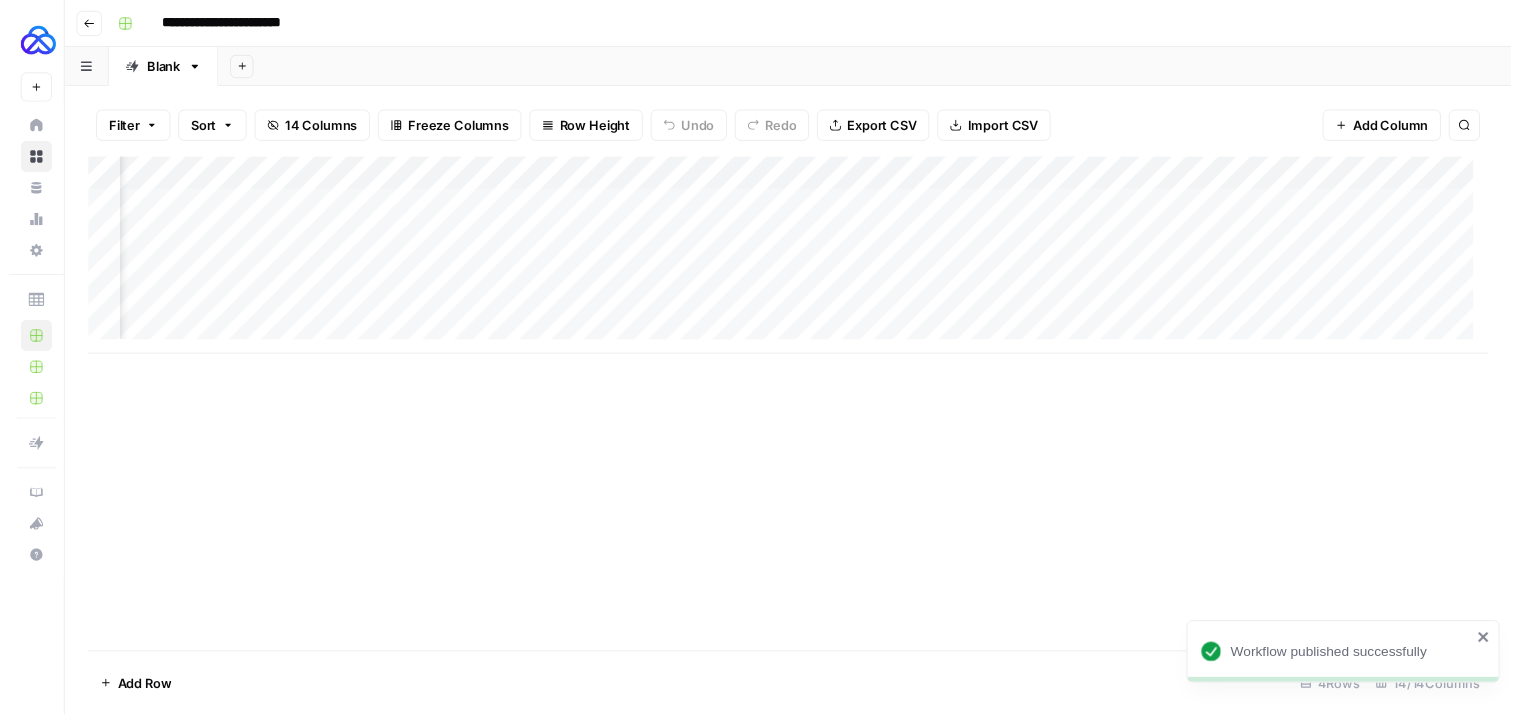 scroll, scrollTop: 0, scrollLeft: 823, axis: horizontal 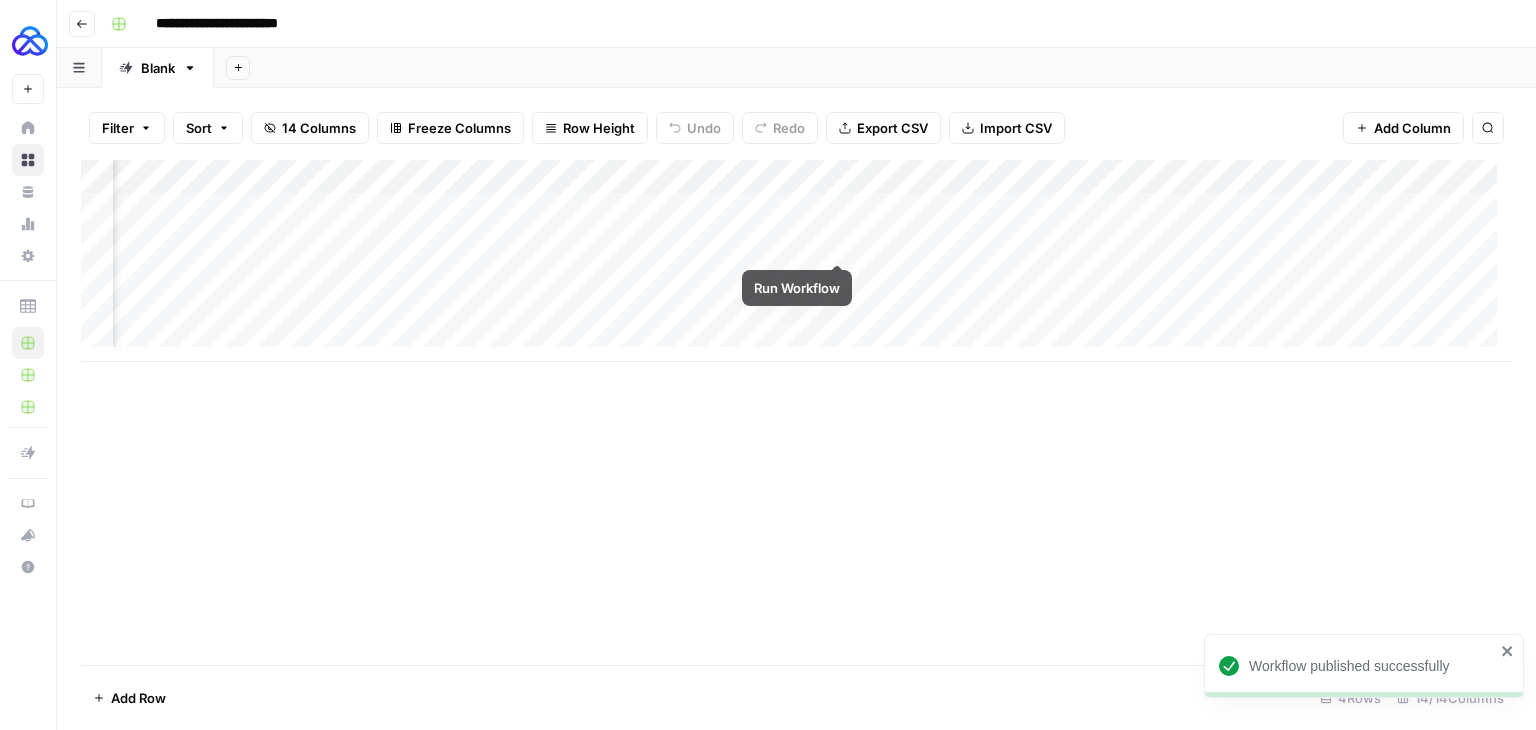 click on "Add Column" at bounding box center [796, 261] 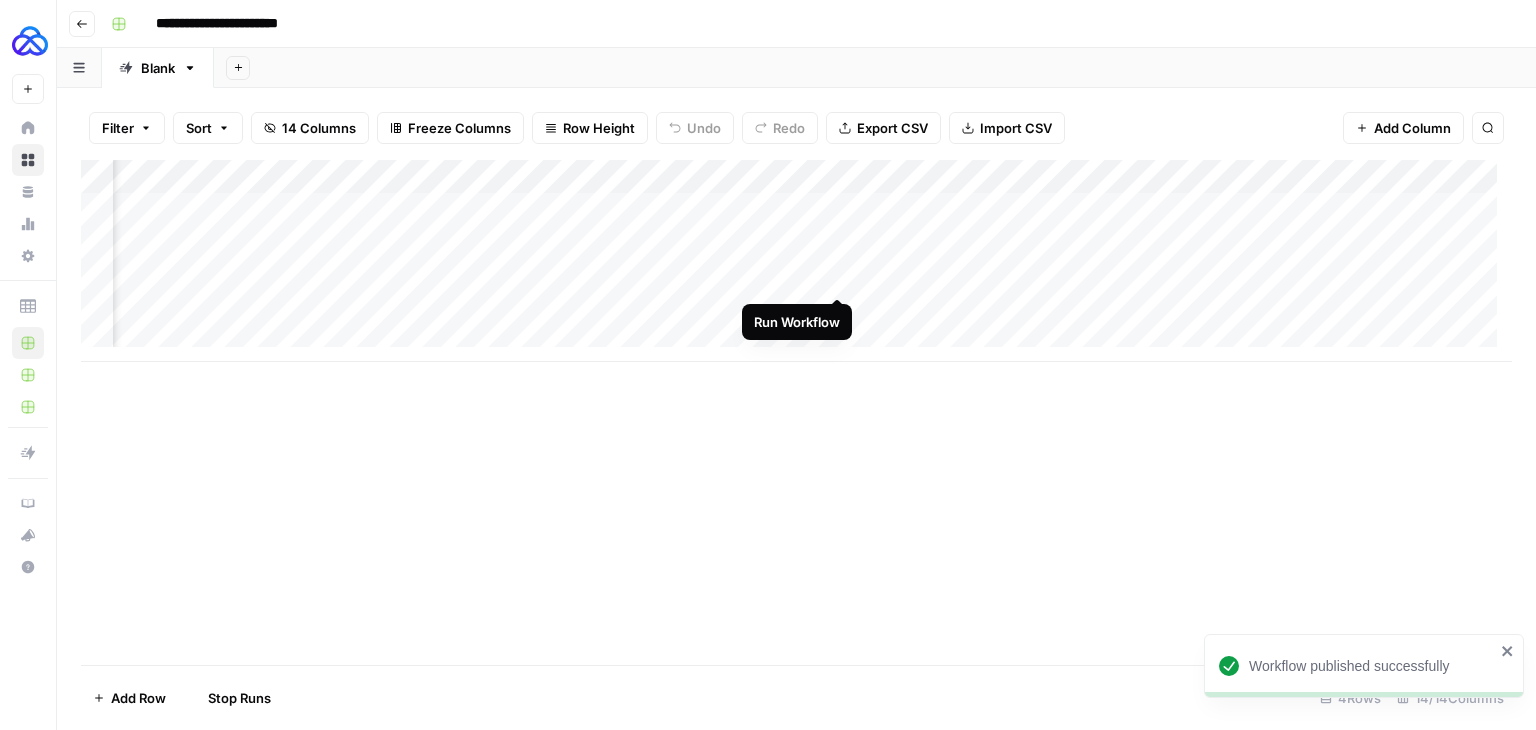 click on "Add Column" at bounding box center [796, 261] 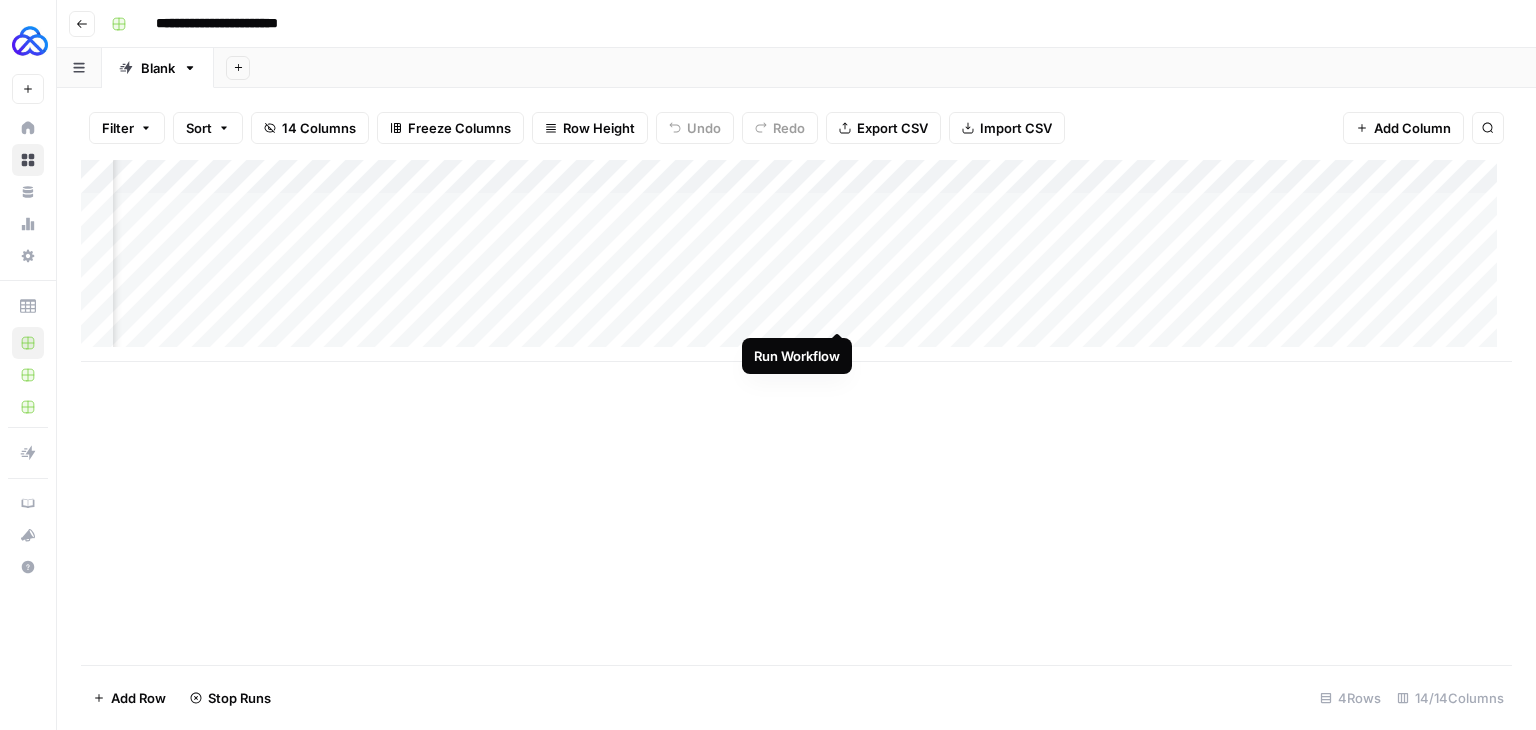 click on "Add Column" at bounding box center (796, 261) 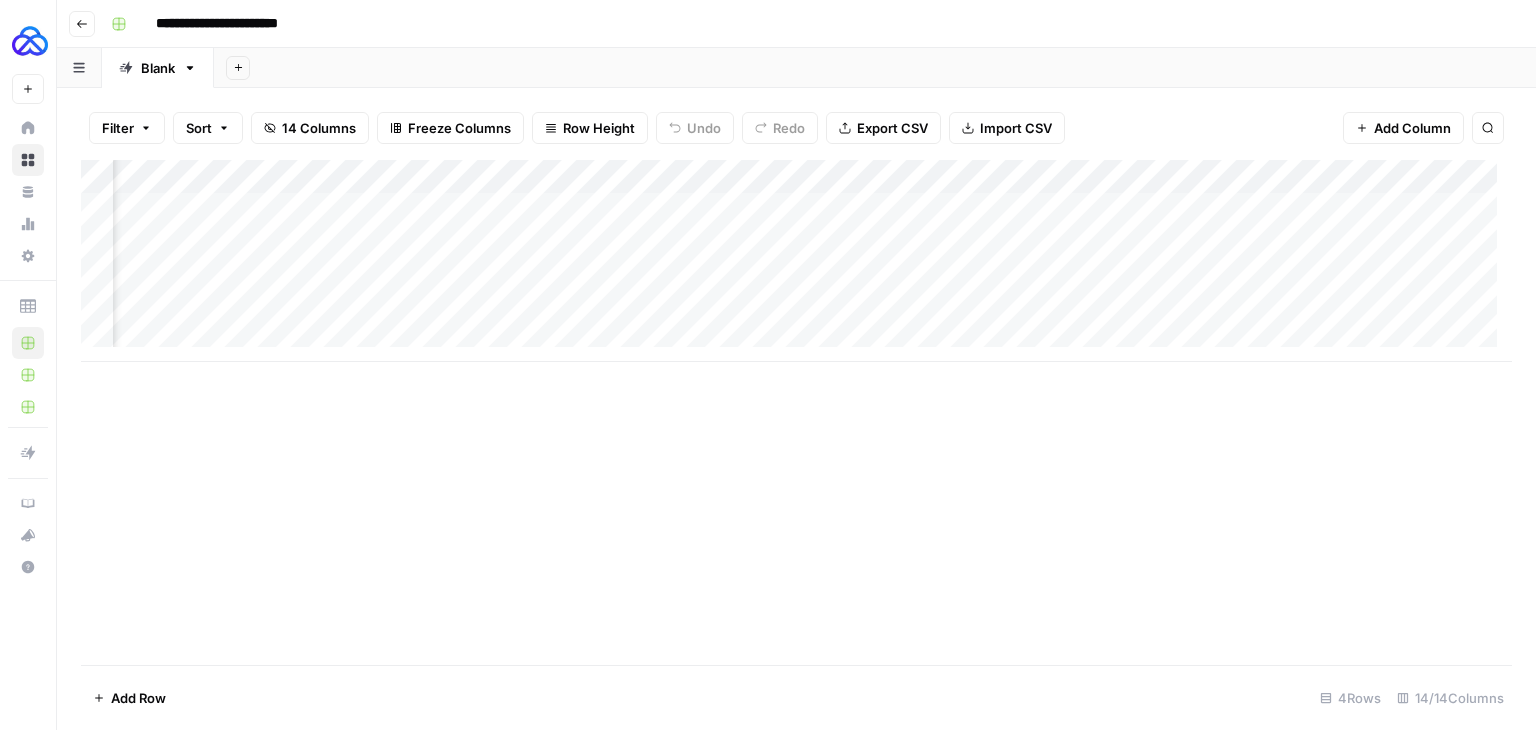 click on "Add Column" at bounding box center [796, 261] 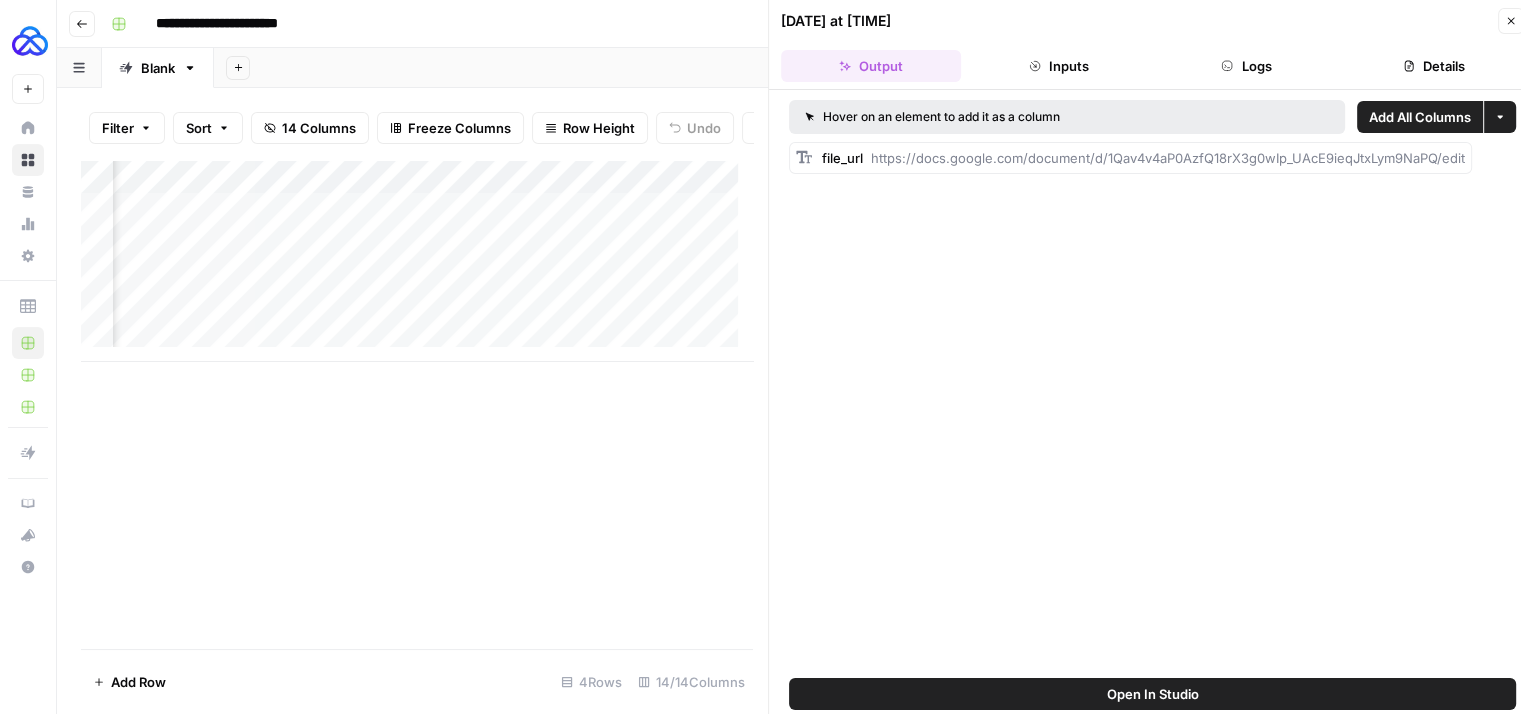 scroll, scrollTop: 0, scrollLeft: 15, axis: horizontal 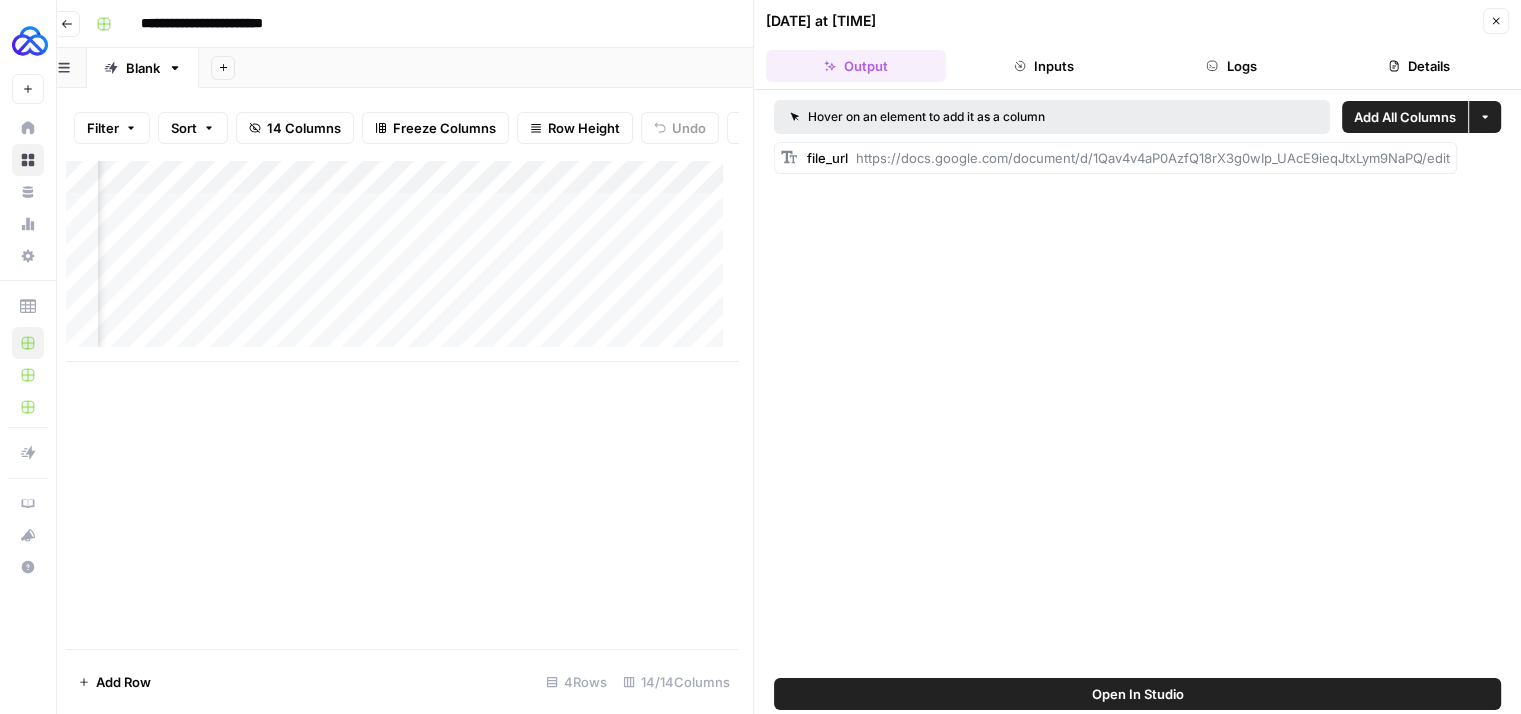 drag, startPoint x: 874, startPoint y: 154, endPoint x: 1475, endPoint y: 215, distance: 604.08777 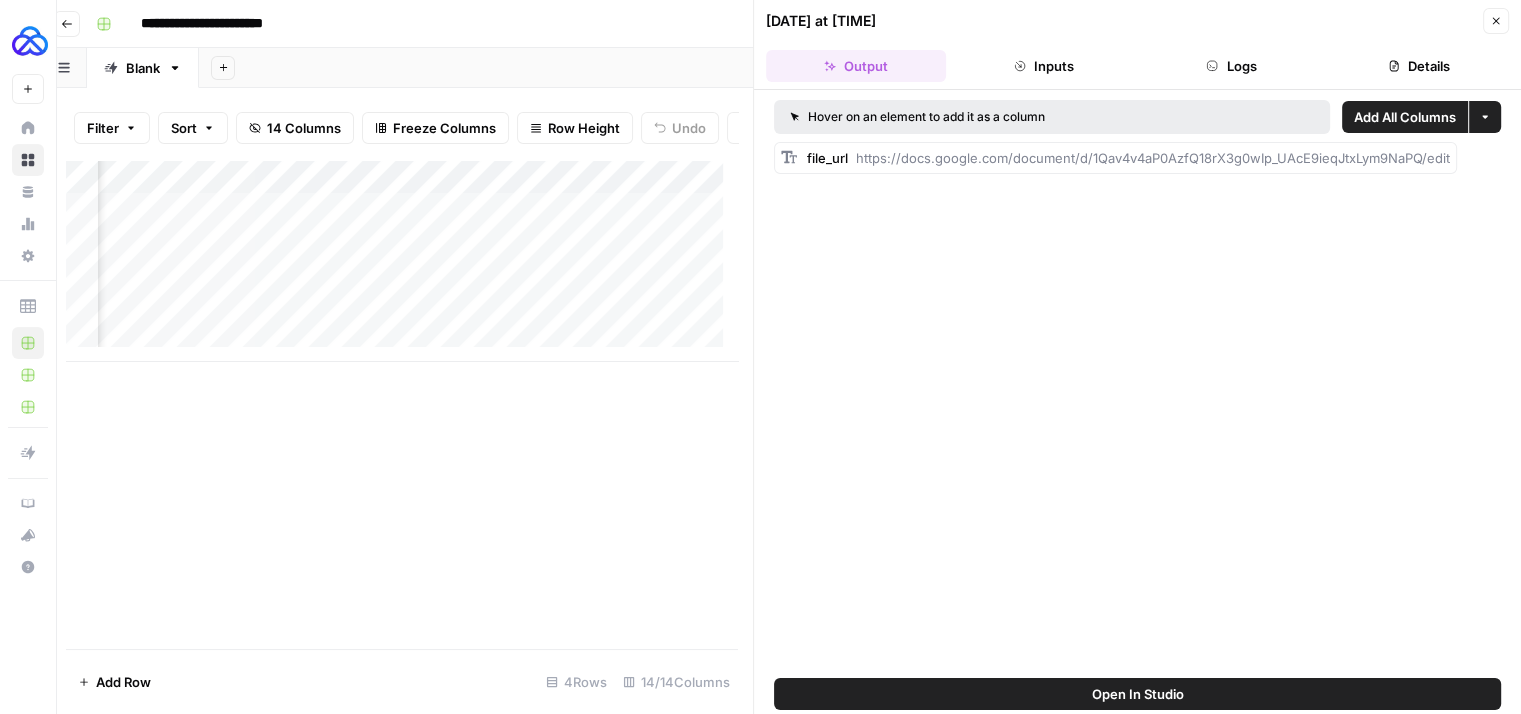 scroll, scrollTop: 0, scrollLeft: 1050, axis: horizontal 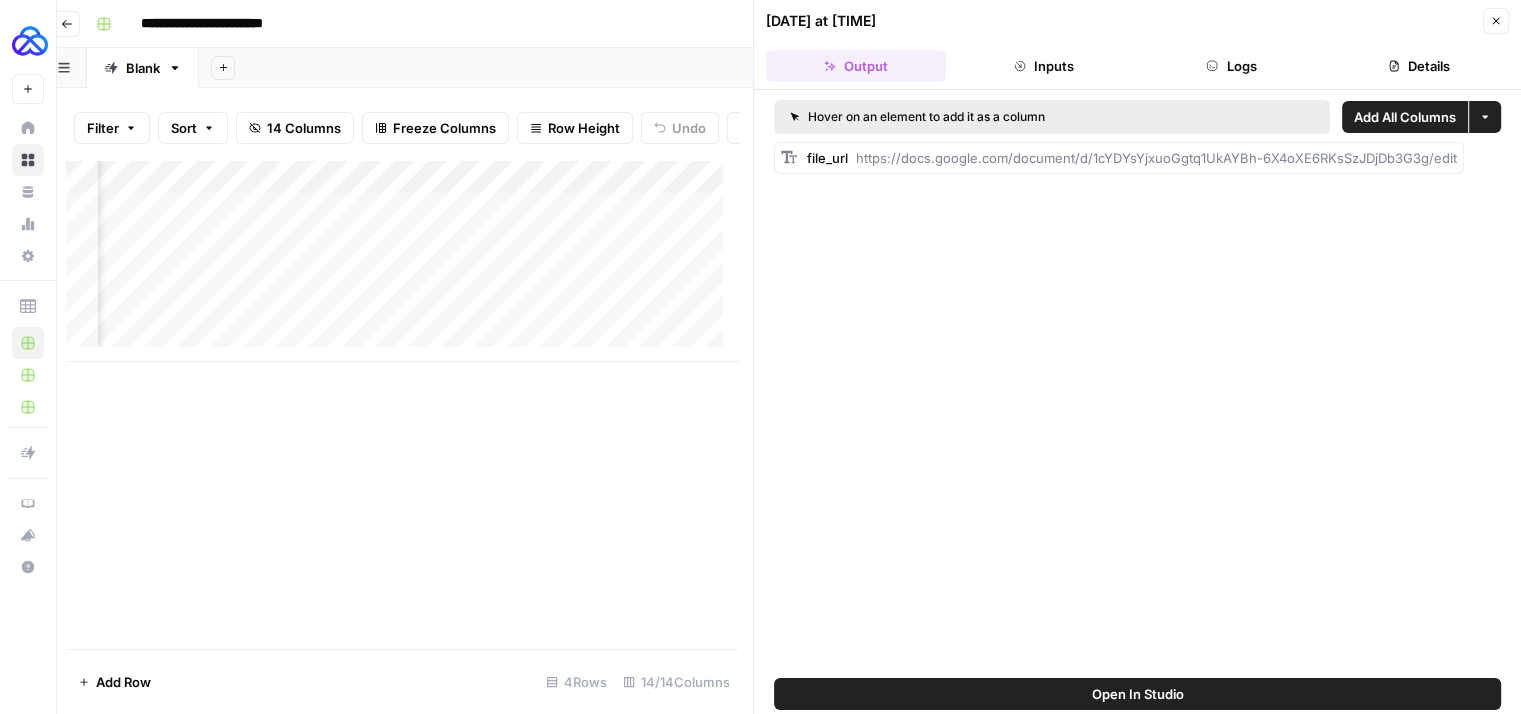 drag, startPoint x: 857, startPoint y: 157, endPoint x: 1476, endPoint y: 153, distance: 619.01294 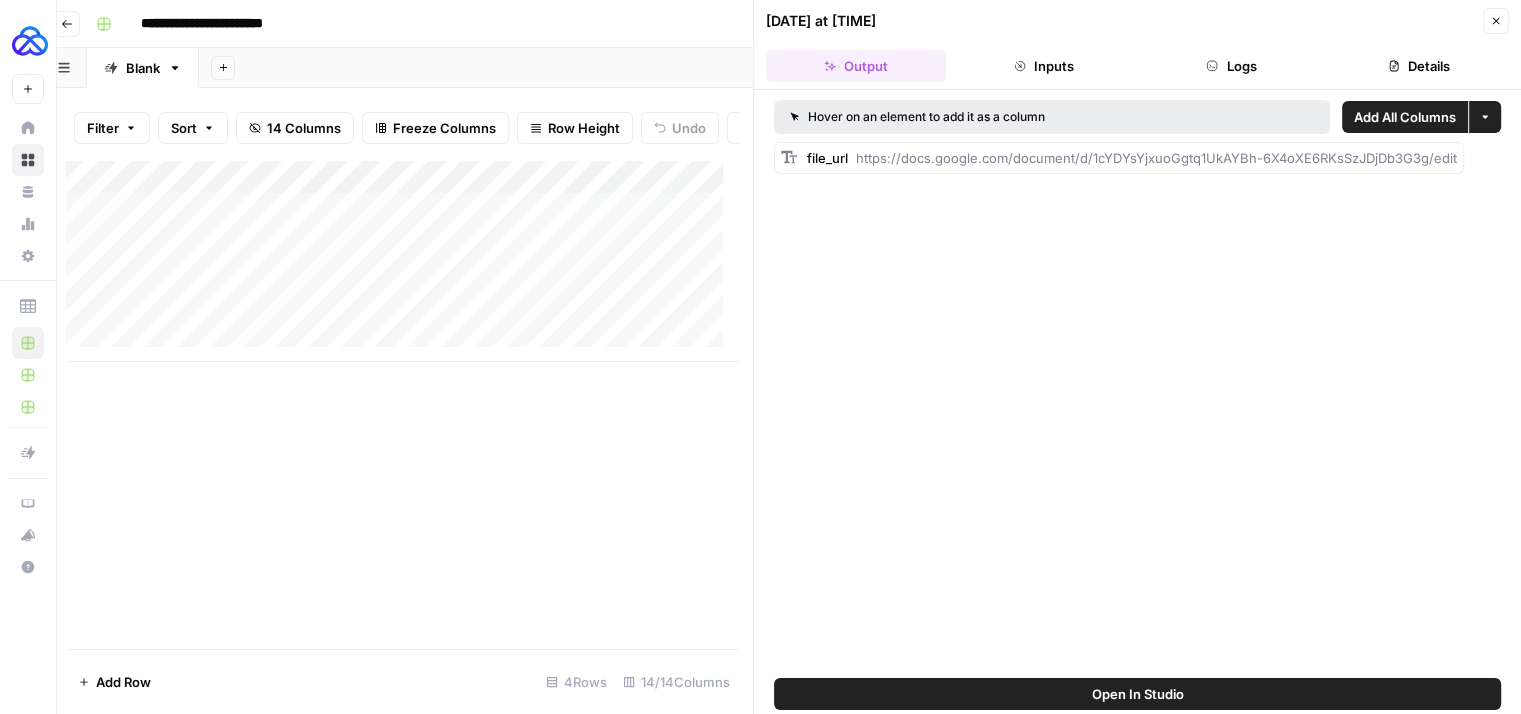 scroll, scrollTop: 0, scrollLeft: 0, axis: both 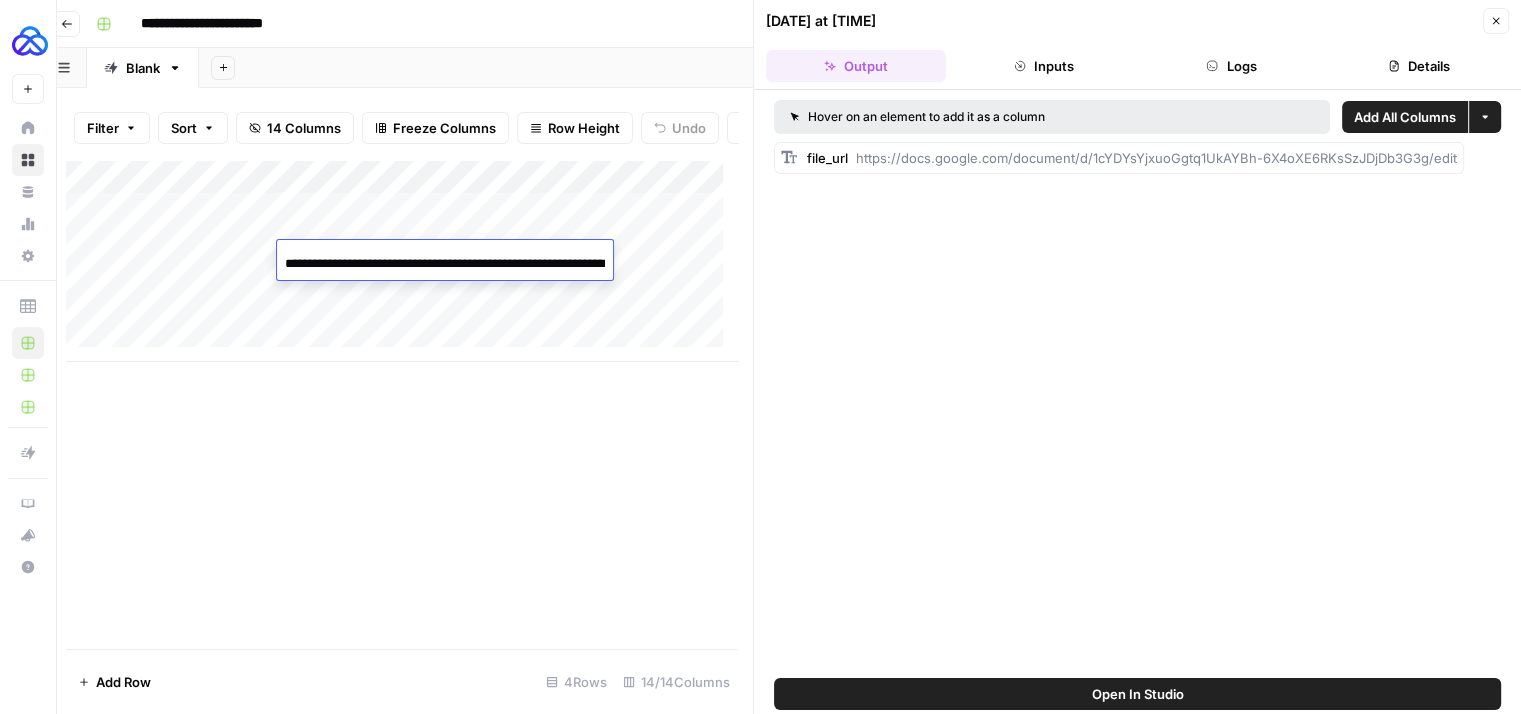 click on "**********" at bounding box center [445, 264] 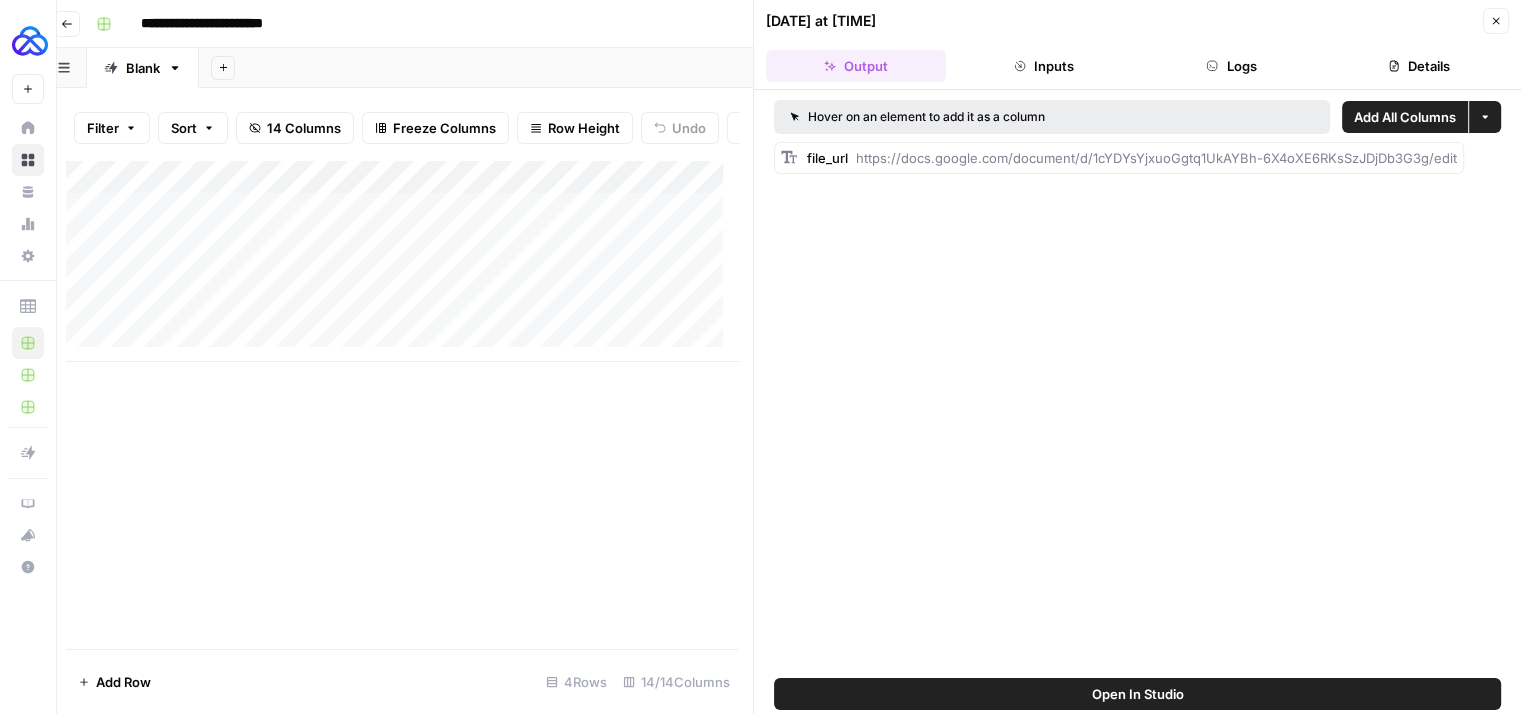 click on "Add Column" at bounding box center [402, 261] 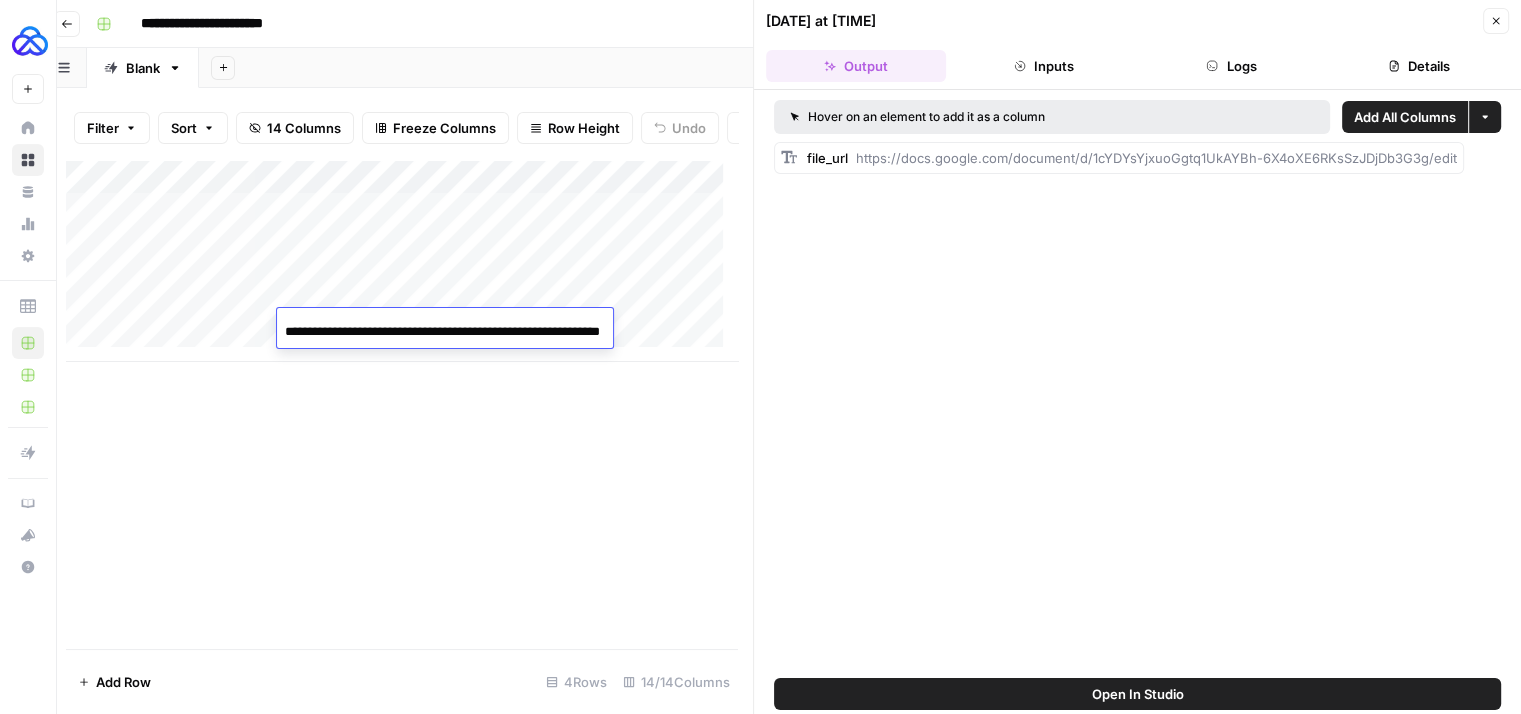 scroll, scrollTop: 0, scrollLeft: 0, axis: both 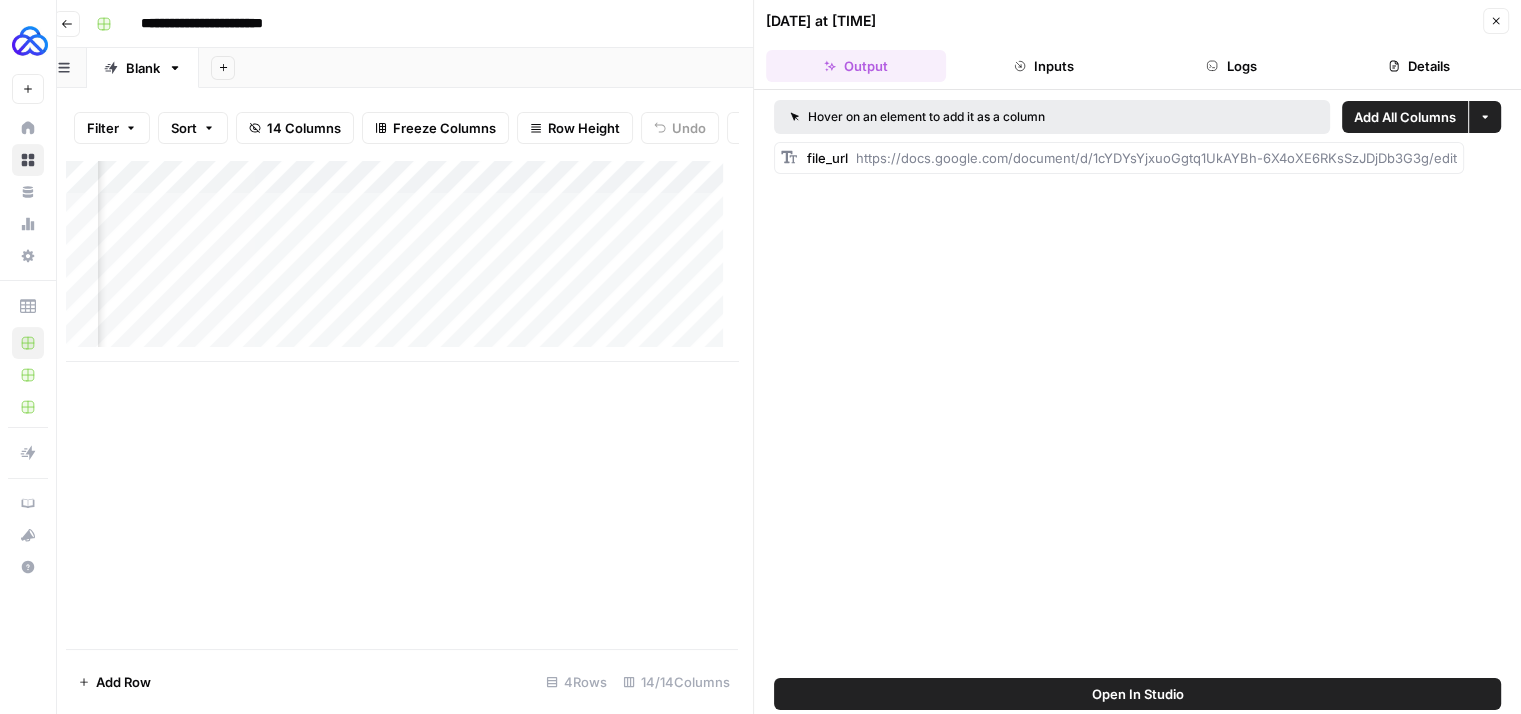 click on "Add Column" at bounding box center (402, 261) 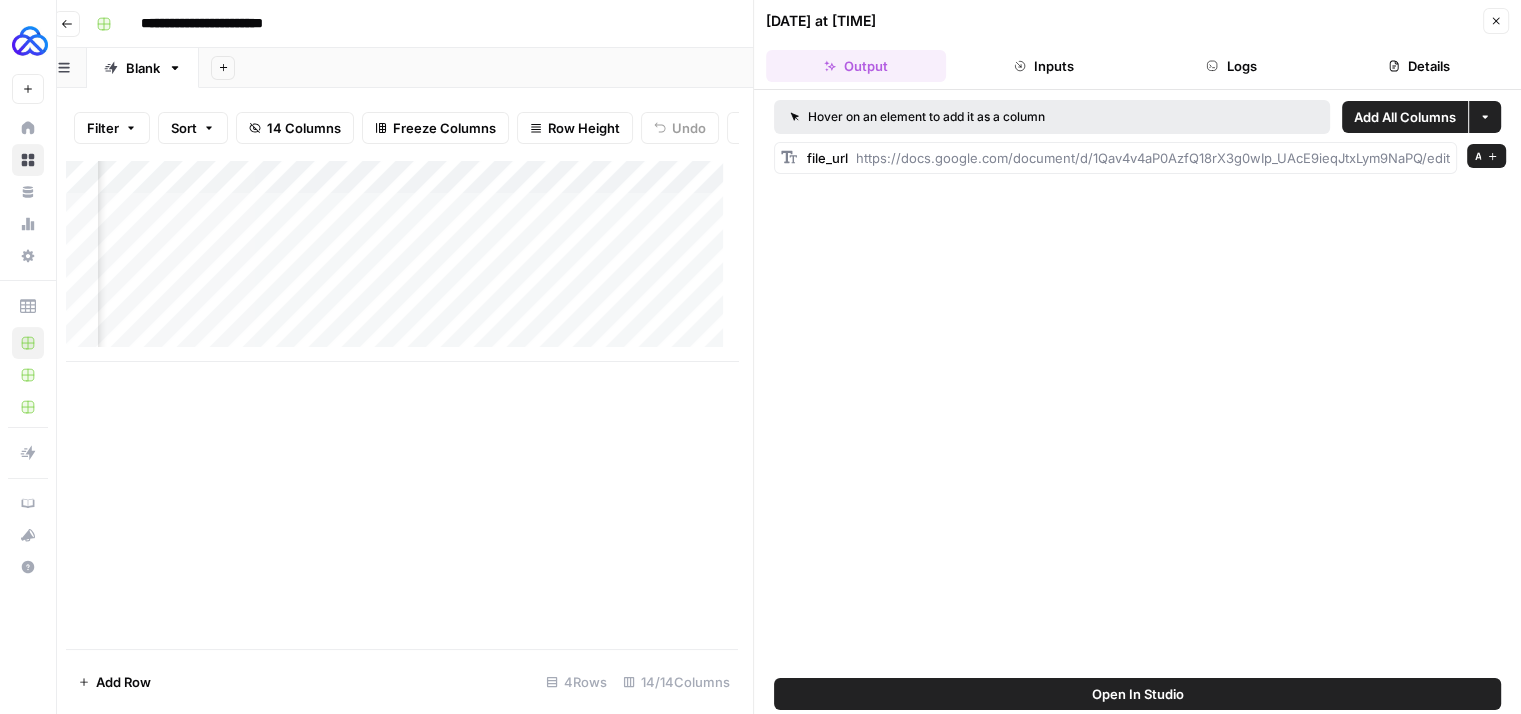 drag, startPoint x: 857, startPoint y: 155, endPoint x: 1472, endPoint y: 170, distance: 615.1829 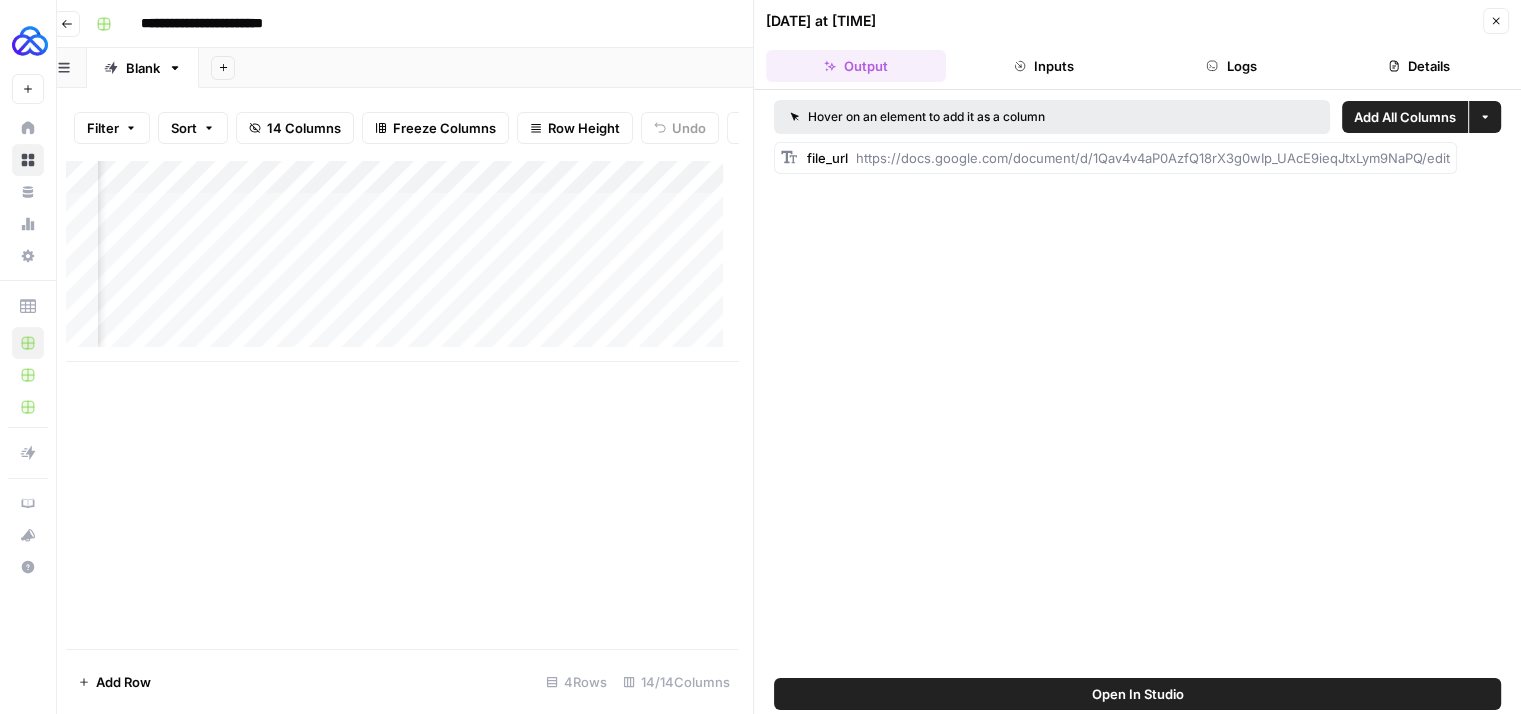 copy on "https://docs.google.com/document/d/1Qav4v4aP0AzfQ18rX3g0wIp_UAcE9ieqJtxLym9NaPQ/edit" 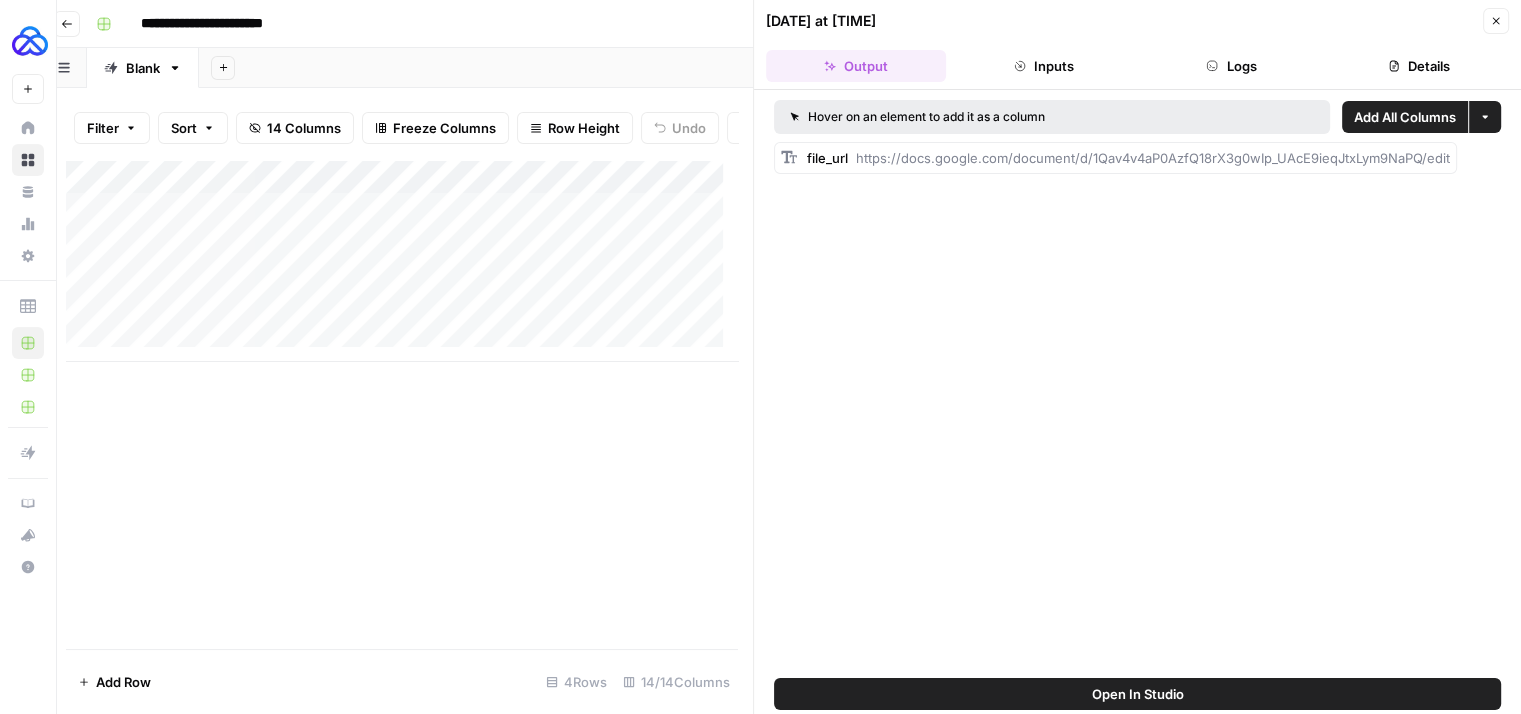 scroll, scrollTop: 0, scrollLeft: 0, axis: both 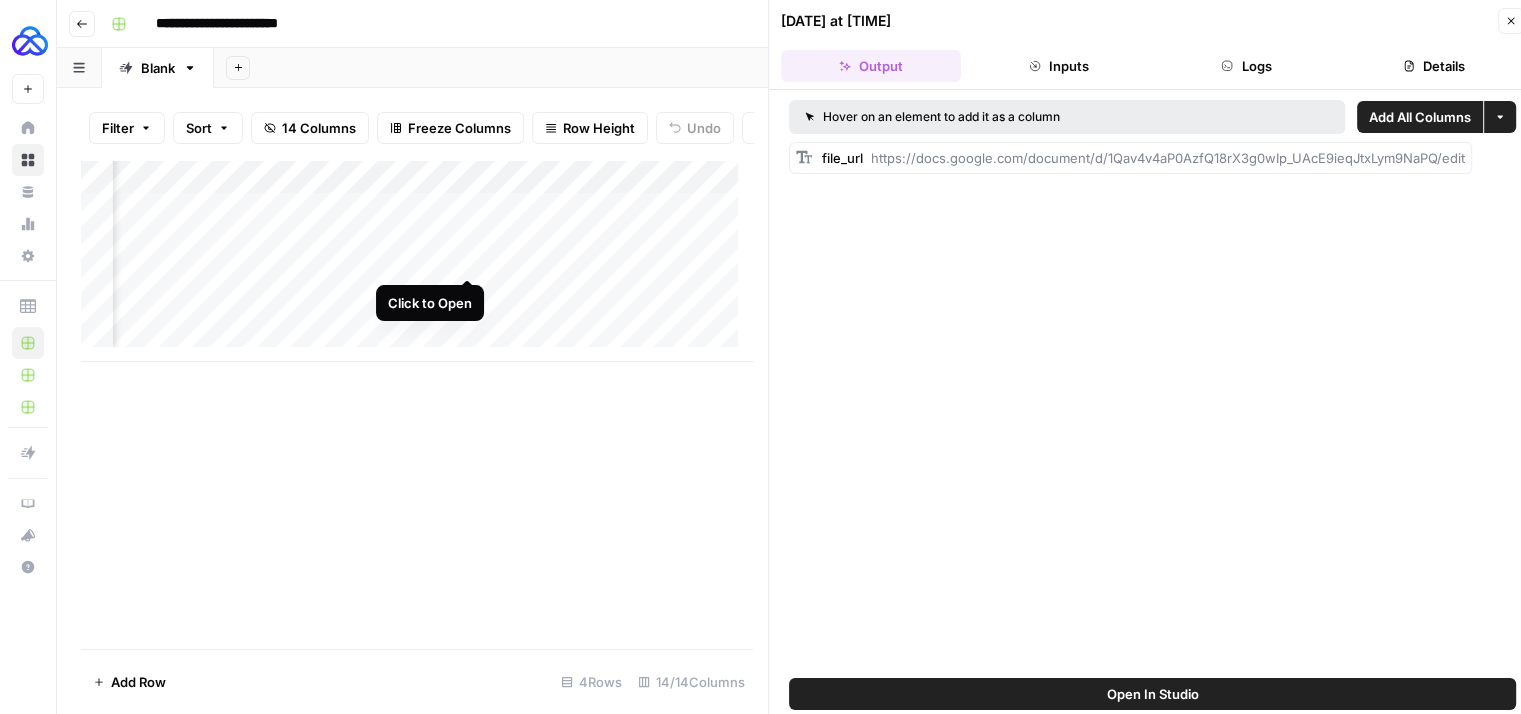 click on "Add Column" at bounding box center [417, 261] 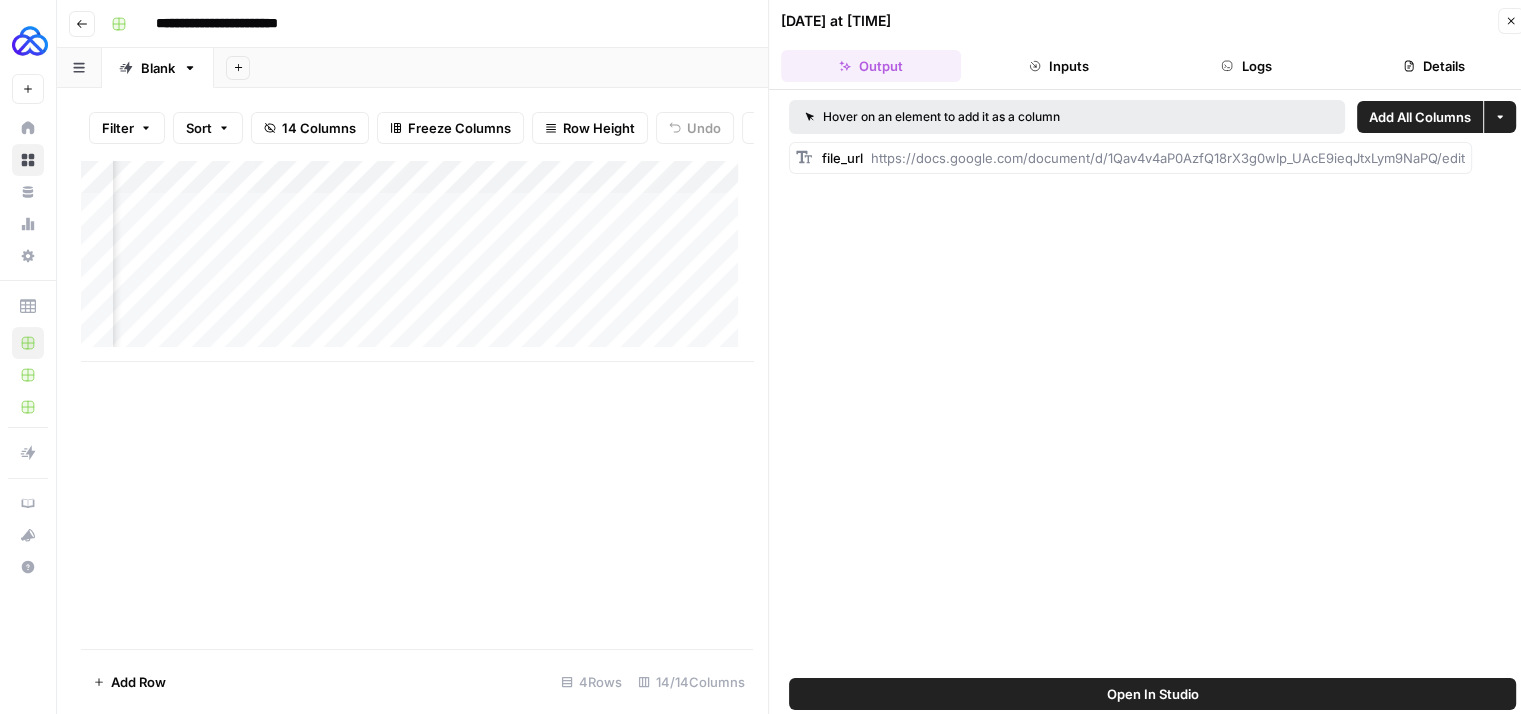 click on "Inputs" at bounding box center [1059, 66] 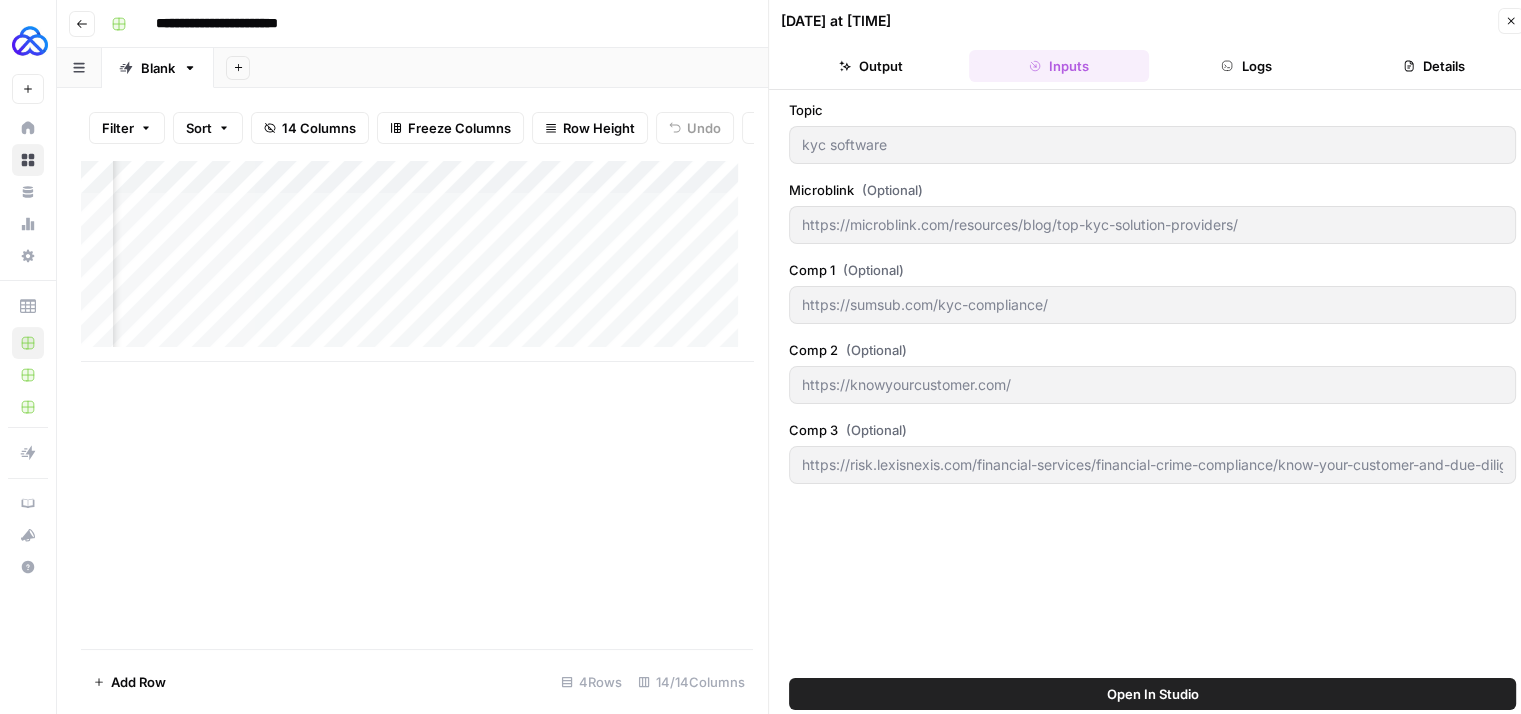 click on "Logs" at bounding box center [1247, 66] 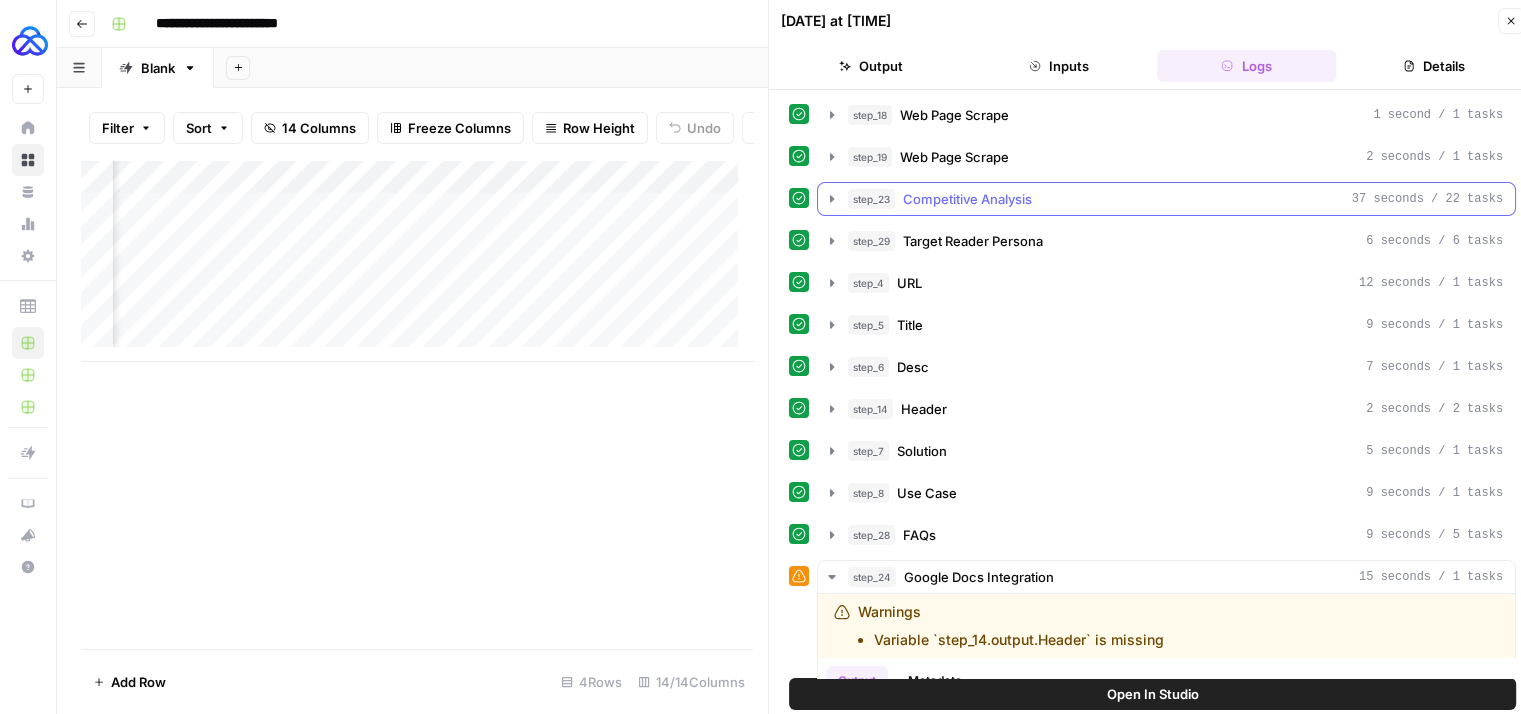 scroll, scrollTop: 87, scrollLeft: 0, axis: vertical 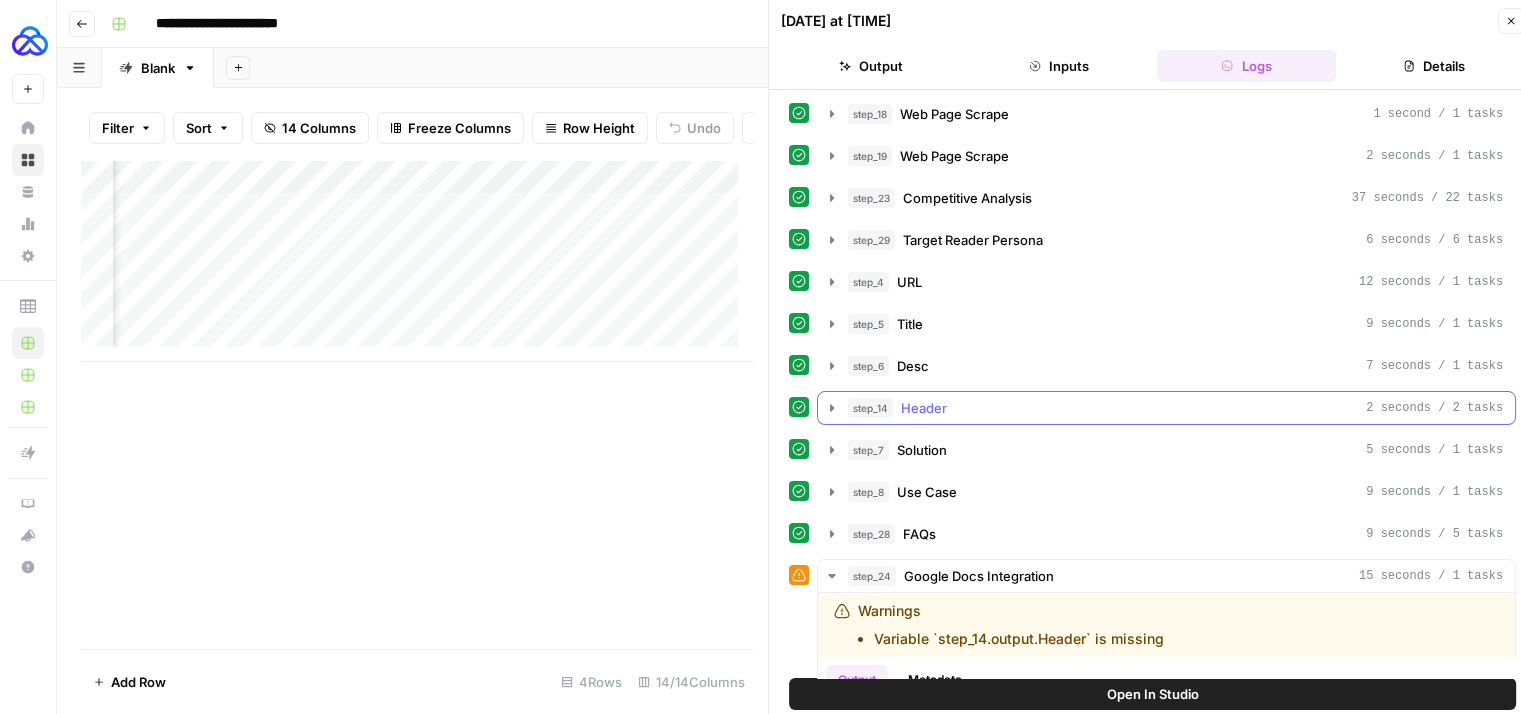 click 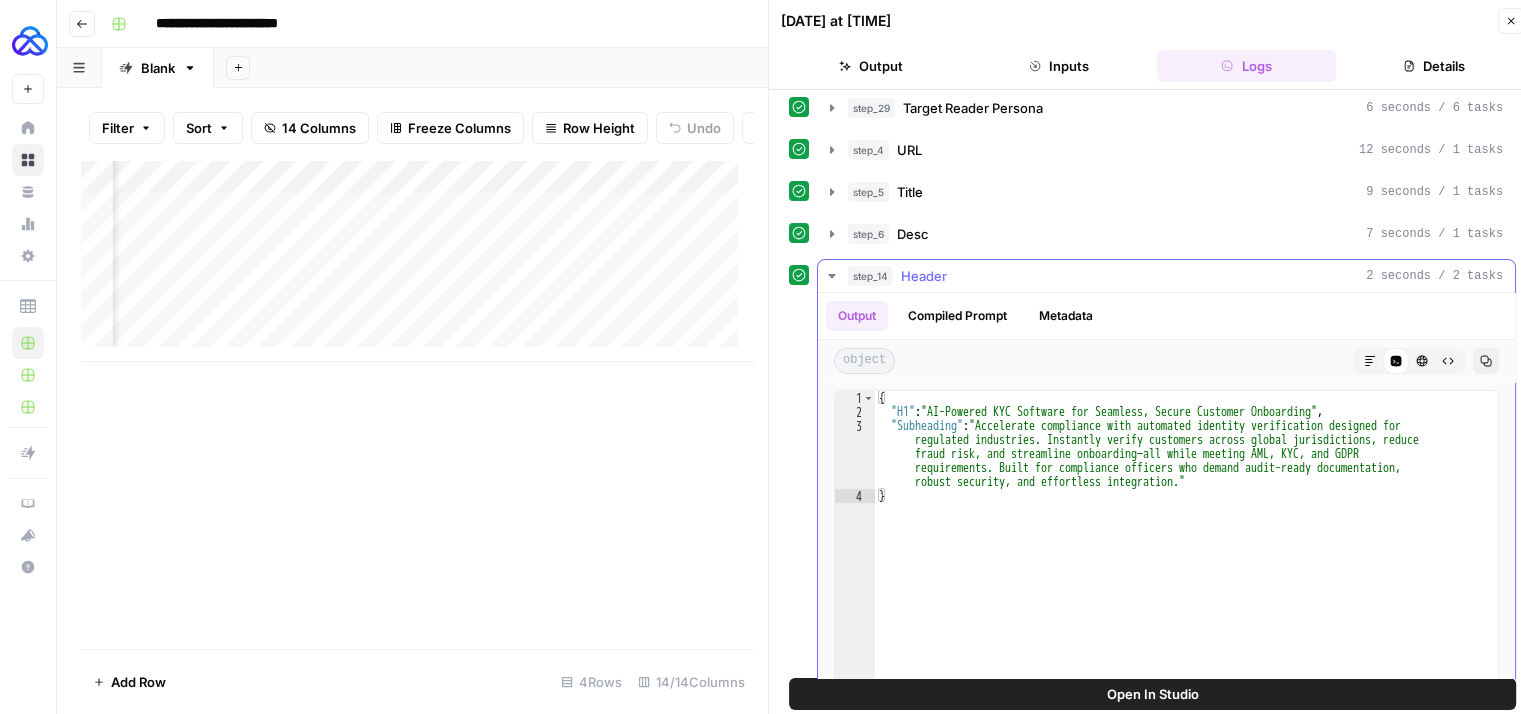 scroll, scrollTop: 219, scrollLeft: 0, axis: vertical 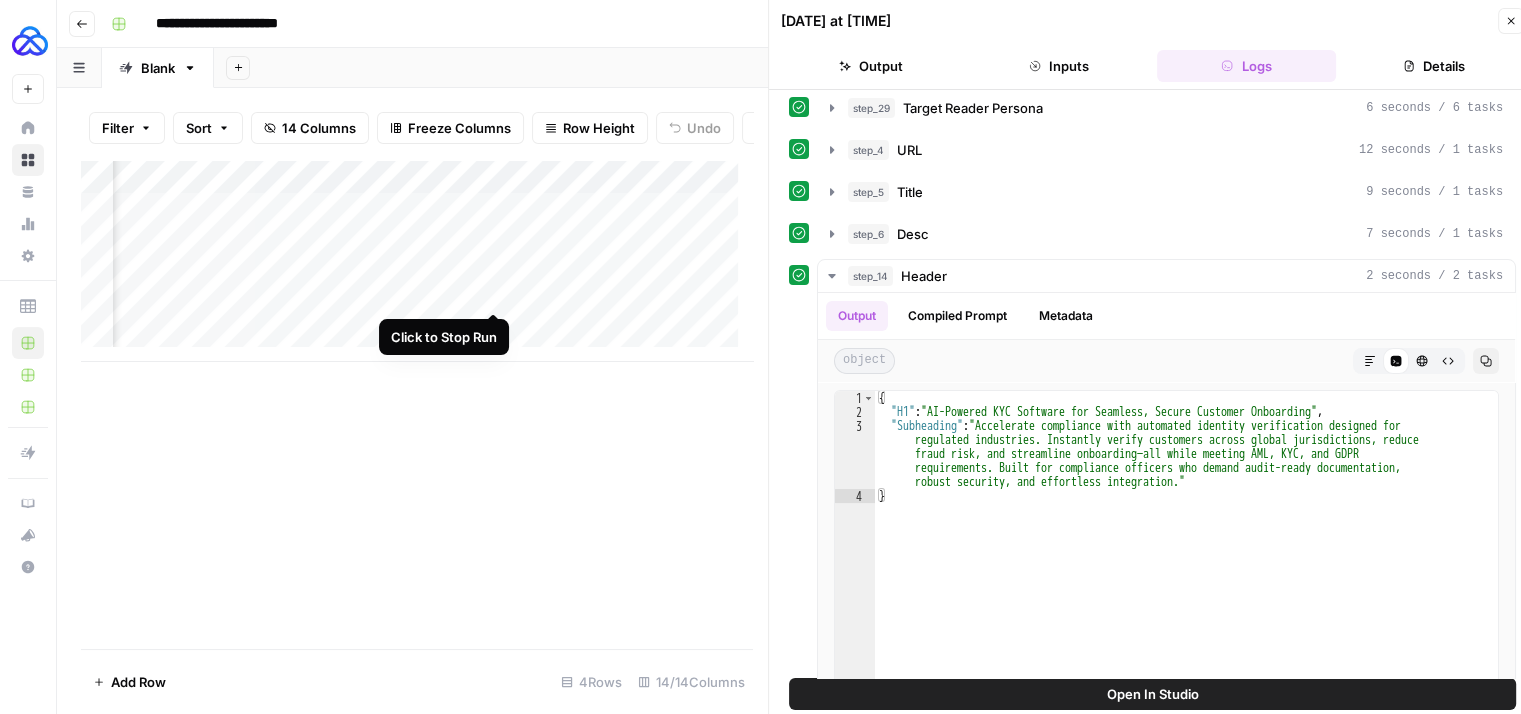 click on "Add Column" at bounding box center [417, 261] 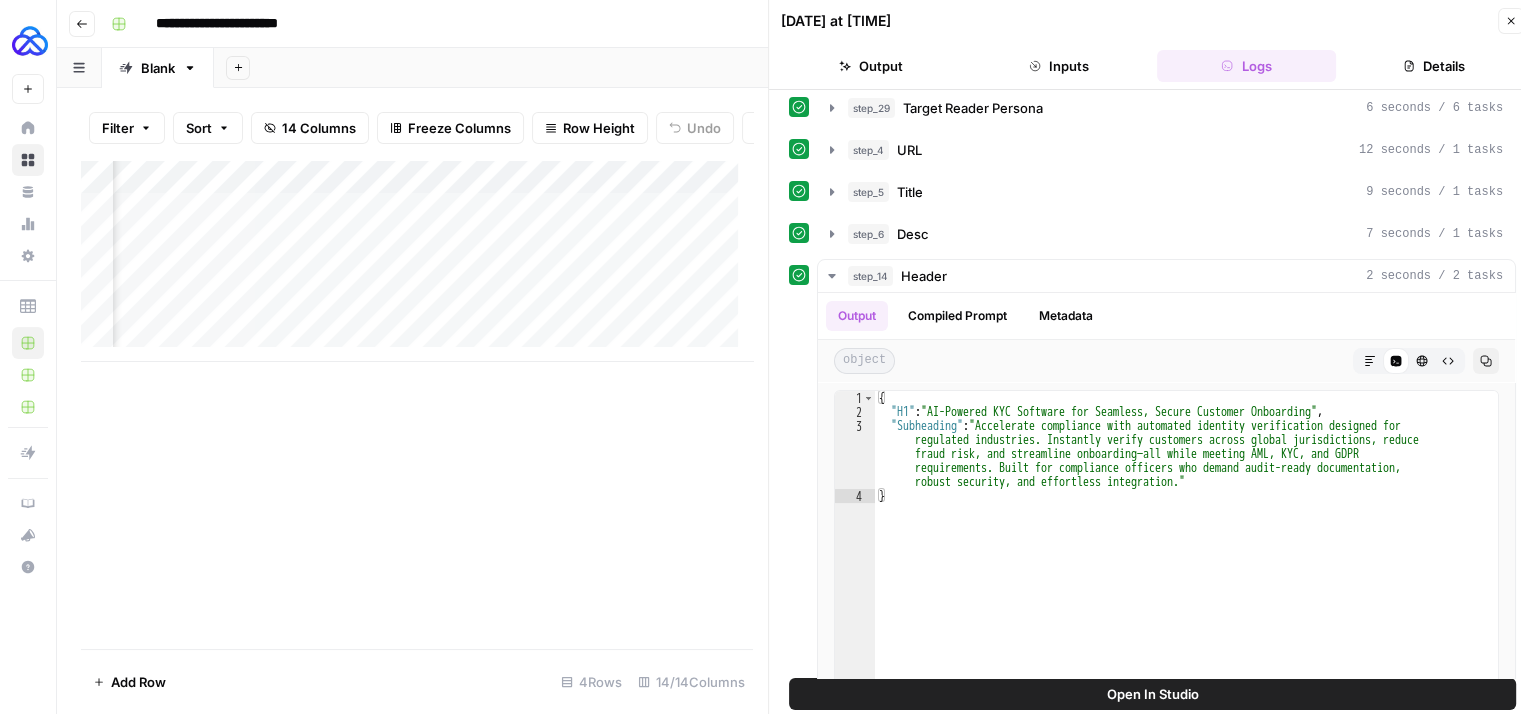 click on "Add Column" at bounding box center [417, 261] 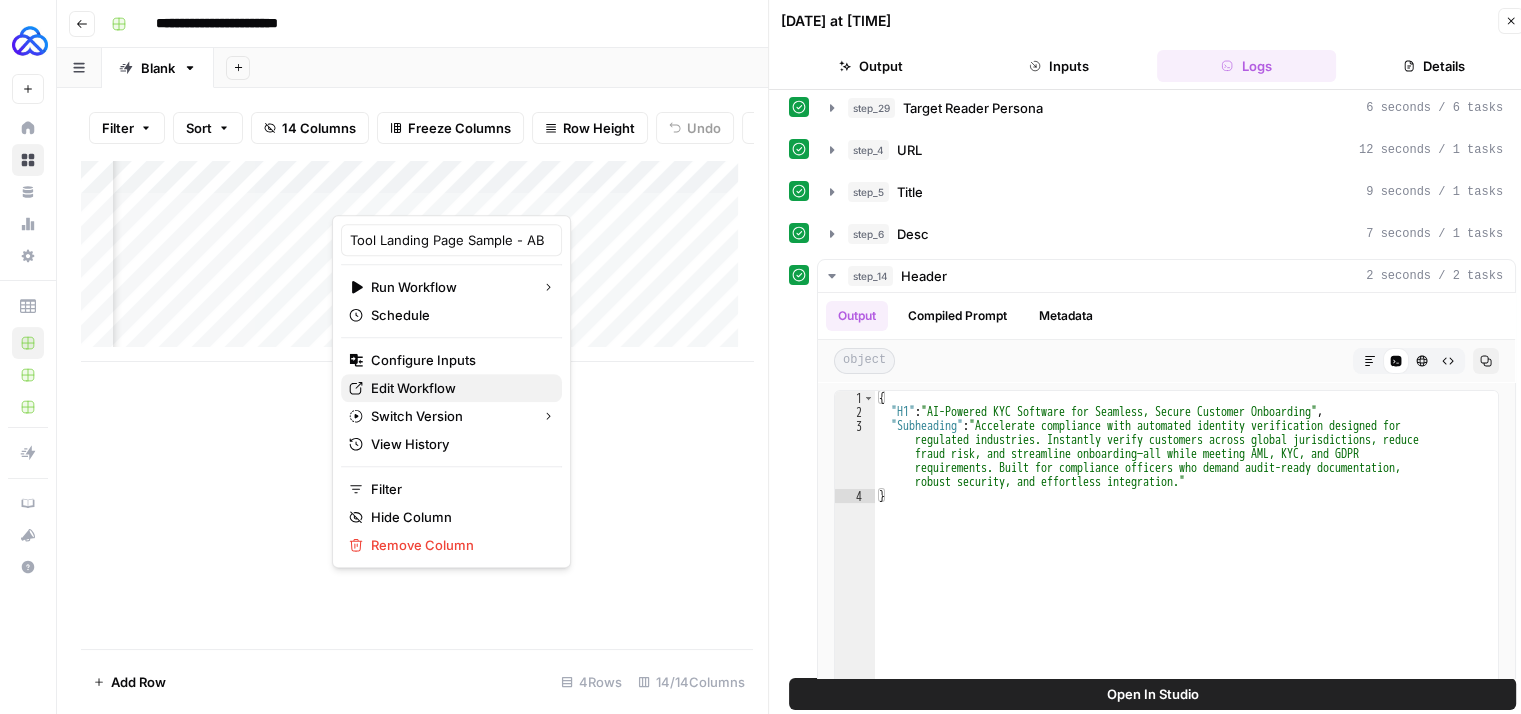 click on "Edit Workflow" at bounding box center [458, 388] 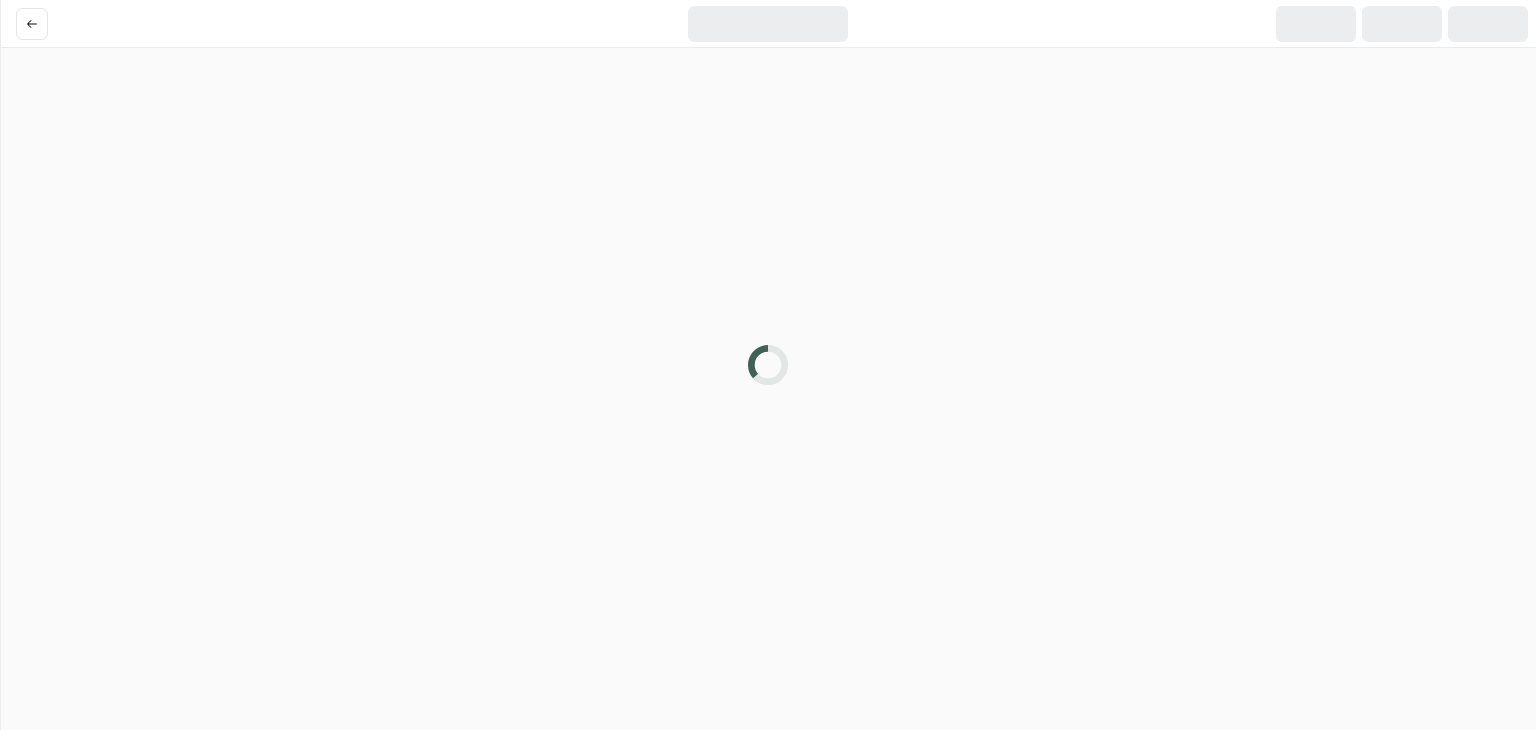 scroll, scrollTop: 0, scrollLeft: 0, axis: both 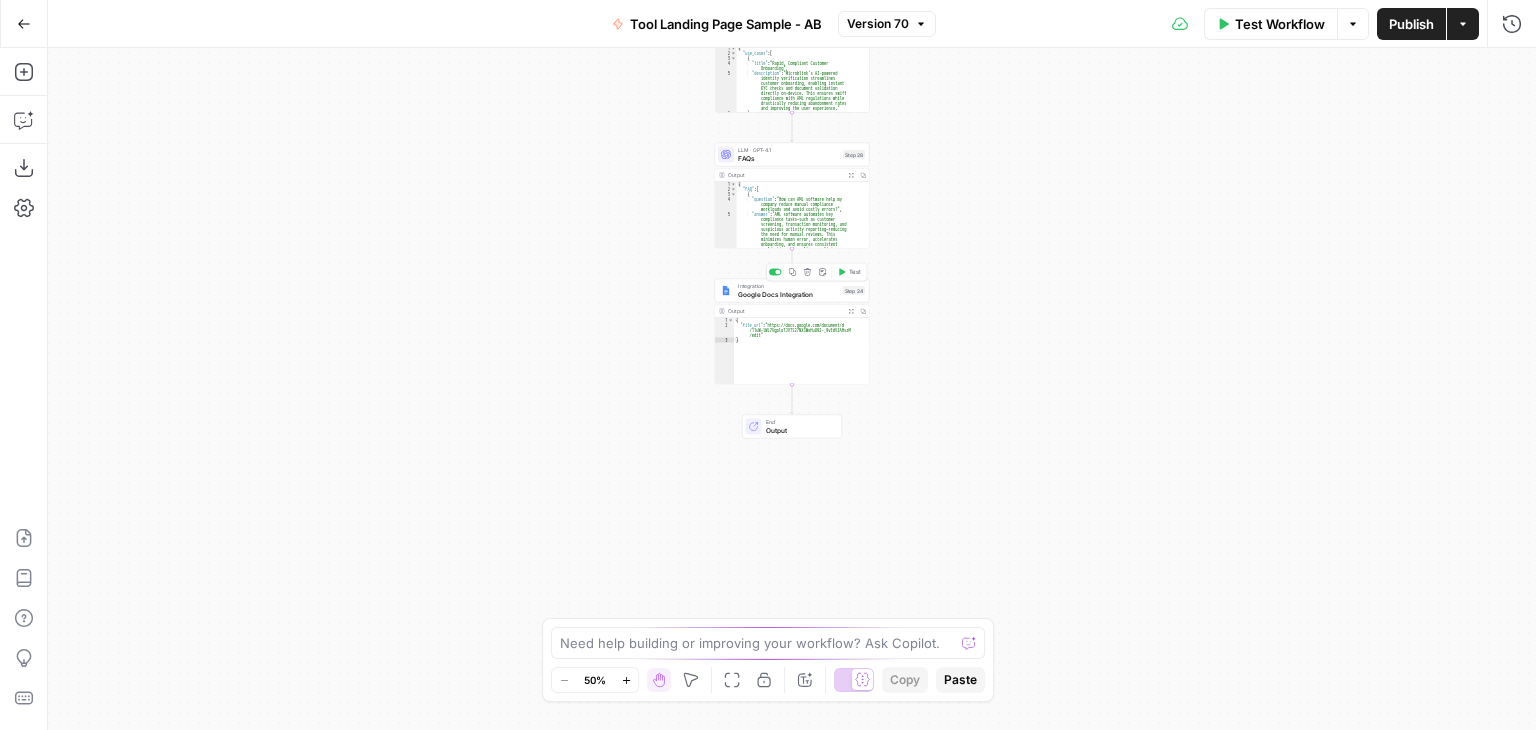 click on "Google Docs Integration" at bounding box center (788, 294) 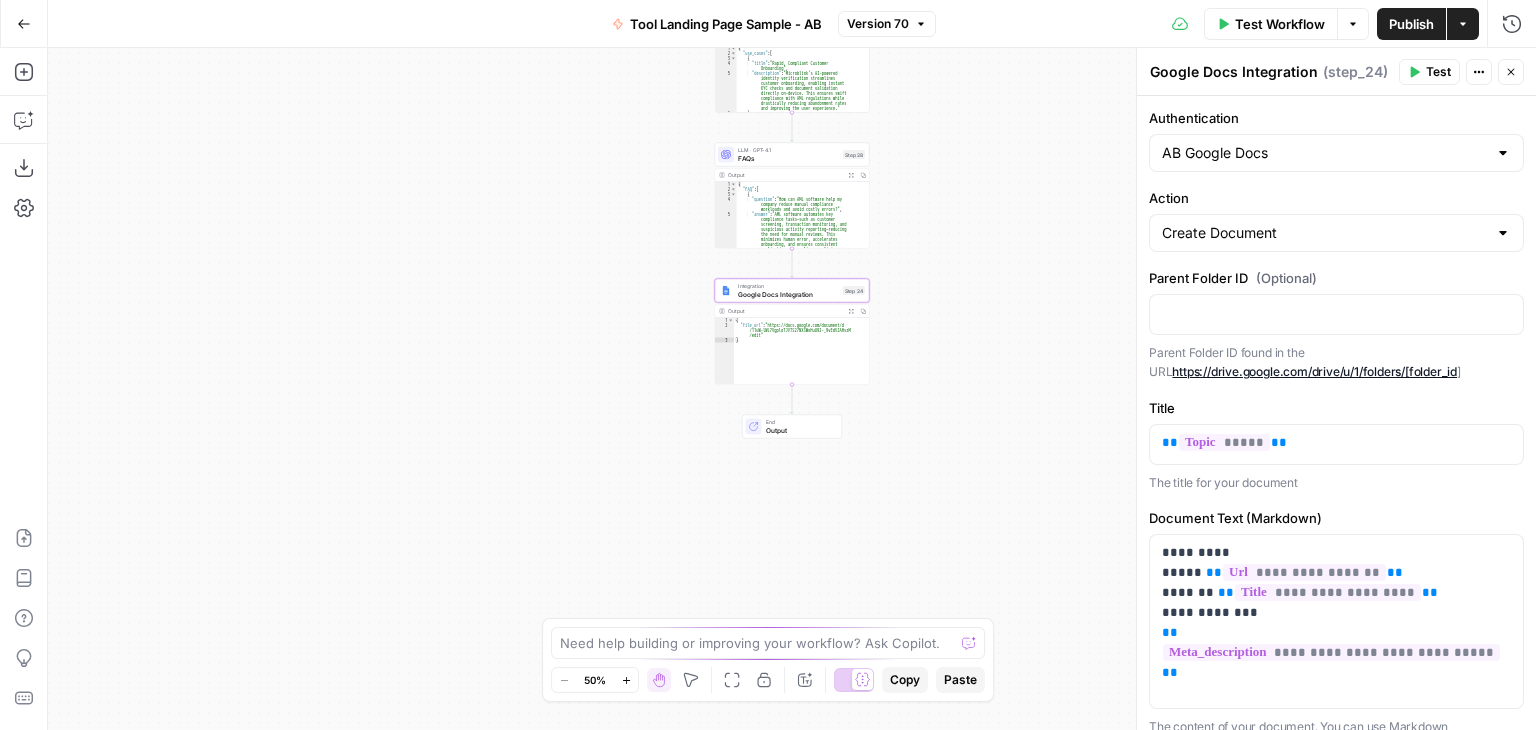scroll, scrollTop: 51, scrollLeft: 0, axis: vertical 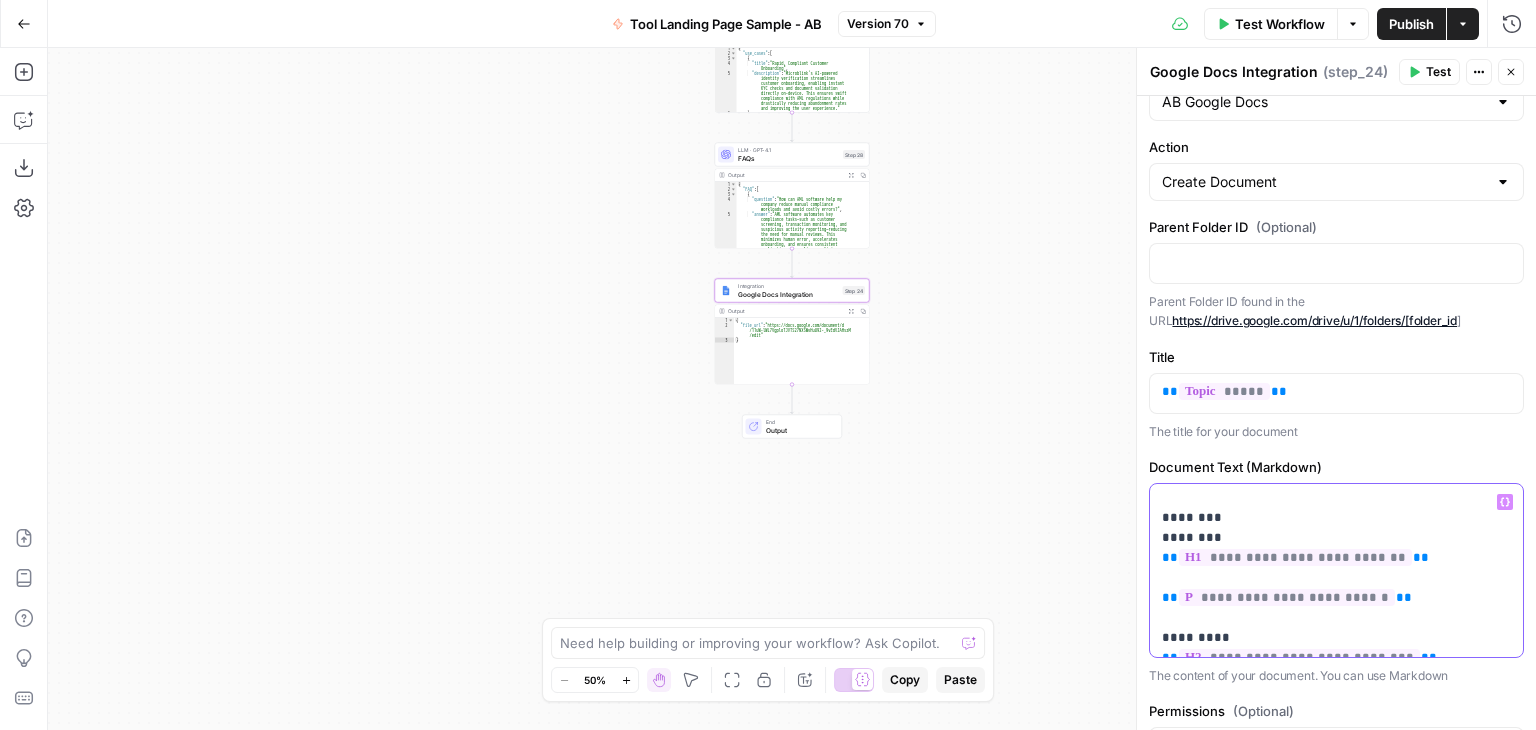 click on "**********" at bounding box center (1321, 788) 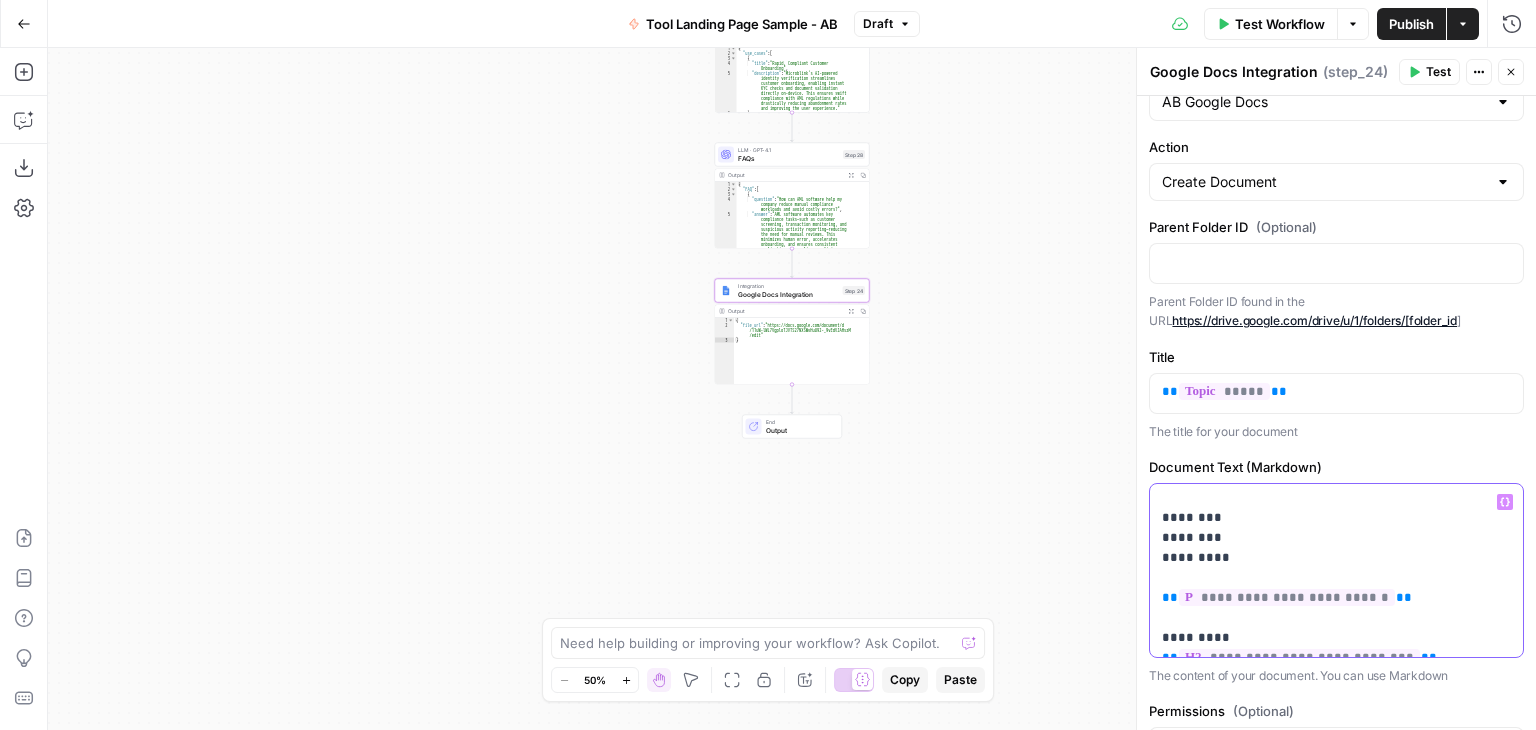 drag, startPoint x: 1408, startPoint y: 565, endPoint x: 1150, endPoint y: 536, distance: 259.62473 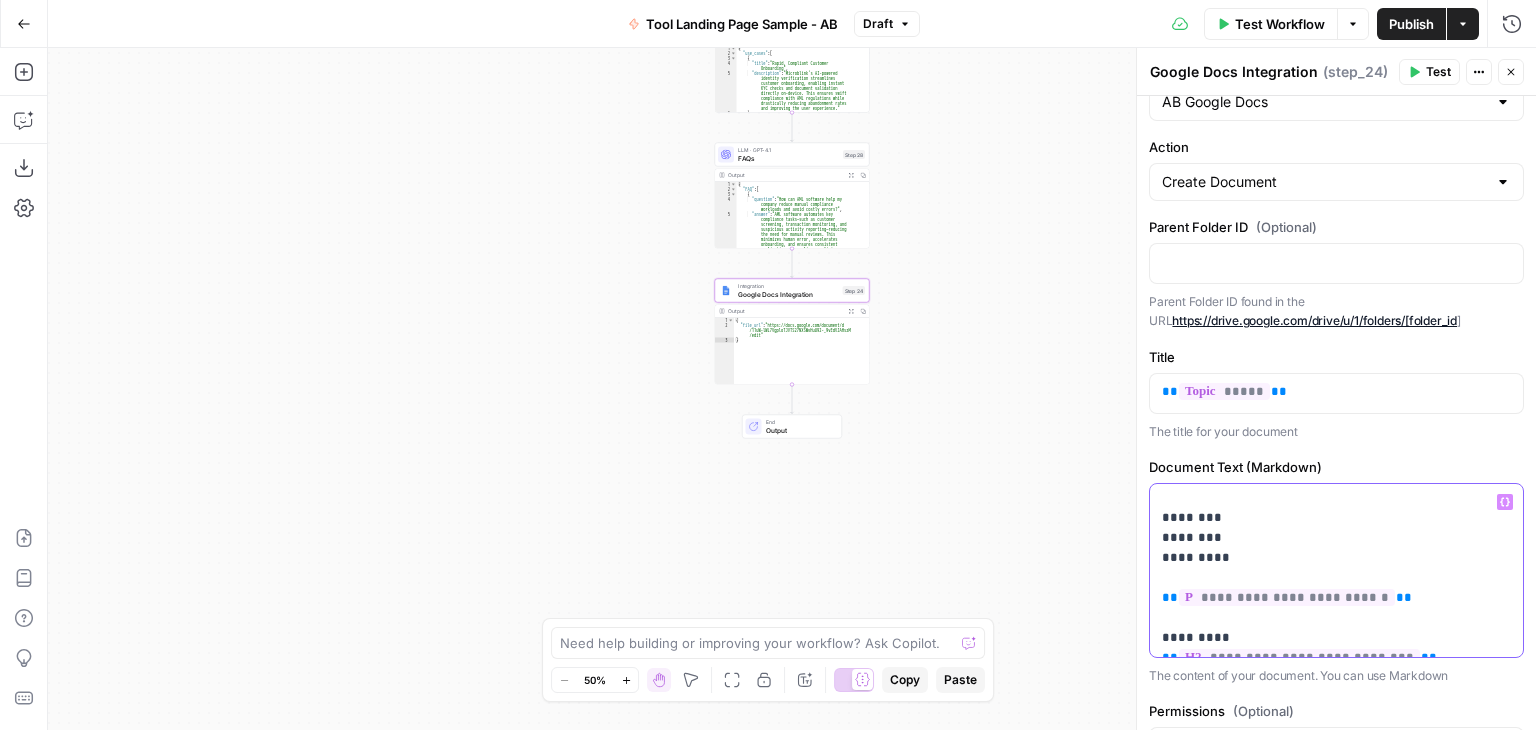 click on "**********" at bounding box center (1329, 570) 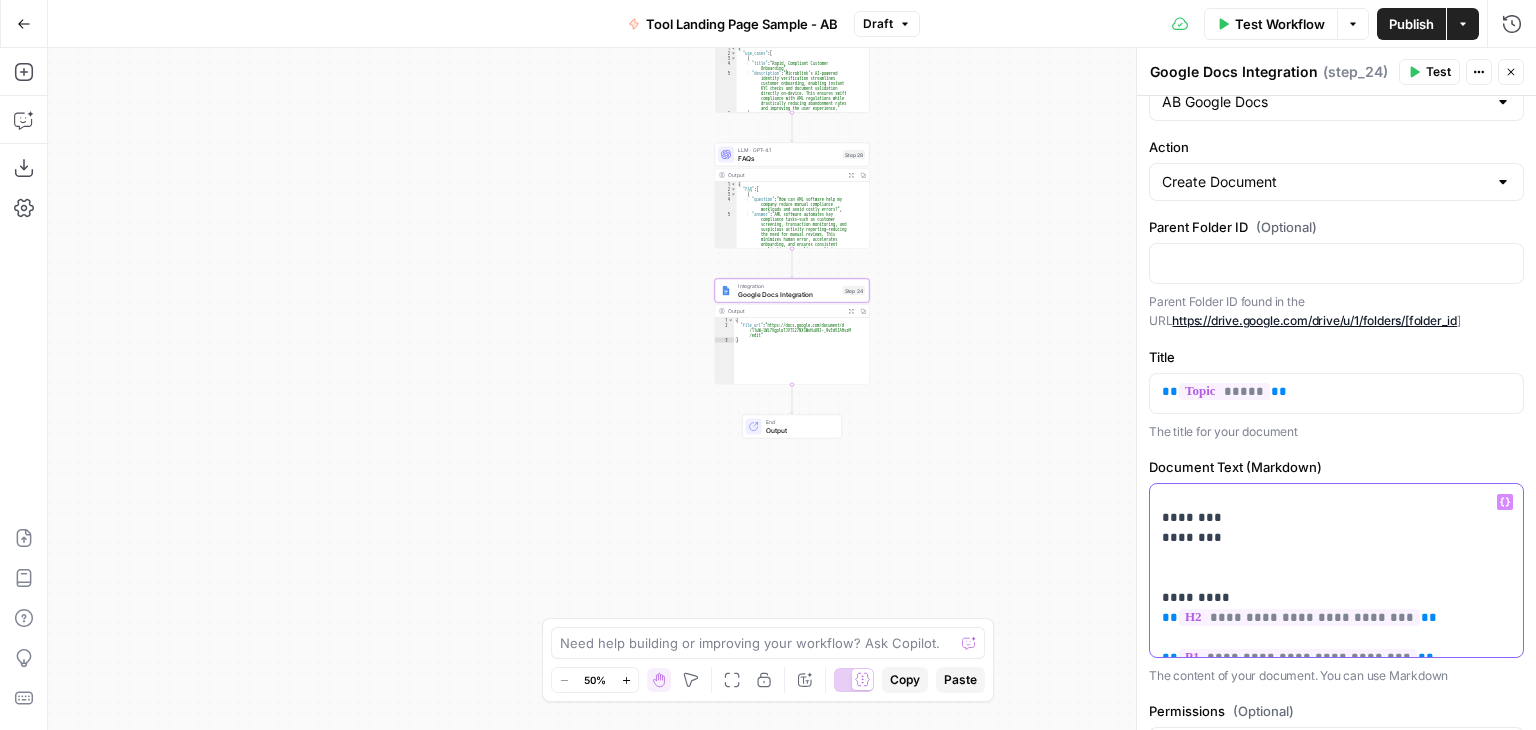 click on "Variables Menu" at bounding box center [1505, 502] 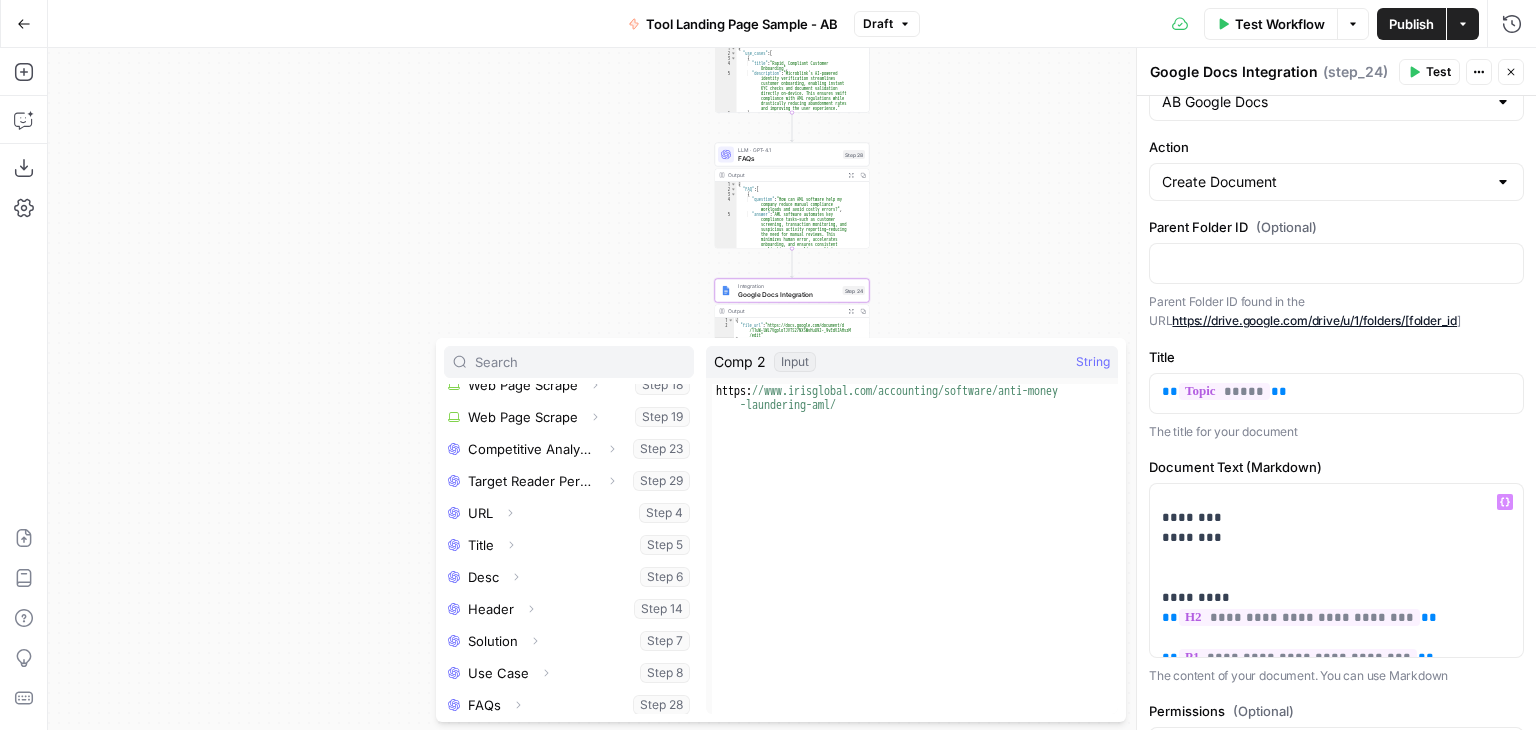 scroll, scrollTop: 309, scrollLeft: 0, axis: vertical 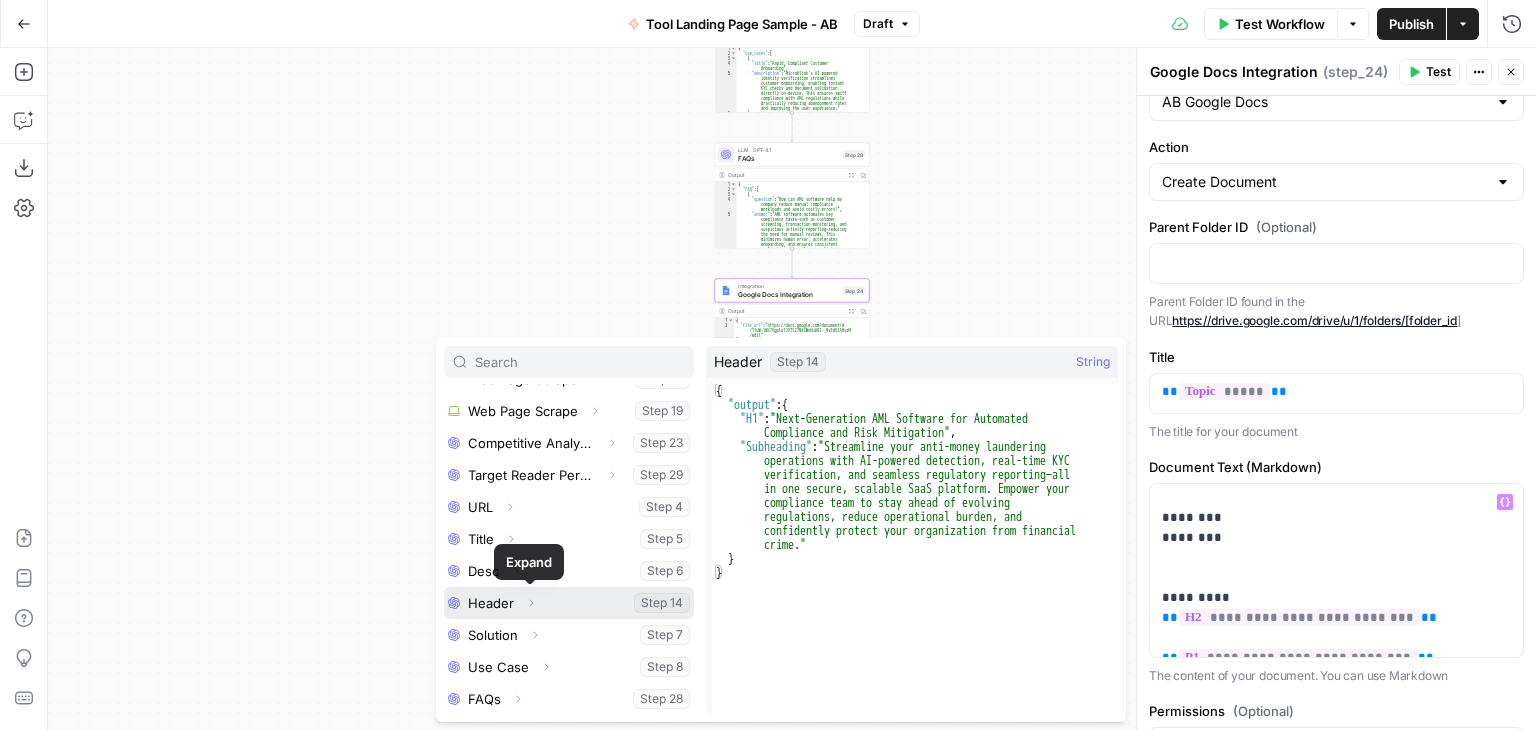 click 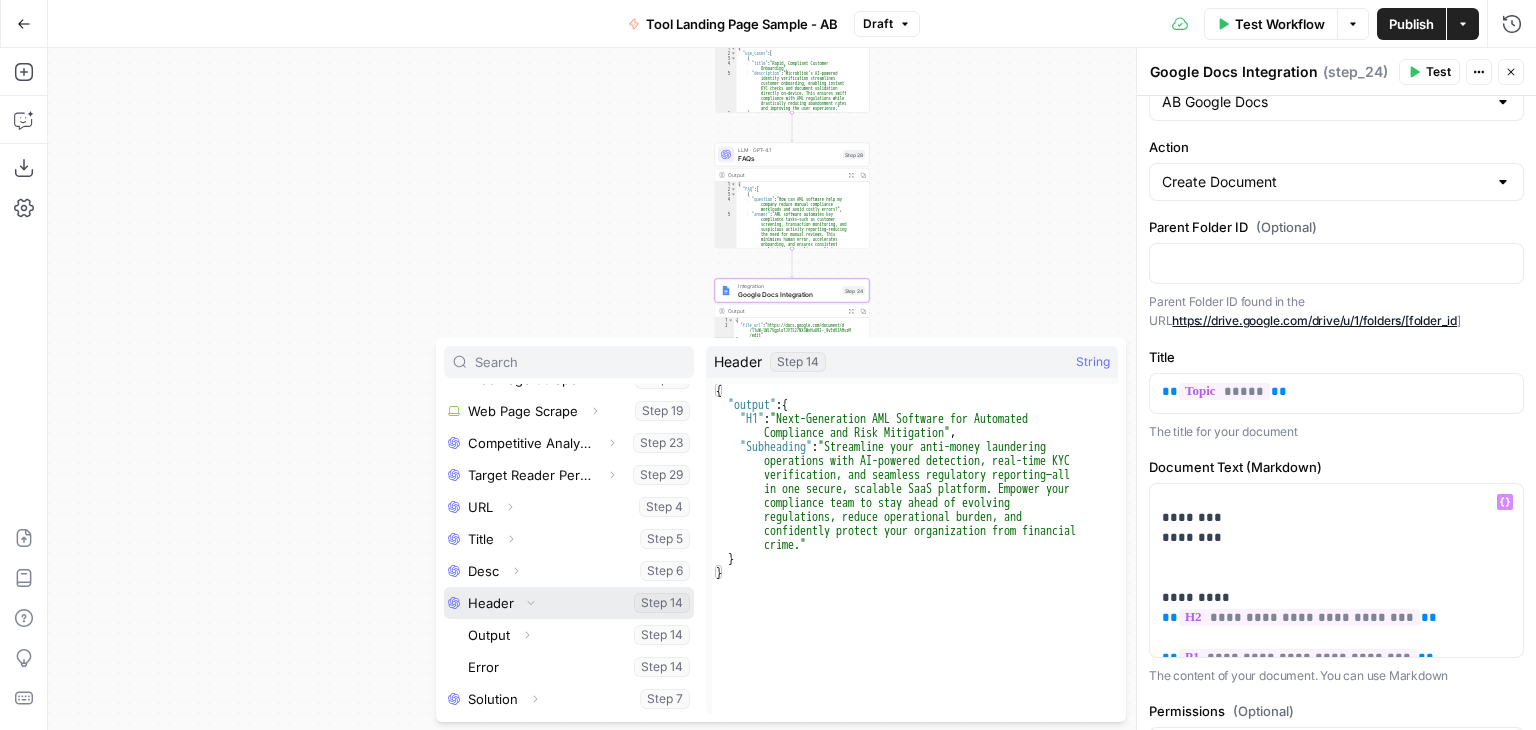 scroll, scrollTop: 373, scrollLeft: 0, axis: vertical 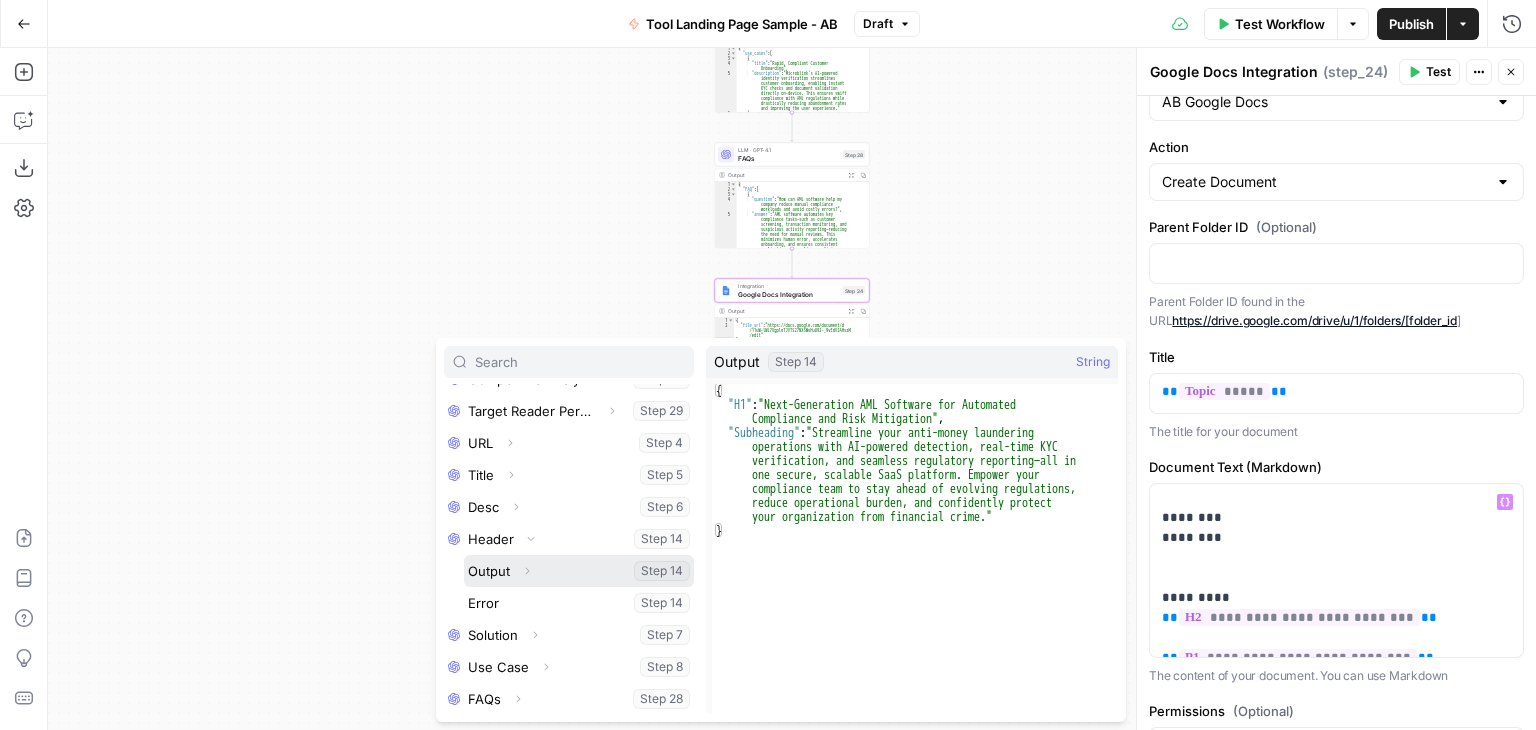 click on "Expand" at bounding box center [527, 571] 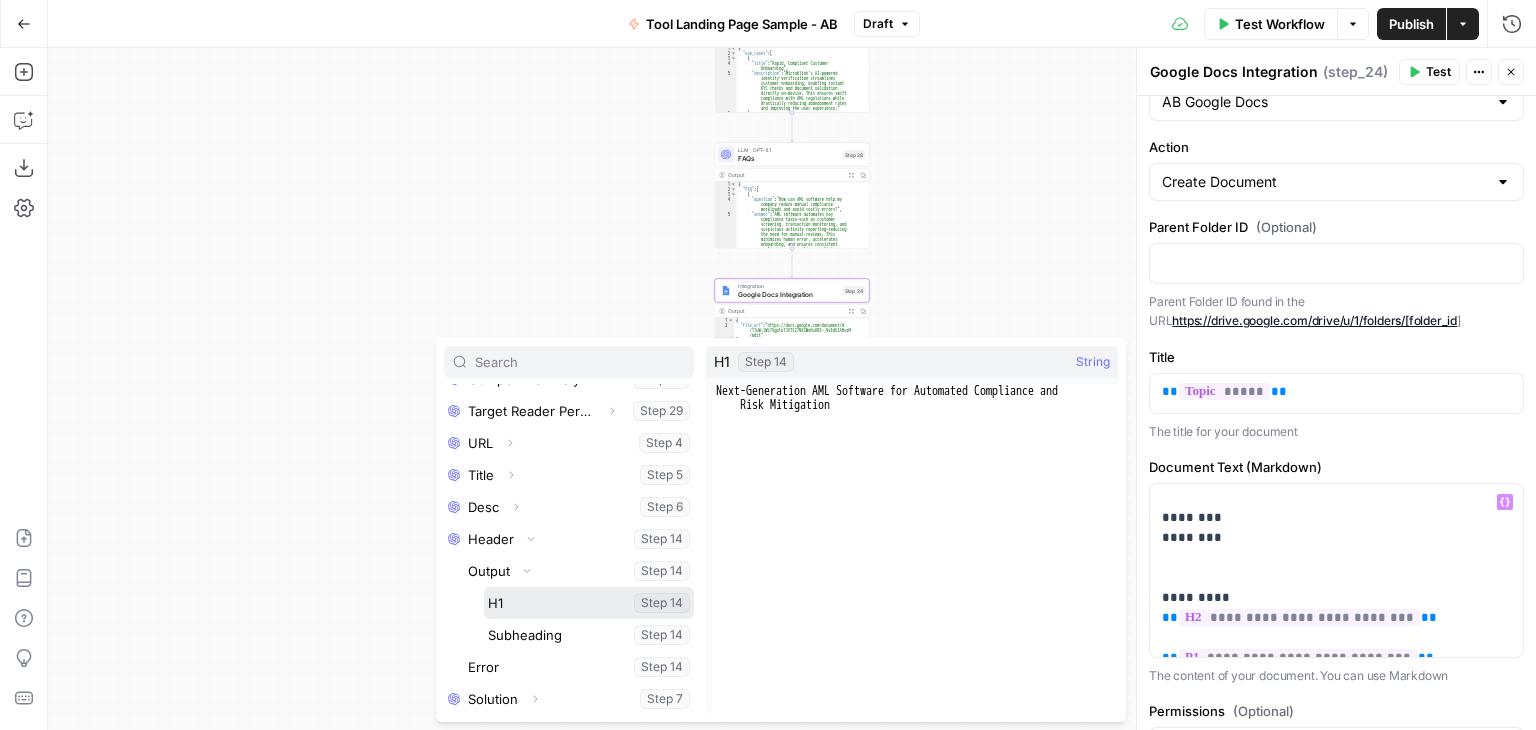 click at bounding box center [589, 603] 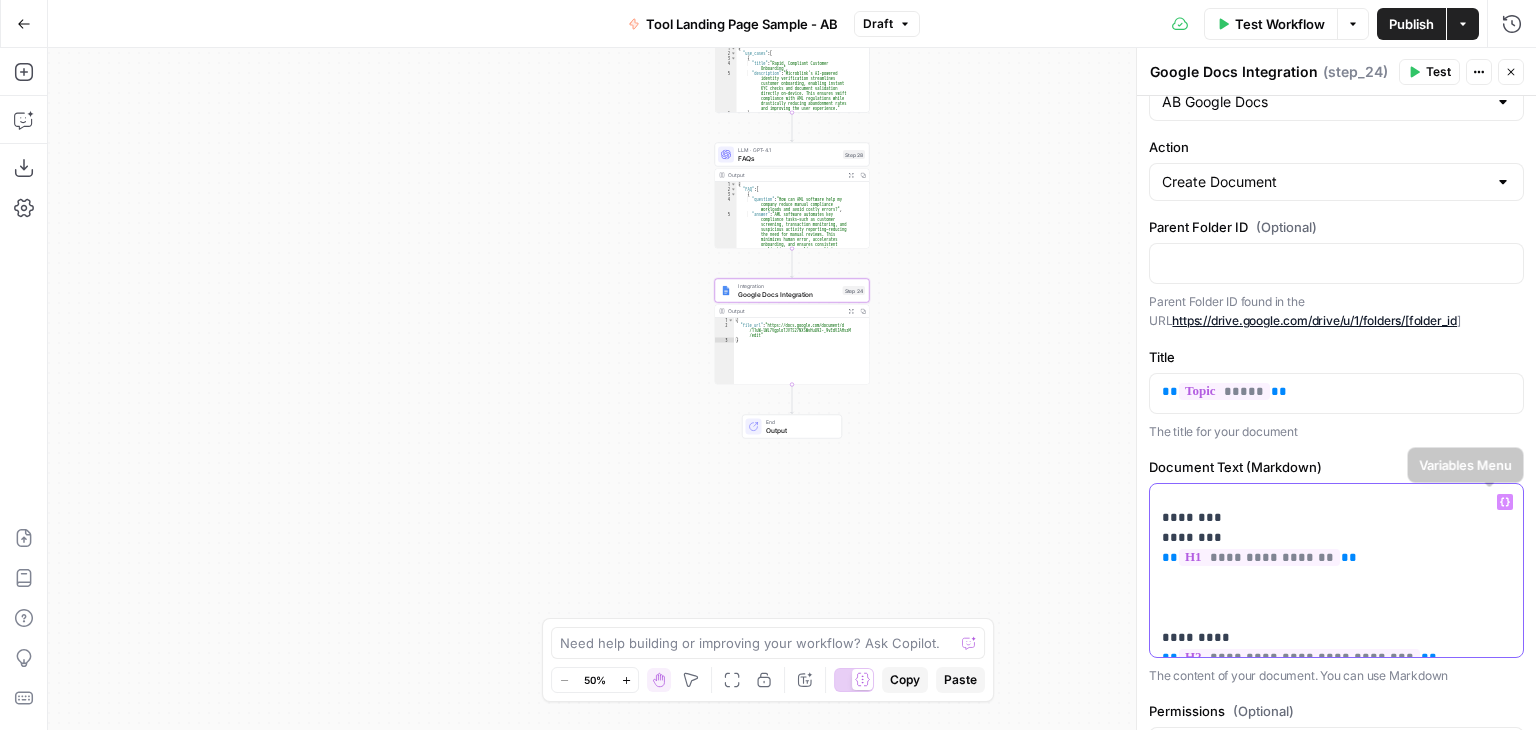 click on "Variables Menu" at bounding box center [1505, 502] 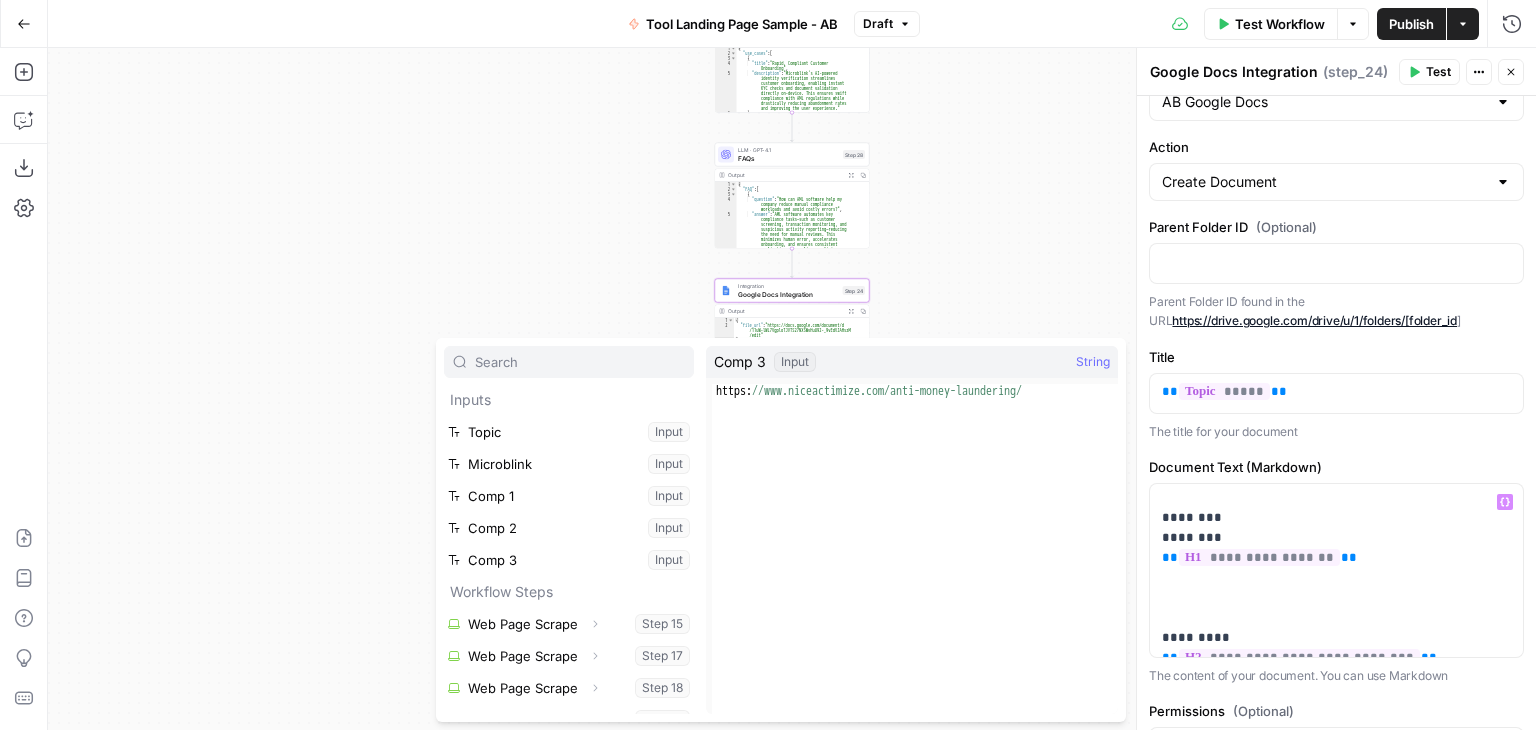 scroll, scrollTop: 309, scrollLeft: 0, axis: vertical 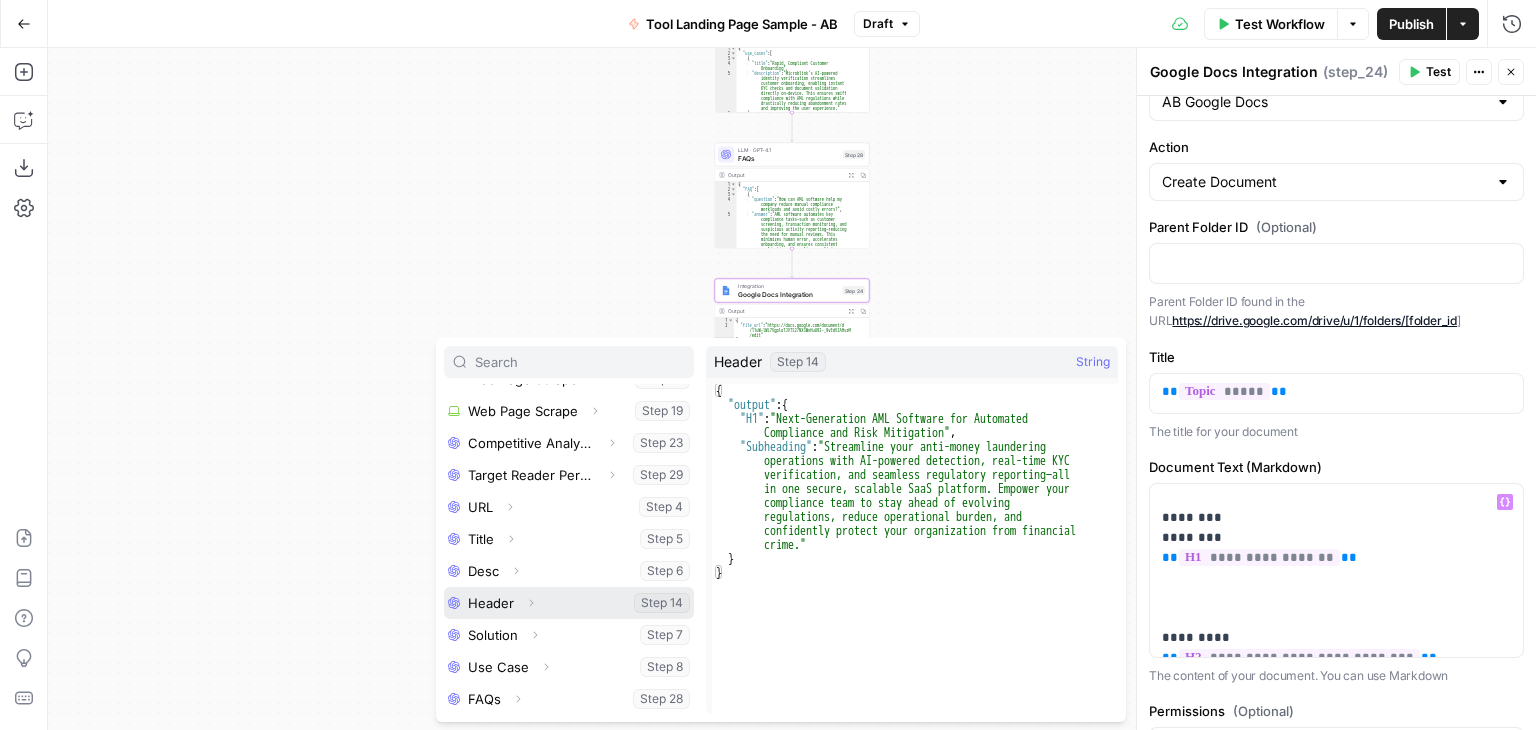 click 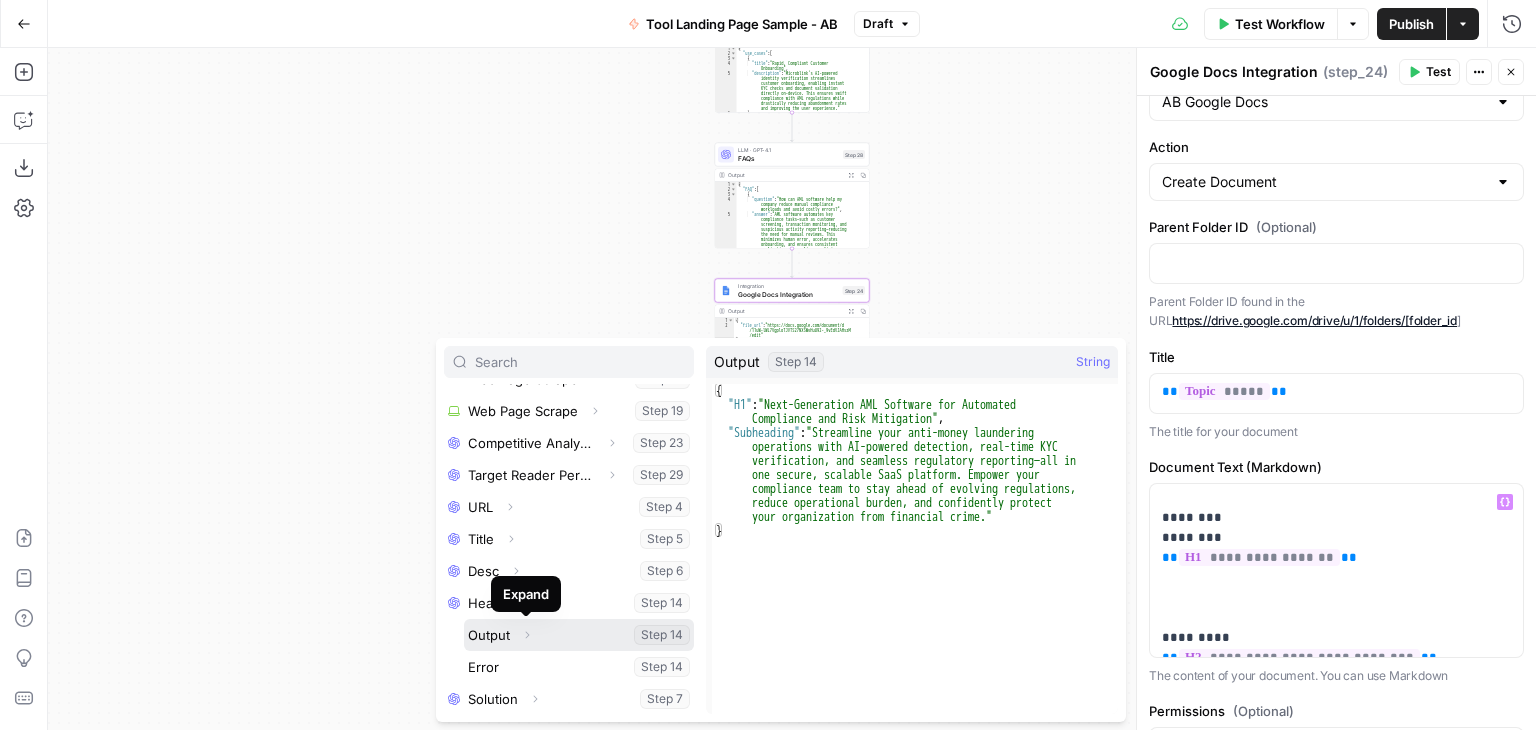 click on "Expand" at bounding box center [527, 635] 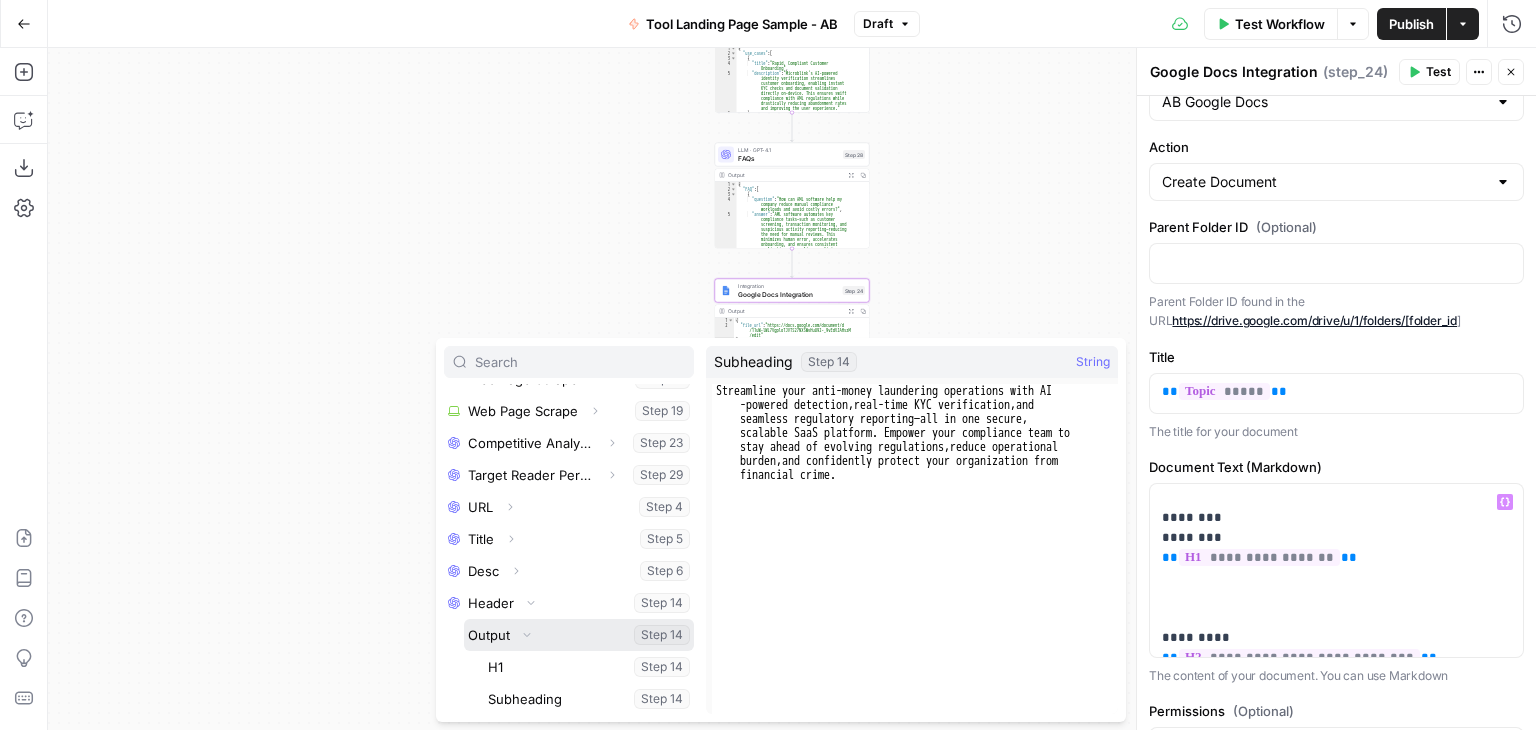 scroll, scrollTop: 394, scrollLeft: 0, axis: vertical 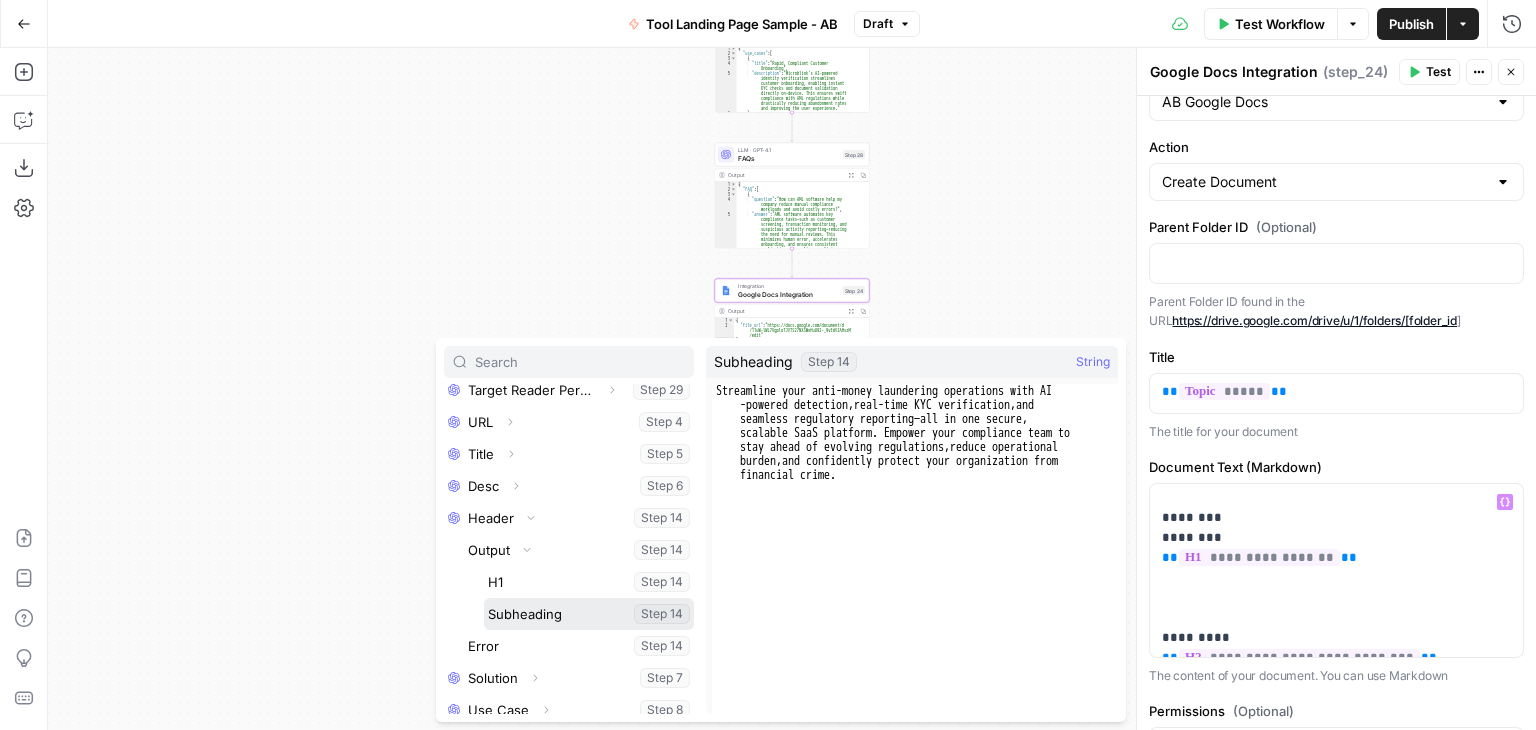 click at bounding box center [589, 614] 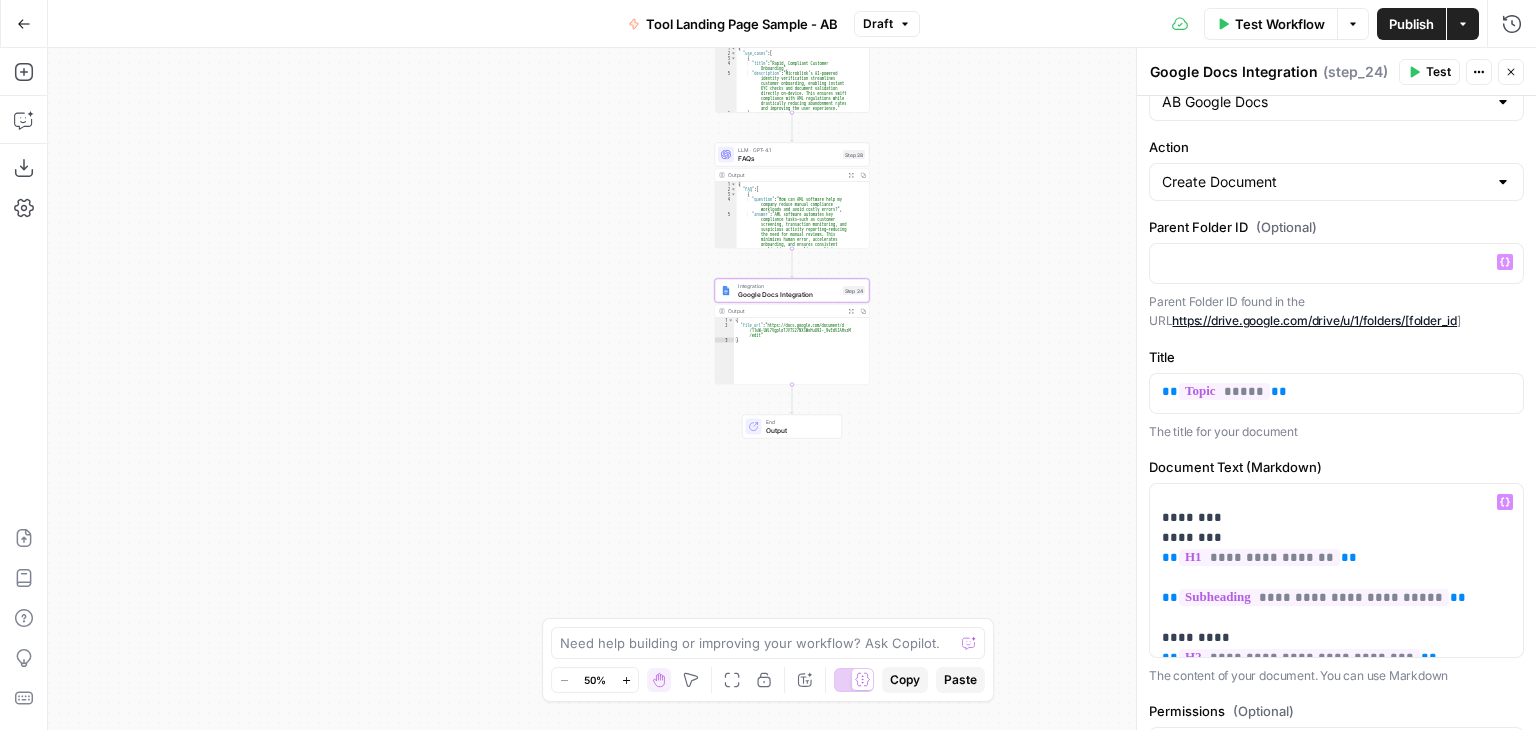 click on "Publish" at bounding box center (1411, 24) 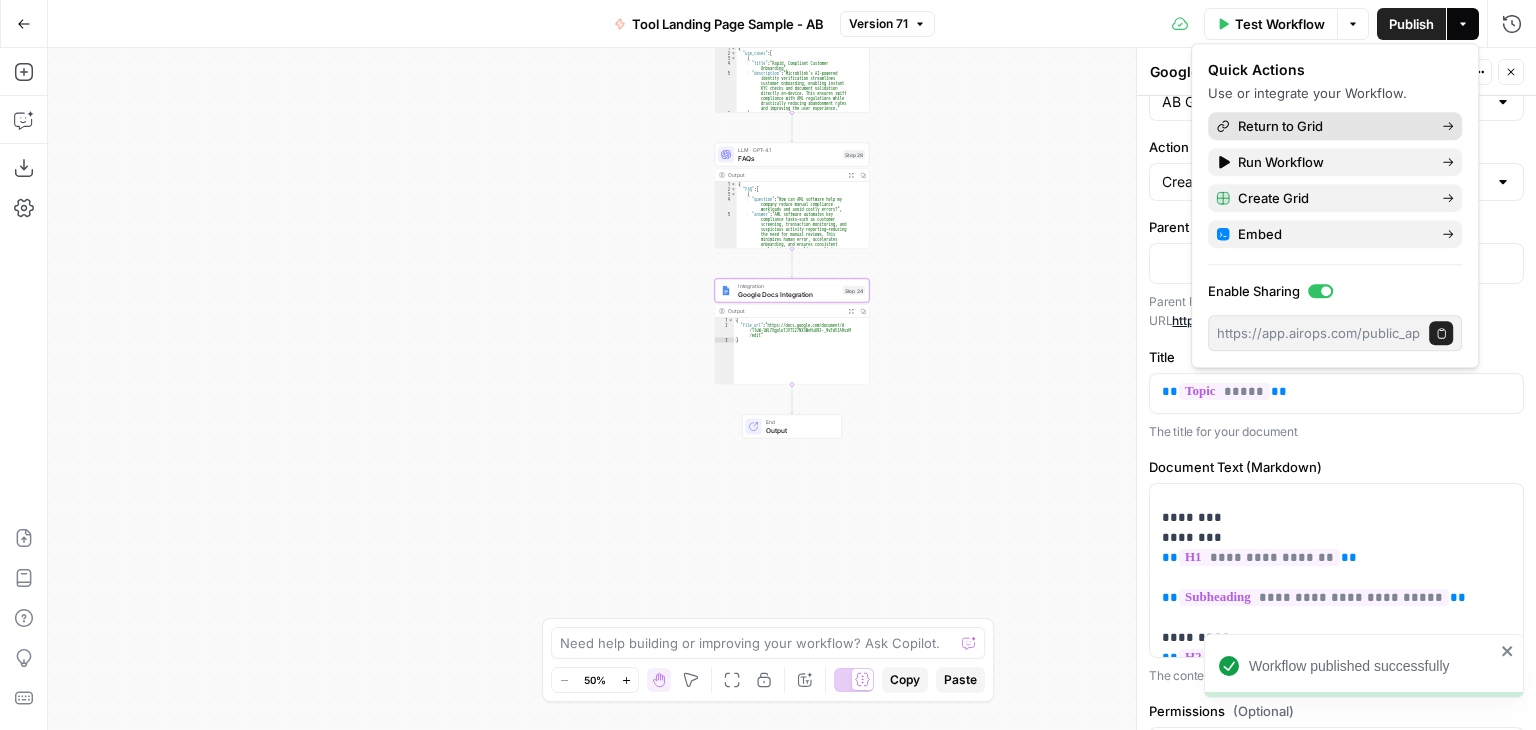 click on "Return to Grid" at bounding box center [1332, 126] 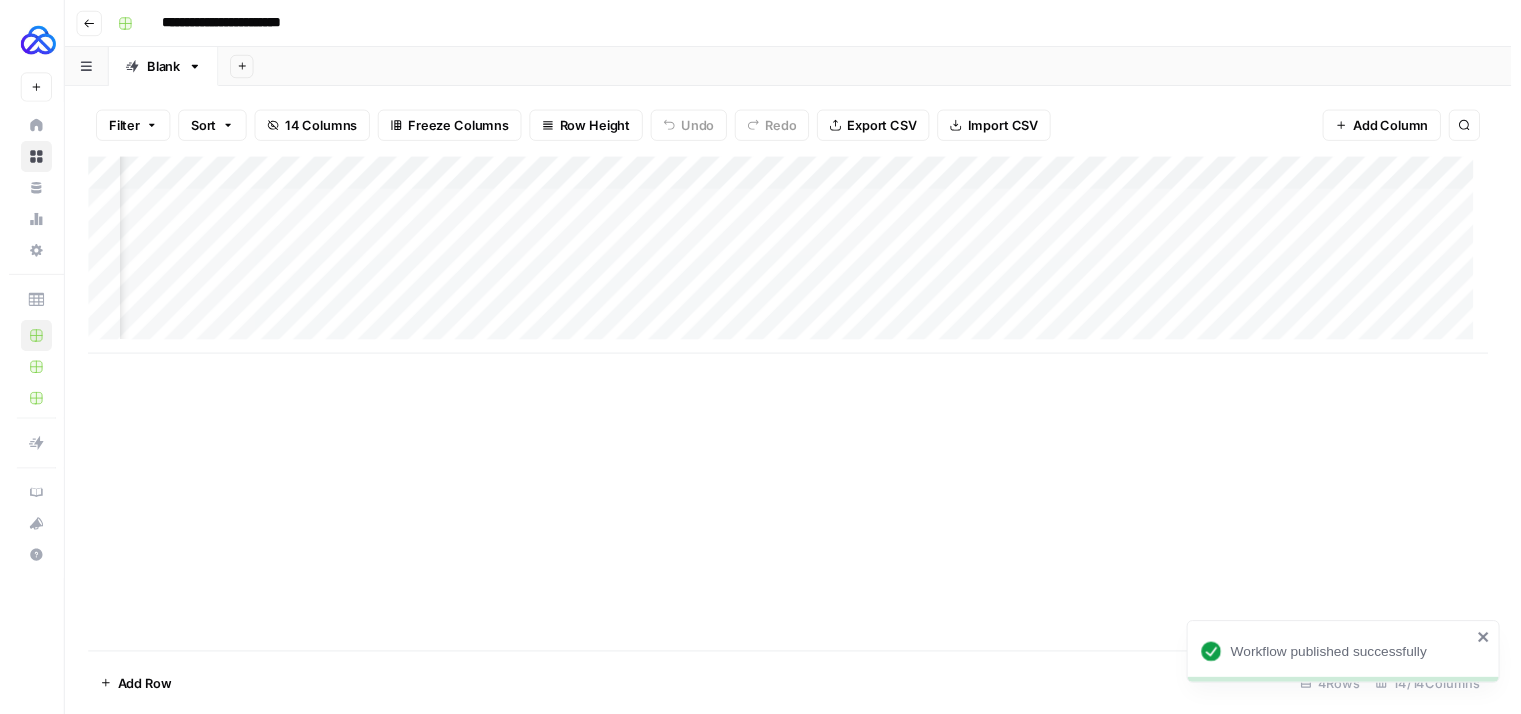 scroll, scrollTop: 0, scrollLeft: 1188, axis: horizontal 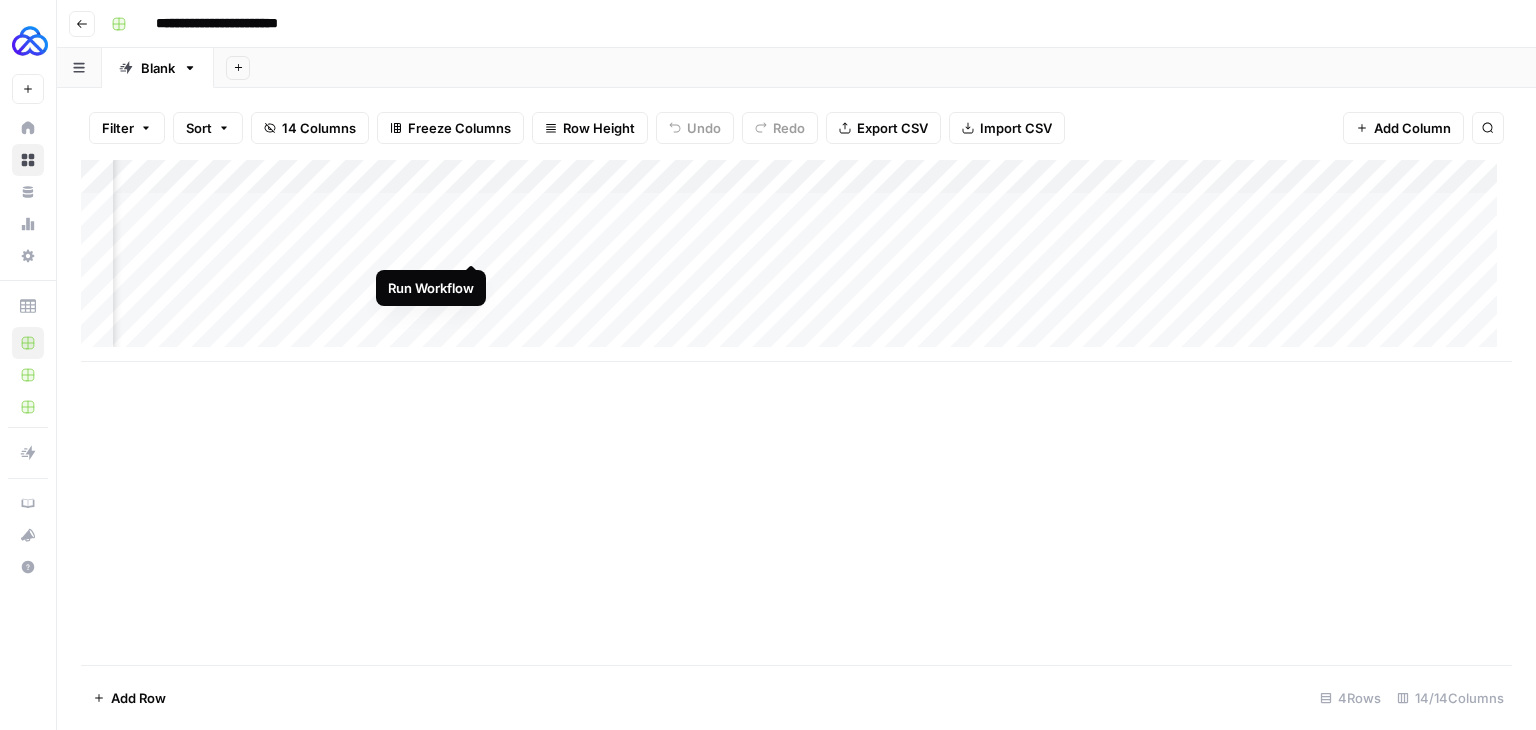 click on "Add Column" at bounding box center (796, 261) 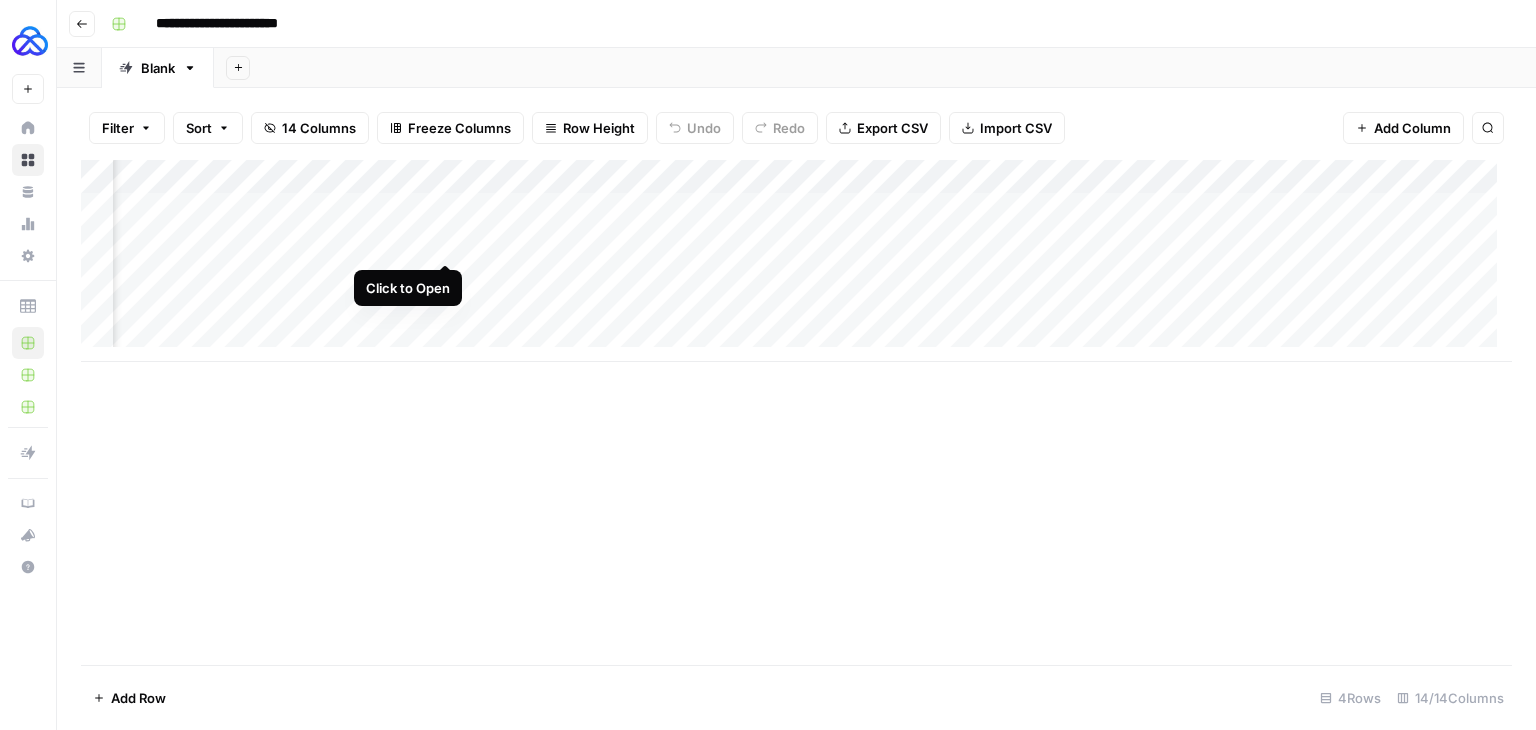 click on "Add Column" at bounding box center (796, 261) 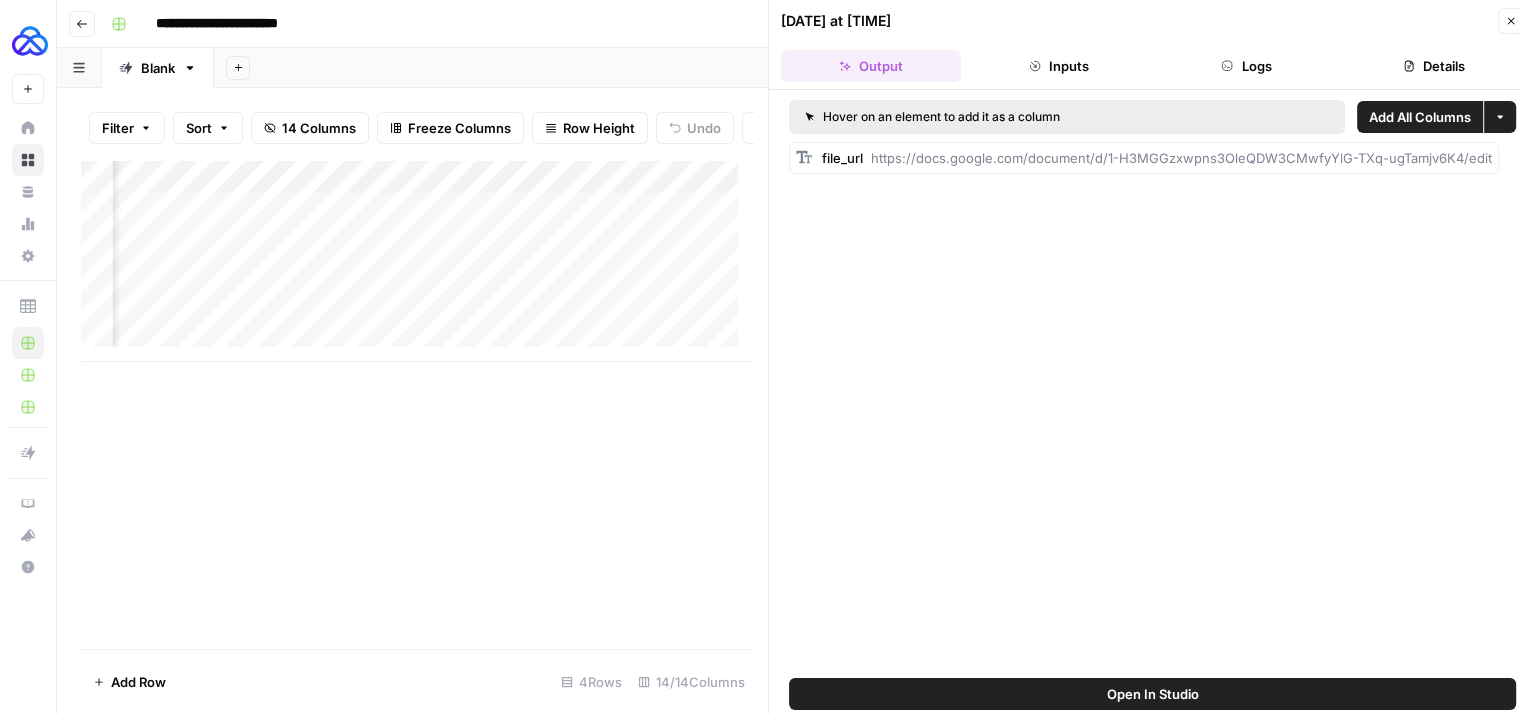 drag, startPoint x: 865, startPoint y: 157, endPoint x: 1493, endPoint y: 188, distance: 628.76465 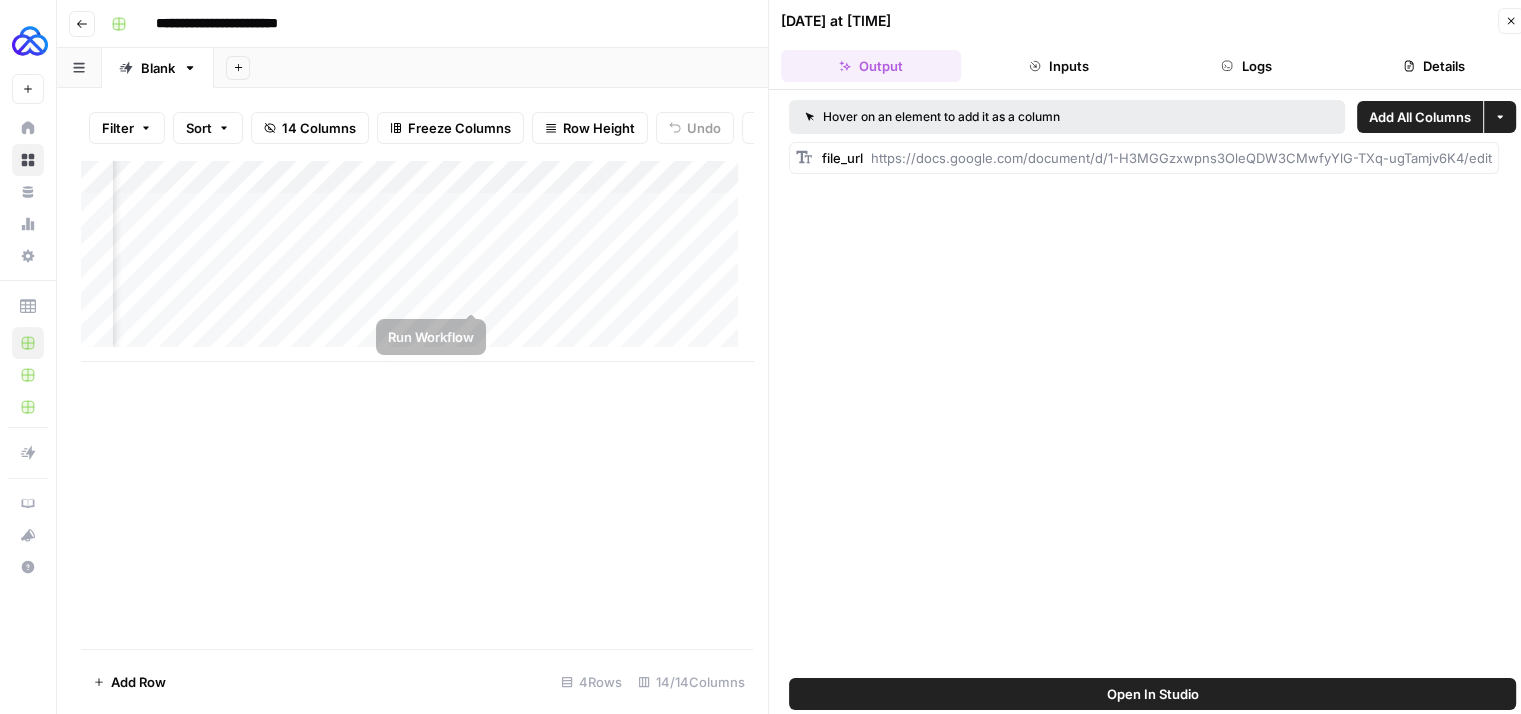 click on "Add Column" at bounding box center [417, 261] 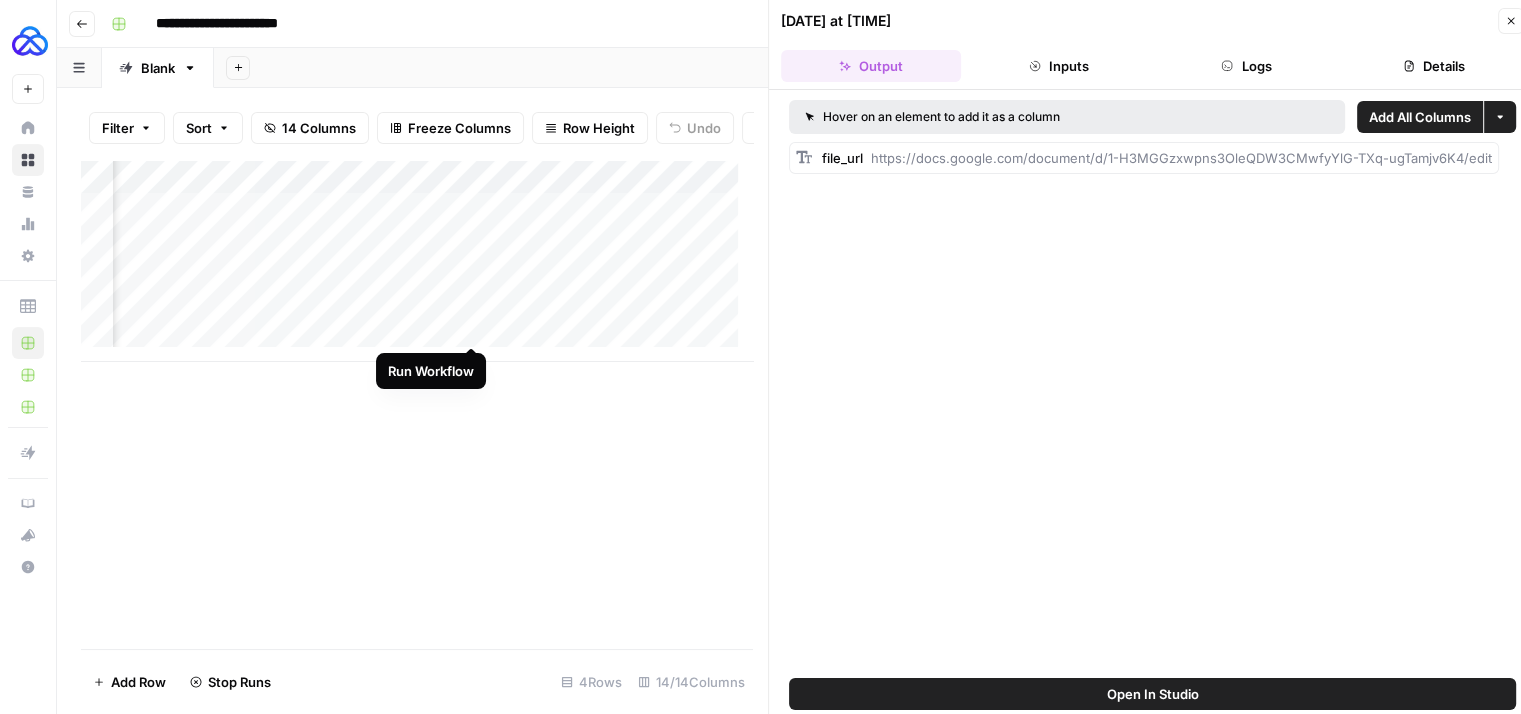 click on "Add Column" at bounding box center [417, 261] 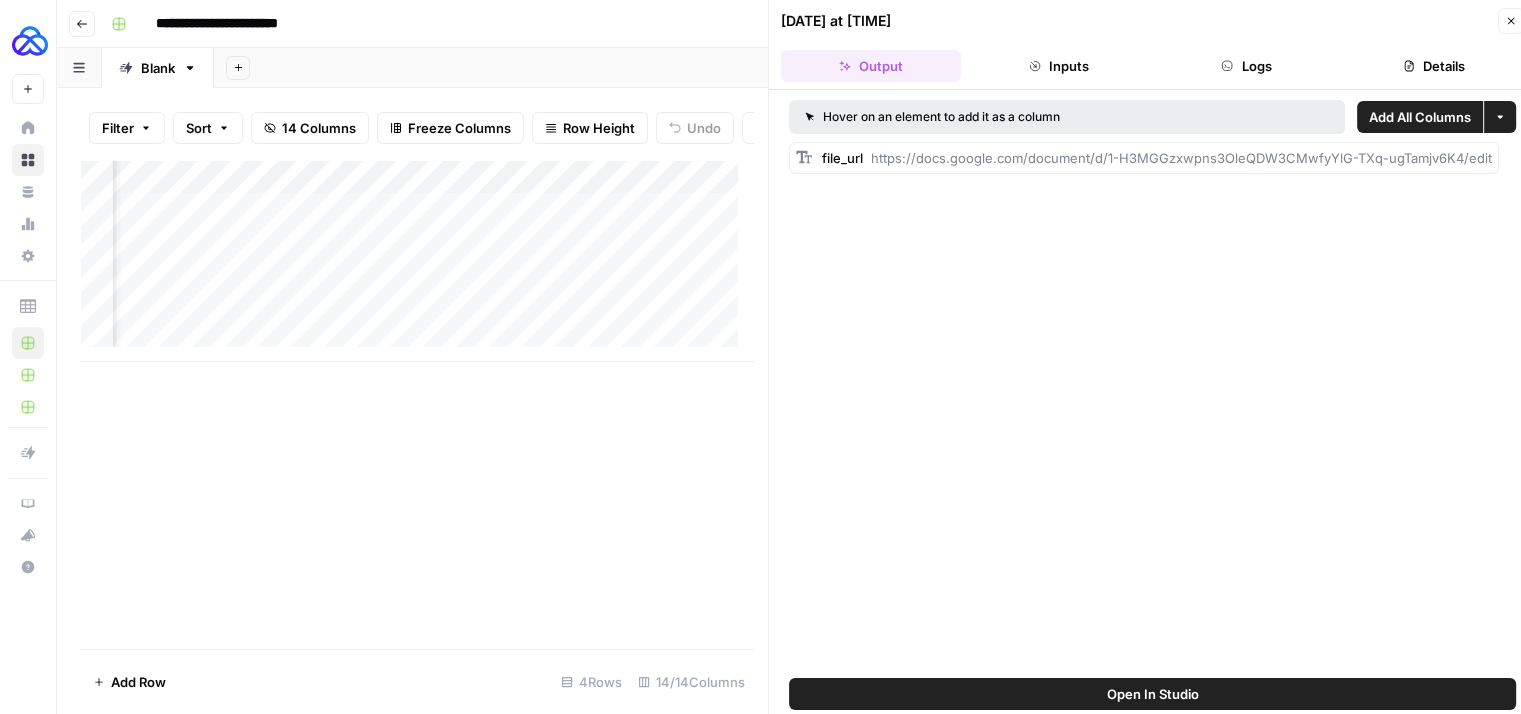 click on "Add Column" at bounding box center [417, 404] 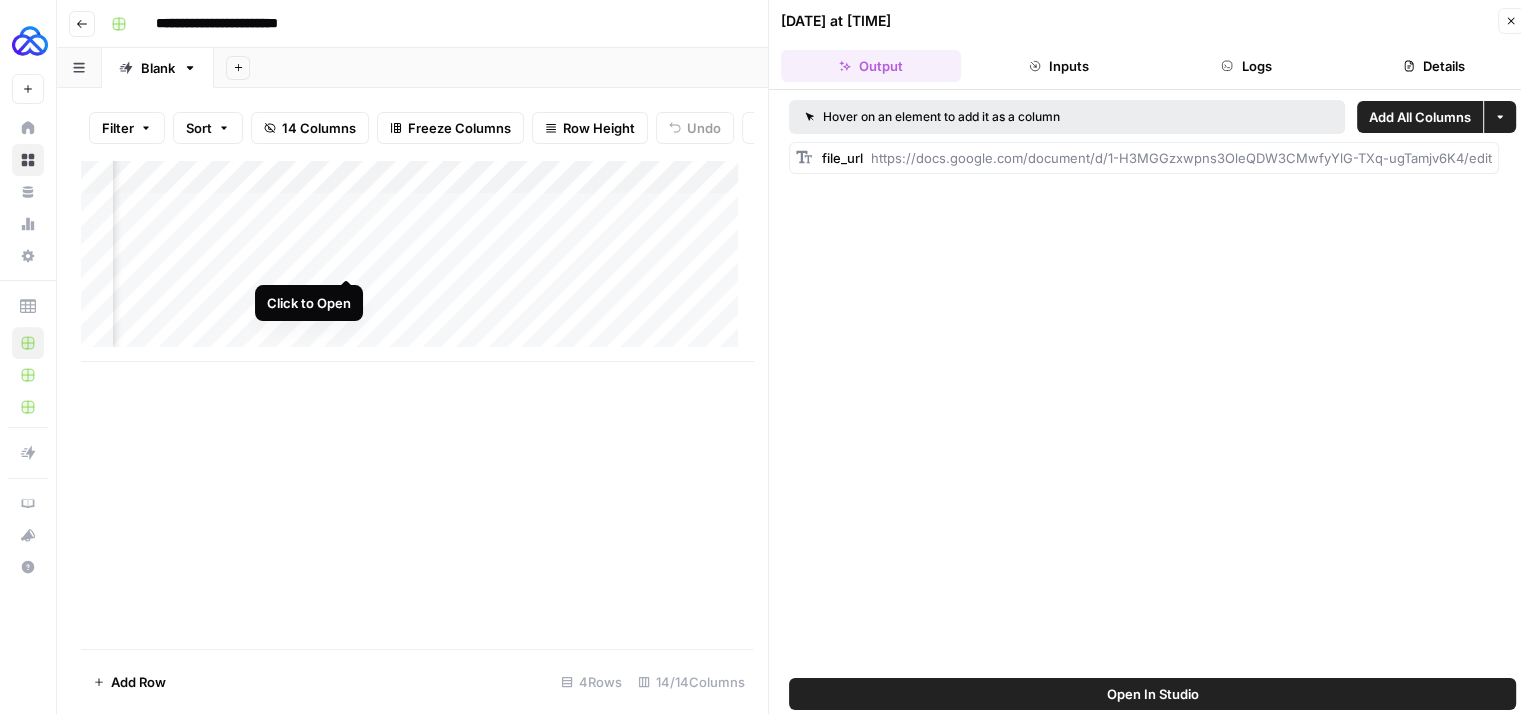 click on "Add Column" at bounding box center [417, 261] 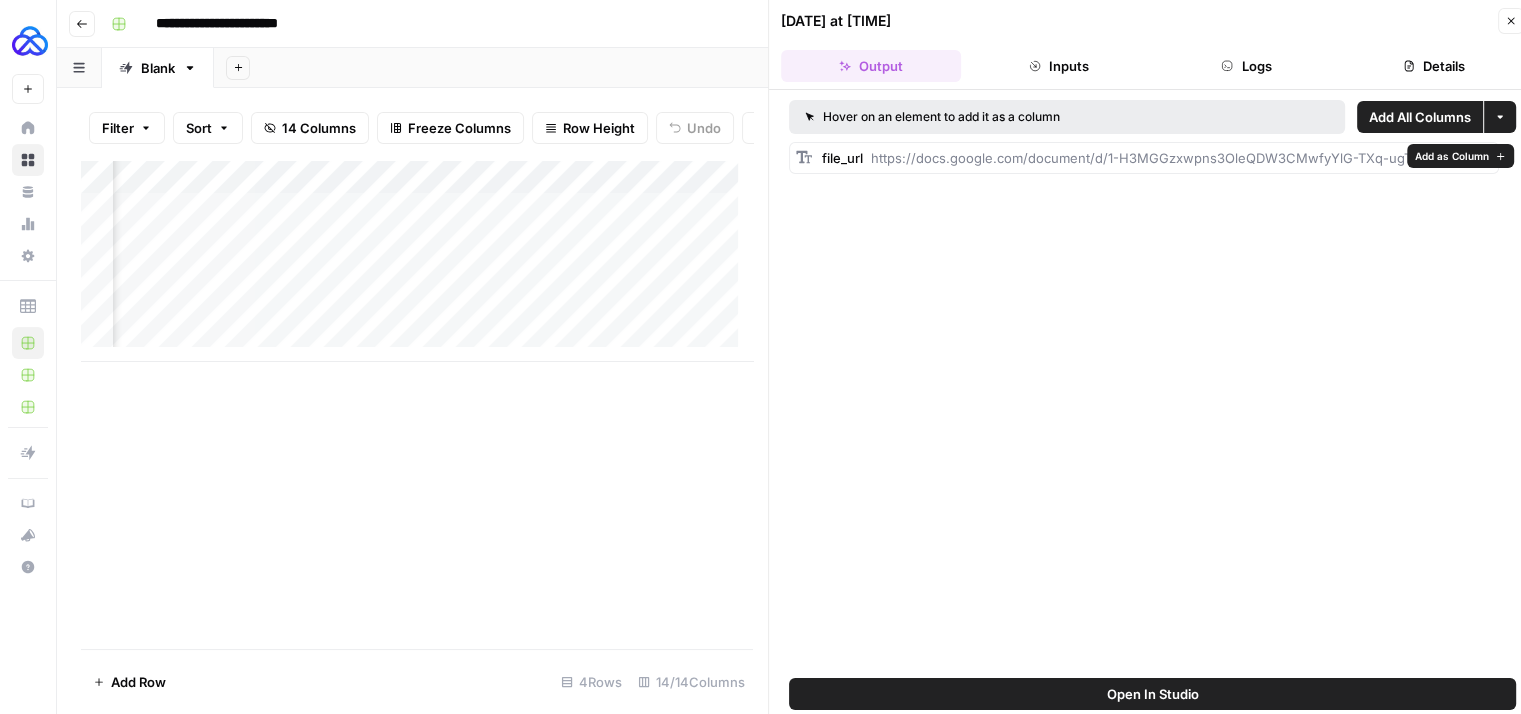 scroll, scrollTop: 0, scrollLeft: 15, axis: horizontal 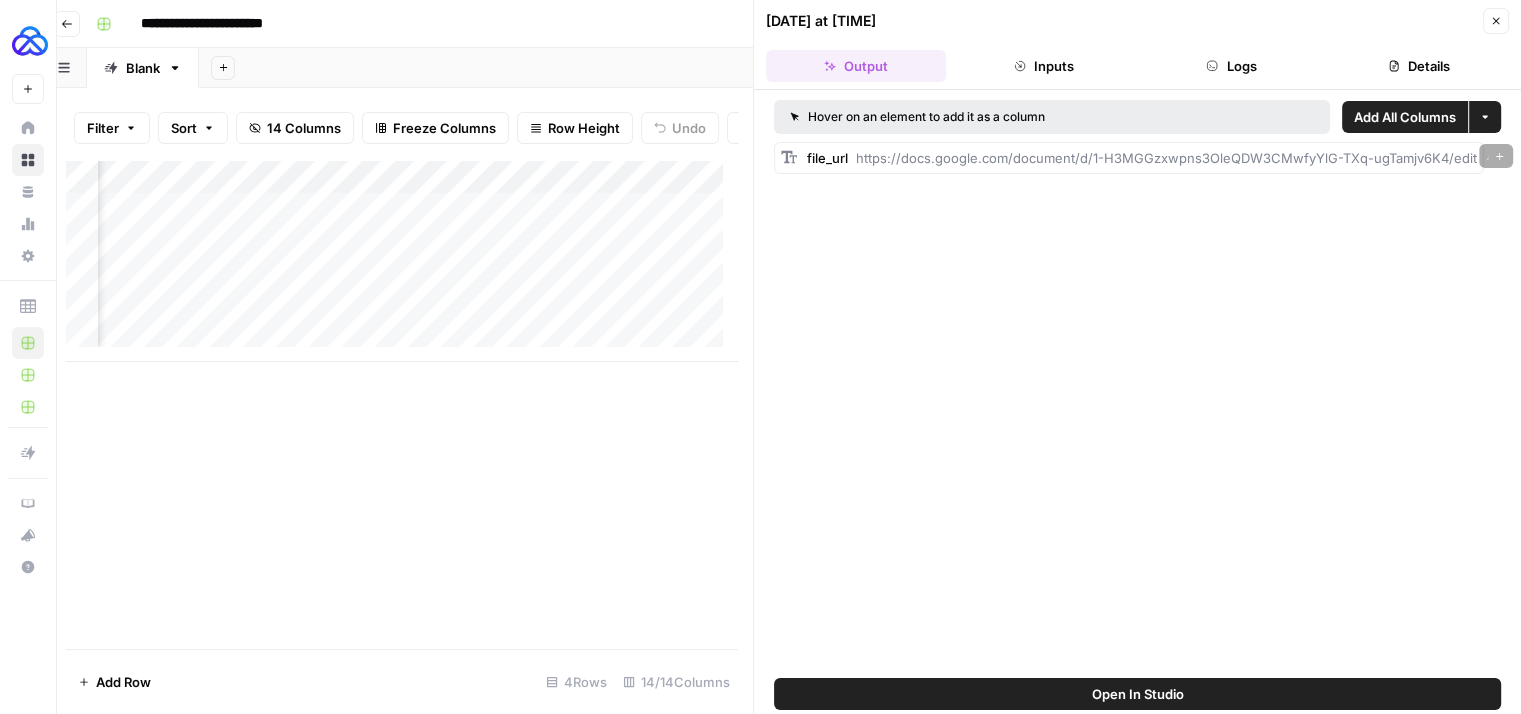 drag, startPoint x: 871, startPoint y: 157, endPoint x: 1482, endPoint y: 161, distance: 611.0131 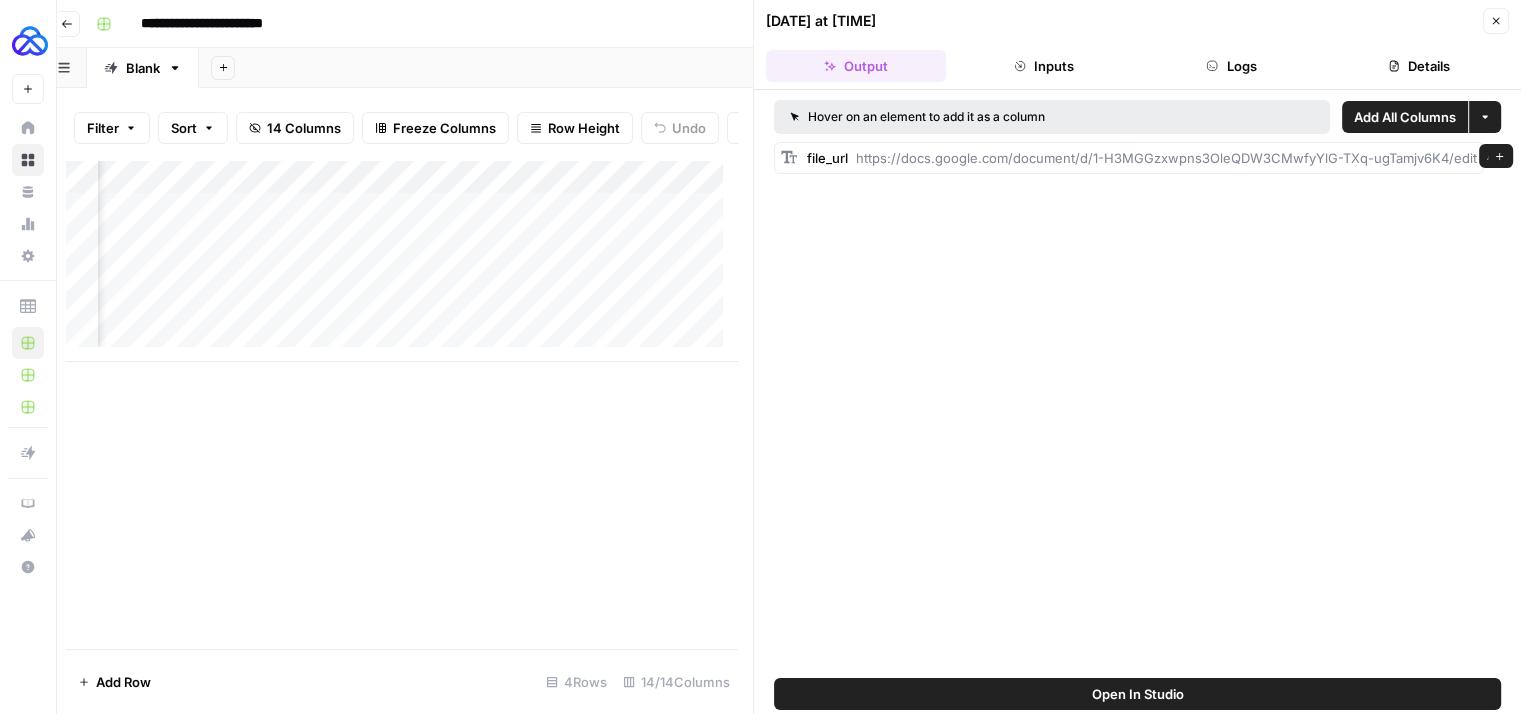 click on "https://docs.google.com/document/d/1-H3MGGzxwpns3OleQDW3CMwfyYlG-TXq-ugTamjv6K4/edit" at bounding box center [1166, 158] 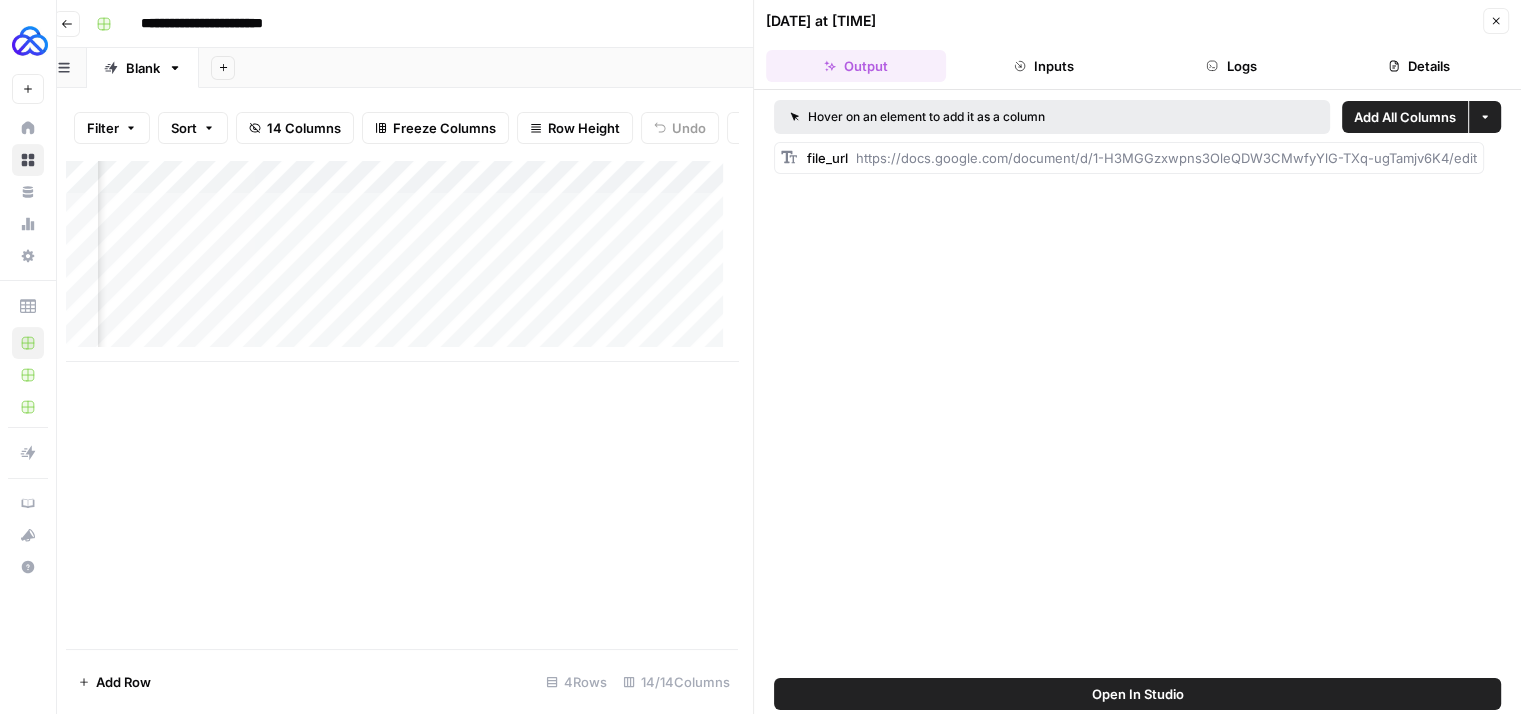 drag, startPoint x: 856, startPoint y: 155, endPoint x: 1496, endPoint y: 155, distance: 640 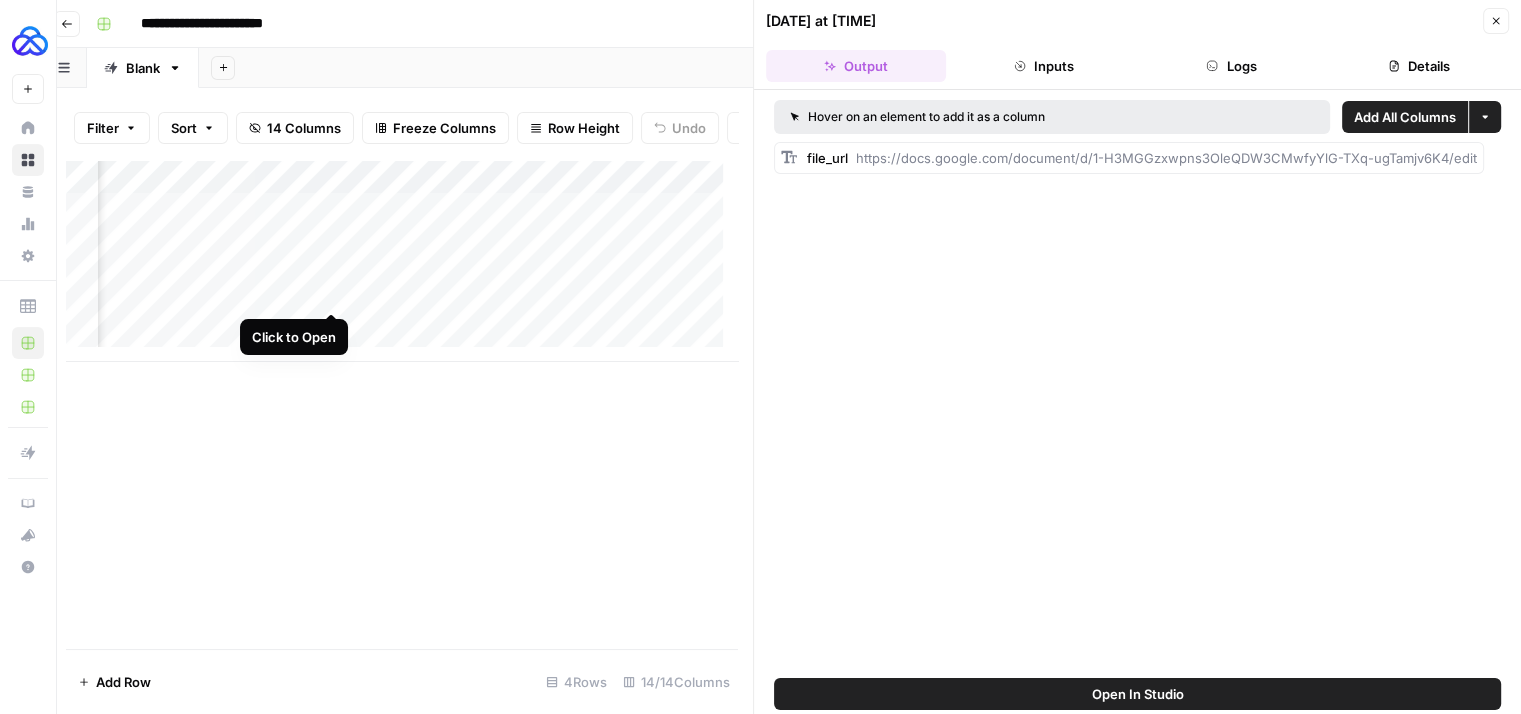 click on "Add Column" at bounding box center (402, 261) 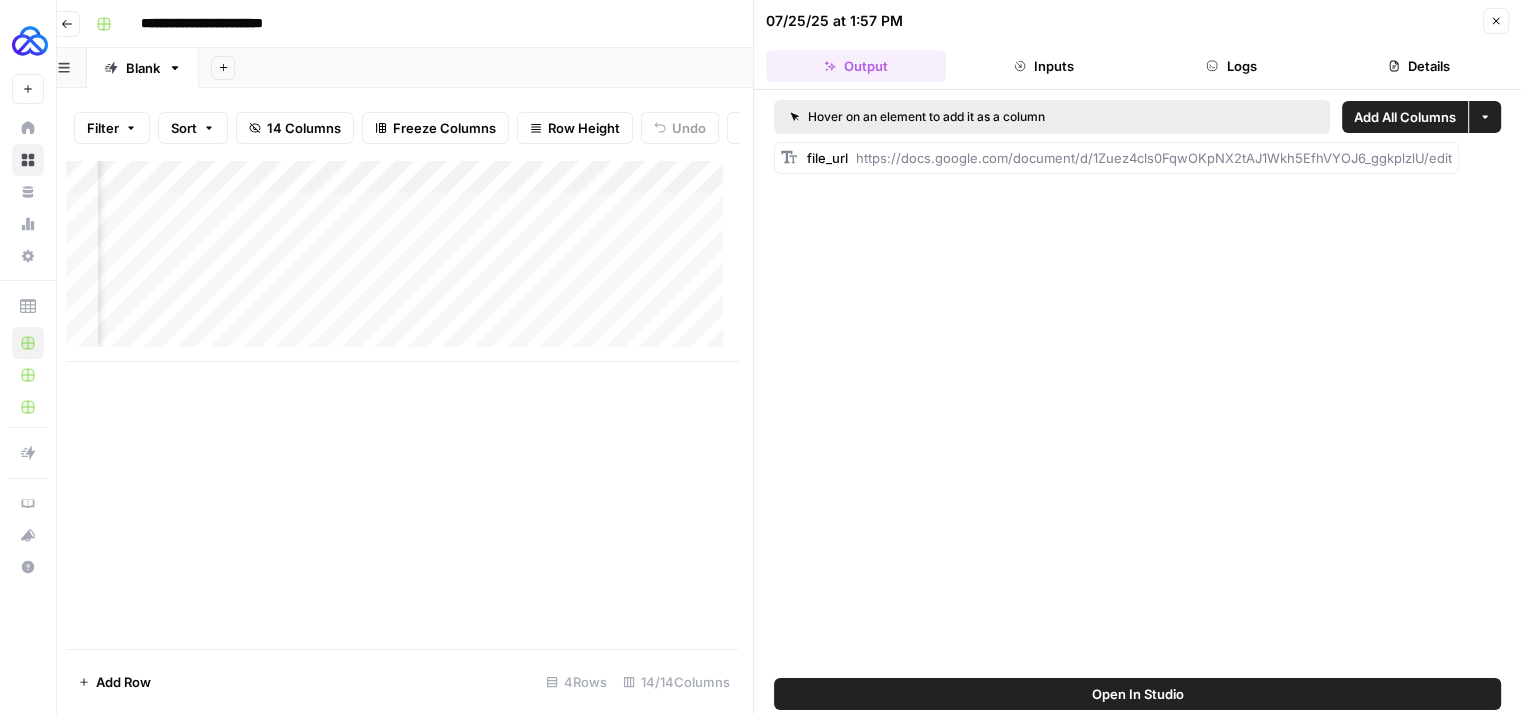 drag, startPoint x: 856, startPoint y: 154, endPoint x: 1476, endPoint y: 165, distance: 620.0976 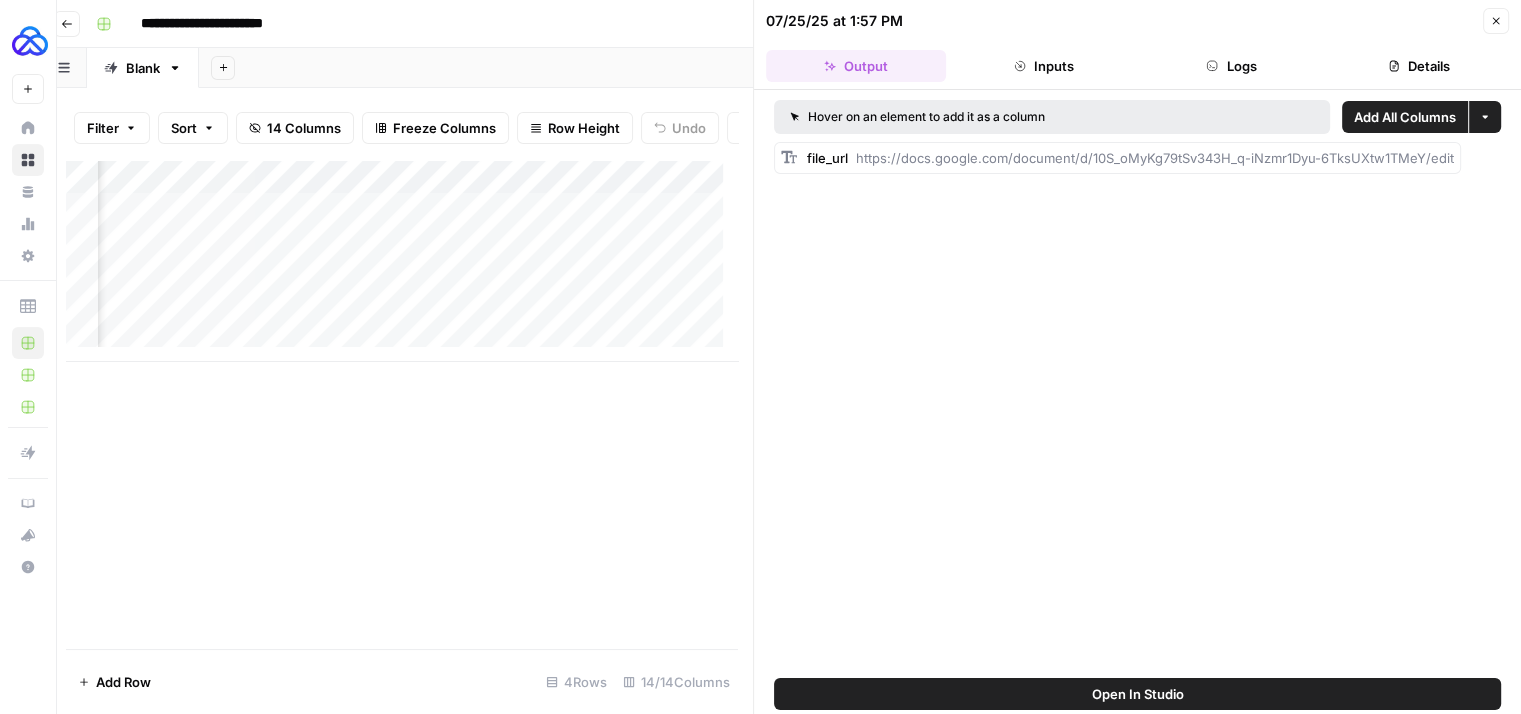 drag, startPoint x: 854, startPoint y: 159, endPoint x: 1481, endPoint y: 182, distance: 627.4217 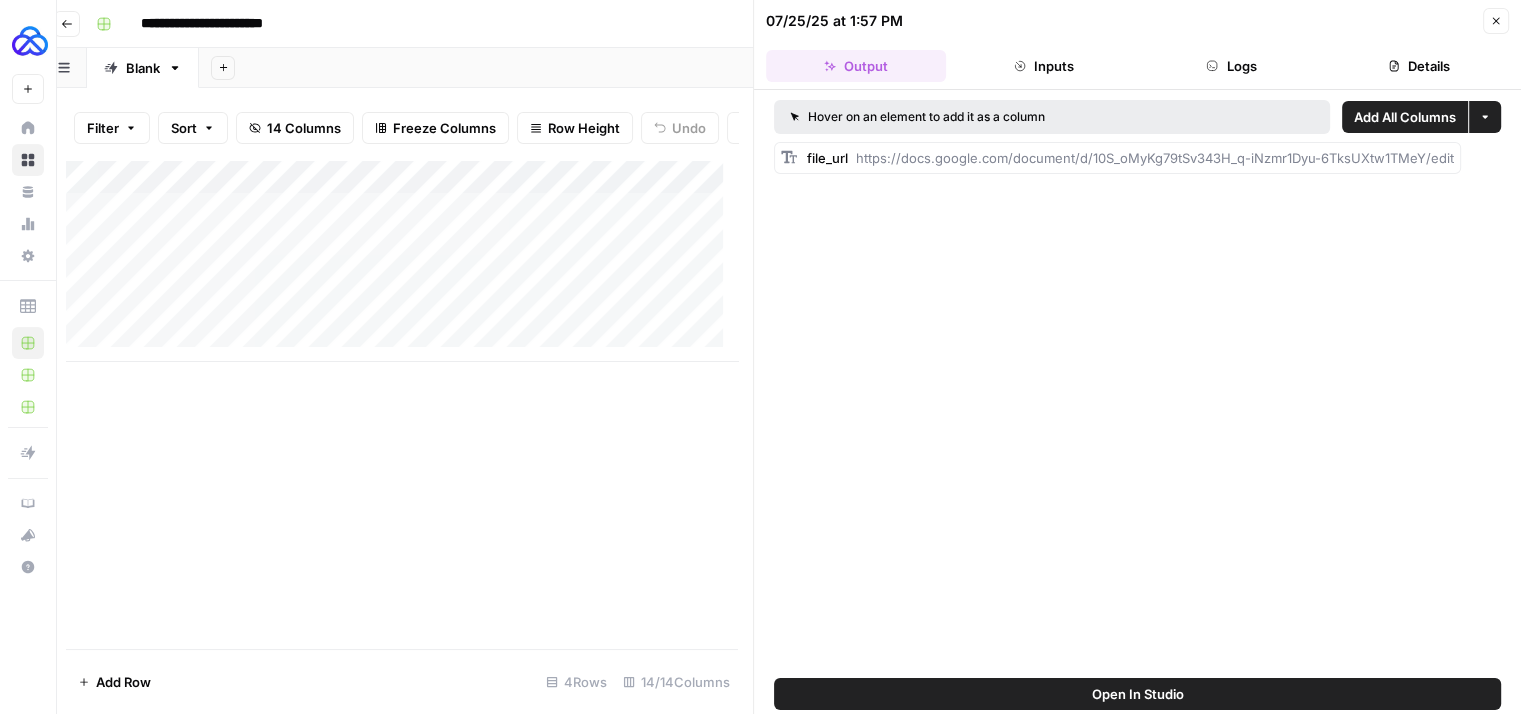click on "Add Column" at bounding box center [402, 261] 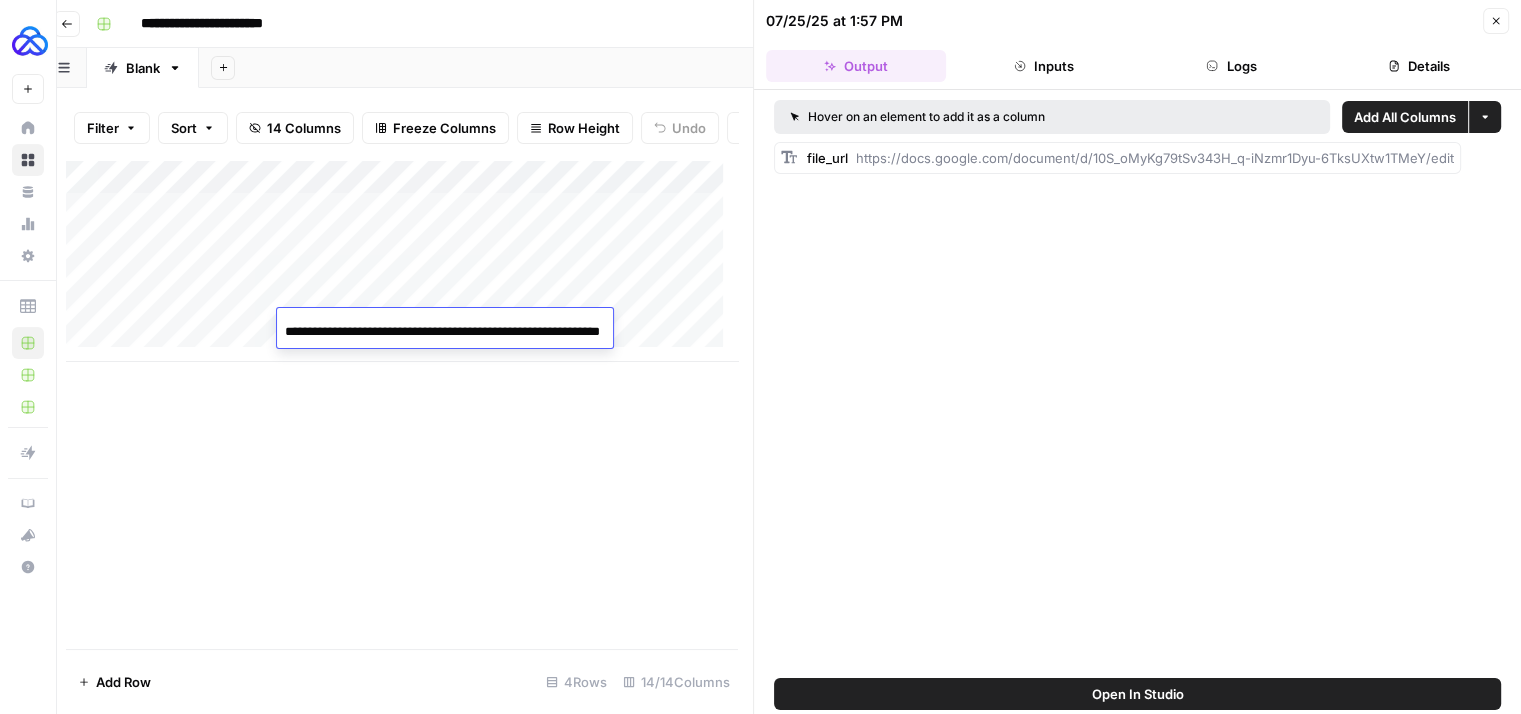 click on "**********" at bounding box center (745, 357) 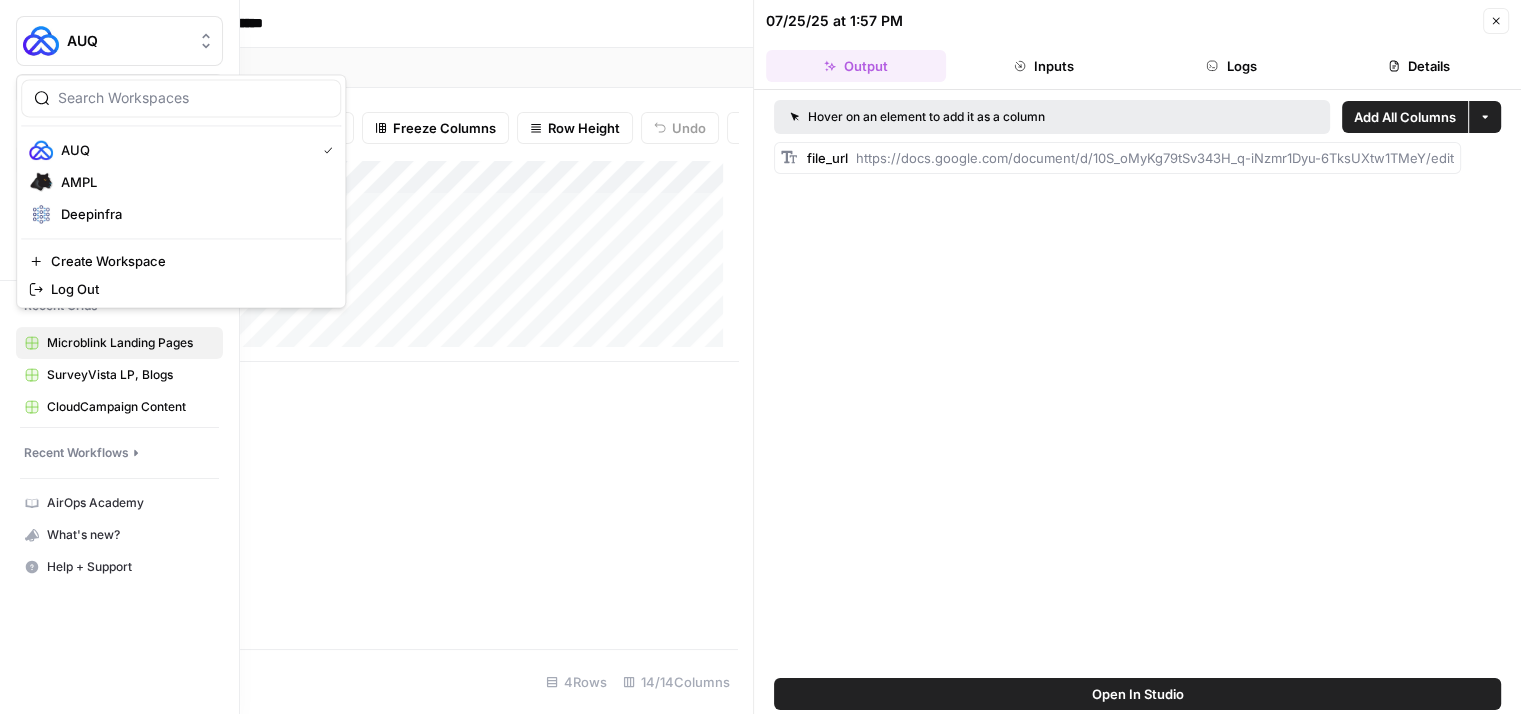 click at bounding box center [41, 41] 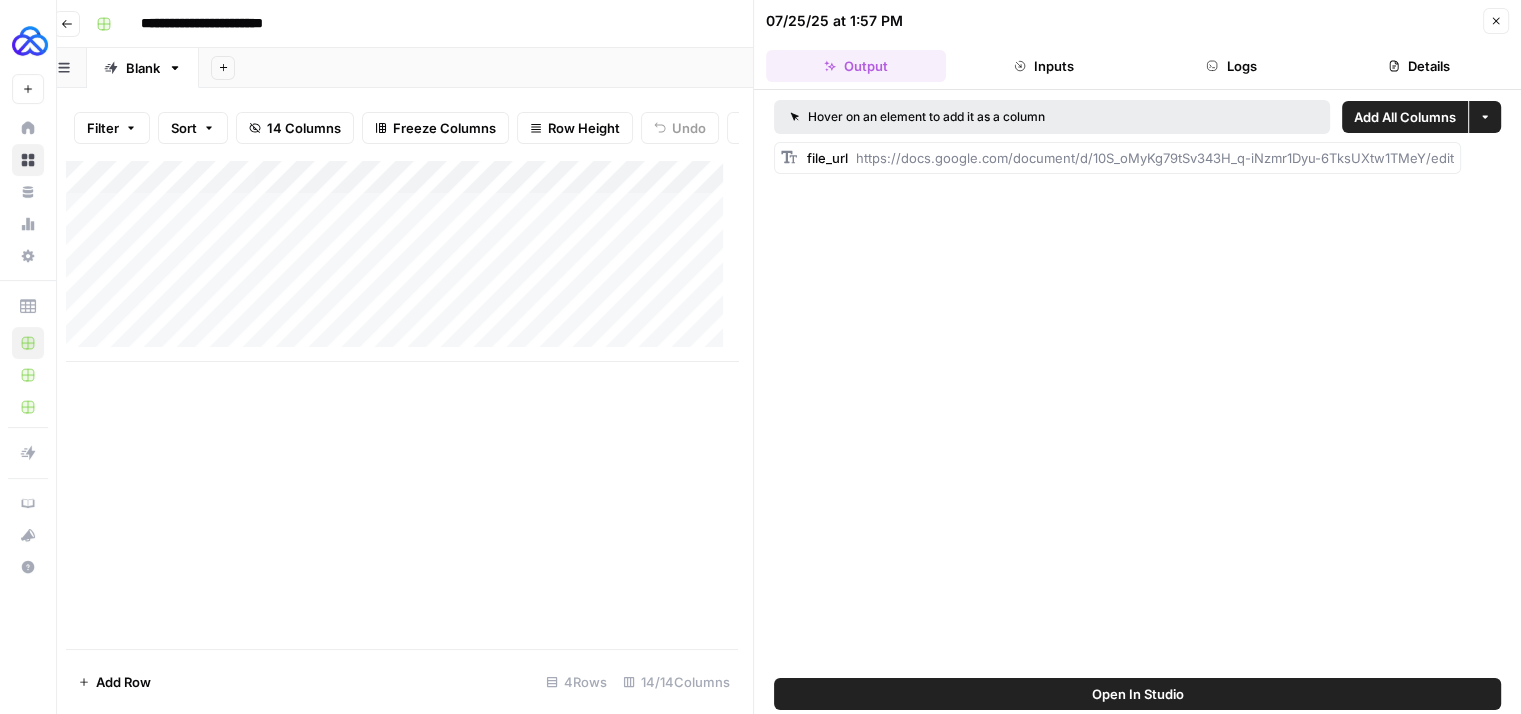 click on "Go back" at bounding box center (67, 24) 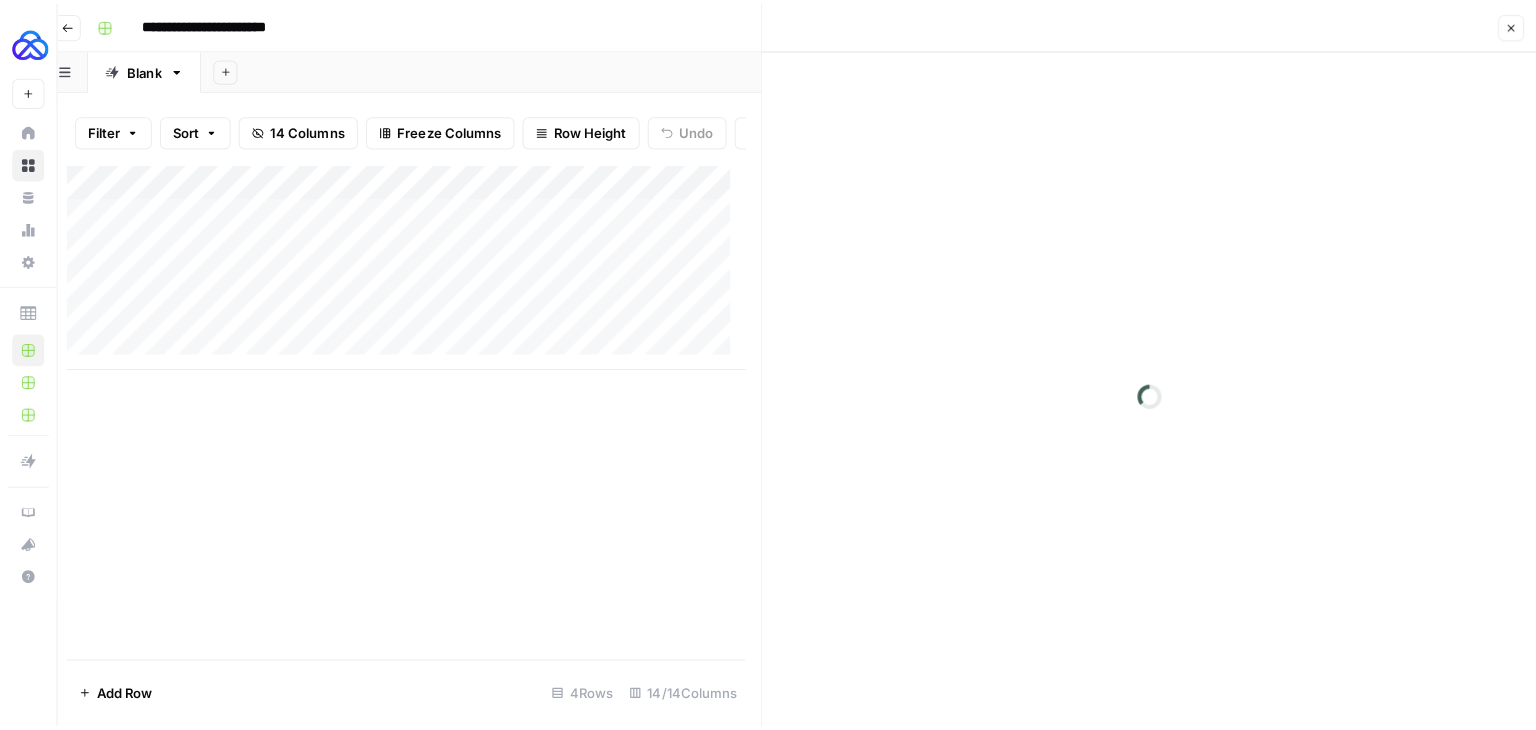 scroll, scrollTop: 0, scrollLeft: 0, axis: both 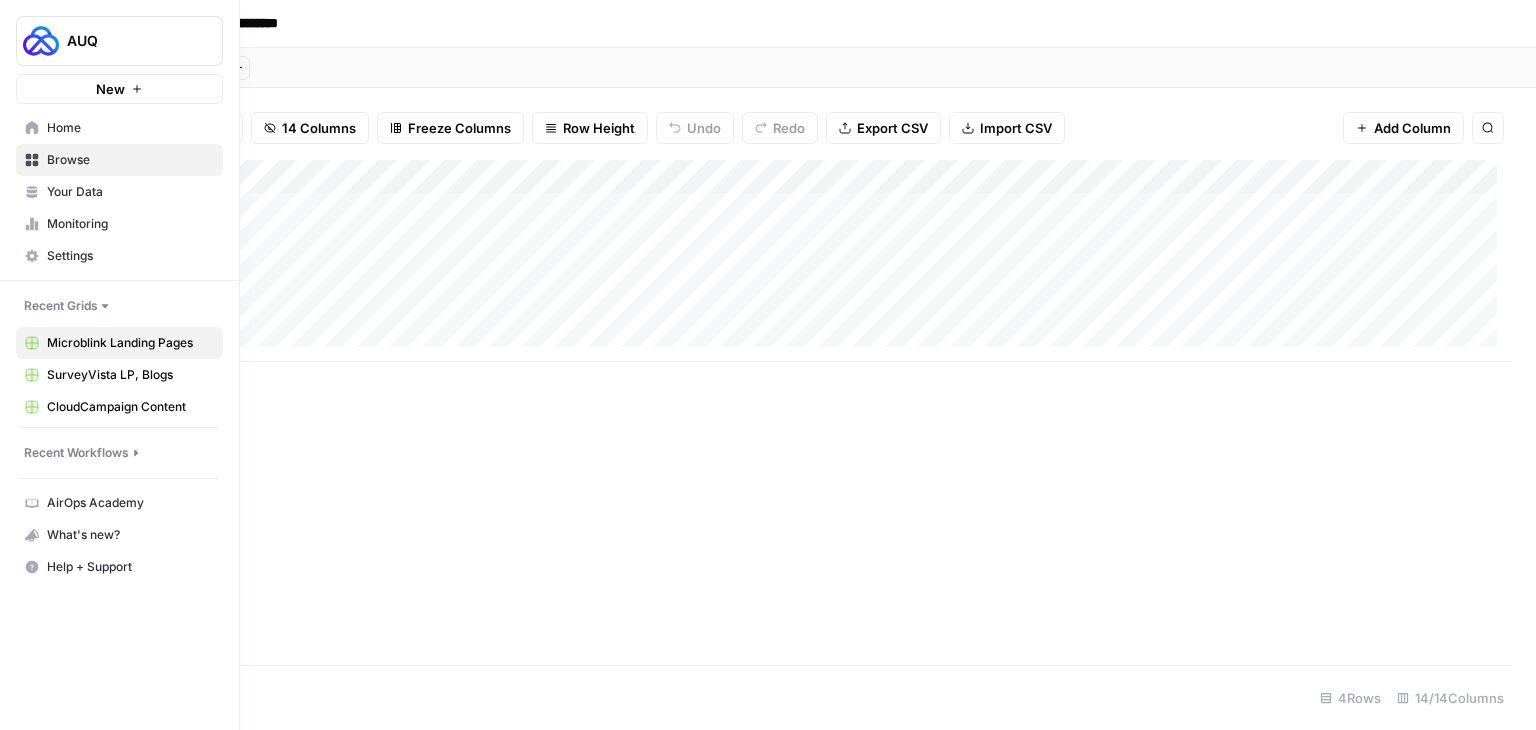 click on "AUQ New" at bounding box center (119, 52) 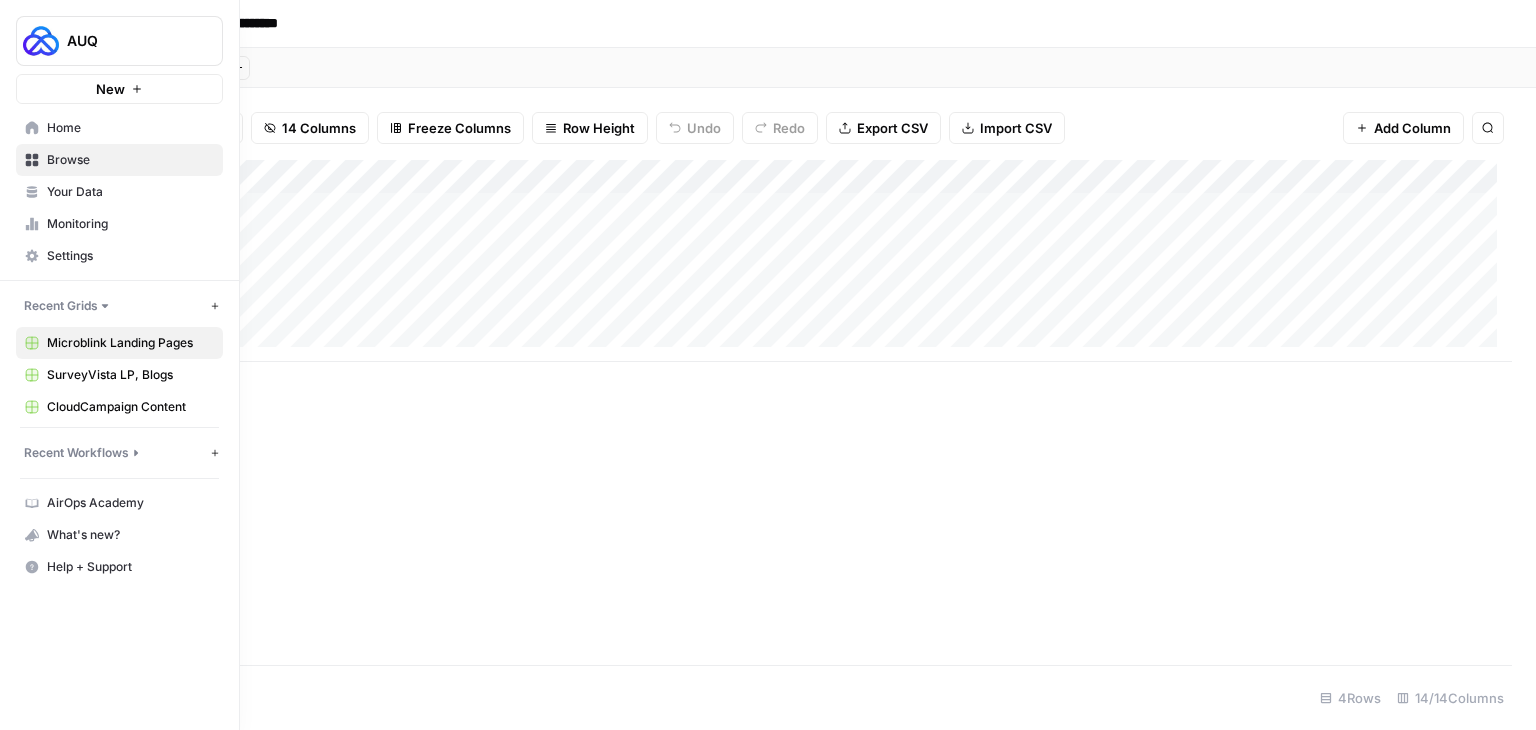 click on "Home" at bounding box center [119, 128] 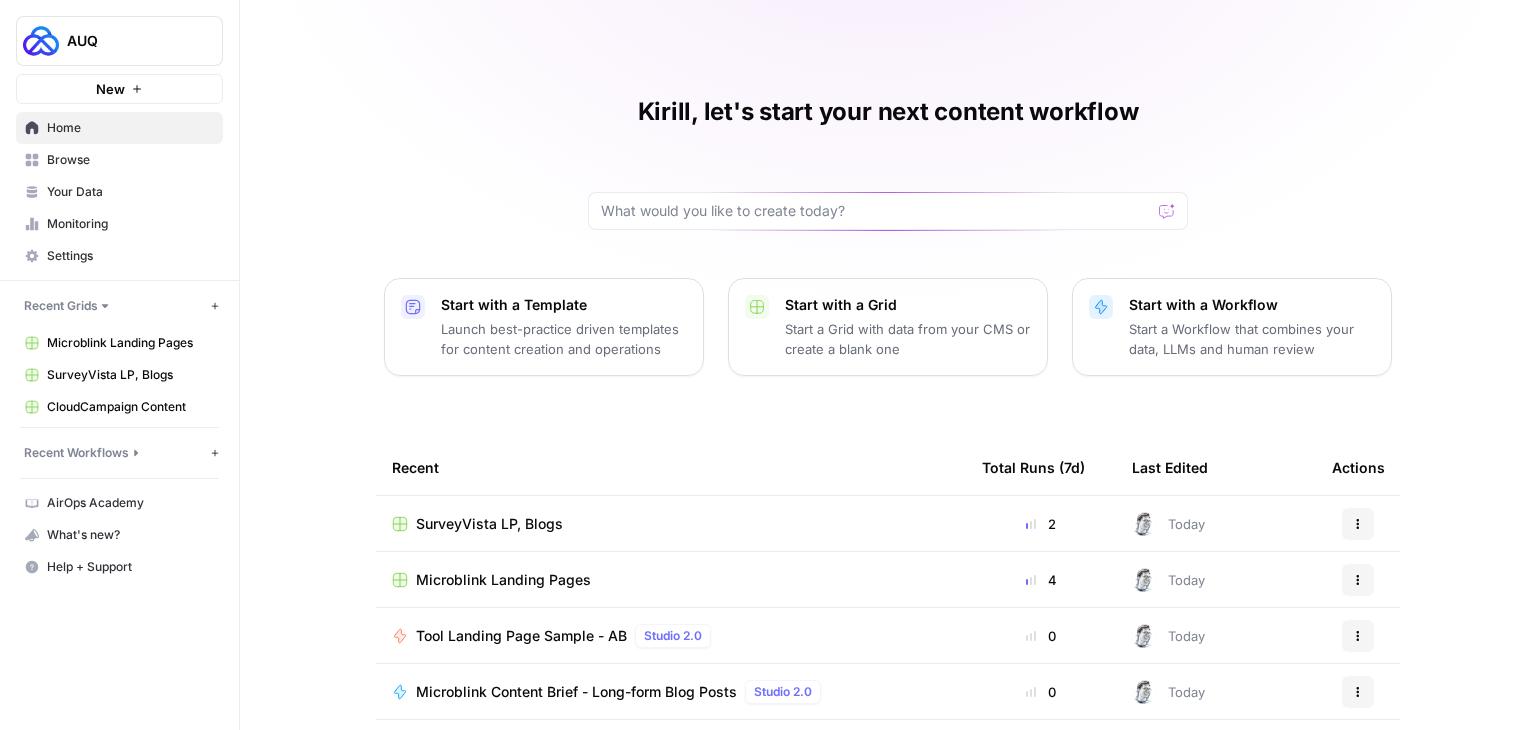 click at bounding box center (888, 211) 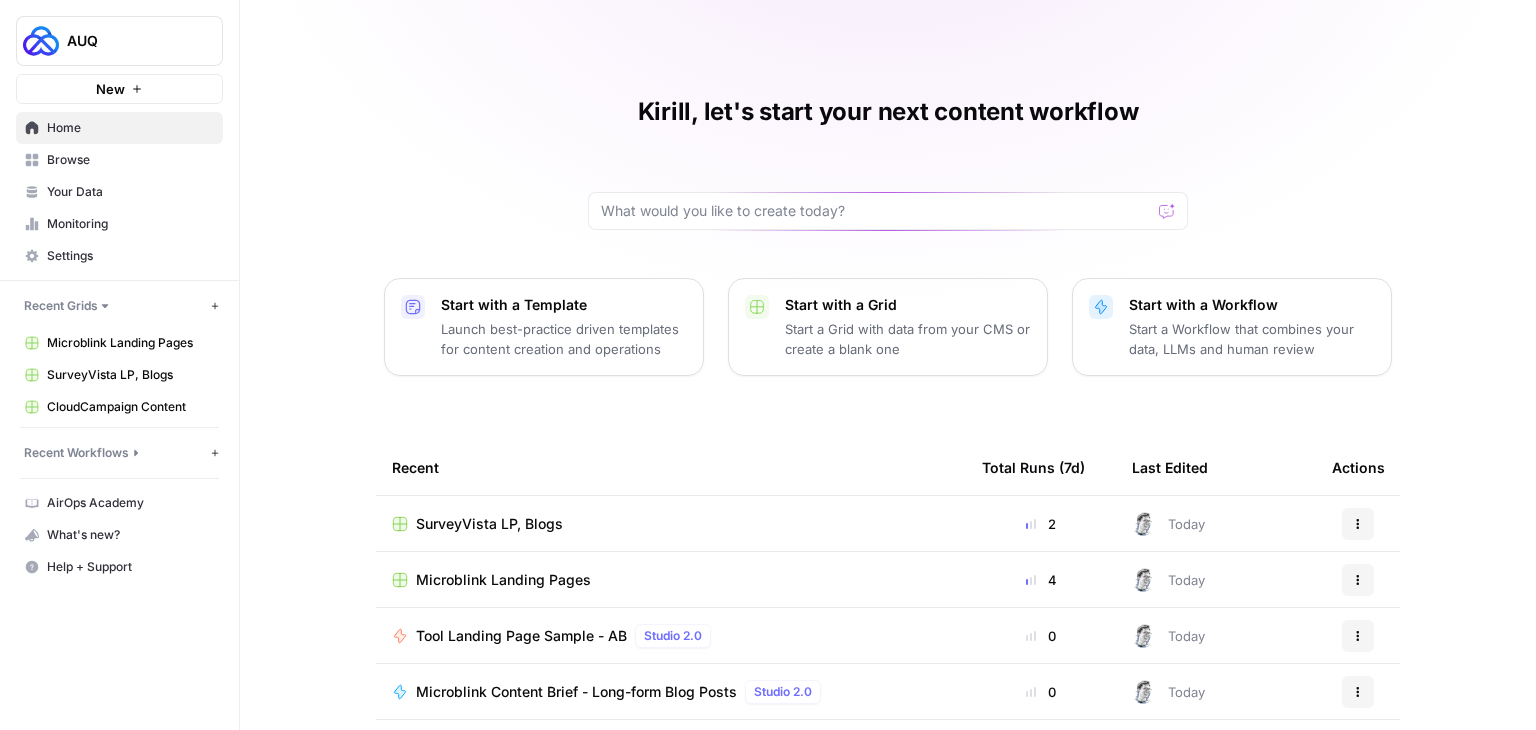 click on "Browse" at bounding box center (130, 160) 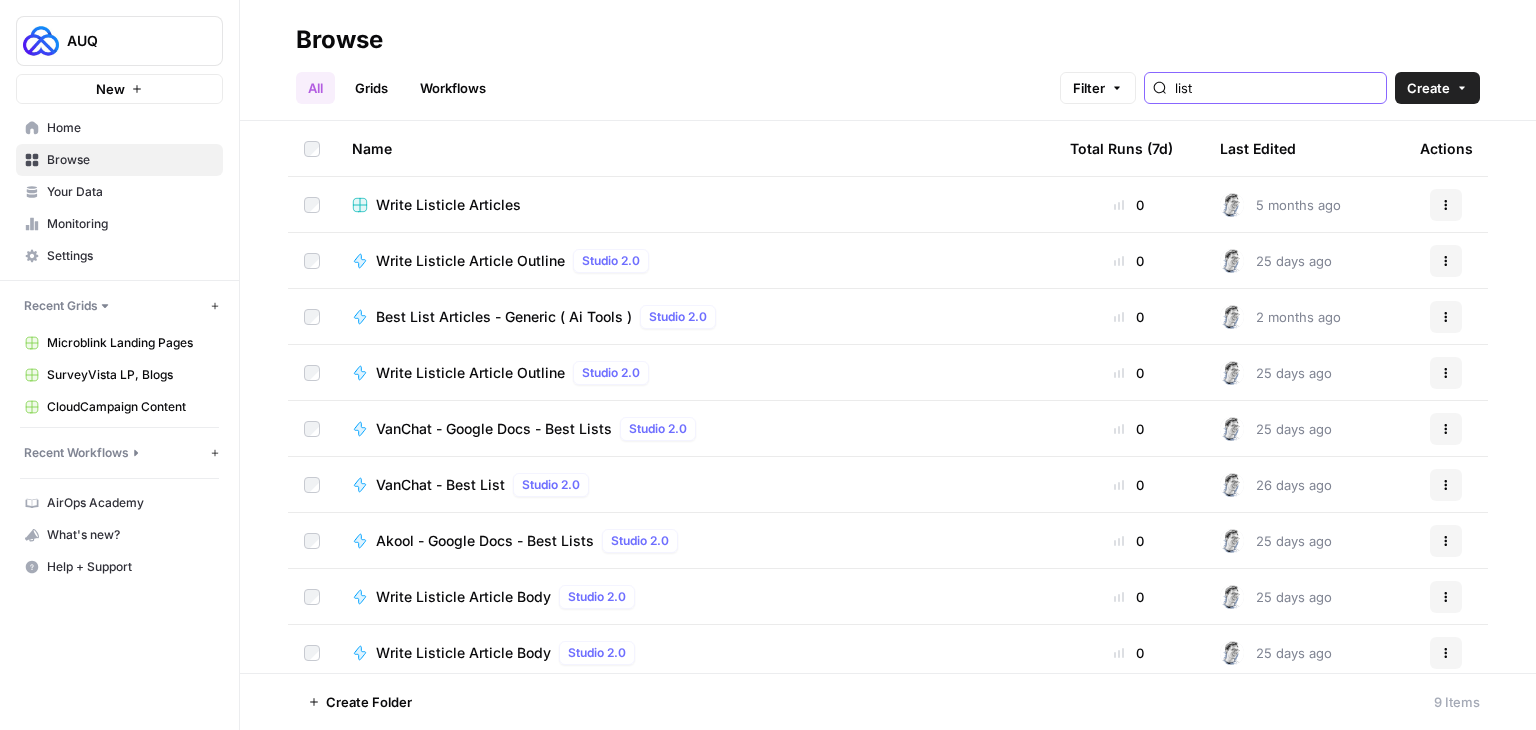 click on "list" at bounding box center (1276, 88) 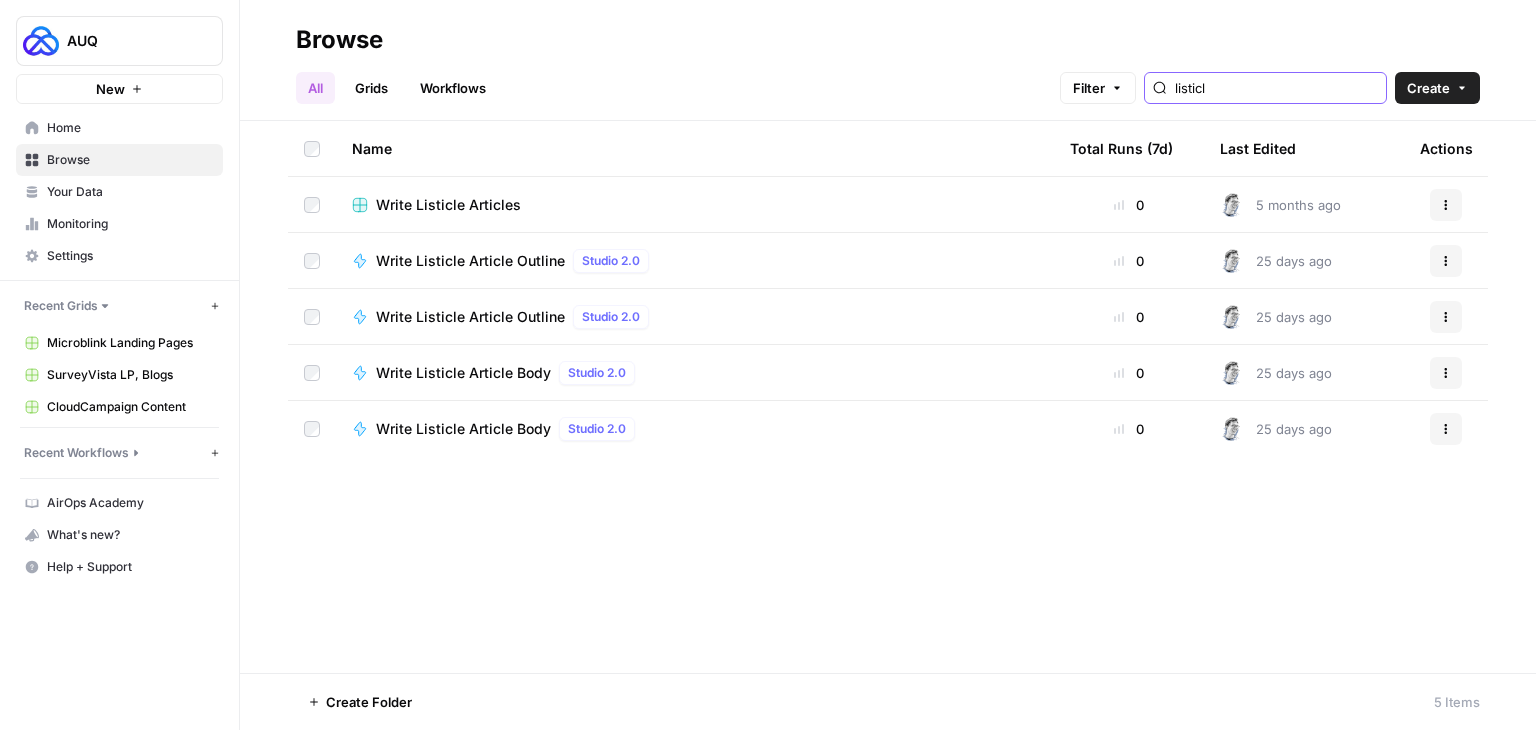 type on "listicl" 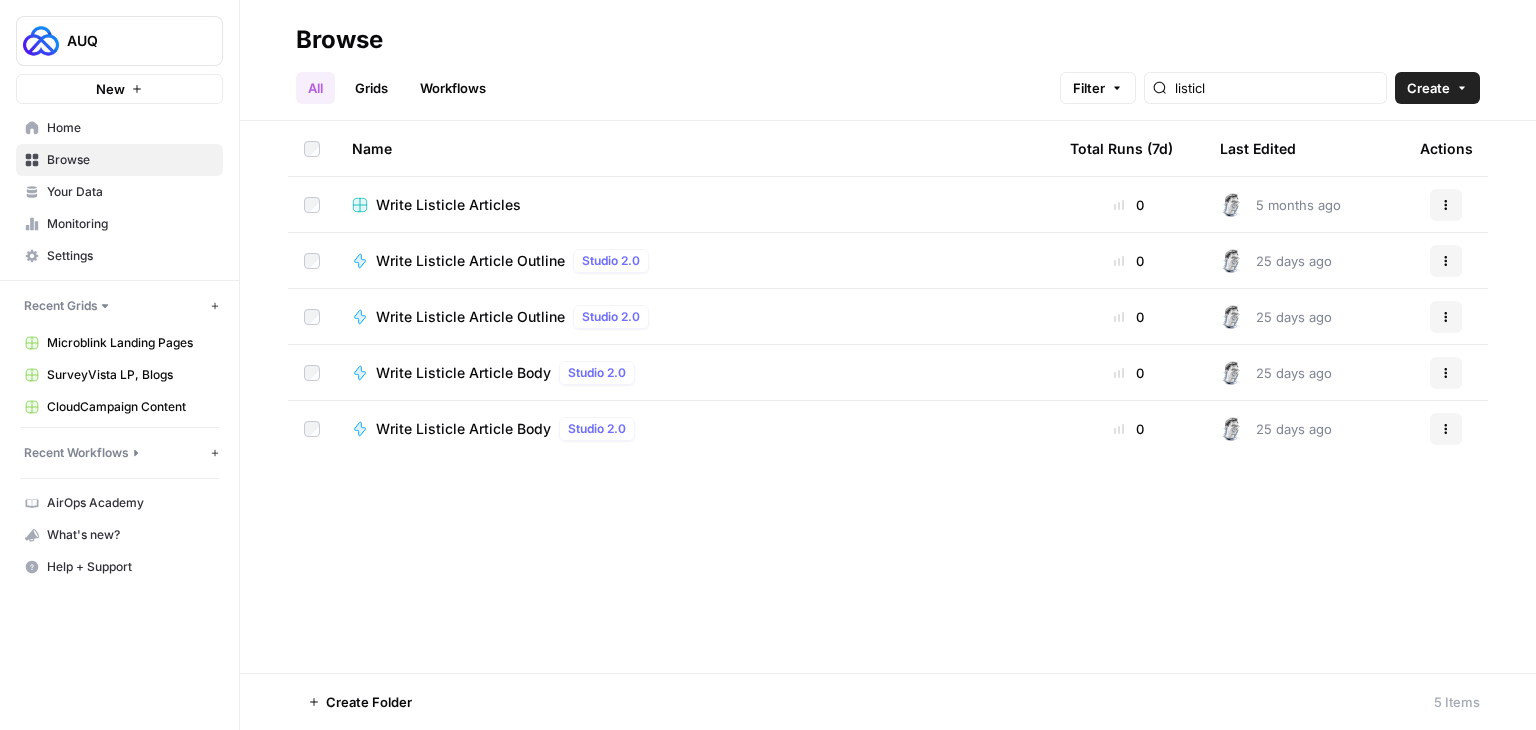 click on "Write Listicle Articles" at bounding box center (695, 204) 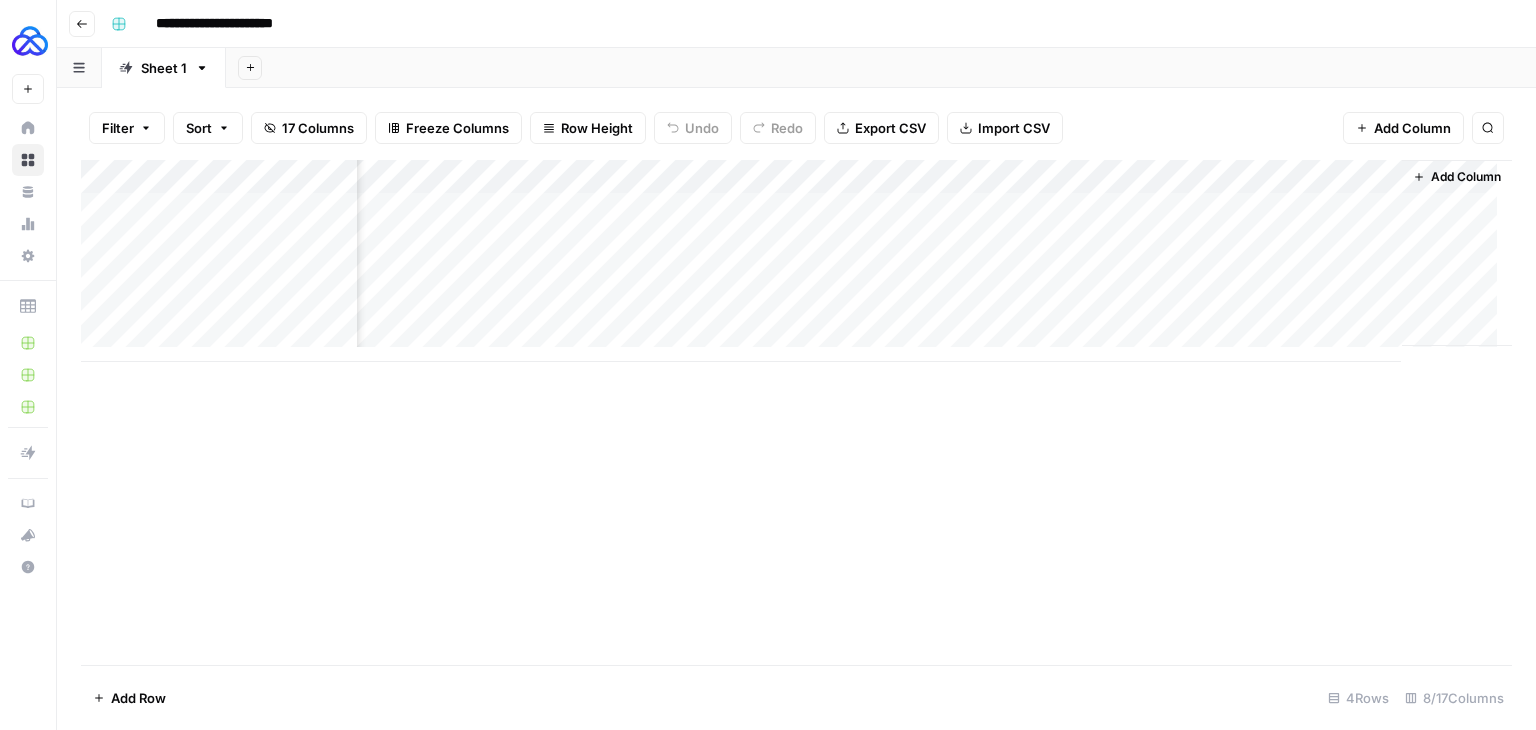 scroll, scrollTop: 0, scrollLeft: 0, axis: both 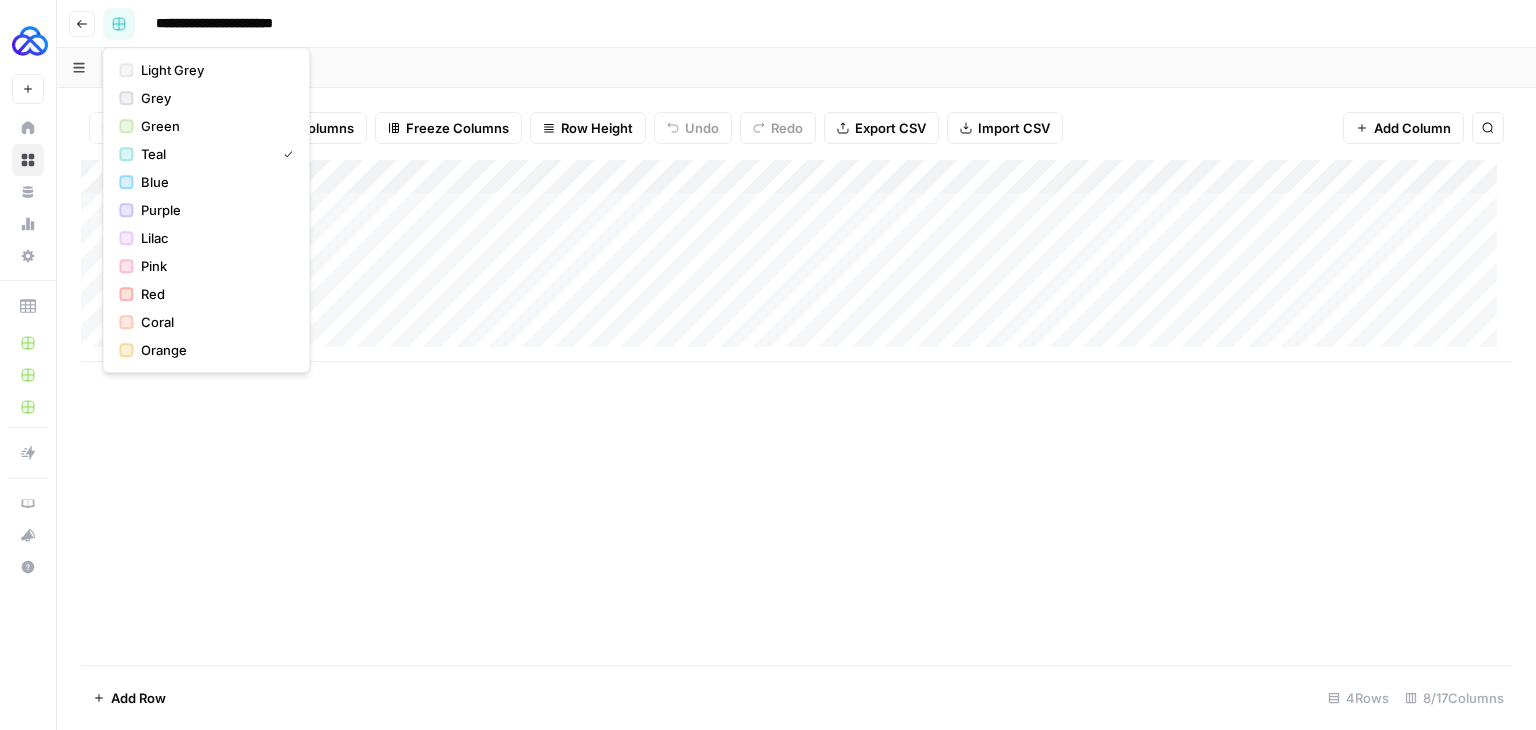 click 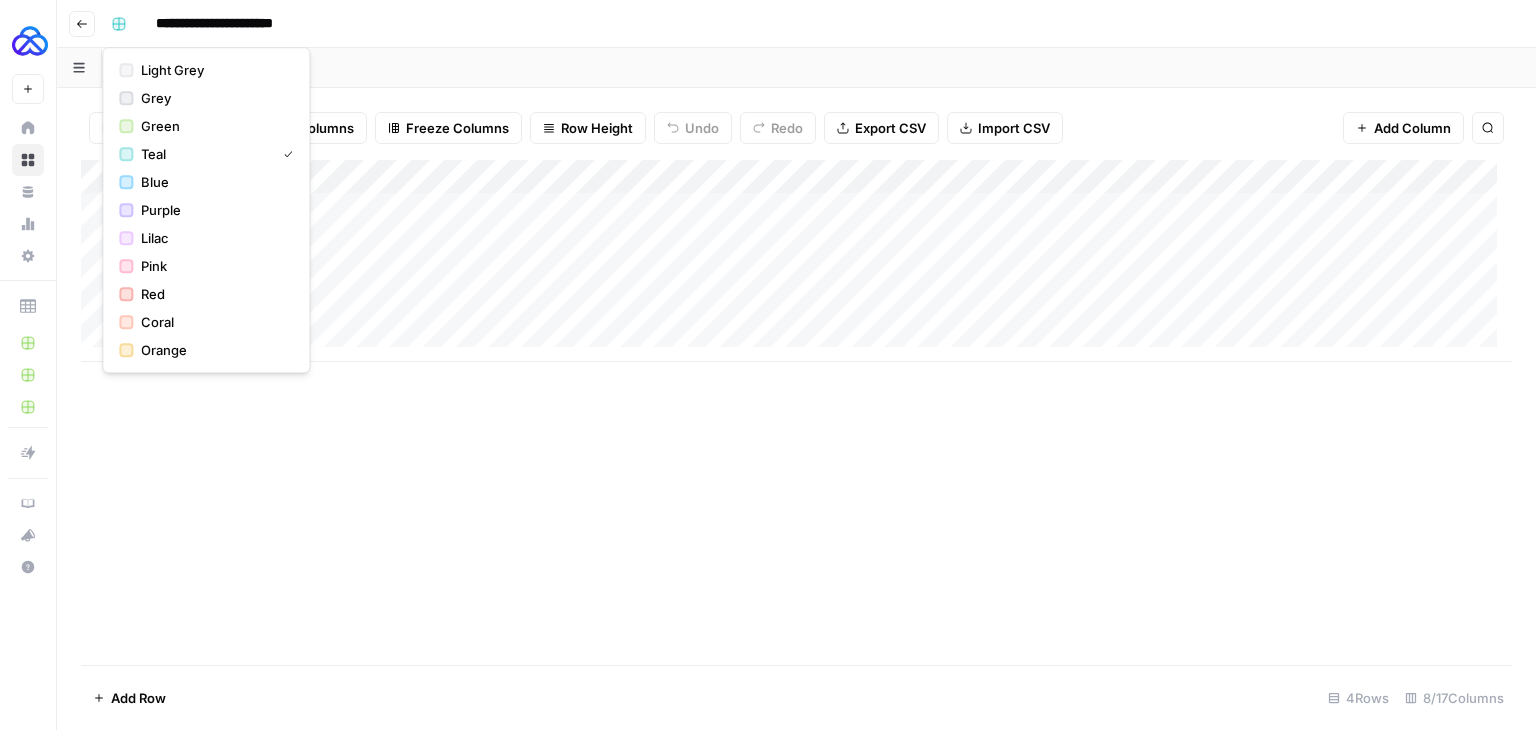 click on "**********" at bounding box center (228, 24) 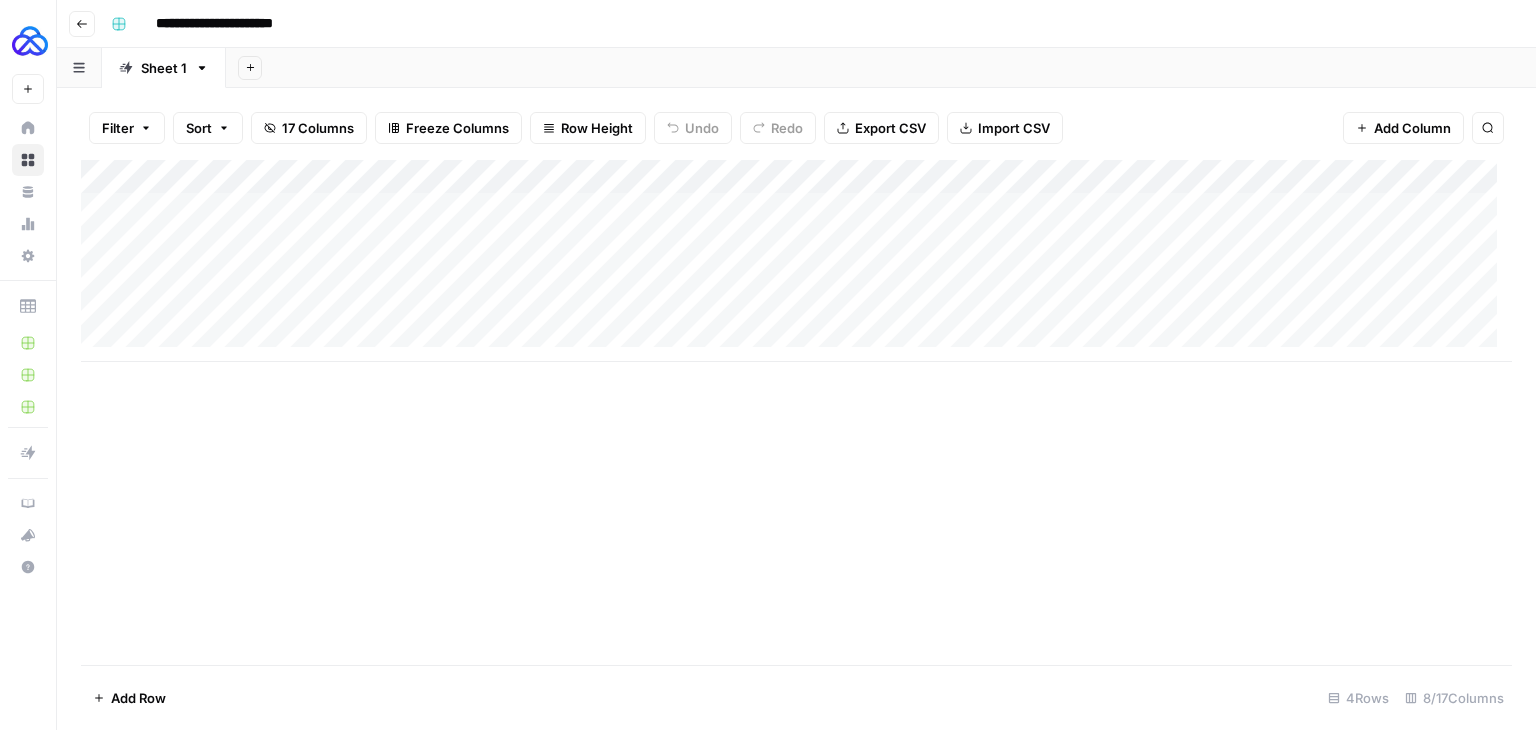 click on "Sheet 1" at bounding box center (164, 68) 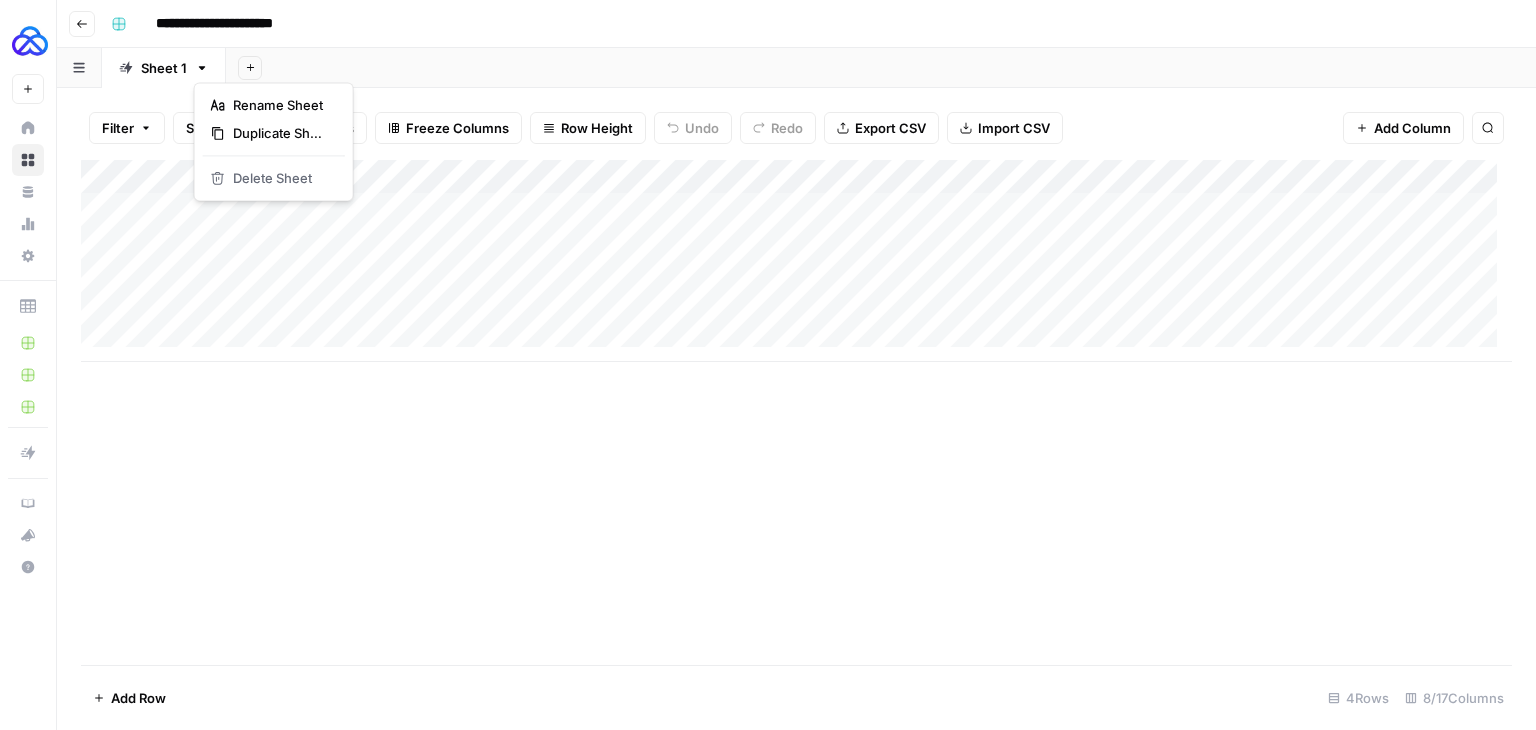 click 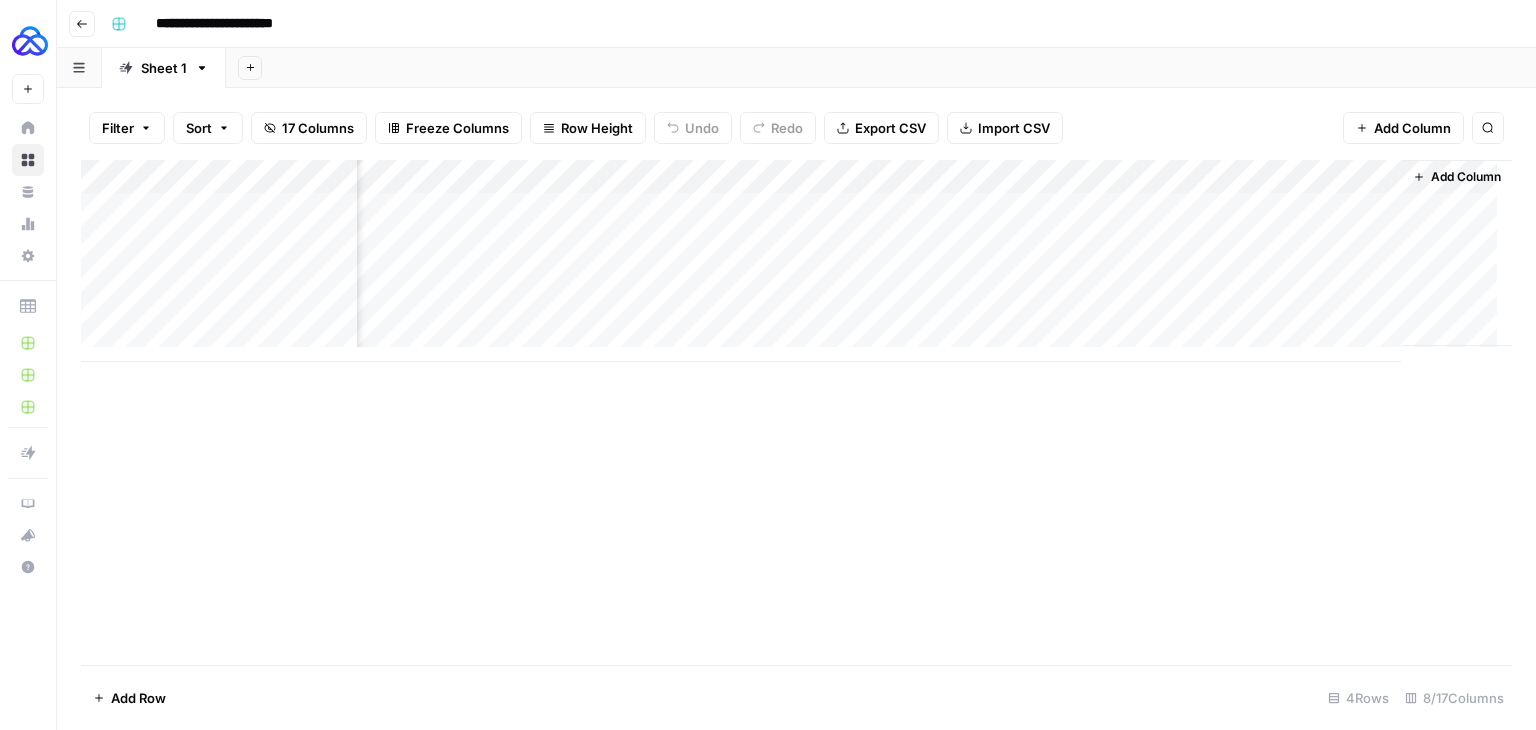 click on "Add Column" at bounding box center [796, 261] 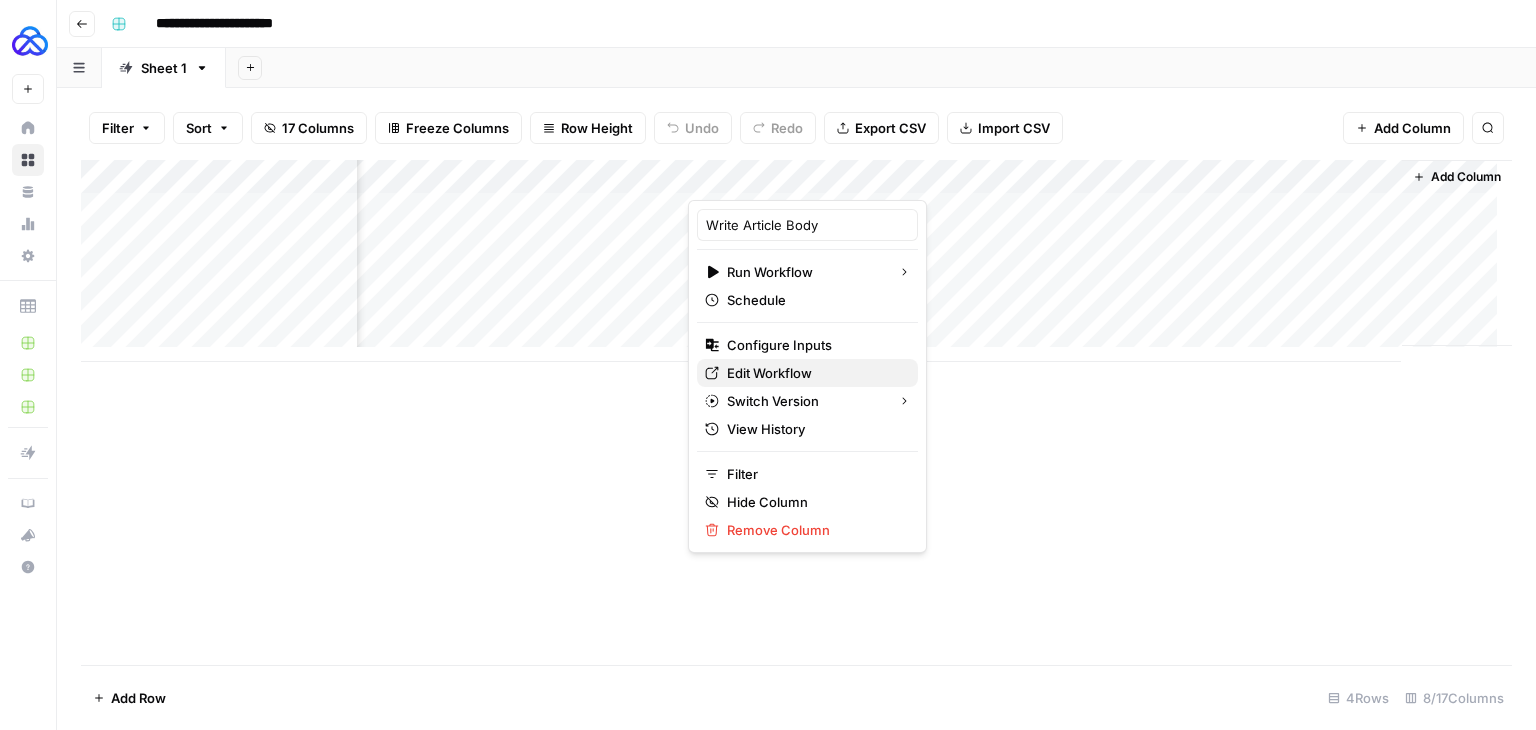 click on "Edit Workflow" at bounding box center (814, 373) 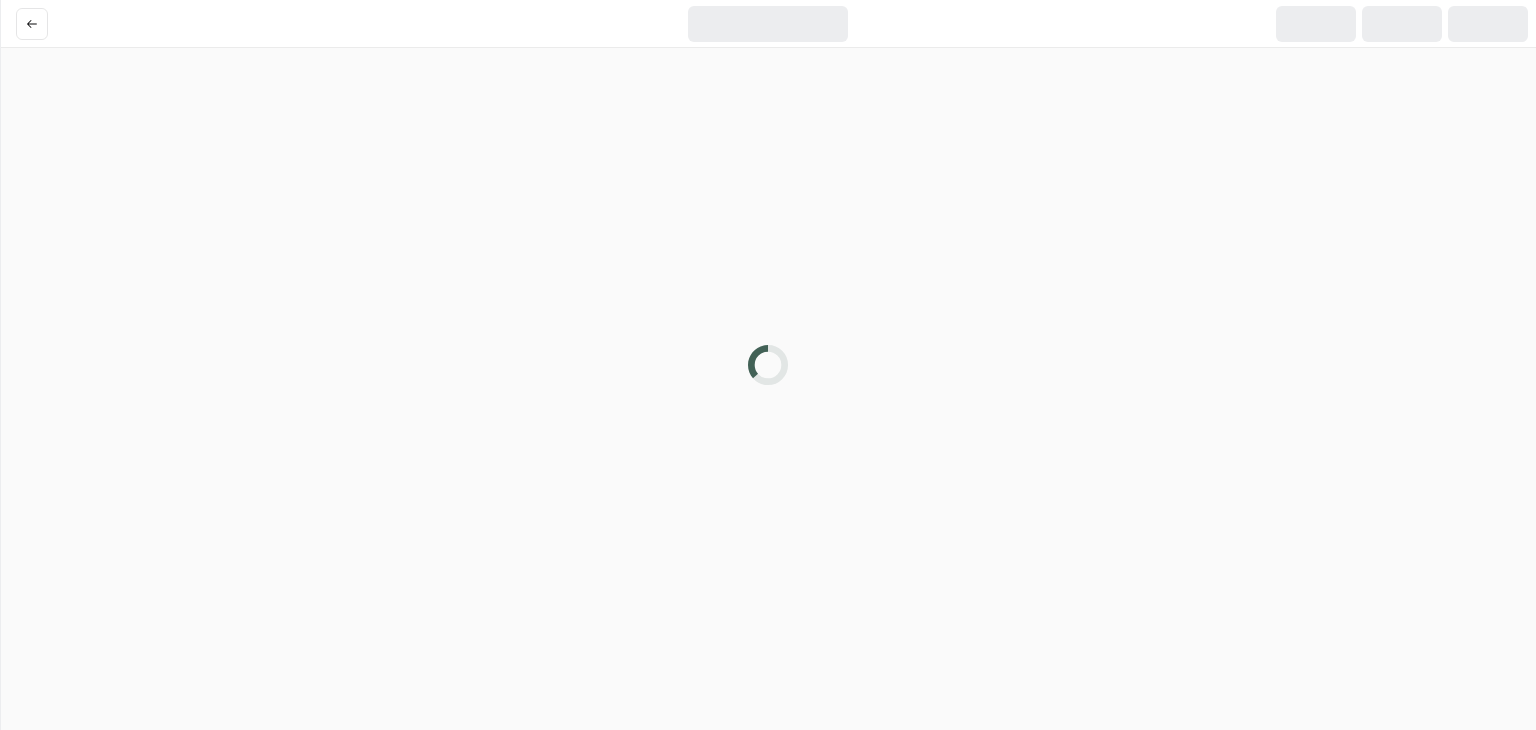 scroll, scrollTop: 0, scrollLeft: 0, axis: both 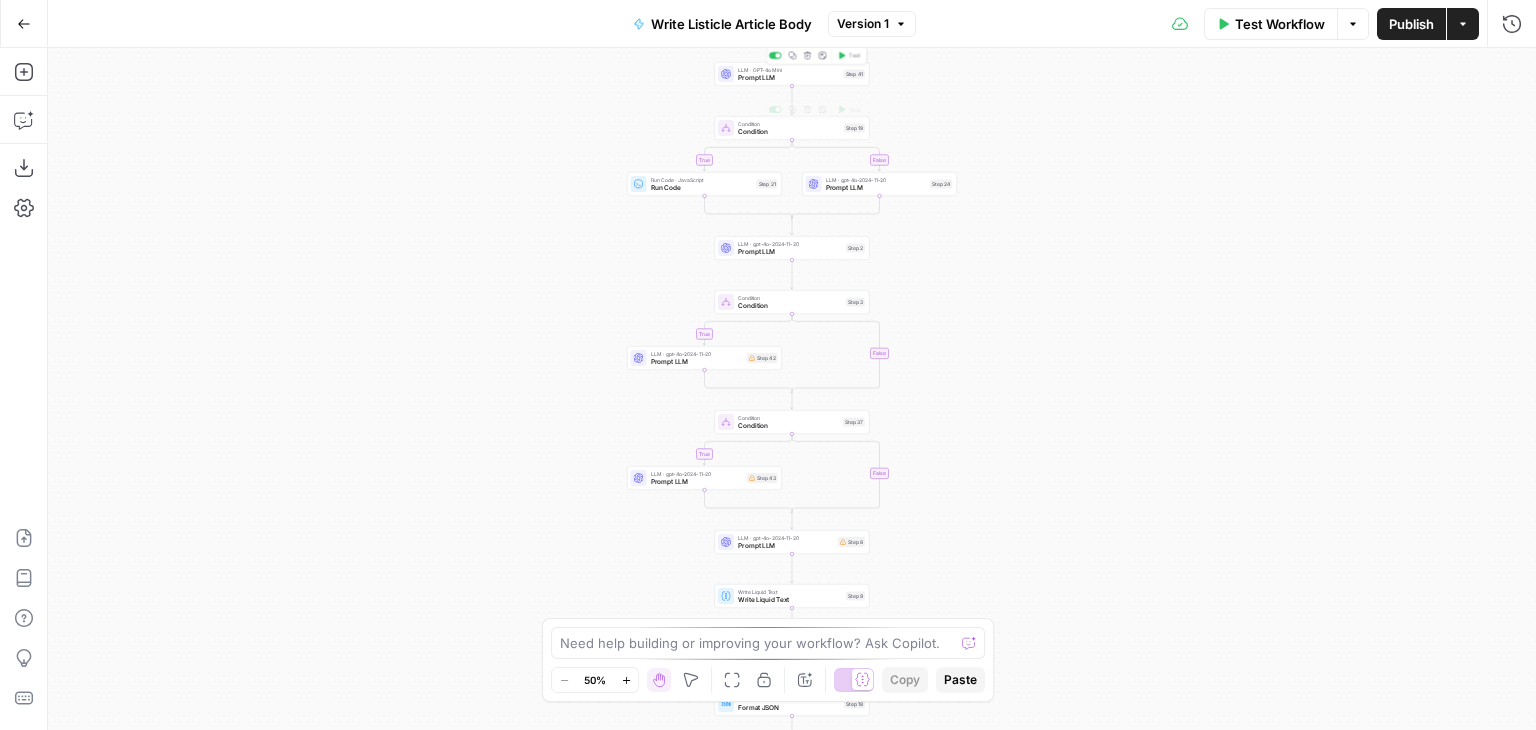 click on "Prompt LLM" at bounding box center (789, 78) 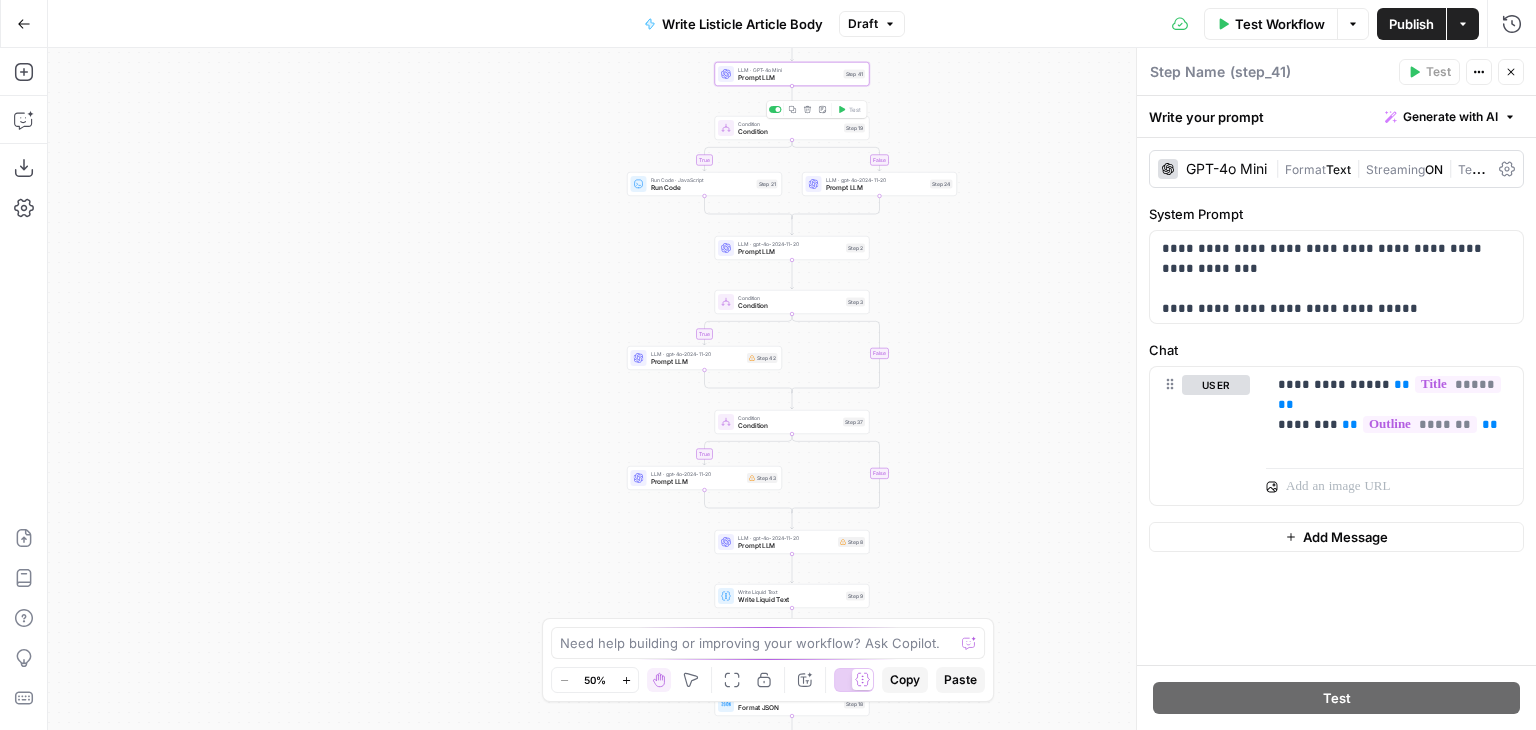 click on "Condition" at bounding box center (789, 132) 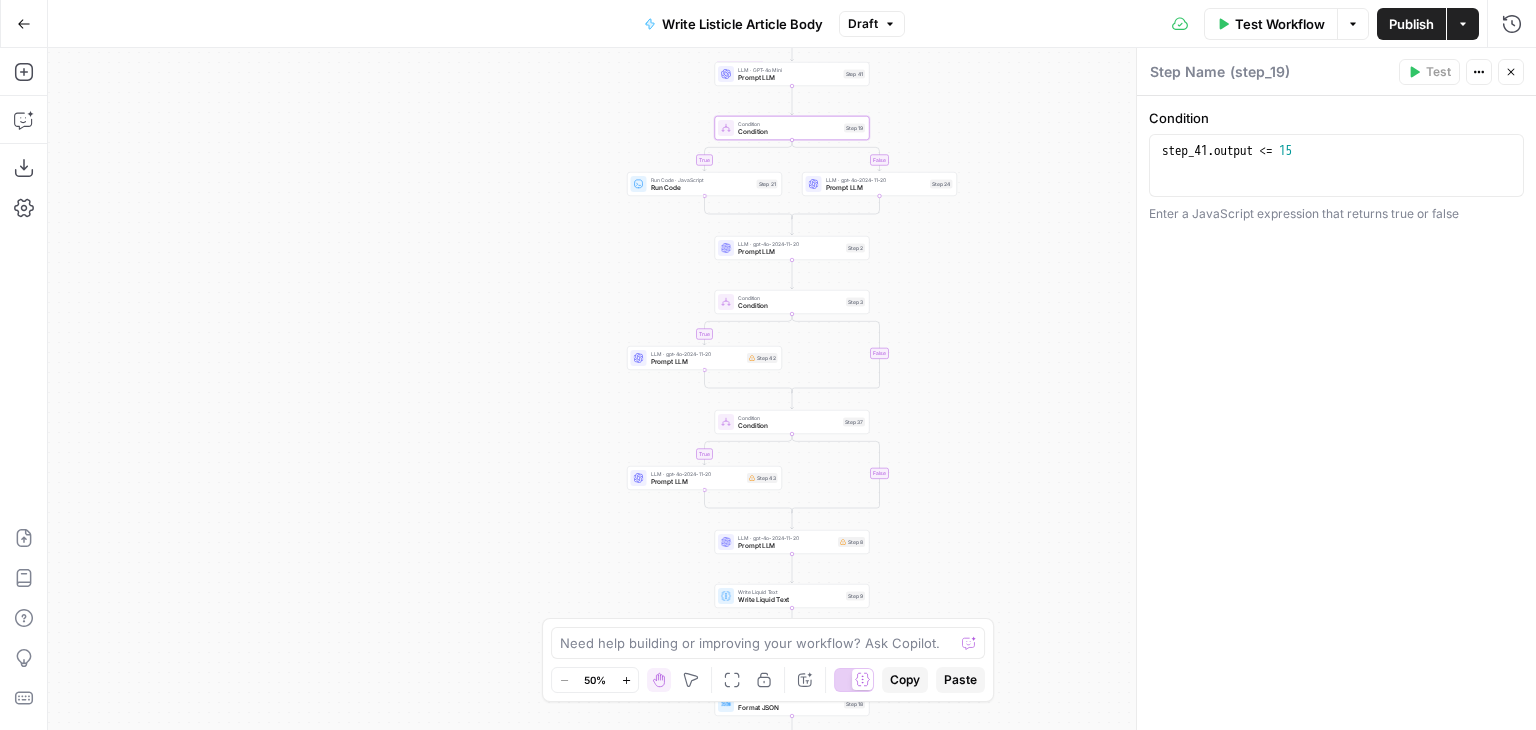 click on "Run Code" at bounding box center [702, 188] 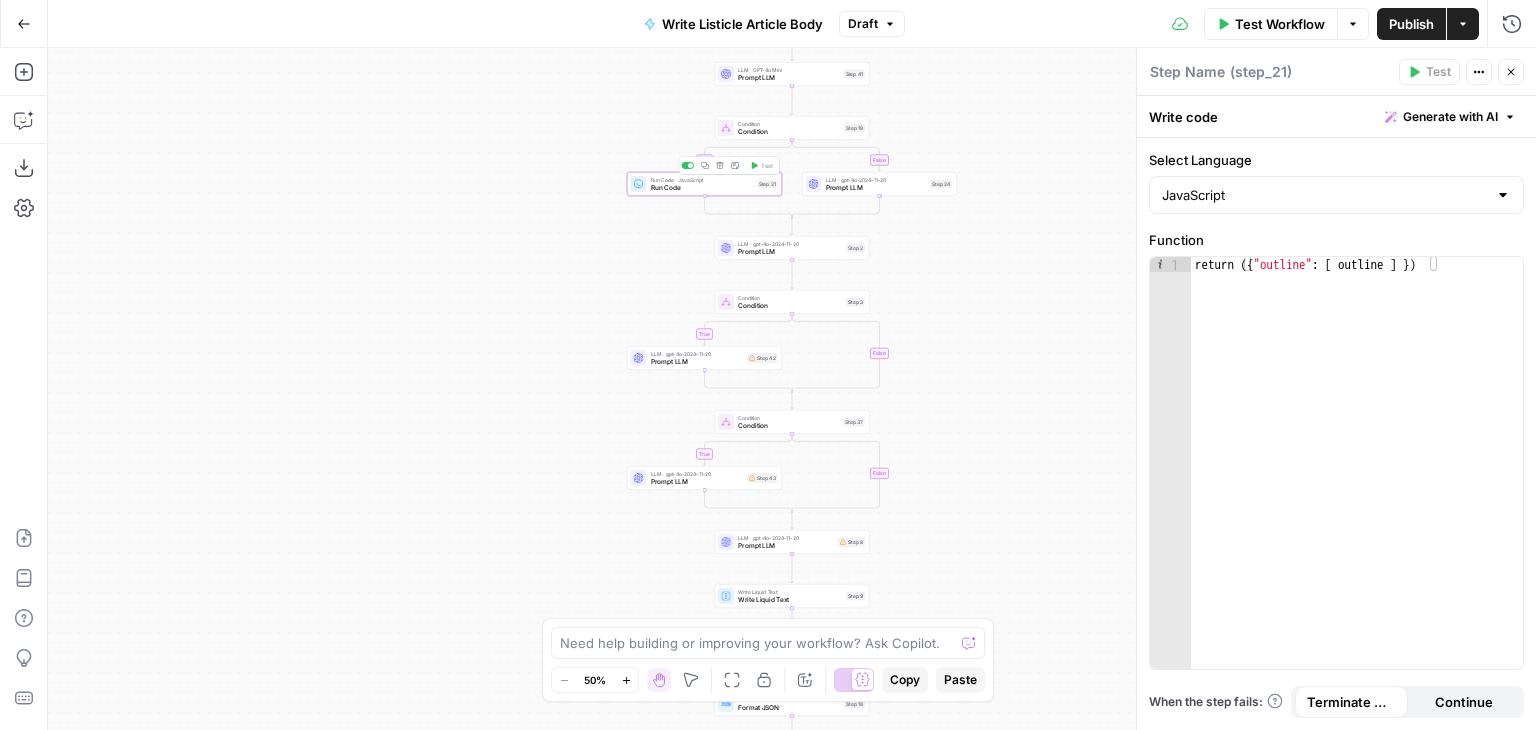 click on "Prompt LLM" at bounding box center [876, 188] 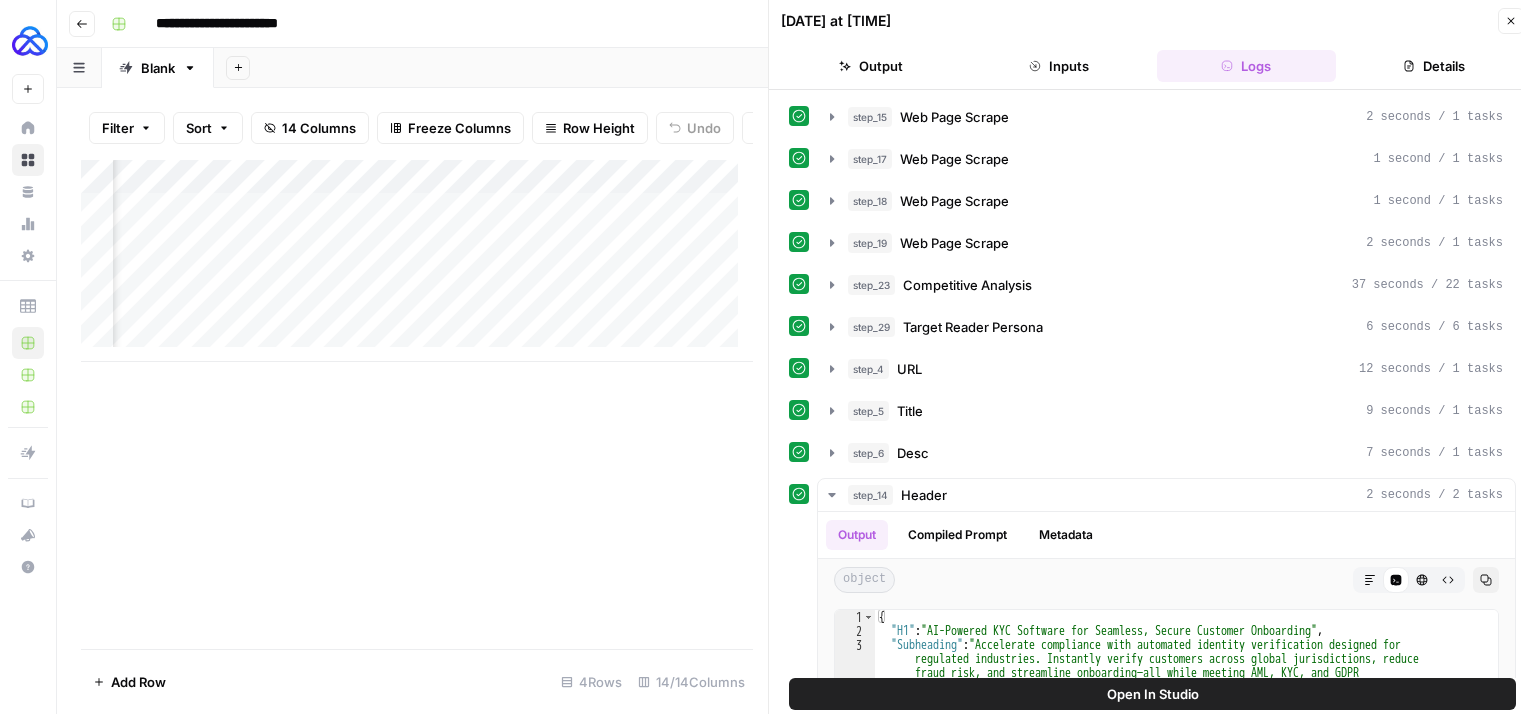 scroll, scrollTop: 0, scrollLeft: 0, axis: both 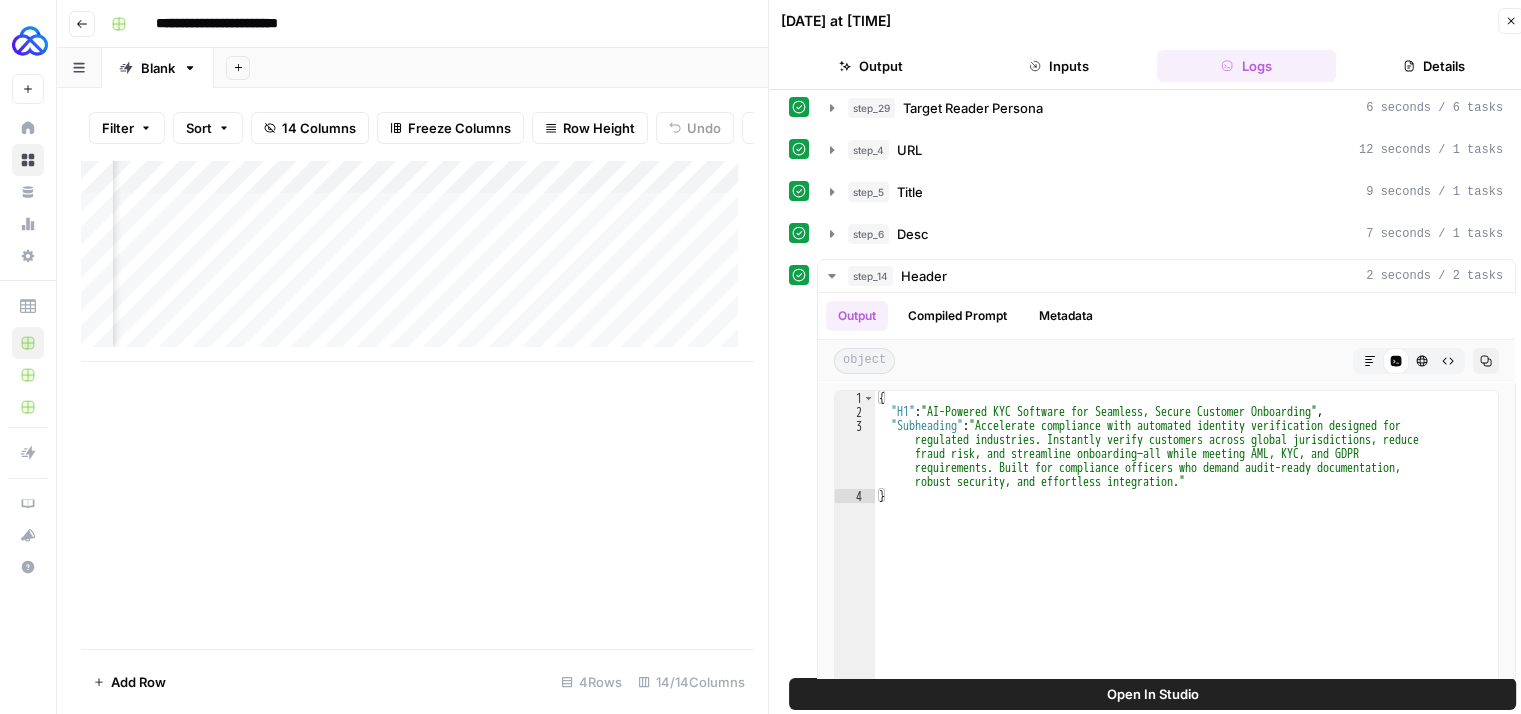 click on "Add Sheet" at bounding box center [867, 68] 